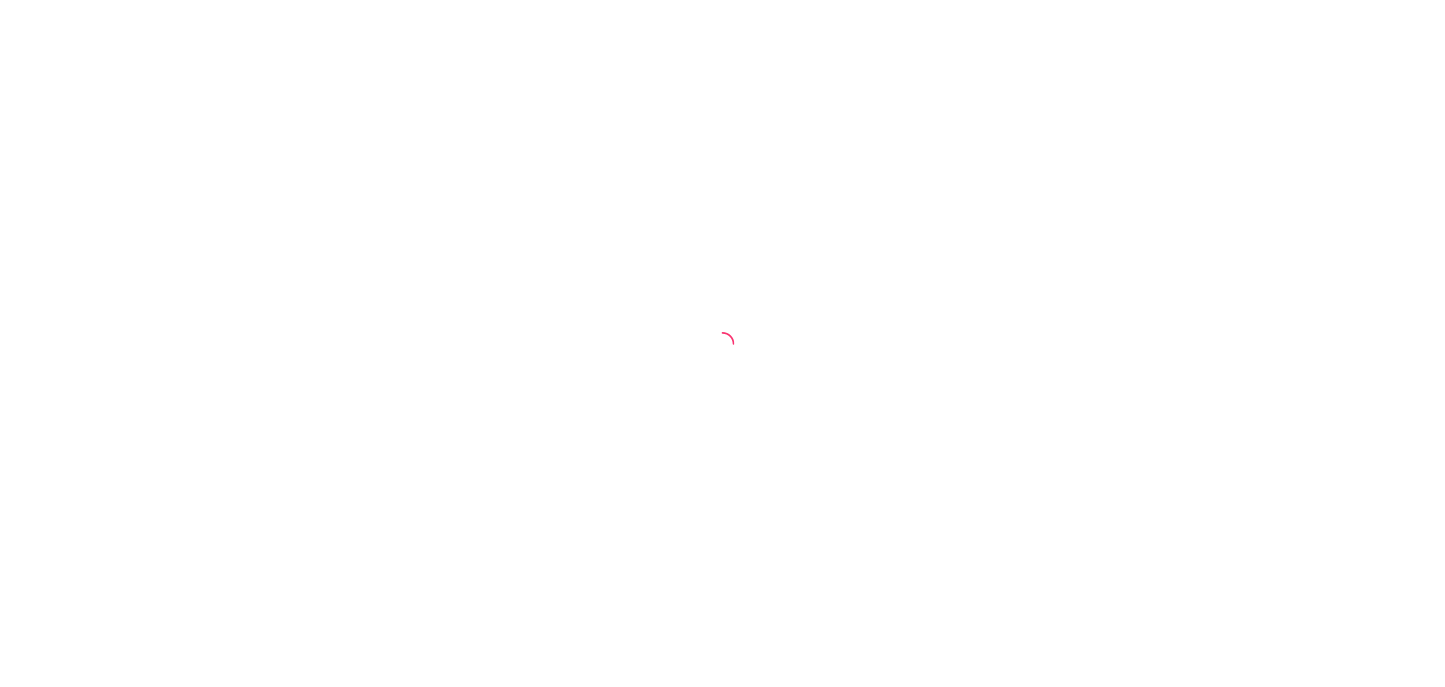 scroll, scrollTop: 0, scrollLeft: 0, axis: both 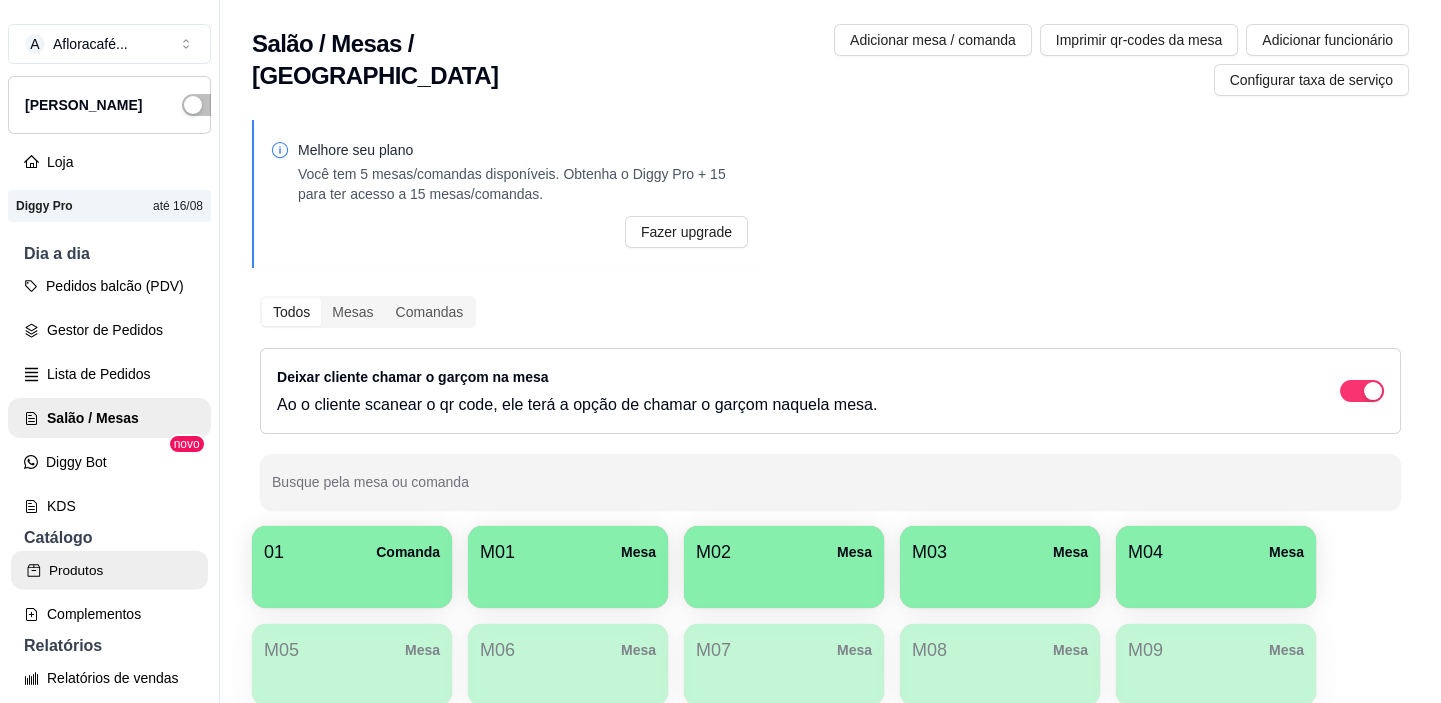 click on "Produtos" at bounding box center (109, 570) 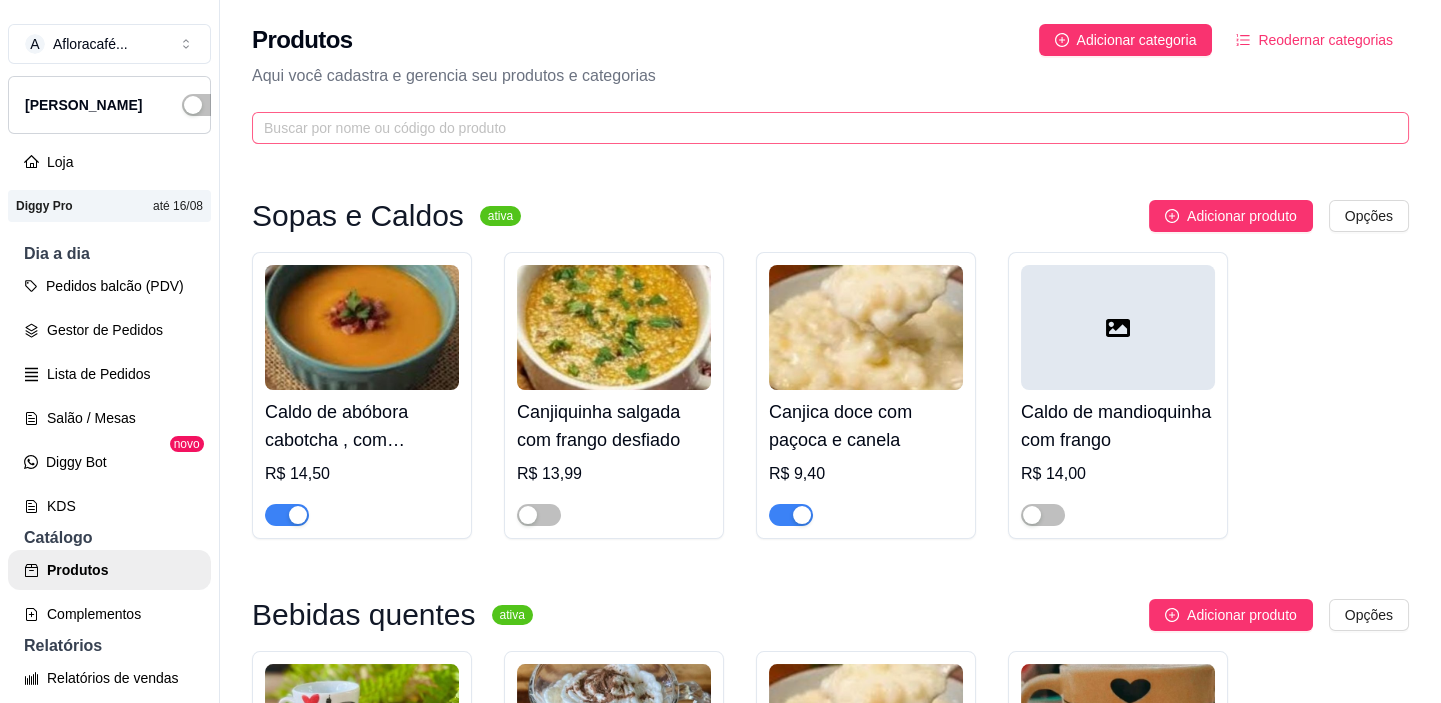 drag, startPoint x: 139, startPoint y: 107, endPoint x: 329, endPoint y: 113, distance: 190.09471 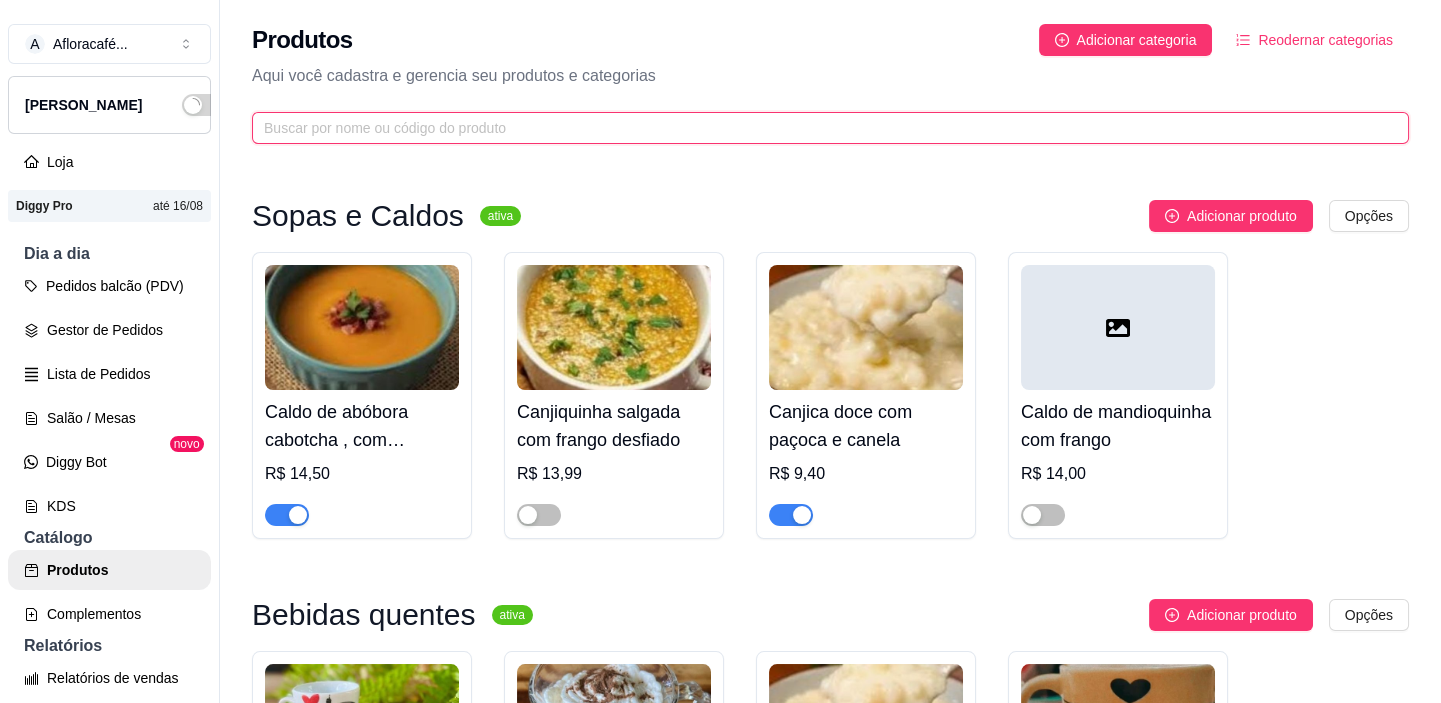 click at bounding box center (822, 128) 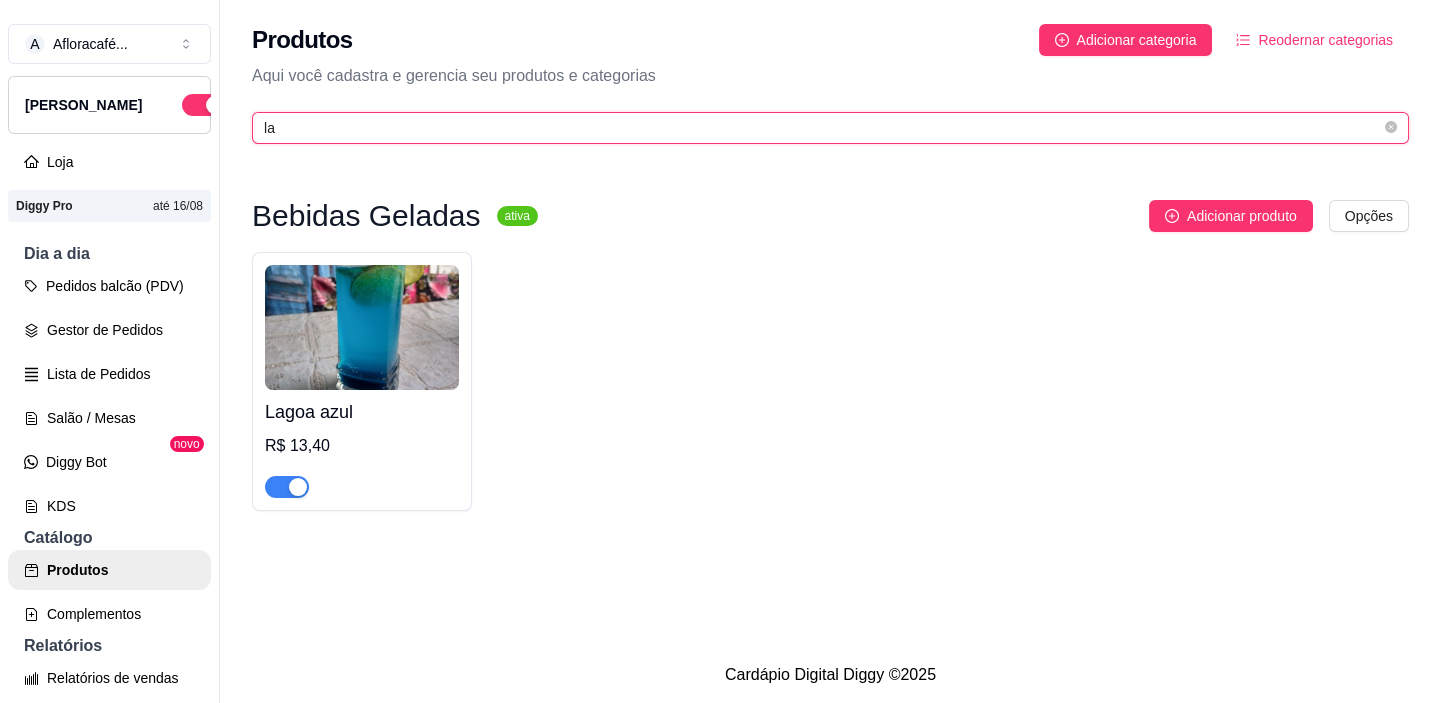 type on "l" 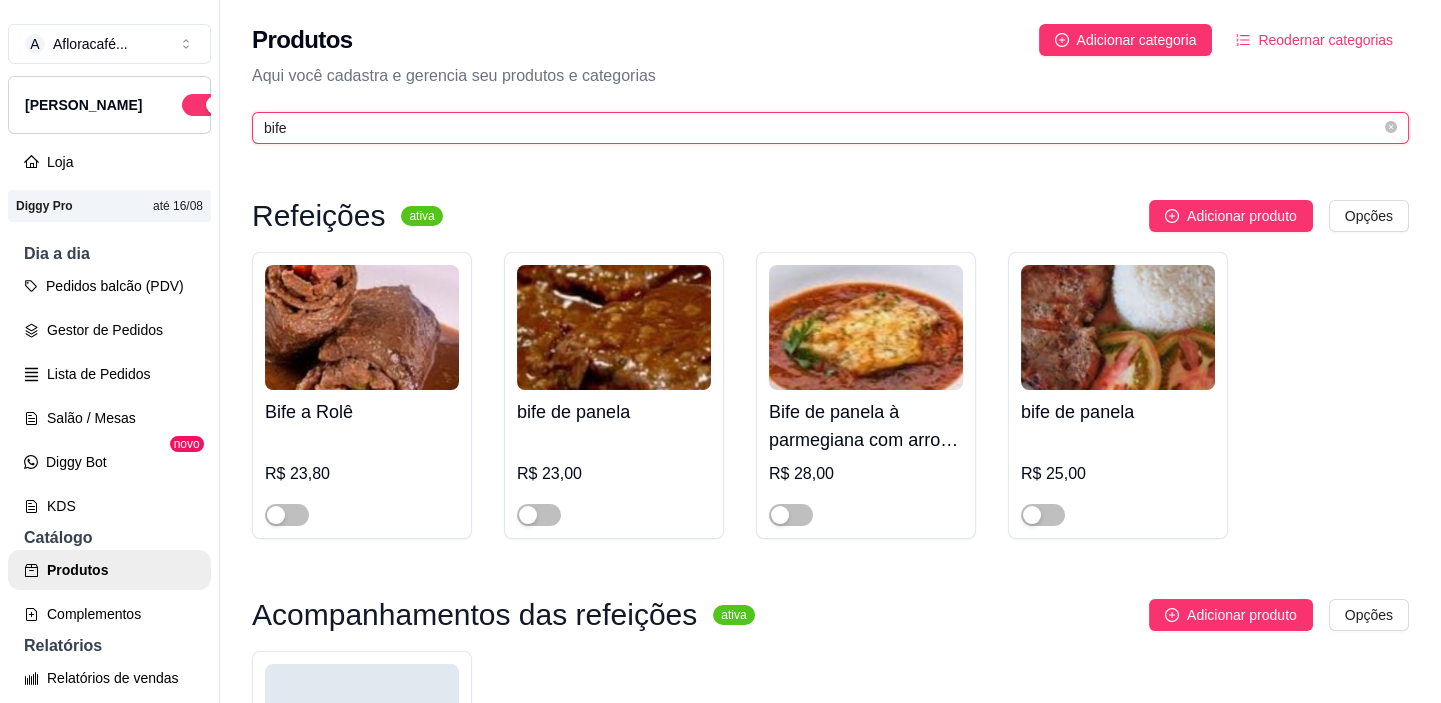 type on "bife" 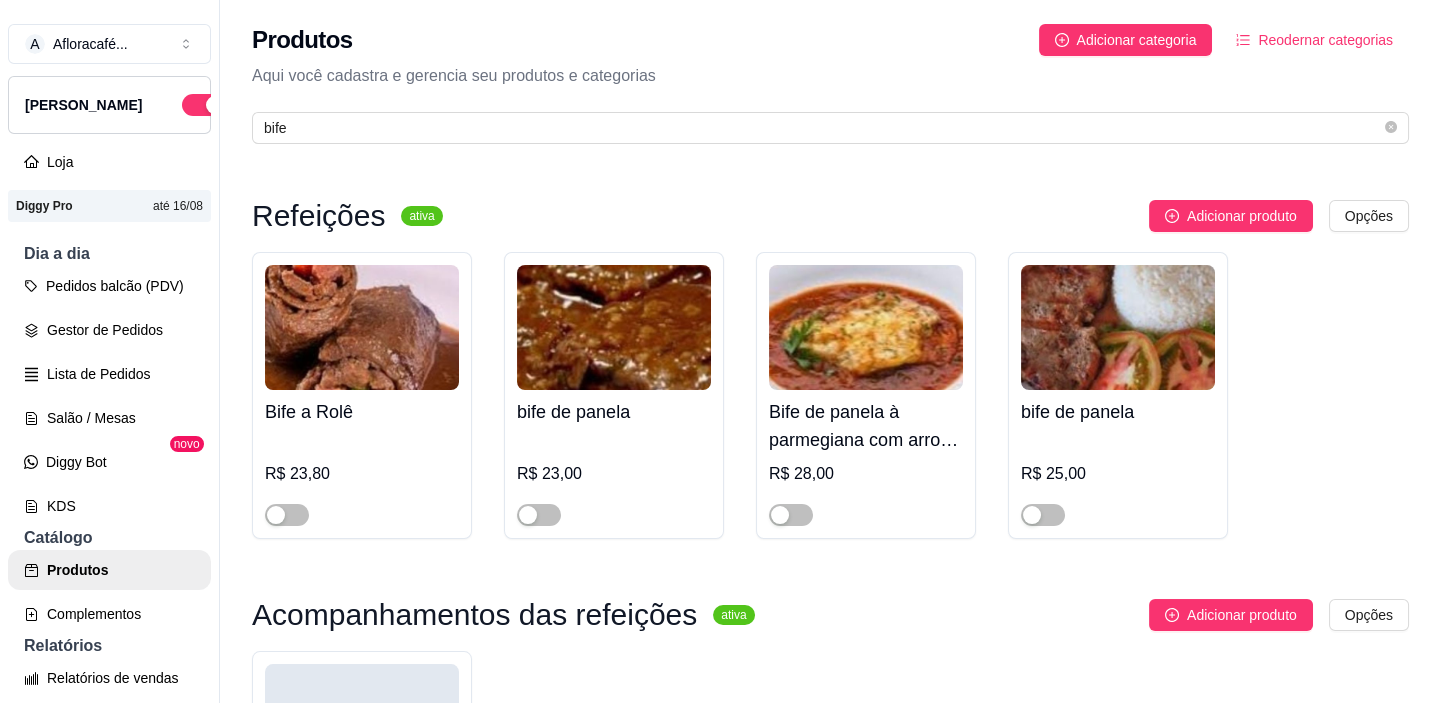 click on "R$ 23,00" at bounding box center [614, 480] 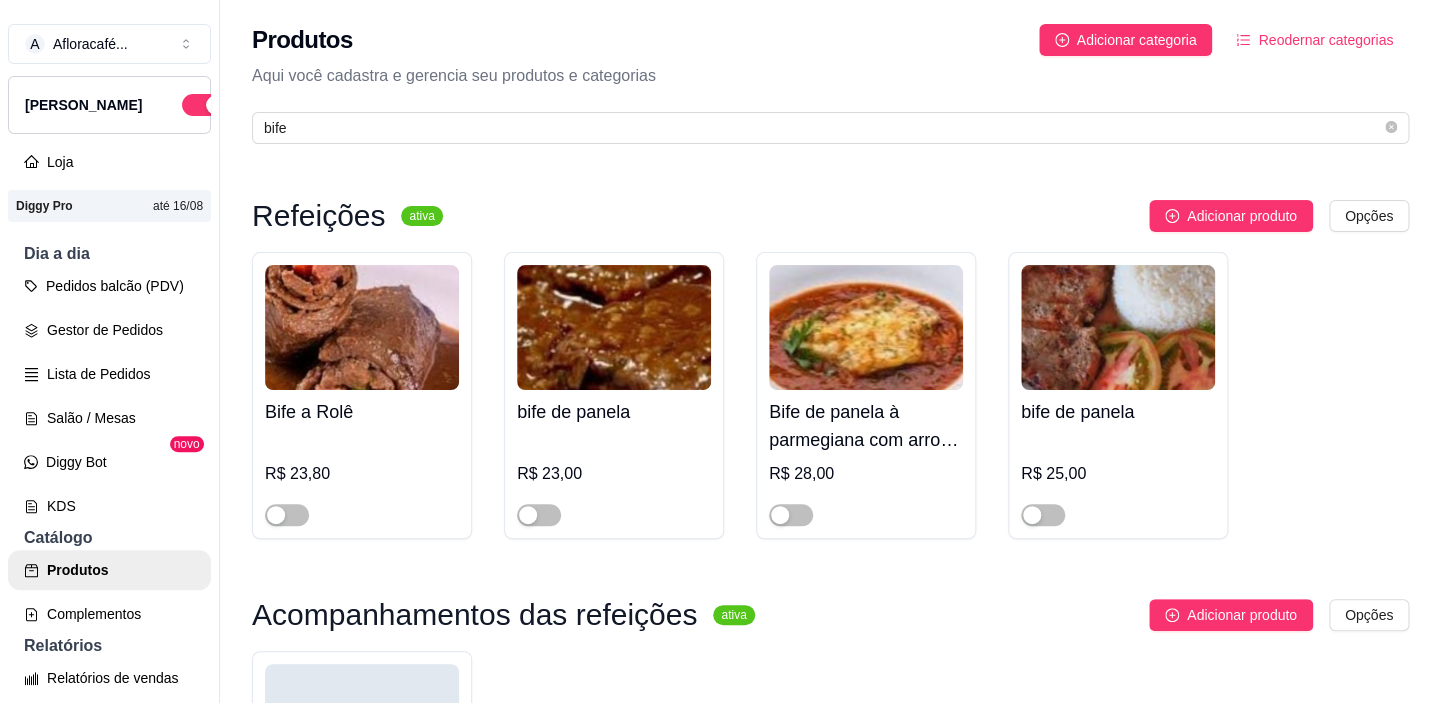 type 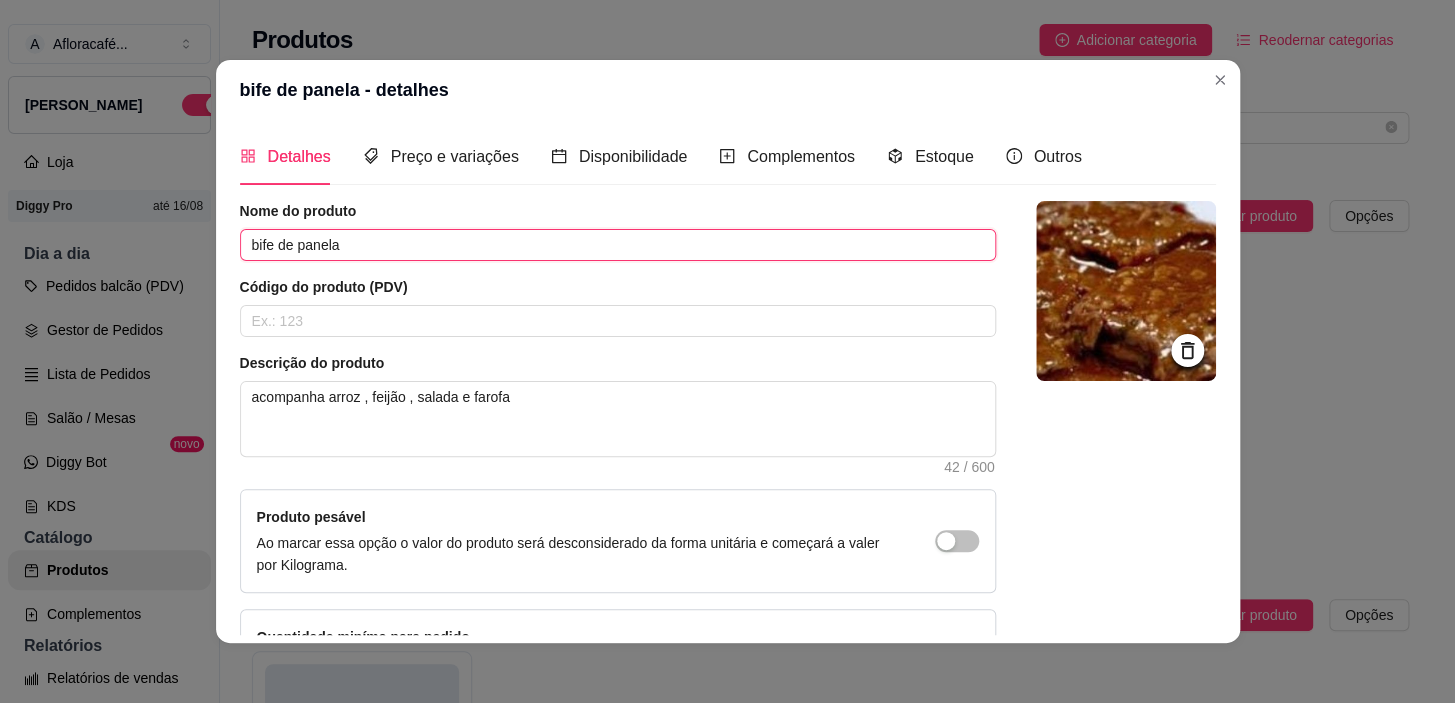 click on "bife de panela" at bounding box center (618, 245) 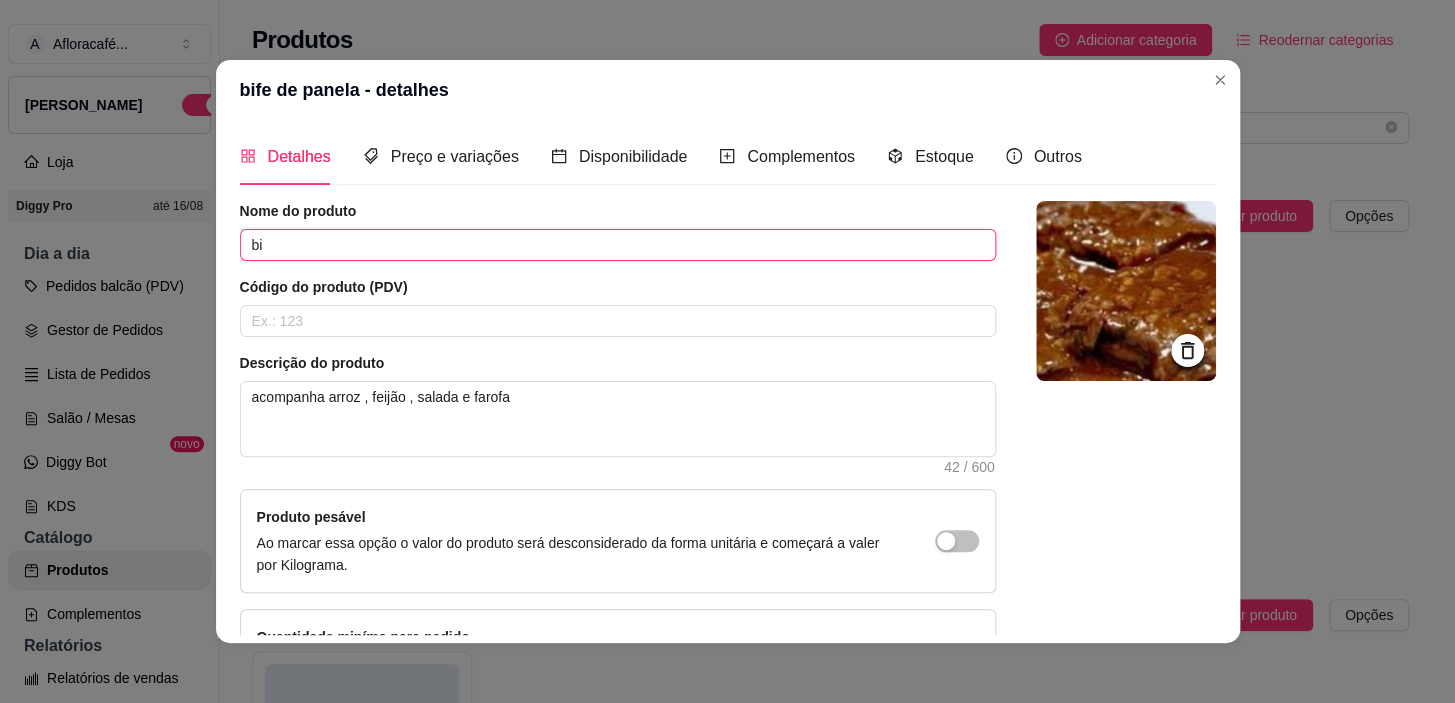 type on "b" 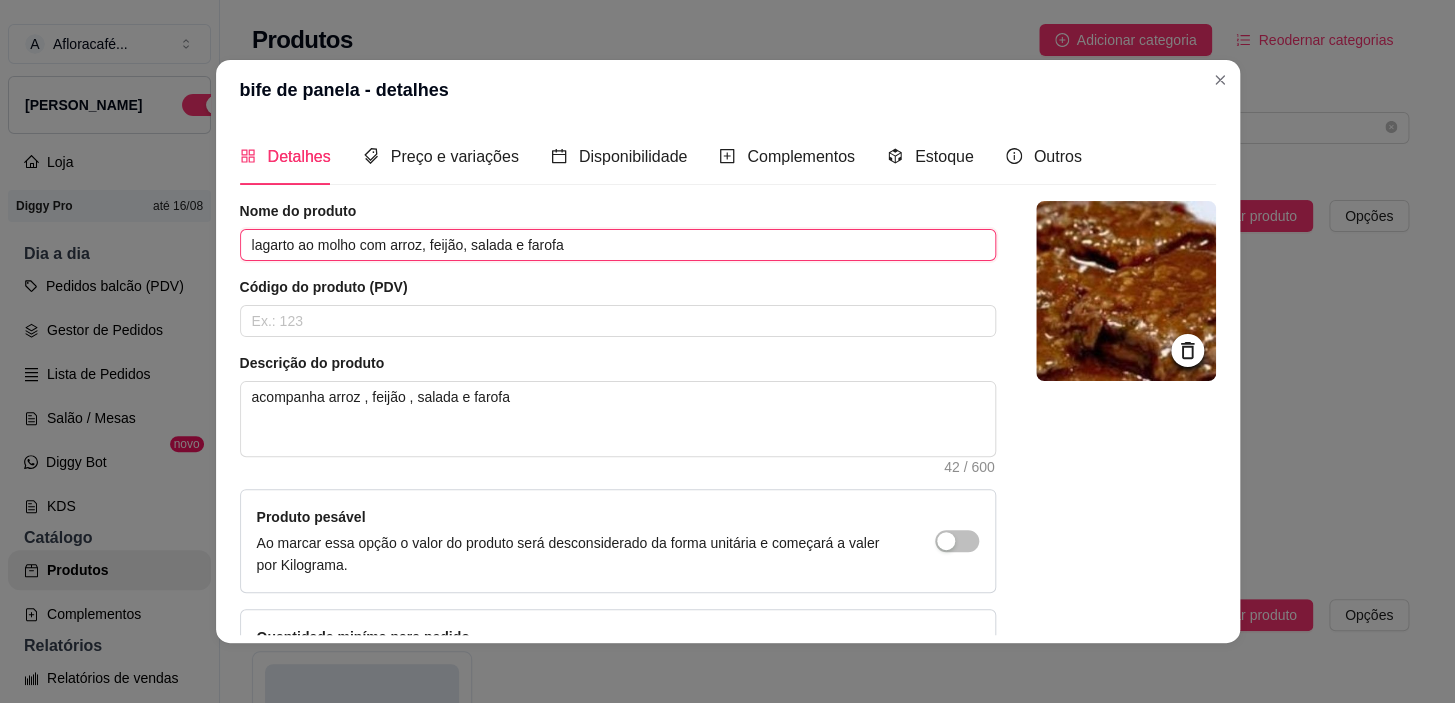 scroll, scrollTop: 144, scrollLeft: 0, axis: vertical 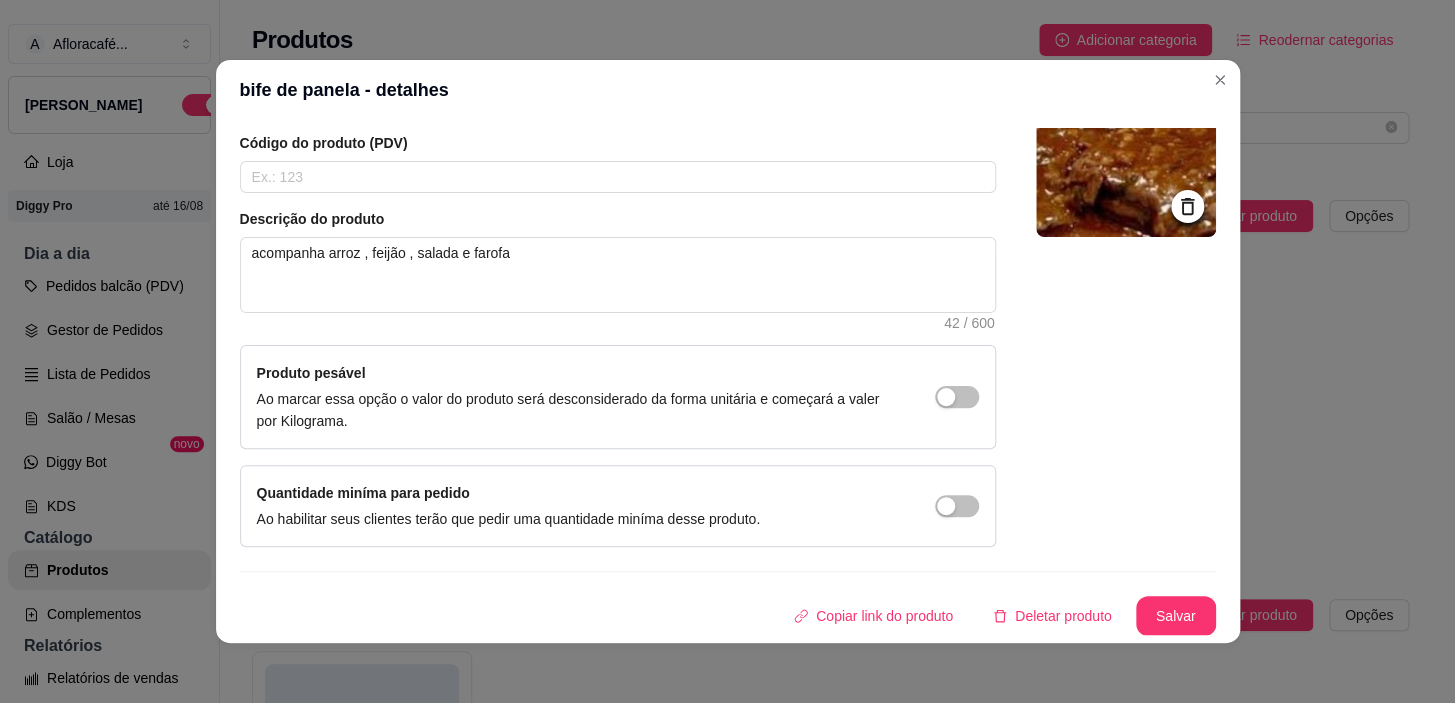 type on "lagarto ao molho com arroz, feijão, salada e farofa" 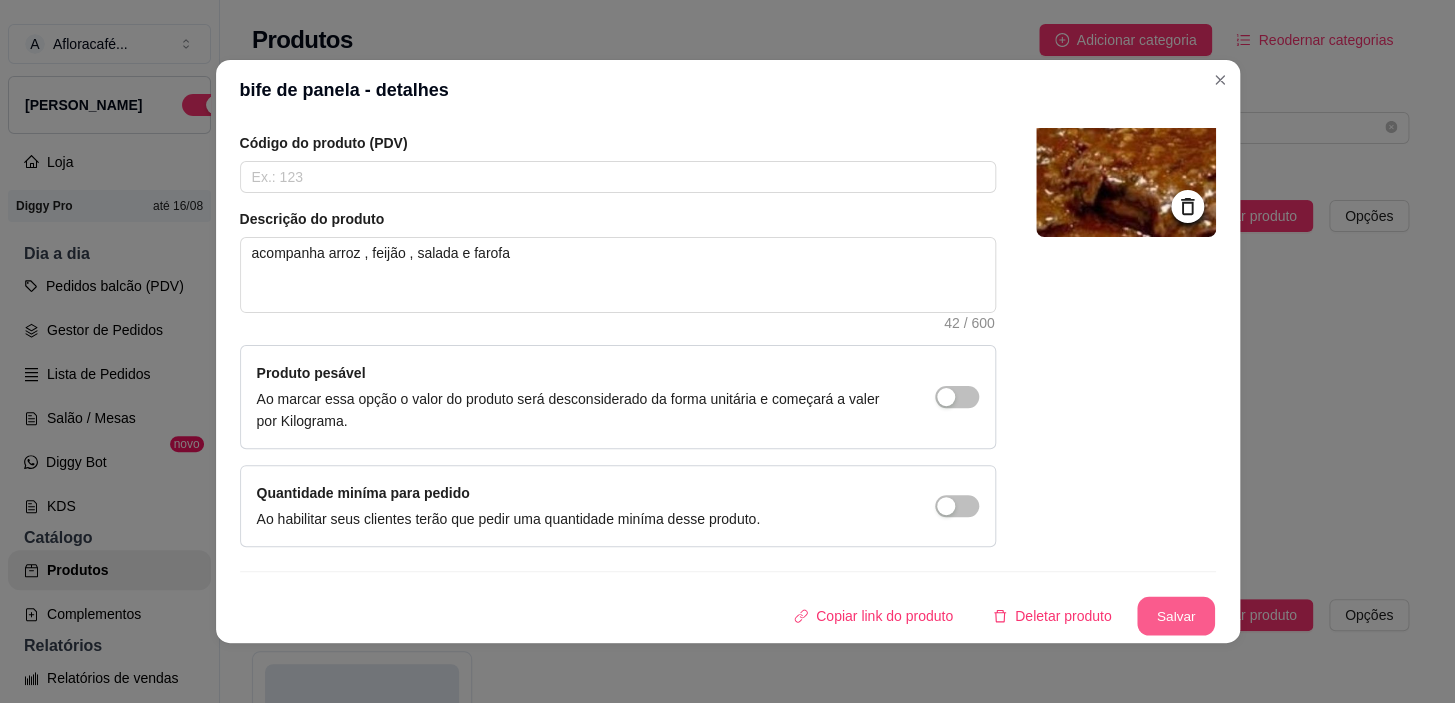 click on "Salvar" at bounding box center [1176, 616] 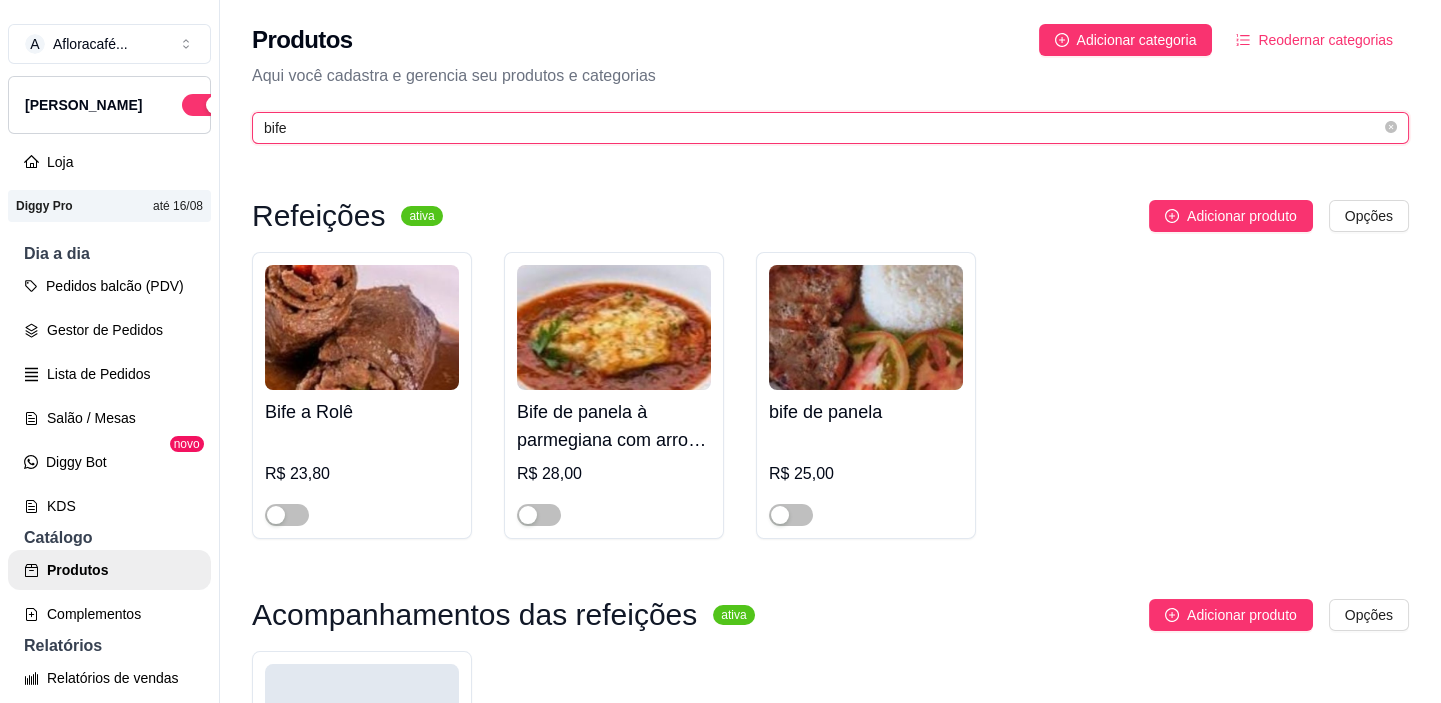 click on "bife" at bounding box center (822, 128) 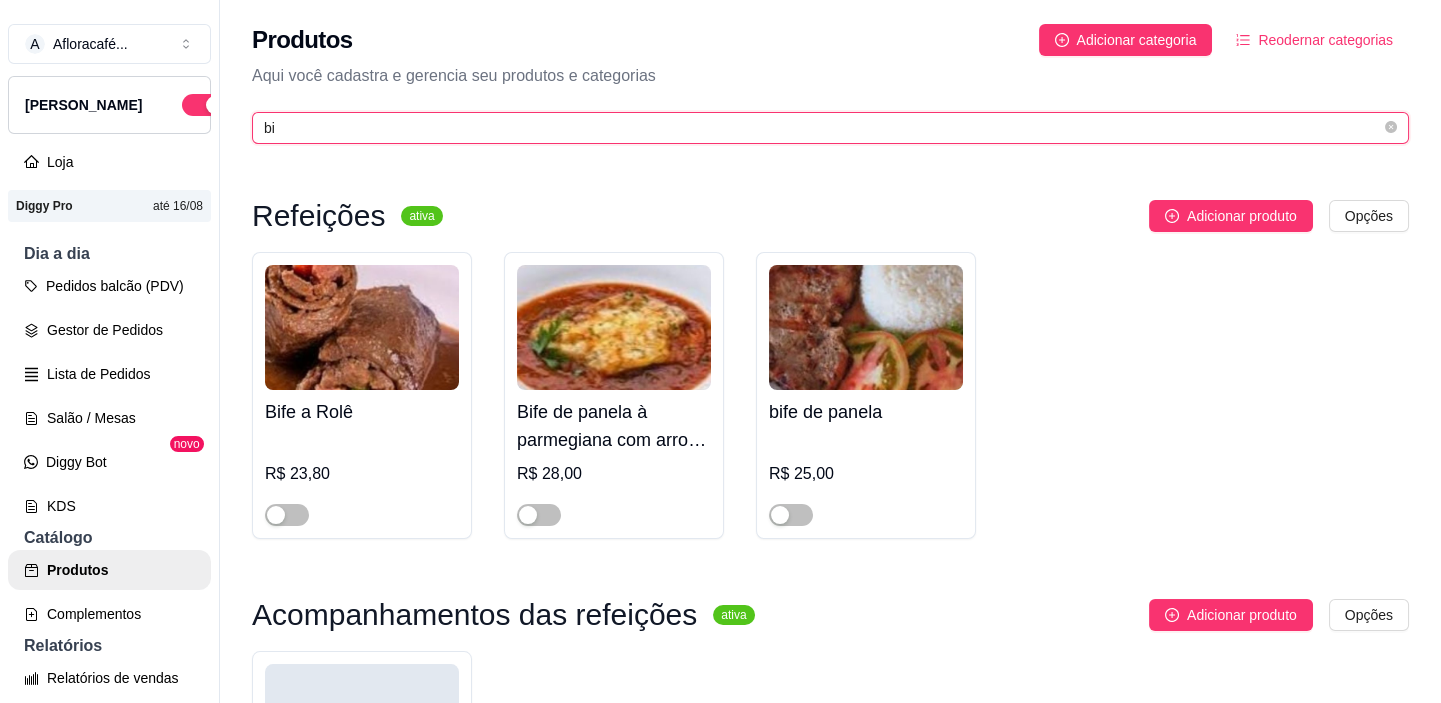type on "b" 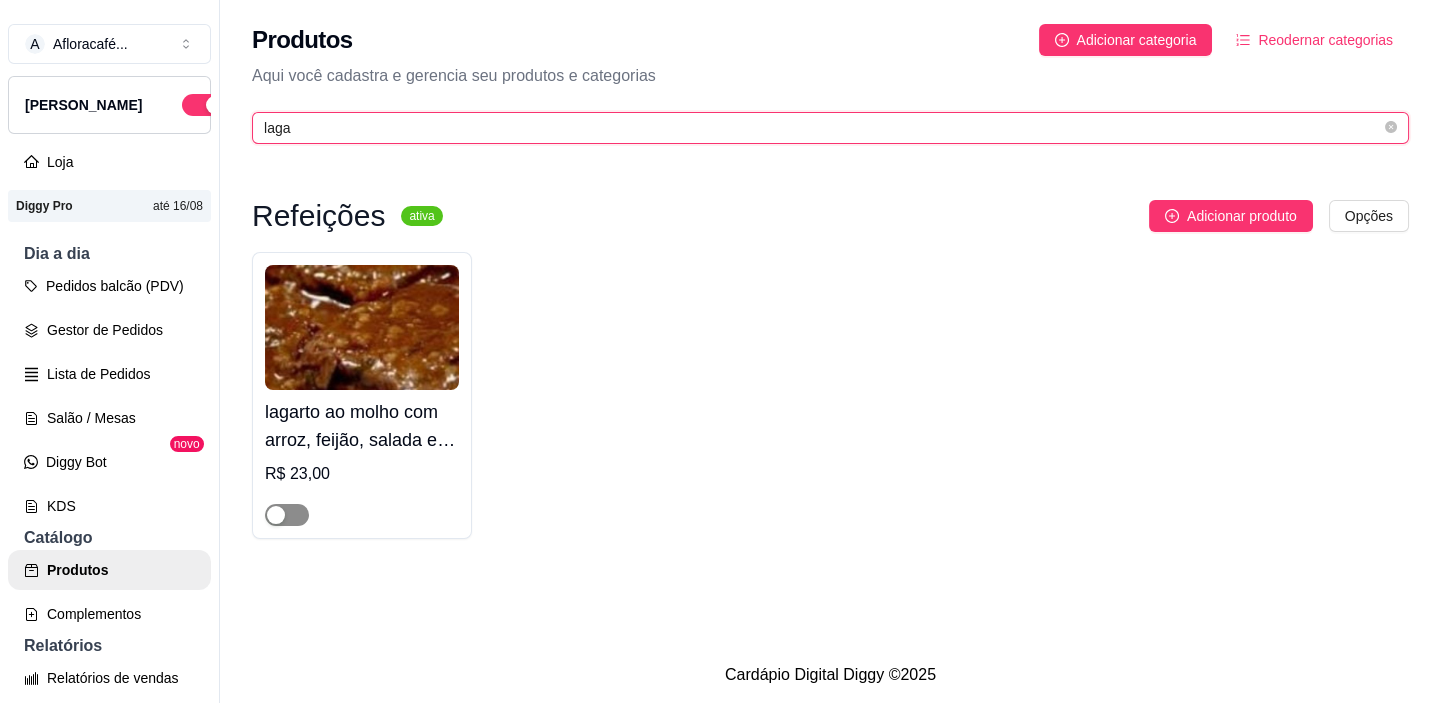 type on "laga" 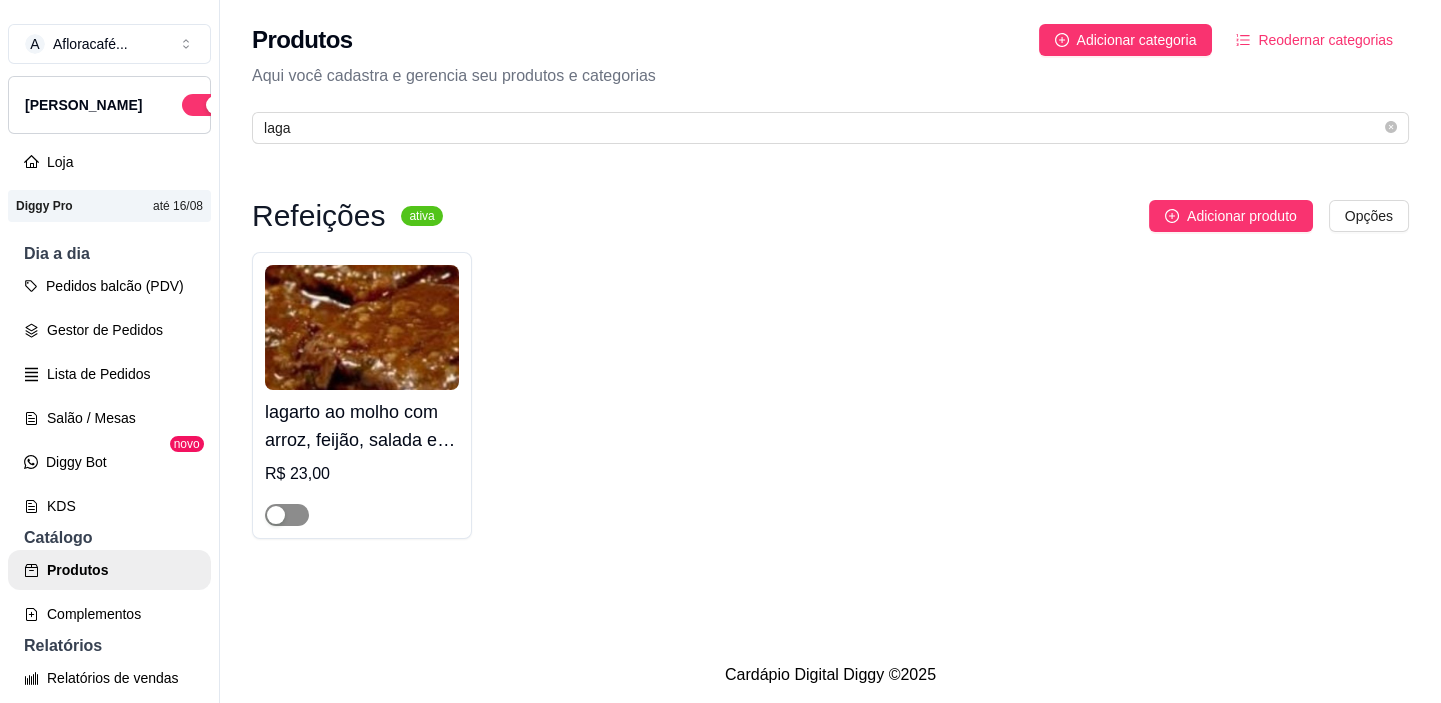 click at bounding box center (287, 515) 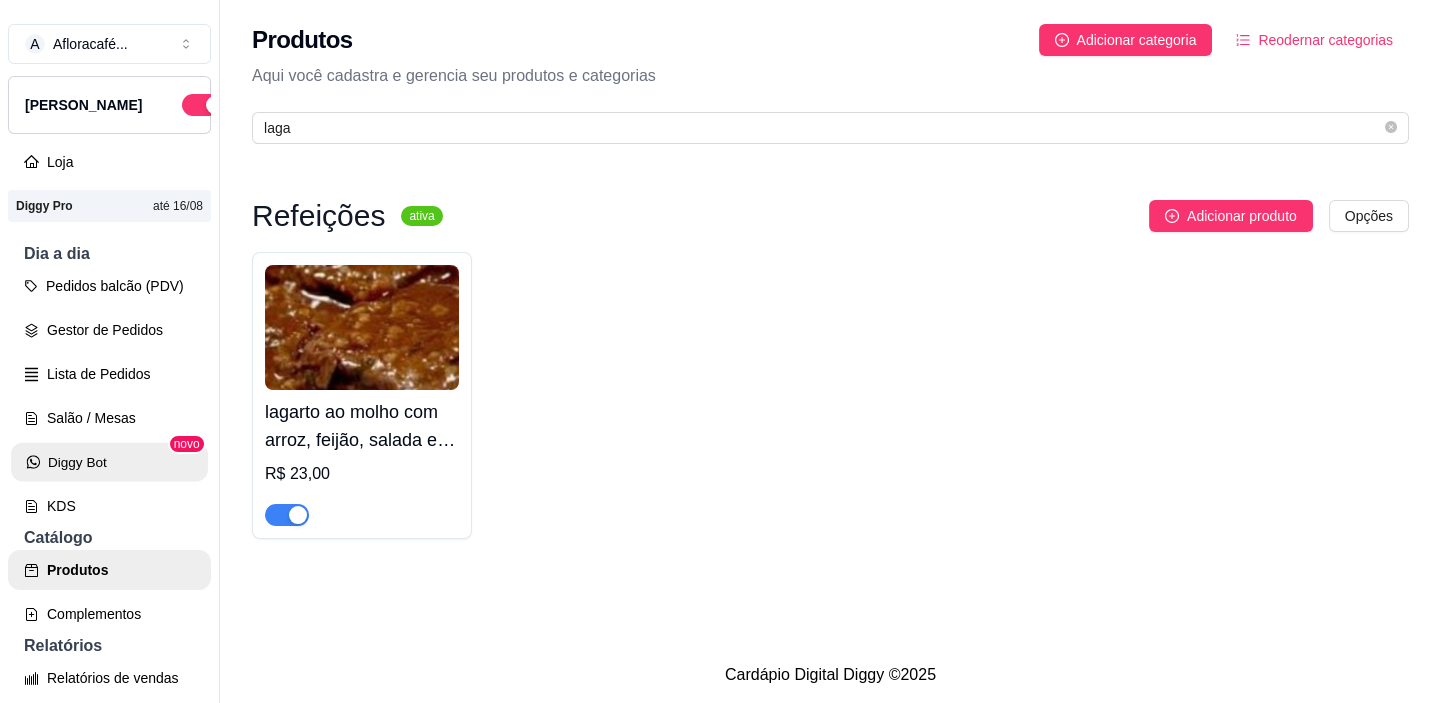 click on "Diggy Bot" at bounding box center (109, 462) 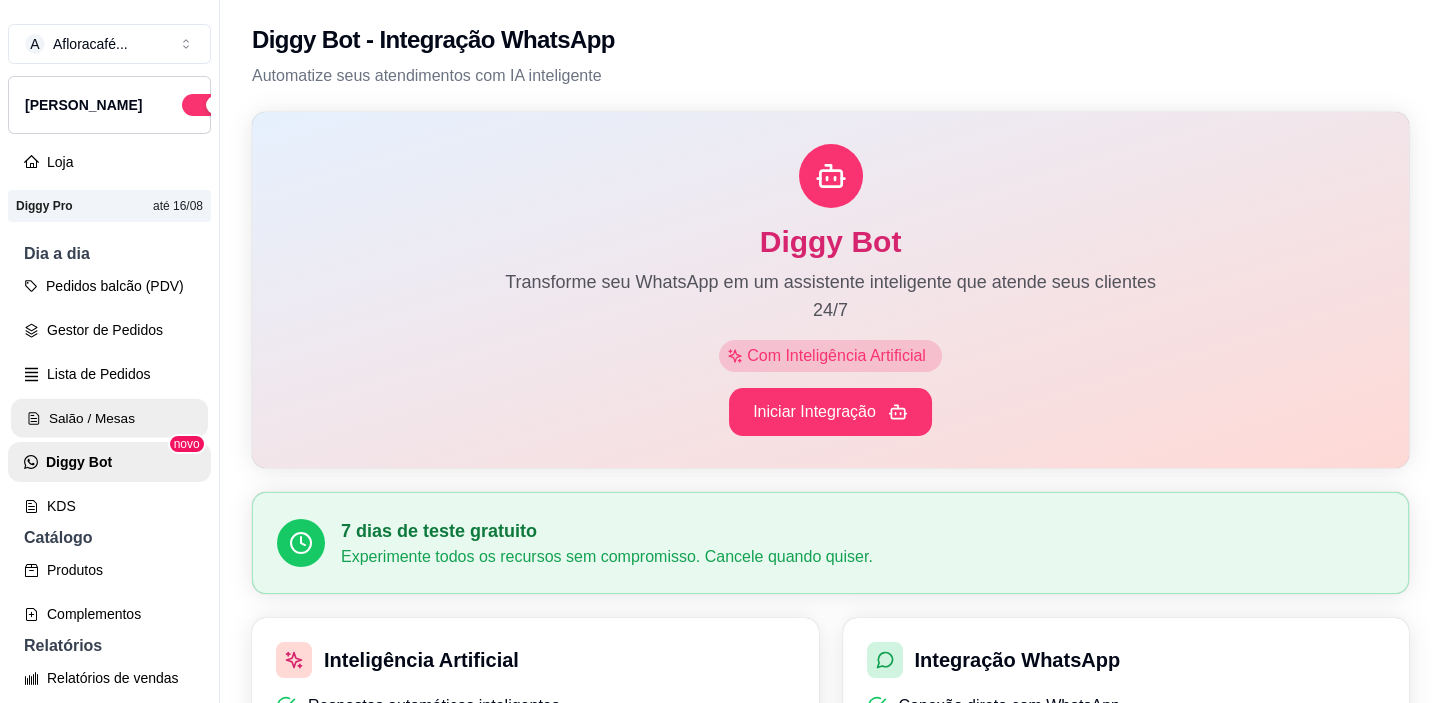 click on "Salão / Mesas" at bounding box center [109, 418] 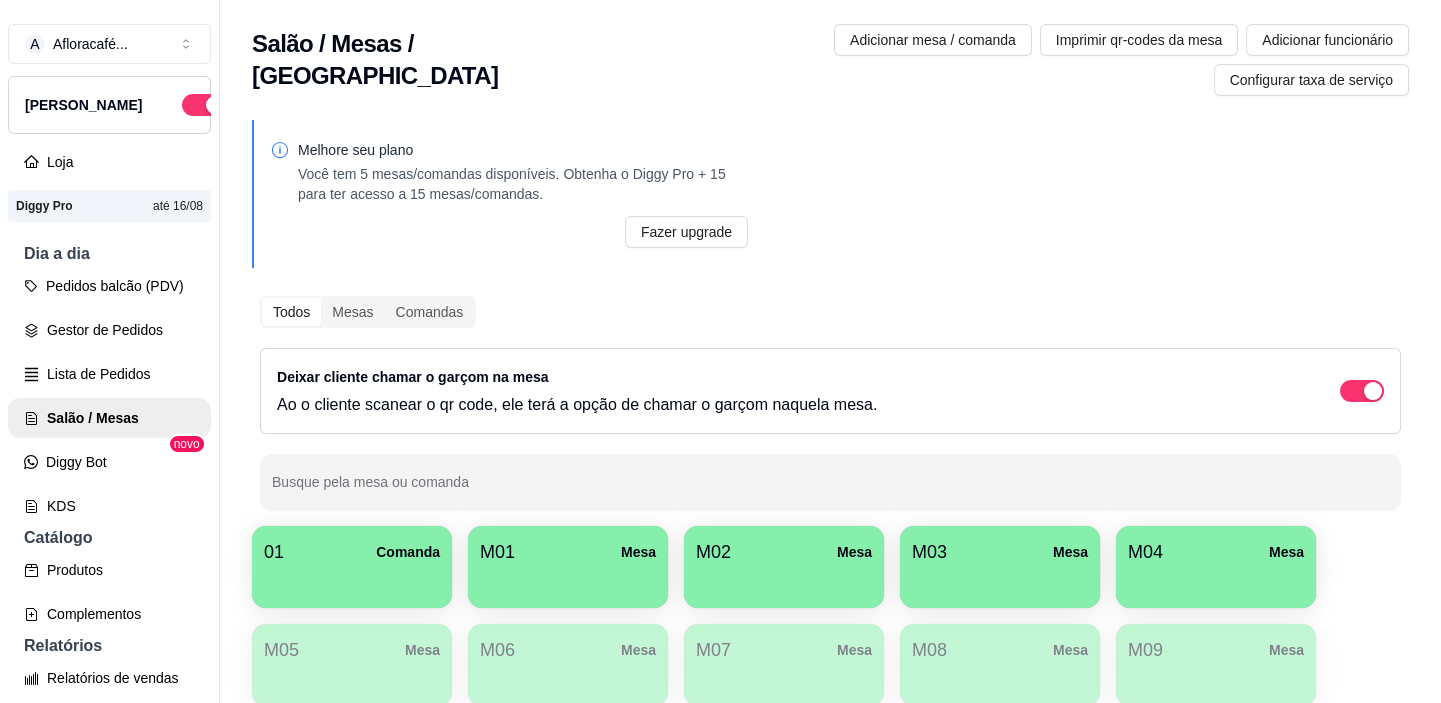click on "Mesa" at bounding box center [638, 552] 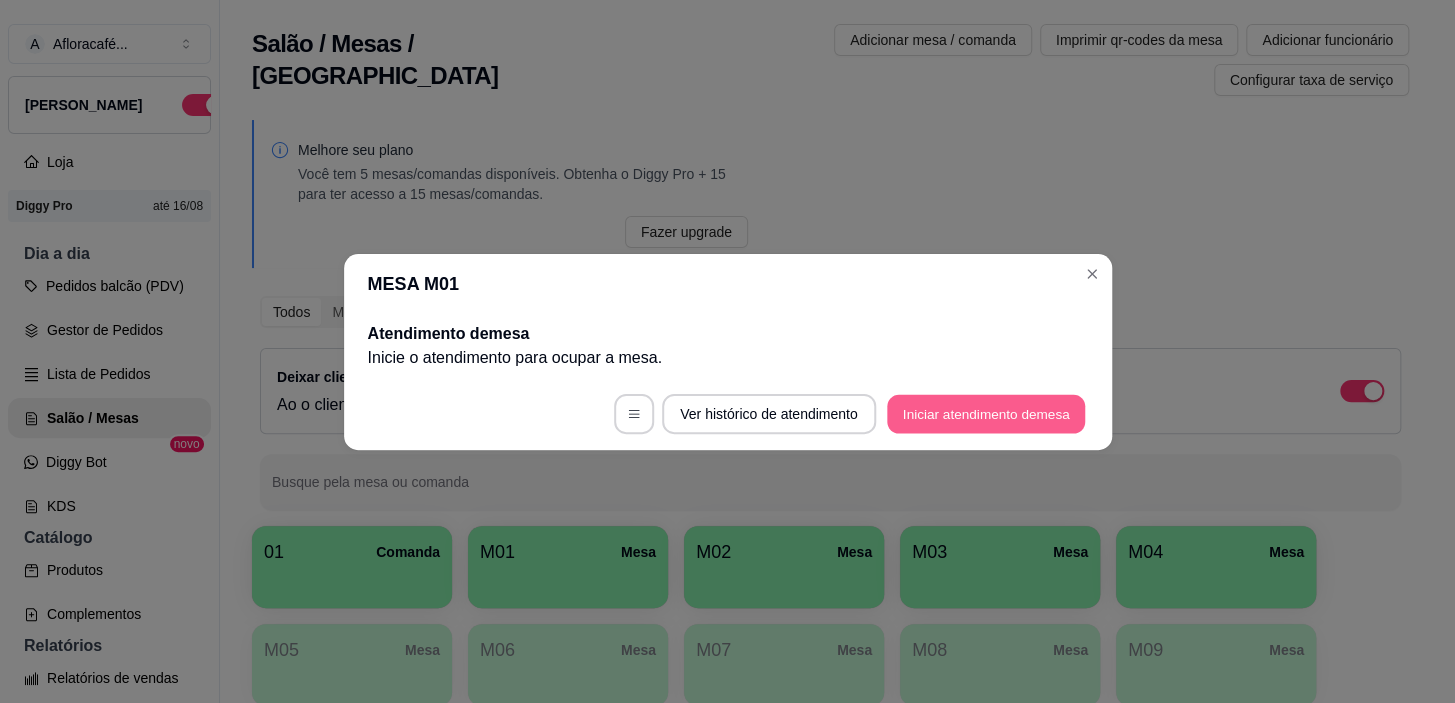 click on "Iniciar atendimento de  mesa" at bounding box center (986, 413) 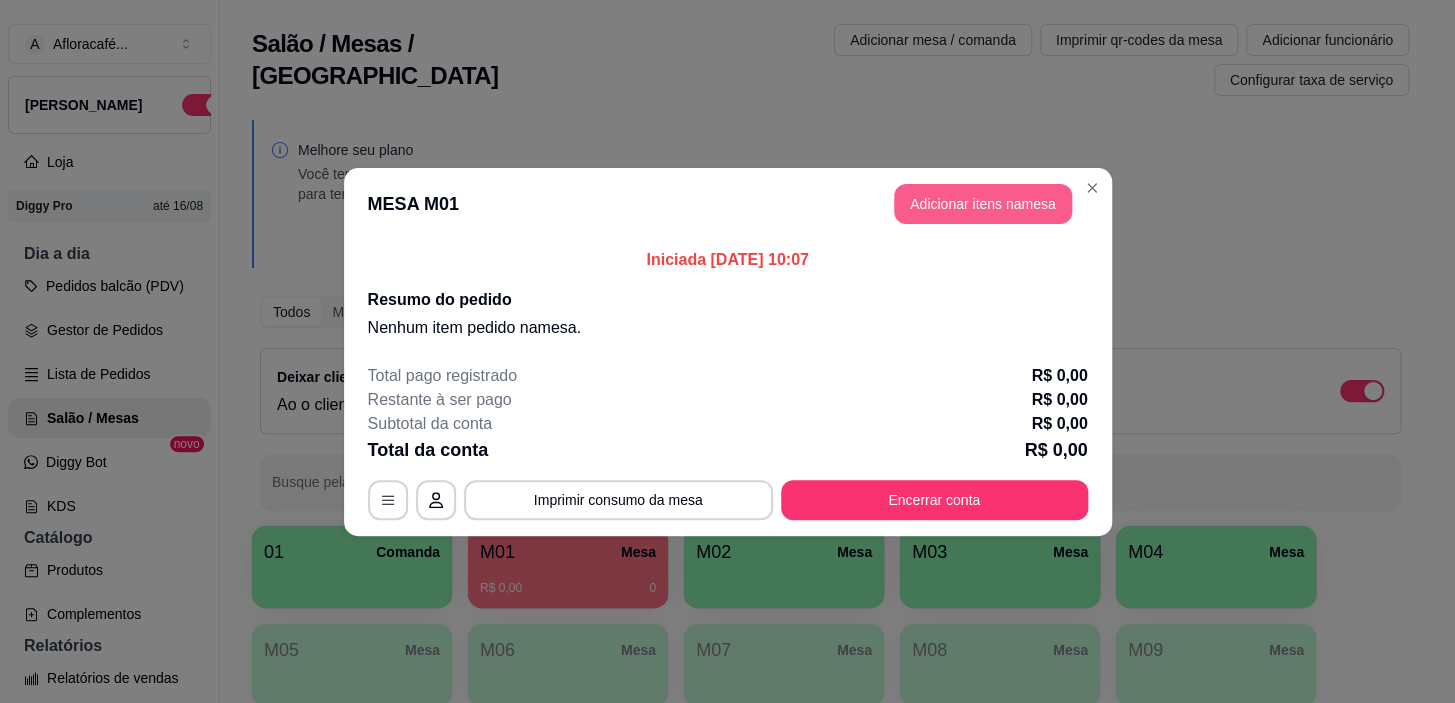 click on "Adicionar itens na  mesa" at bounding box center [983, 204] 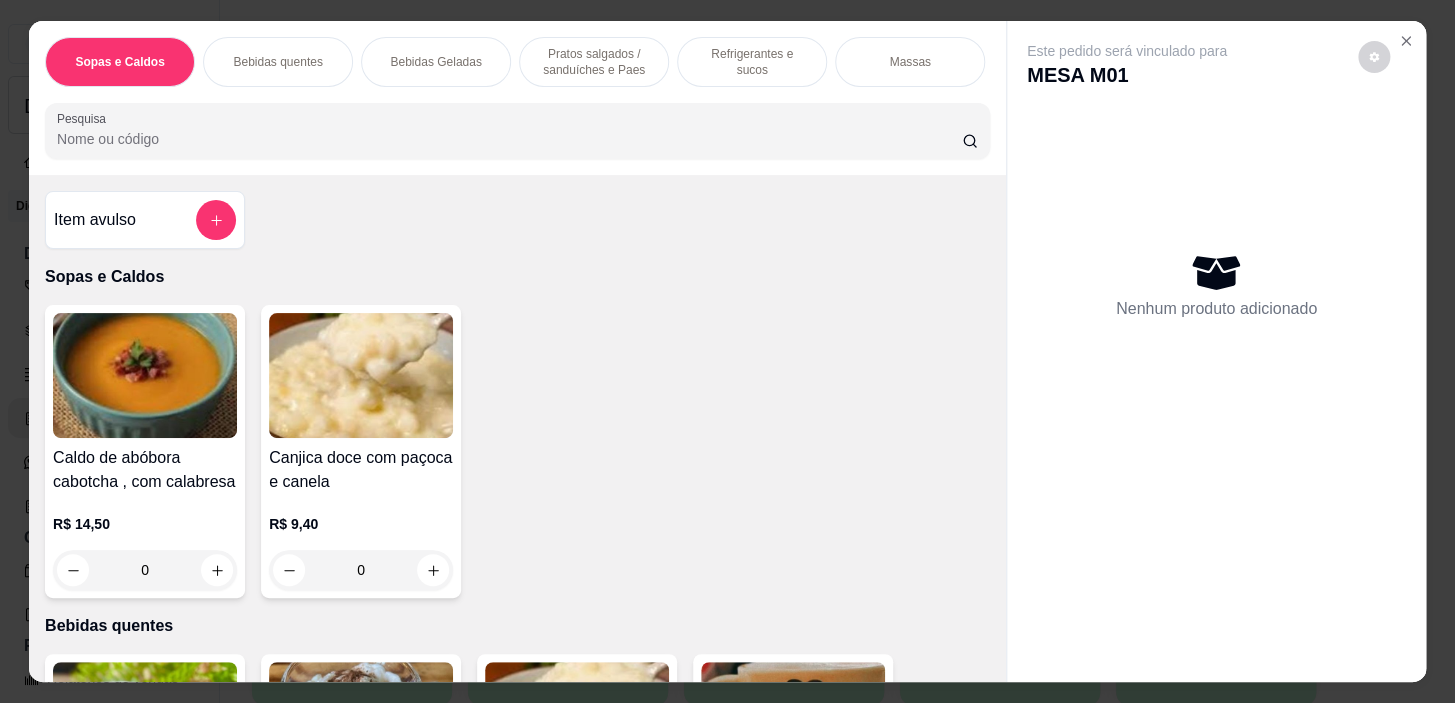 click on "Item avulso Sopas e Caldos  Caldo de abóbora cabotcha , com calabresa    R$ 14,50 0 Canjica doce com paçoca e canela    R$ 9,40 0 Bebidas quentes Café expresso    R$ 5,30 0 Café expresso com chantilly    R$ 6,20 0 Canjica cremosa  com Paçoca e canela    R$ 9,40 0 Capuccino tradicional    R$ 9,90 0 Capuccino Tradicional  com chantilly    R$ 11,30 0 Latte ( Cafe com leite )    R$ 6,90 0 Capuccino Amendocrem   R$ 10,40 0 Chocolate quente Óreo    R$ 14,80 0 Chocolate quente Hersheys com cacau e chantilly    R$ 14,60 0 Leite Margarida    R$ 9,80 0 Chocolate quente Ovomaltine   R$ 9,80 0 Capuccino de paçoca   R$ 13,40 0 Moka artesanal - Bebida quente    R$ 15,40 0 Chocolate quente kit kat   R$ 14,90 0 Chá    R$ 5,30 0 Leite Mineiro   R$ 14,40 0 Capuccino Bueno    R$ 12,30 0 Chocolate quente tradicional  Toddy   R$ 9,20 0 Capuccino pistache    R$ 9,80 0 Chocolate com Pimenta    R$ 11,90 0 Café Bombom    R$ 9,80 0 Chocolate Quente alpino com café    R$ 14,60 0   R$ 13,90 0   0   0" at bounding box center (517, 428) 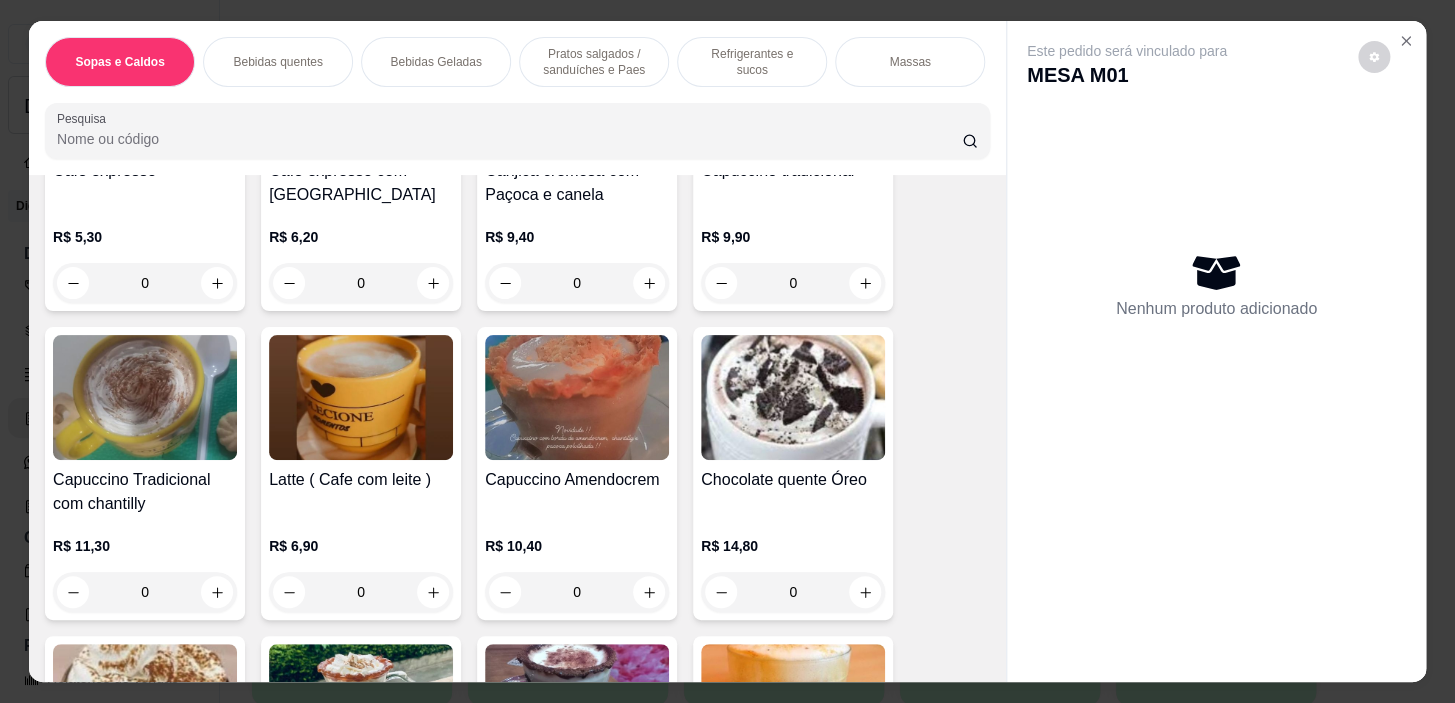 scroll, scrollTop: 454, scrollLeft: 0, axis: vertical 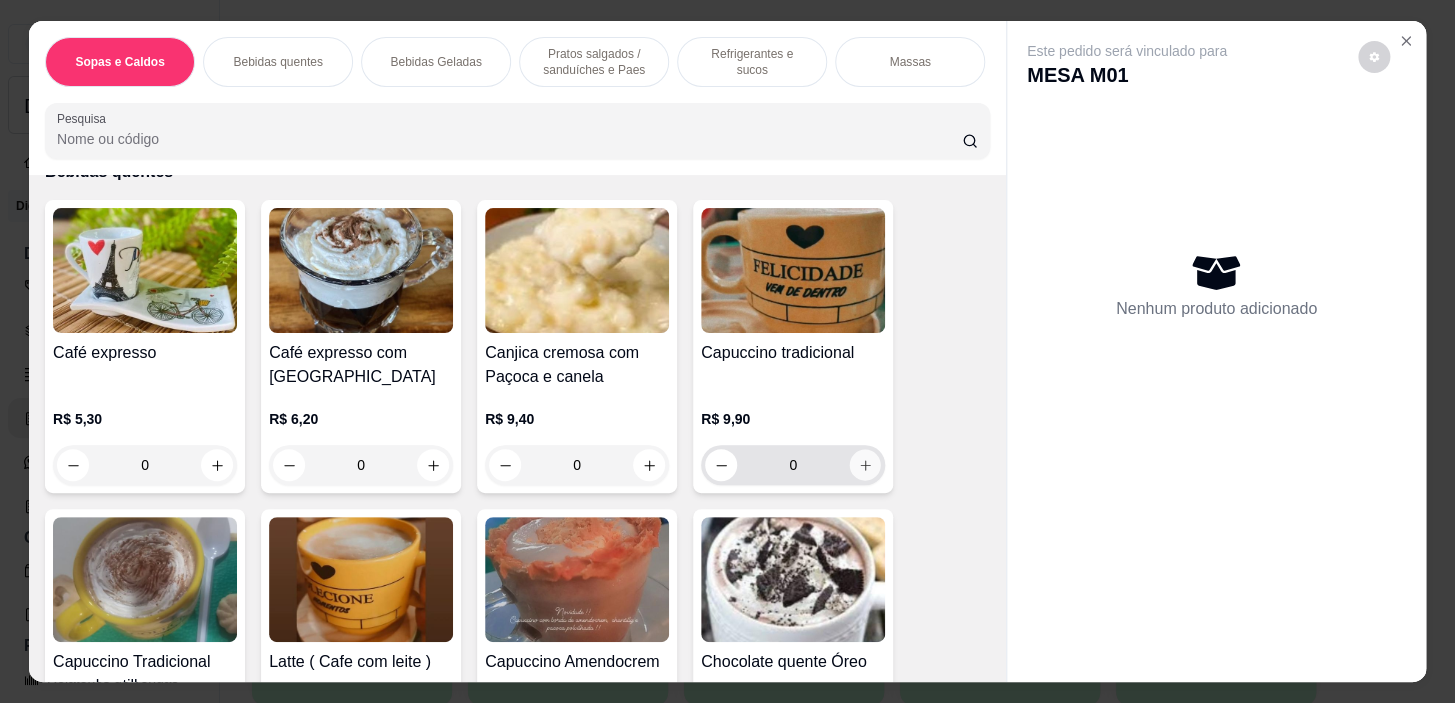 click 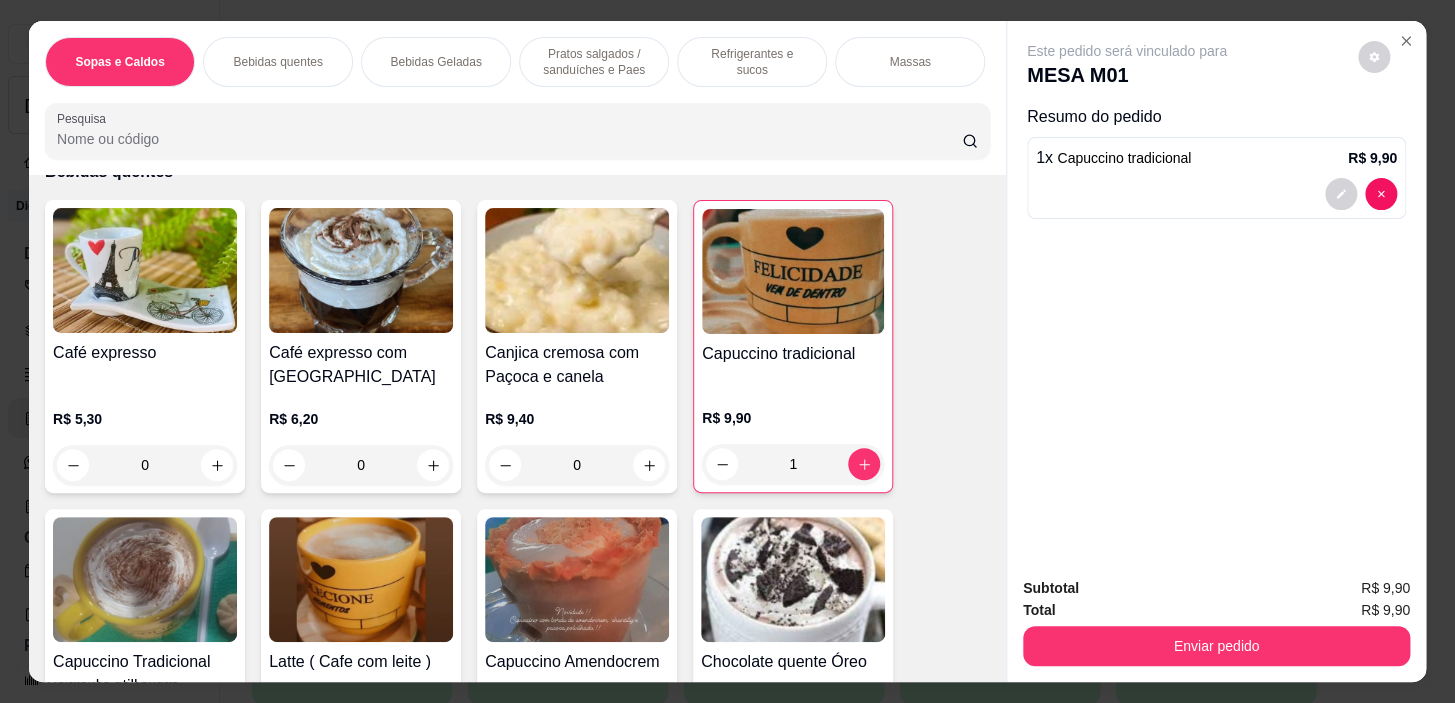 scroll, scrollTop: 818, scrollLeft: 0, axis: vertical 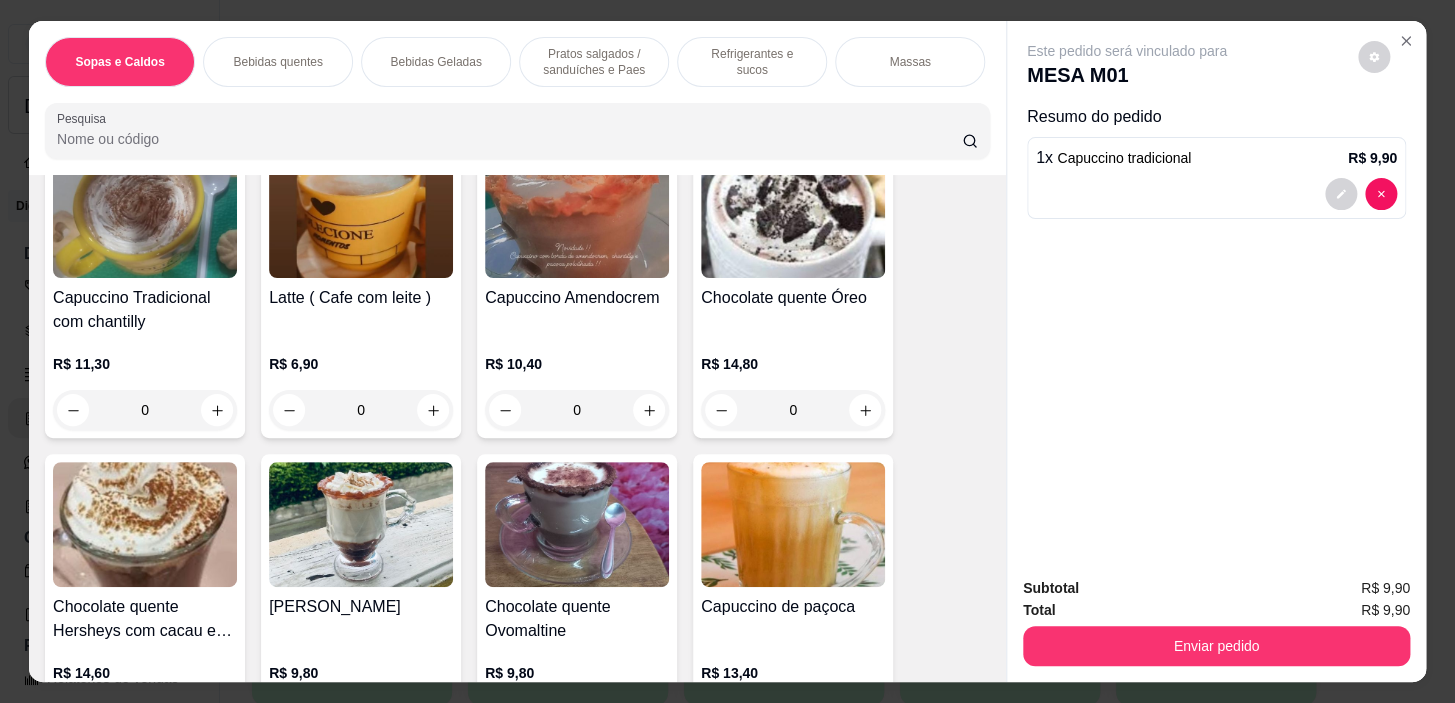 click on "0" at bounding box center [361, 410] 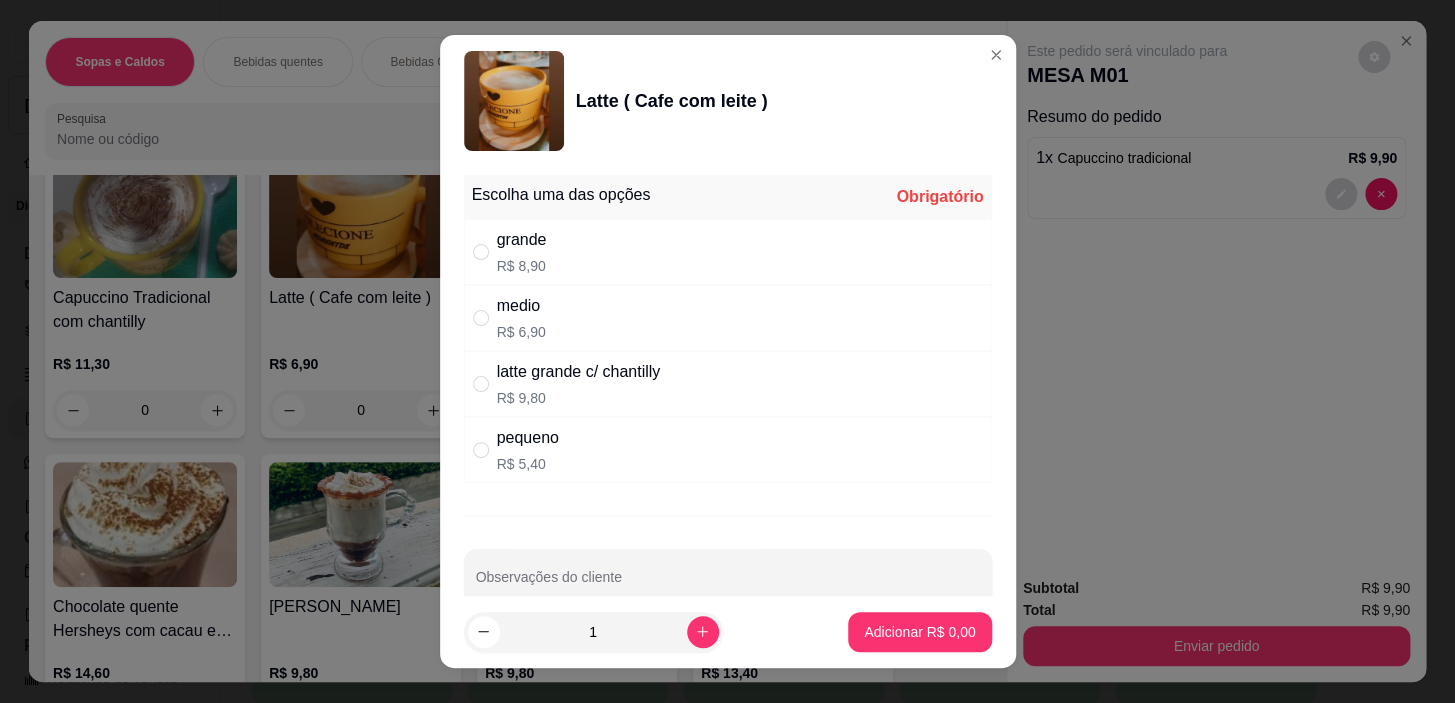 drag, startPoint x: 591, startPoint y: 305, endPoint x: 687, endPoint y: 372, distance: 117.06836 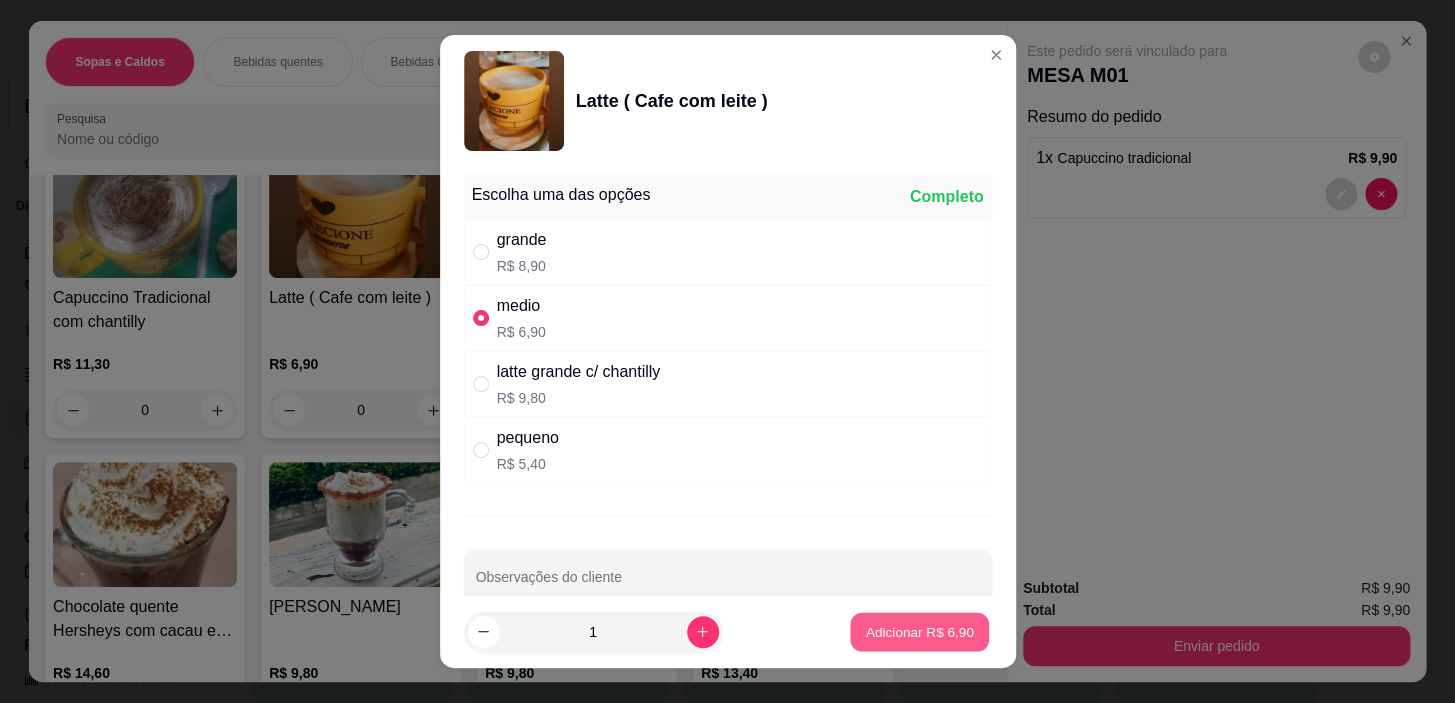 click on "Adicionar   R$ 6,90" at bounding box center (920, 631) 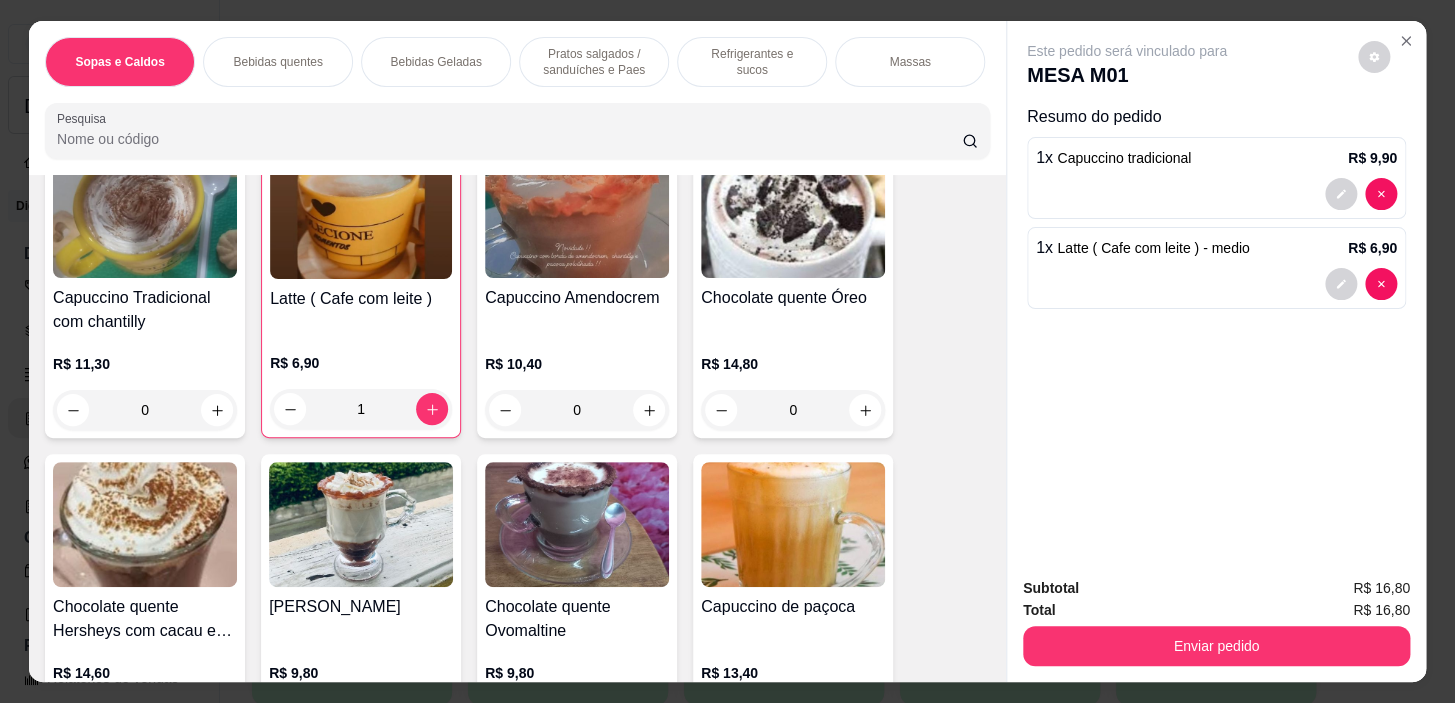 click on "Pratos salgados / sanduíches e Paes" at bounding box center (594, 62) 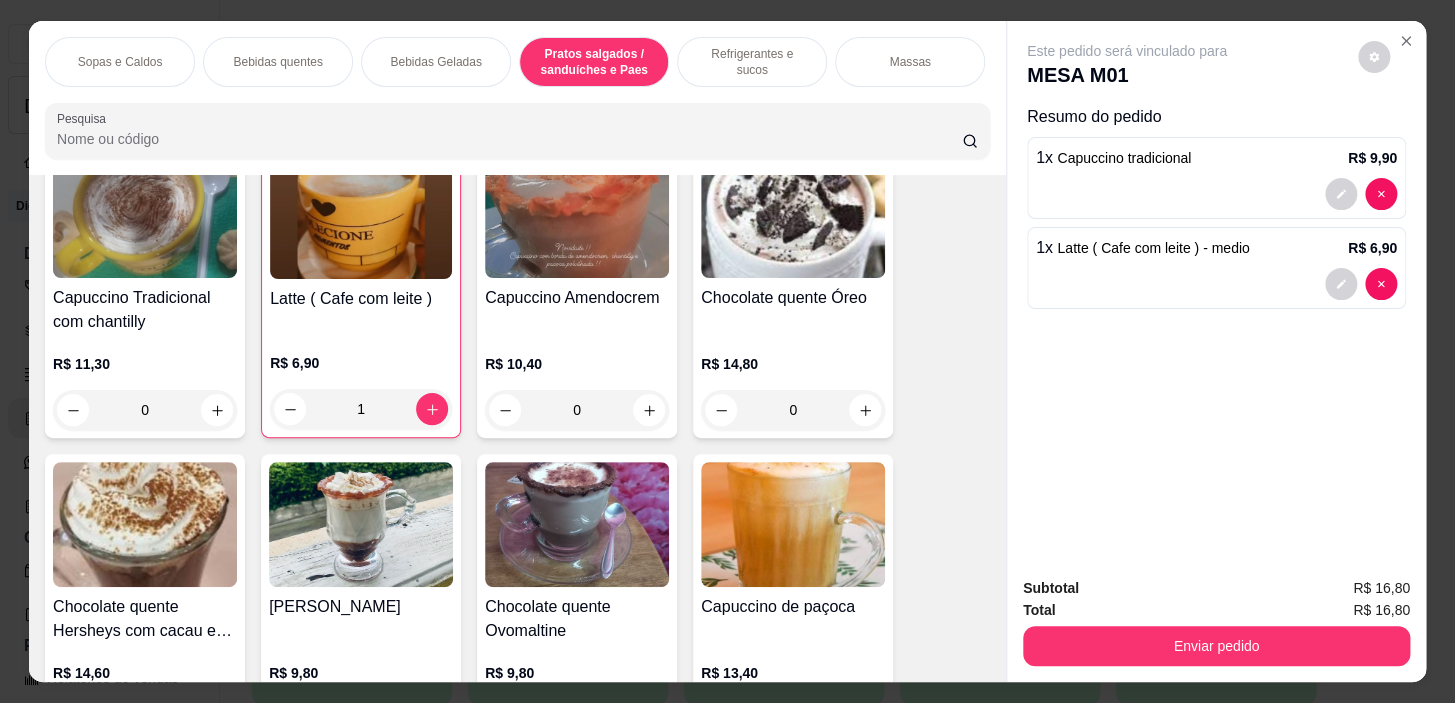 scroll, scrollTop: 5722, scrollLeft: 0, axis: vertical 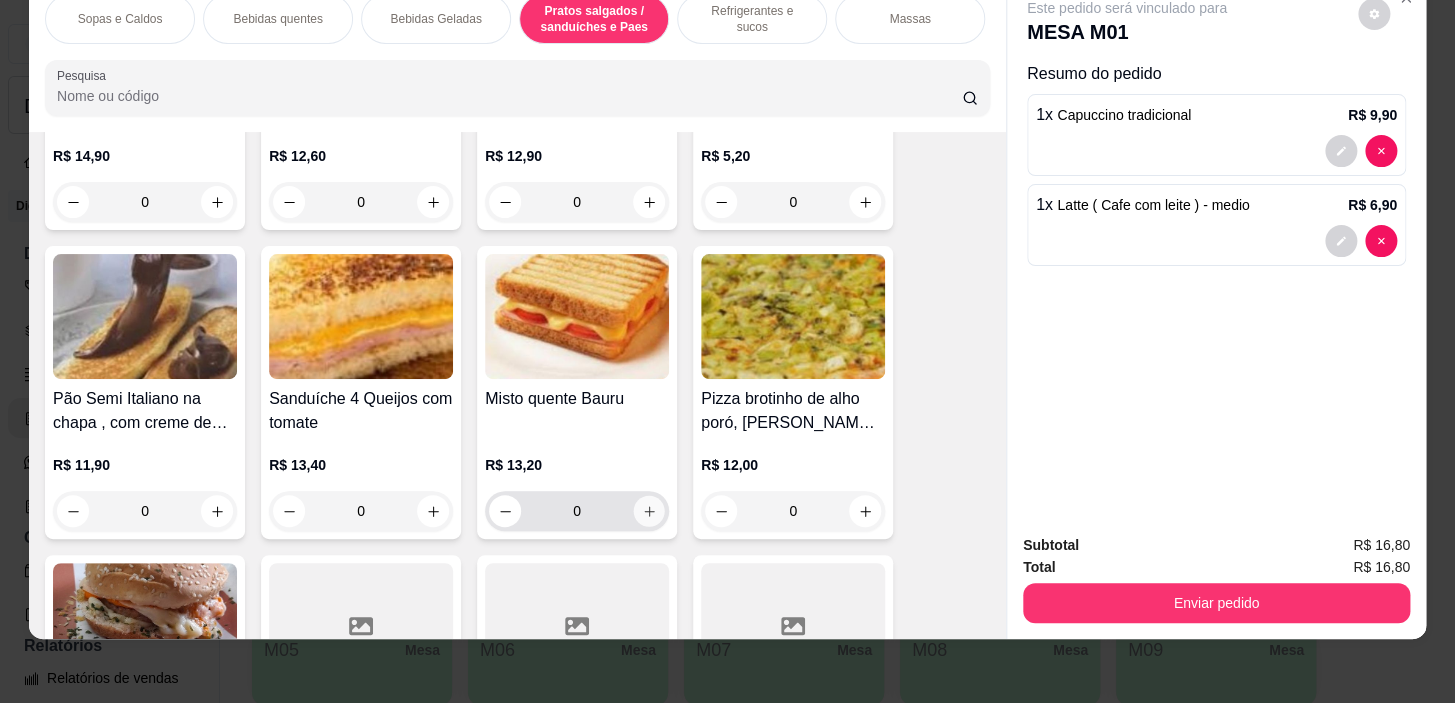 click 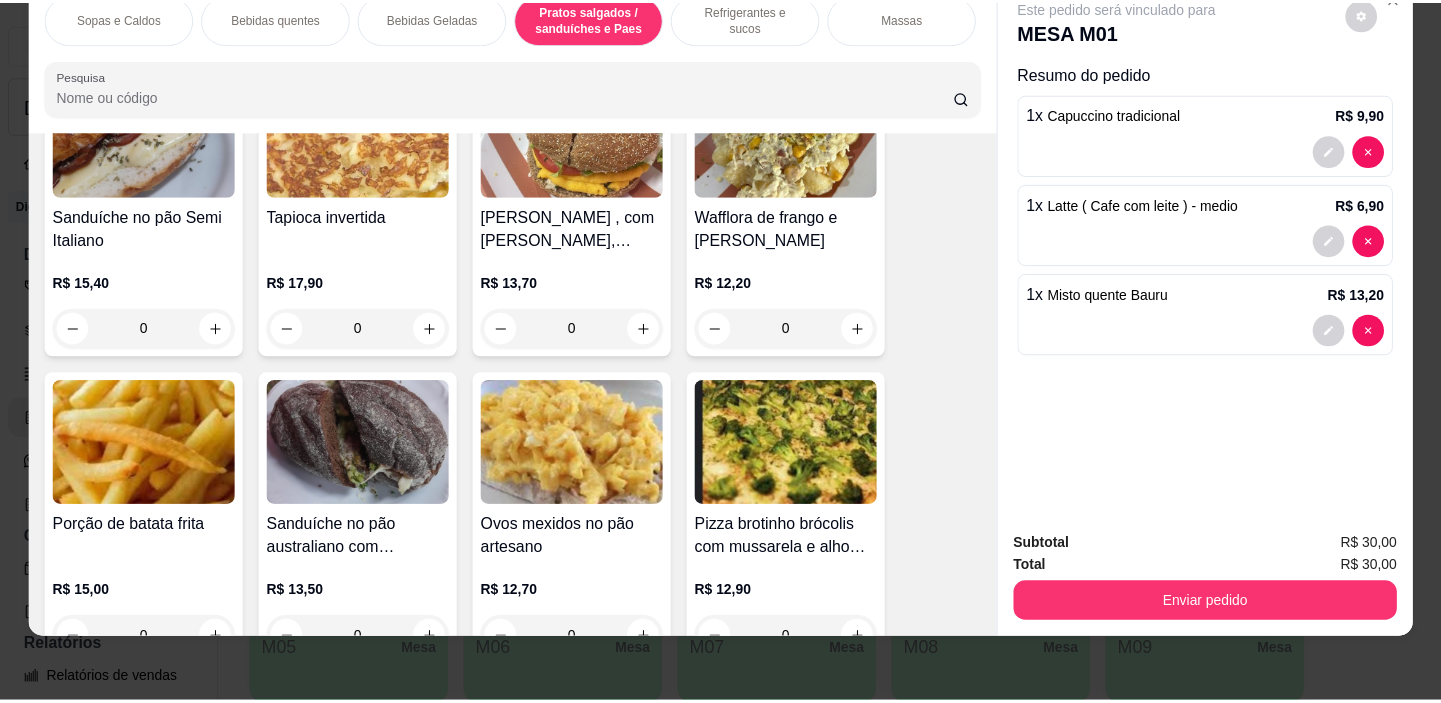 scroll, scrollTop: 6631, scrollLeft: 0, axis: vertical 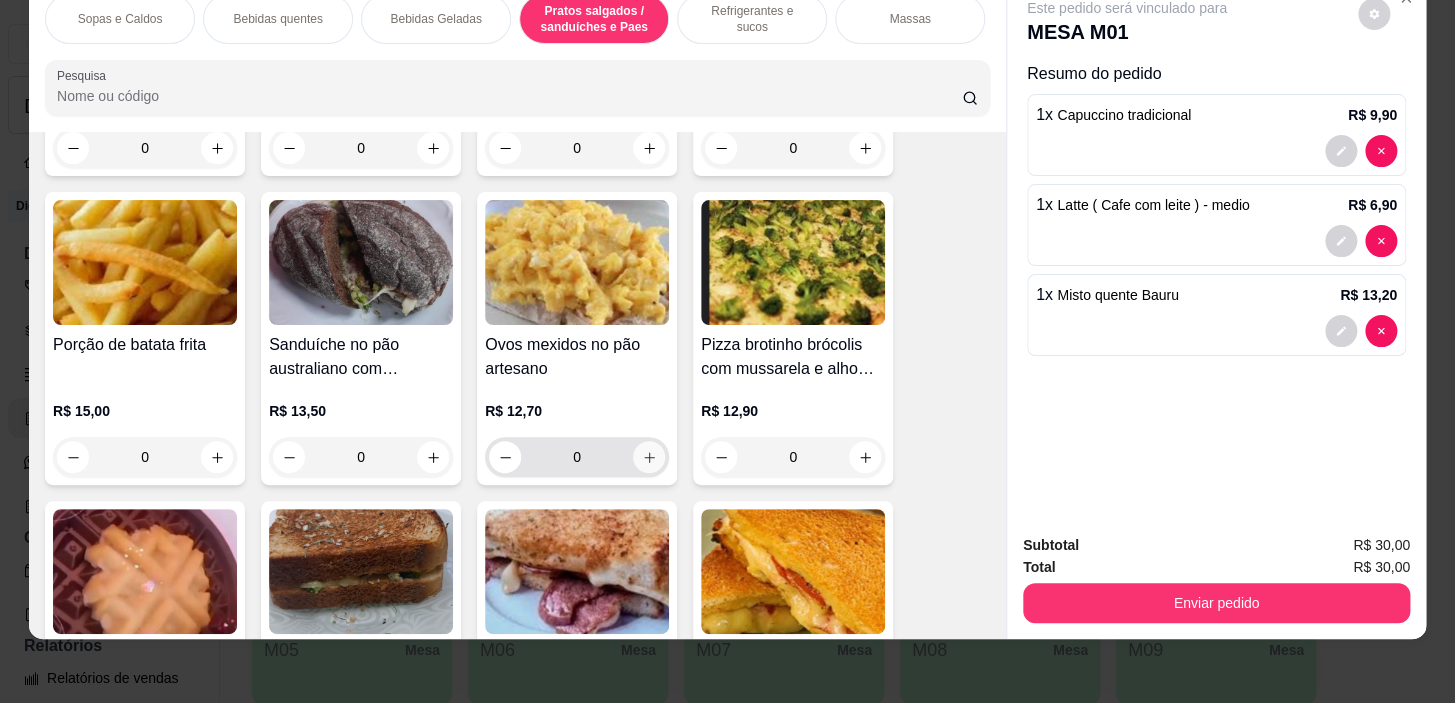 click at bounding box center (649, 457) 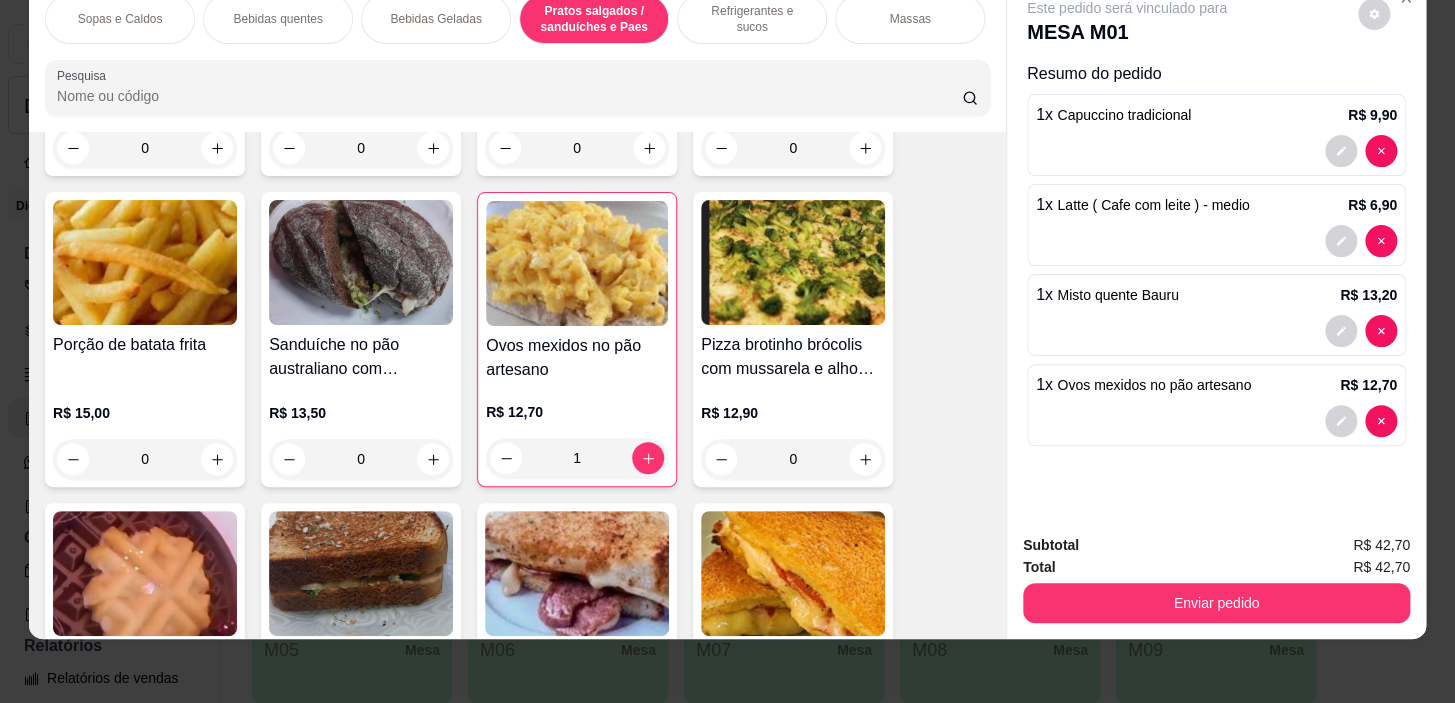 click on "Ovos mexidos no pão artesano" at bounding box center (577, 358) 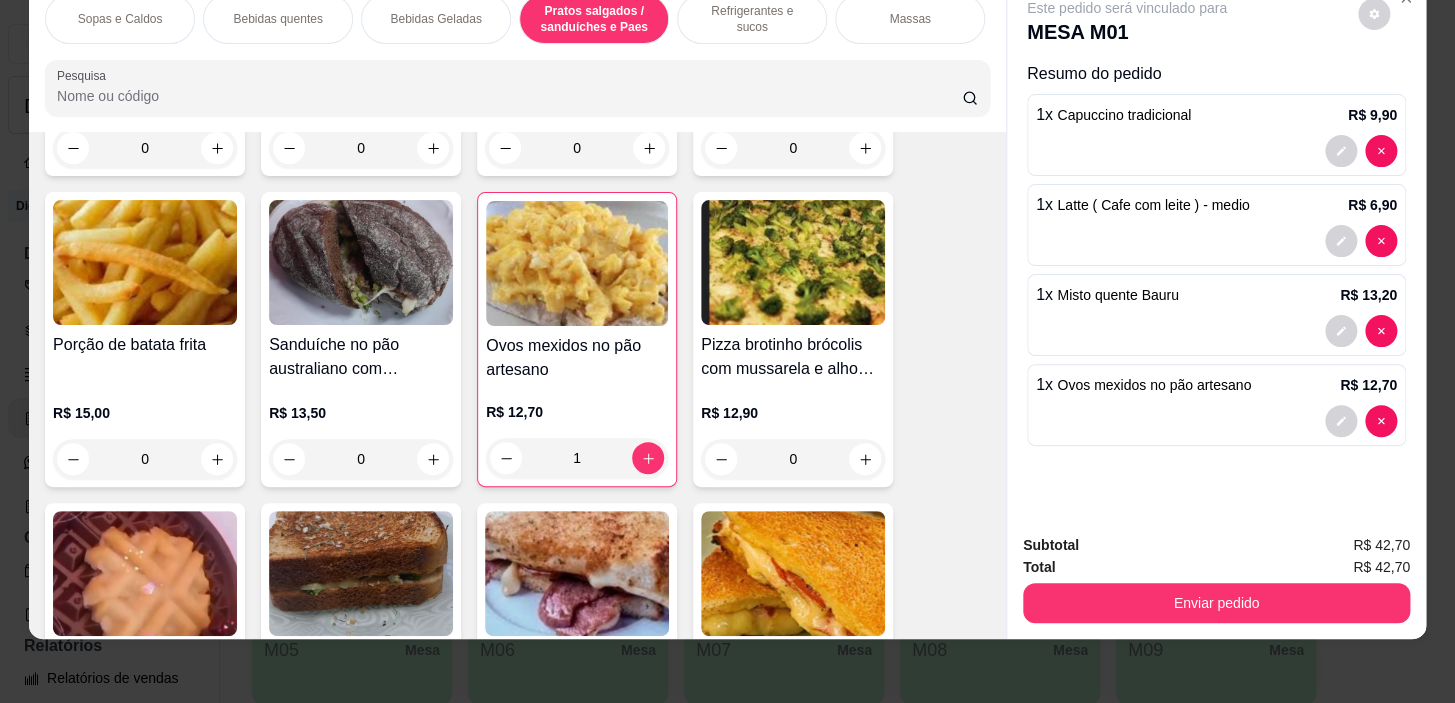 drag, startPoint x: 1224, startPoint y: 561, endPoint x: 1220, endPoint y: 587, distance: 26.305893 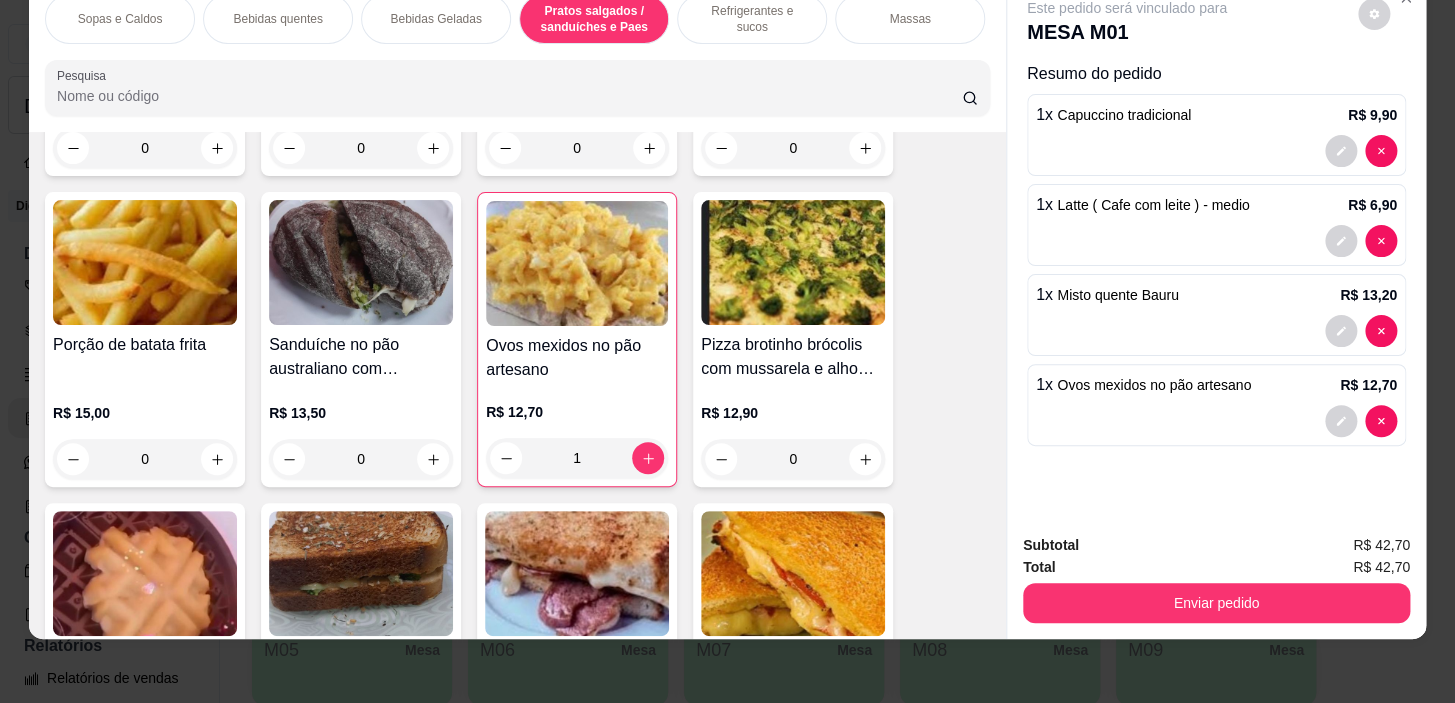 click on "Subtotal R$ 42,70 Total R$ 42,70 Enviar pedido" at bounding box center [1216, 578] 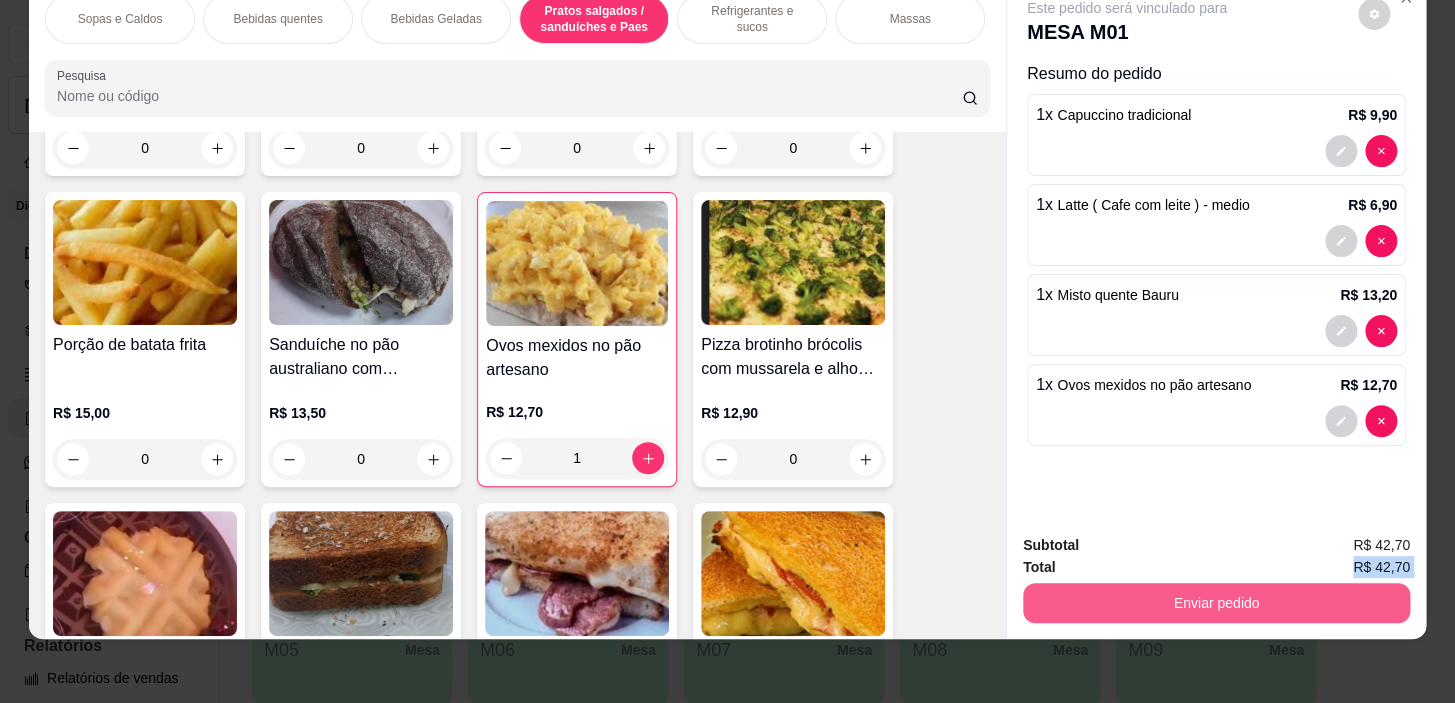 click on "Enviar pedido" at bounding box center [1216, 603] 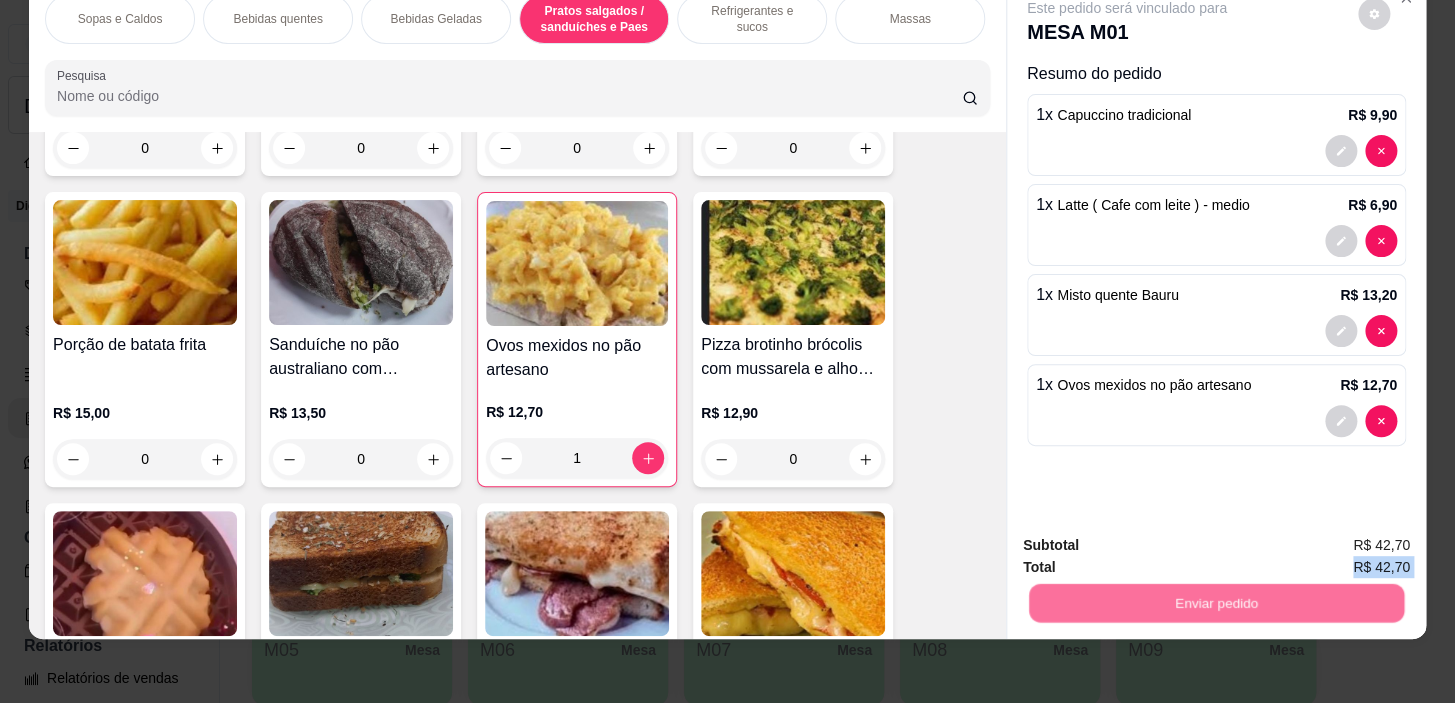 click on "Não registrar e enviar pedido" at bounding box center [1150, 539] 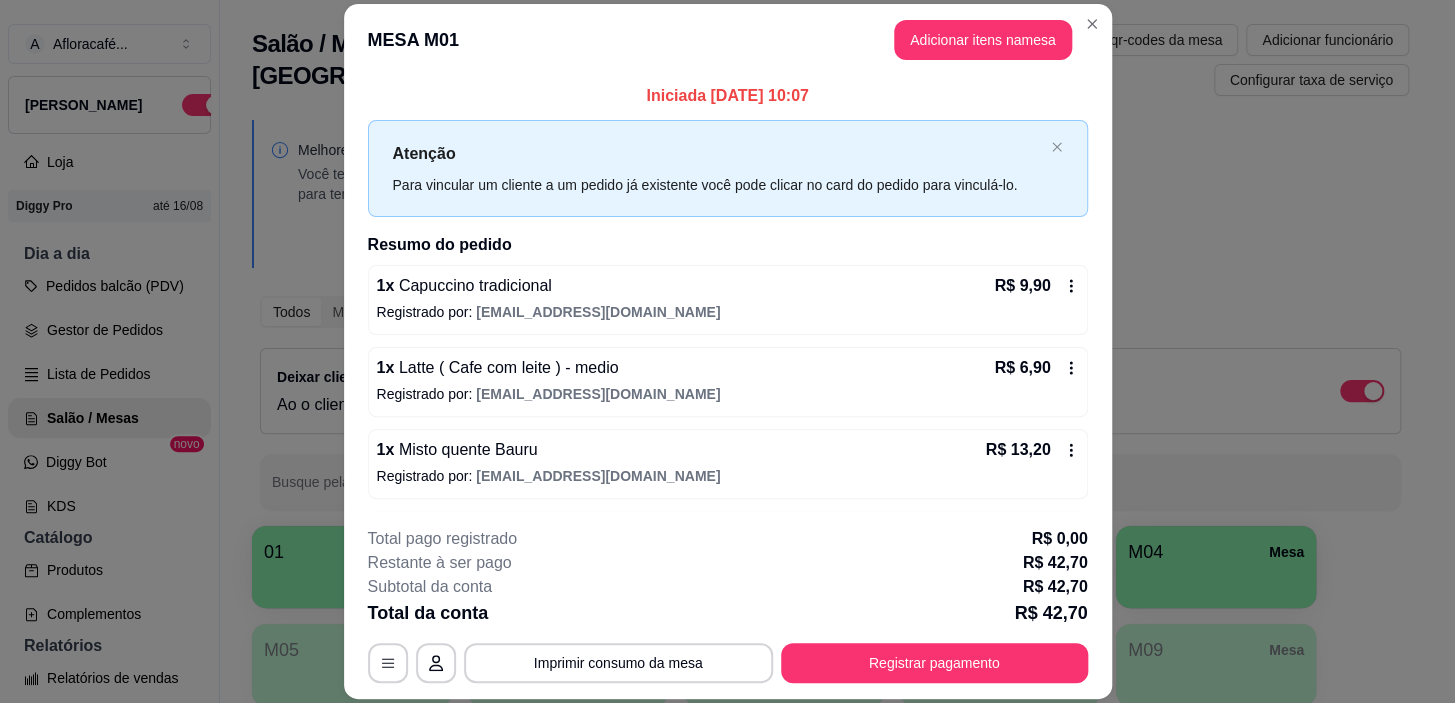 type 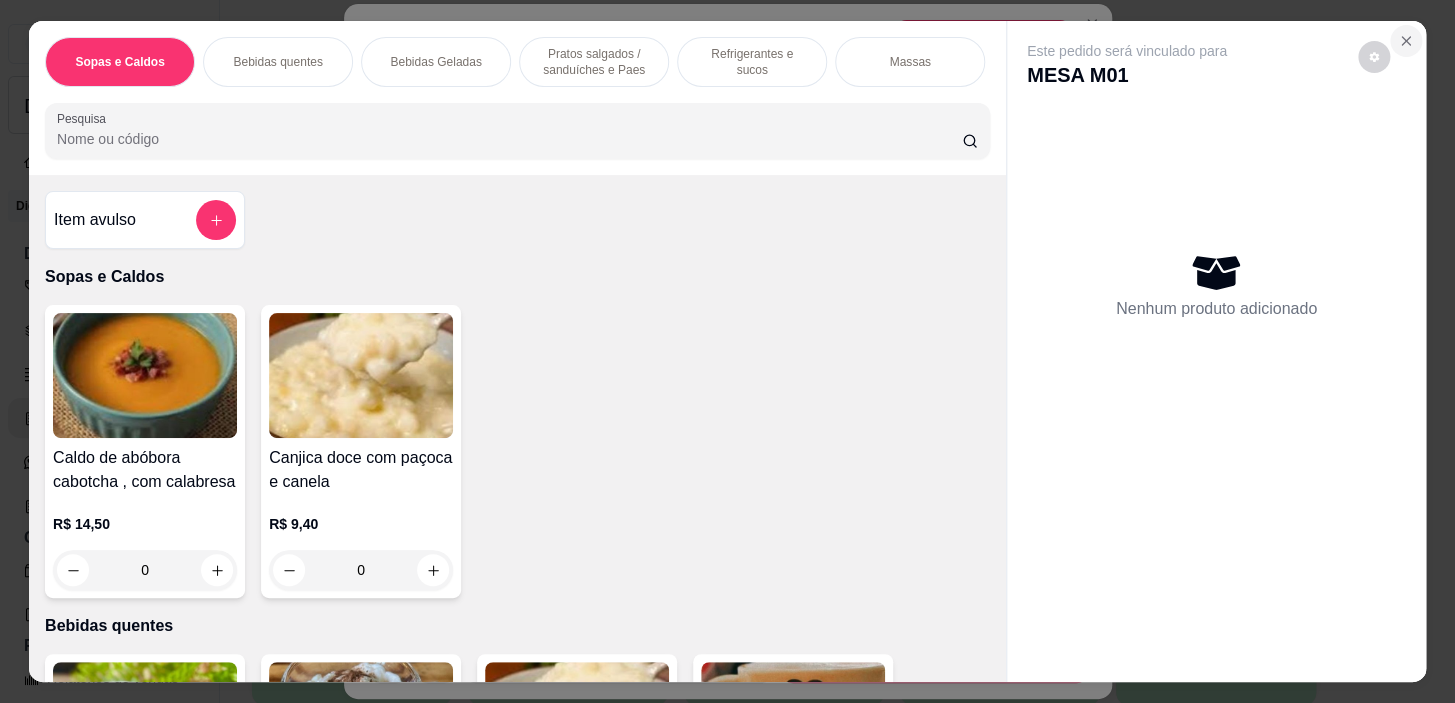 click 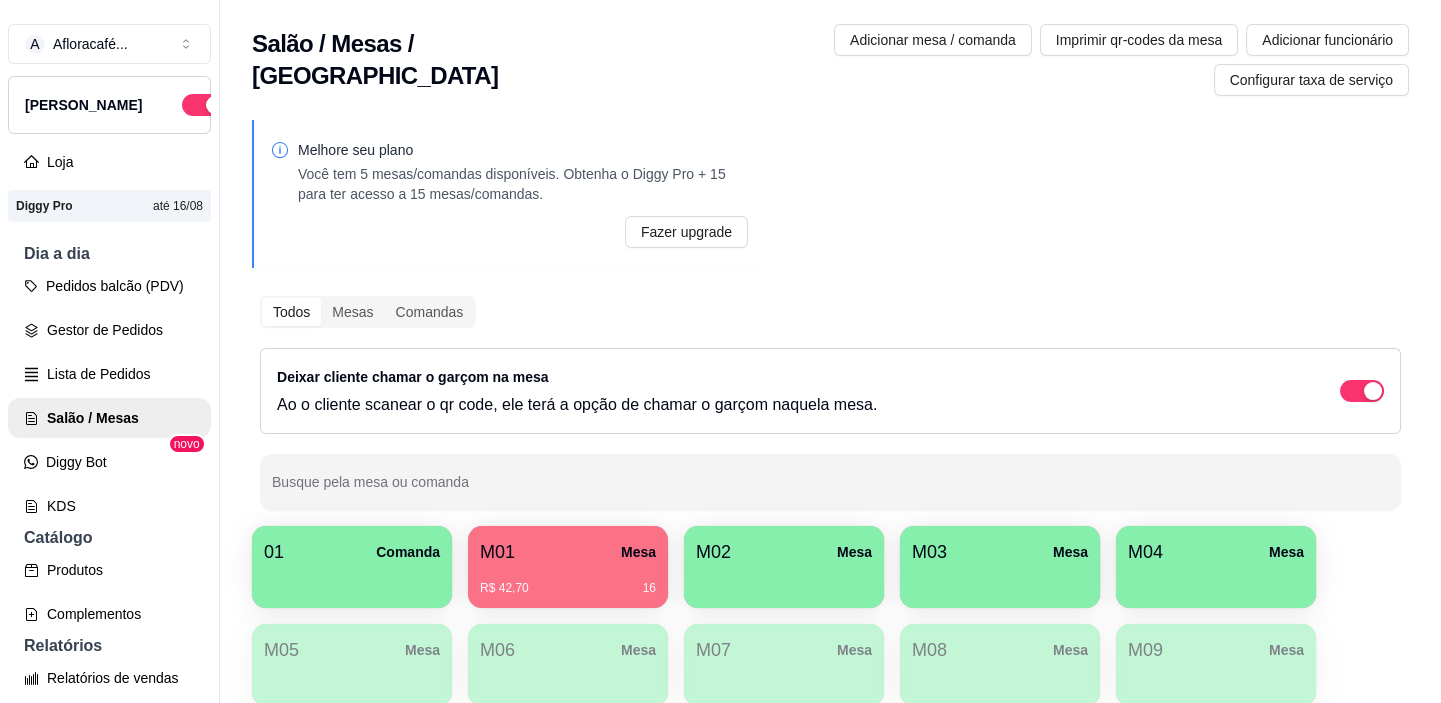 click on "Catálogo" at bounding box center [109, 538] 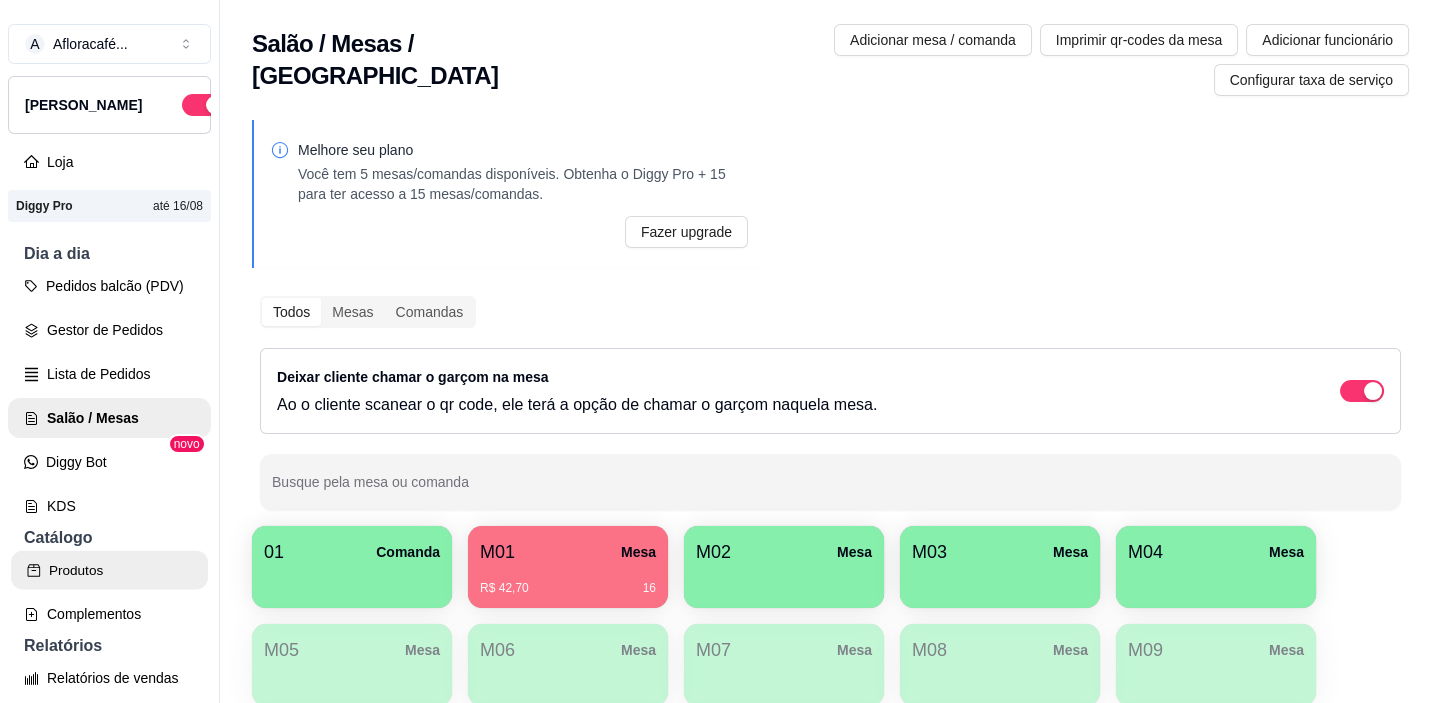 click on "Produtos" at bounding box center (109, 570) 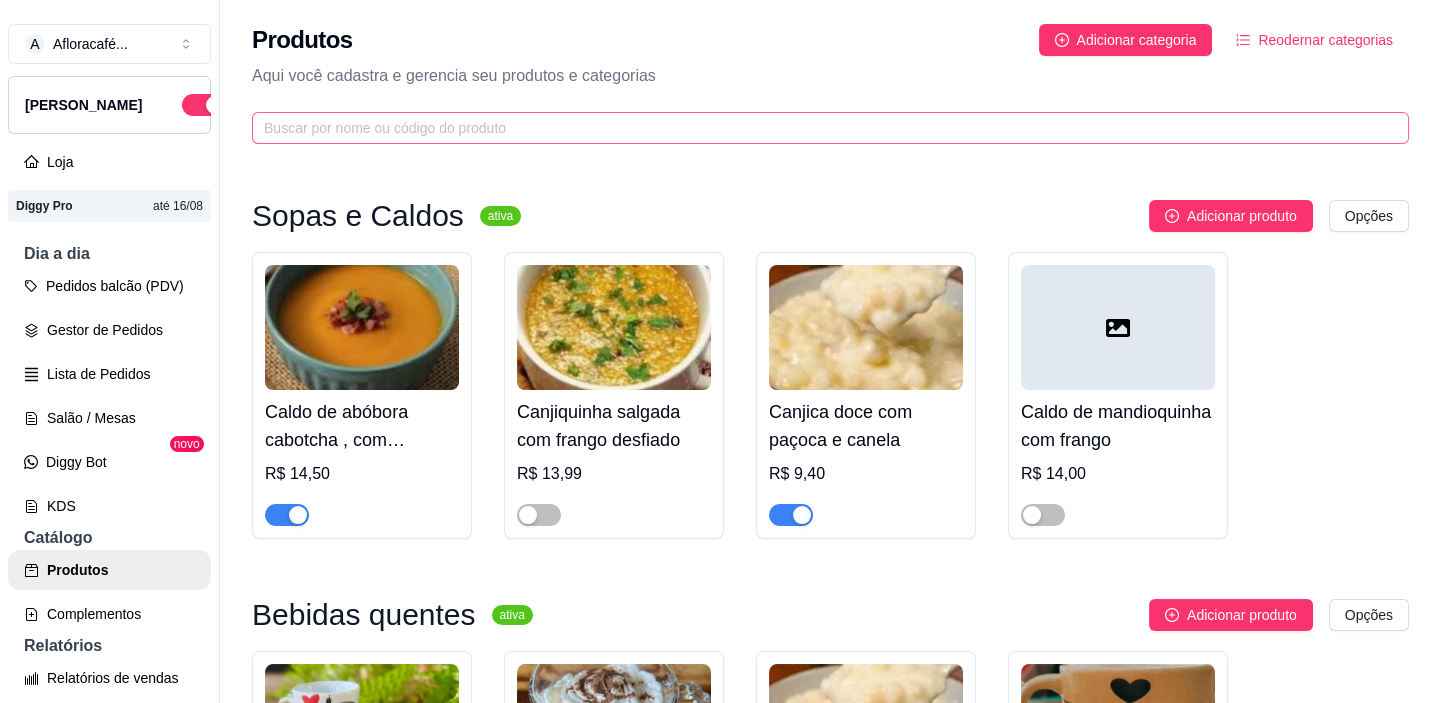 drag, startPoint x: 401, startPoint y: 174, endPoint x: 429, endPoint y: 127, distance: 54.708317 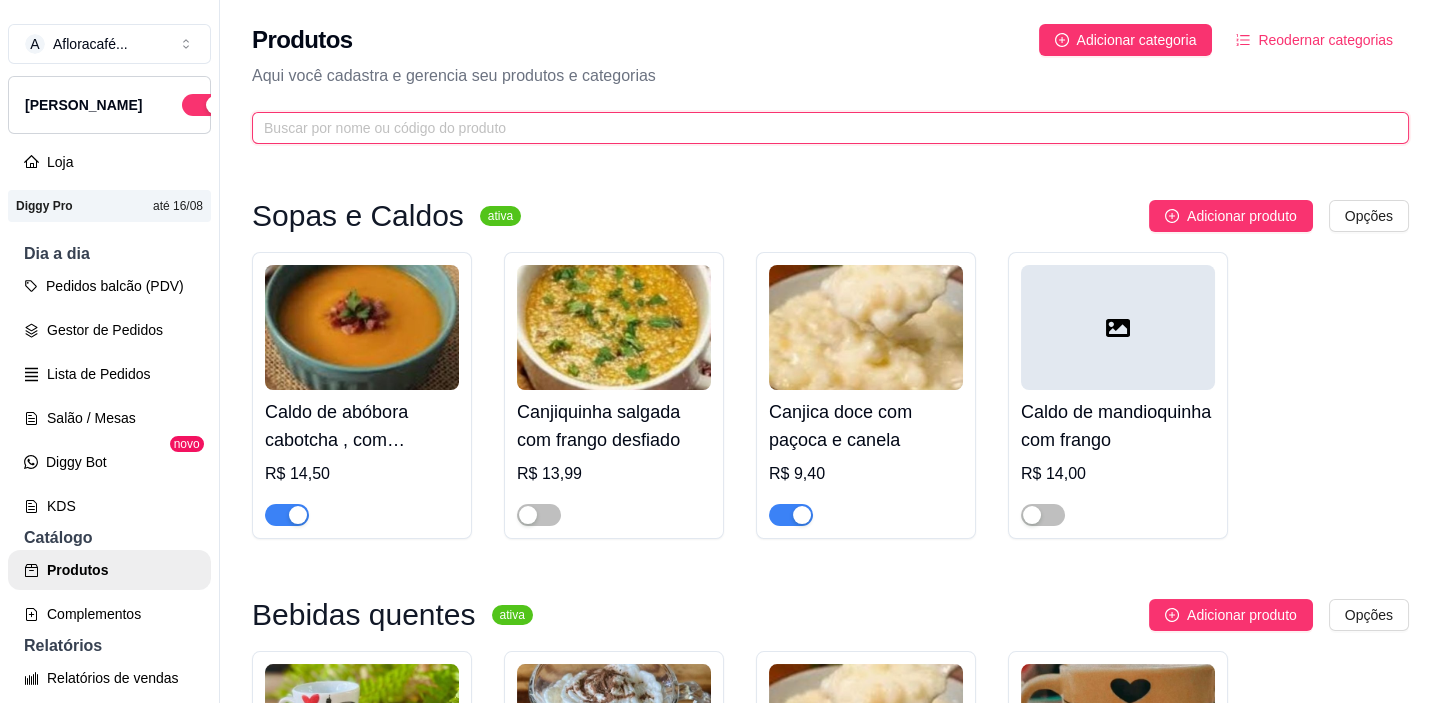 click at bounding box center [822, 128] 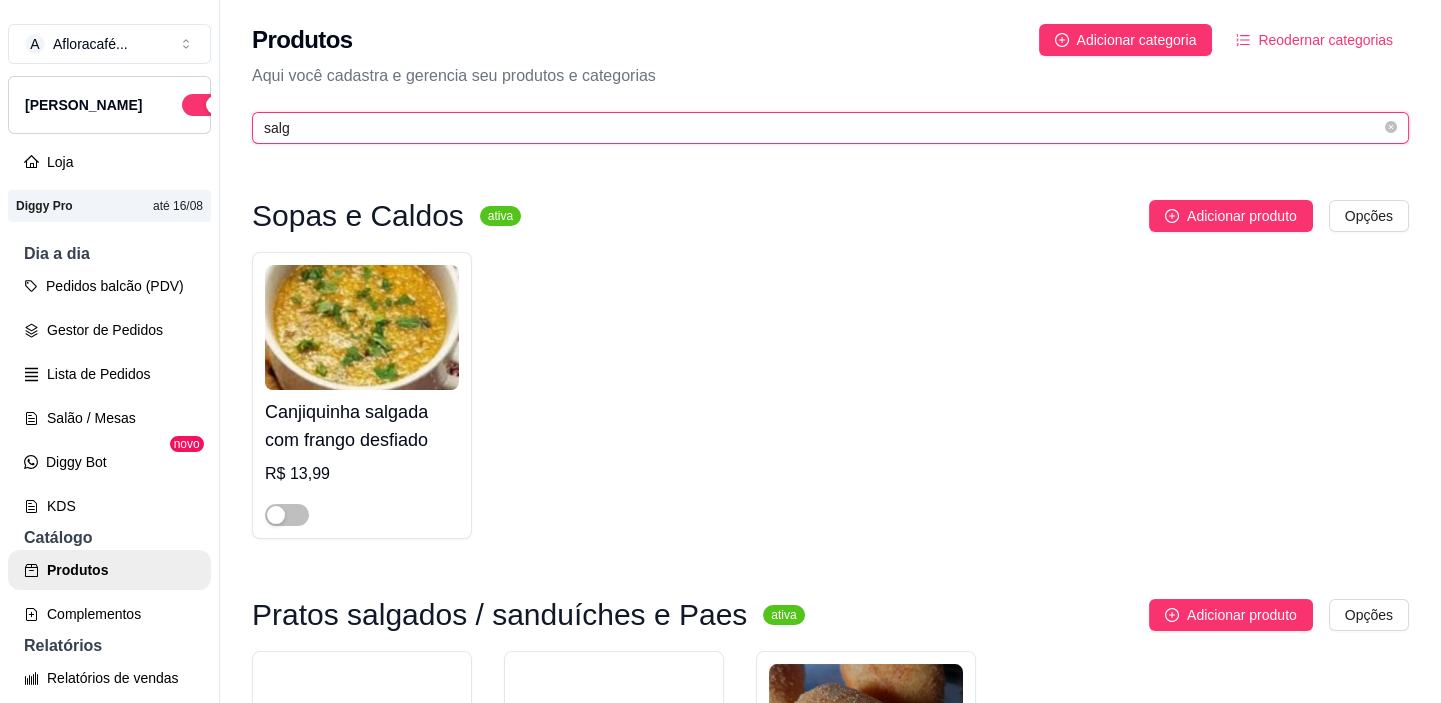 scroll, scrollTop: 322, scrollLeft: 0, axis: vertical 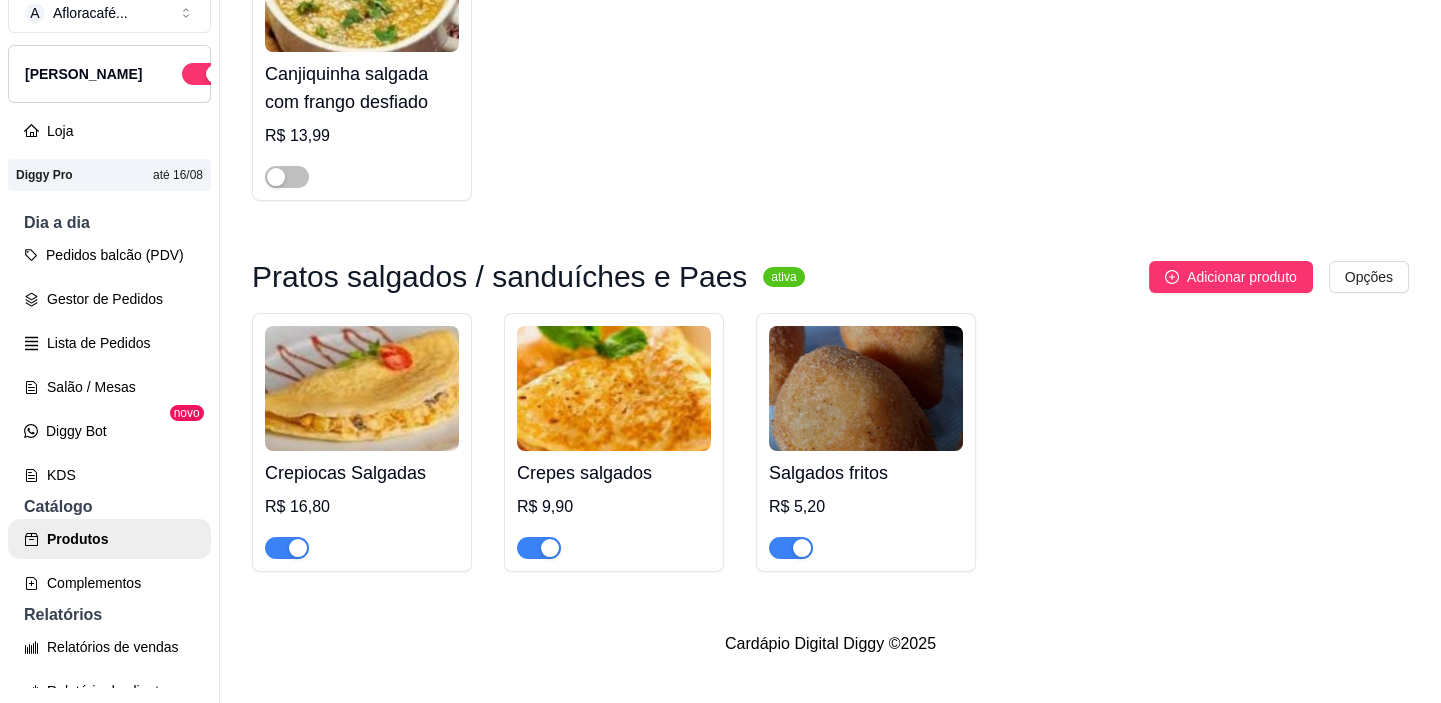 type on "salg" 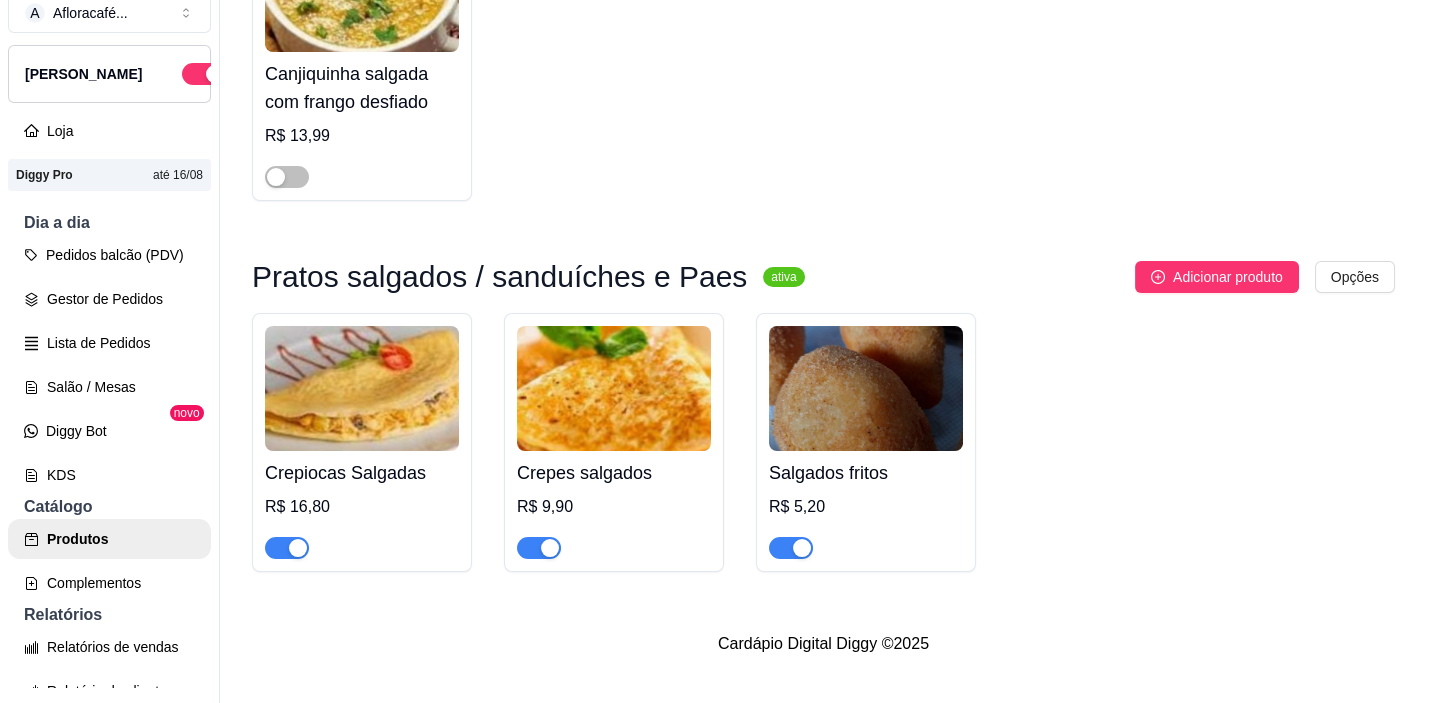 type 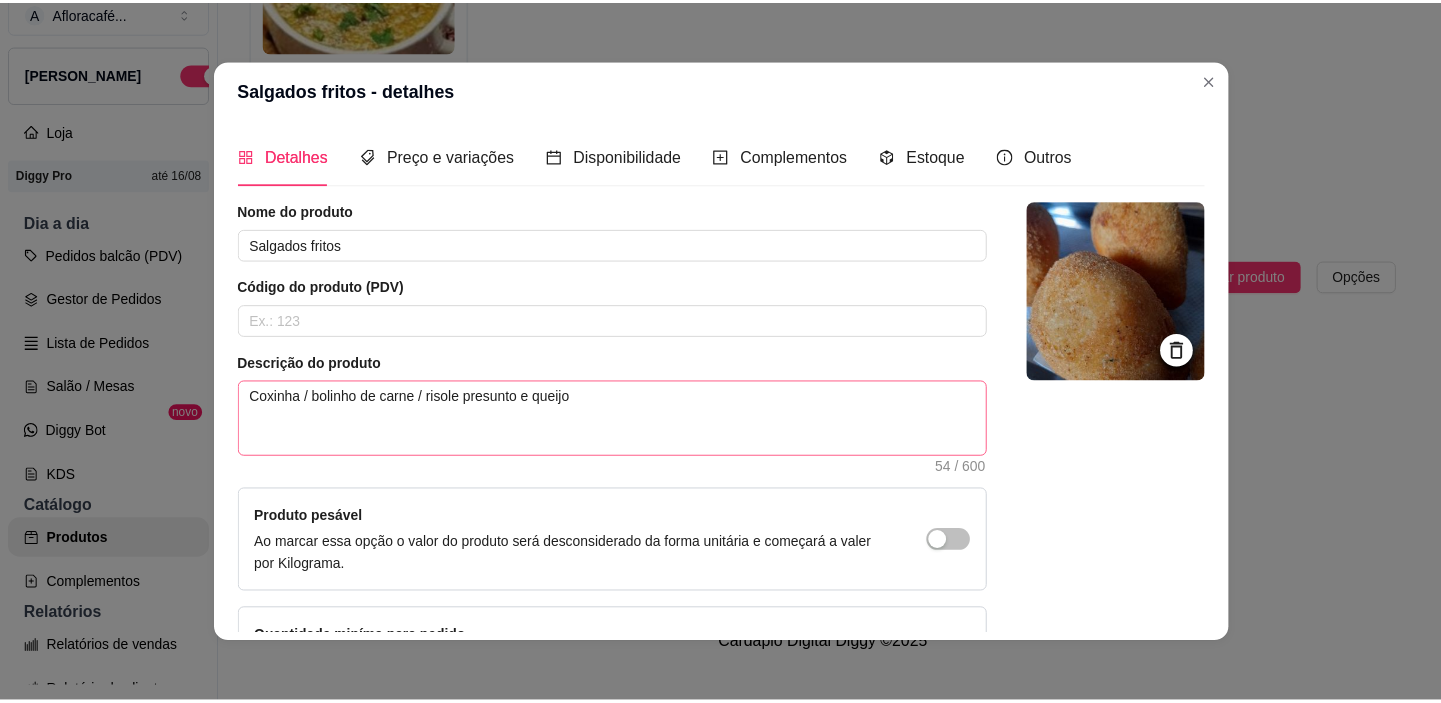 scroll, scrollTop: 144, scrollLeft: 0, axis: vertical 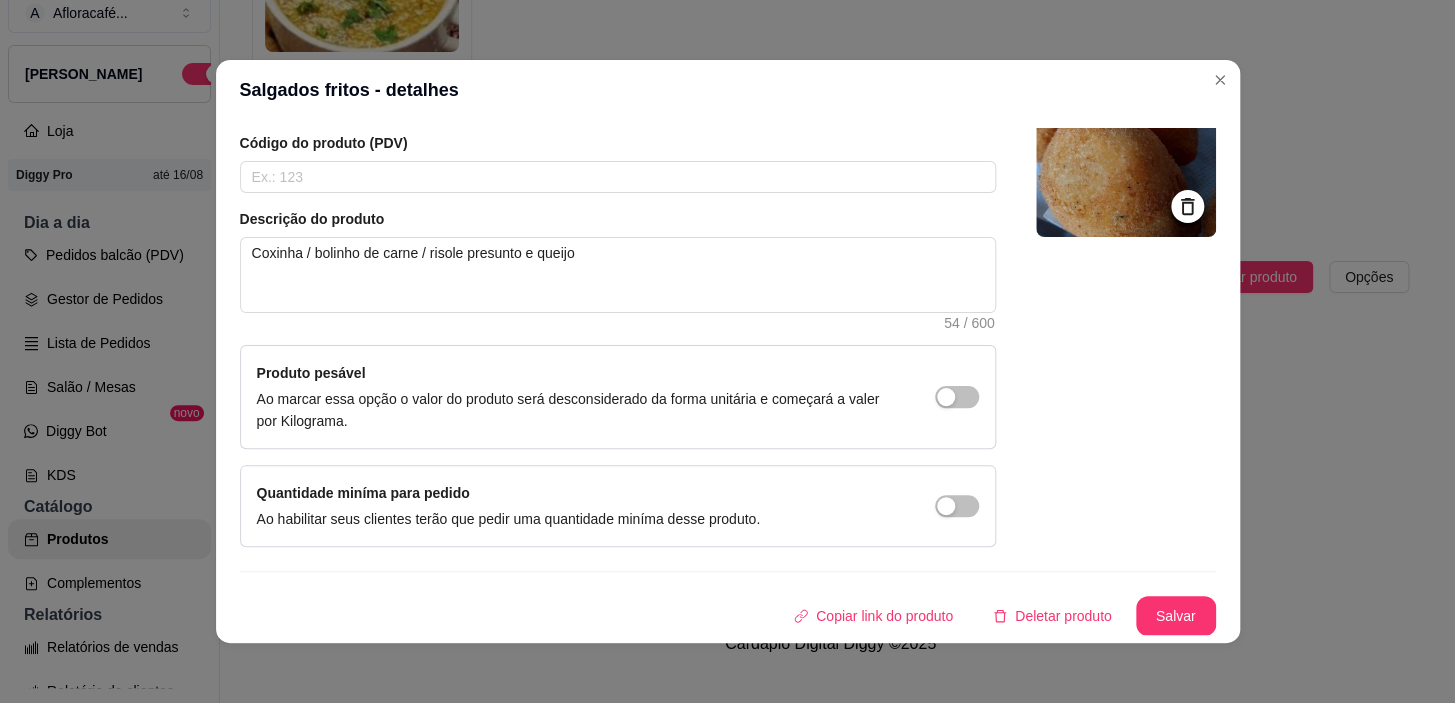 click on "Salgados fritos  - detalhes" at bounding box center [728, 90] 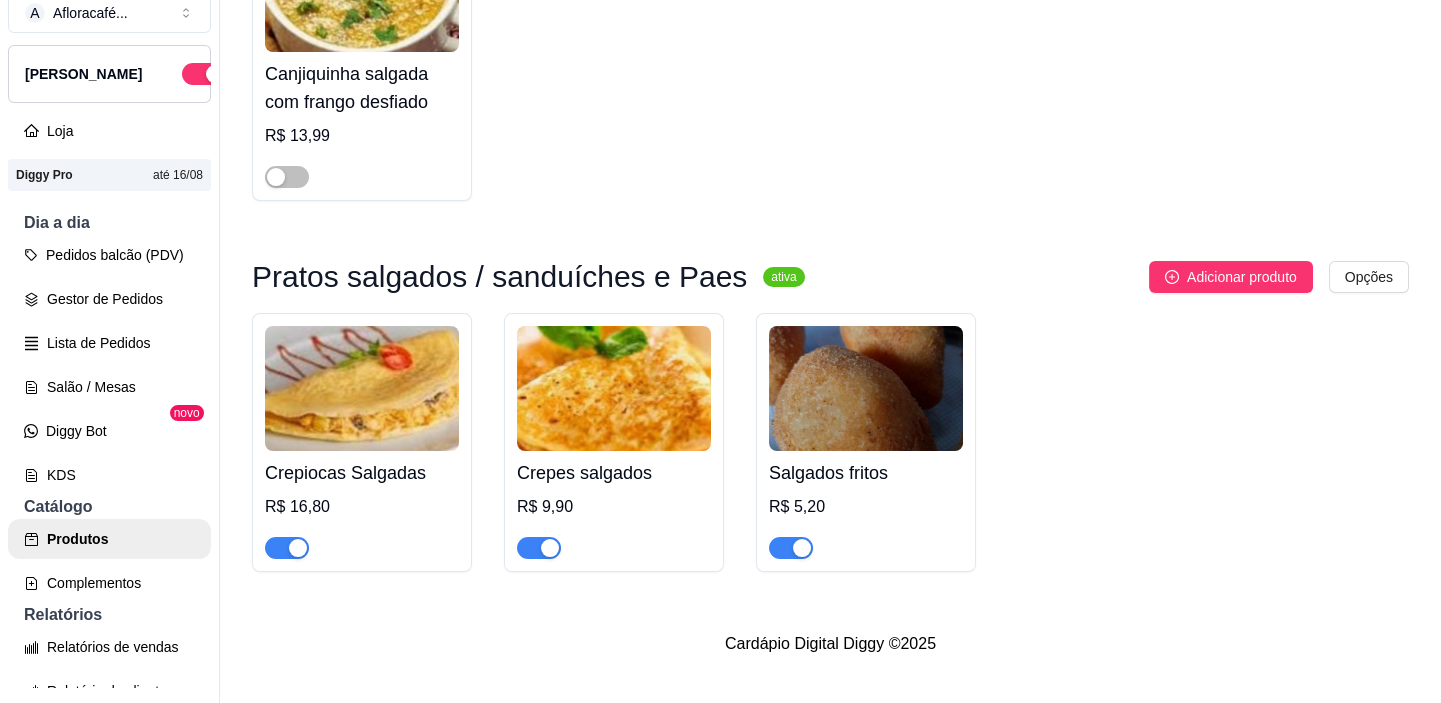 scroll, scrollTop: 0, scrollLeft: 0, axis: both 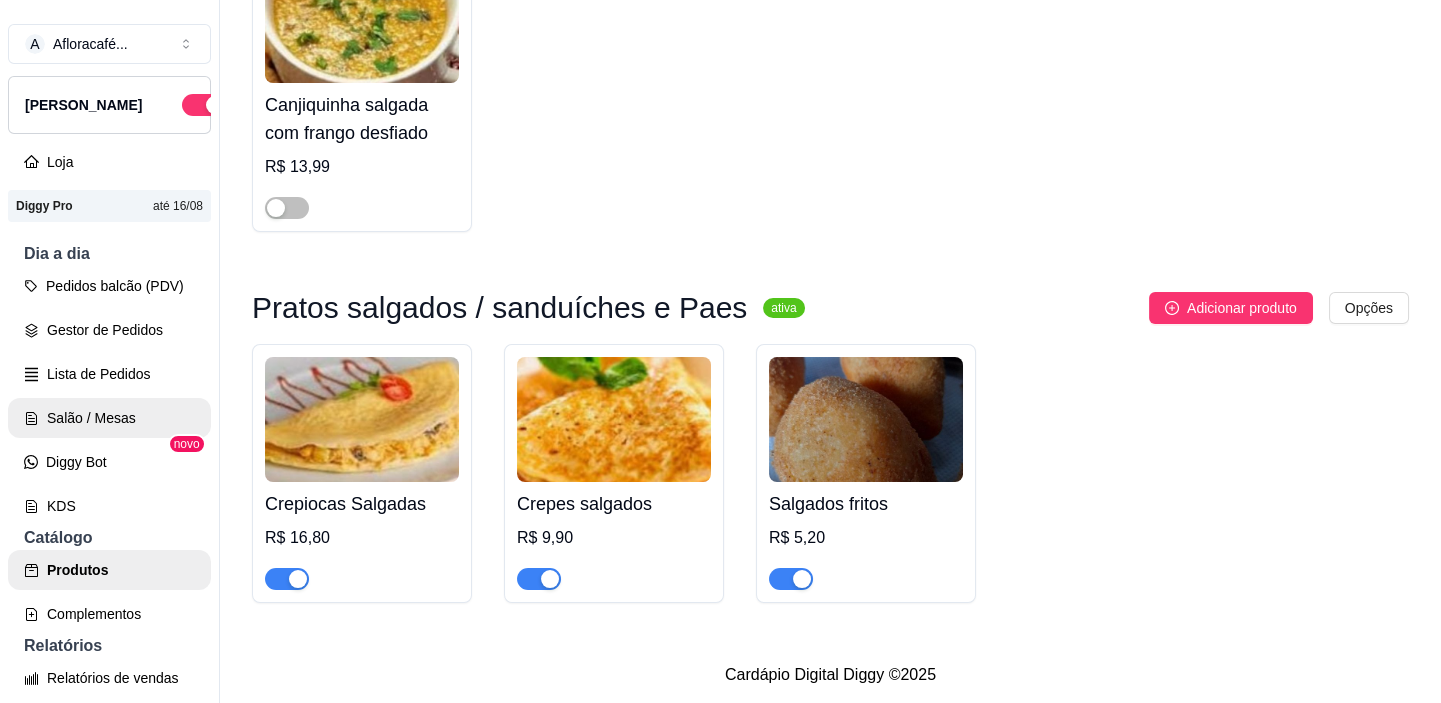 click on "Salão / Mesas" at bounding box center [109, 418] 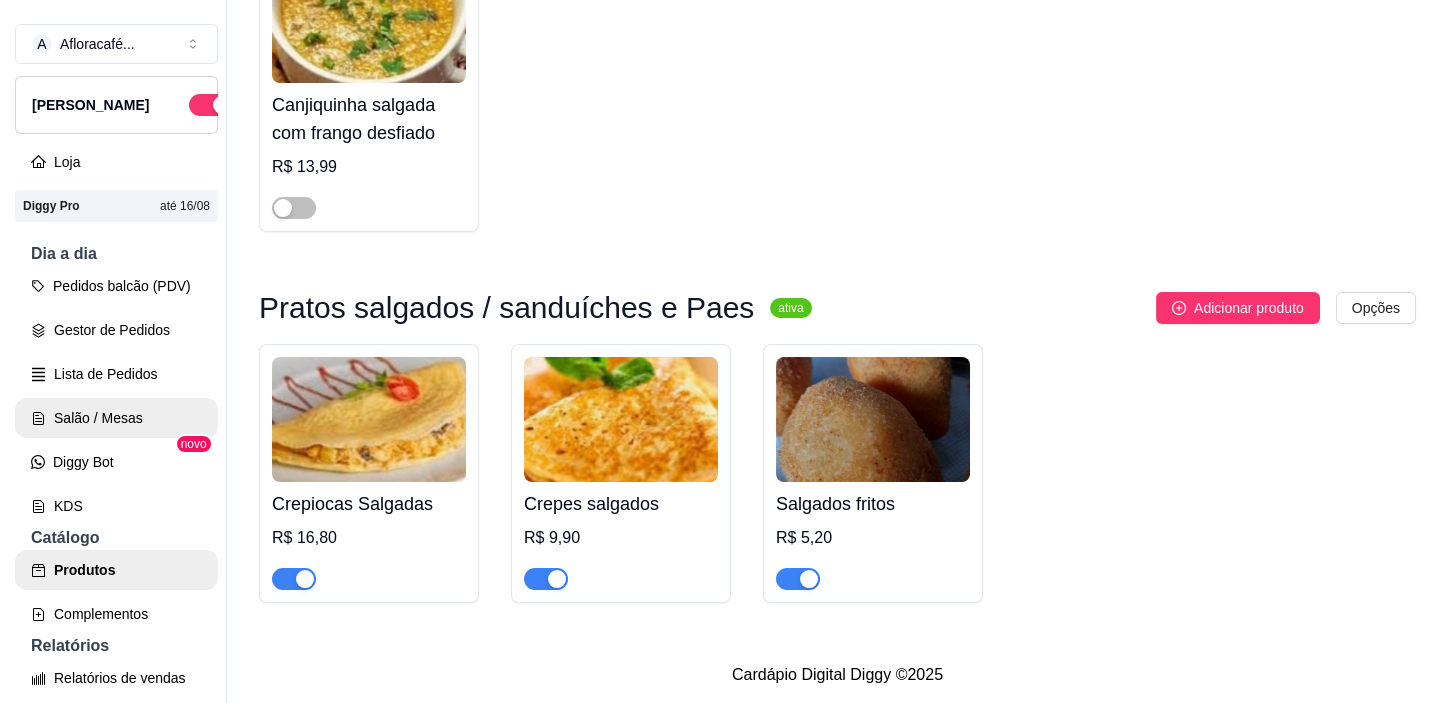 scroll, scrollTop: 0, scrollLeft: 0, axis: both 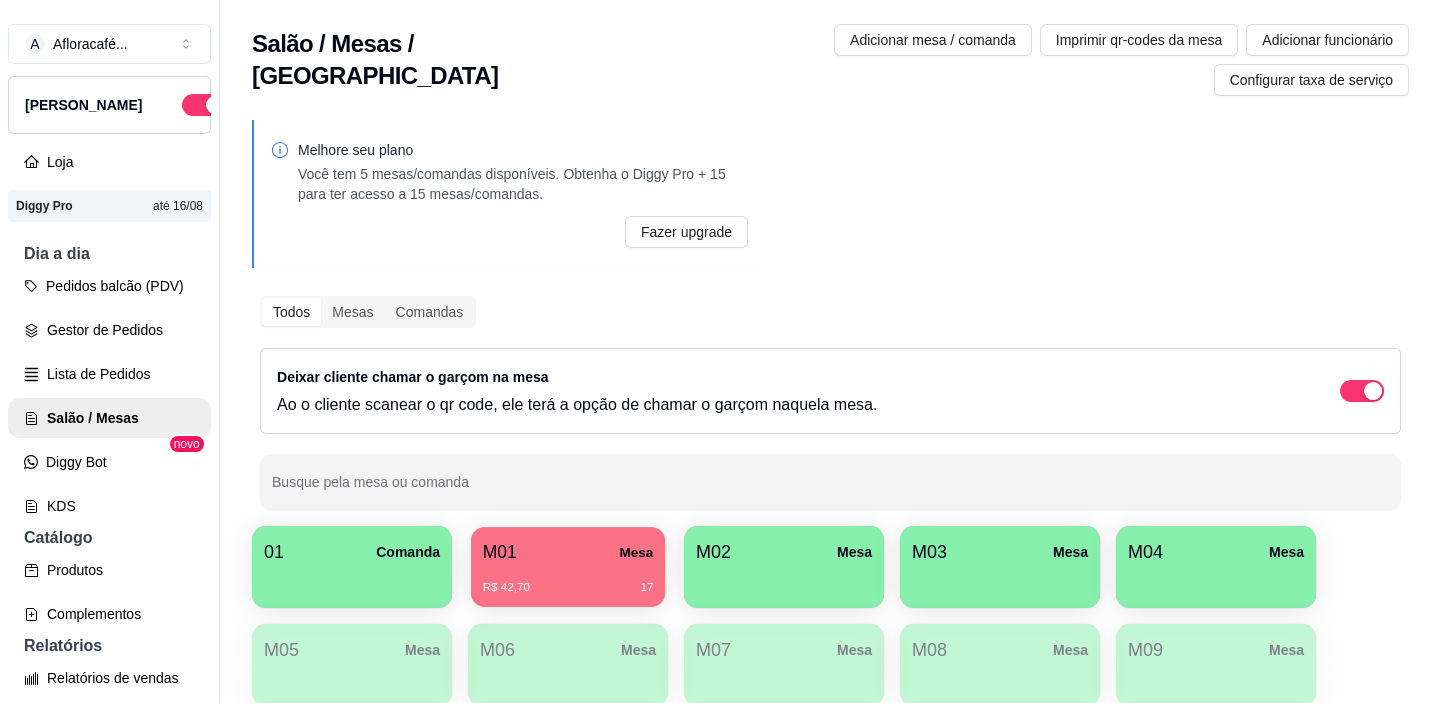 click on "M01 Mesa R$ 42,70 17" at bounding box center [568, 567] 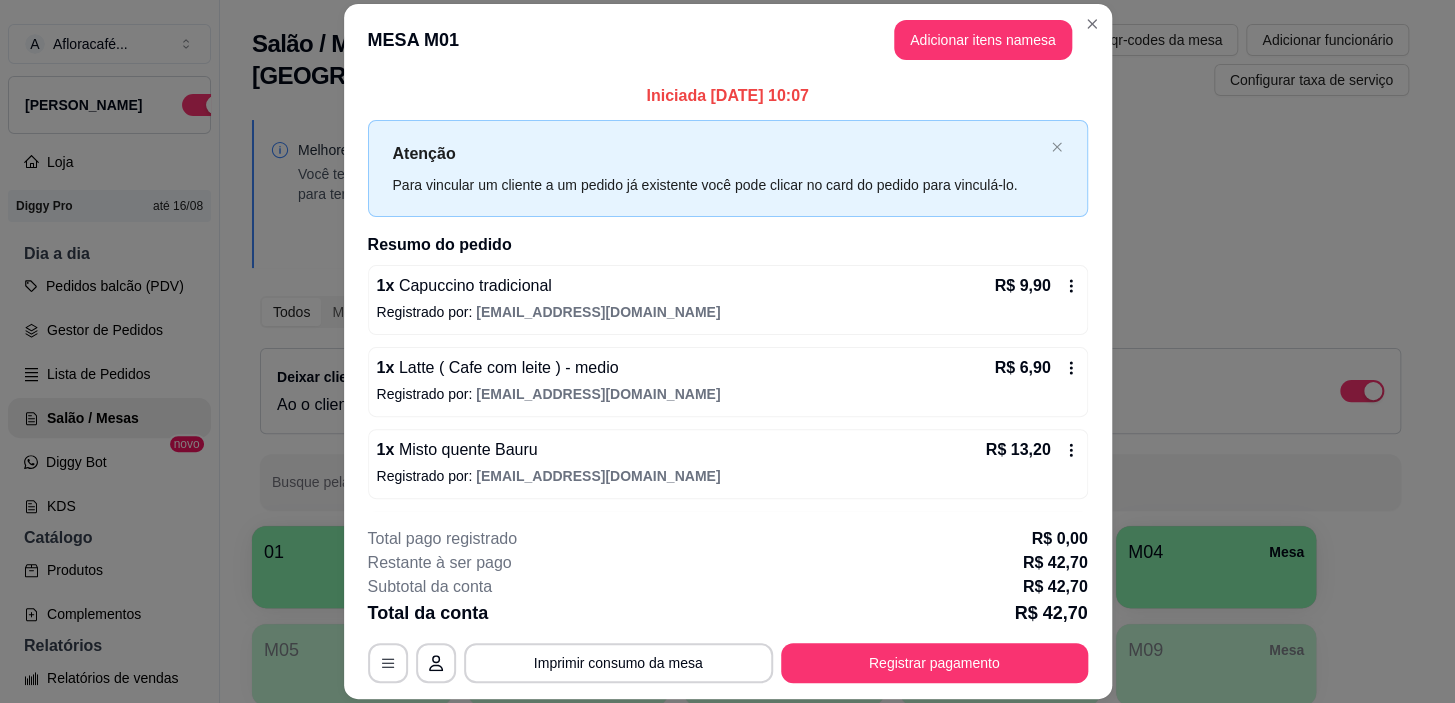 scroll, scrollTop: 76, scrollLeft: 0, axis: vertical 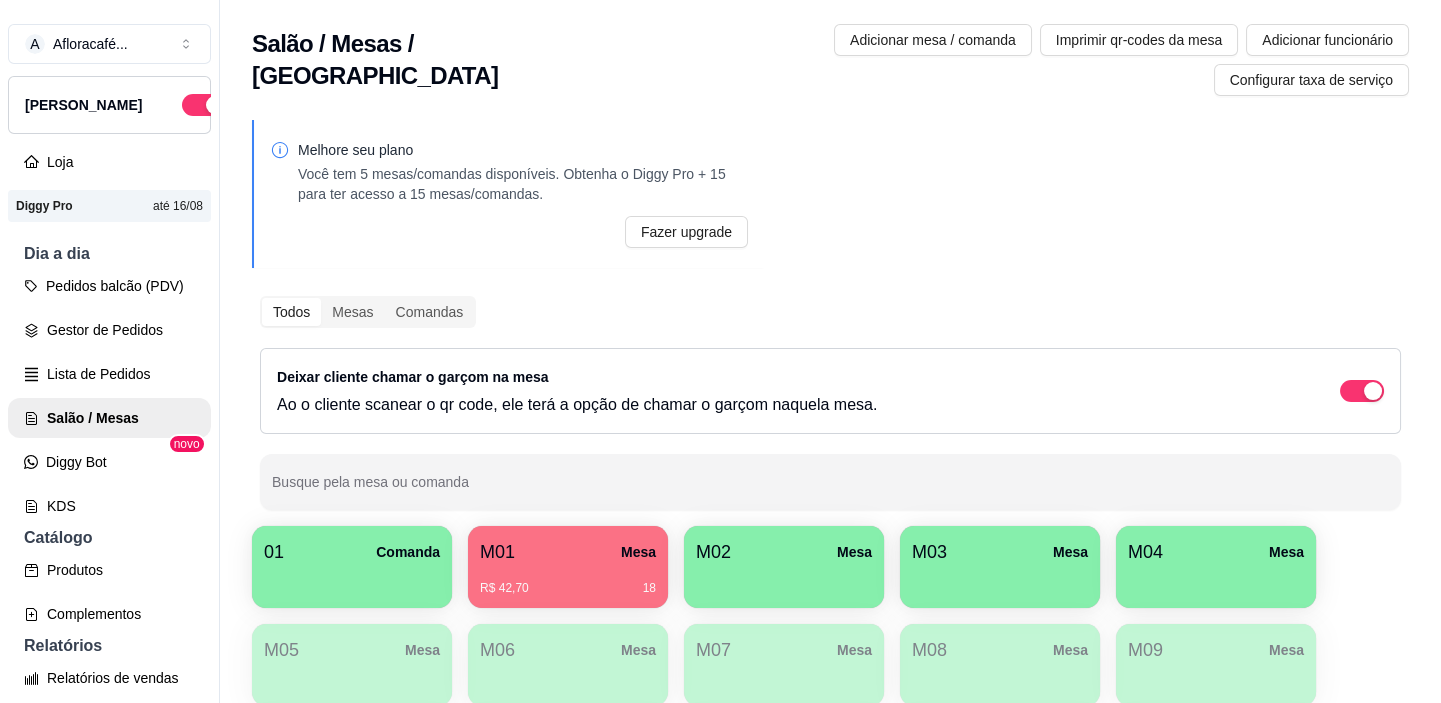 click on "M01" at bounding box center (497, 552) 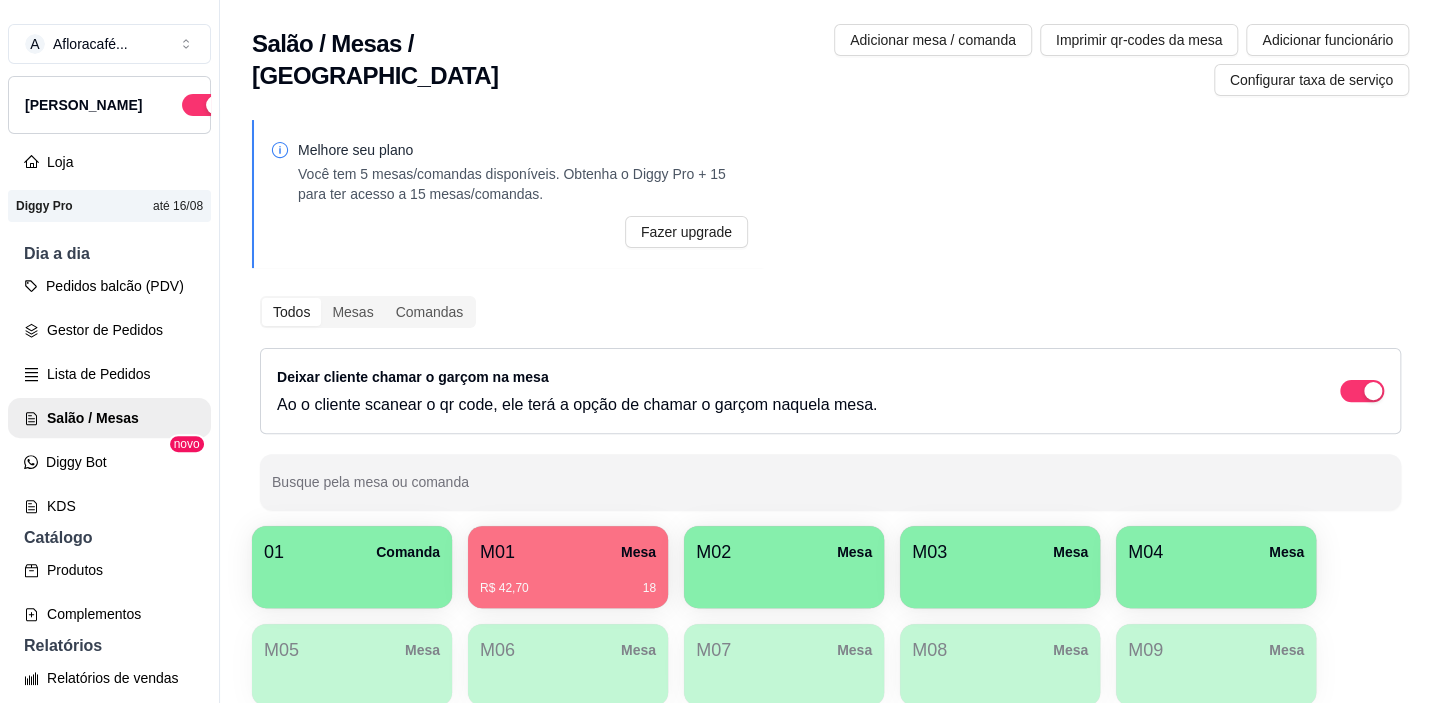 scroll, scrollTop: 76, scrollLeft: 0, axis: vertical 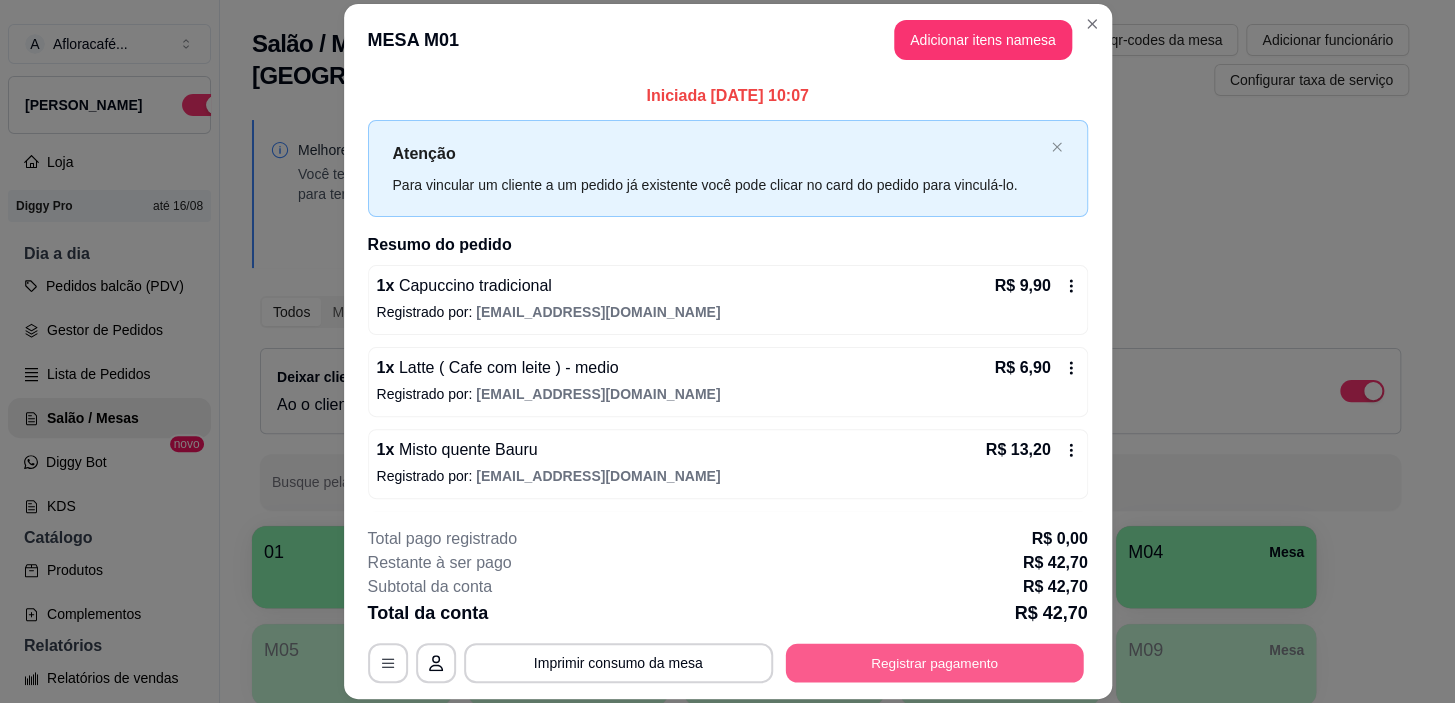 click on "Registrar pagamento" at bounding box center [934, 663] 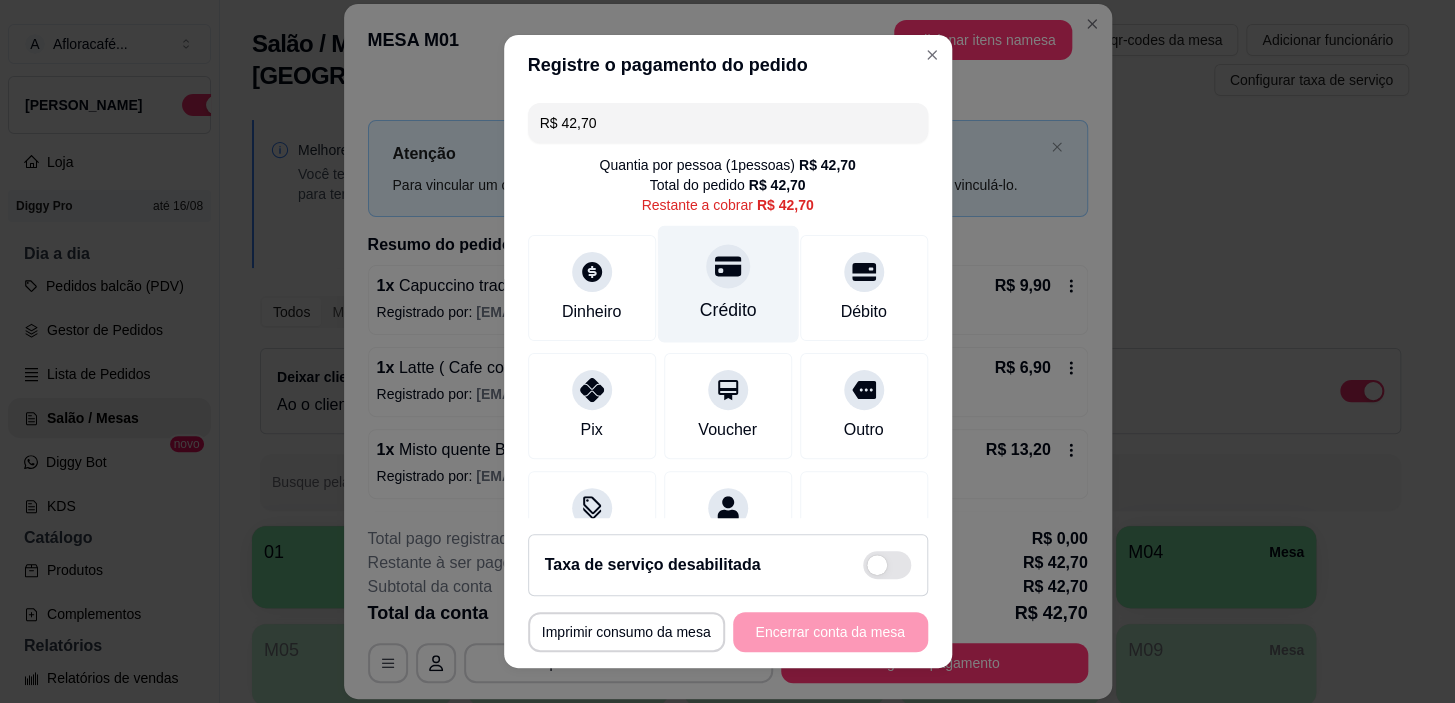 drag, startPoint x: 706, startPoint y: 262, endPoint x: 690, endPoint y: 270, distance: 17.888544 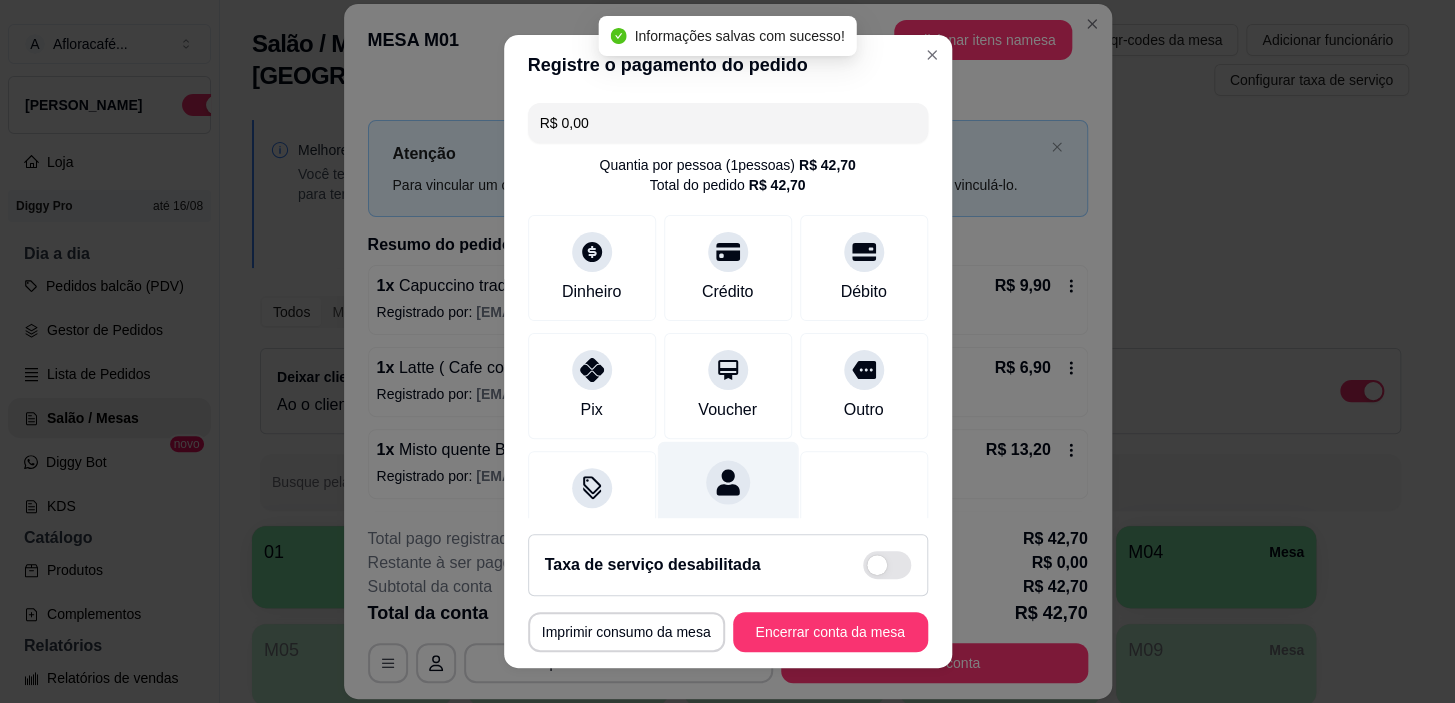 type on "R$ 0,00" 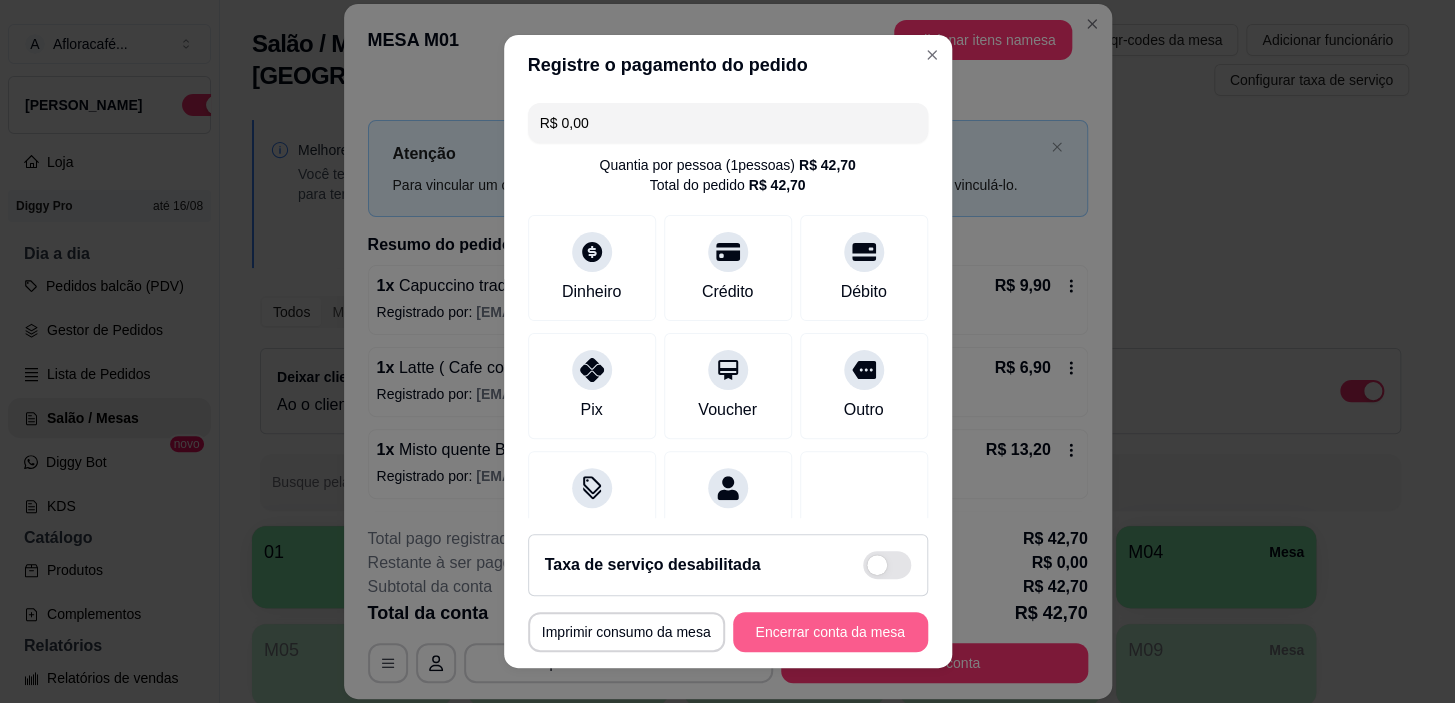 click on "Encerrar conta da mesa" at bounding box center (830, 632) 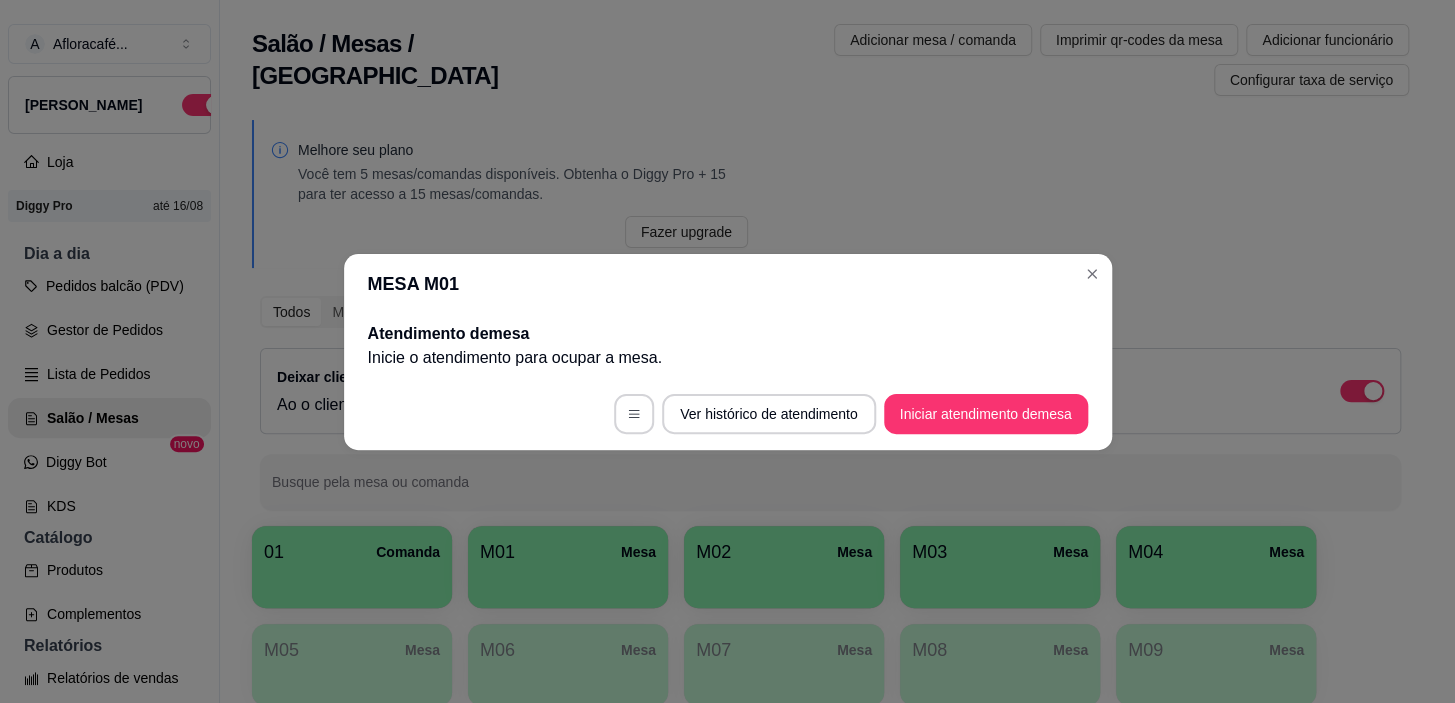 click on "MESA M01" at bounding box center (728, 284) 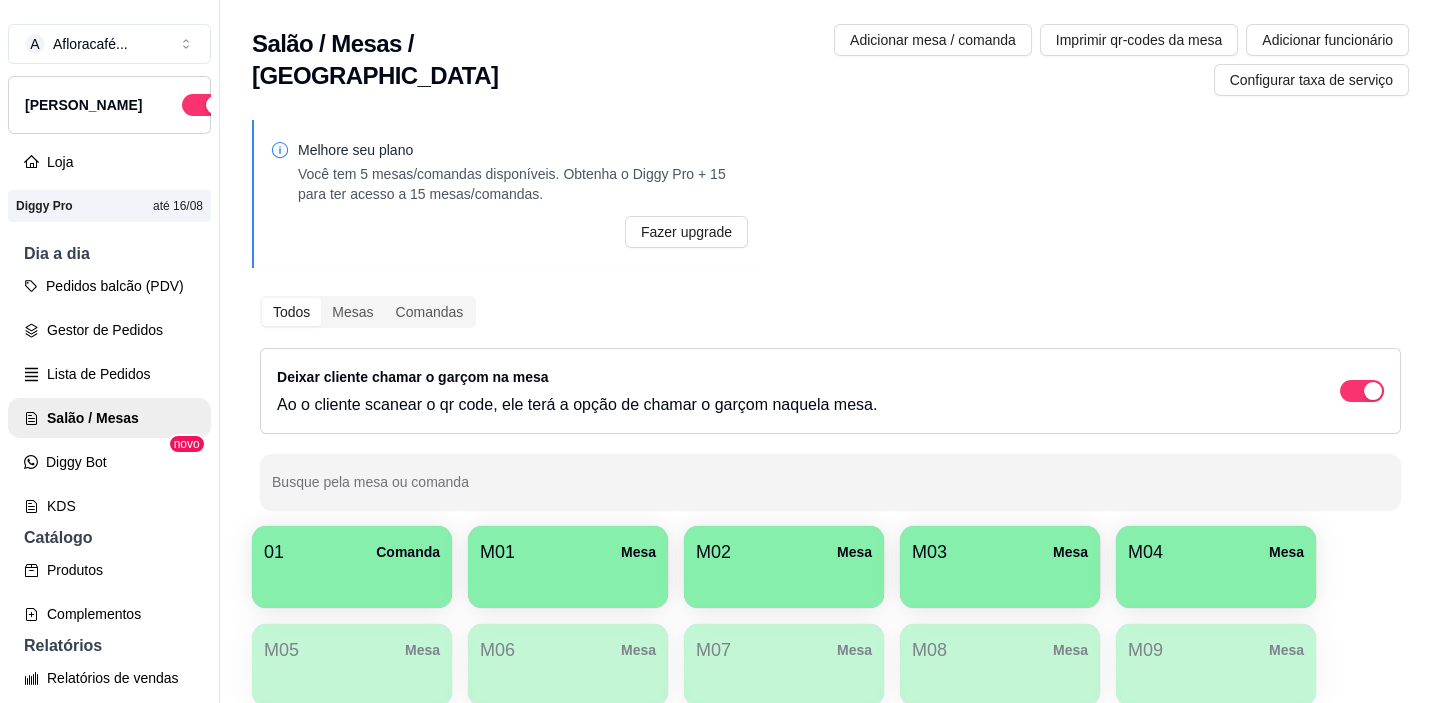 type 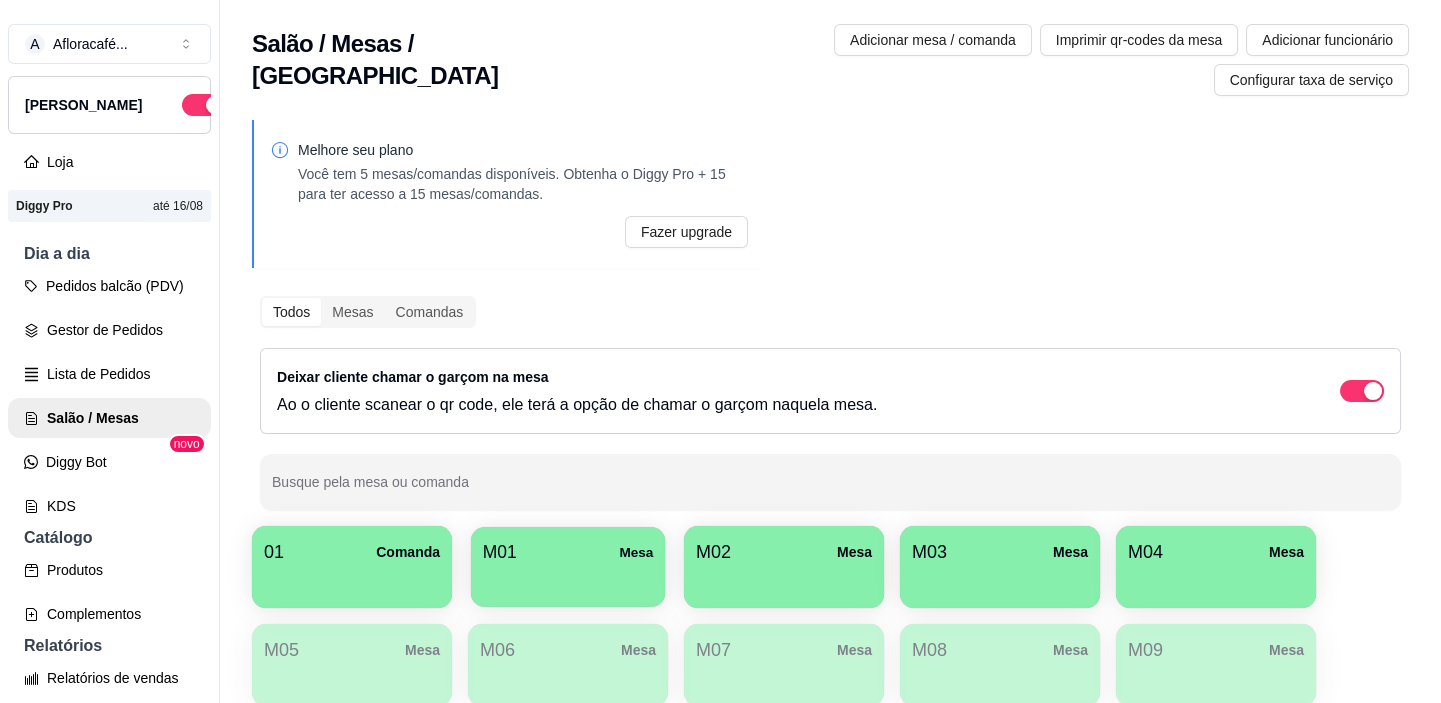 click at bounding box center [568, 580] 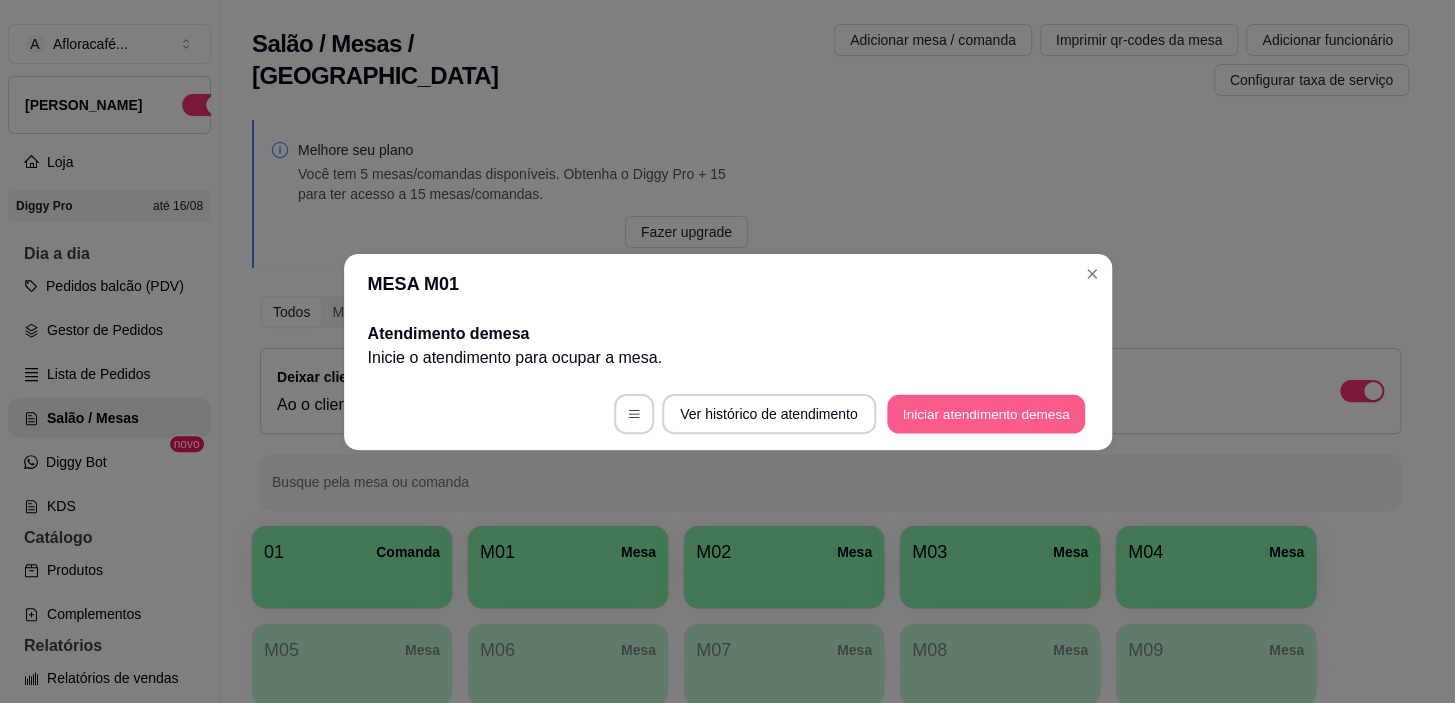 click on "Iniciar atendimento de  mesa" at bounding box center [986, 413] 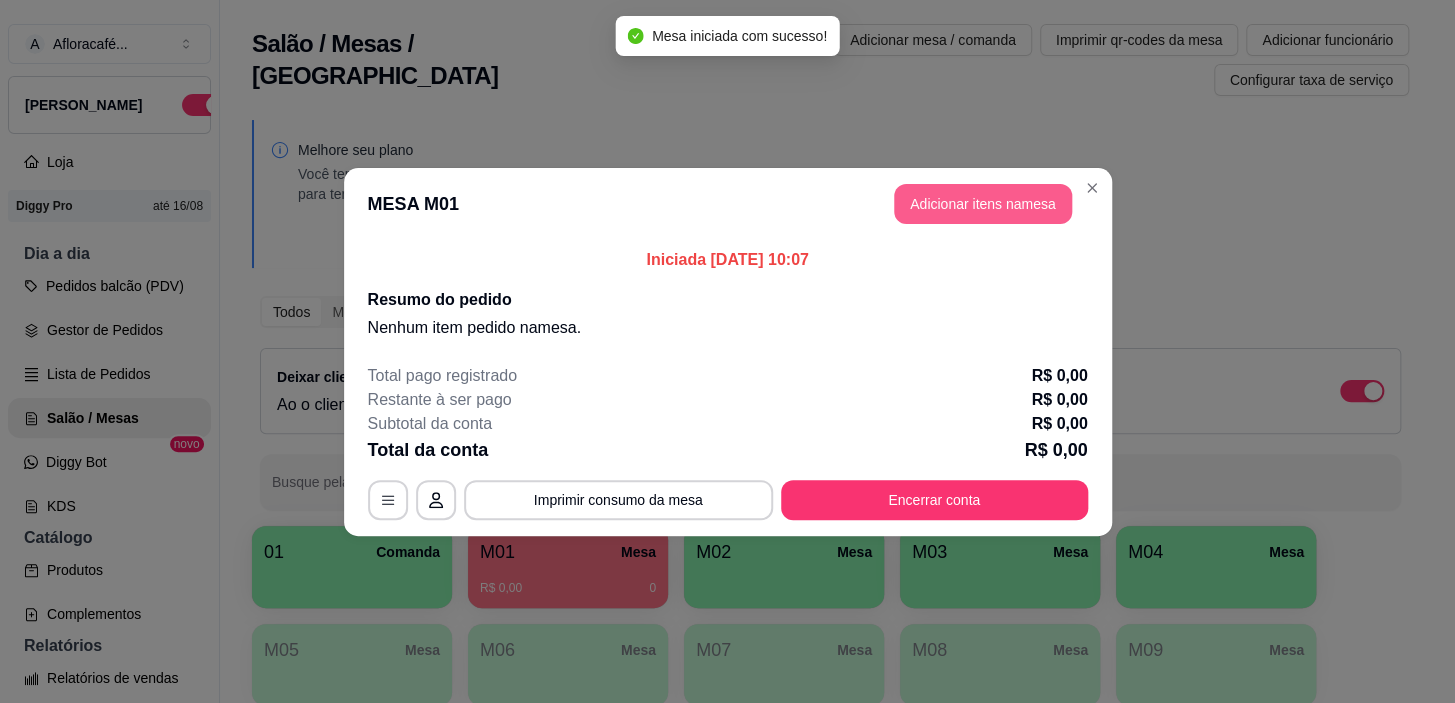 click on "Adicionar itens na  mesa" at bounding box center [983, 204] 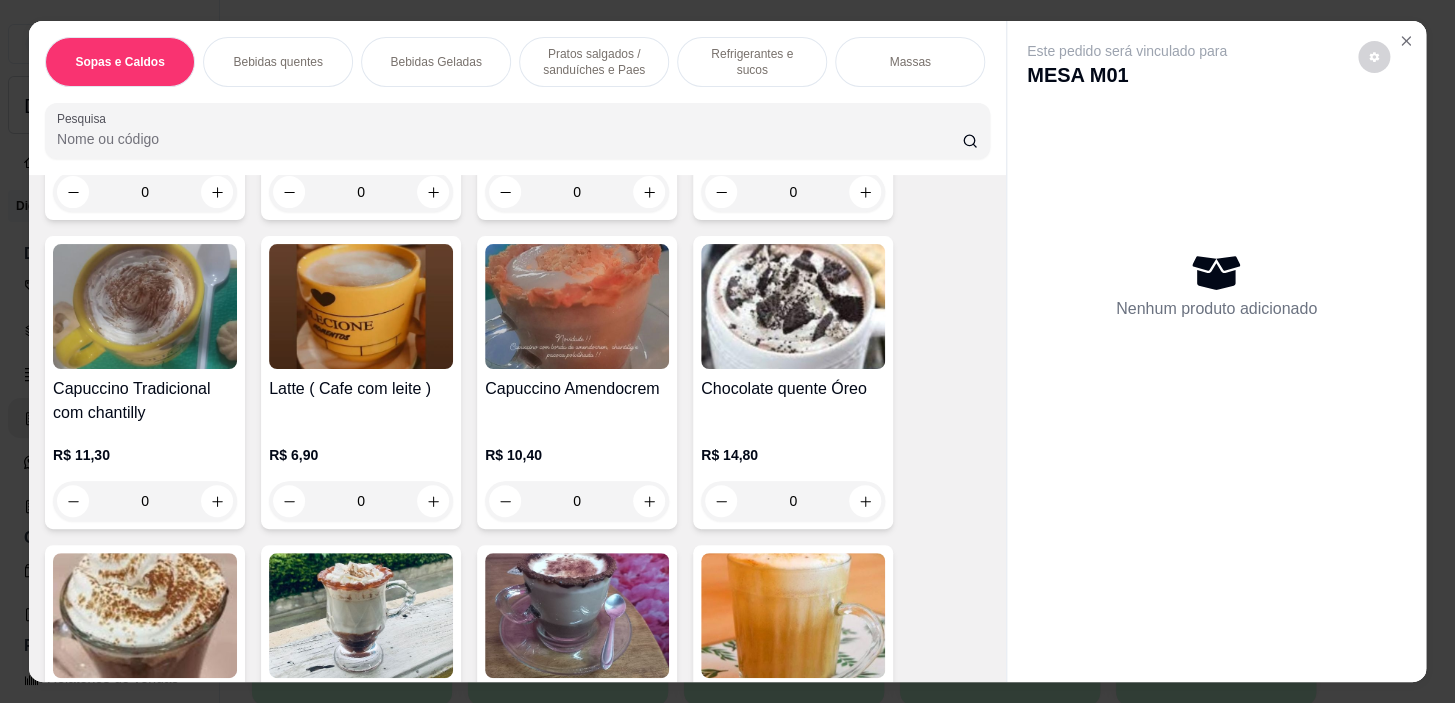 scroll, scrollTop: 545, scrollLeft: 0, axis: vertical 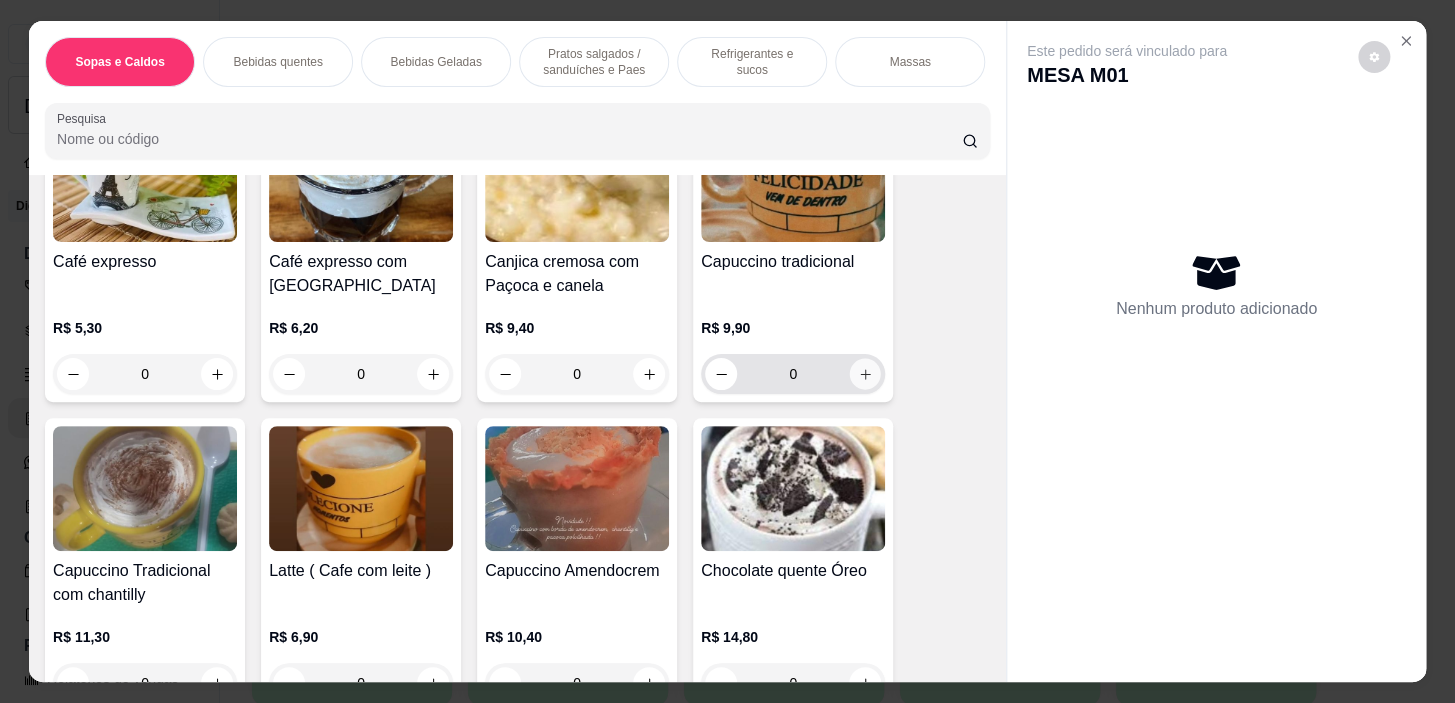 click 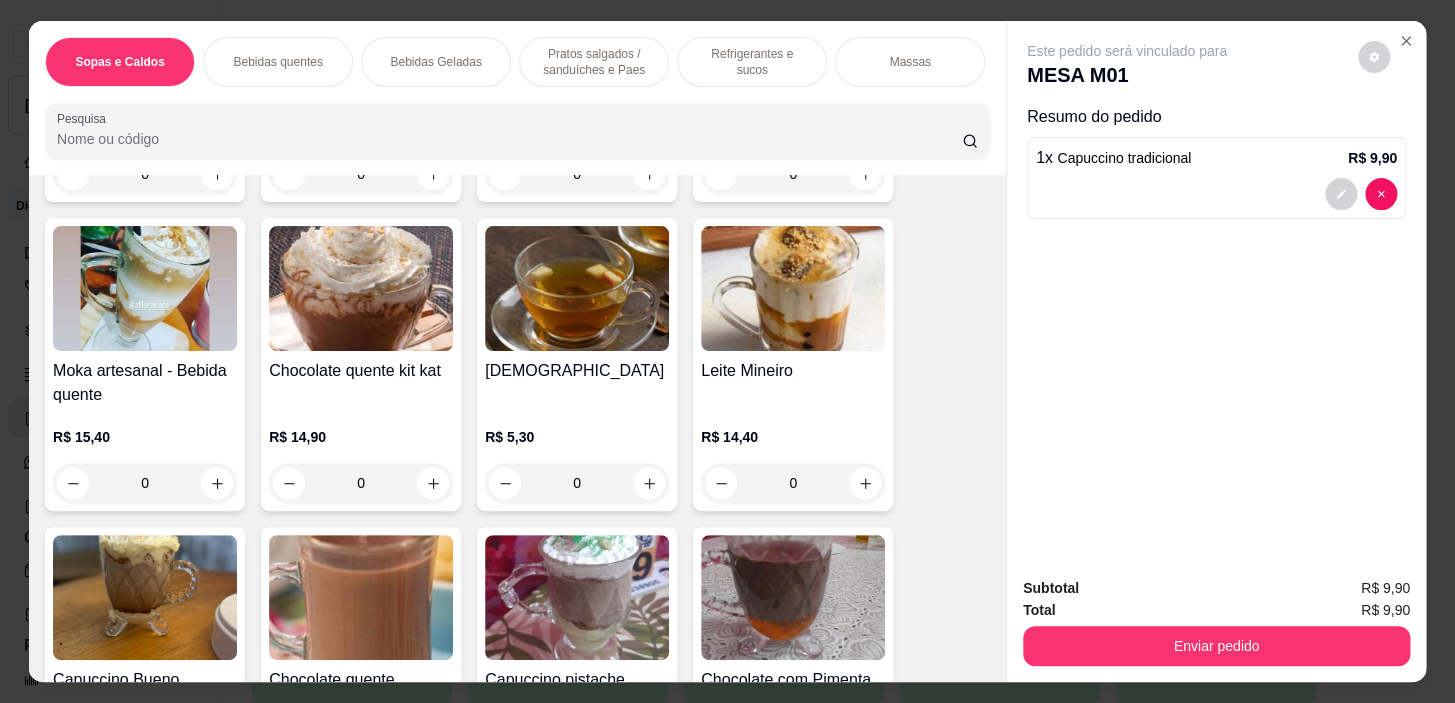 scroll, scrollTop: 1545, scrollLeft: 0, axis: vertical 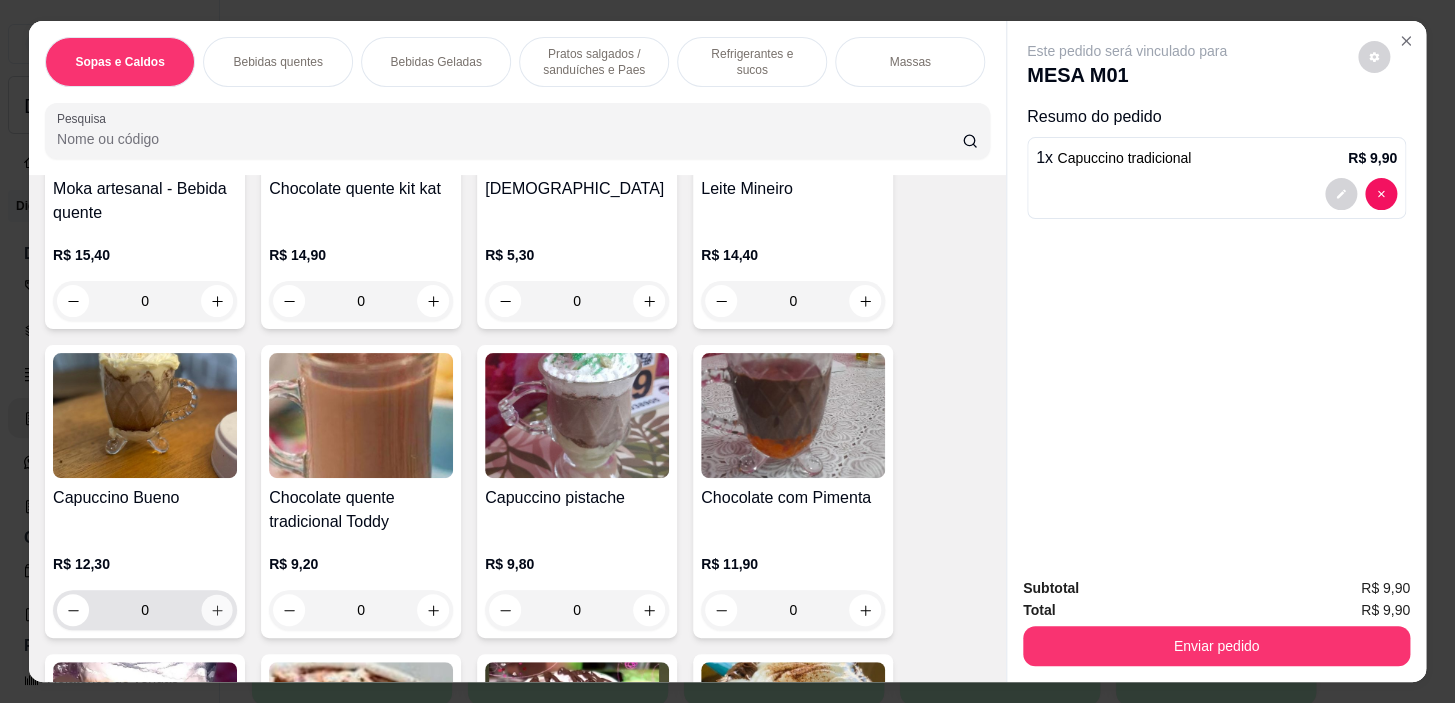 click 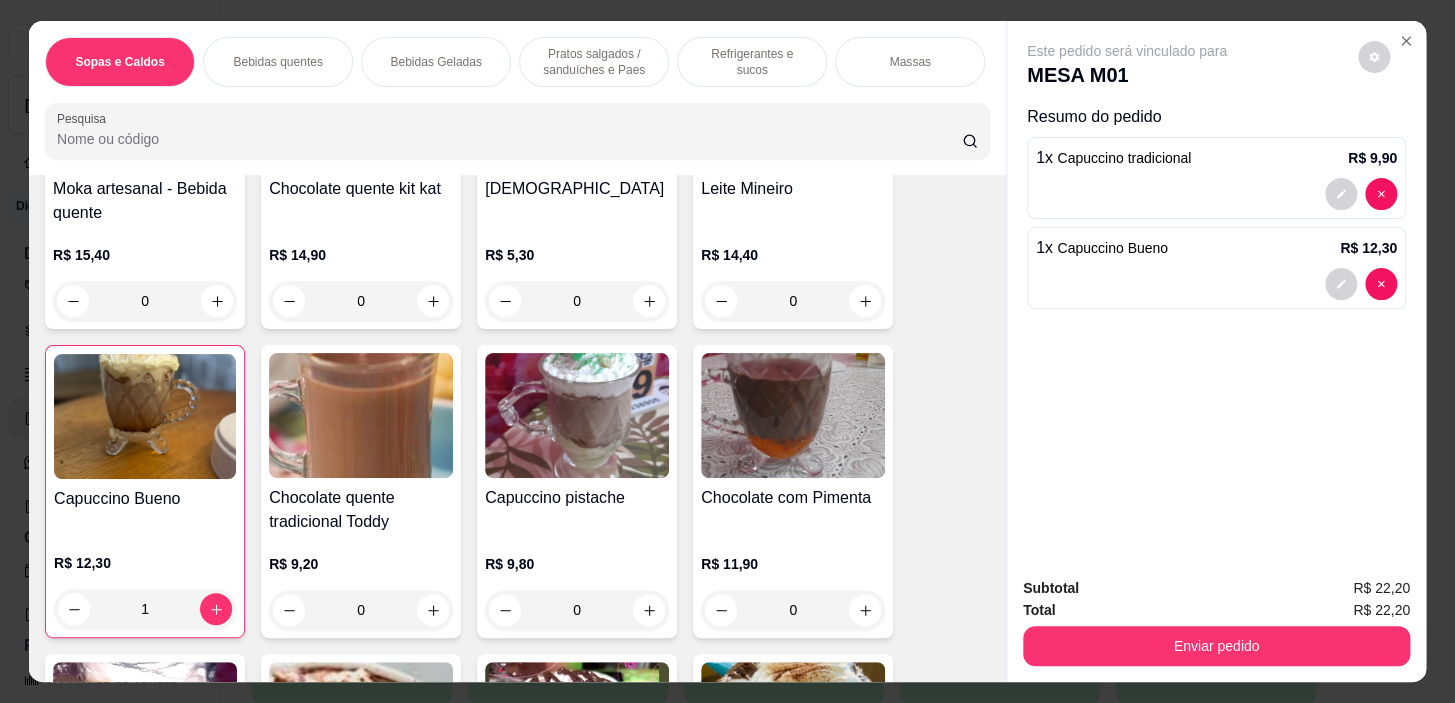 click on "Pratos salgados / sanduíches e Paes" at bounding box center [594, 62] 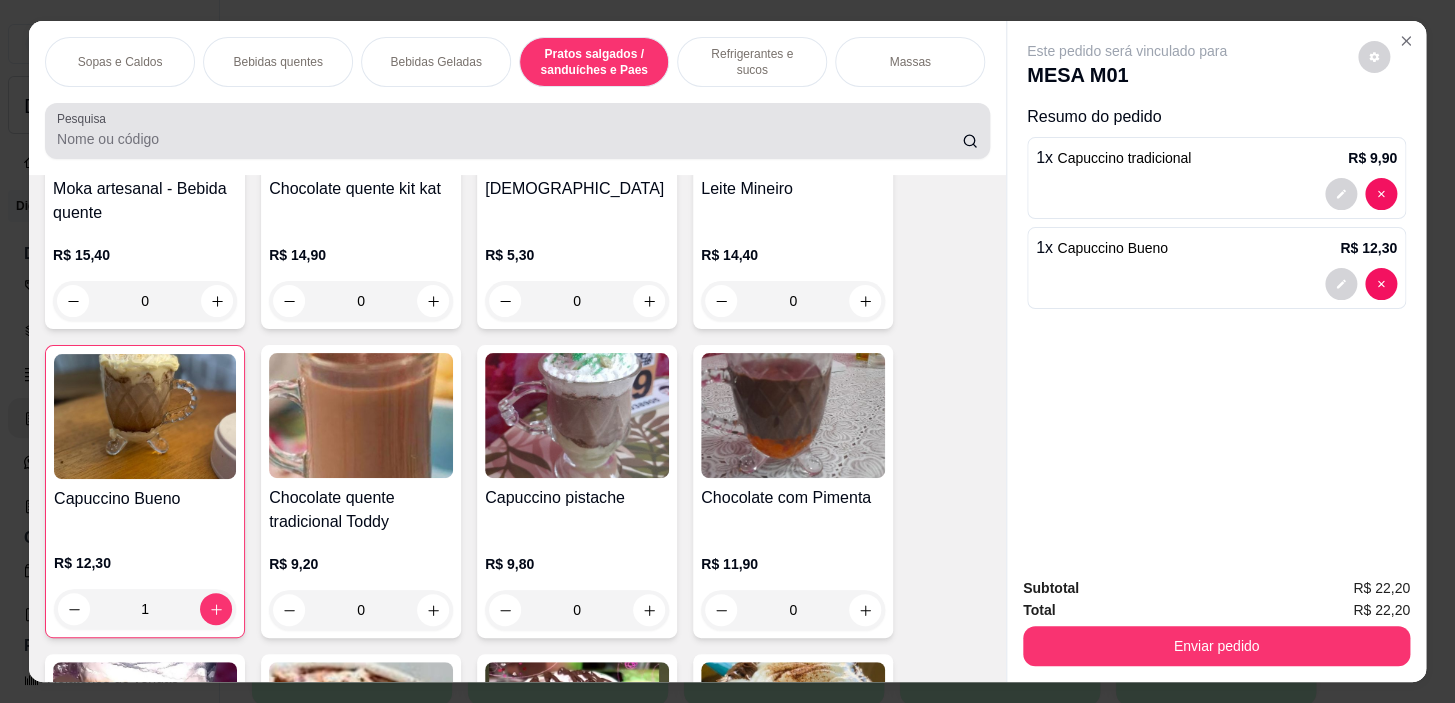 scroll, scrollTop: 5722, scrollLeft: 0, axis: vertical 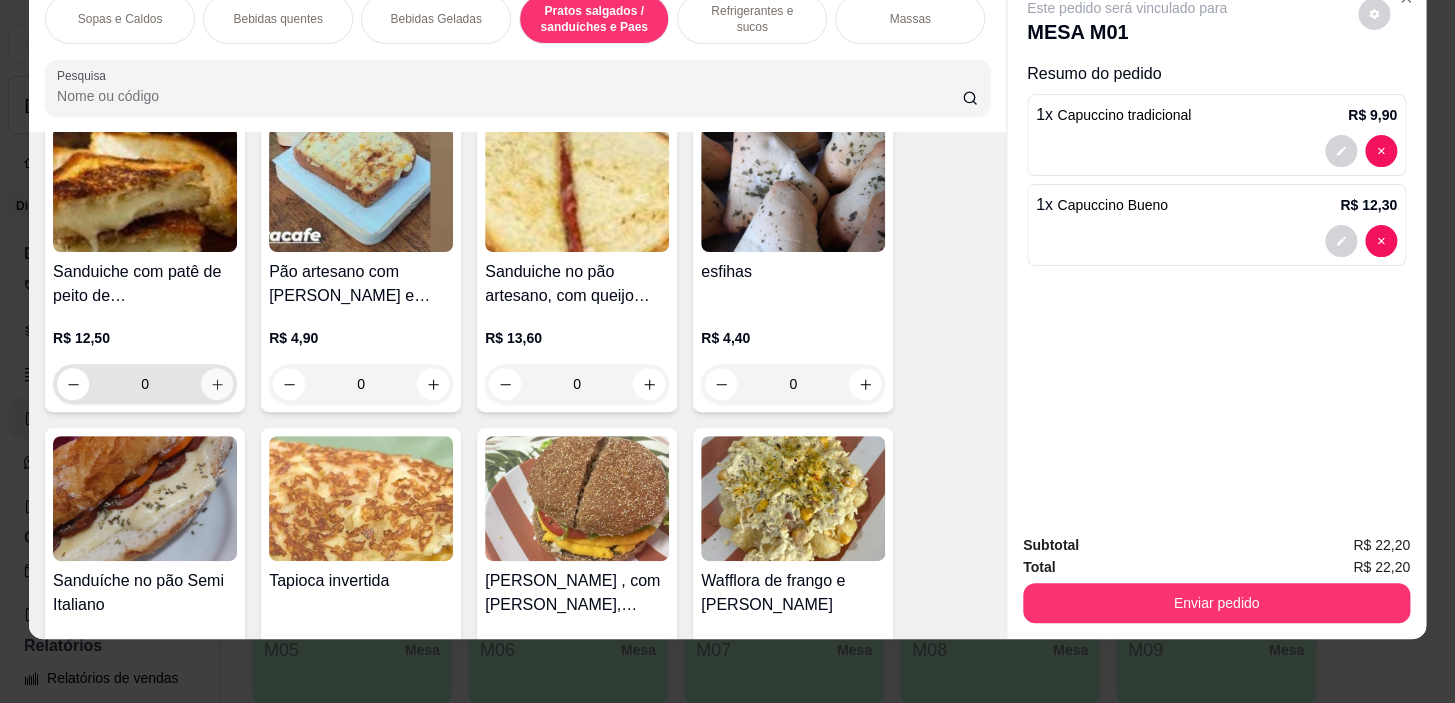 click 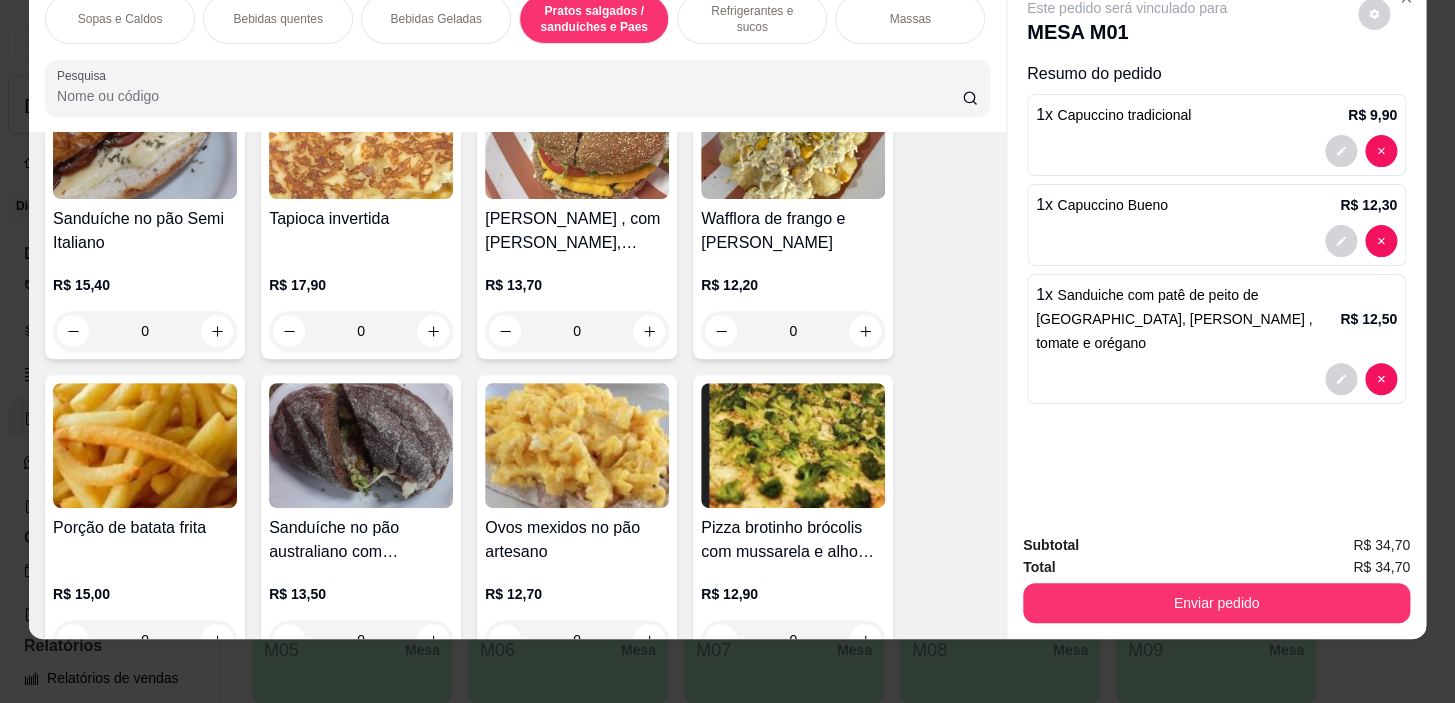 scroll, scrollTop: 5996, scrollLeft: 0, axis: vertical 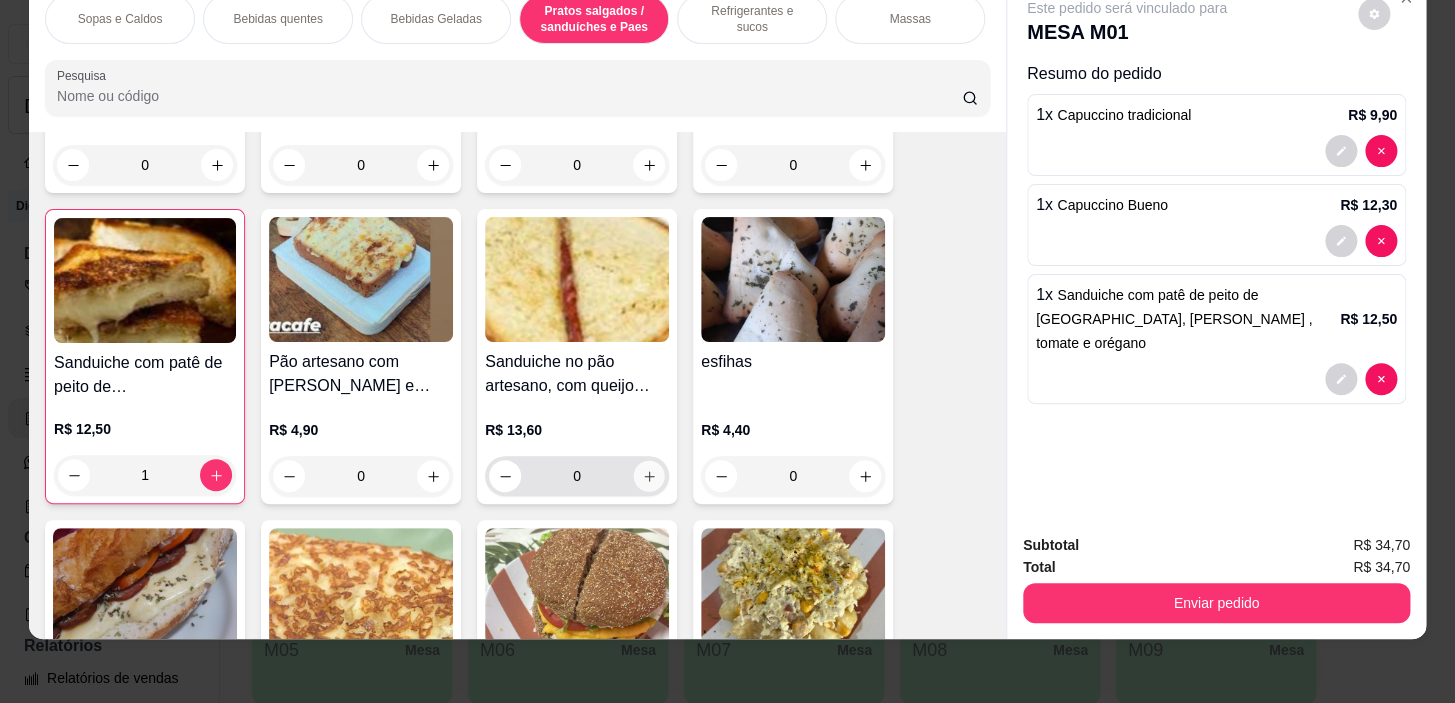 click at bounding box center (649, 476) 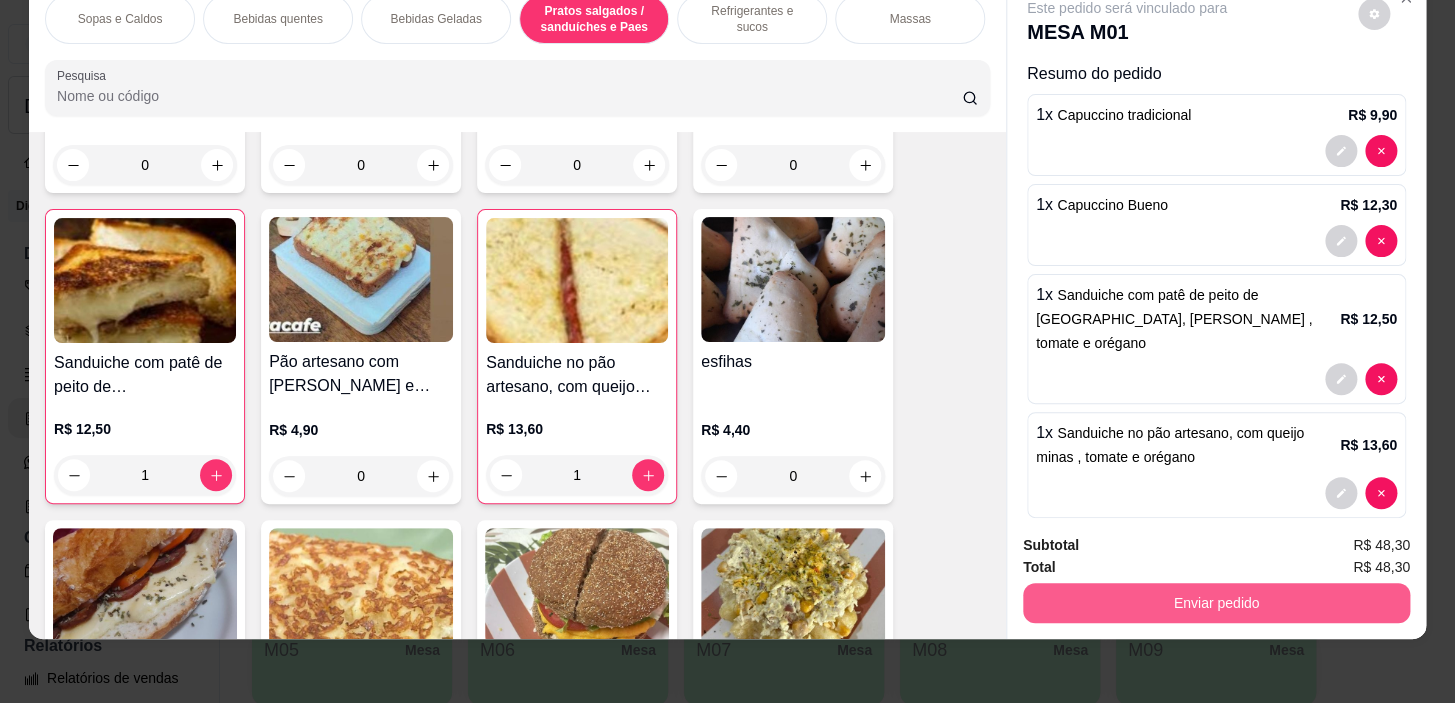 click on "Enviar pedido" at bounding box center (1216, 603) 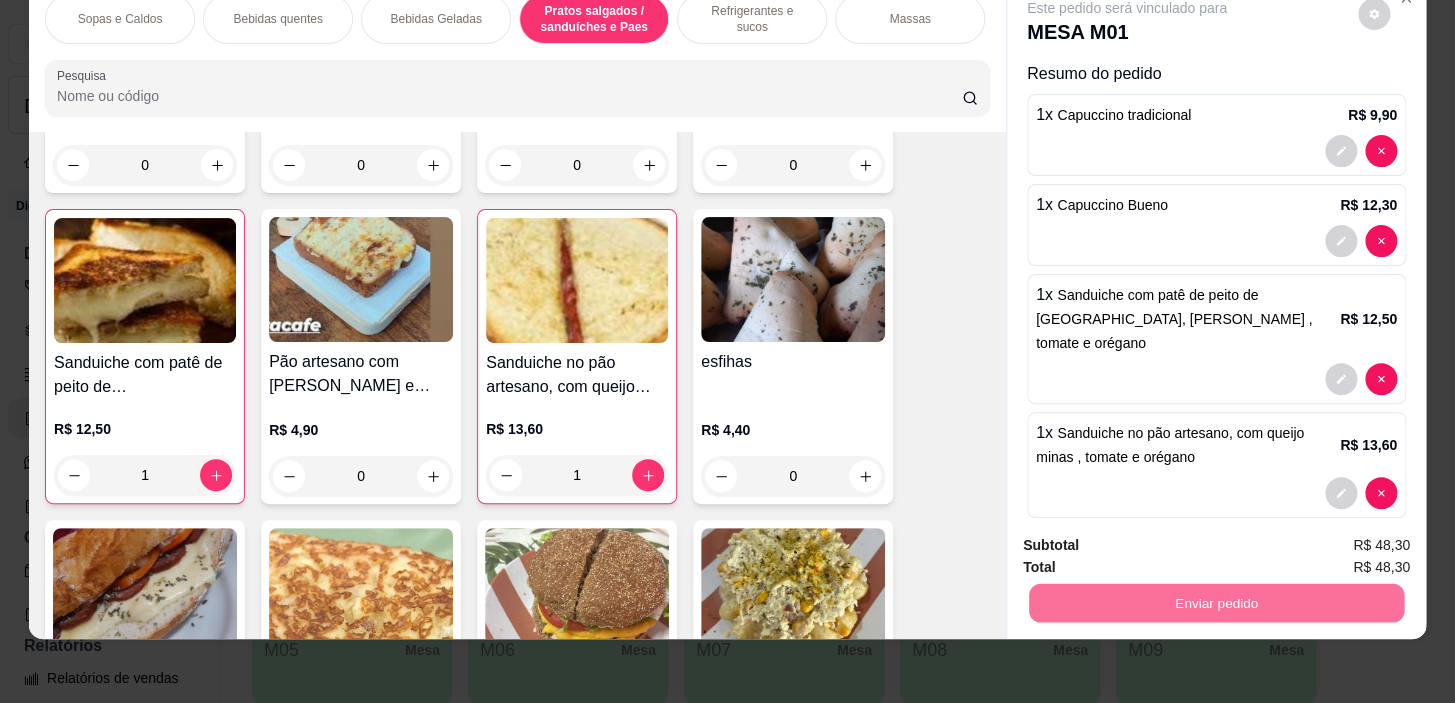 click on "Não registrar e enviar pedido" at bounding box center [1150, 539] 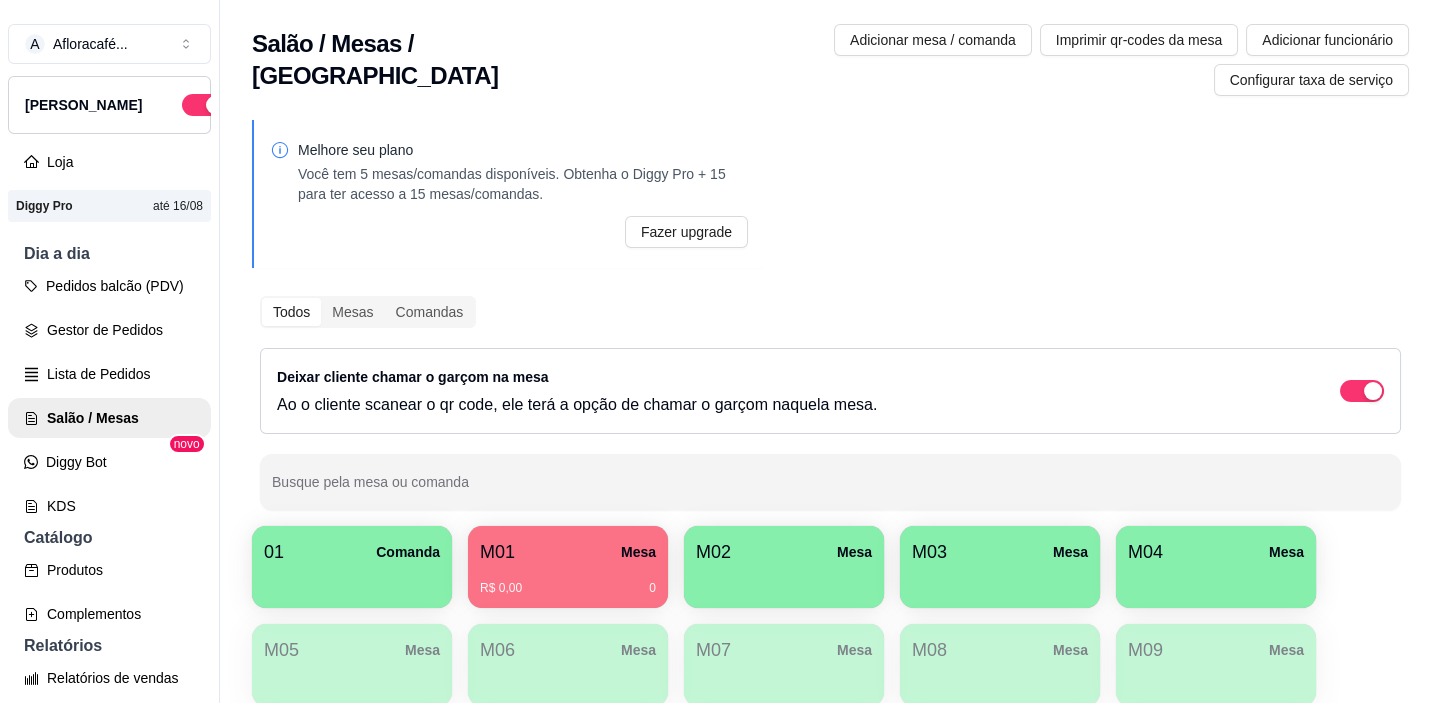 click on "Melhore seu plano
Você tem 5 mesas/comandas disponíveis. Obtenha o Diggy Pro + 15 para ter acesso a 15 mesas/comandas. Fazer upgrade Todos Mesas Comandas Deixar cliente chamar o garçom na mesa Ao o cliente scanear o qr code, ele terá a opção de chamar o garçom naquela mesa. Busque pela mesa ou comanda
01 Comanda M01 Mesa R$ 0,00 0 M02 Mesa M03 Mesa M04 Mesa M05 Mesa M06 Mesa M07 Mesa M08 Mesa M09 Mesa M10 Mesa M11 Mesa M12 Mesa M13 Mesa M14 Mesa sara Mesa" at bounding box center (830, 517) 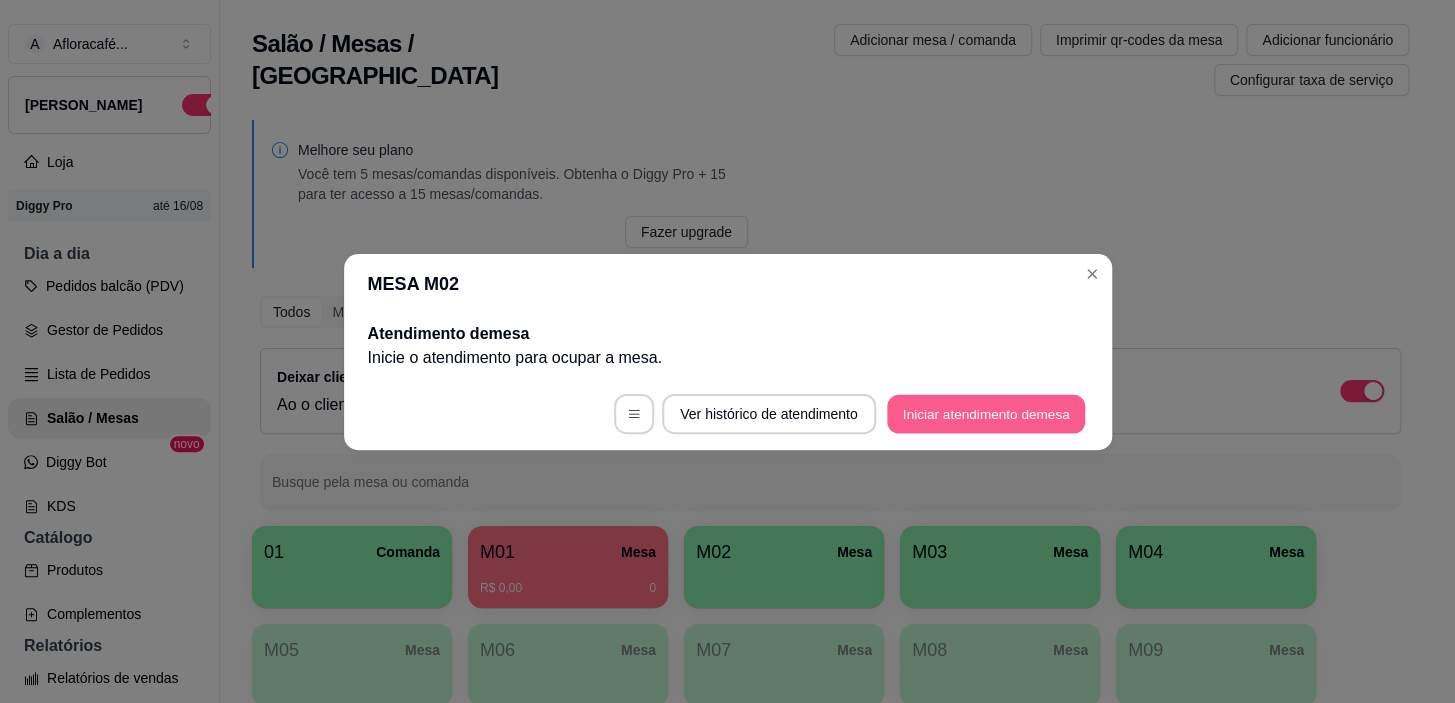 click on "Iniciar atendimento de  mesa" at bounding box center (986, 413) 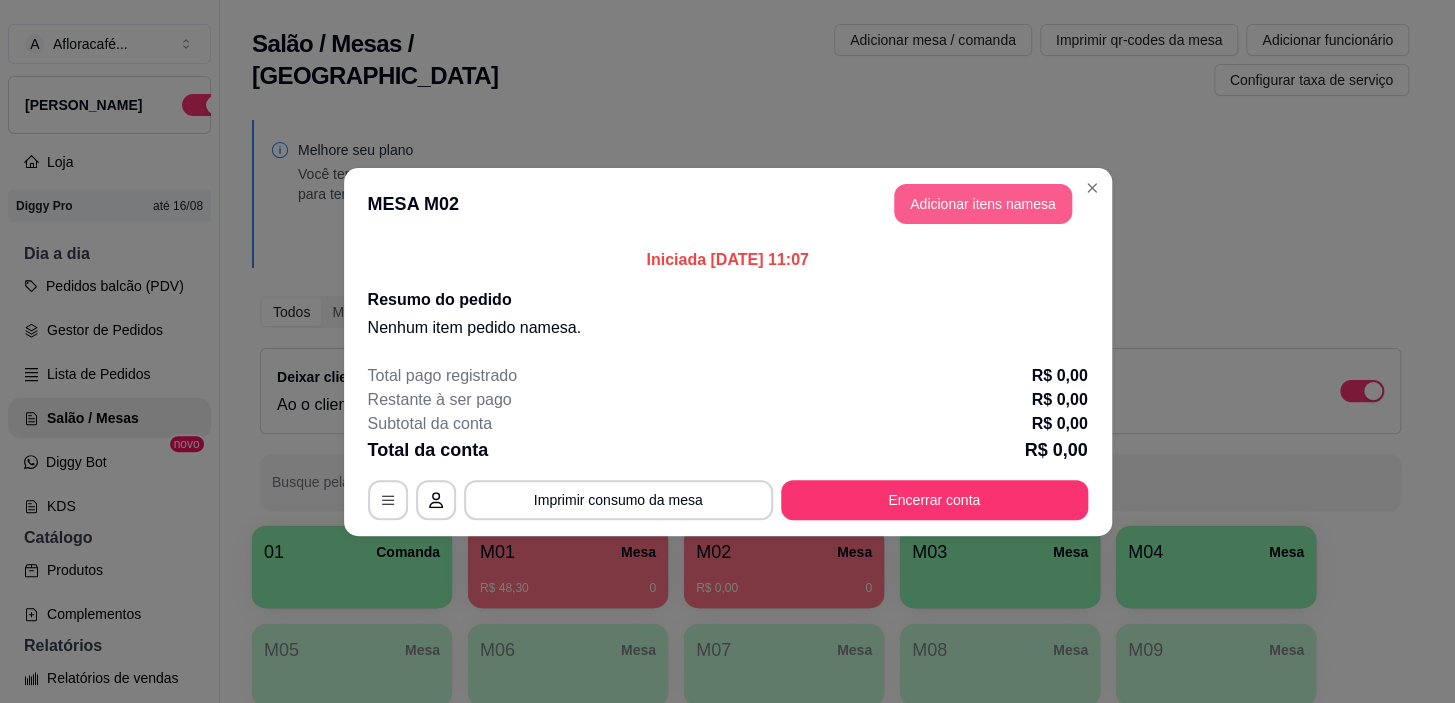 click on "Adicionar itens na  mesa" at bounding box center (983, 204) 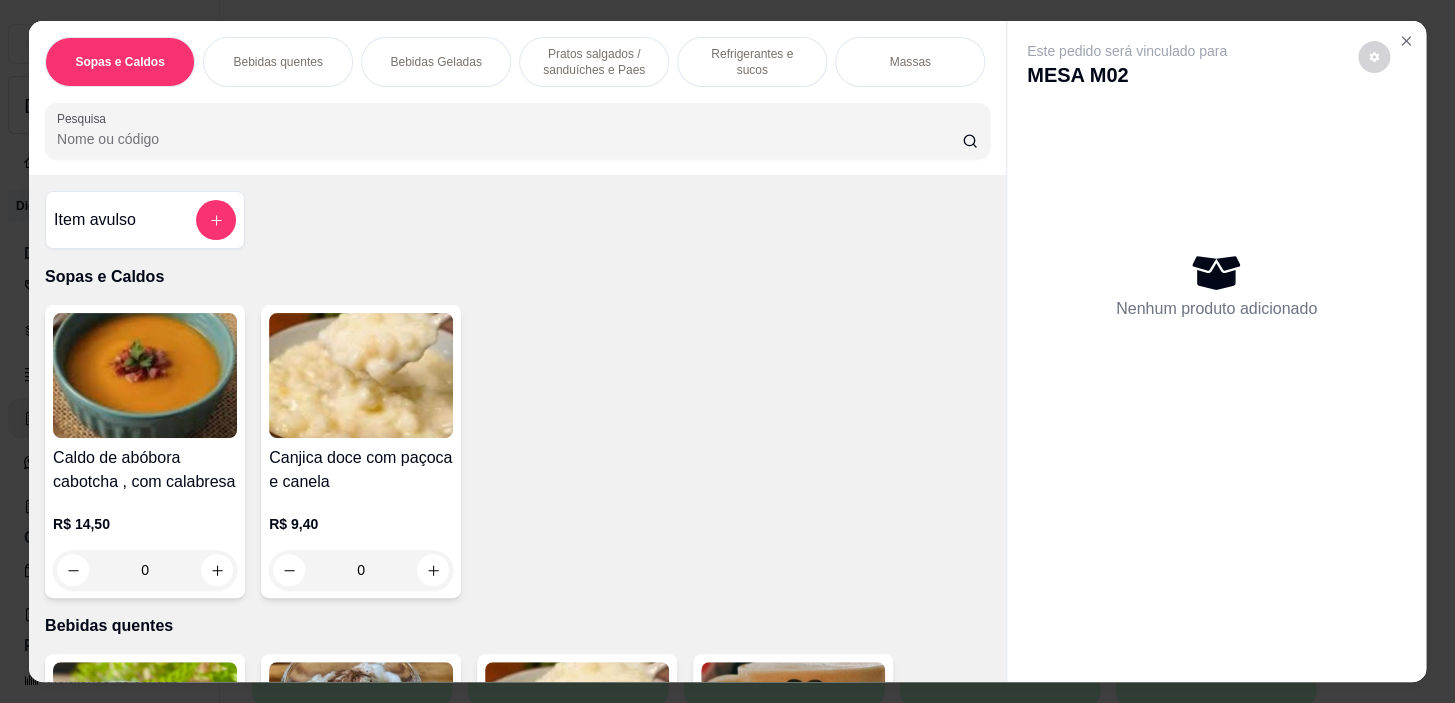 scroll, scrollTop: 363, scrollLeft: 0, axis: vertical 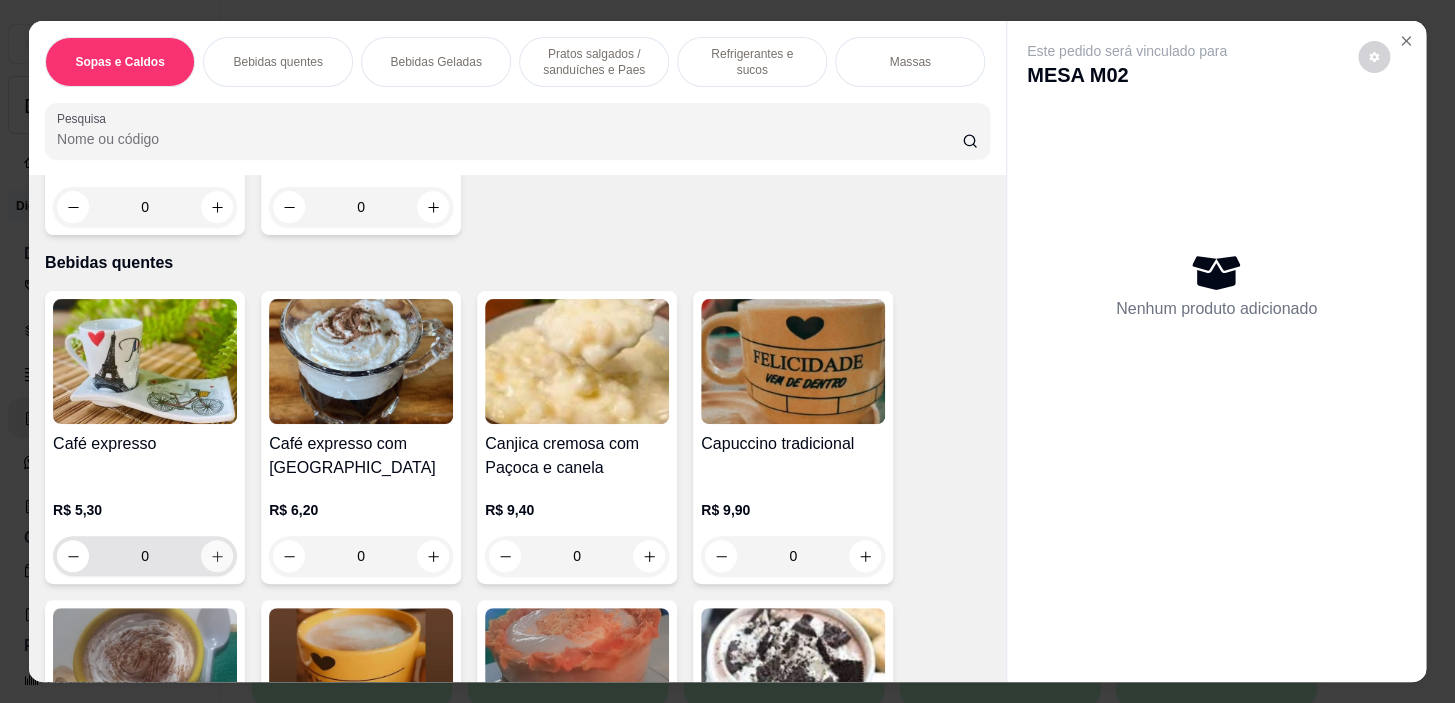 click 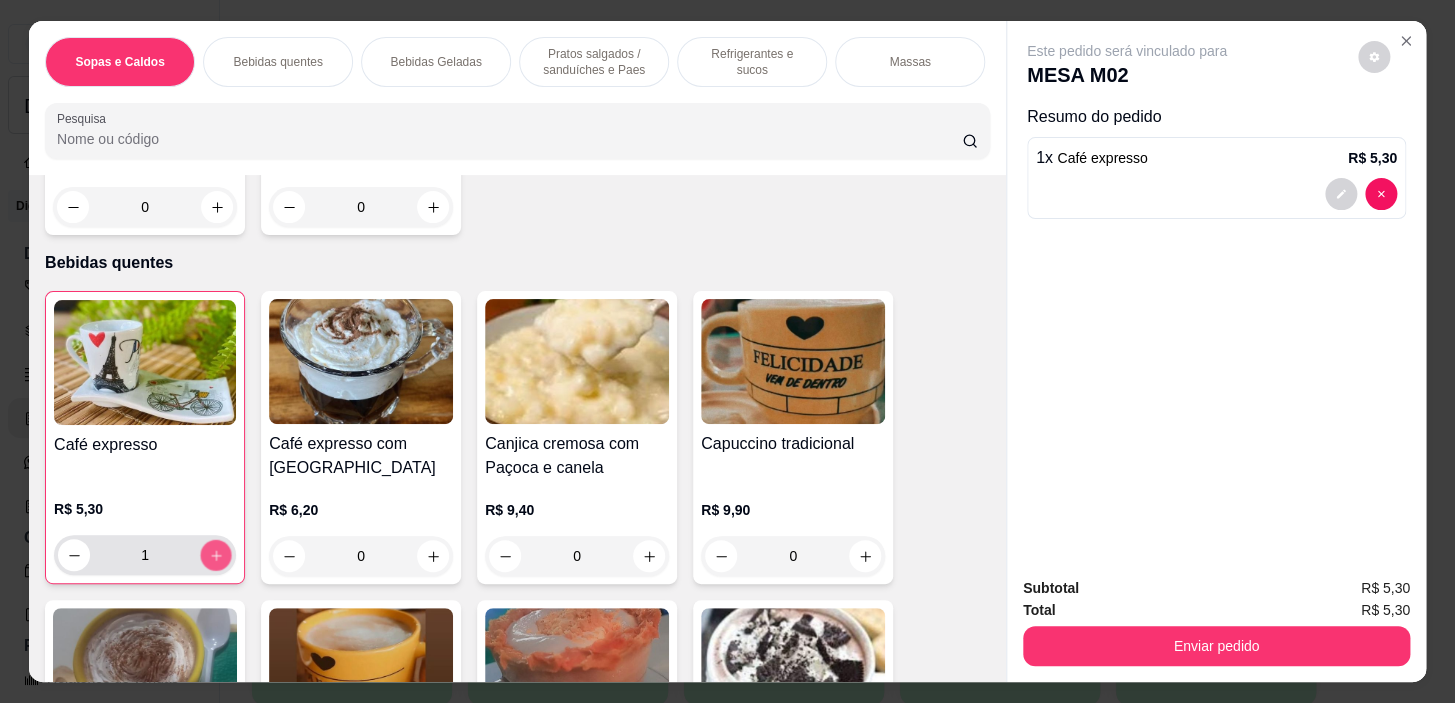click 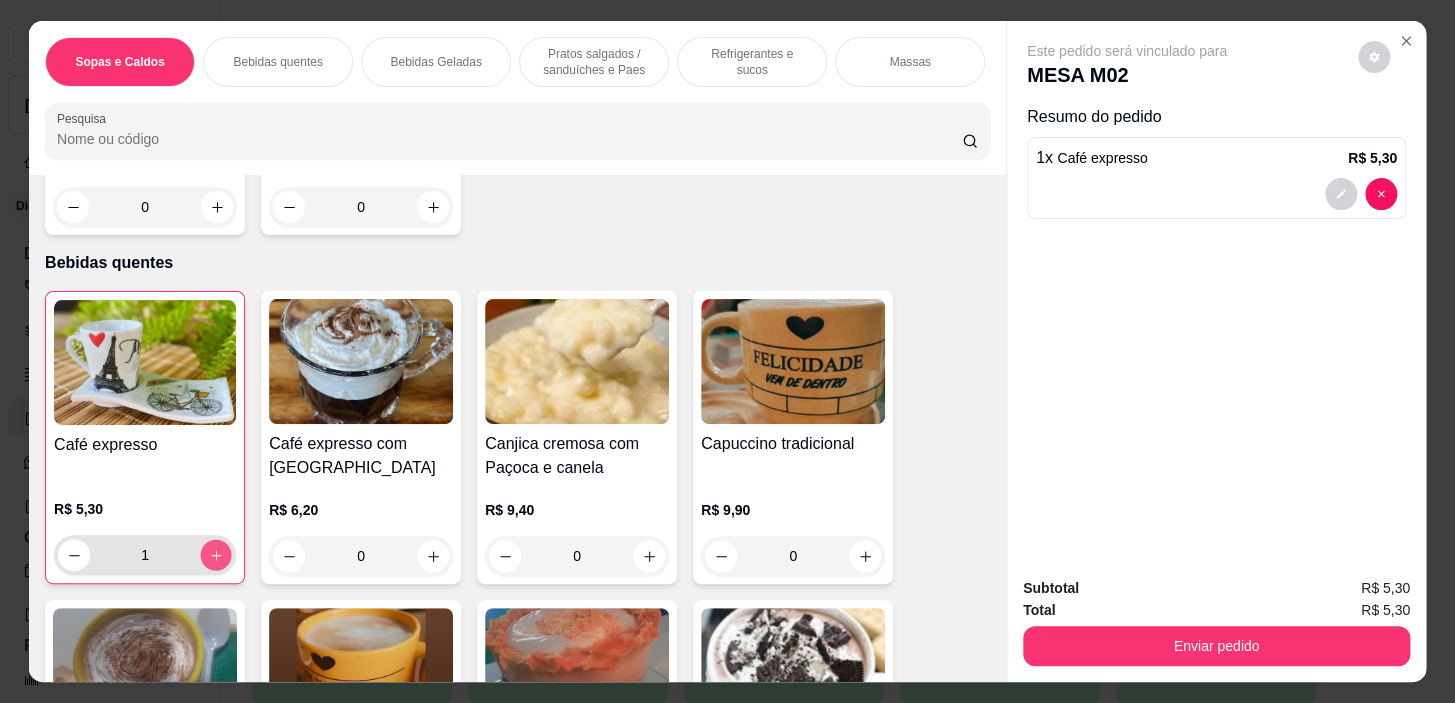 type on "2" 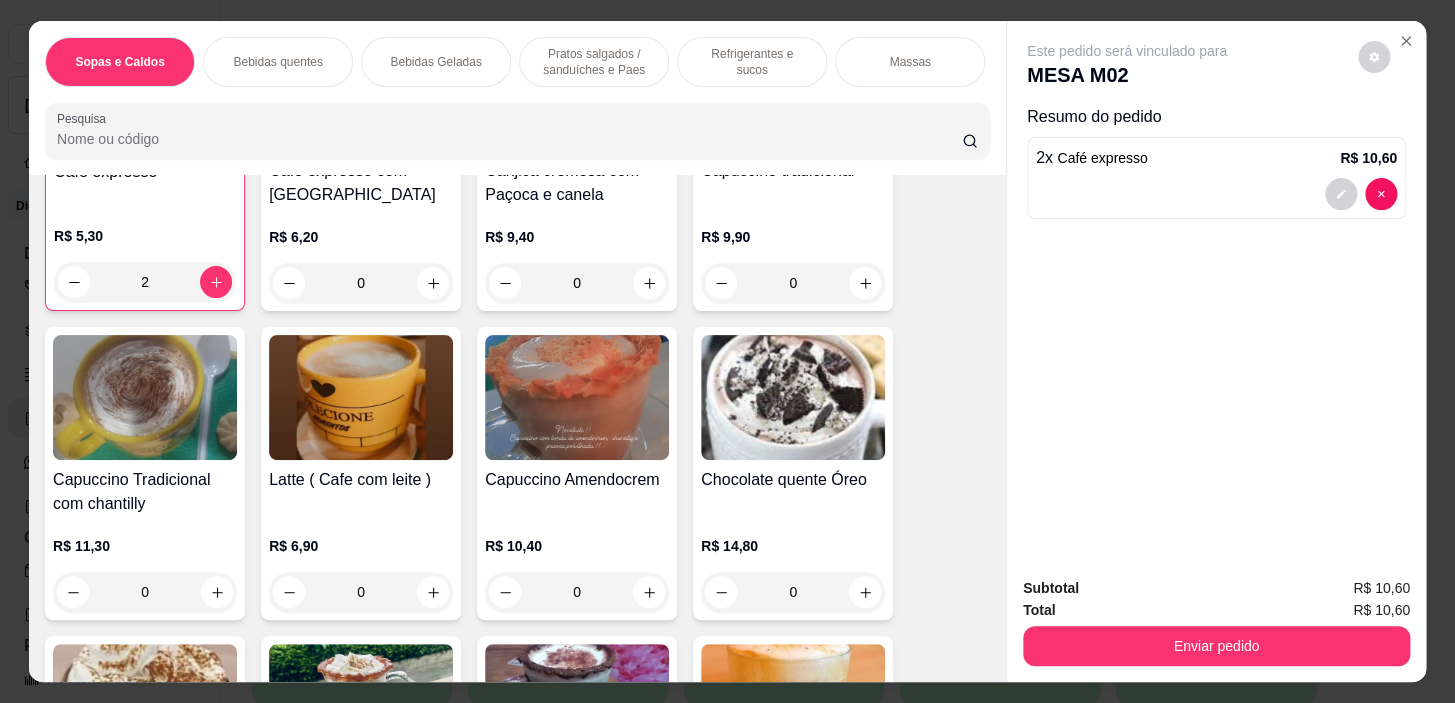 scroll, scrollTop: 545, scrollLeft: 0, axis: vertical 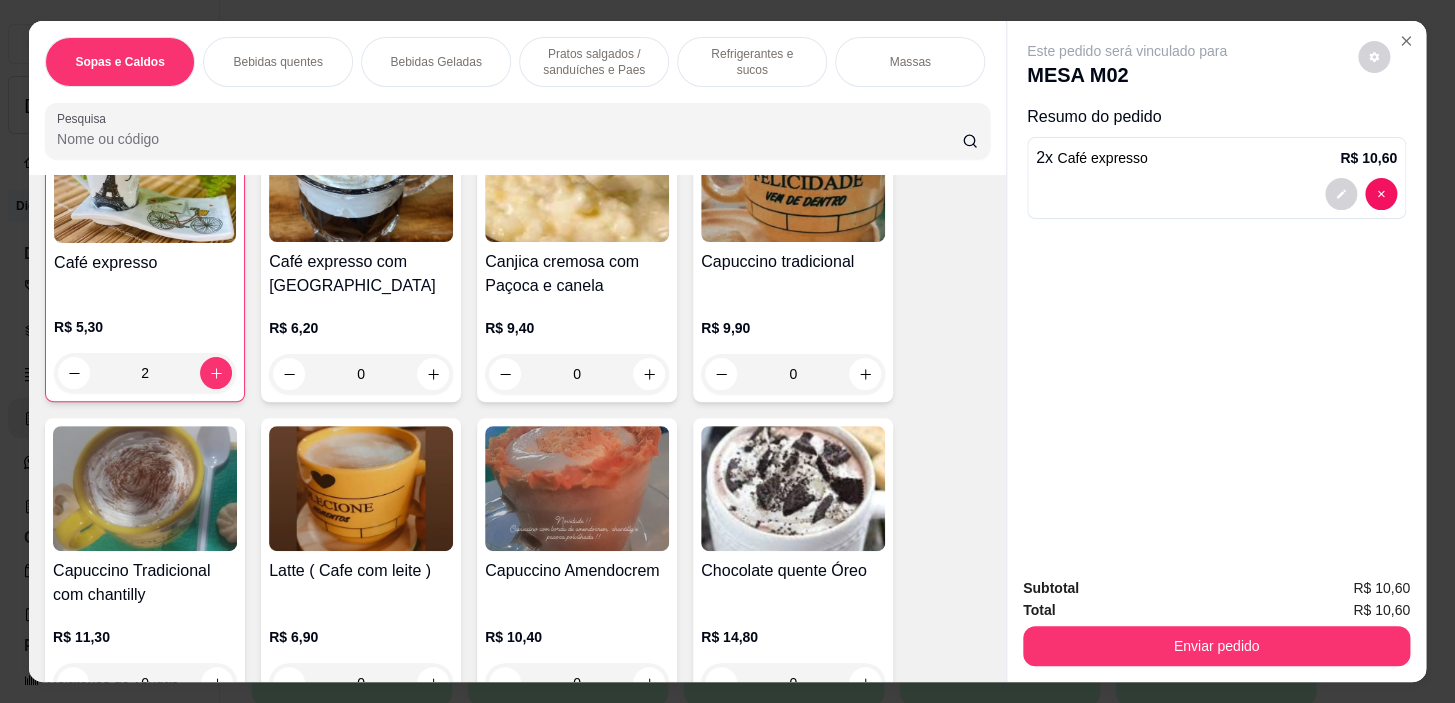 click on "Pratos salgados / sanduíches e Paes" at bounding box center [594, 62] 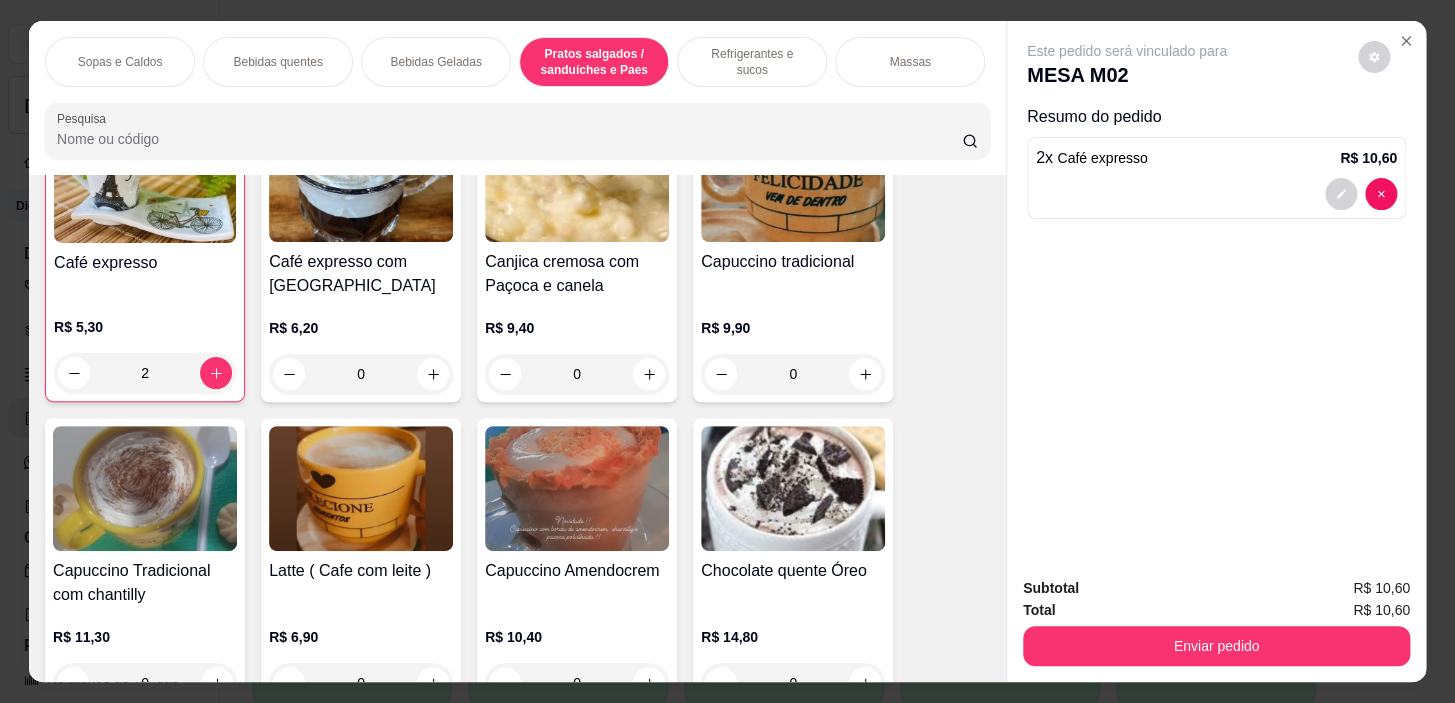 scroll, scrollTop: 5722, scrollLeft: 0, axis: vertical 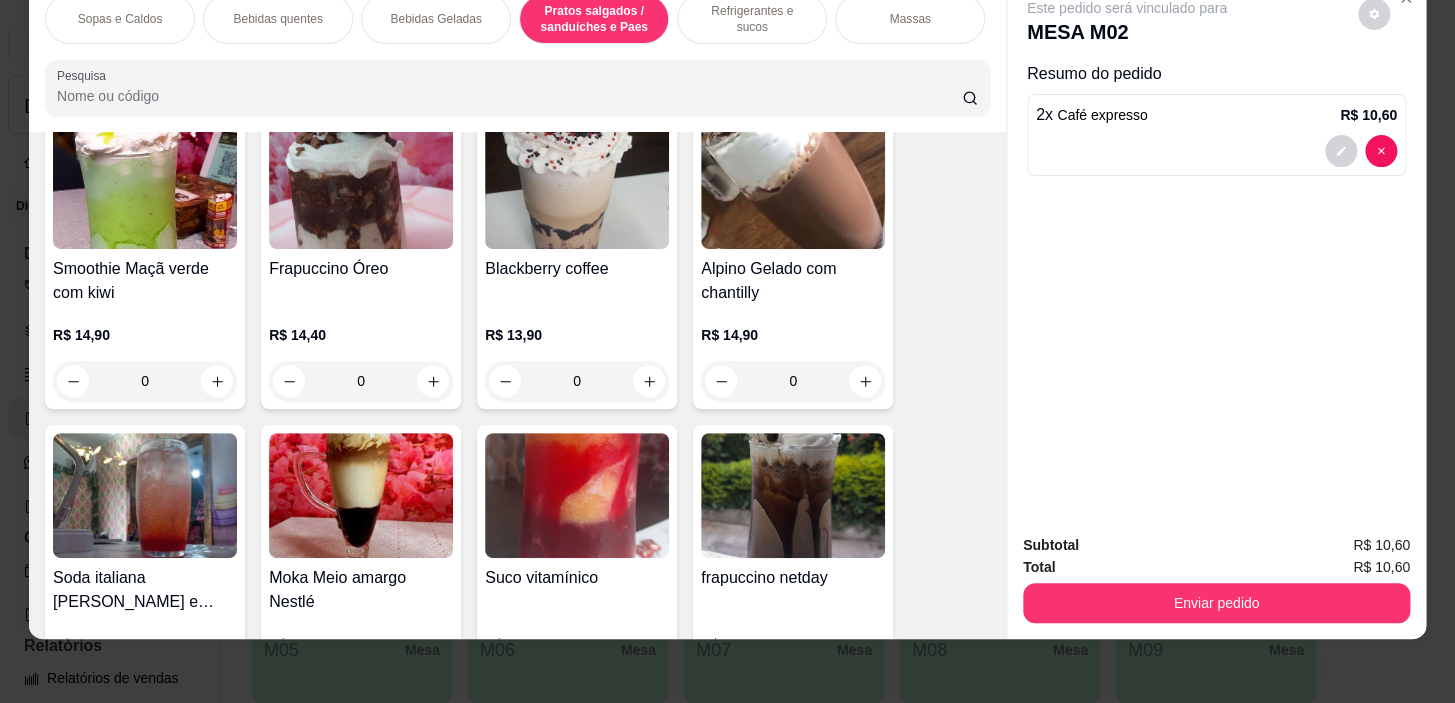 click on "Sopas e Caldos" at bounding box center (120, 19) 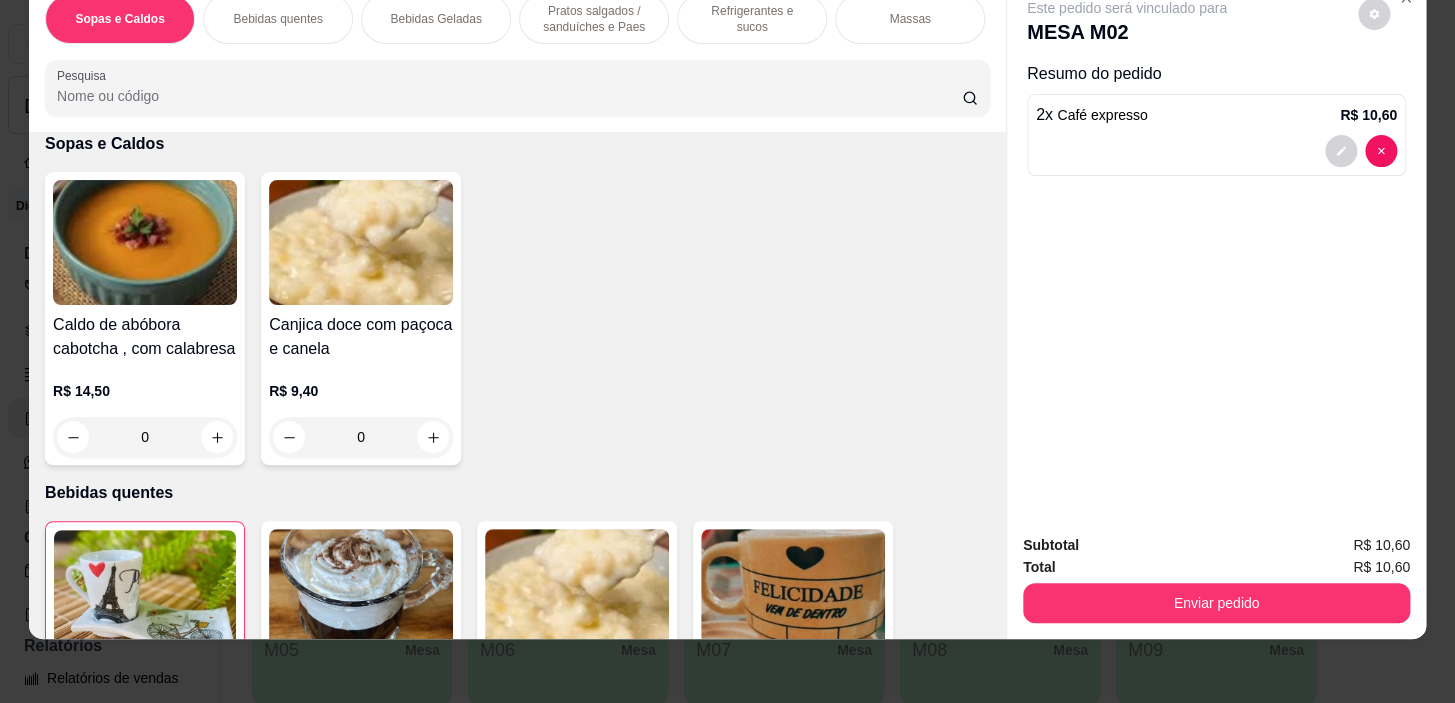 scroll, scrollTop: 0, scrollLeft: 0, axis: both 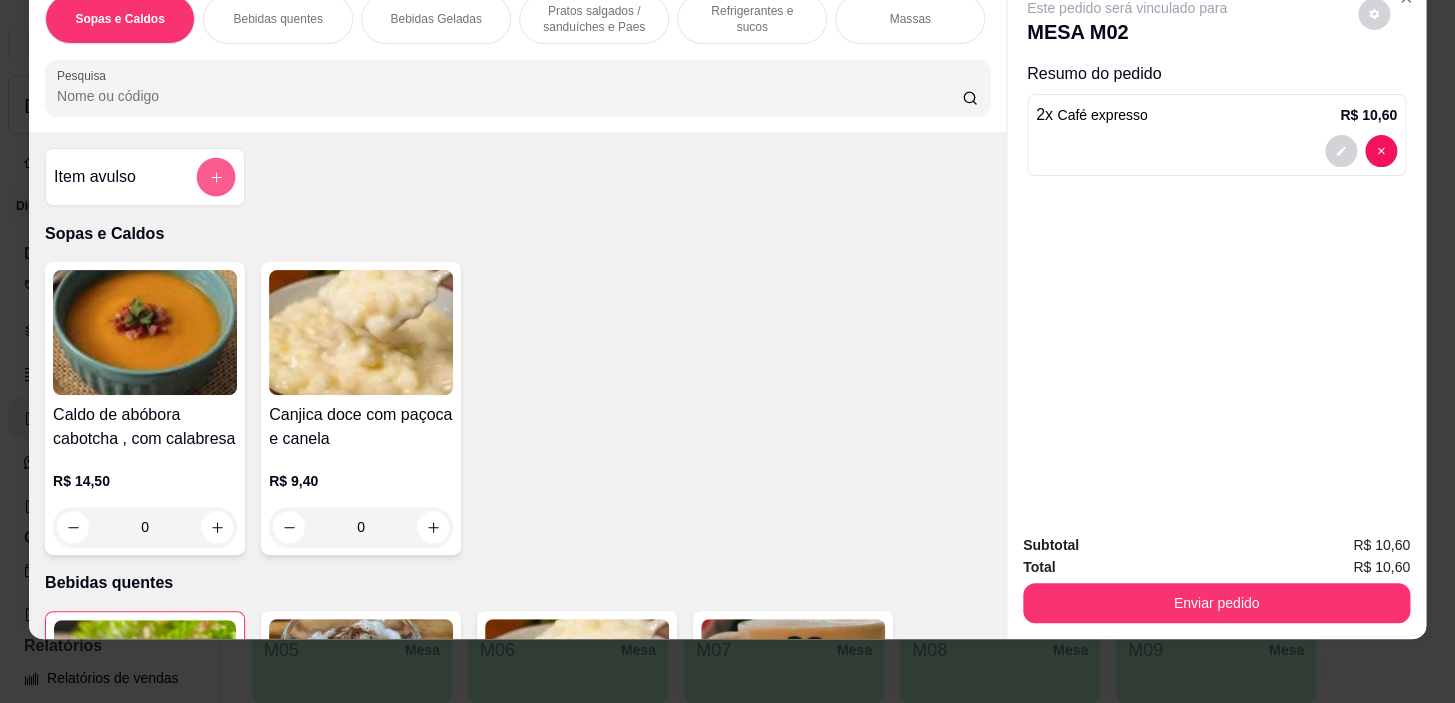 click at bounding box center (216, 177) 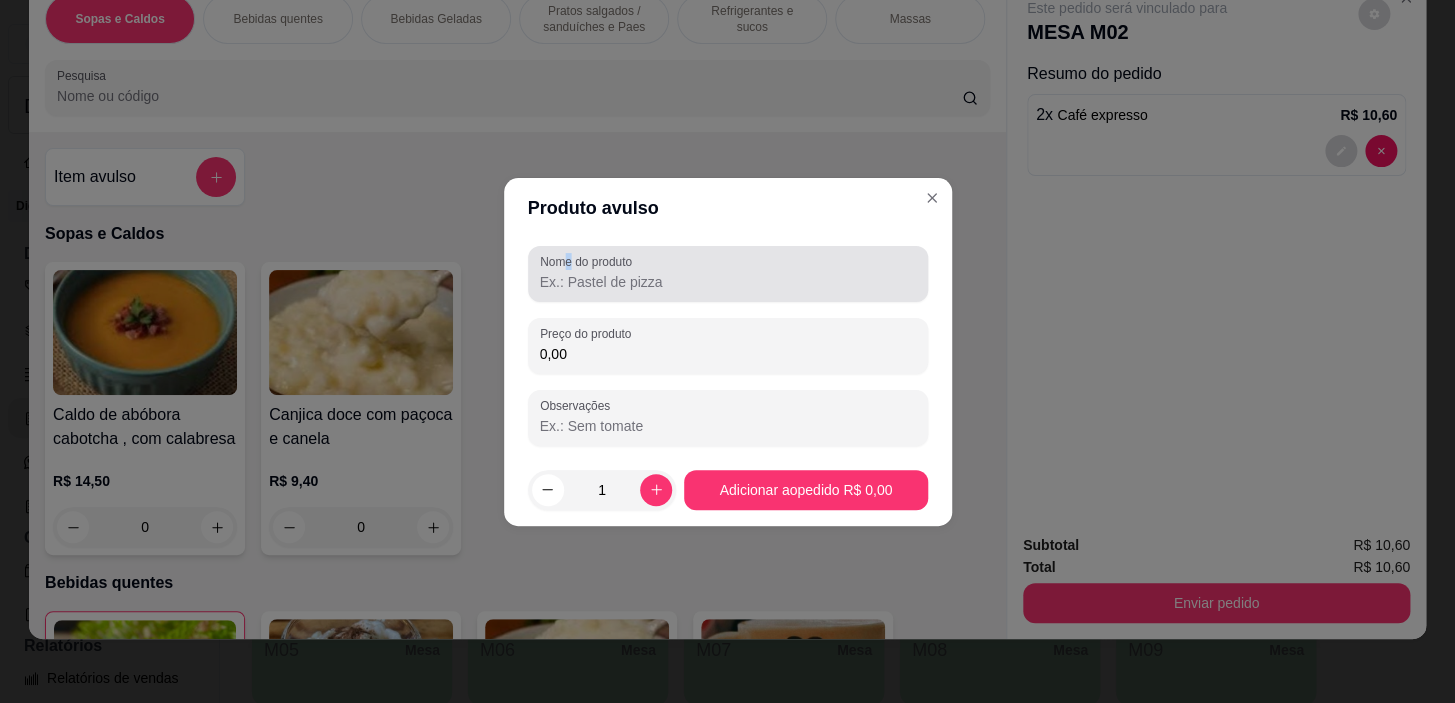 click on "Nome do produto" at bounding box center (589, 261) 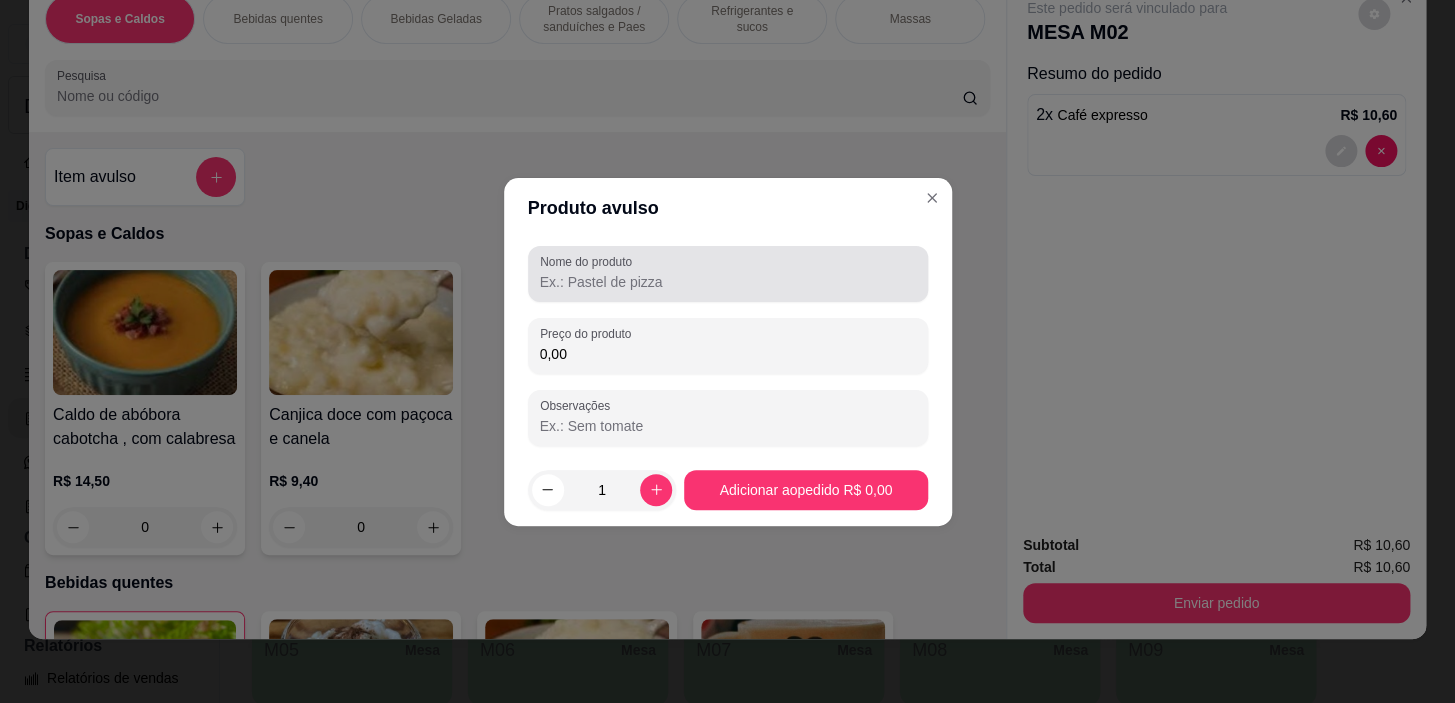click on "Nome do produto Preço do produto 0,00 Observações" at bounding box center [728, 346] 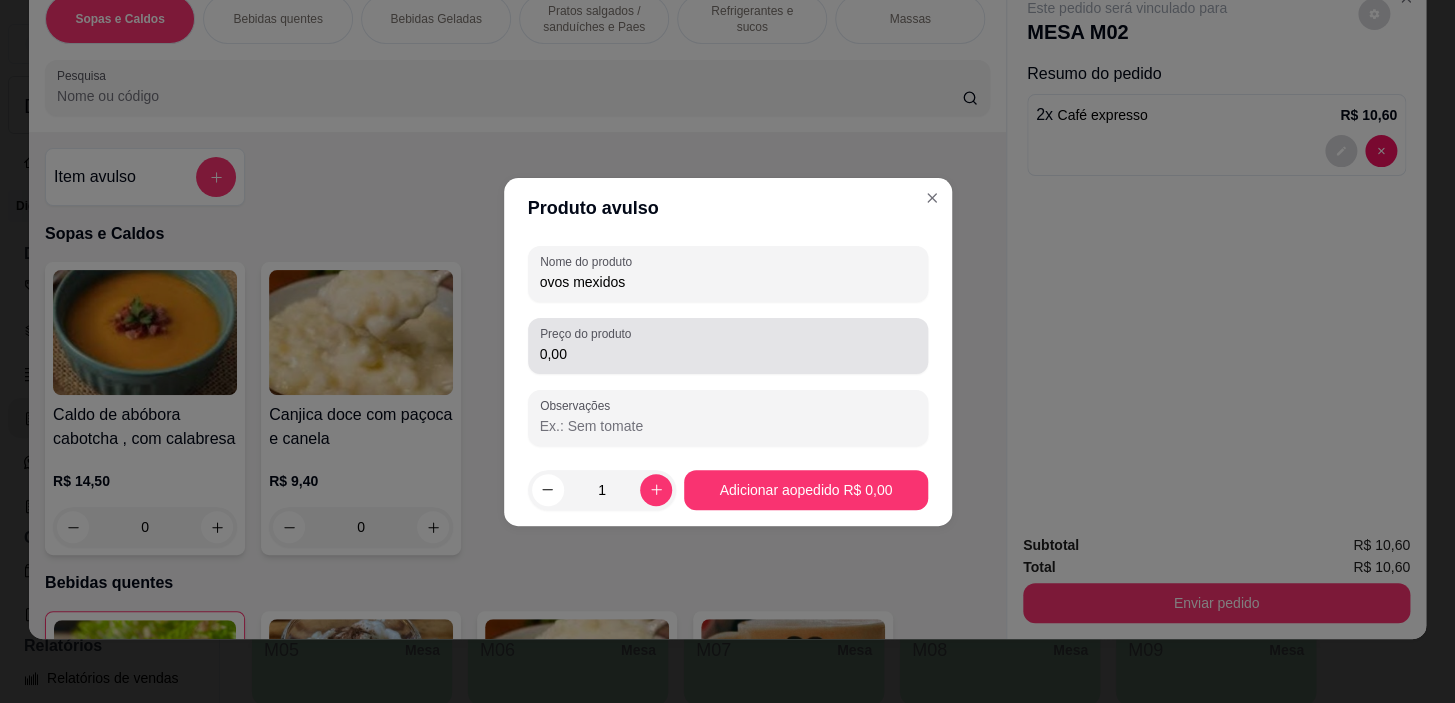 type on "ovos mexidos" 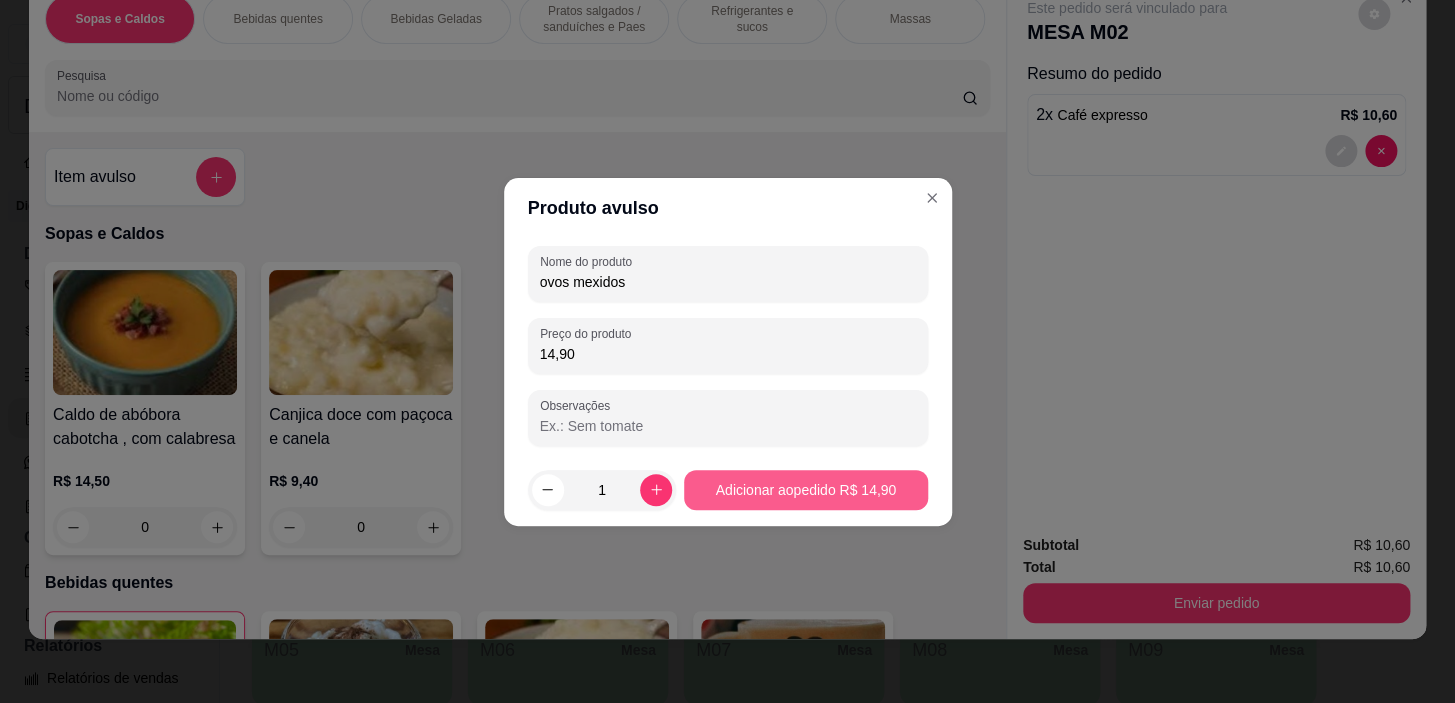 type on "14,90" 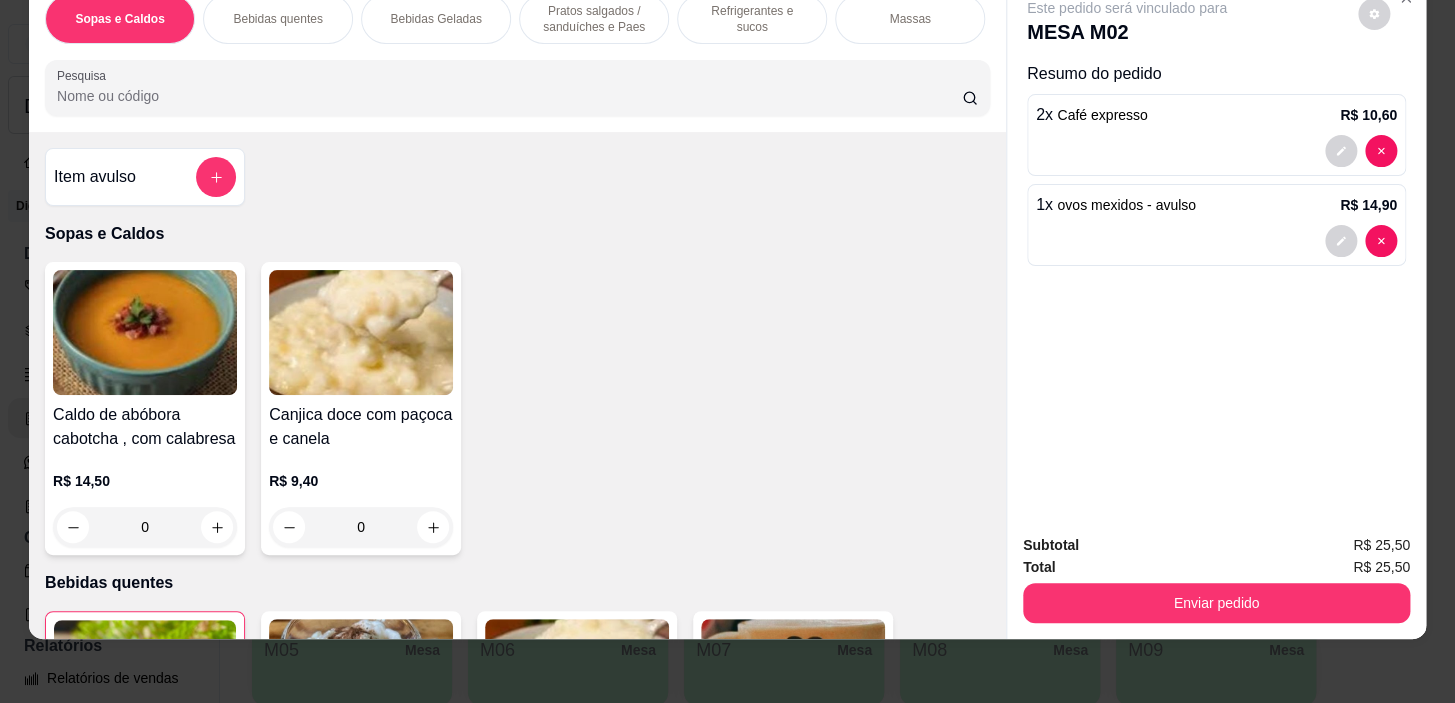 click on "Pratos salgados / sanduíches e Paes" at bounding box center [594, 19] 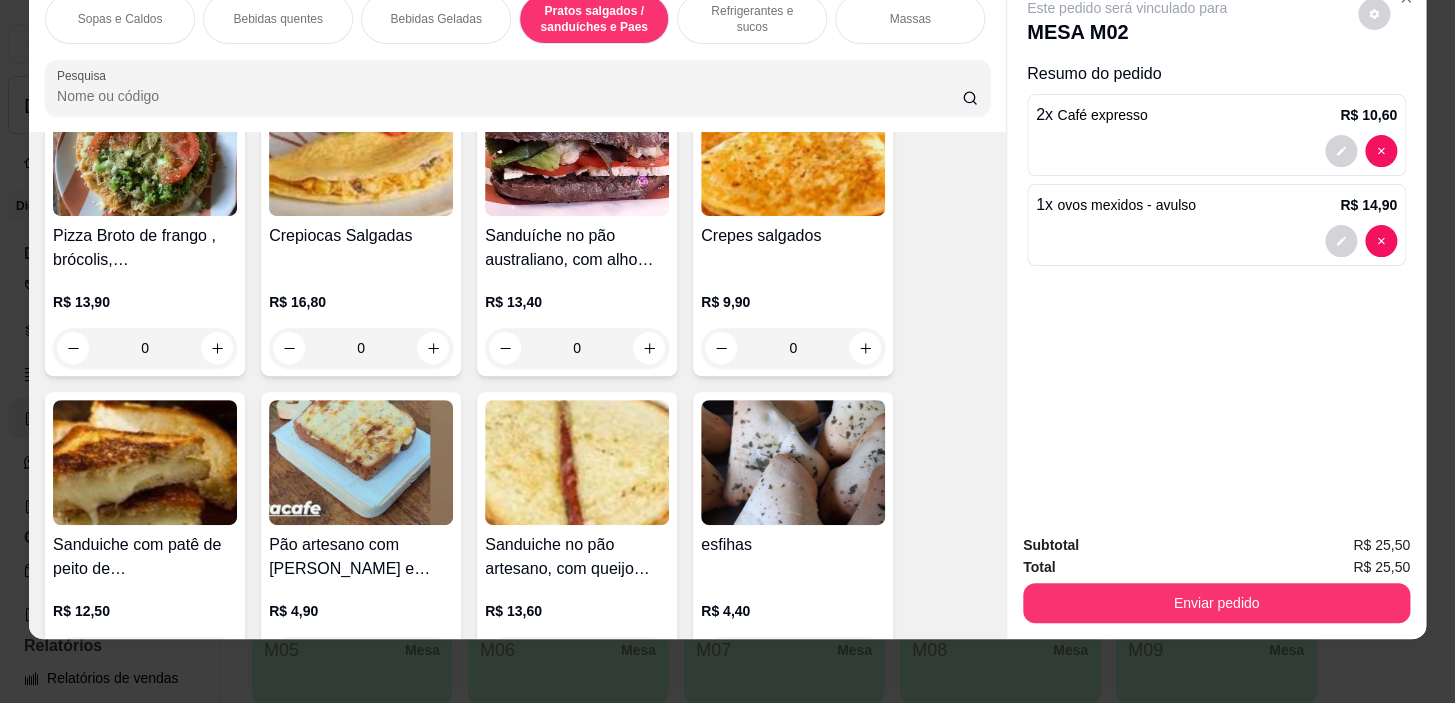 scroll, scrollTop: 6086, scrollLeft: 0, axis: vertical 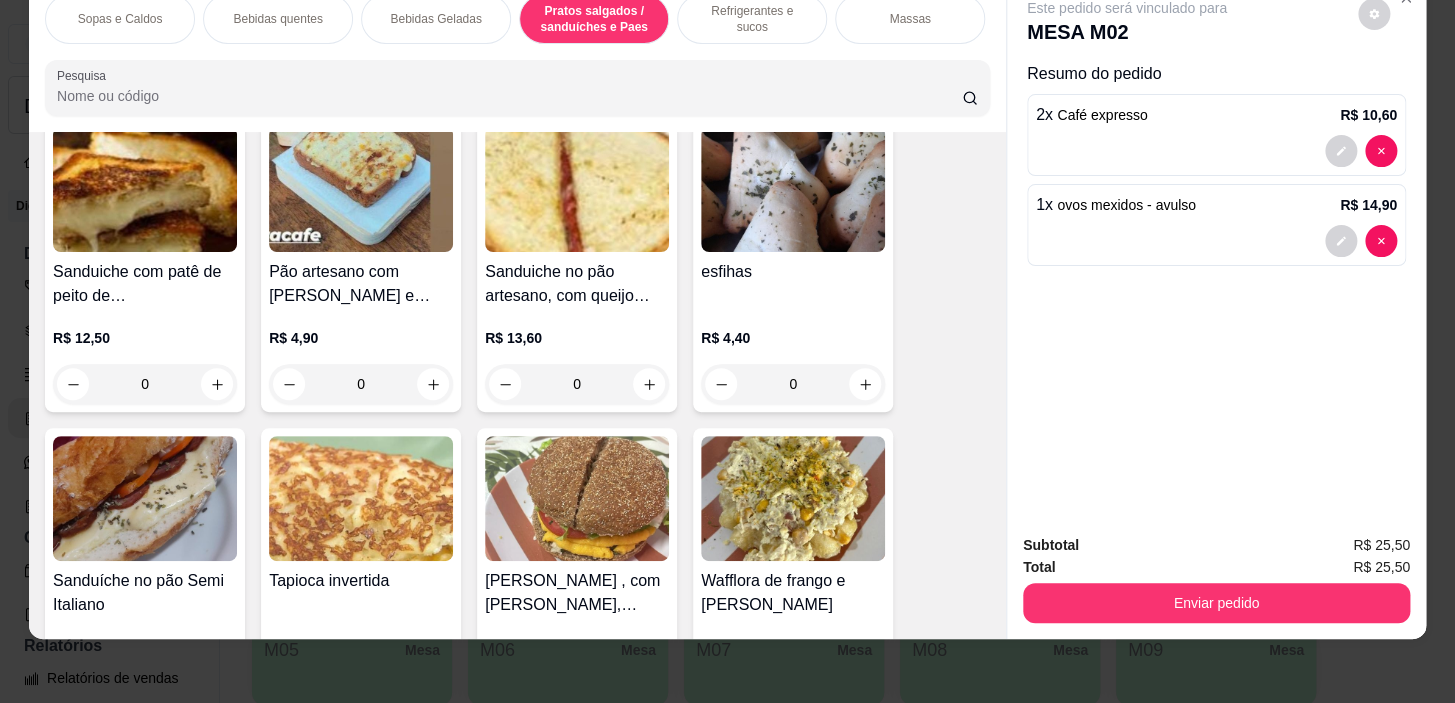 click on "0" at bounding box center [361, 384] 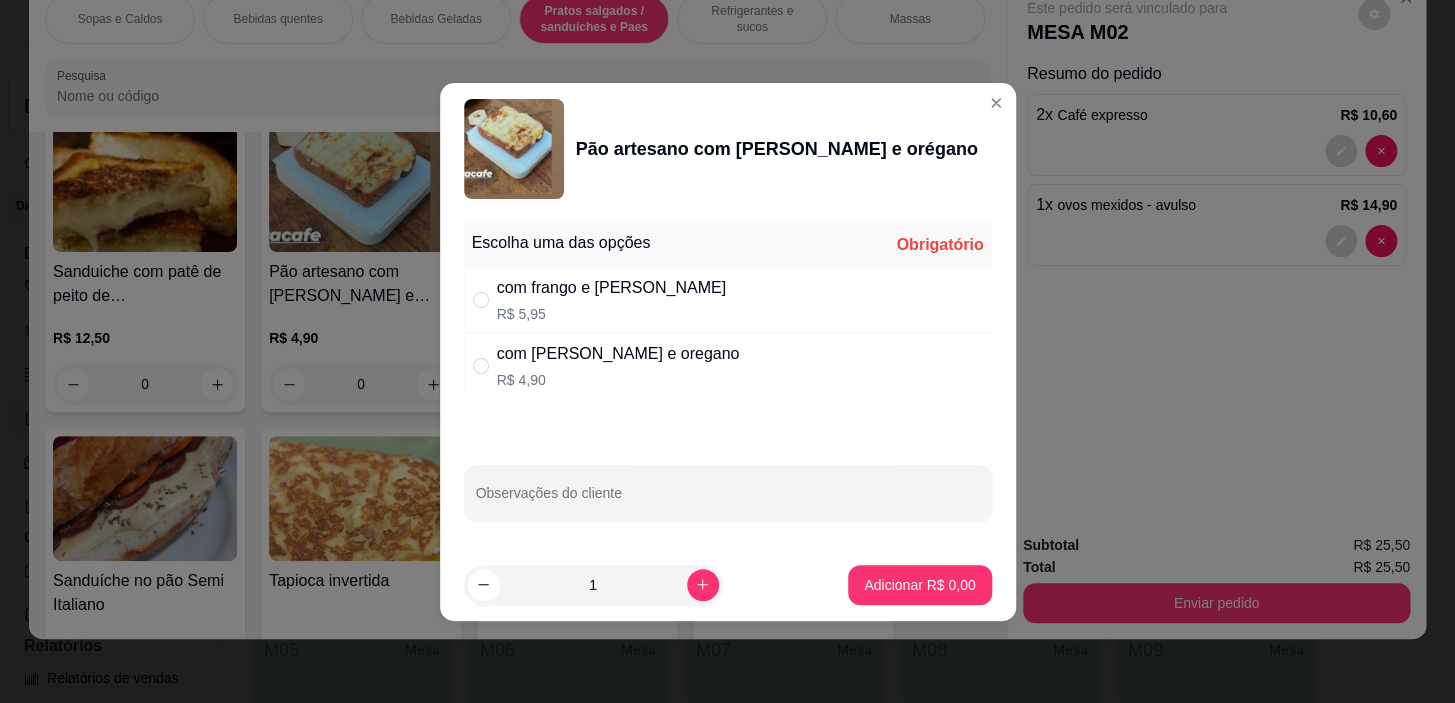 drag, startPoint x: 710, startPoint y: 394, endPoint x: 694, endPoint y: 437, distance: 45.88028 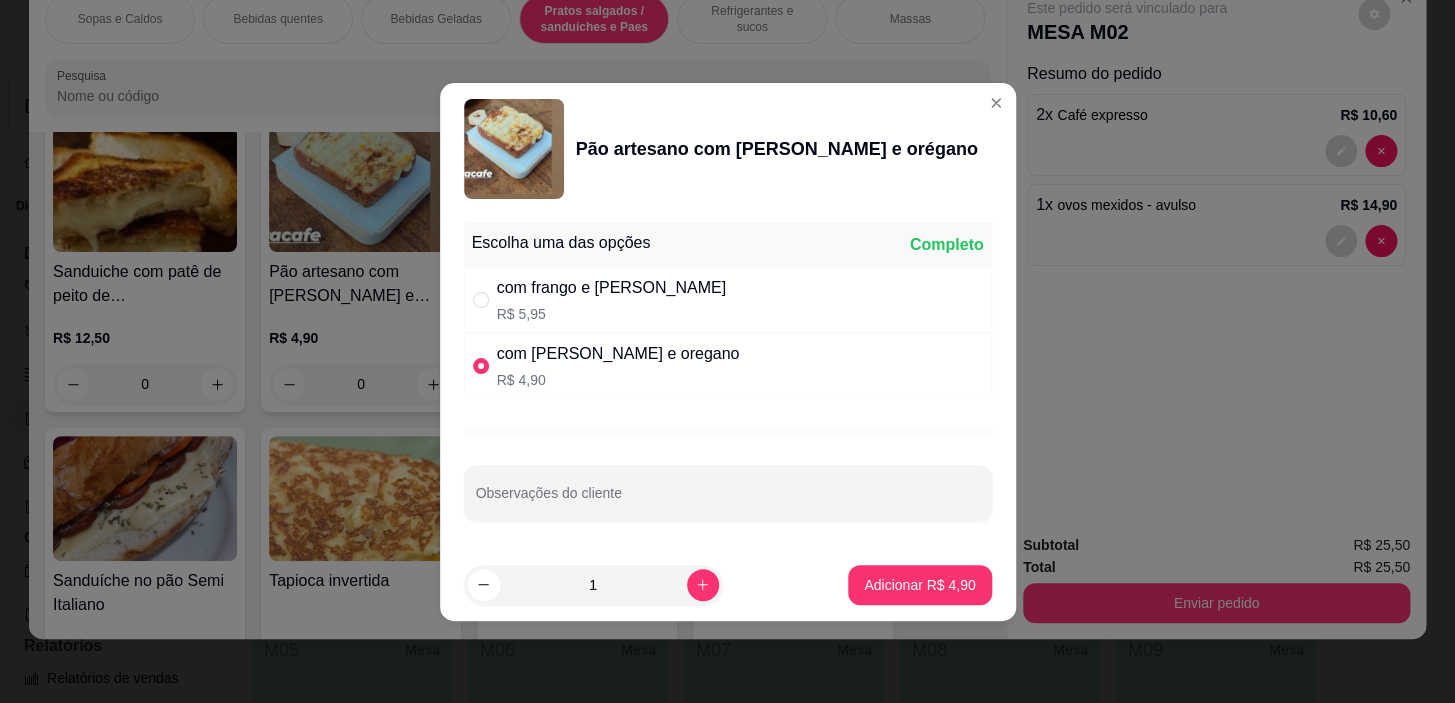 click on "com frango e mussarela  R$ 5,95" at bounding box center [728, 300] 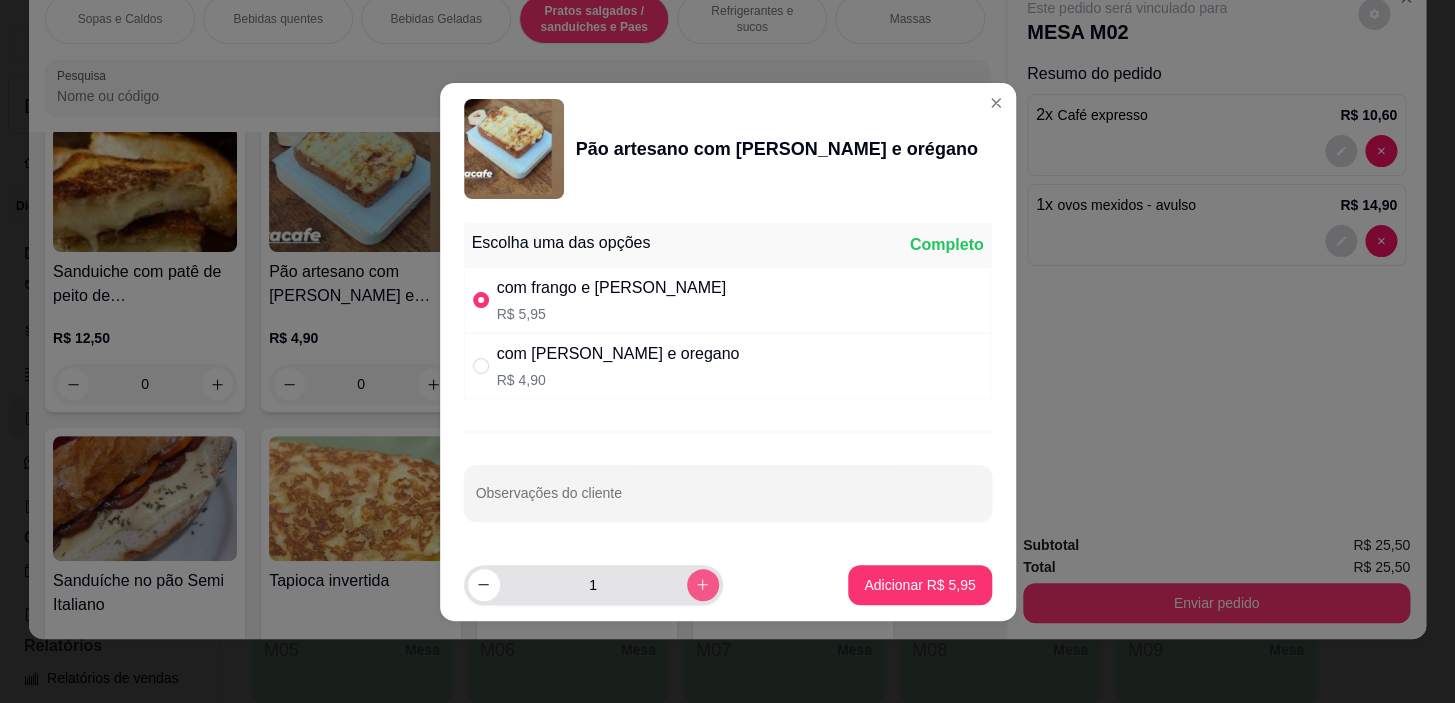 click at bounding box center [703, 585] 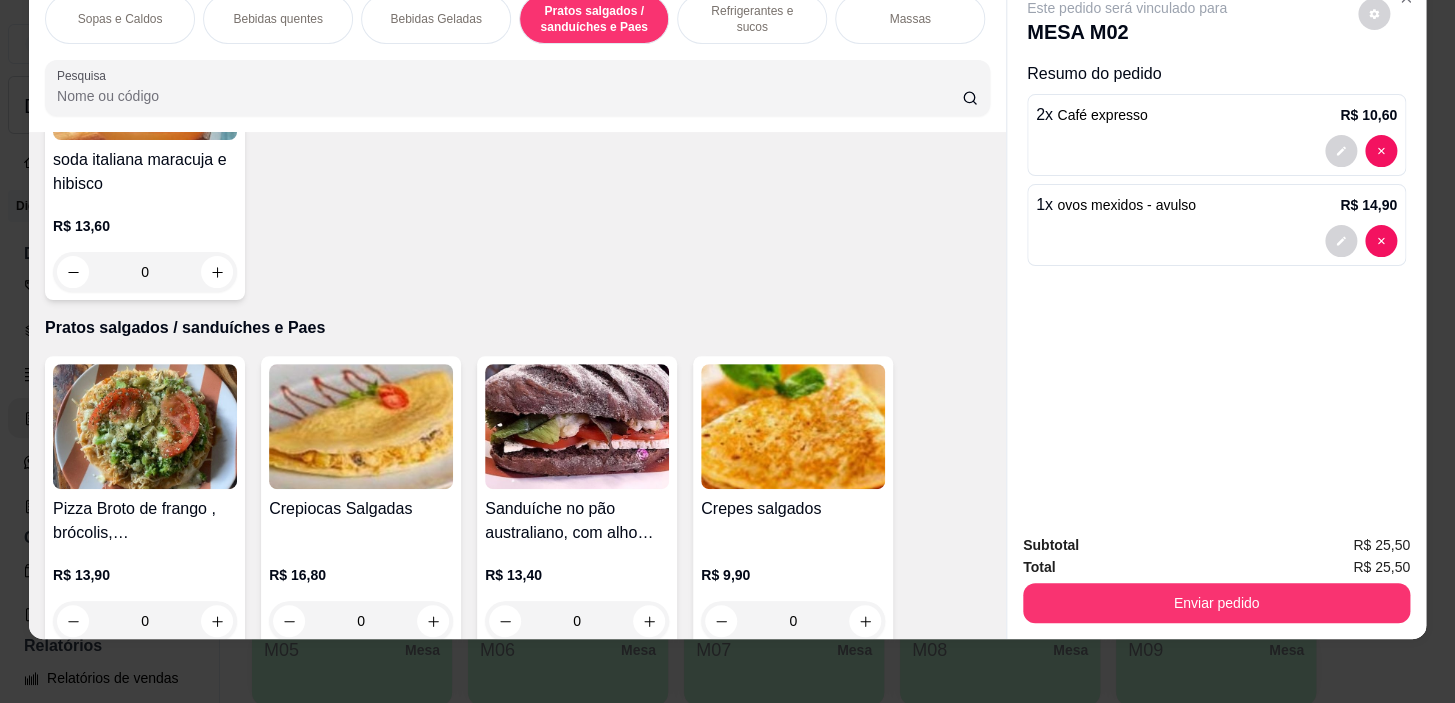 scroll, scrollTop: 5177, scrollLeft: 0, axis: vertical 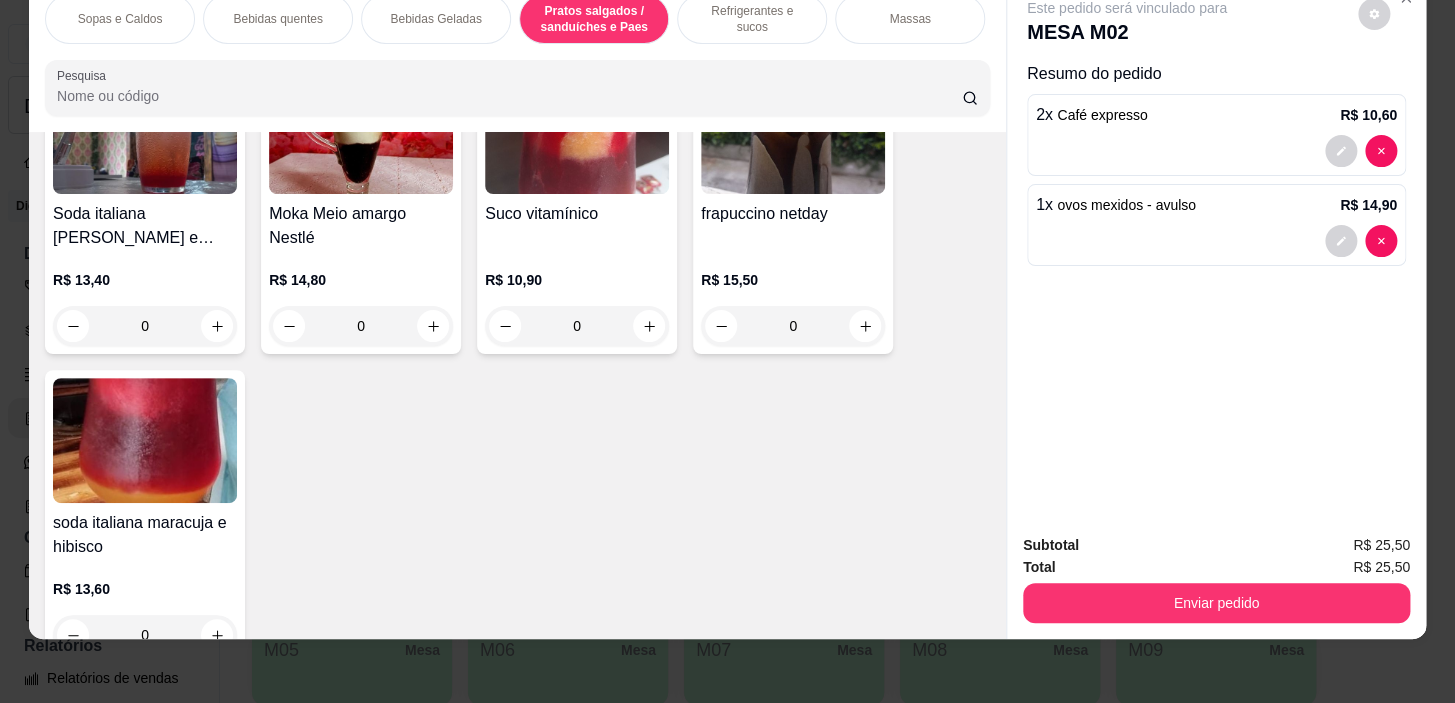 click on "Sopas e Caldos  Bebidas quentes Bebidas Geladas Pratos salgados / sanduíches e Paes  Refrigerantes e sucos  Massas  Refeições  Cervejas e drinks alcoólicos e não alcoólicos  Acompanhamentos das refeições  Pratos Doces e sobremesas  Descartáveis para consumos de alimentos que não são da loja  Pesquisa" at bounding box center [517, 55] 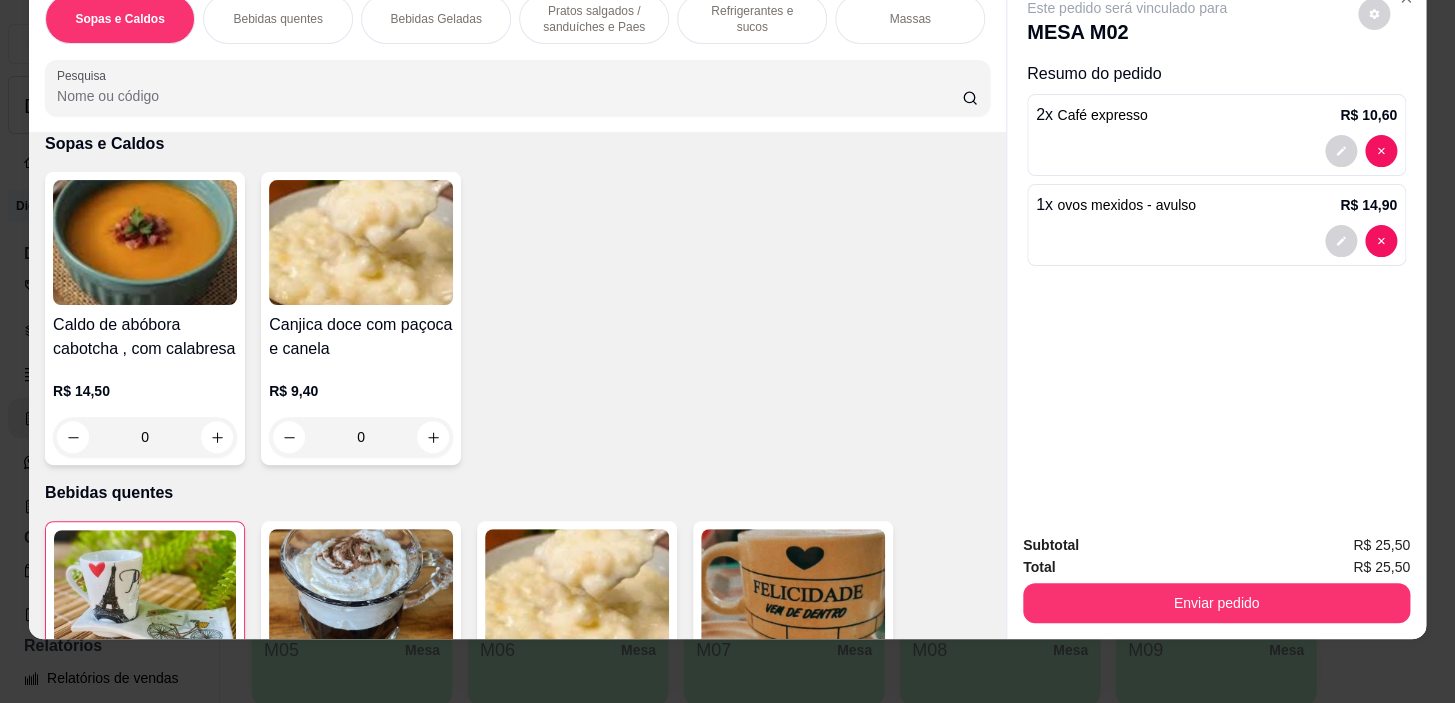 scroll, scrollTop: 0, scrollLeft: 0, axis: both 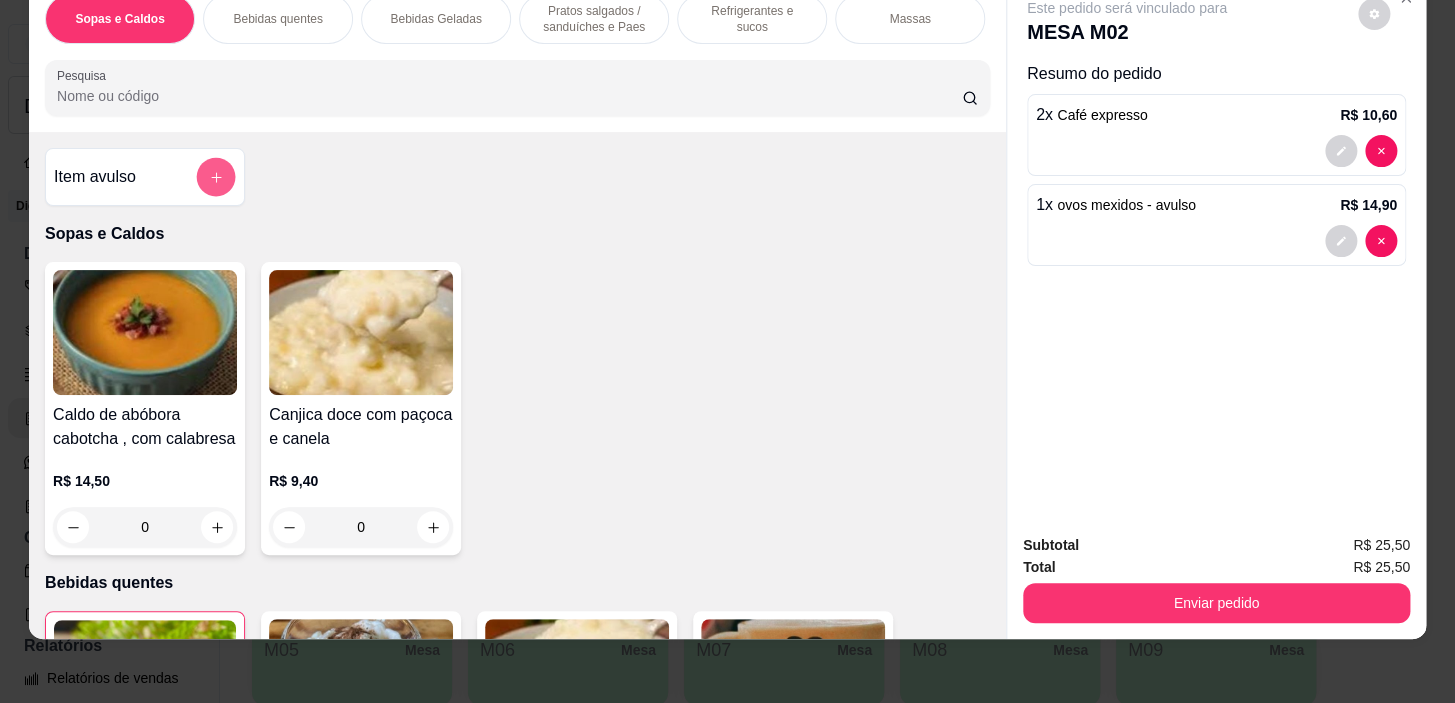 click 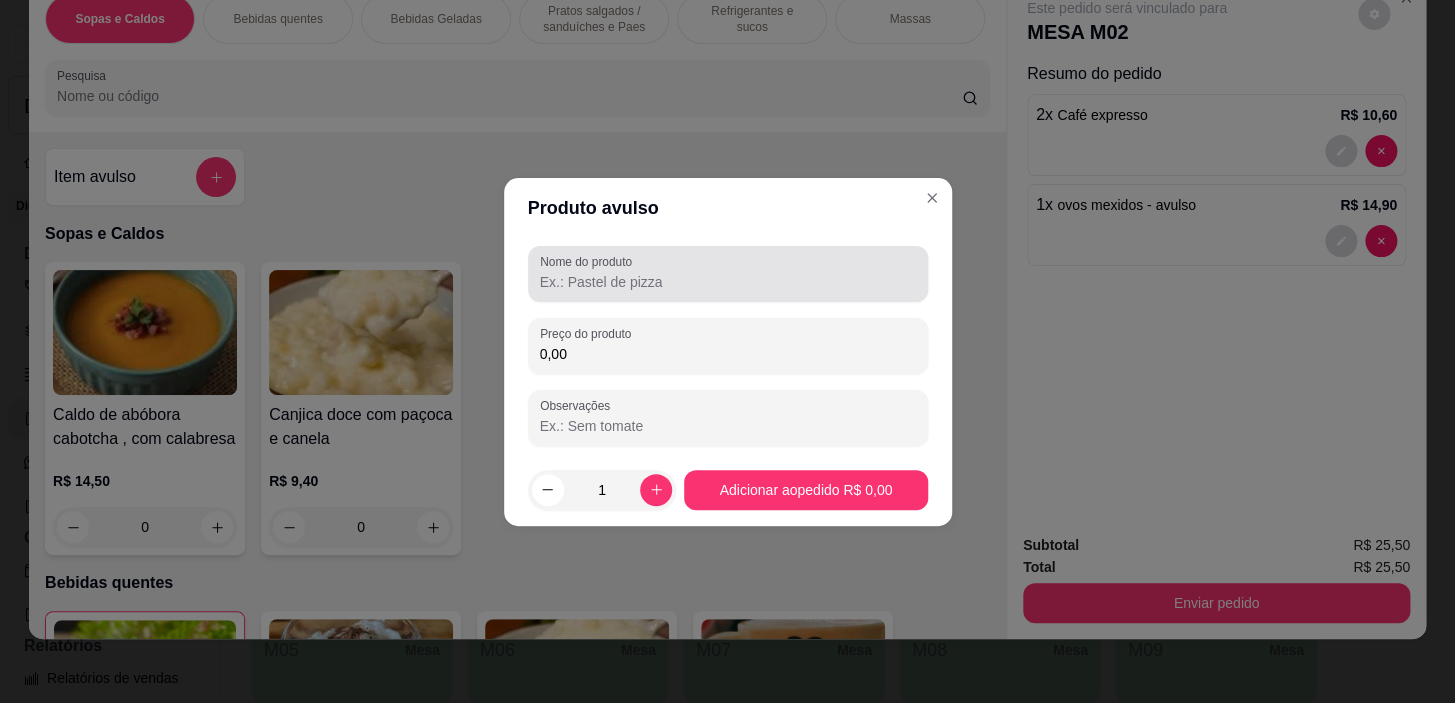 click at bounding box center [728, 274] 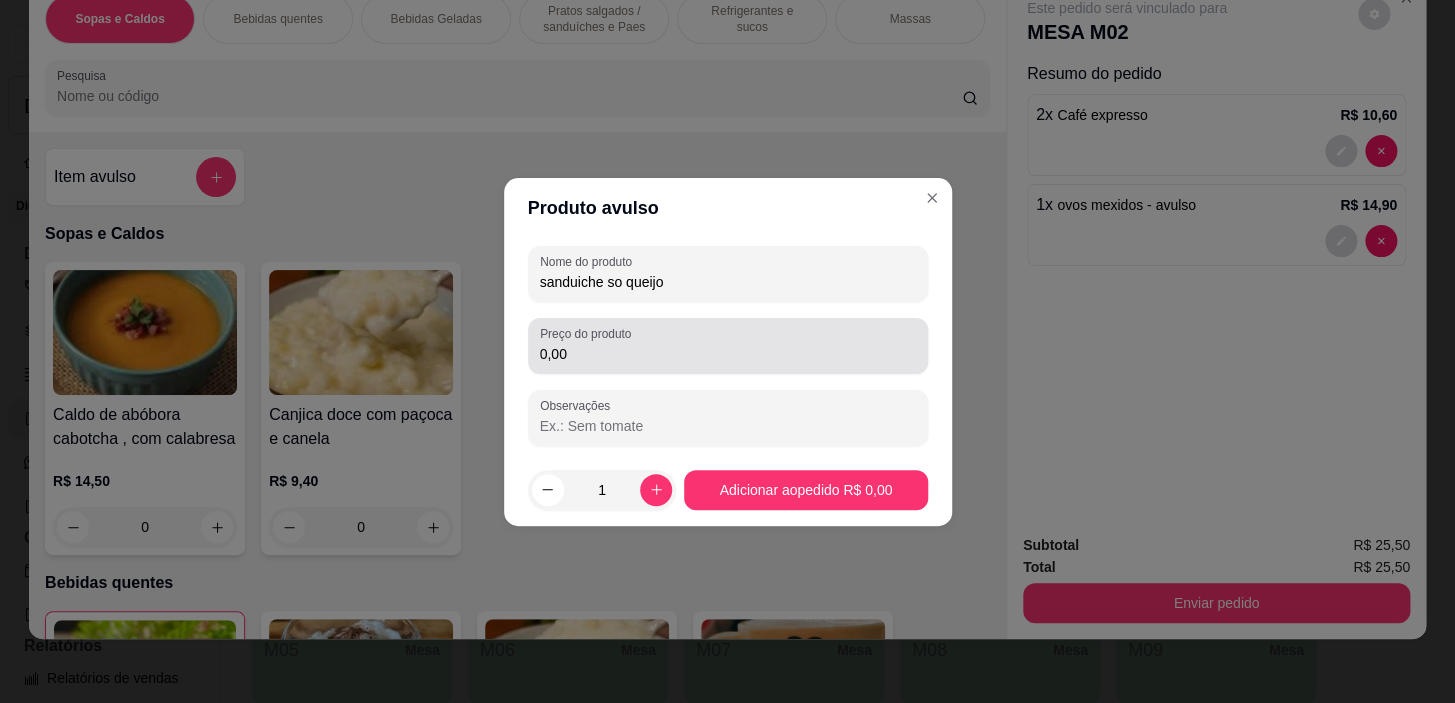 type on "sanduiche so queijo" 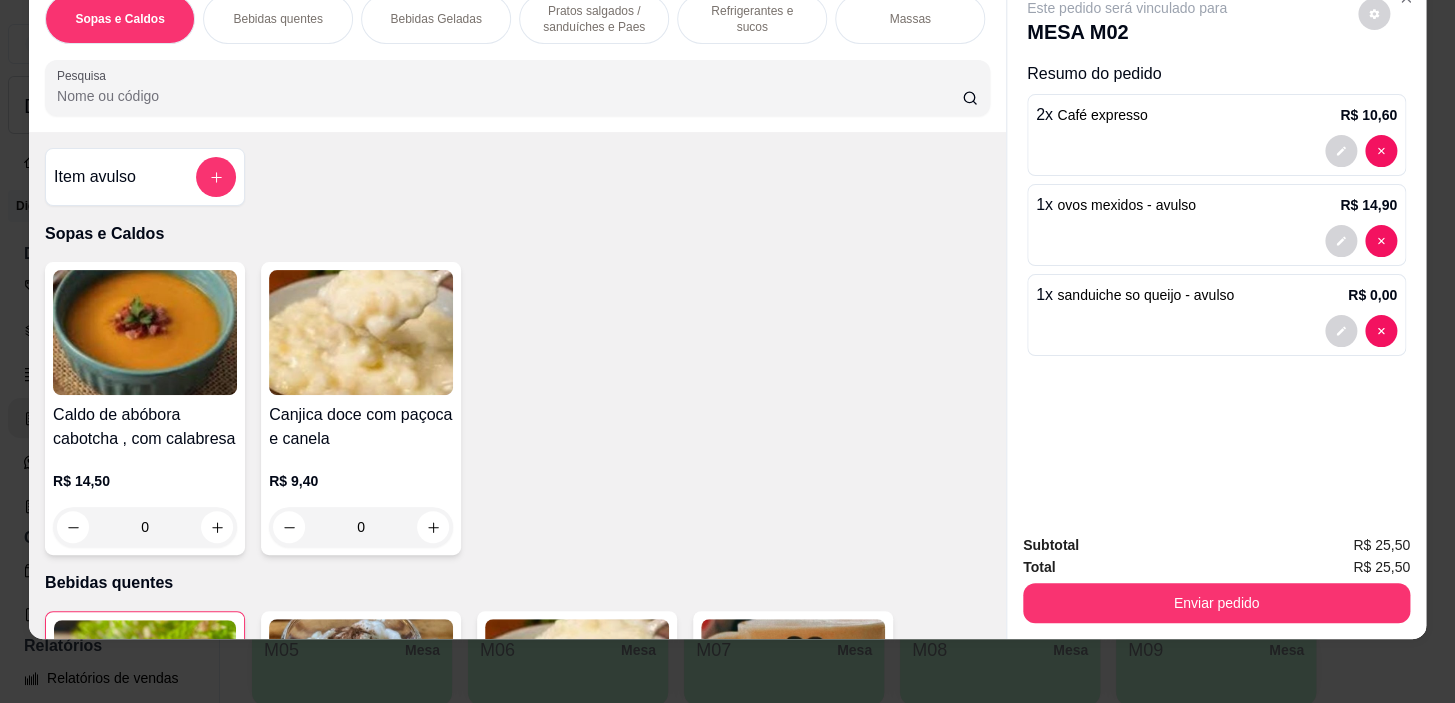 click on "Pratos salgados / sanduíches e Paes" at bounding box center [594, 19] 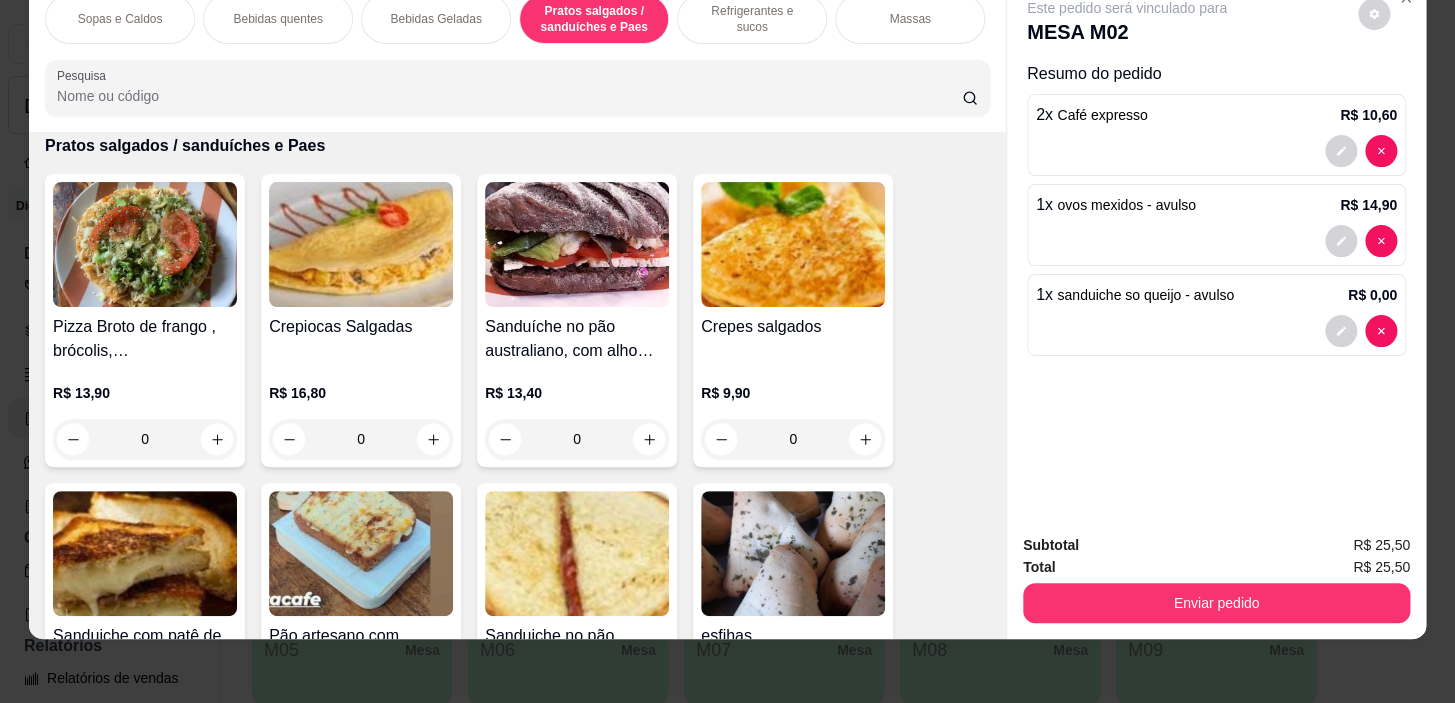 scroll, scrollTop: 6177, scrollLeft: 0, axis: vertical 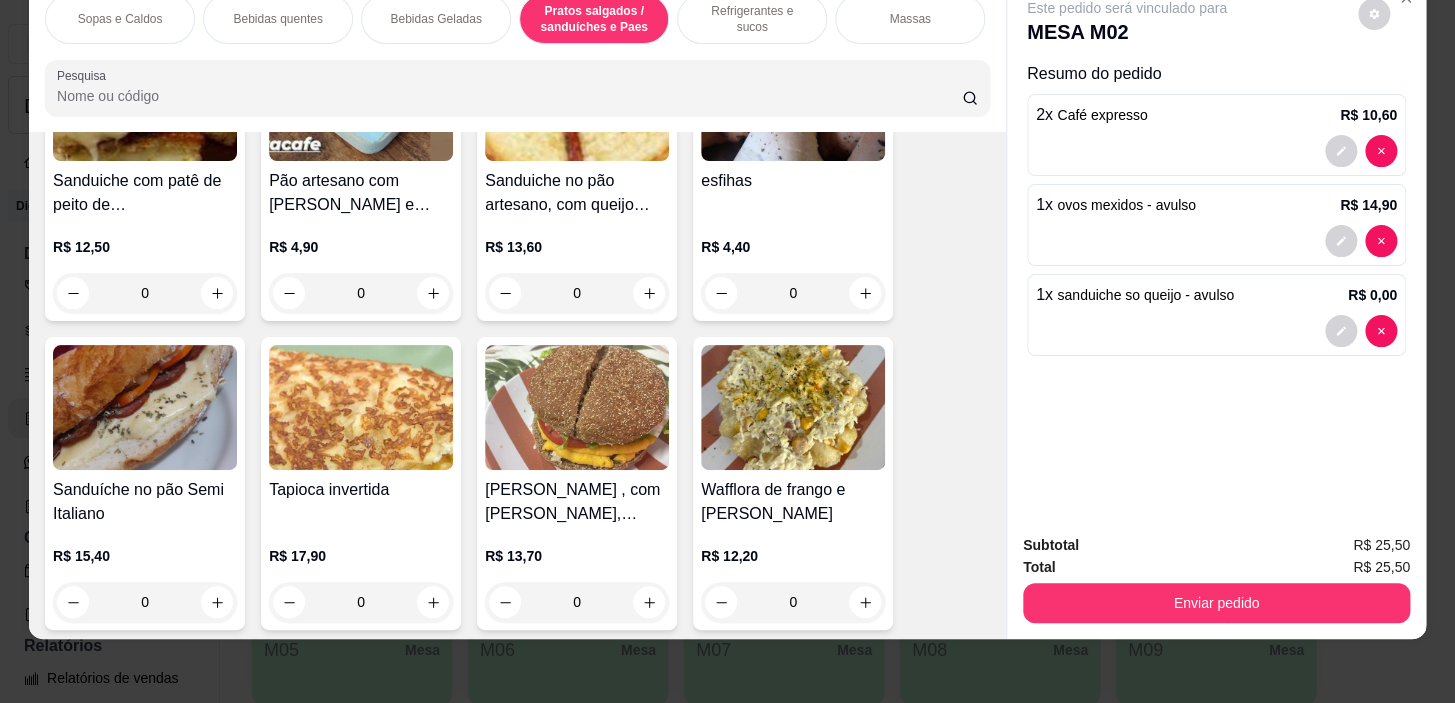 click on "0" at bounding box center (361, 293) 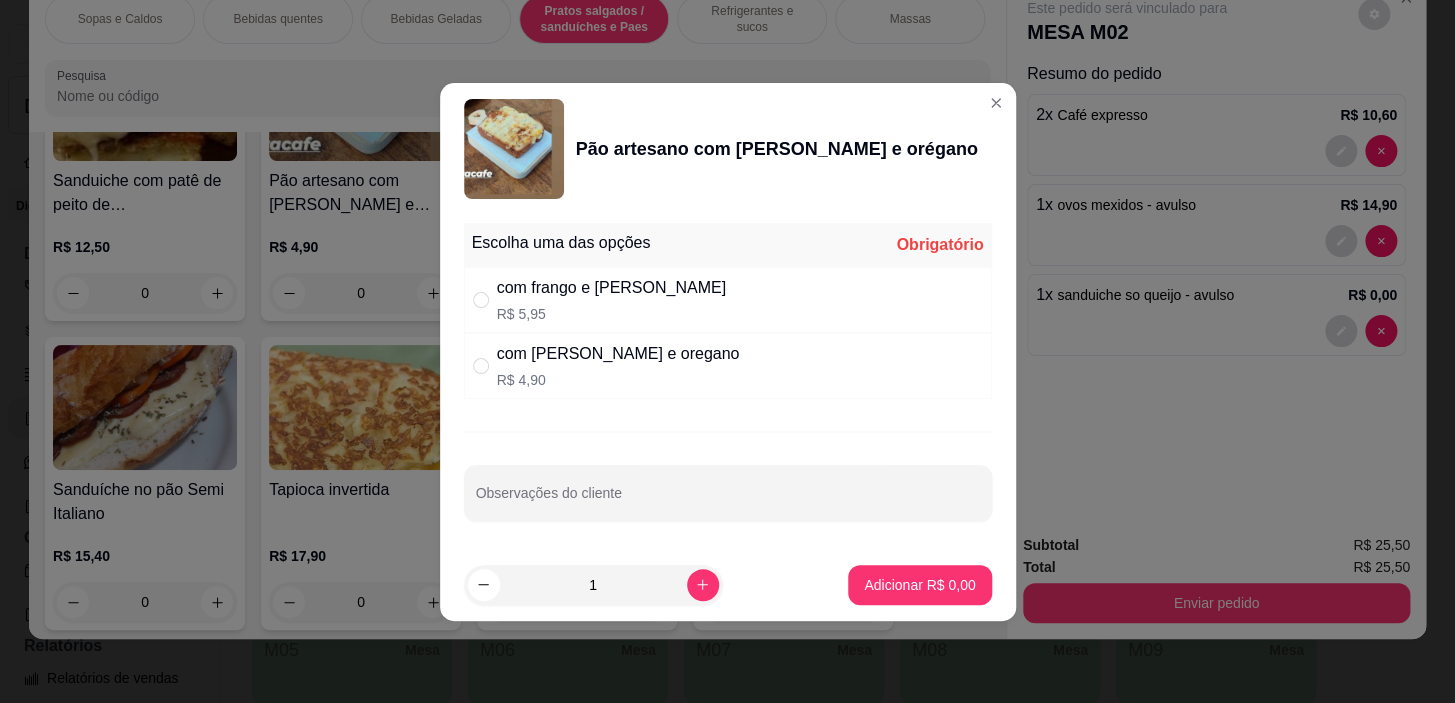 click on "com frango e mussarela  R$ 5,95" at bounding box center [728, 300] 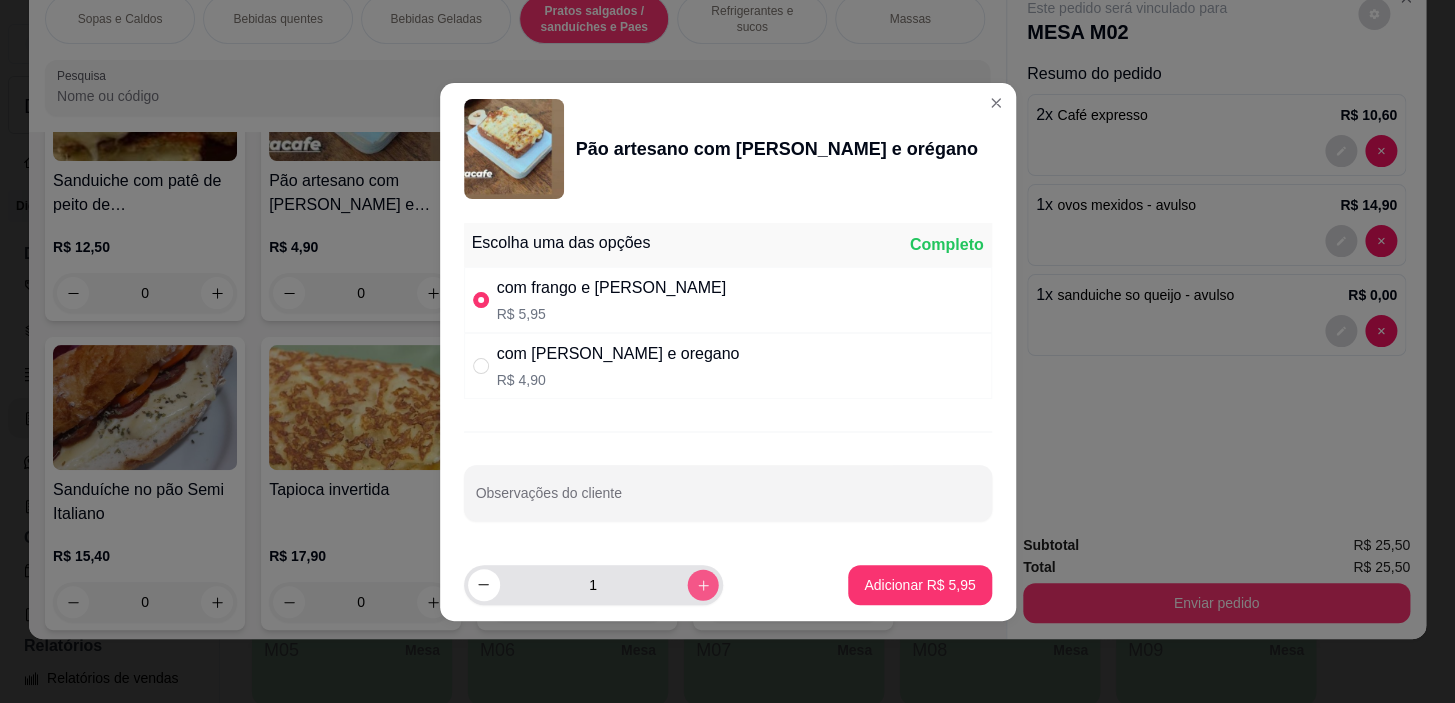 click 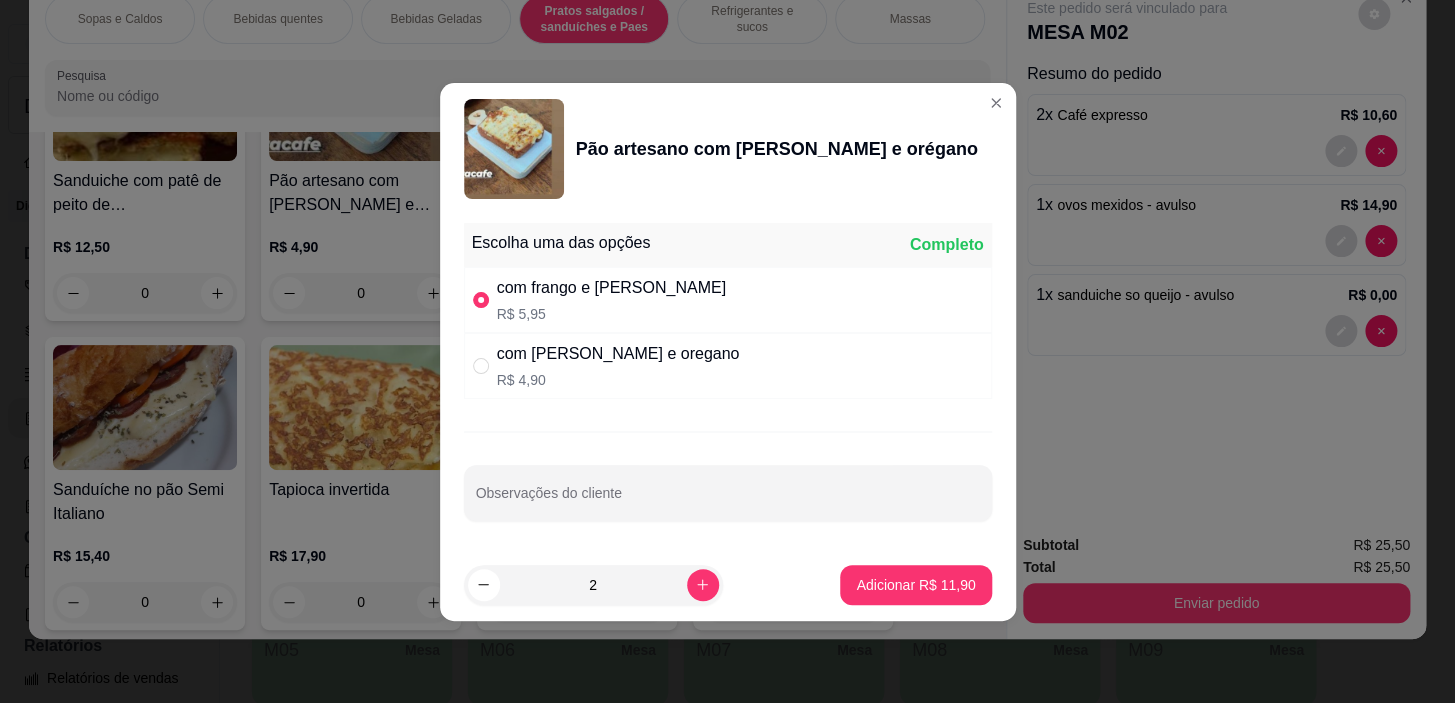 click on "Pão artesano com [PERSON_NAME]  e orégano" at bounding box center [728, 149] 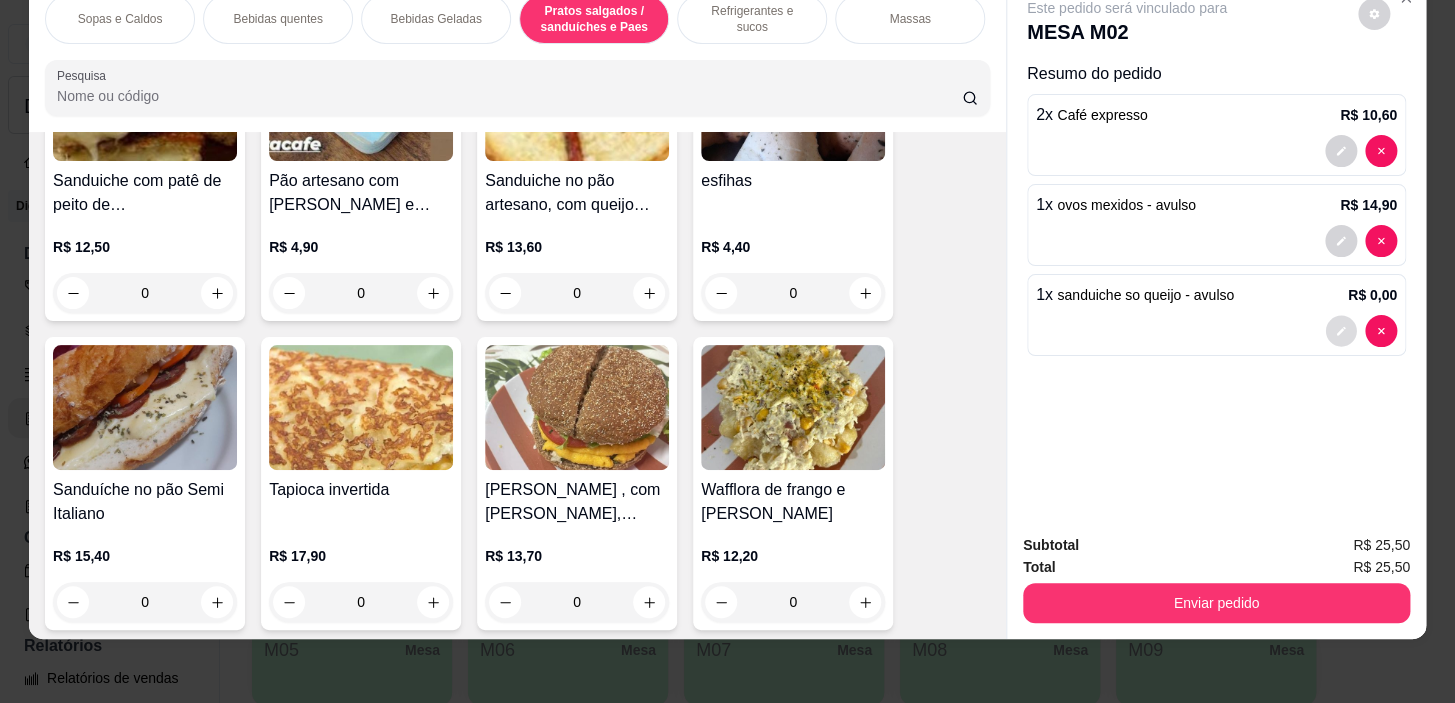 click 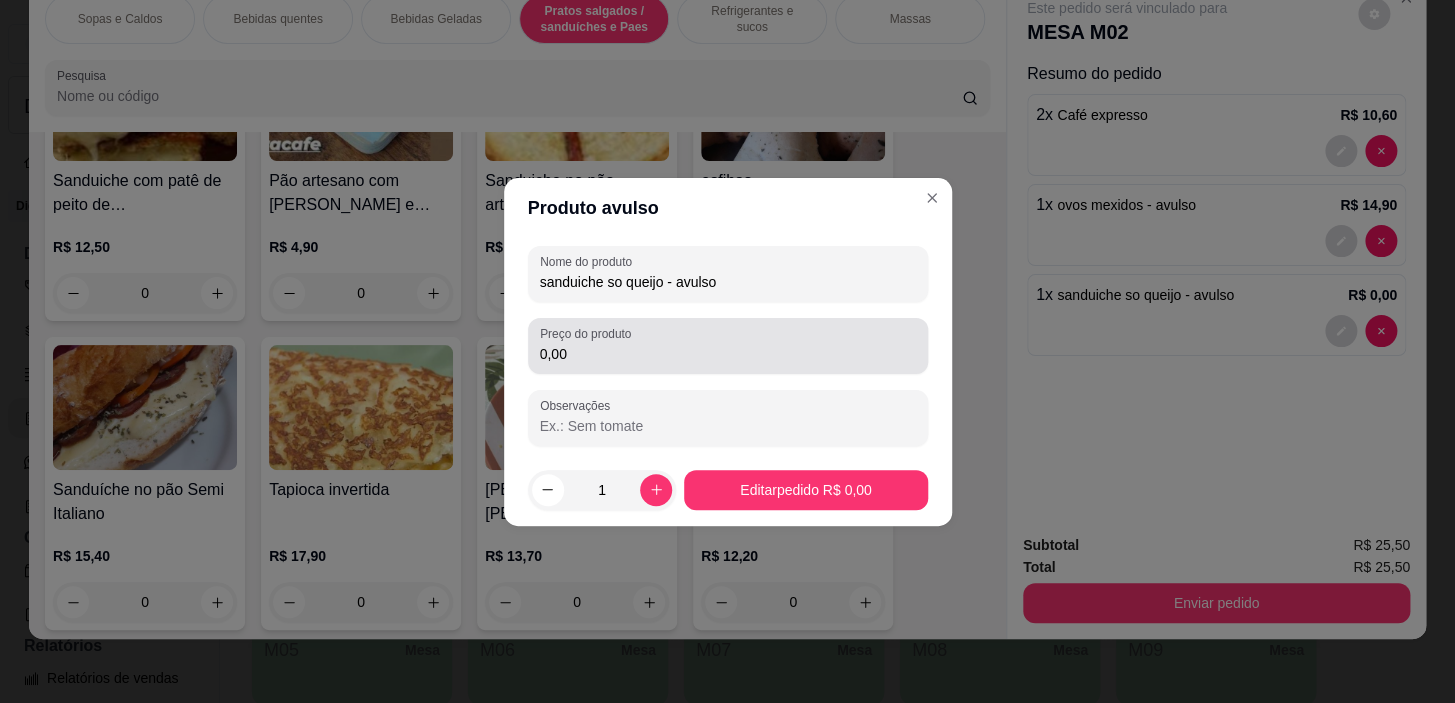click on "Preço do produto 0,00" at bounding box center [728, 346] 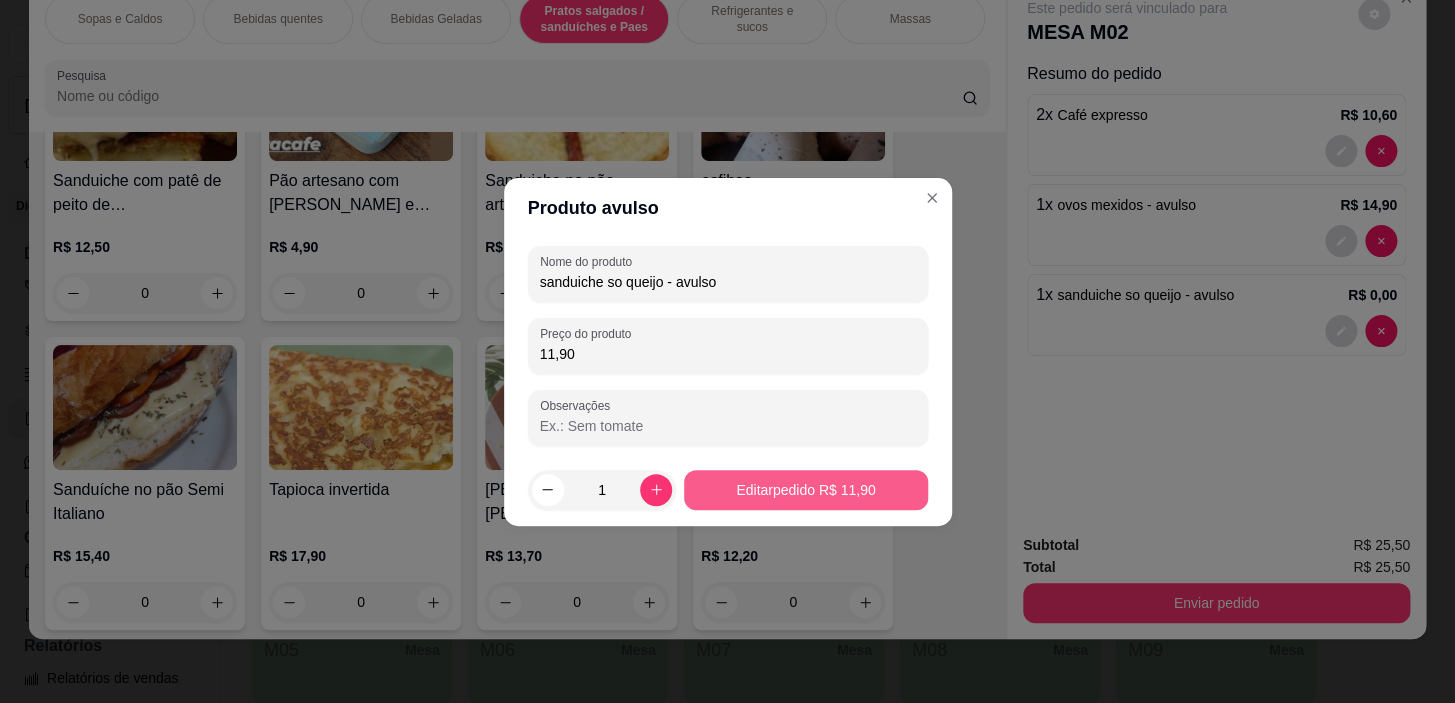 type on "11,90" 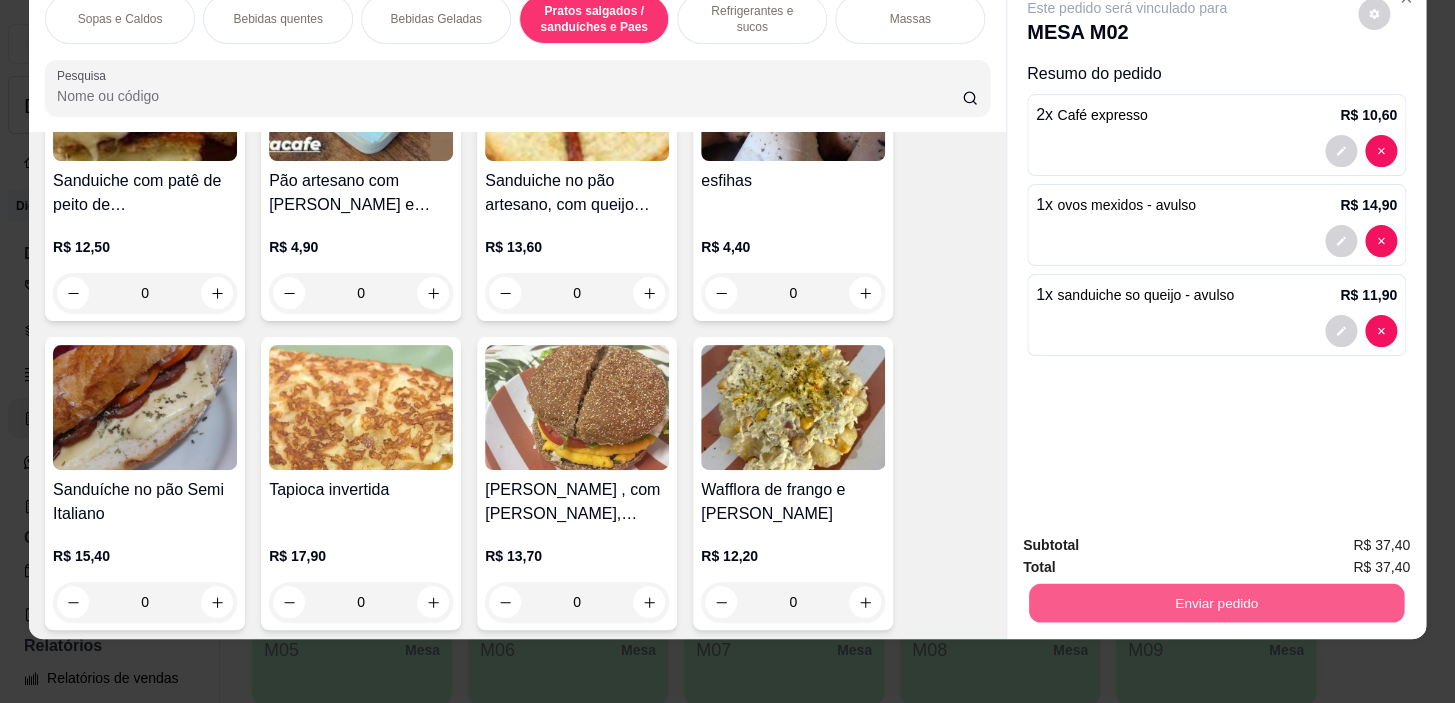 click on "Enviar pedido" at bounding box center [1216, 603] 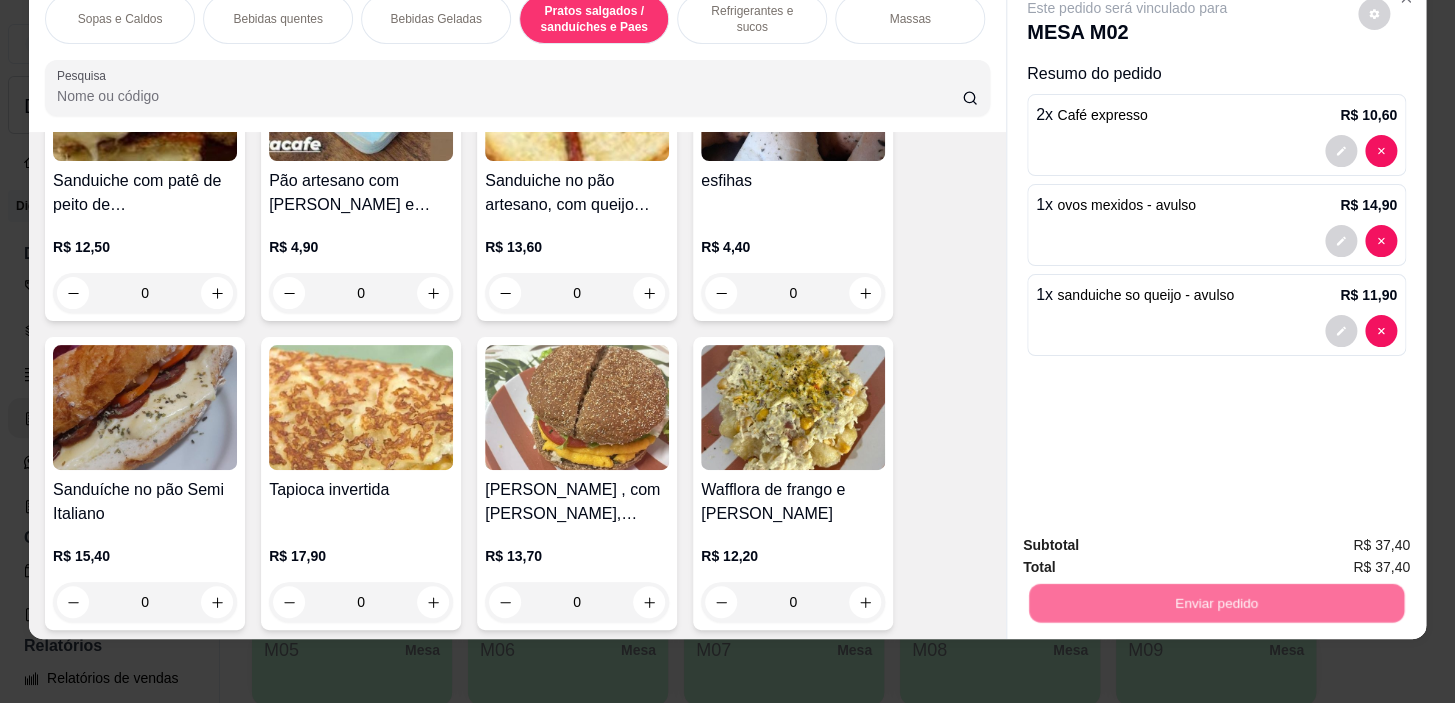 click on "Não registrar e enviar pedido" at bounding box center (1150, 540) 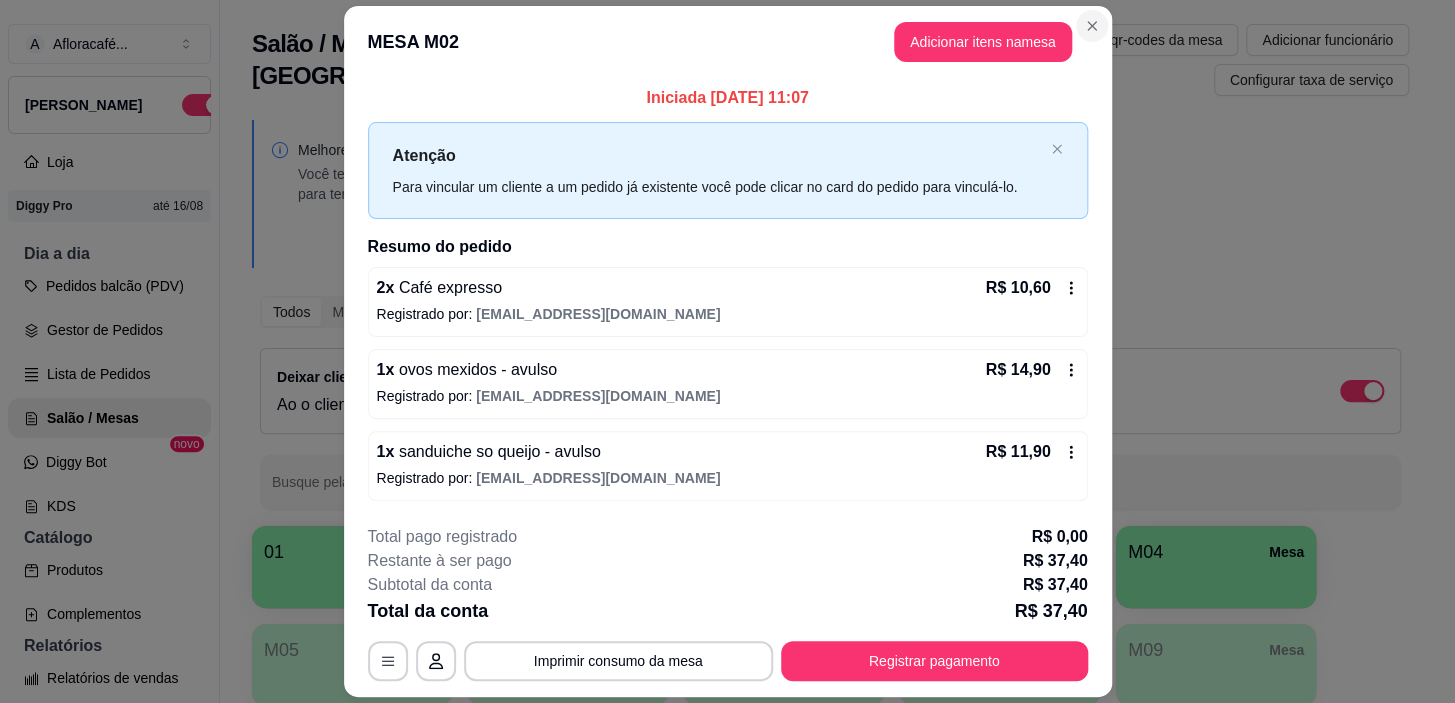 click on "MESA M02 Adicionar itens na  mesa" at bounding box center (728, 42) 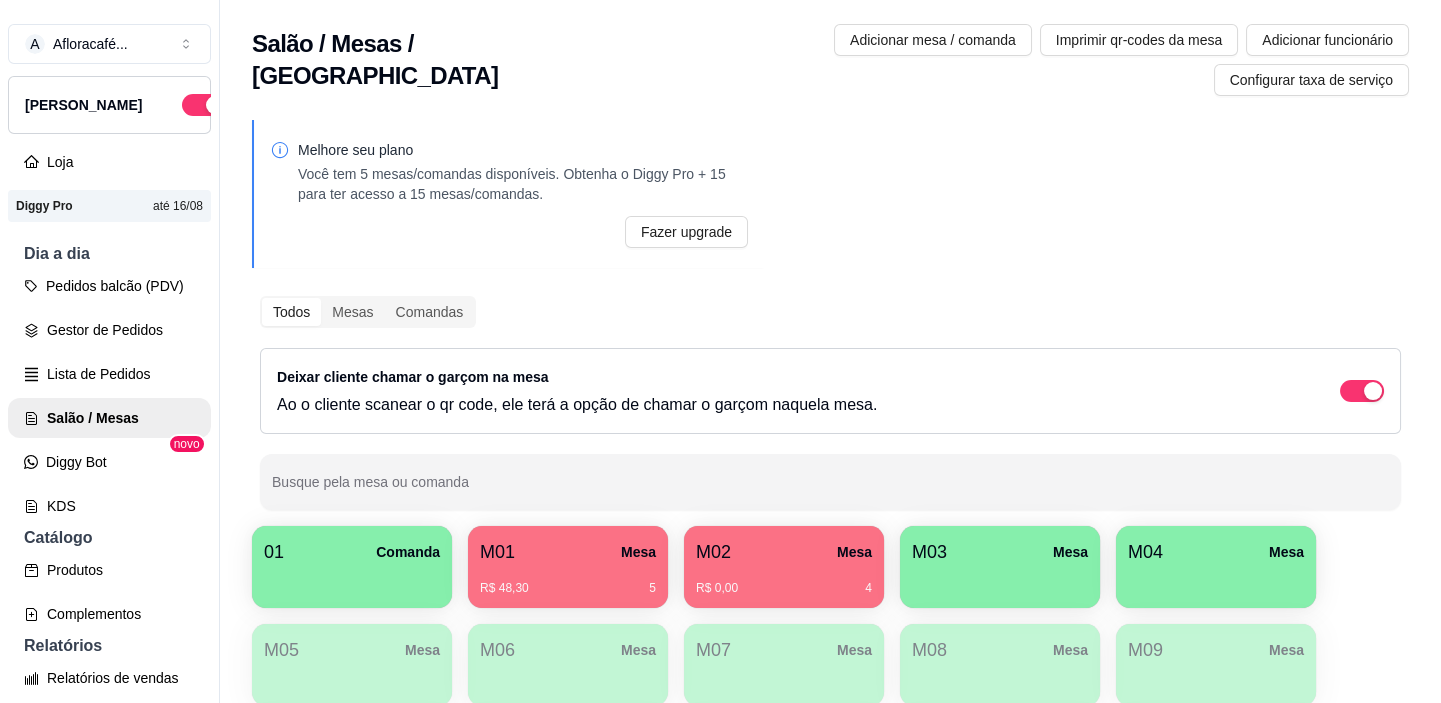click on "M03 Mesa" at bounding box center (1000, 567) 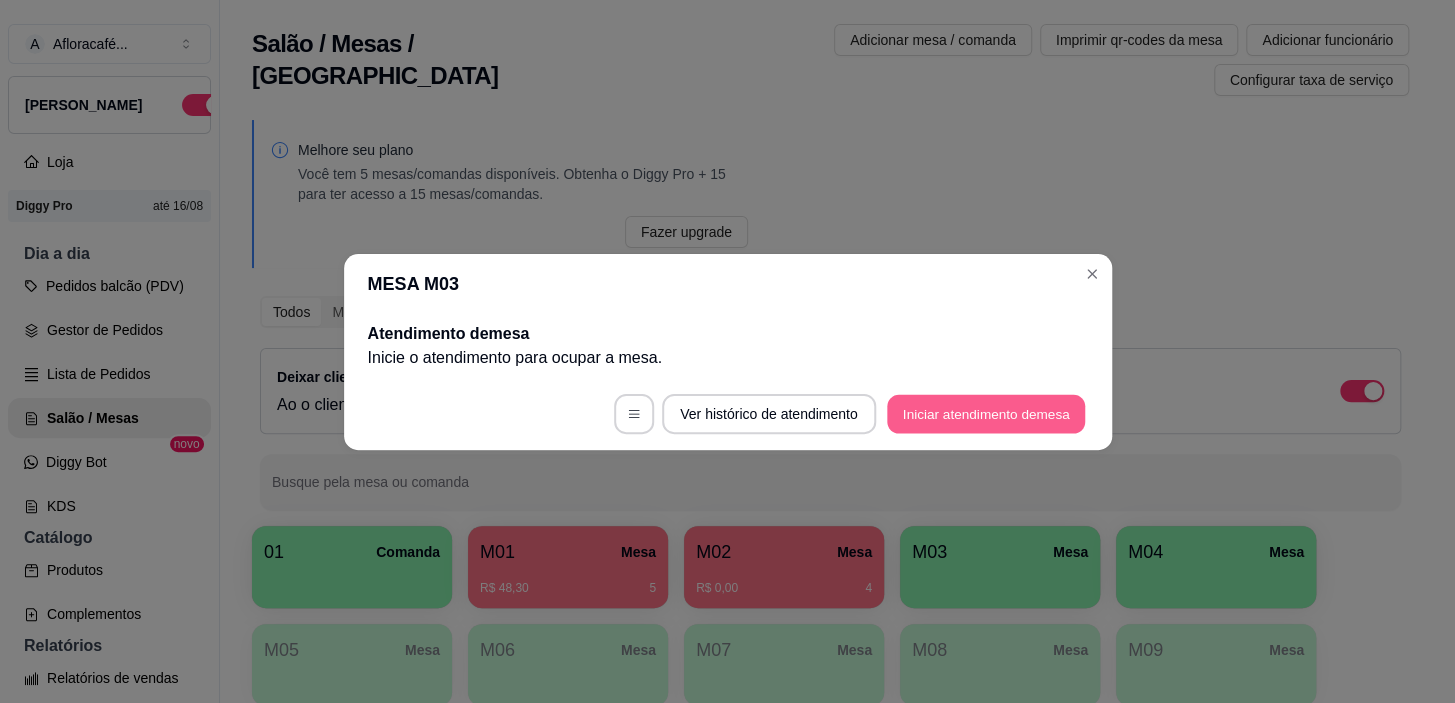 click on "Iniciar atendimento de  mesa" at bounding box center [986, 413] 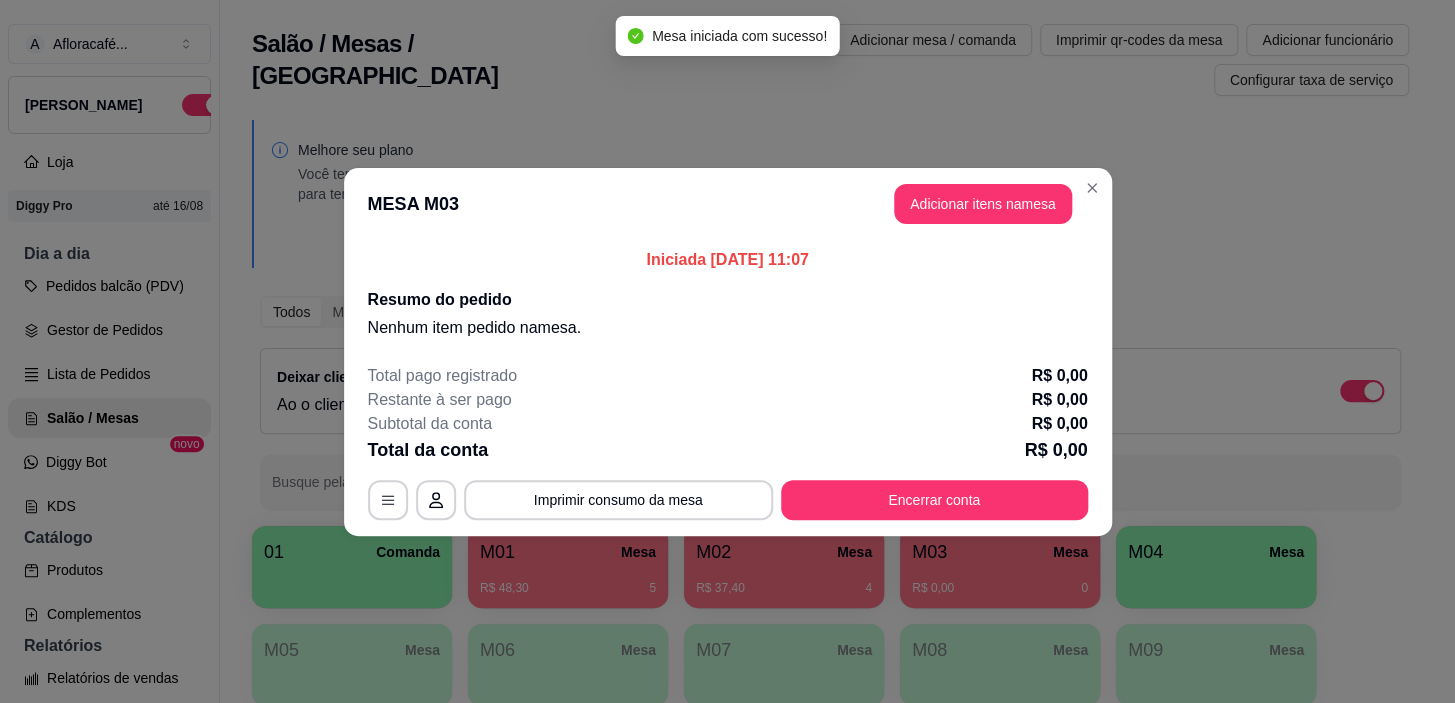 click on "MESA M03 Adicionar itens na  mesa Iniciada   26/07/2025 às 11:07 Resumo do pedido Nenhum item pedido na  mesa . Total pago registrado R$ 0,00 Restante à ser pago R$ 0,00 Subtotal da conta R$ 0,00 Total da conta R$ 0,00 MESA  M03 Tempo de permanência:   0  minutos Cod. Segurança:   7192 Qtd. de Pedidos:   0 Clientes da mesa:   ** CONSUMO ** ** TOTAL ** Subtotal 0,00 Total 0,00 Imprimir consumo da mesa Encerrar conta" at bounding box center [727, 351] 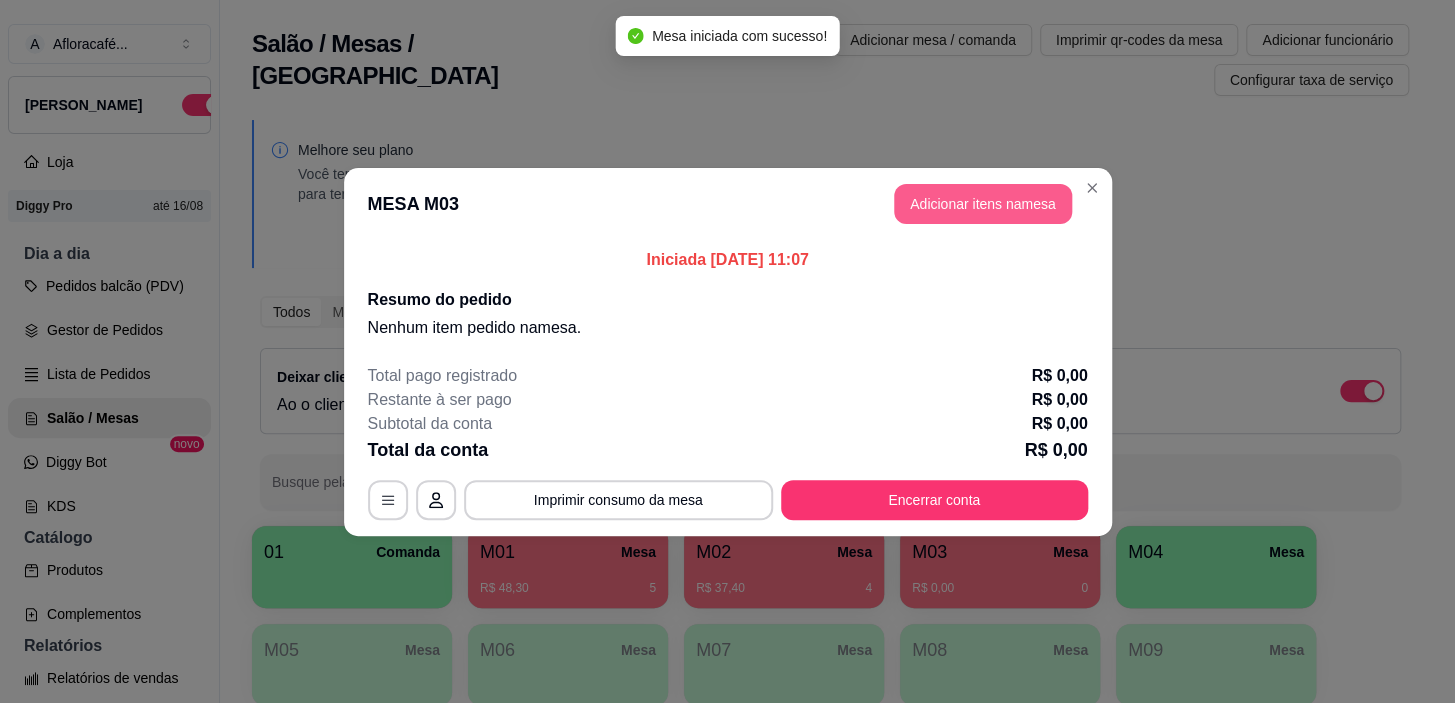 click on "Adicionar itens na  mesa" at bounding box center [983, 204] 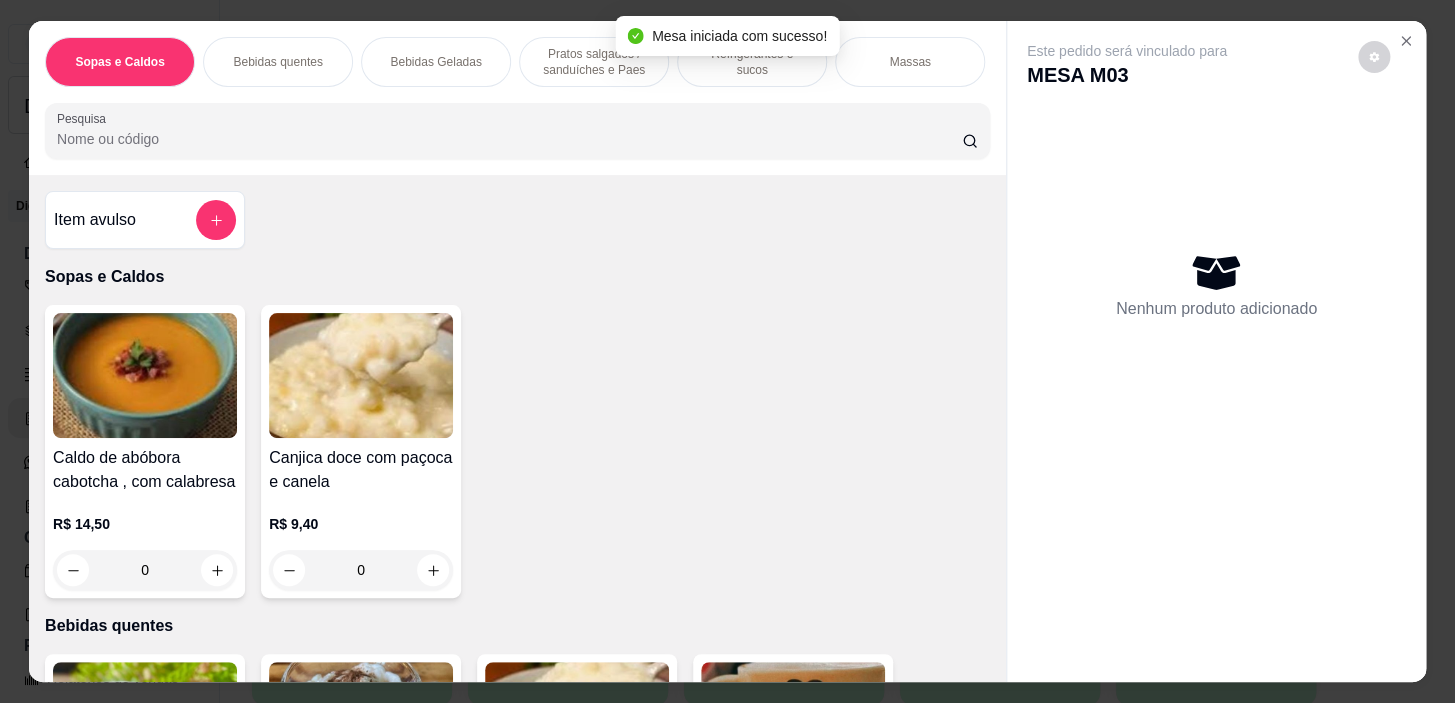 scroll, scrollTop: 454, scrollLeft: 0, axis: vertical 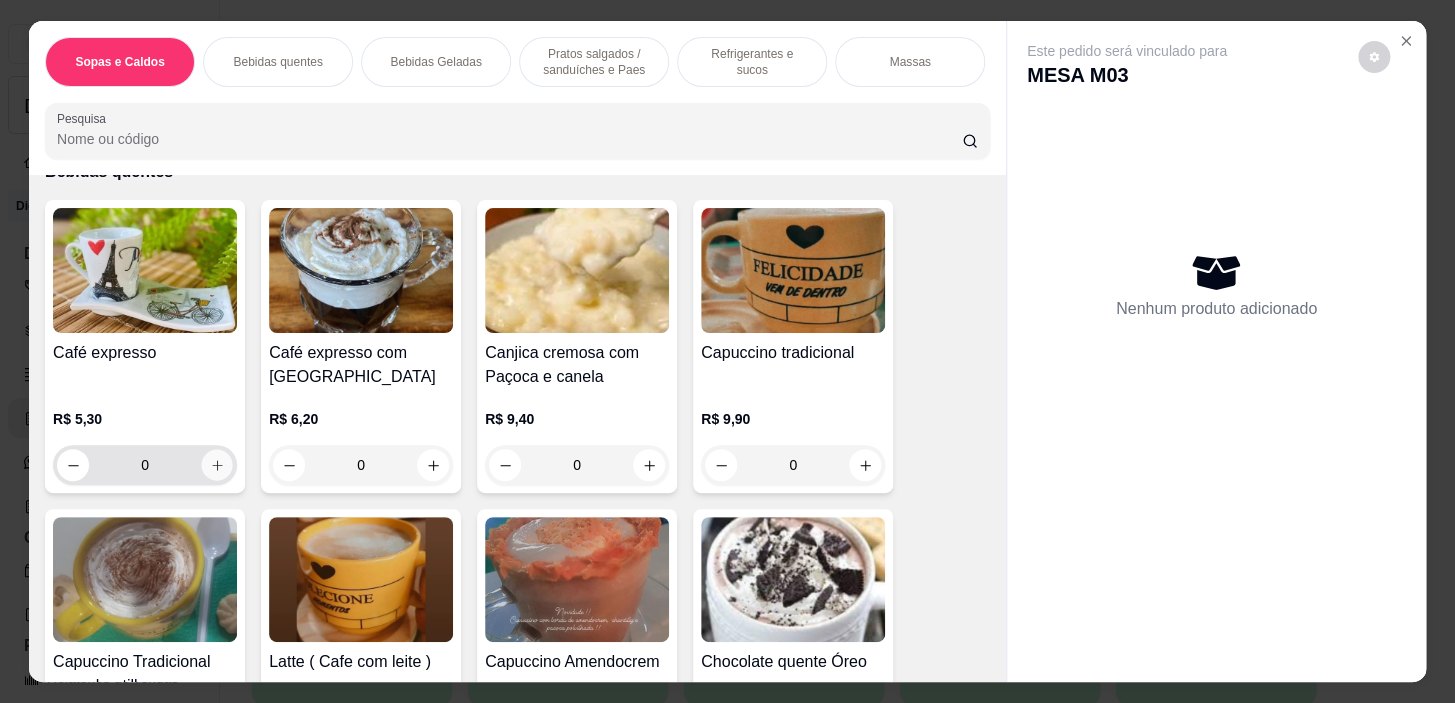 click 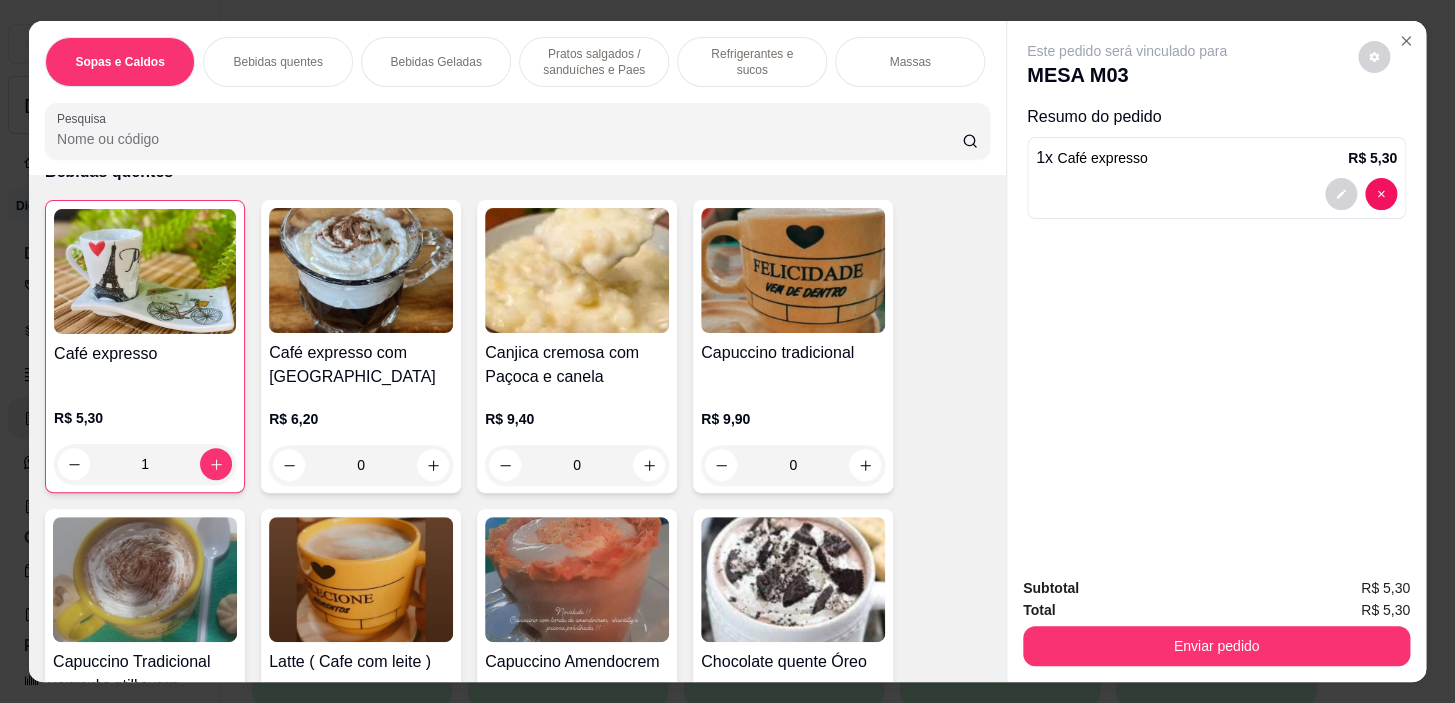 click on "Pratos salgados / sanduíches e Paes" at bounding box center (594, 62) 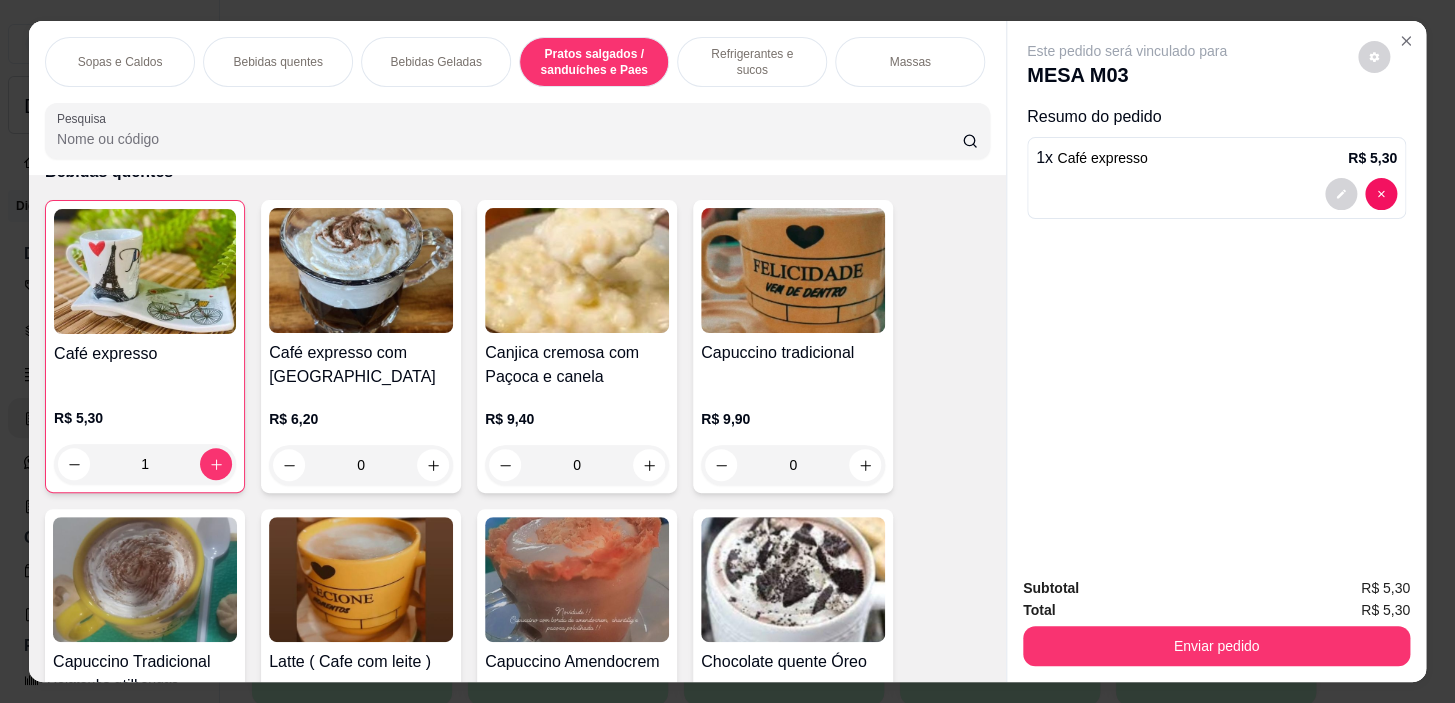 scroll, scrollTop: 5722, scrollLeft: 0, axis: vertical 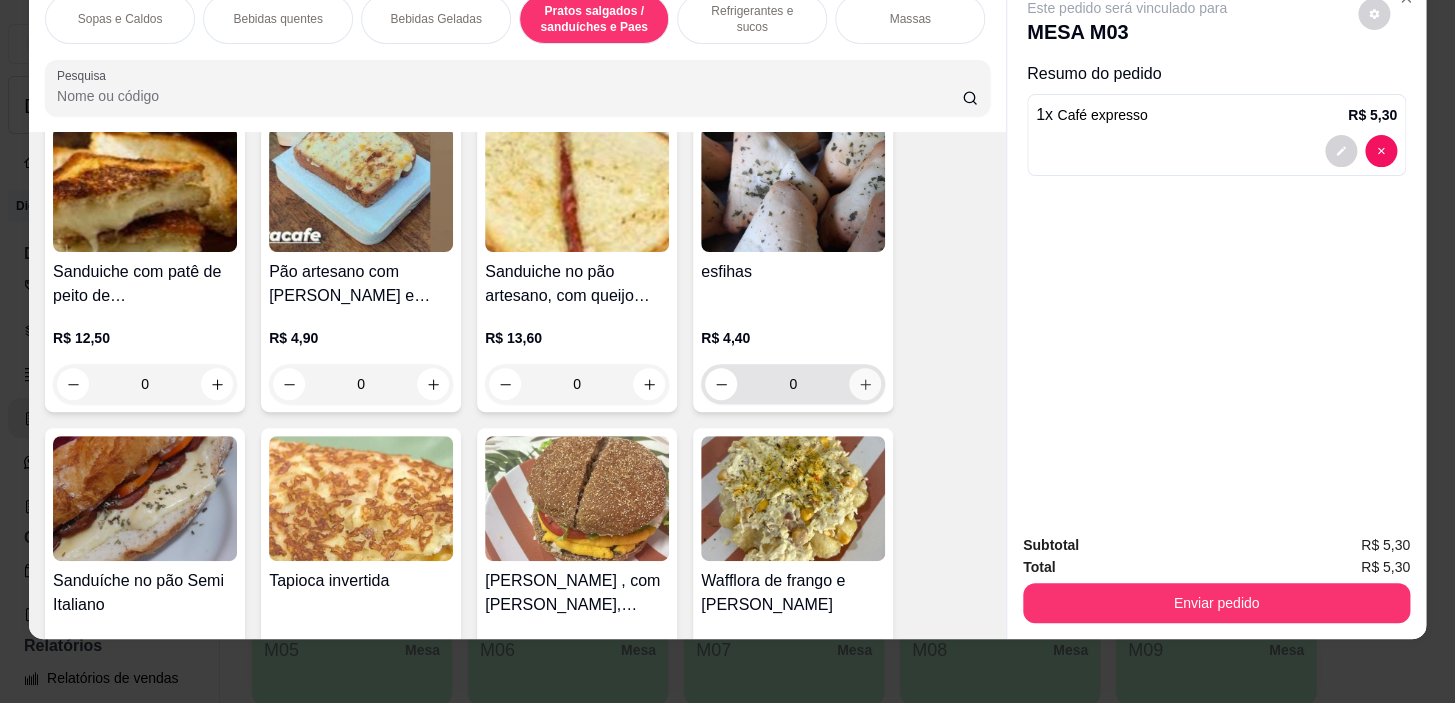 click at bounding box center (865, 384) 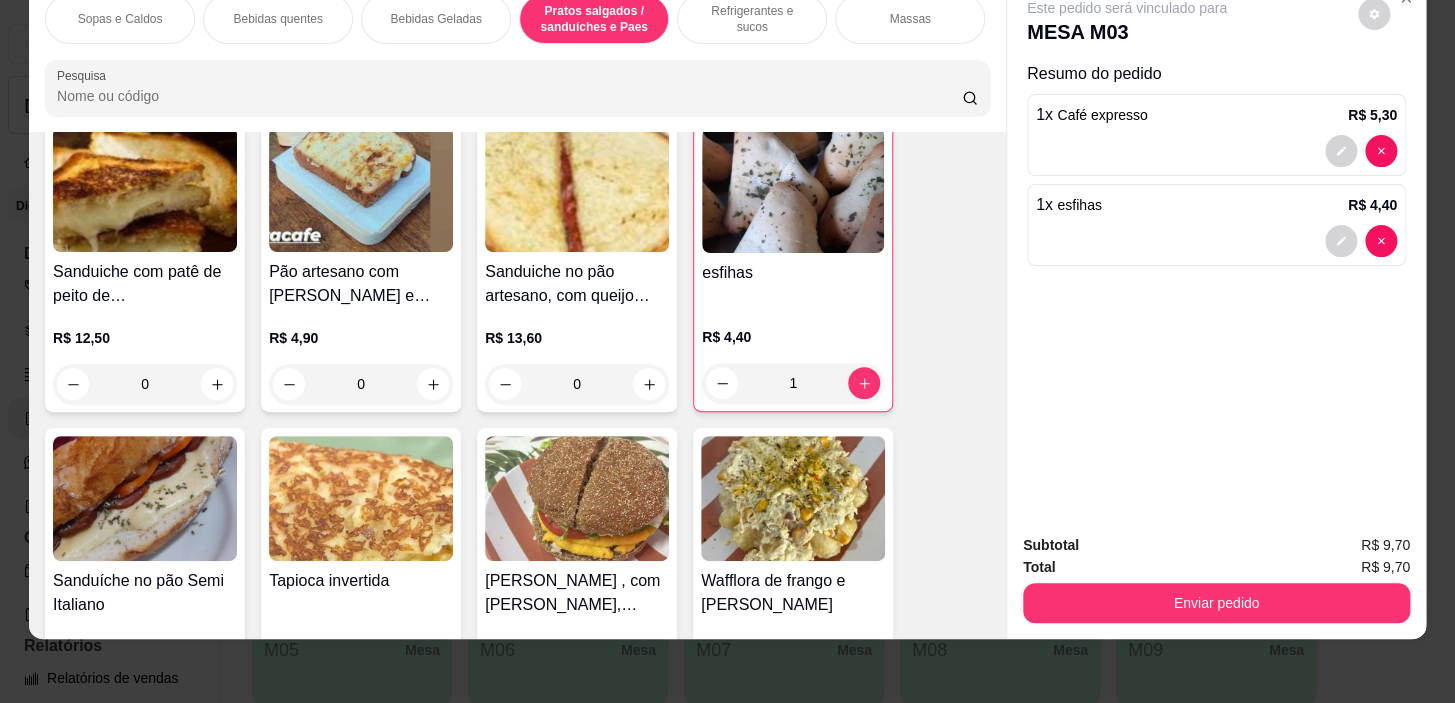 drag, startPoint x: 1254, startPoint y: 634, endPoint x: 1247, endPoint y: 589, distance: 45.54119 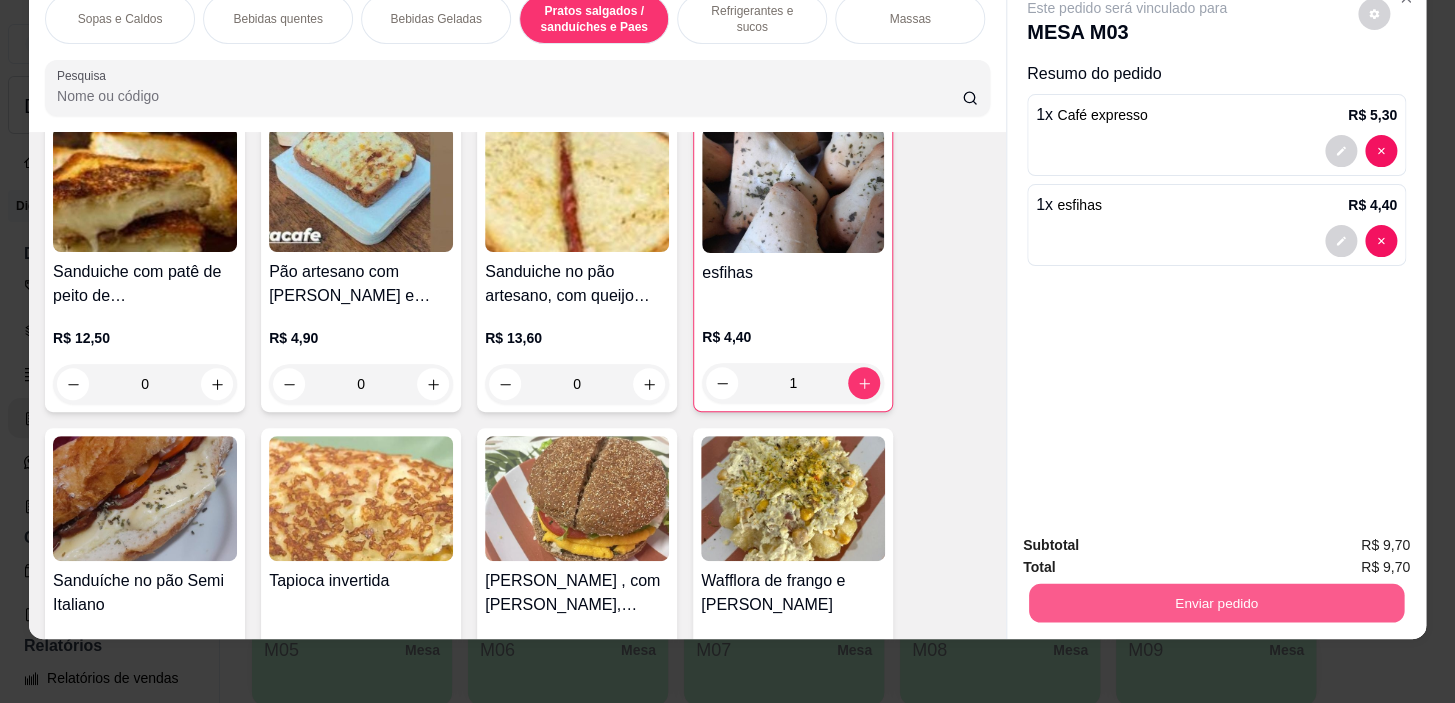 click on "Enviar pedido" at bounding box center [1216, 603] 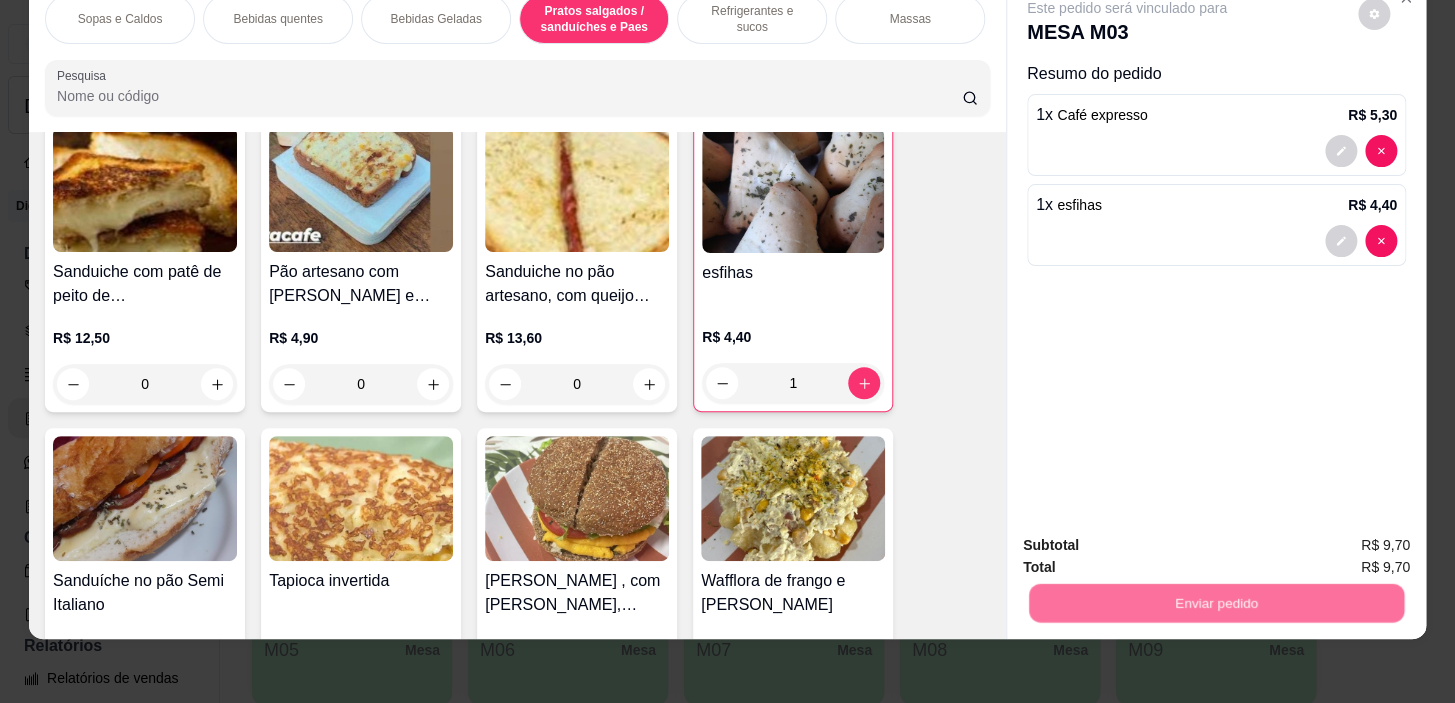 click on "Não registrar e enviar pedido" at bounding box center [1150, 540] 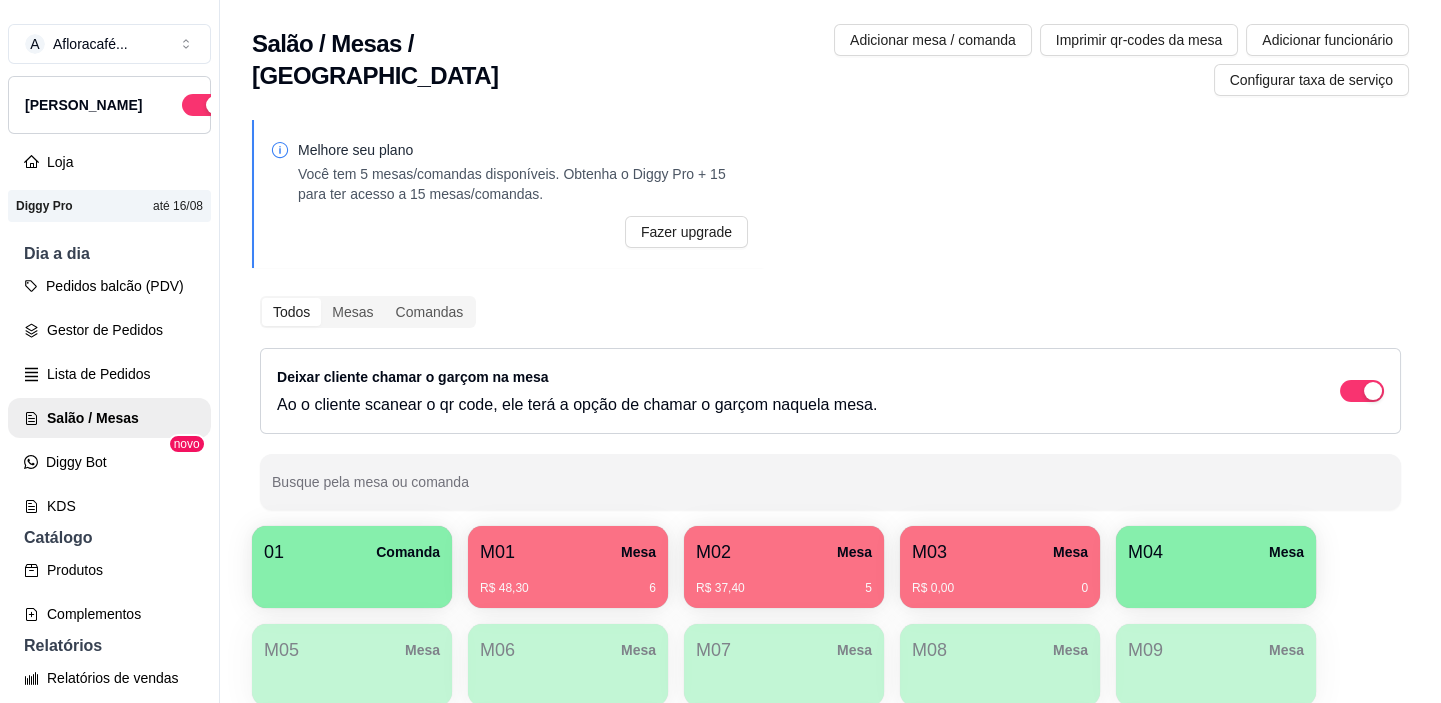 click on "M03 Mesa R$ 0,00 0" at bounding box center [1000, 567] 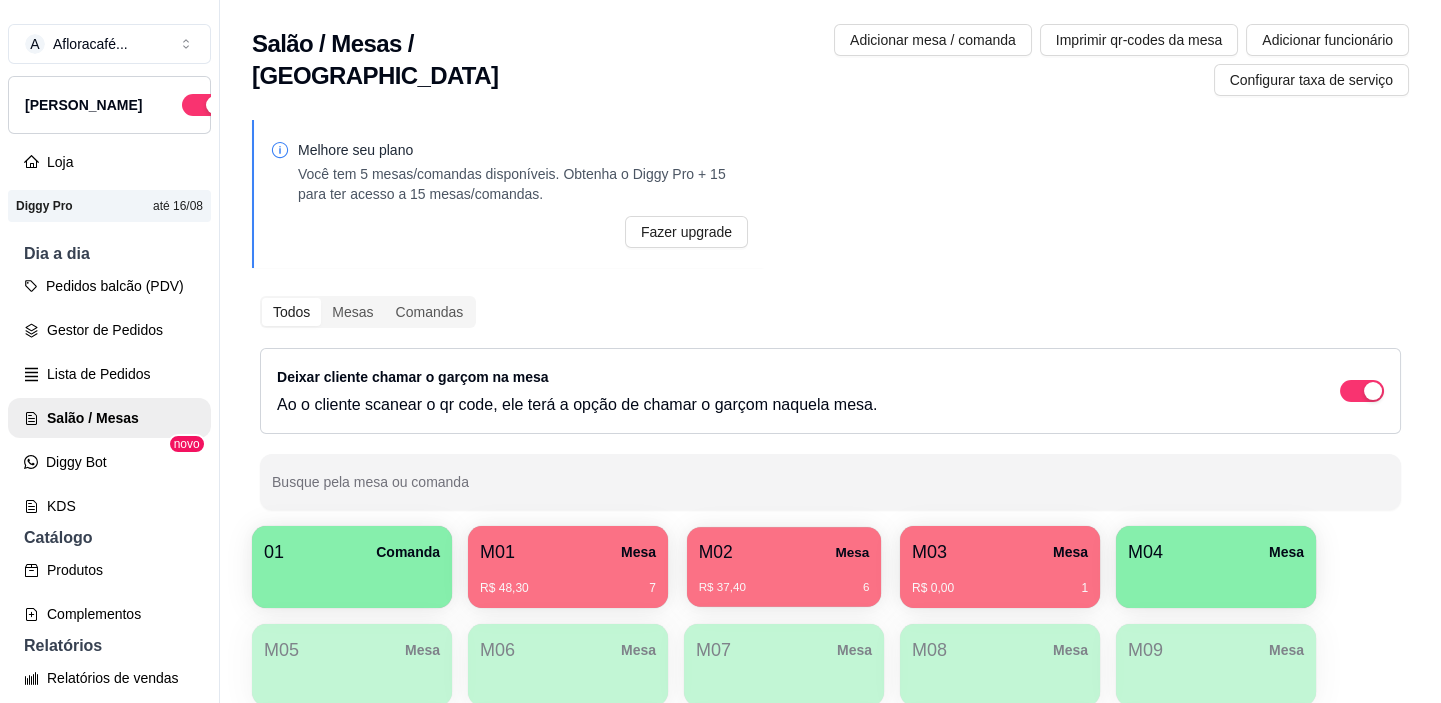 click on "R$ 37,40" at bounding box center [722, 588] 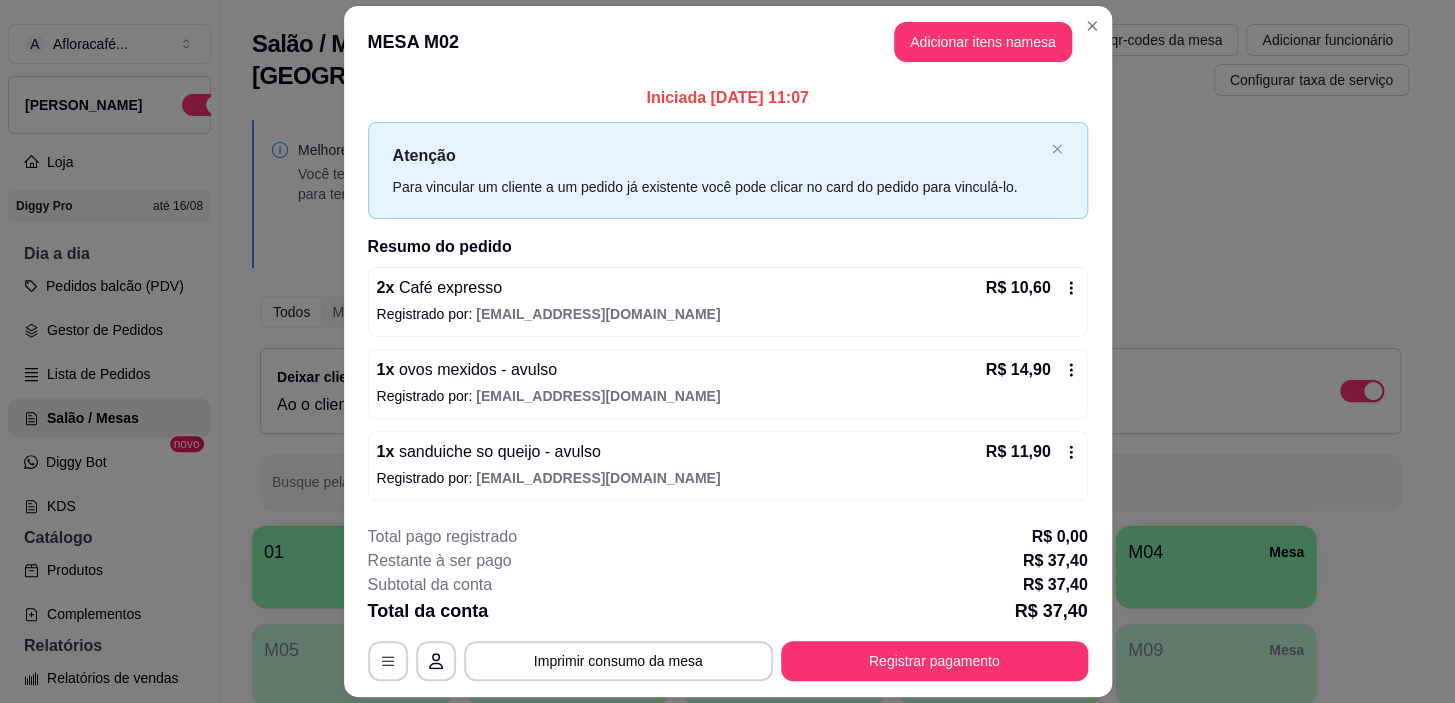 scroll, scrollTop: 58, scrollLeft: 0, axis: vertical 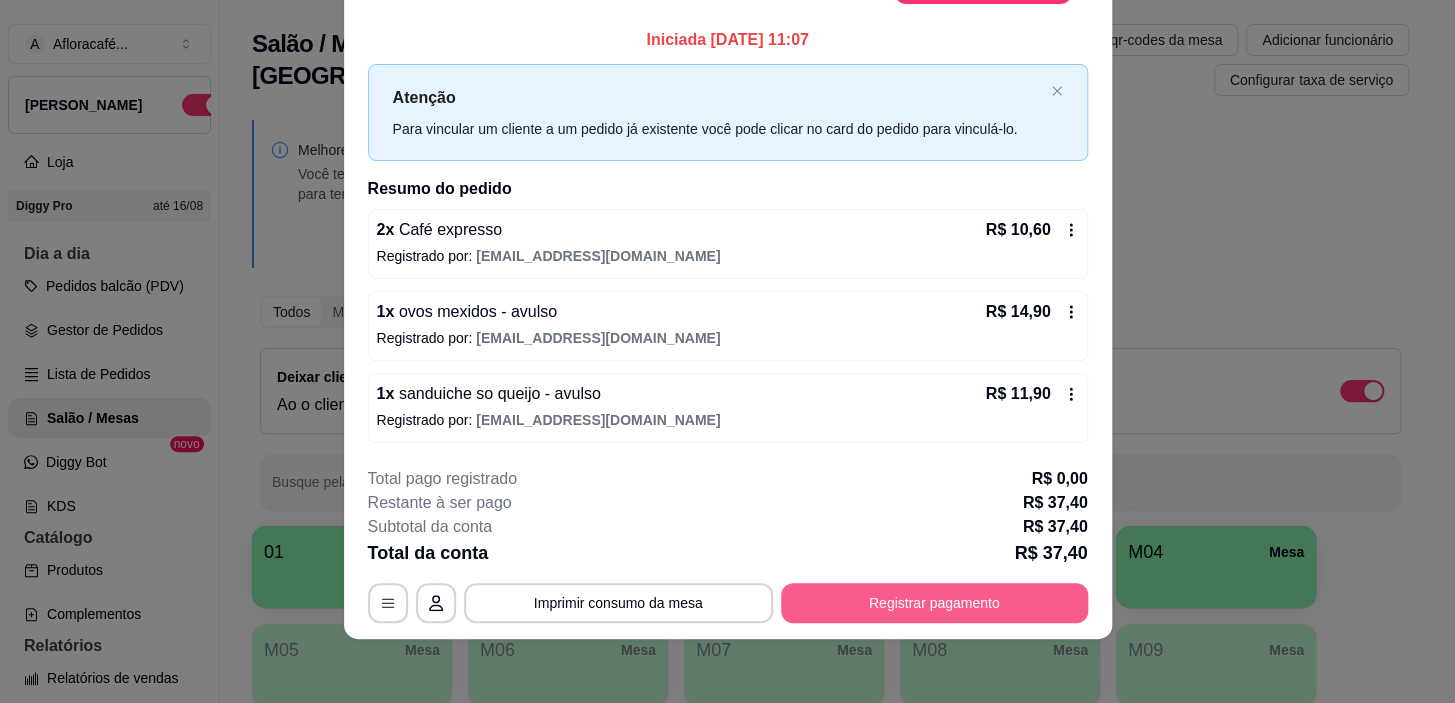 click on "Registrar pagamento" at bounding box center [934, 603] 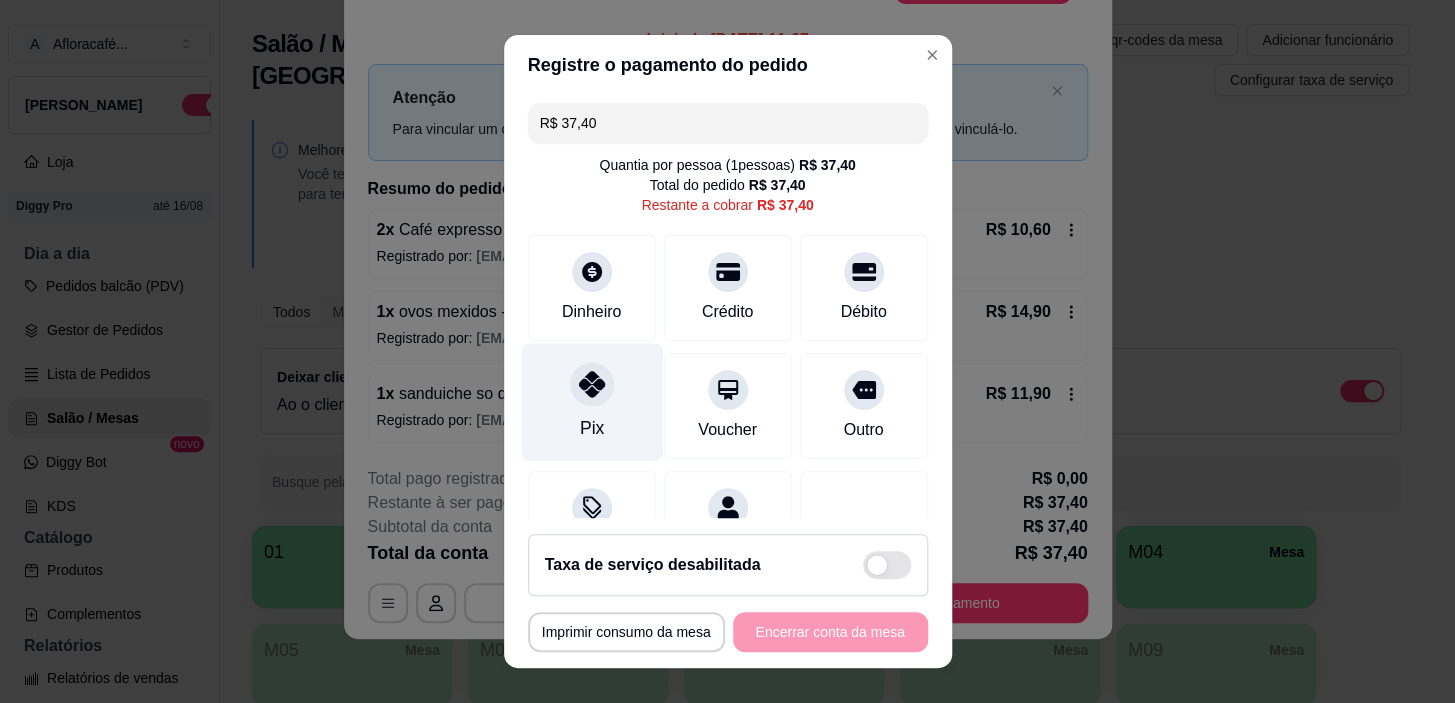 click on "Pix" at bounding box center [591, 402] 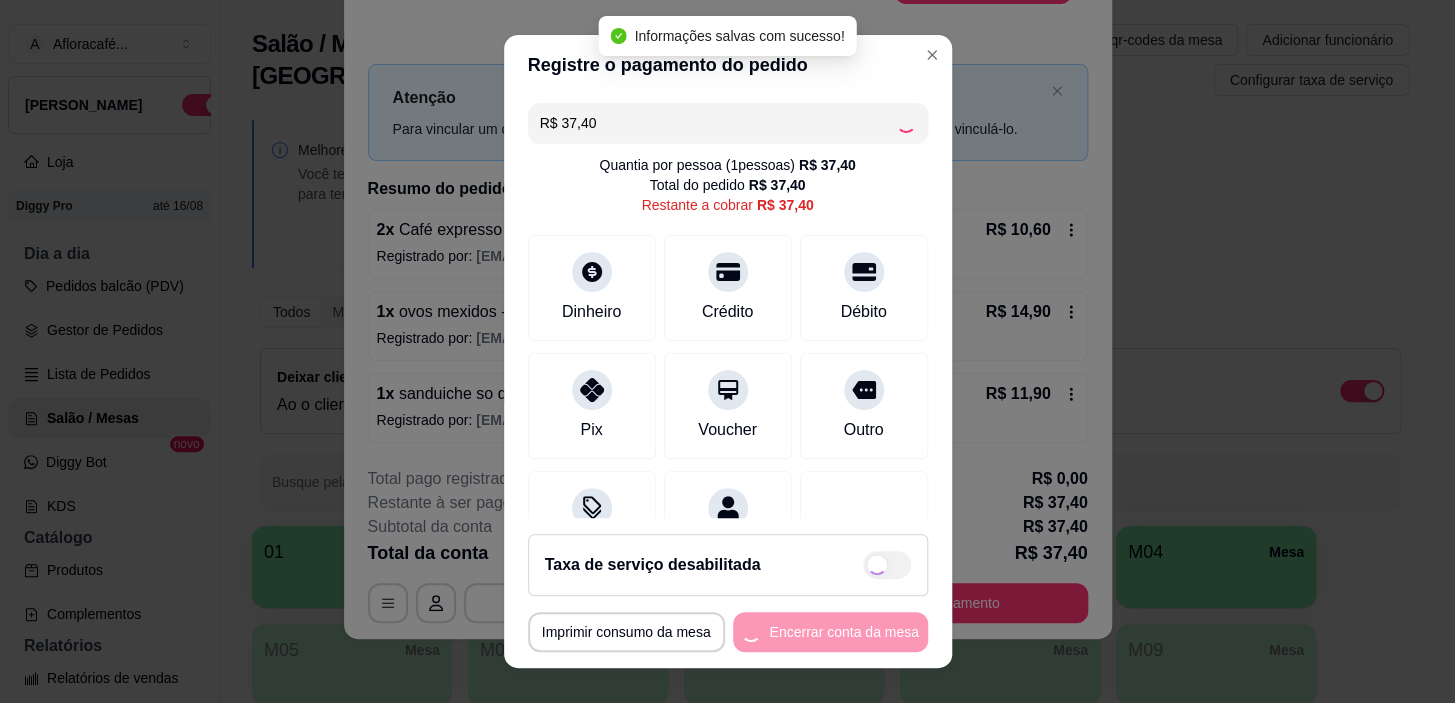 type on "R$ 0,00" 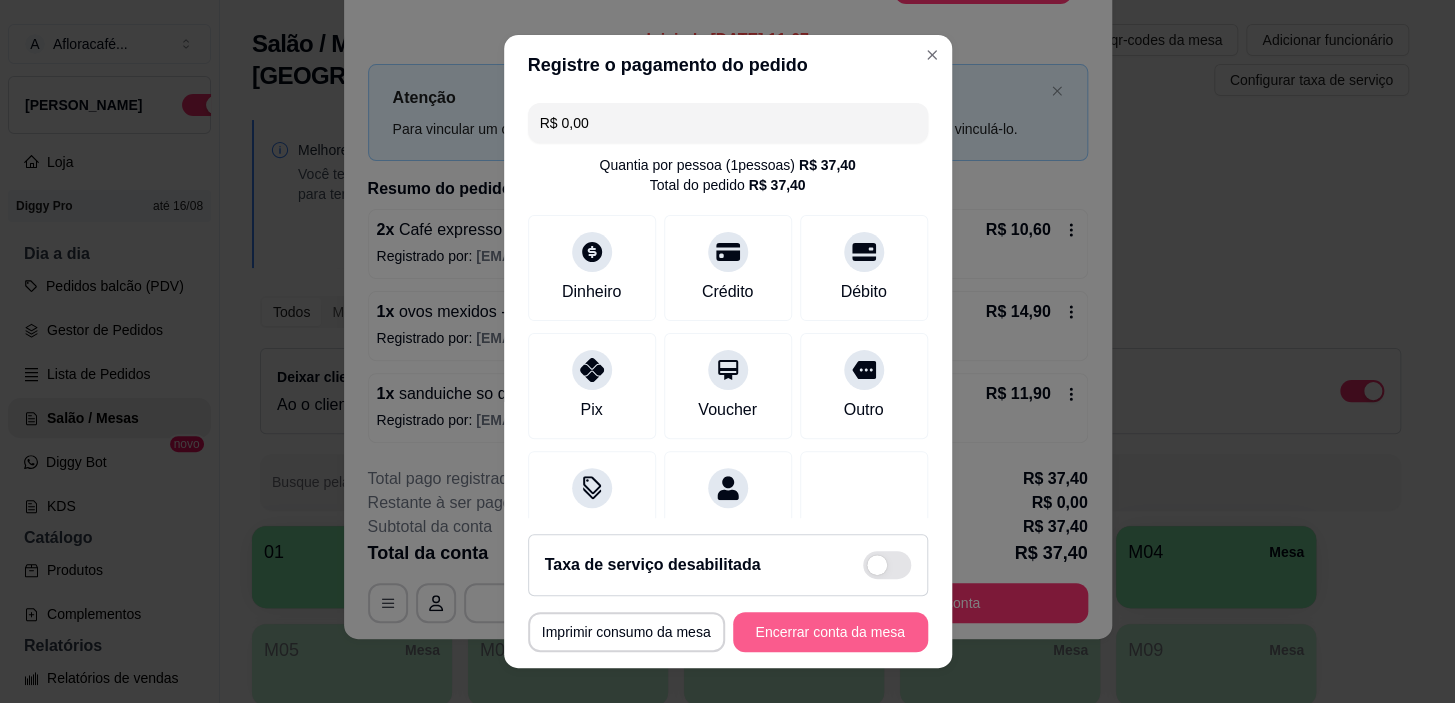 click on "Encerrar conta da mesa" at bounding box center [830, 632] 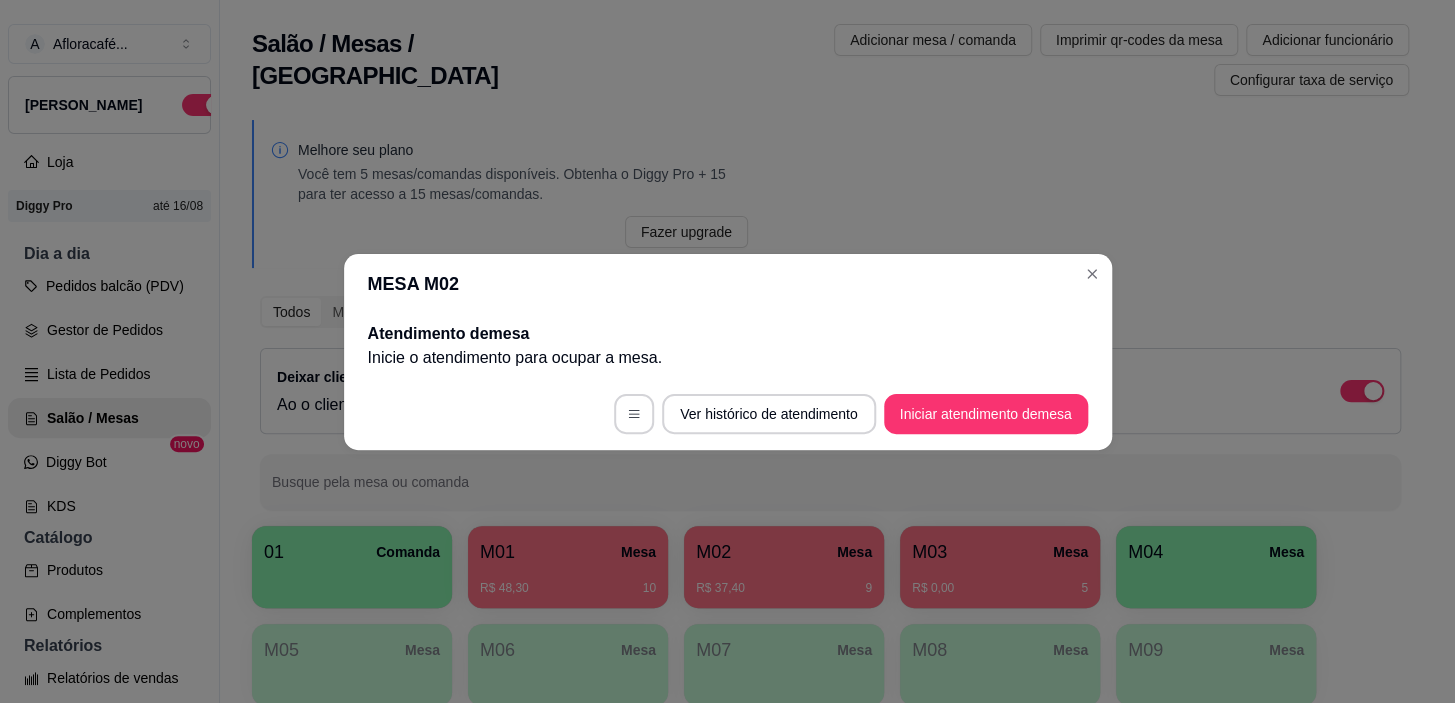 scroll, scrollTop: 0, scrollLeft: 0, axis: both 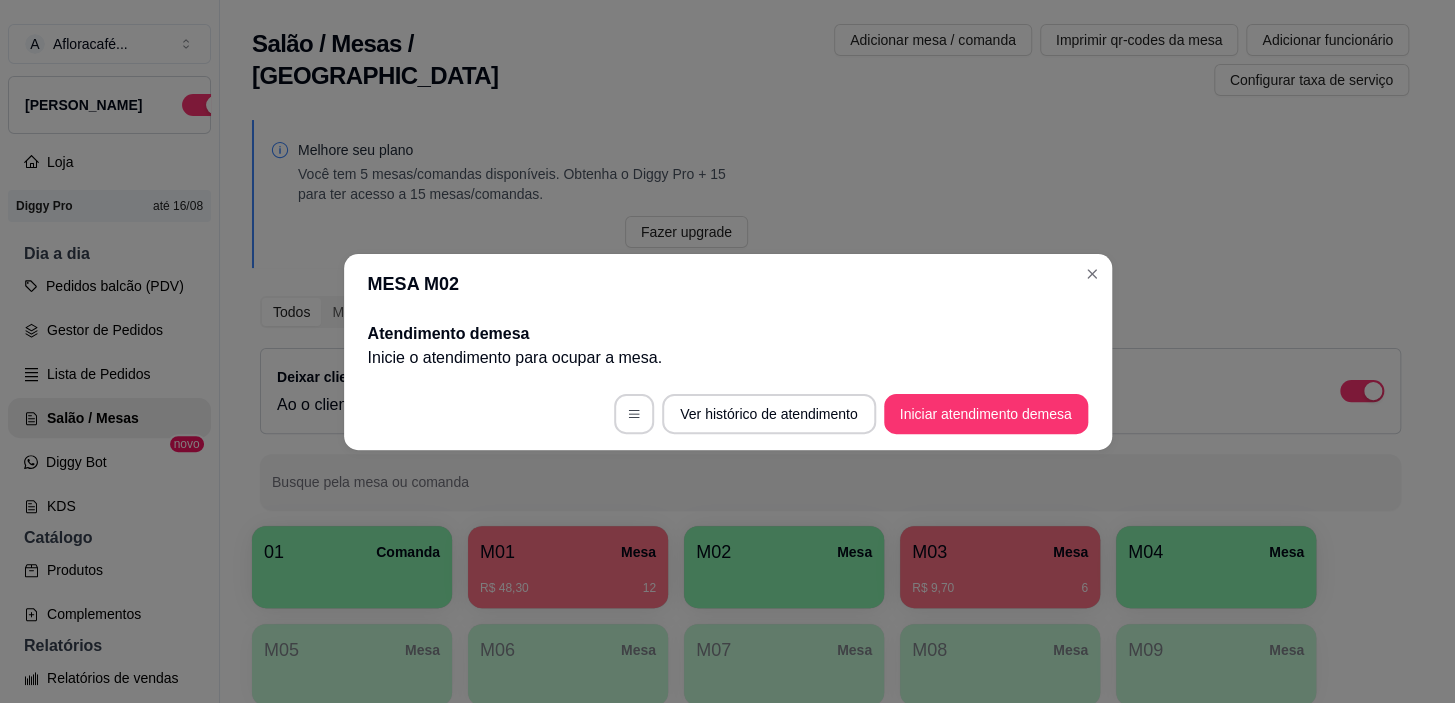 type 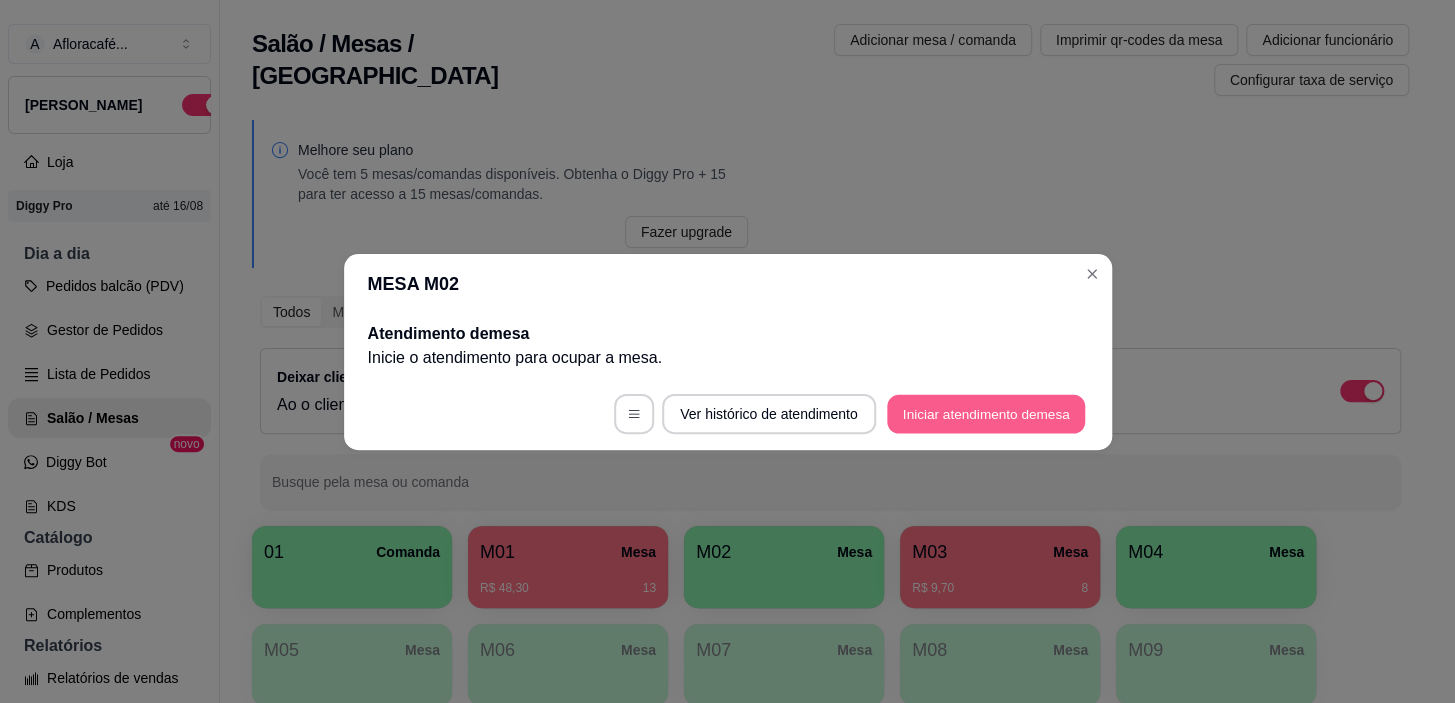 click on "Iniciar atendimento de  mesa" at bounding box center [986, 413] 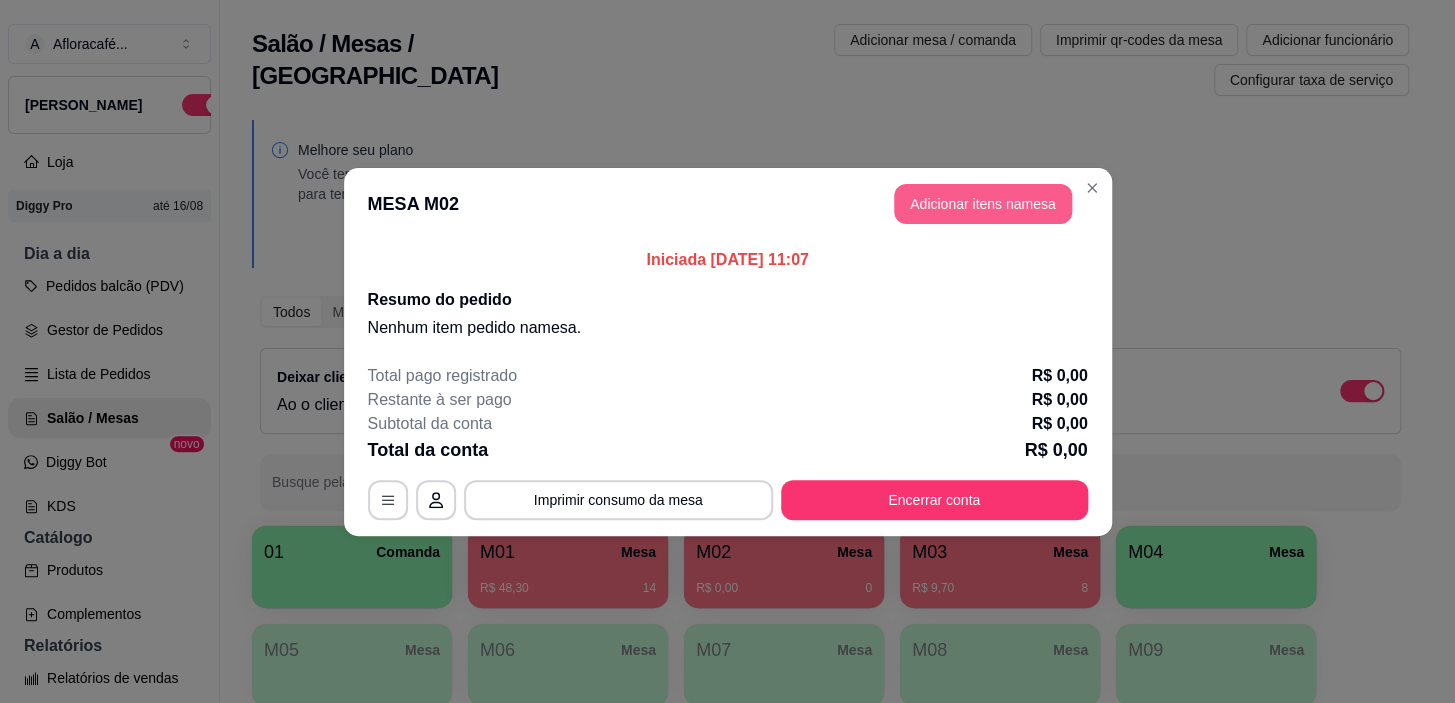click on "Adicionar itens na  mesa" at bounding box center (983, 204) 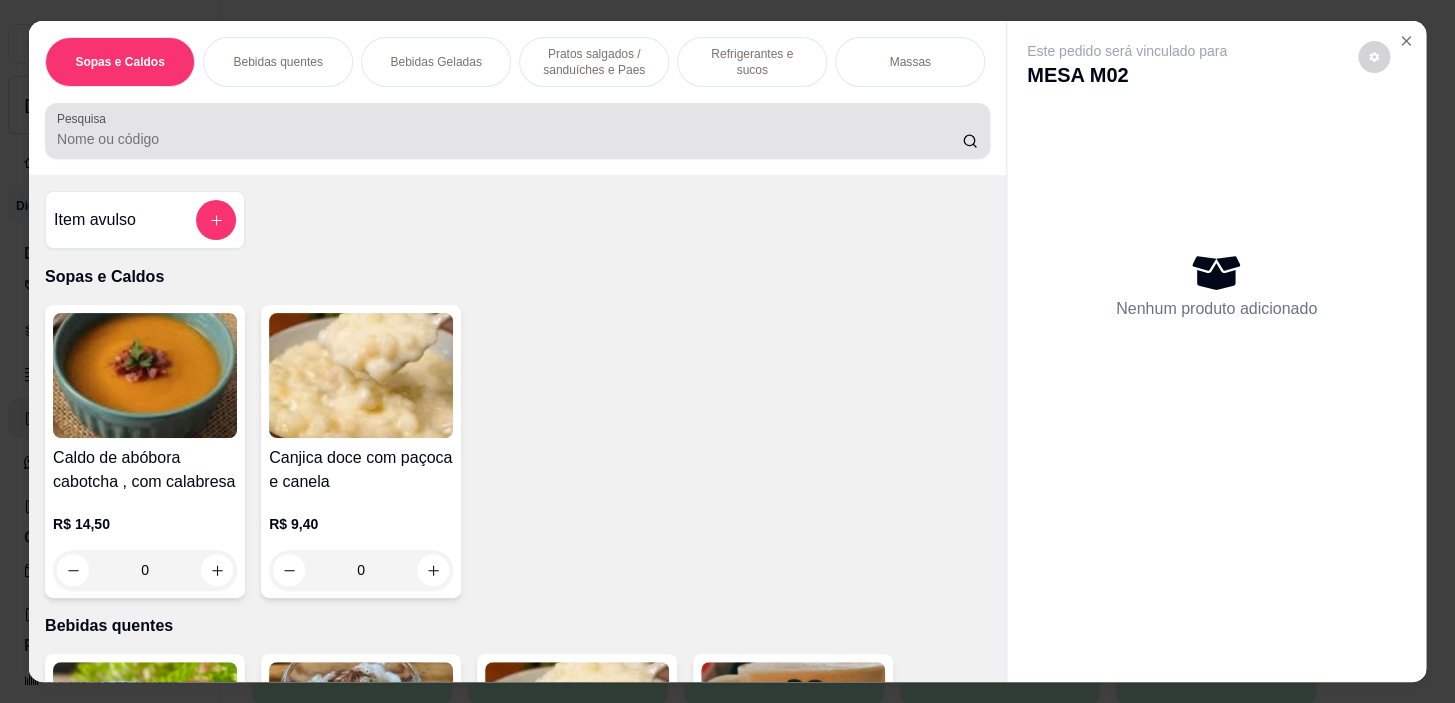 click on "Pesquisa" at bounding box center (509, 139) 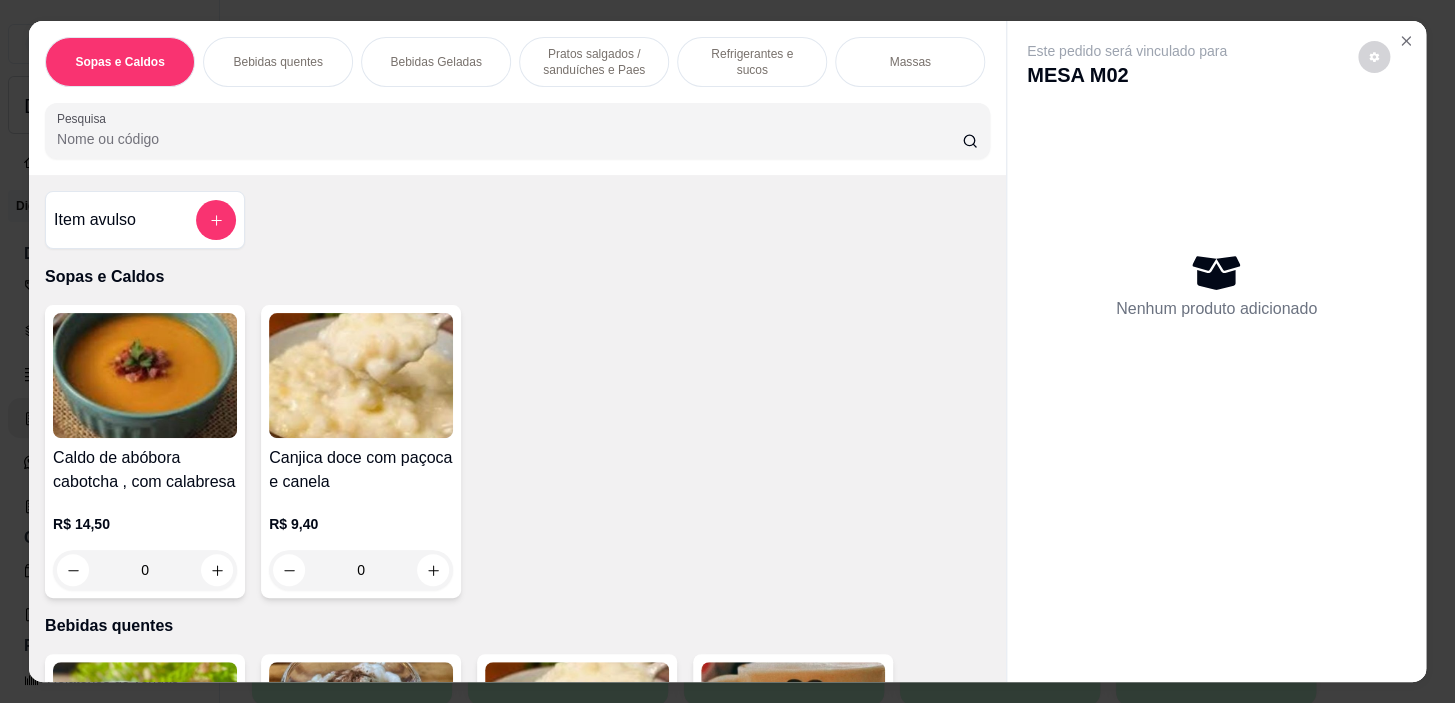 click on "Pratos salgados / sanduíches e Paes" at bounding box center [594, 62] 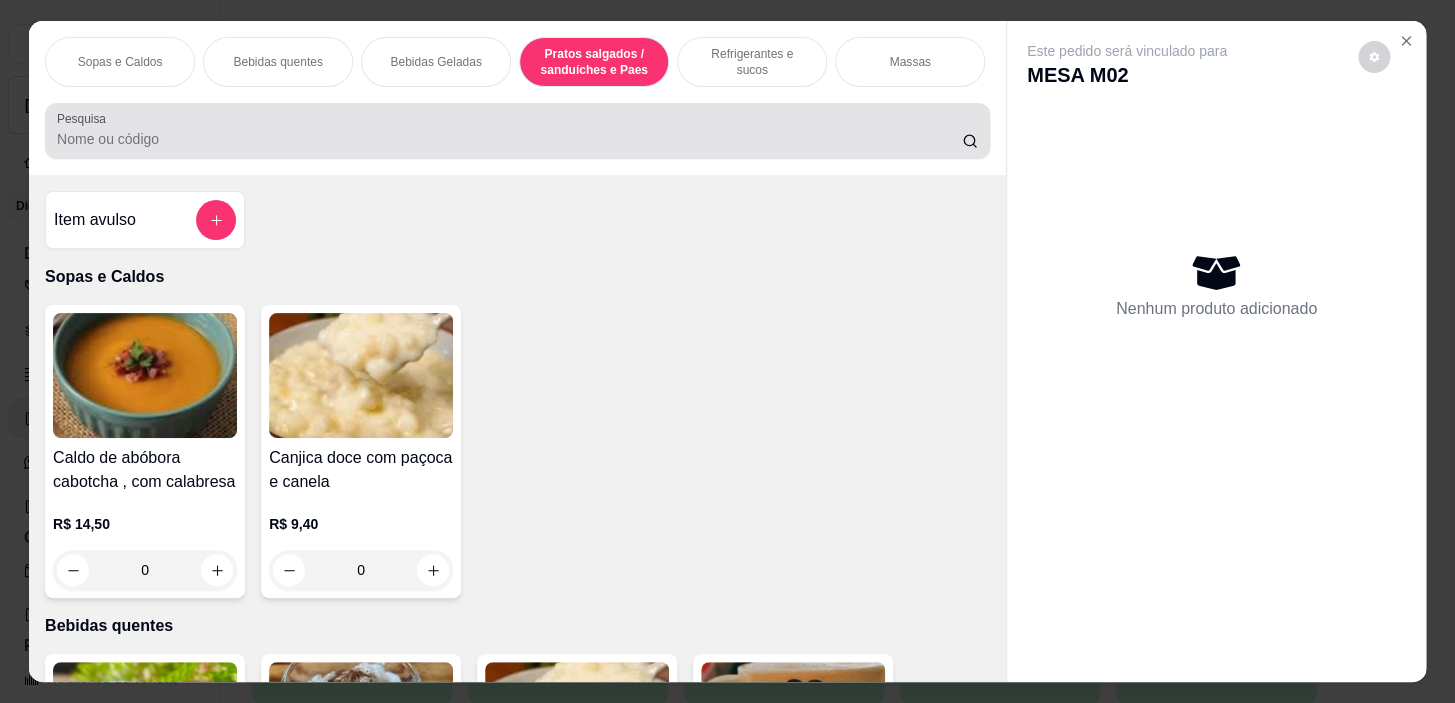 scroll, scrollTop: 5722, scrollLeft: 0, axis: vertical 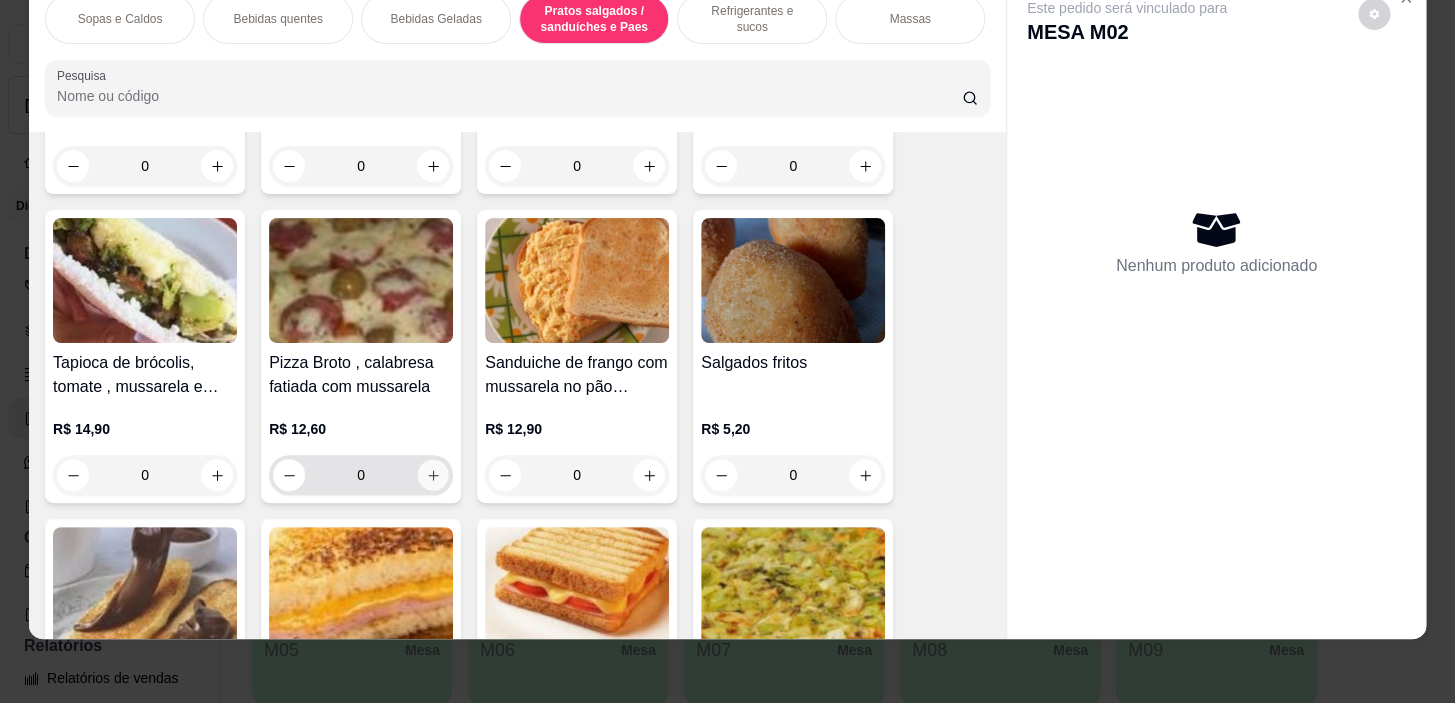 click 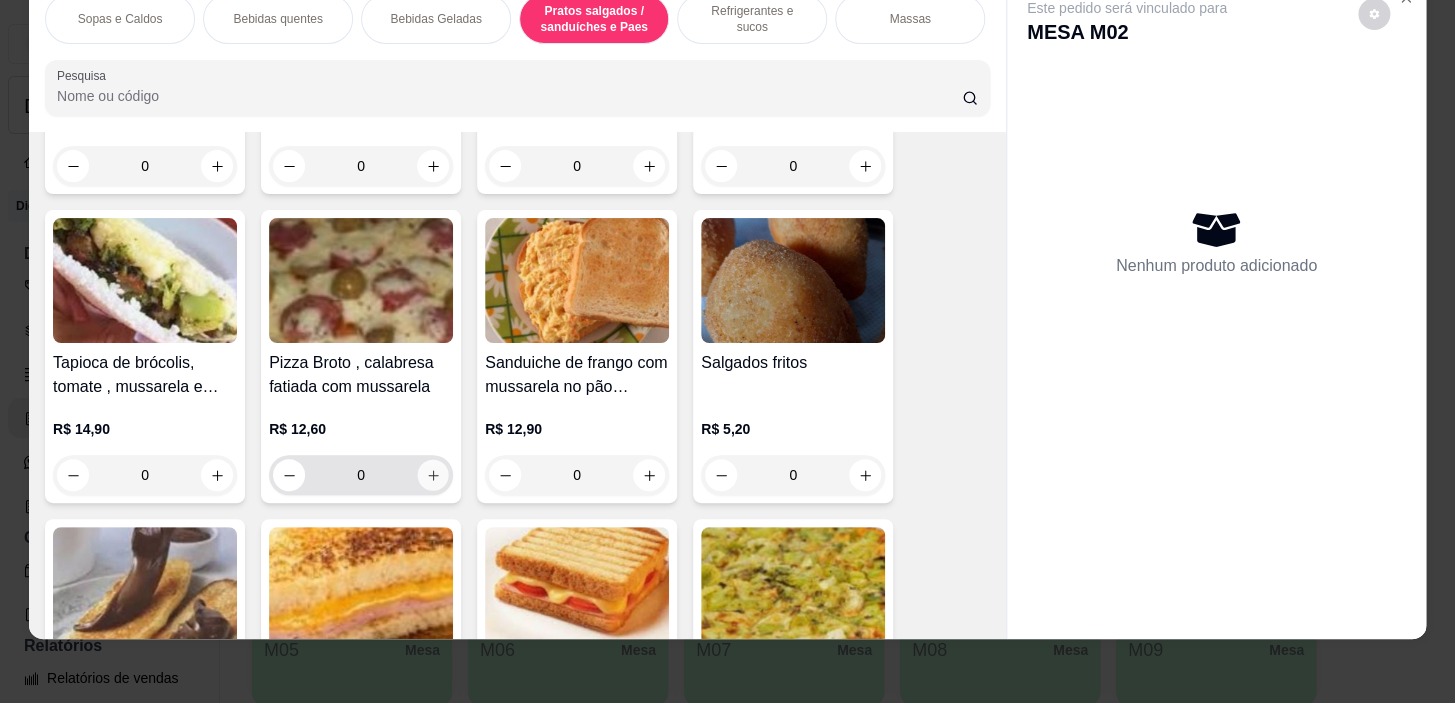 type on "1" 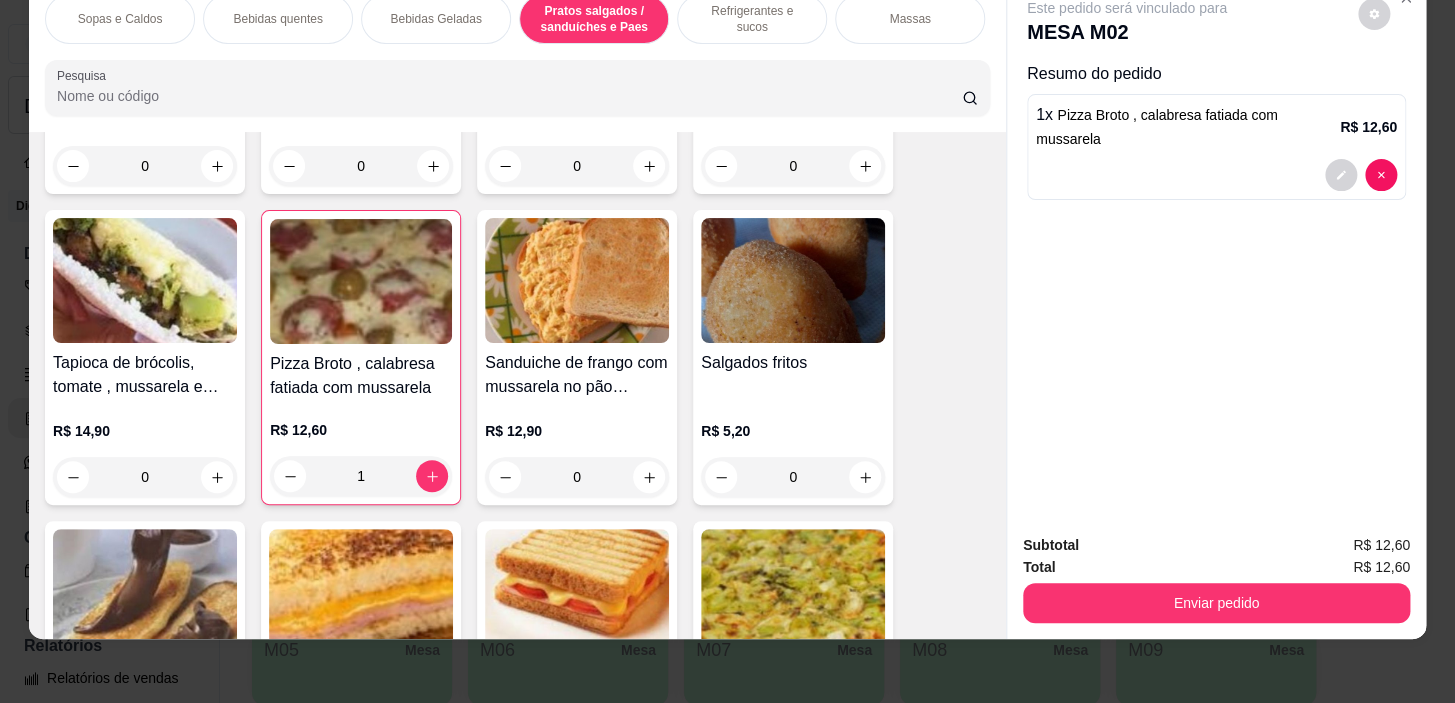 drag, startPoint x: 731, startPoint y: 1, endPoint x: 730, endPoint y: 30, distance: 29.017237 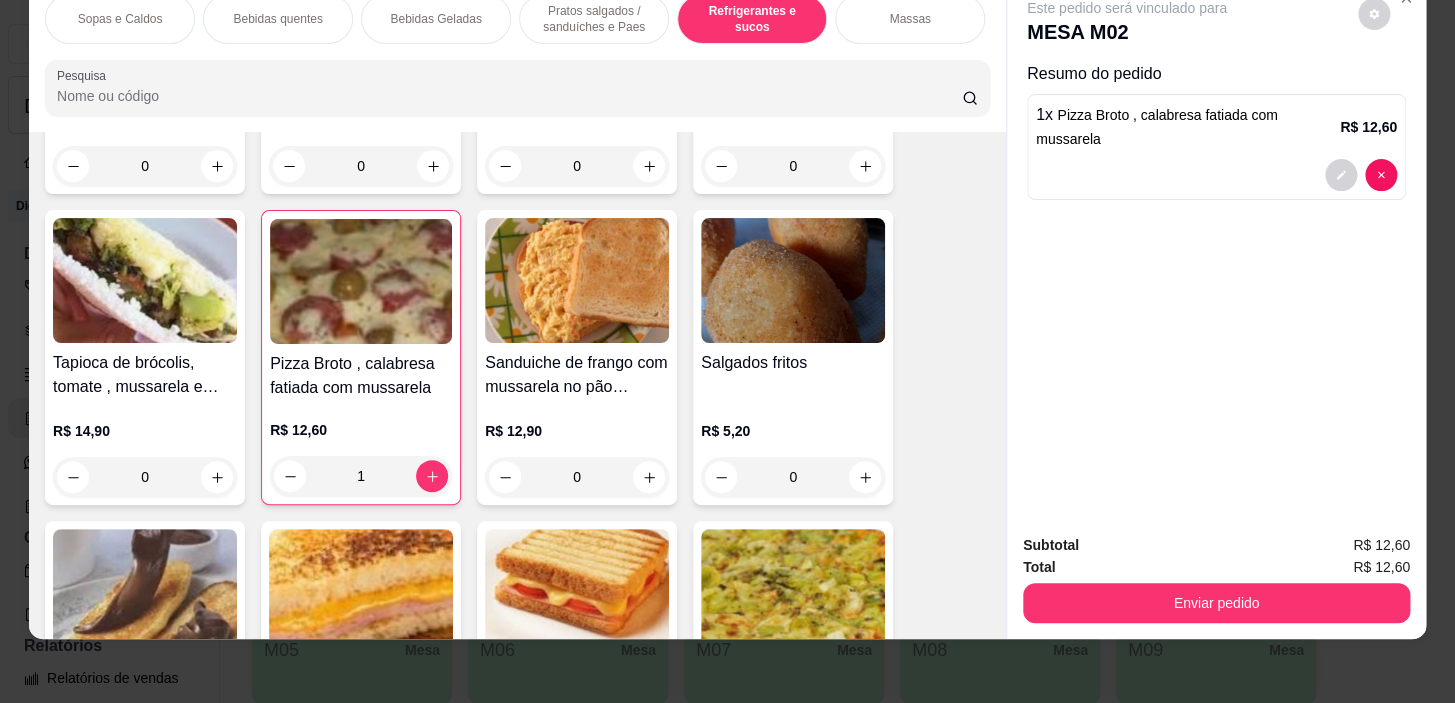 scroll, scrollTop: 8854, scrollLeft: 0, axis: vertical 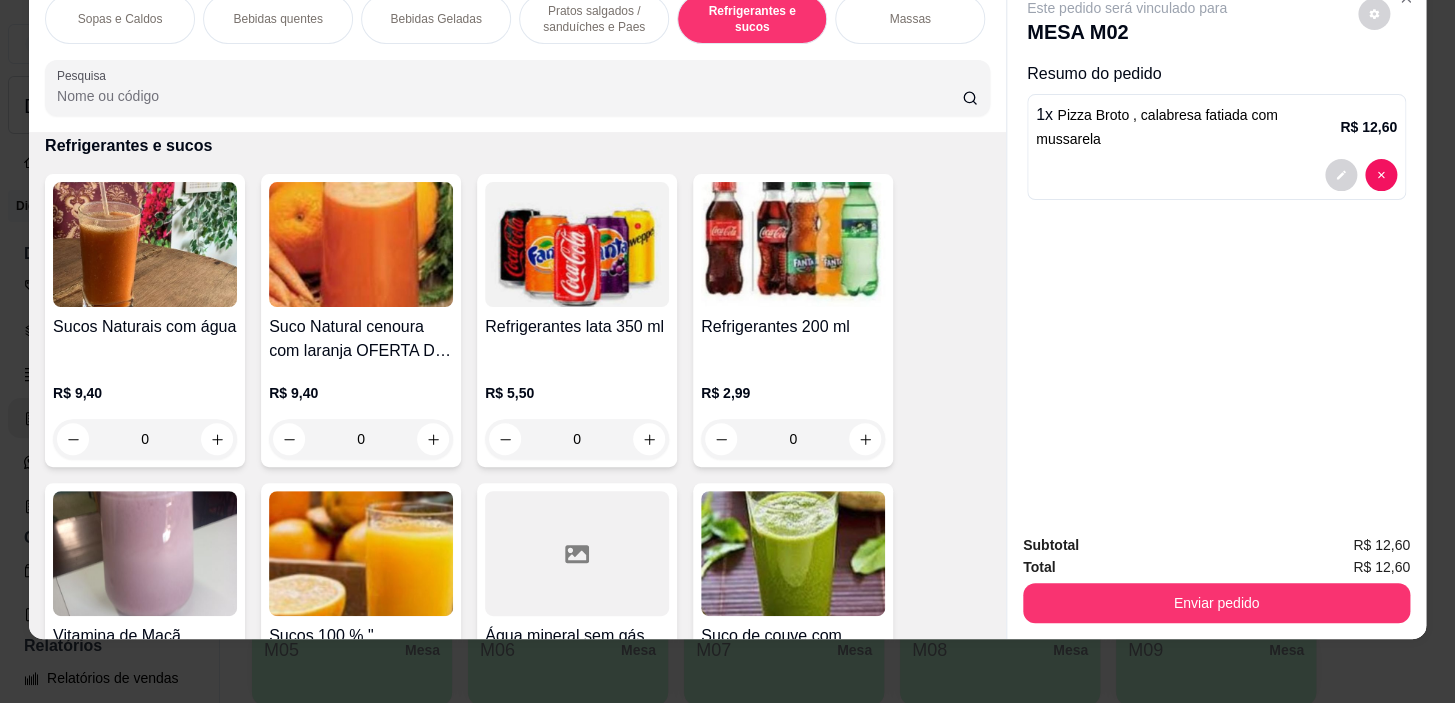 click on "0" at bounding box center [145, 439] 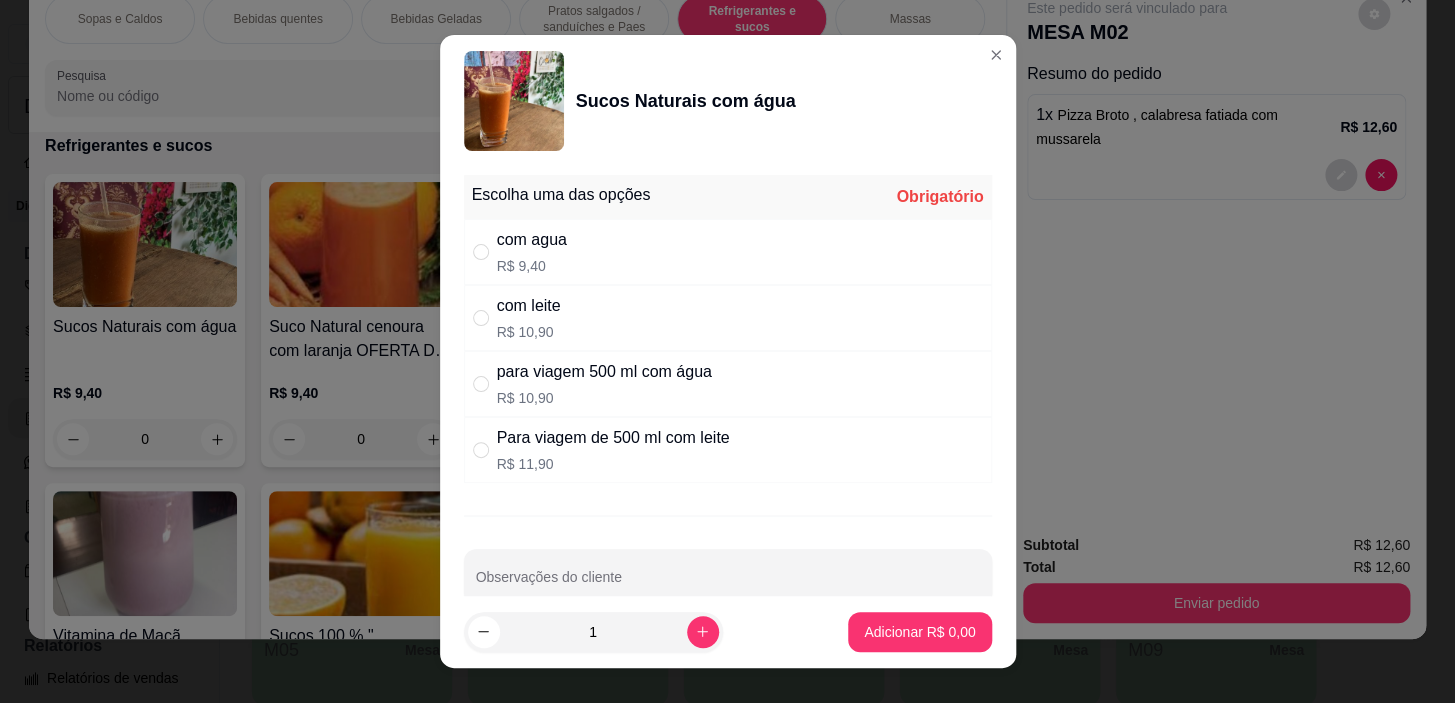 click on "com leite" at bounding box center (529, 306) 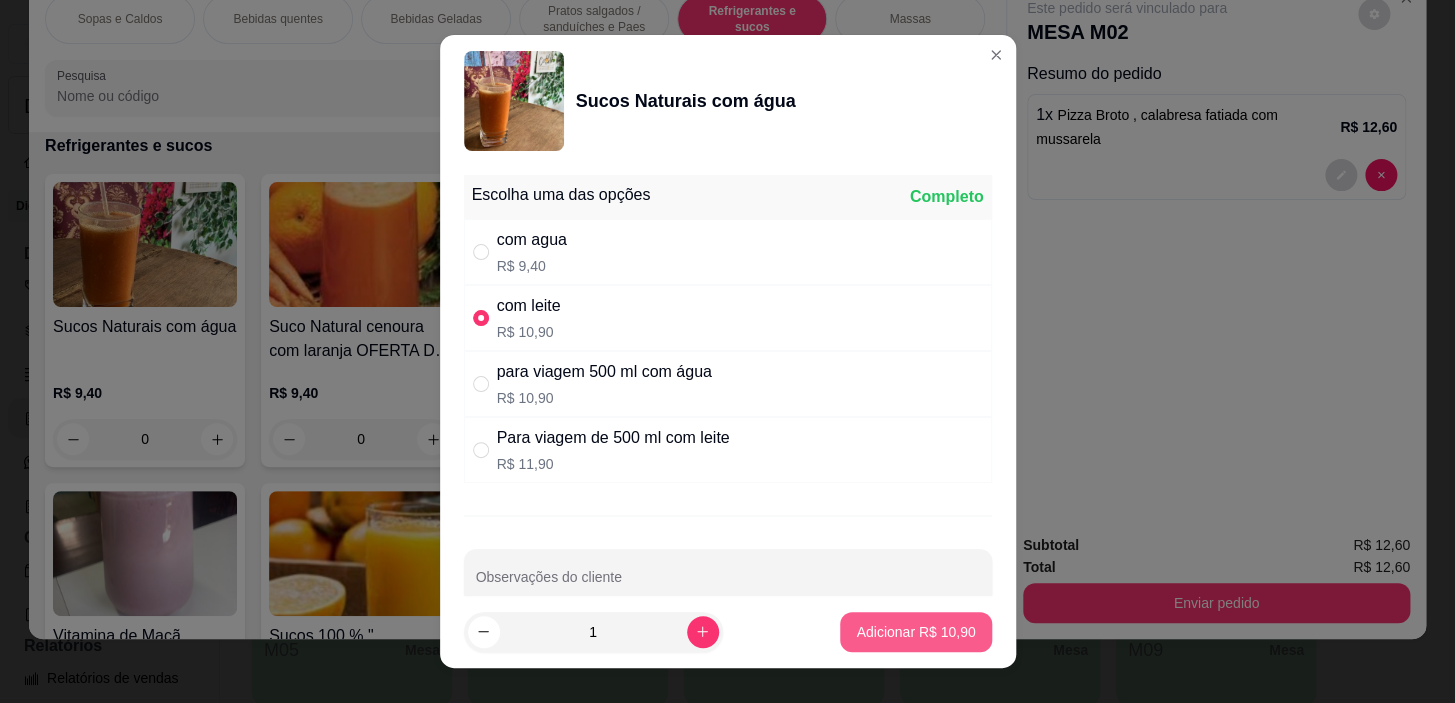 click on "Adicionar   R$ 10,90" at bounding box center [915, 632] 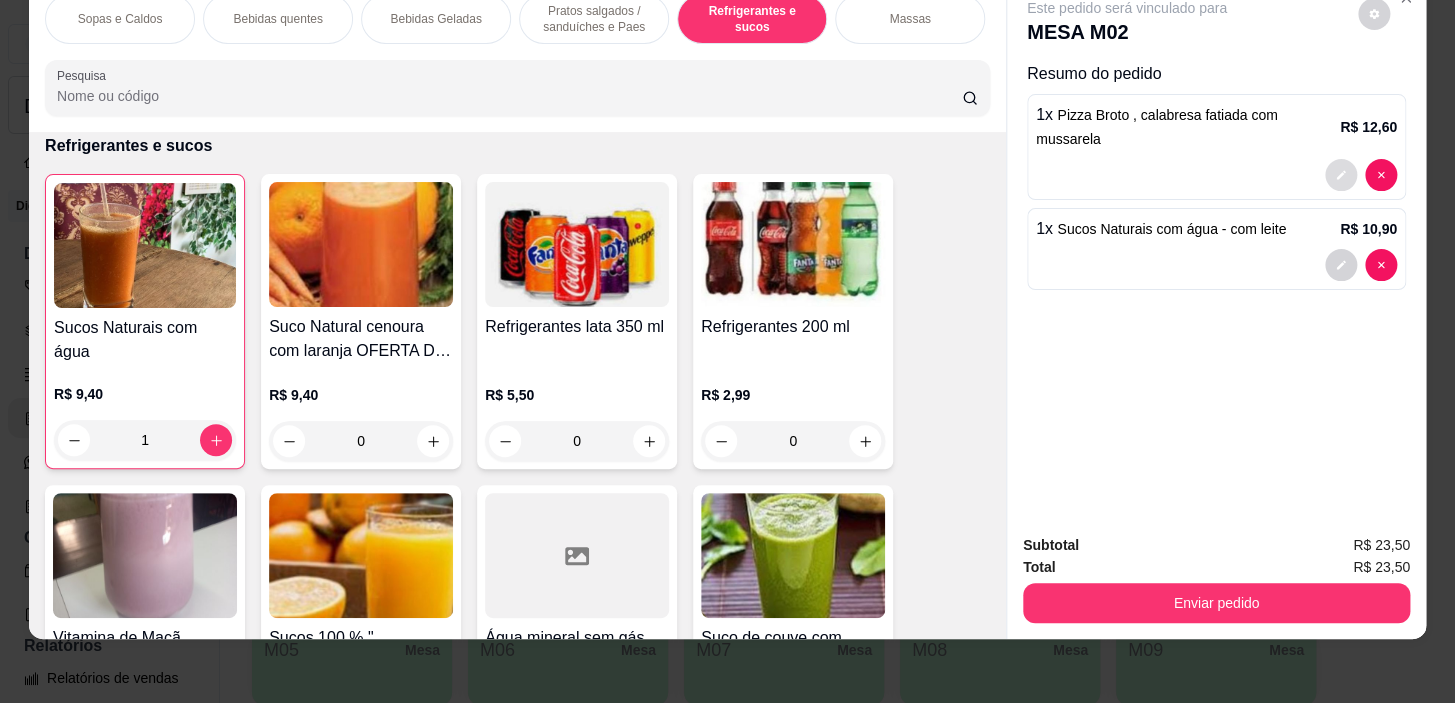 click 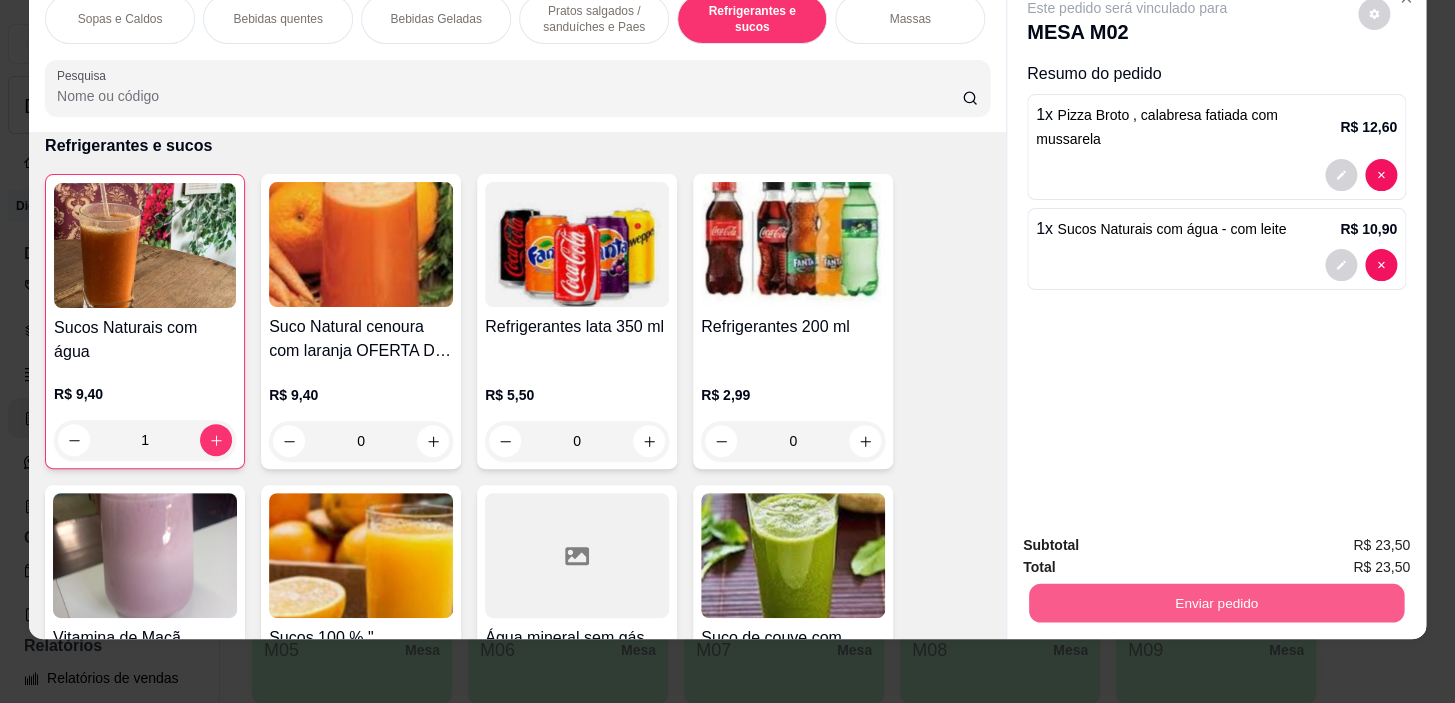 click on "Enviar pedido" at bounding box center [1216, 603] 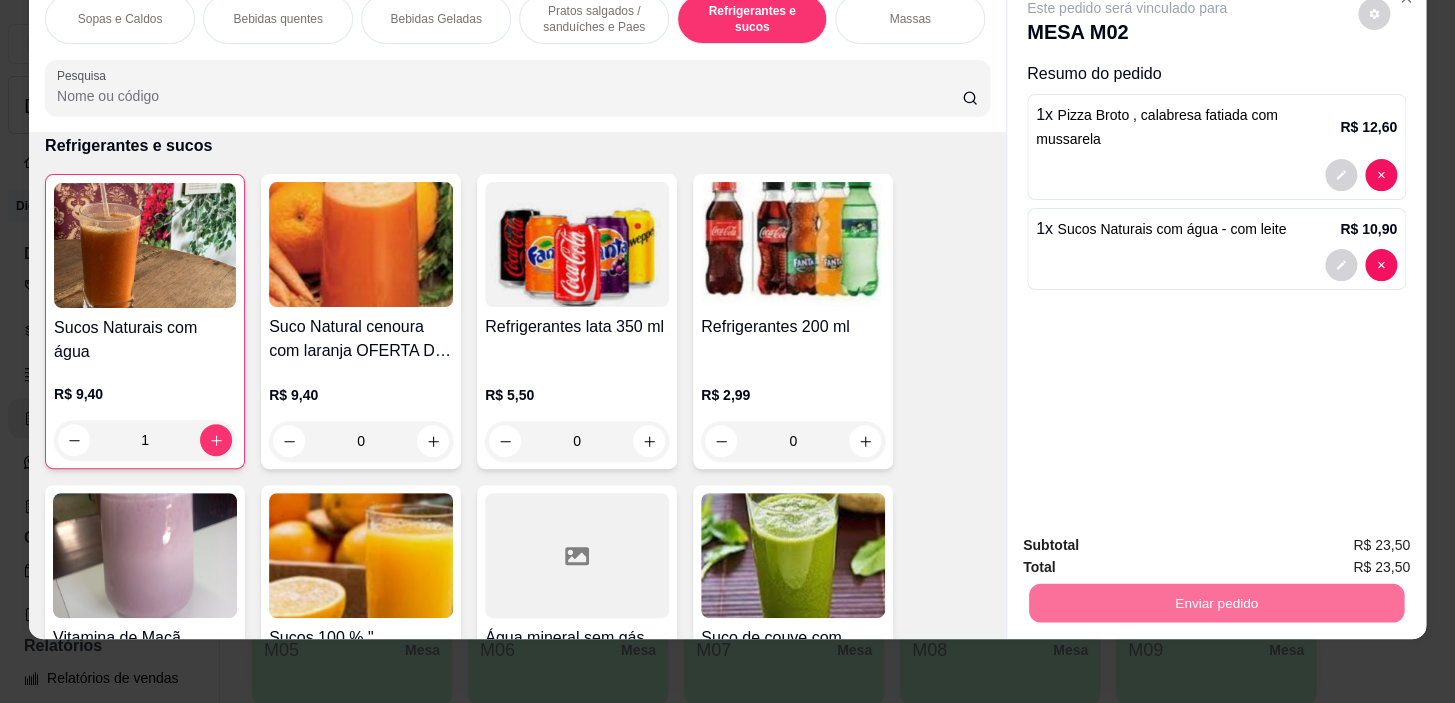 click on "Sim, quero registrar" at bounding box center (1340, 540) 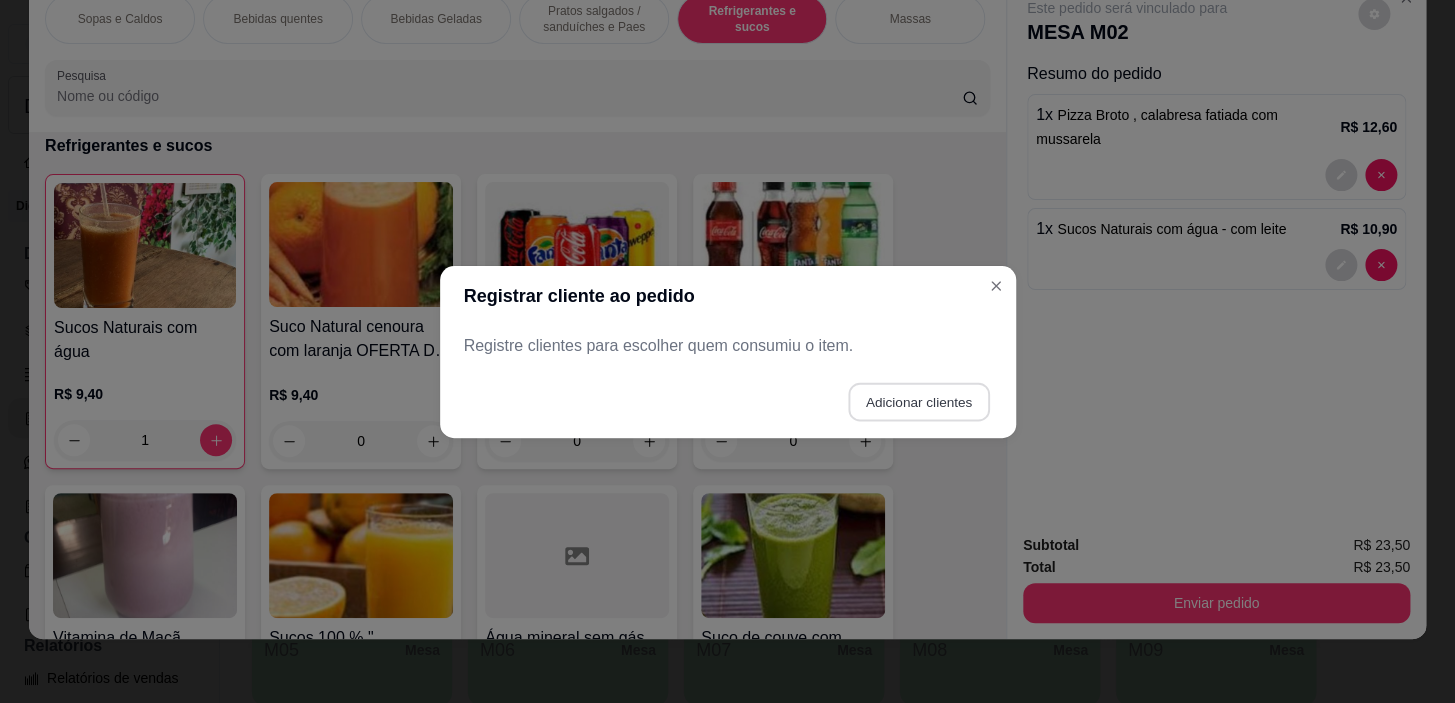 click on "Adicionar clientes" at bounding box center [918, 401] 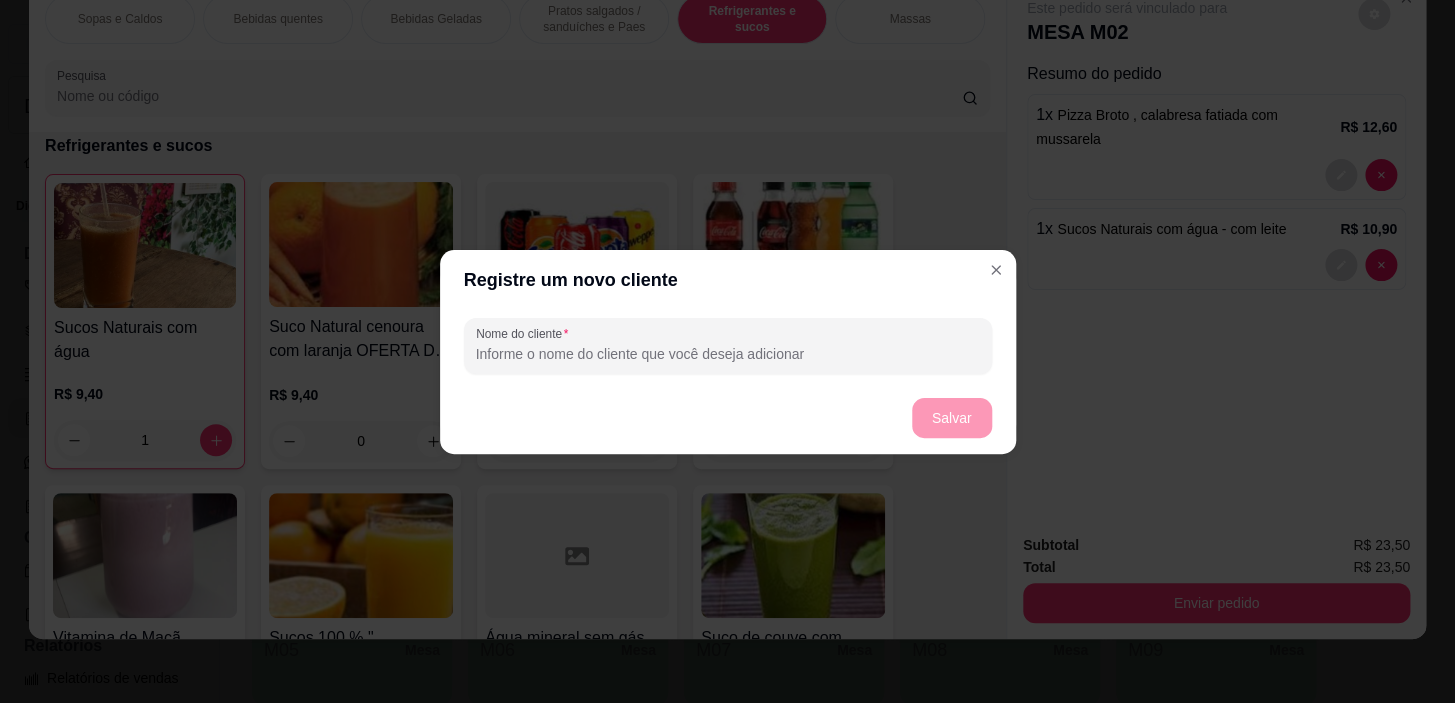 click on "Nome do cliente" at bounding box center (728, 354) 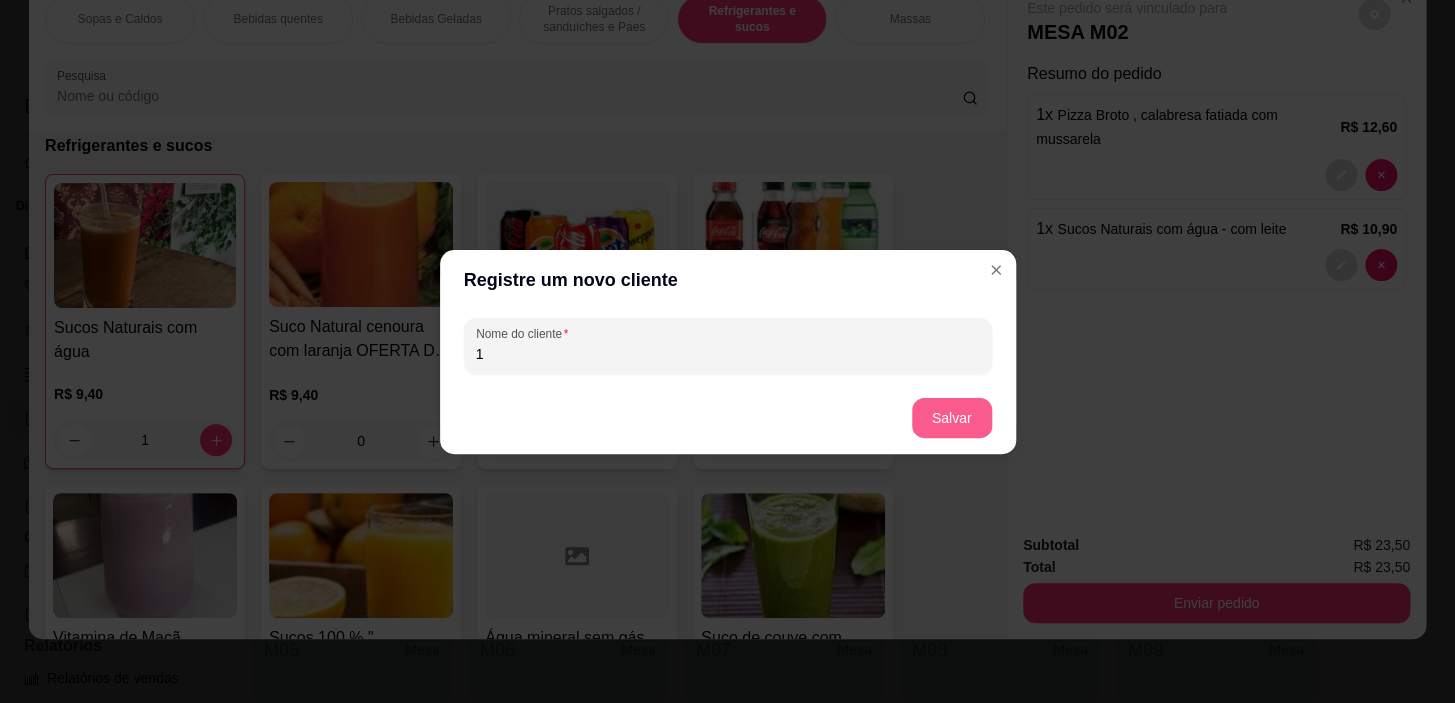 type on "1" 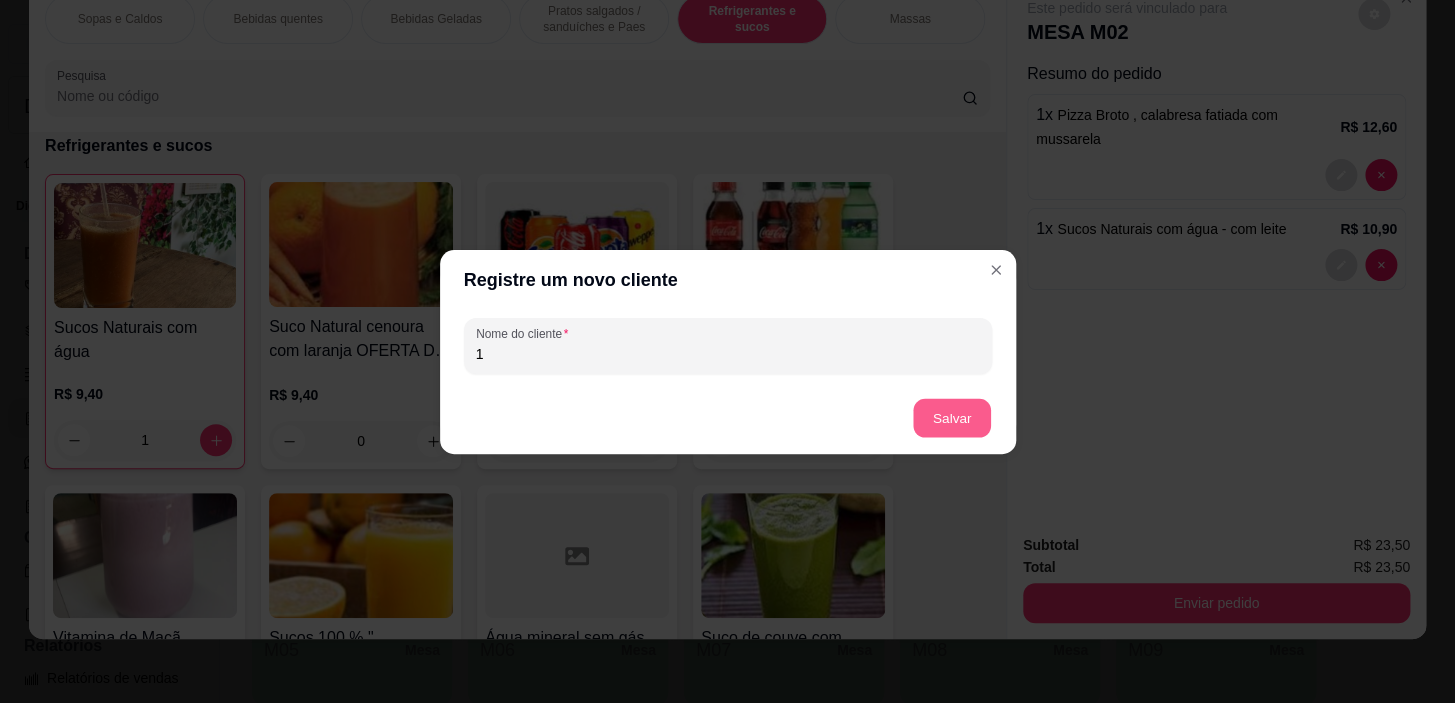 click on "Salvar" at bounding box center (952, 417) 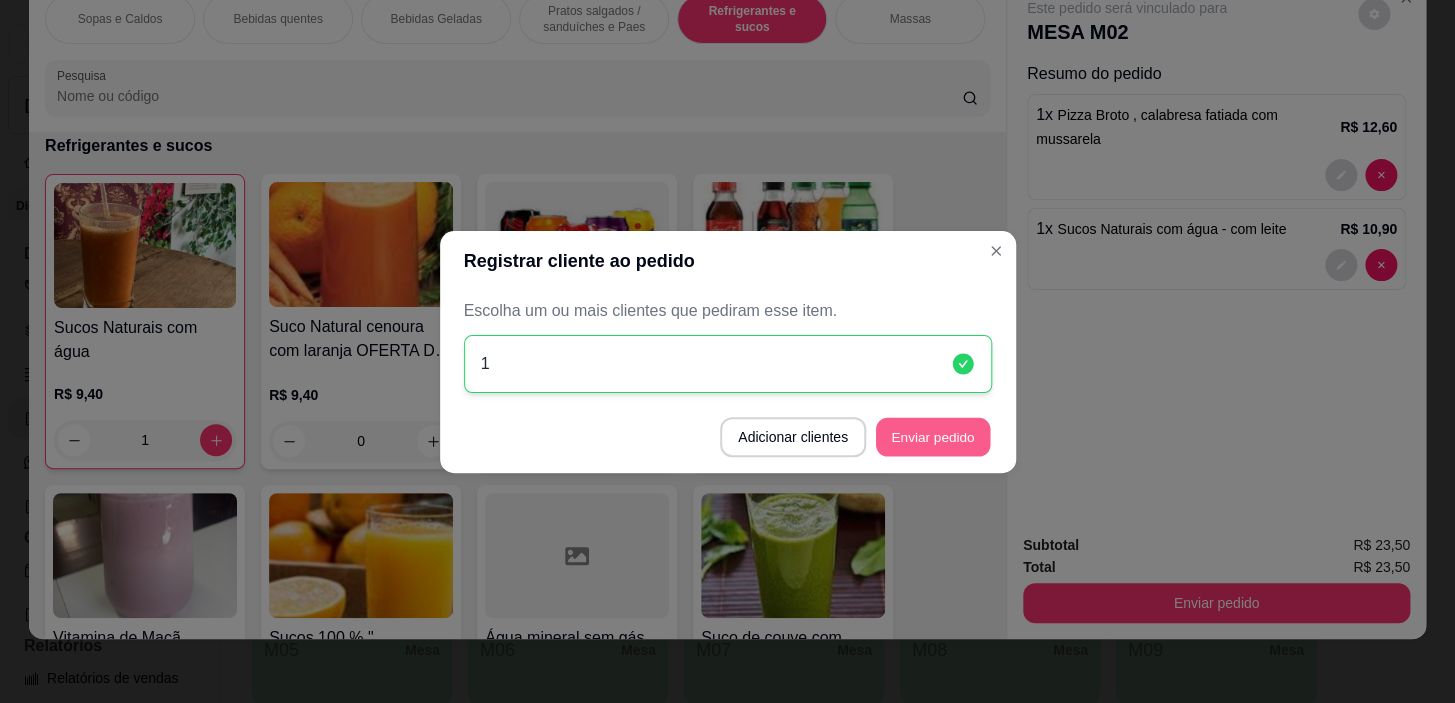 click on "Enviar pedido" at bounding box center [933, 436] 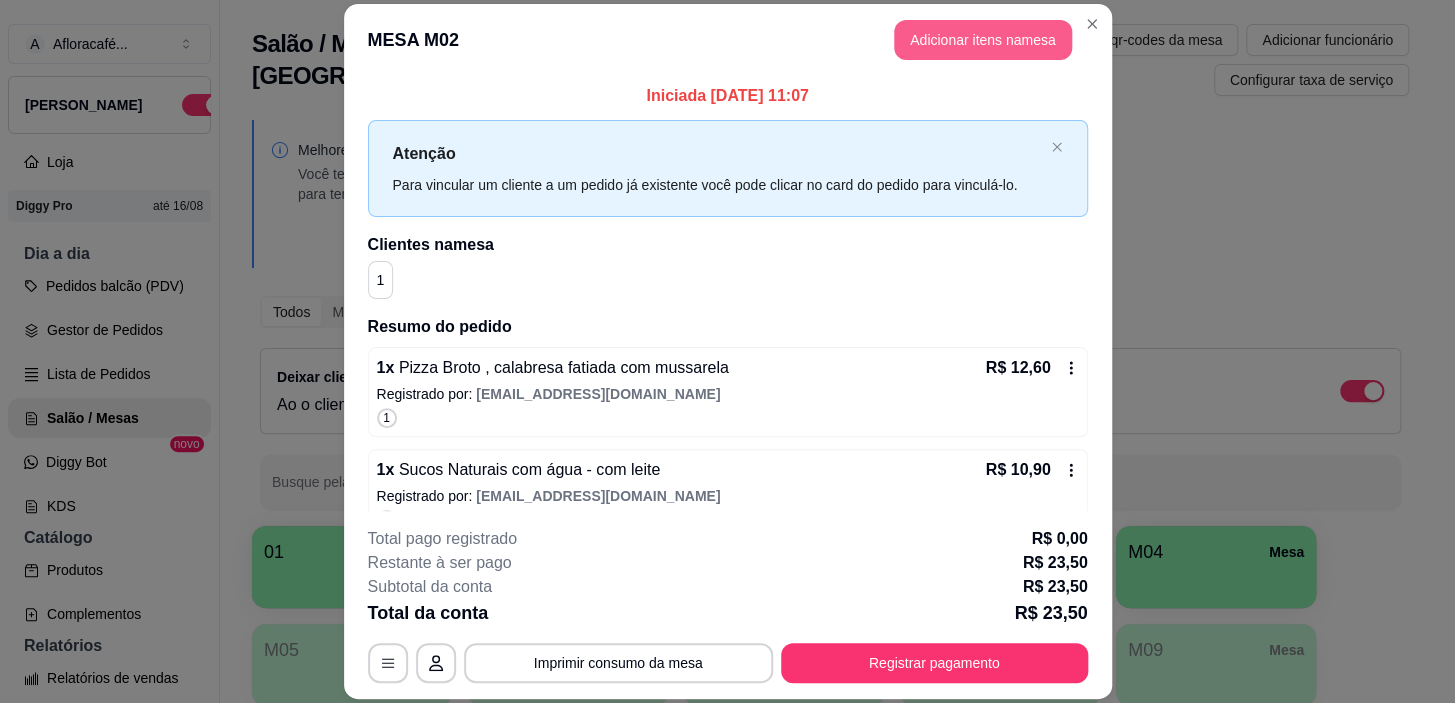 click on "Adicionar itens na  mesa" at bounding box center [983, 40] 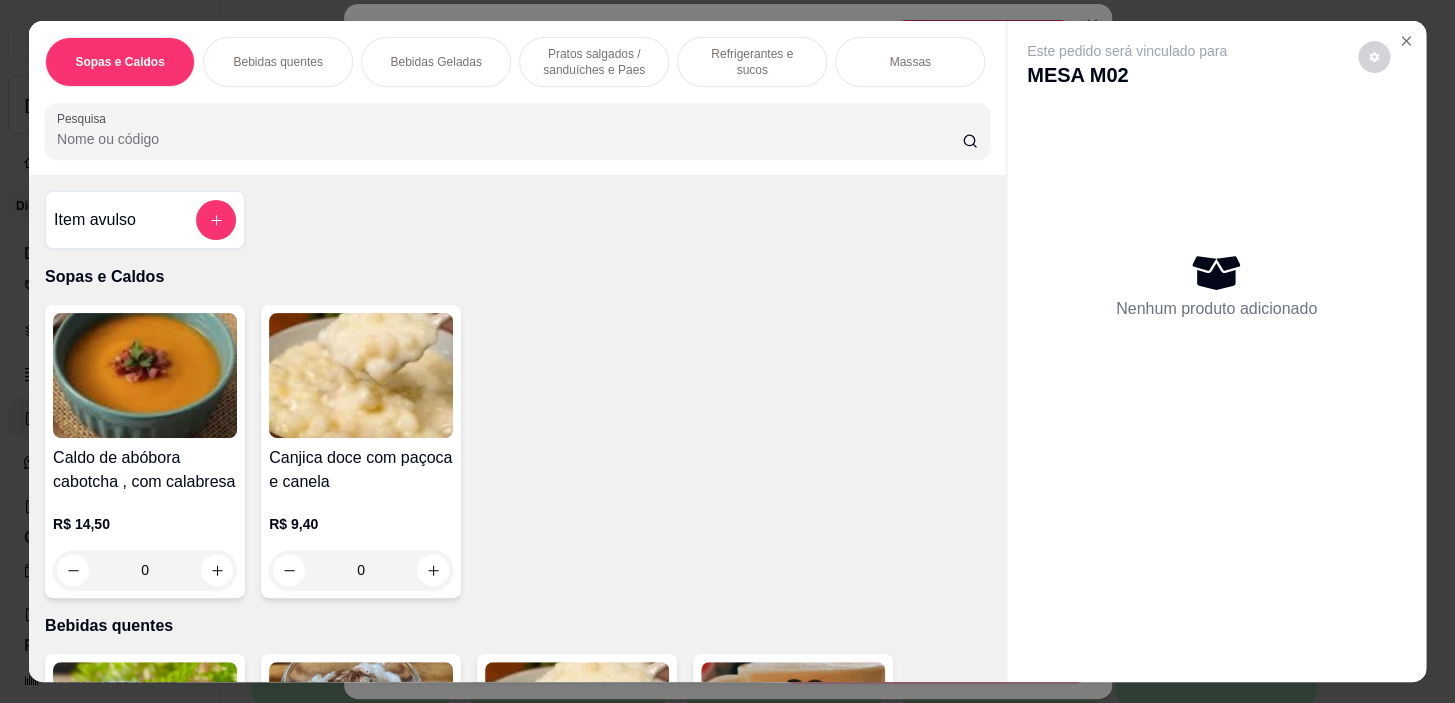 click on "Pesquisa" at bounding box center (509, 139) 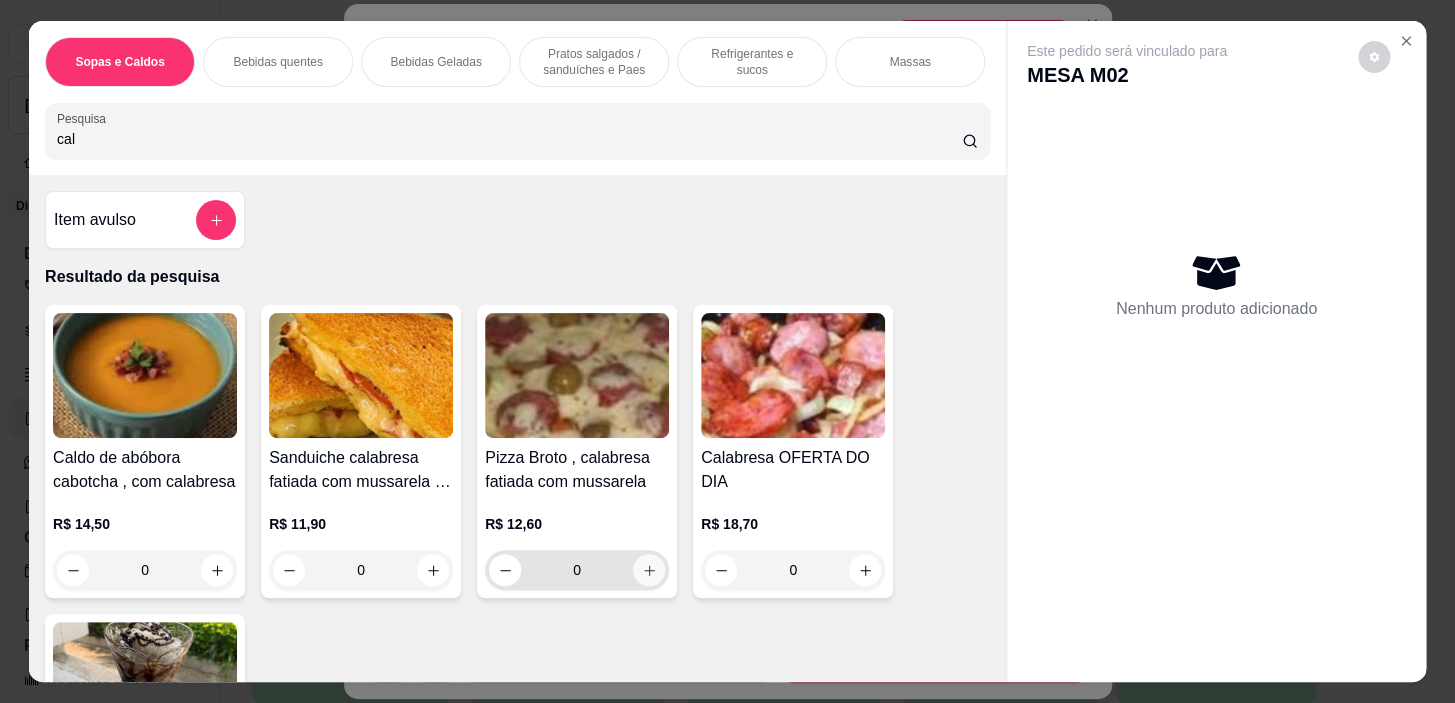 type on "cal" 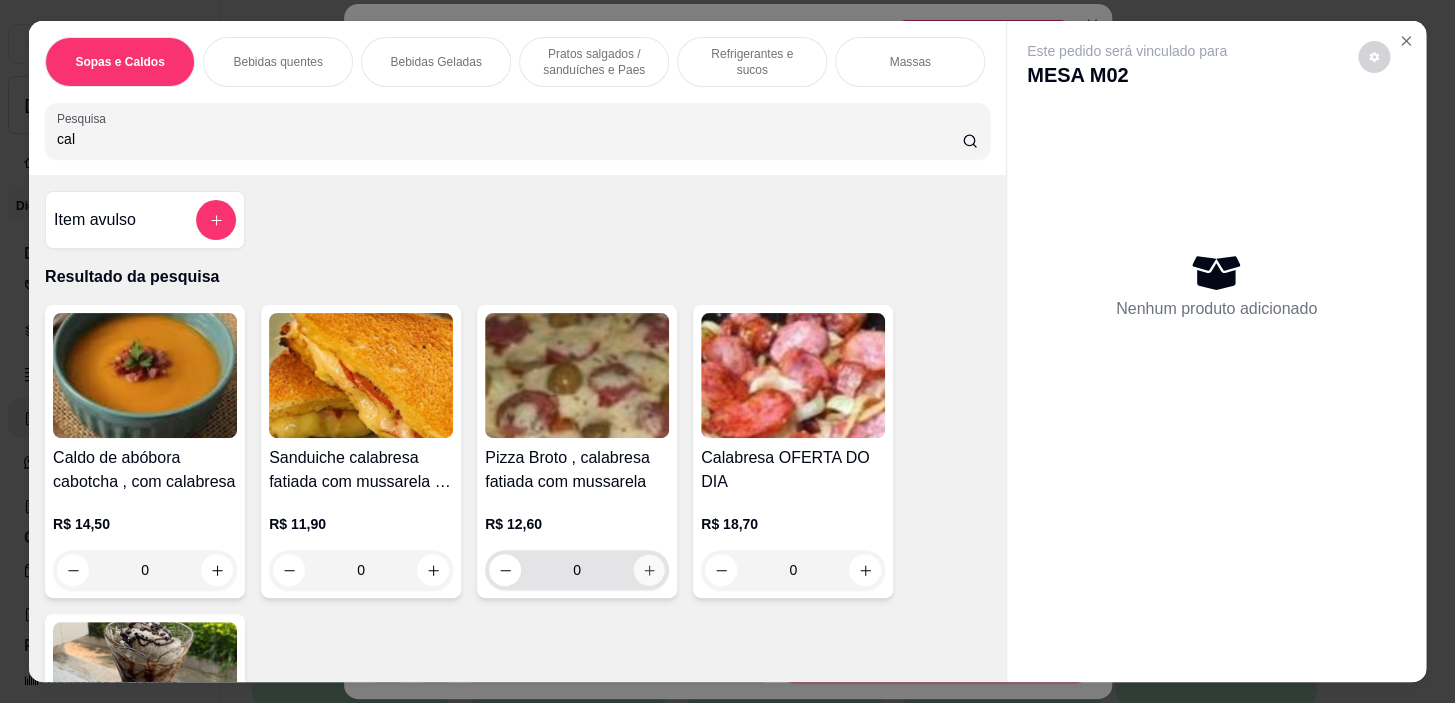 click 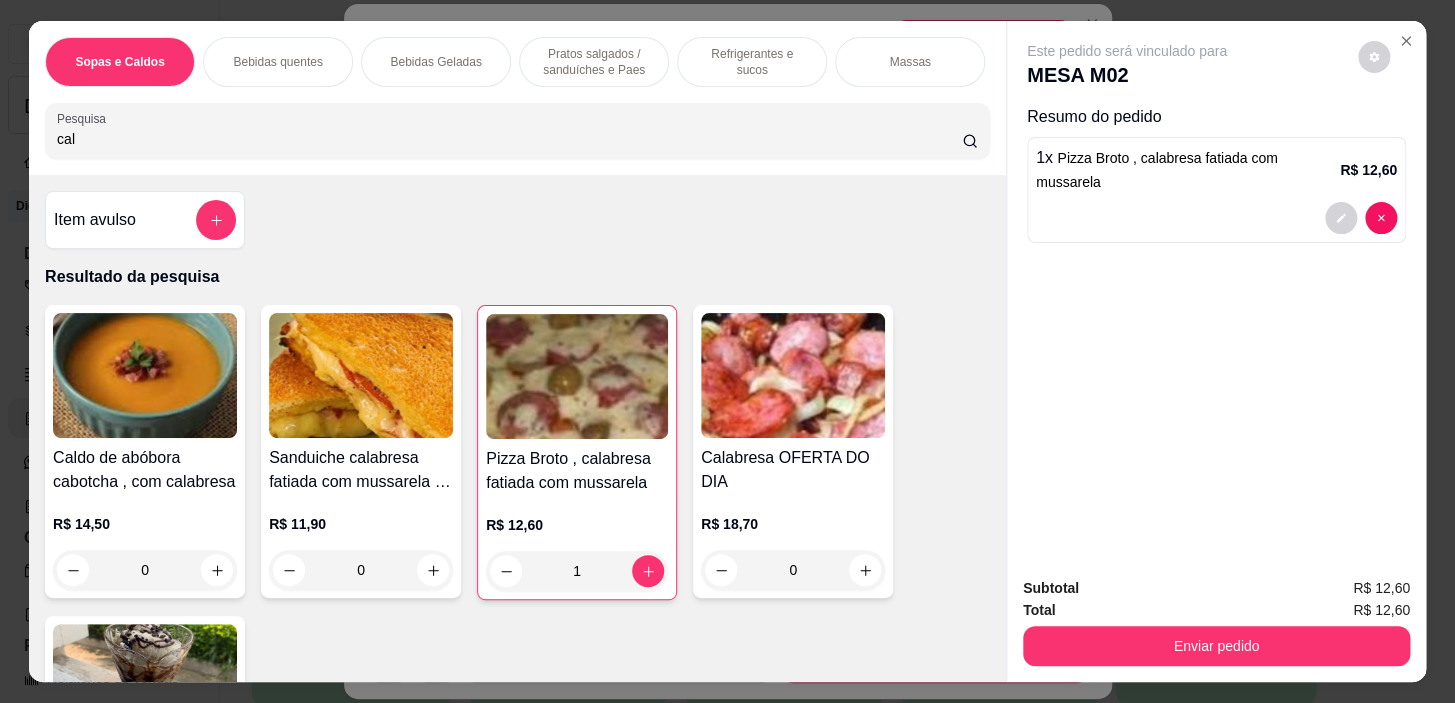 click on "Refrigerantes e sucos" at bounding box center [752, 62] 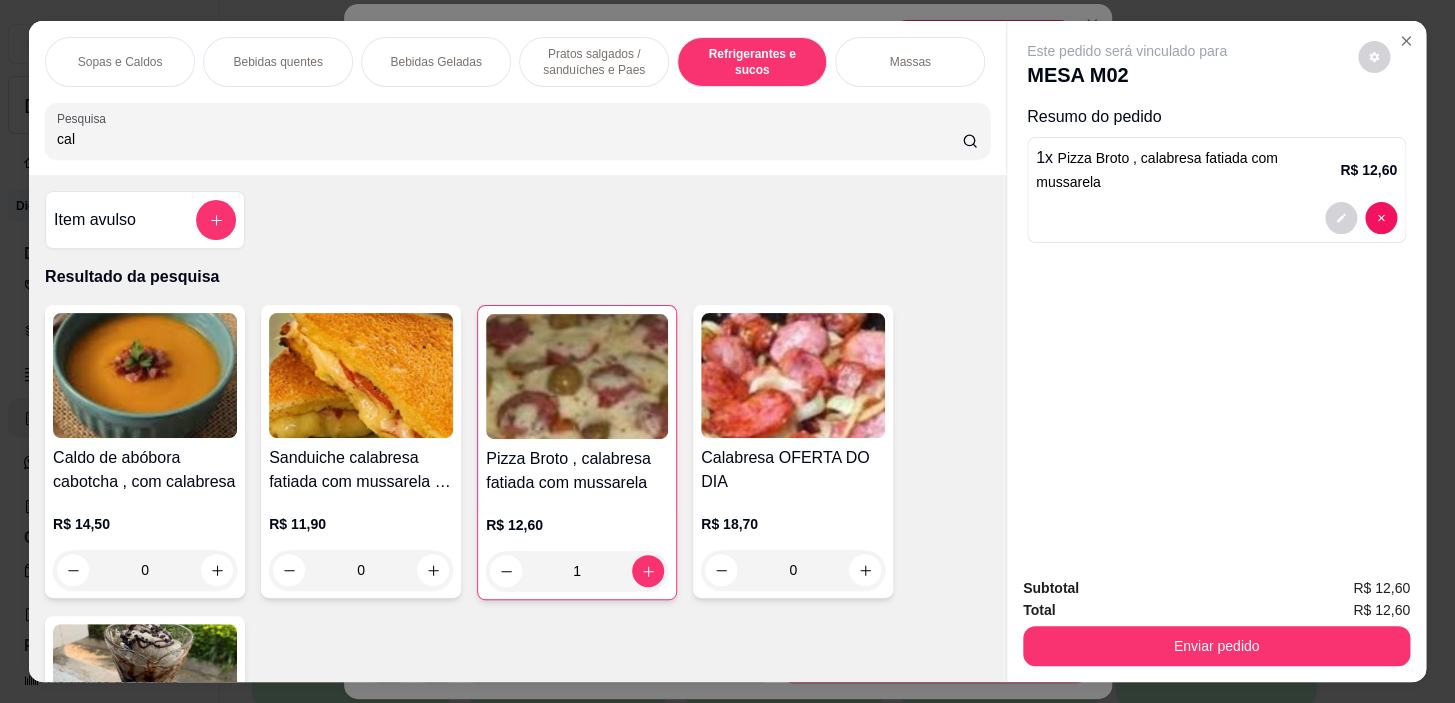 scroll, scrollTop: 9514, scrollLeft: 0, axis: vertical 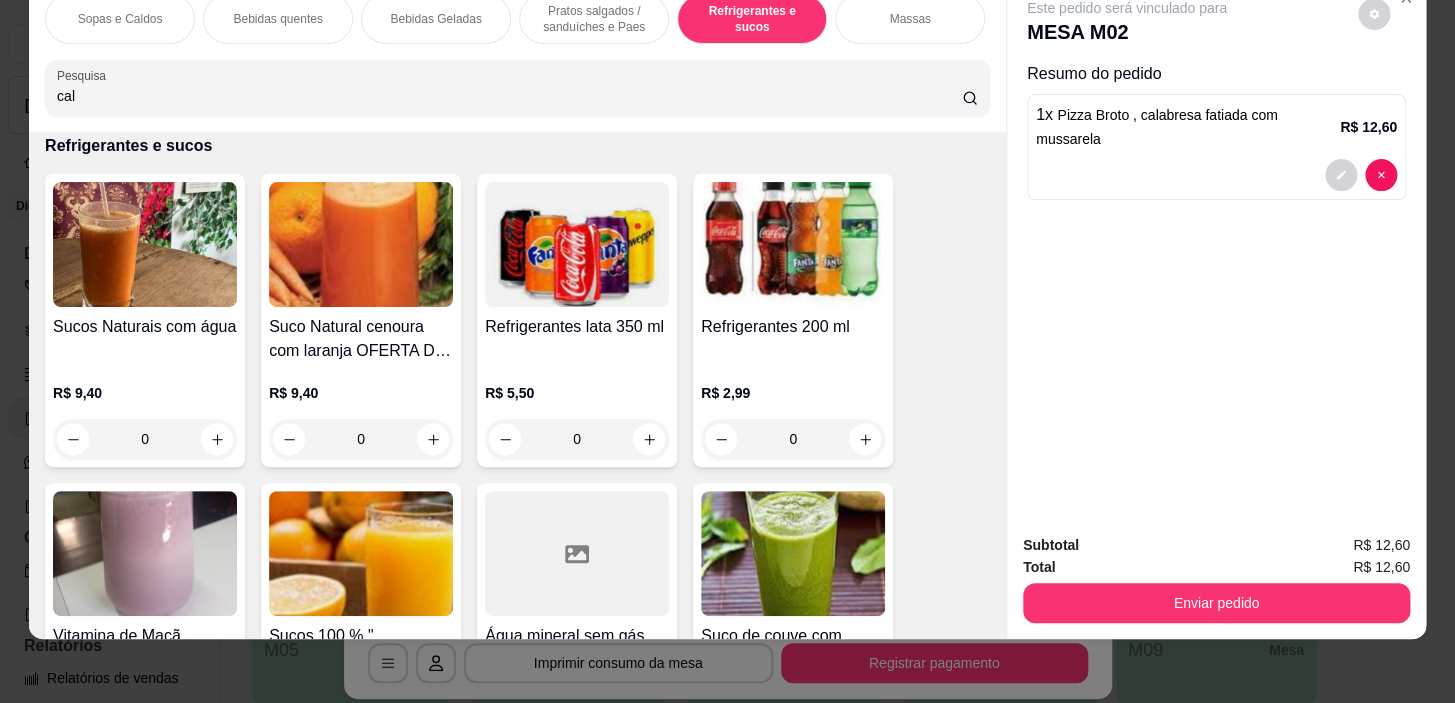 click on "0" at bounding box center [145, 439] 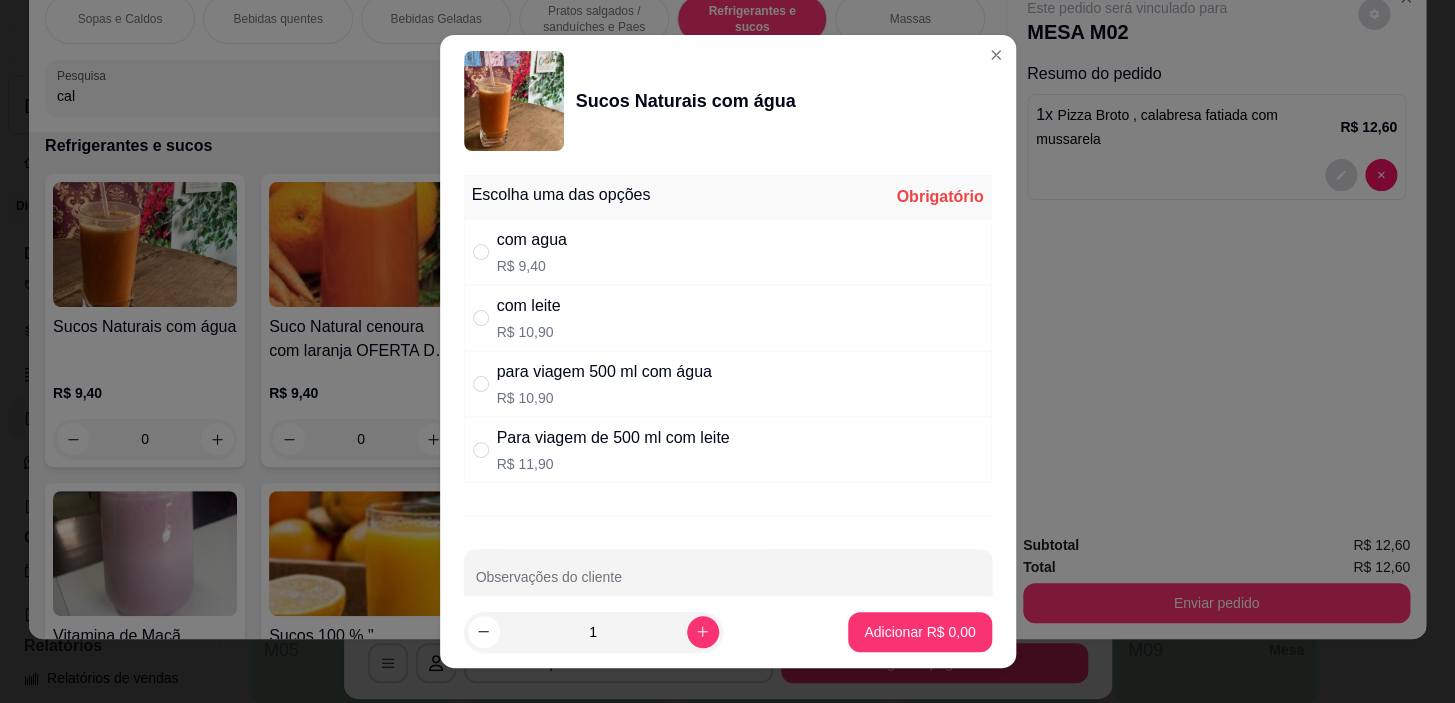 click on "com leite" at bounding box center (529, 306) 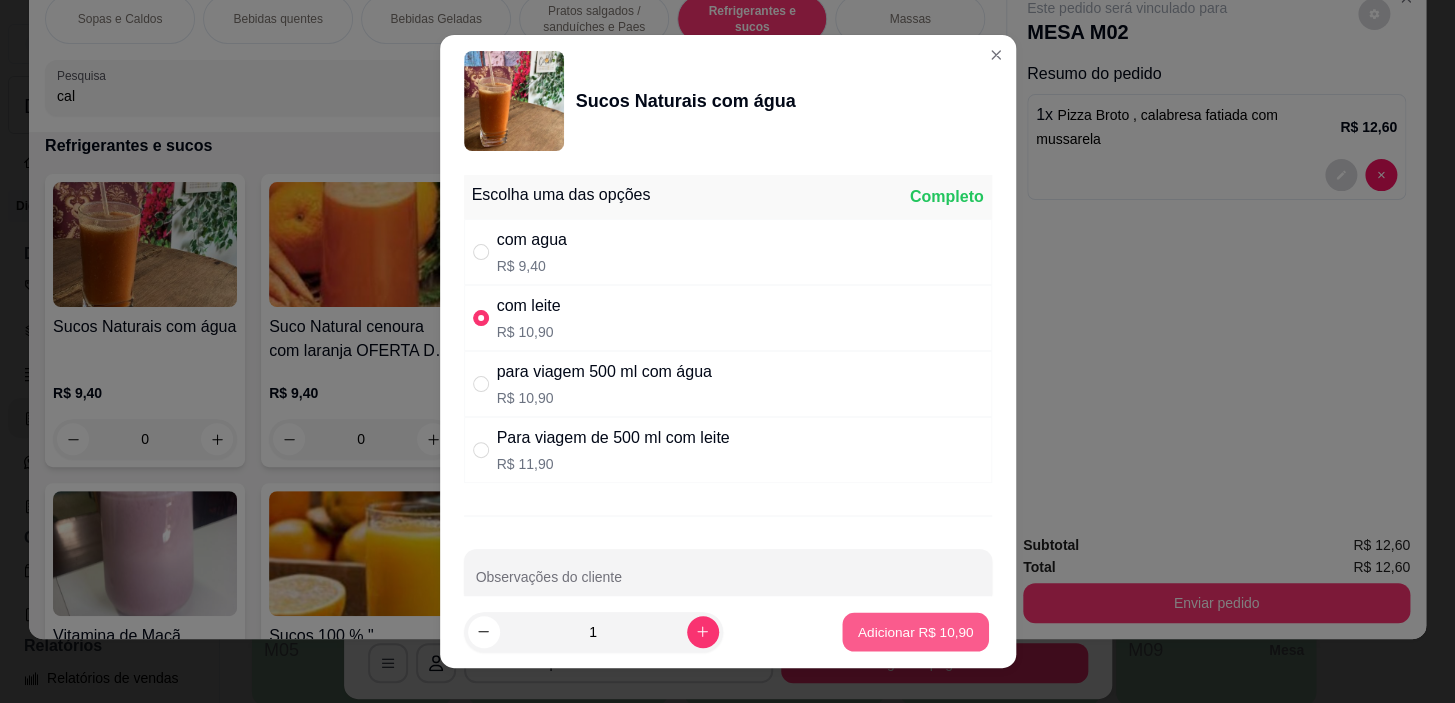 click on "Adicionar   R$ 10,90" at bounding box center (916, 631) 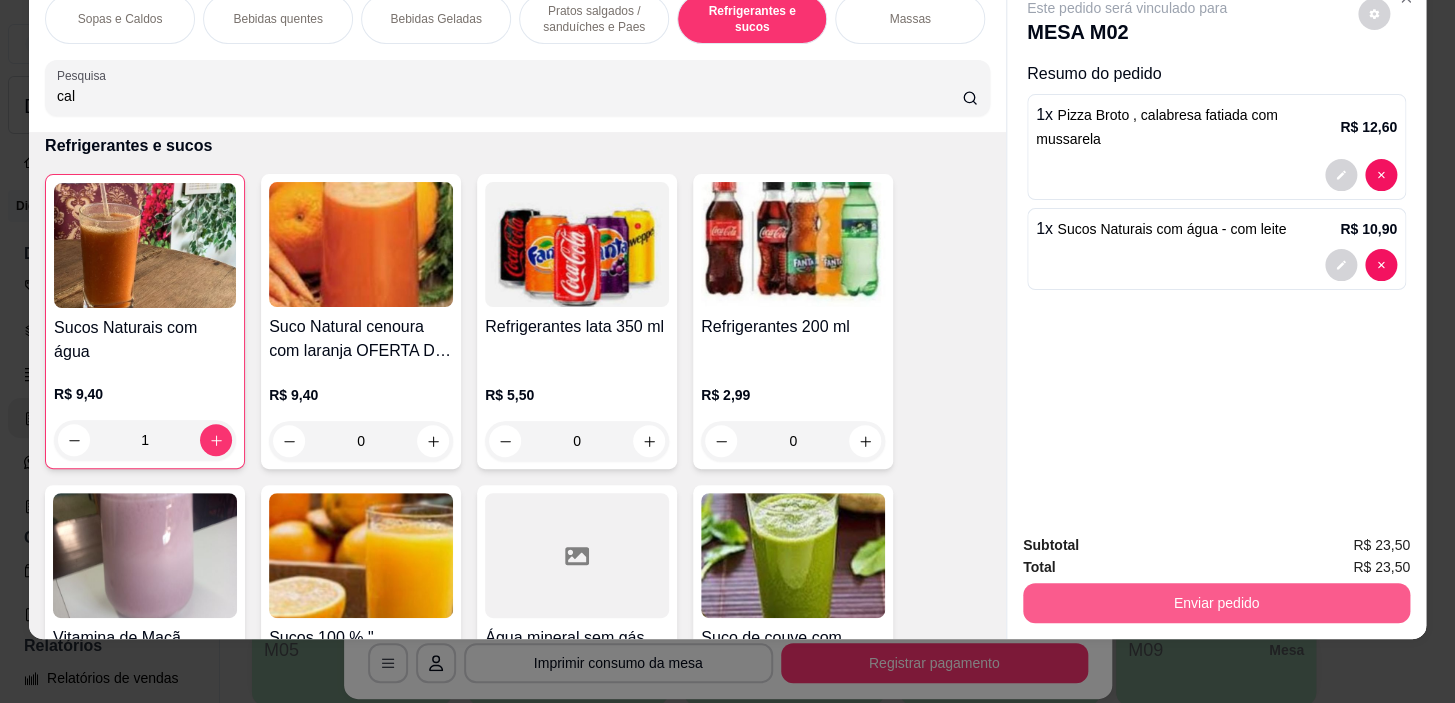 click on "Enviar pedido" at bounding box center [1216, 603] 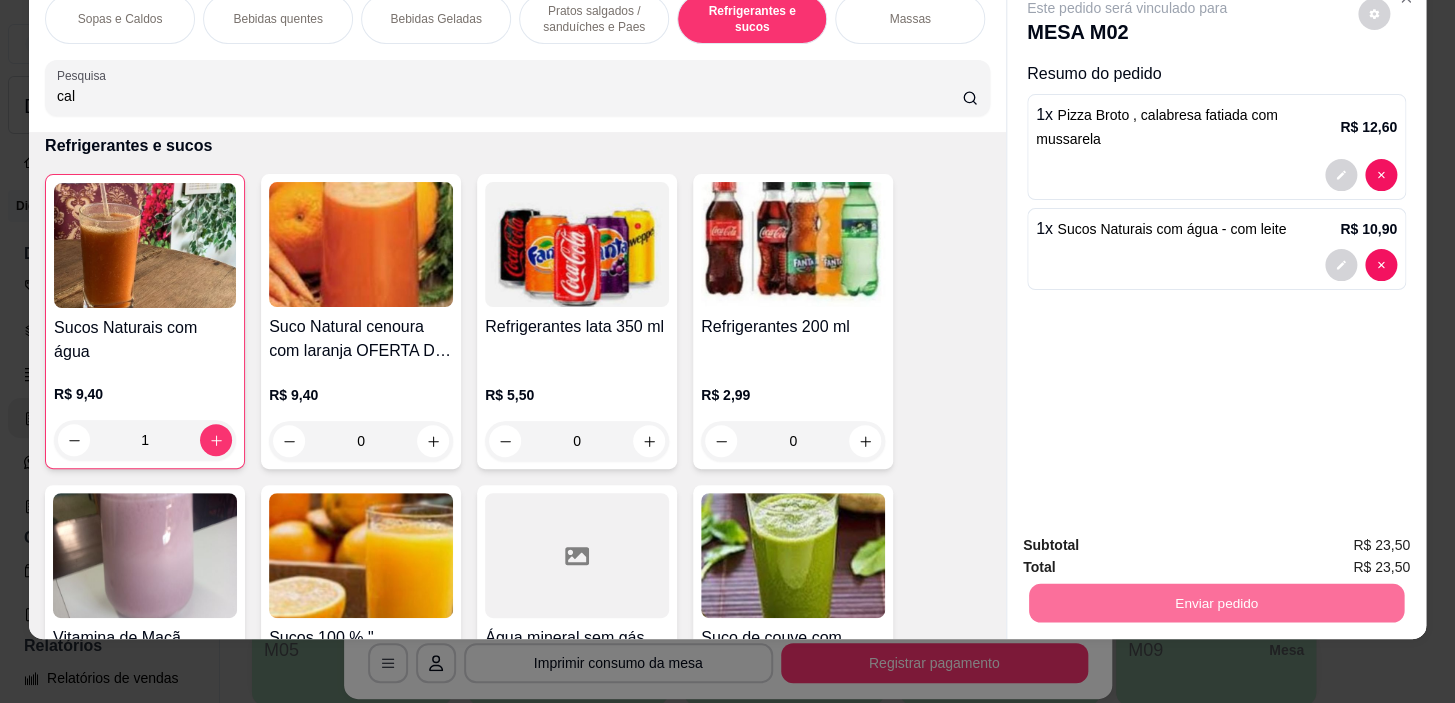 click on "Sim, quero registrar" at bounding box center [1340, 539] 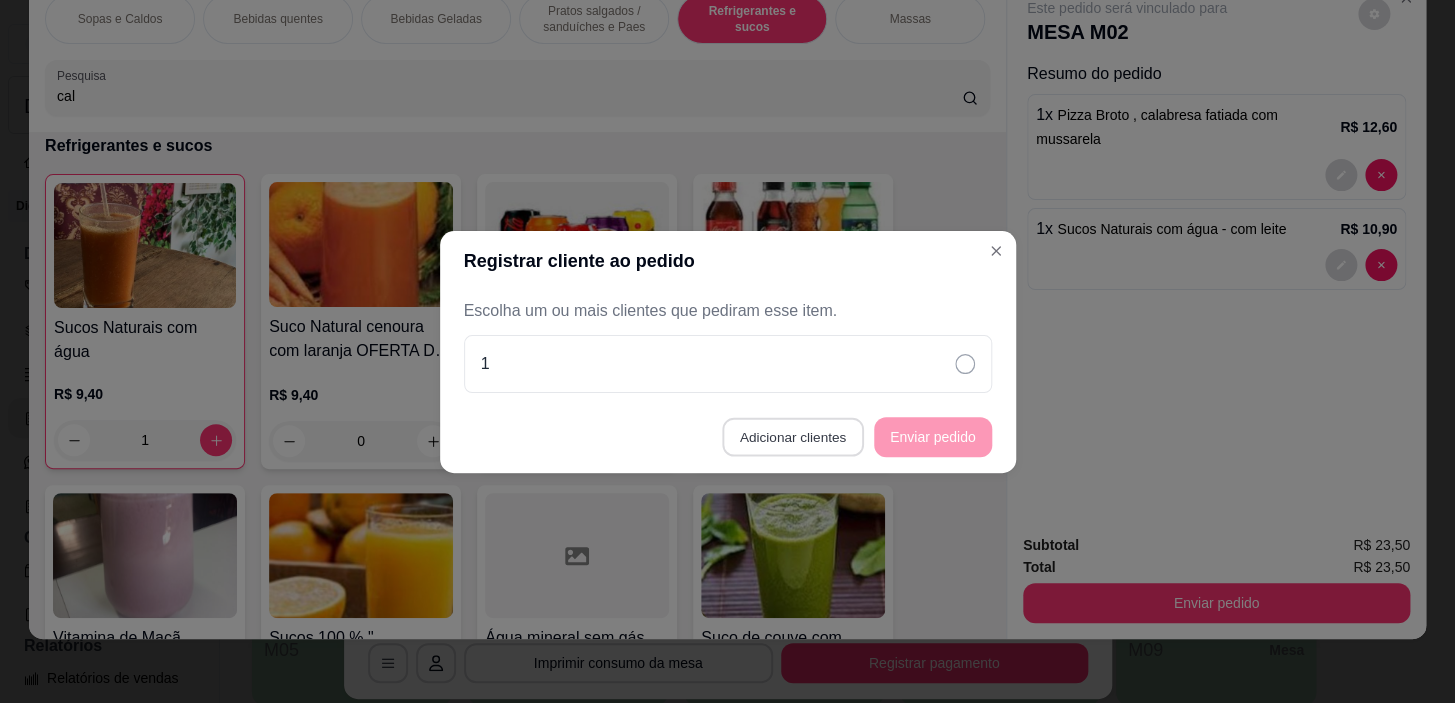 click on "Adicionar clientes" at bounding box center [792, 436] 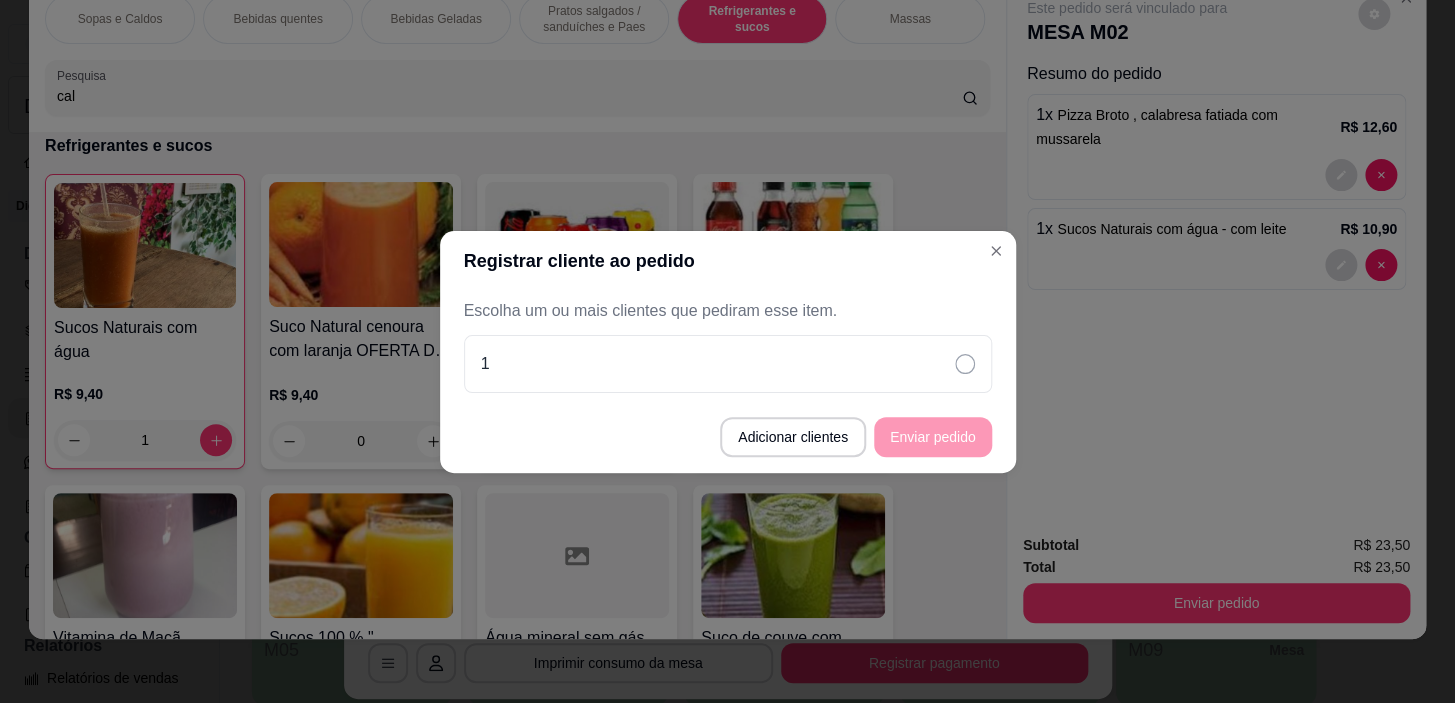 click on "Nome do cliente" at bounding box center (727, 345) 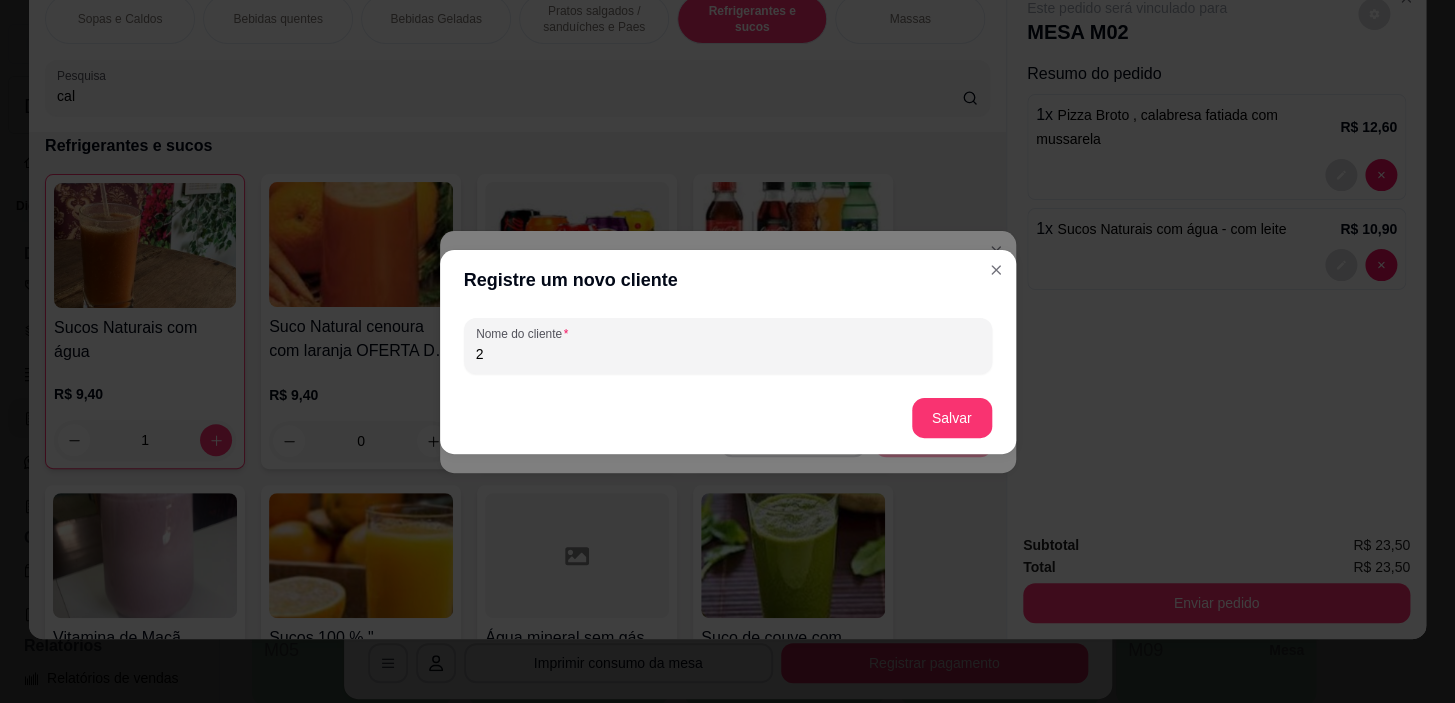 type on "2" 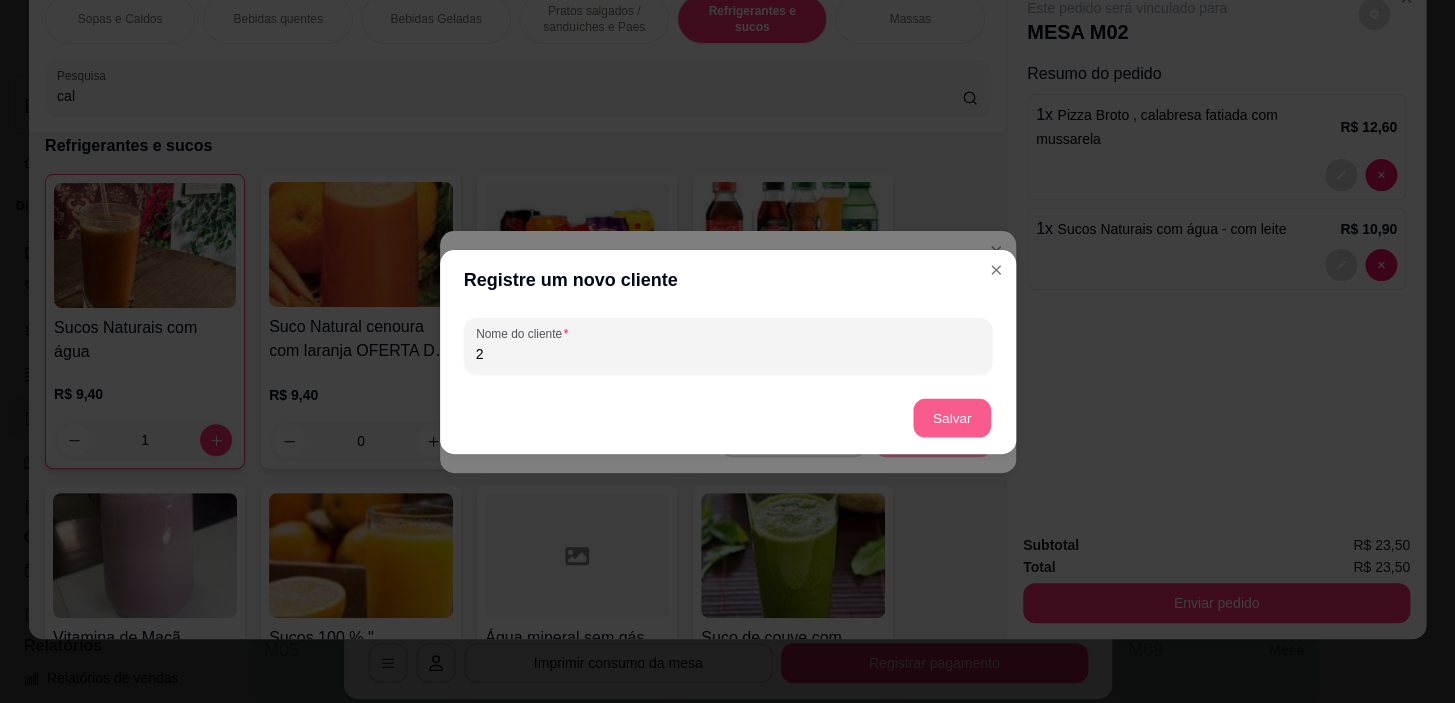 click on "Salvar" at bounding box center (952, 417) 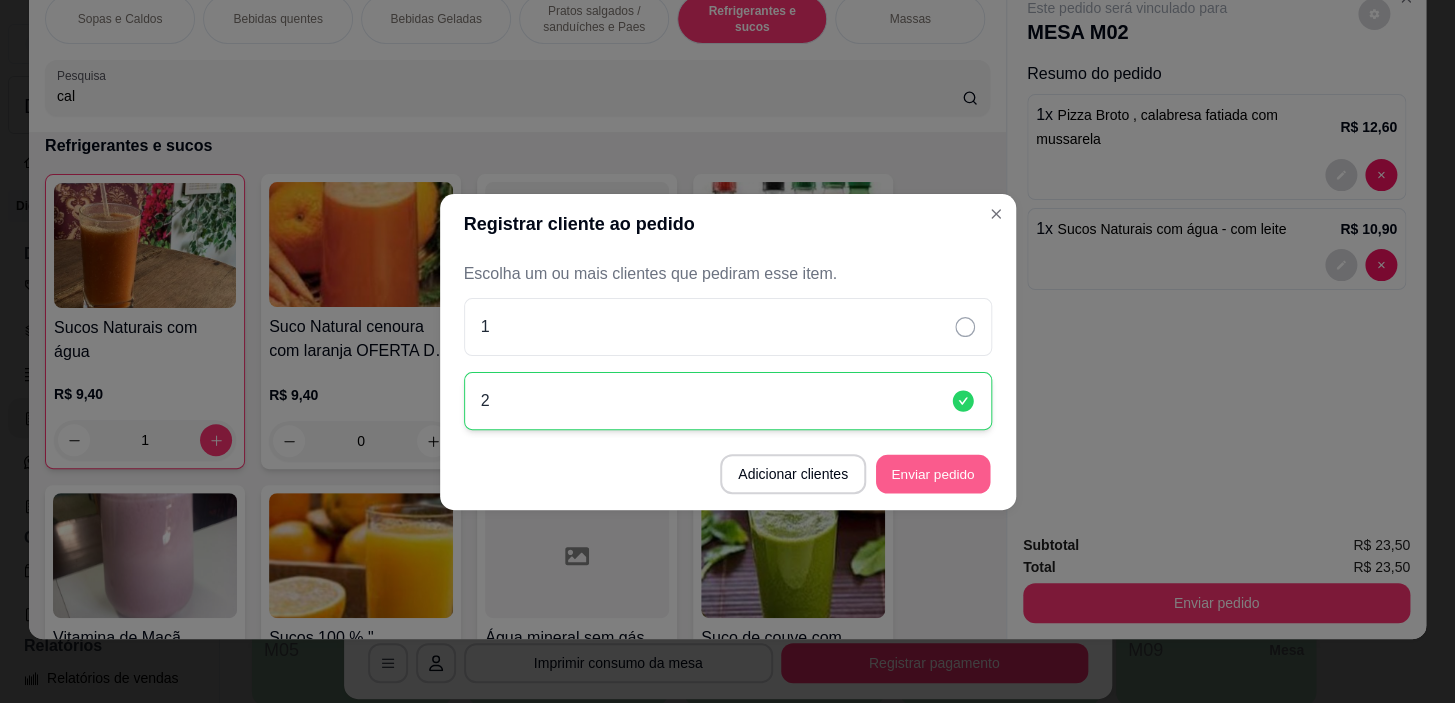 click on "Enviar pedido" at bounding box center (933, 473) 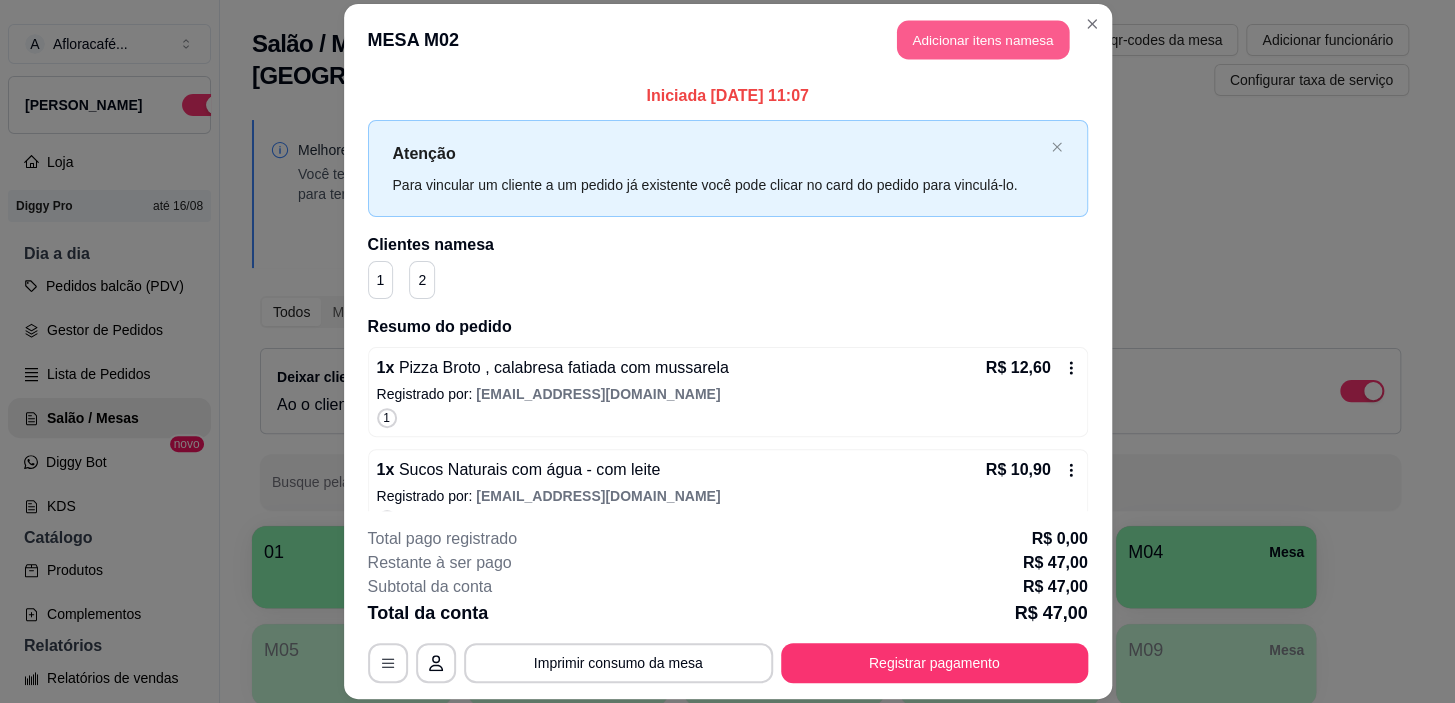 click on "Adicionar itens na  mesa" at bounding box center (983, 39) 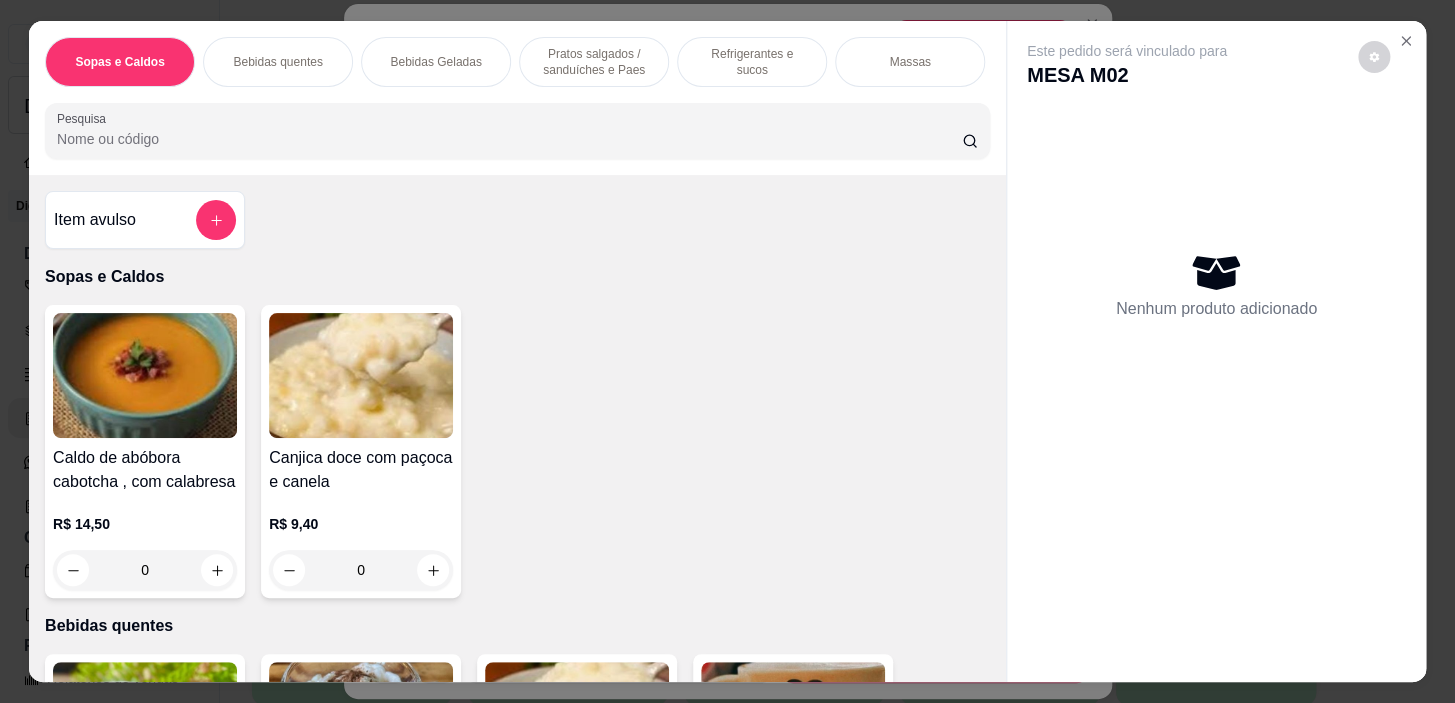 click on "Pratos salgados / sanduíches e Paes" at bounding box center (594, 62) 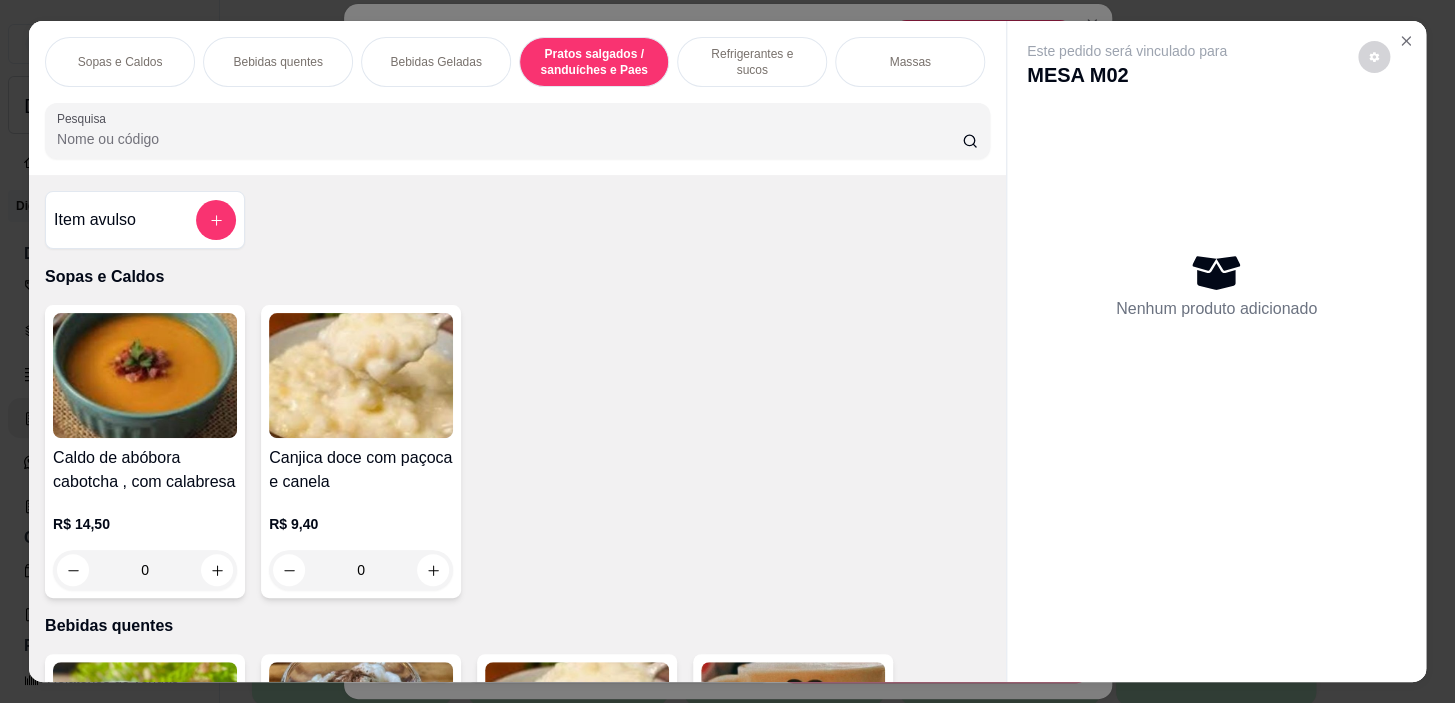 scroll, scrollTop: 5722, scrollLeft: 0, axis: vertical 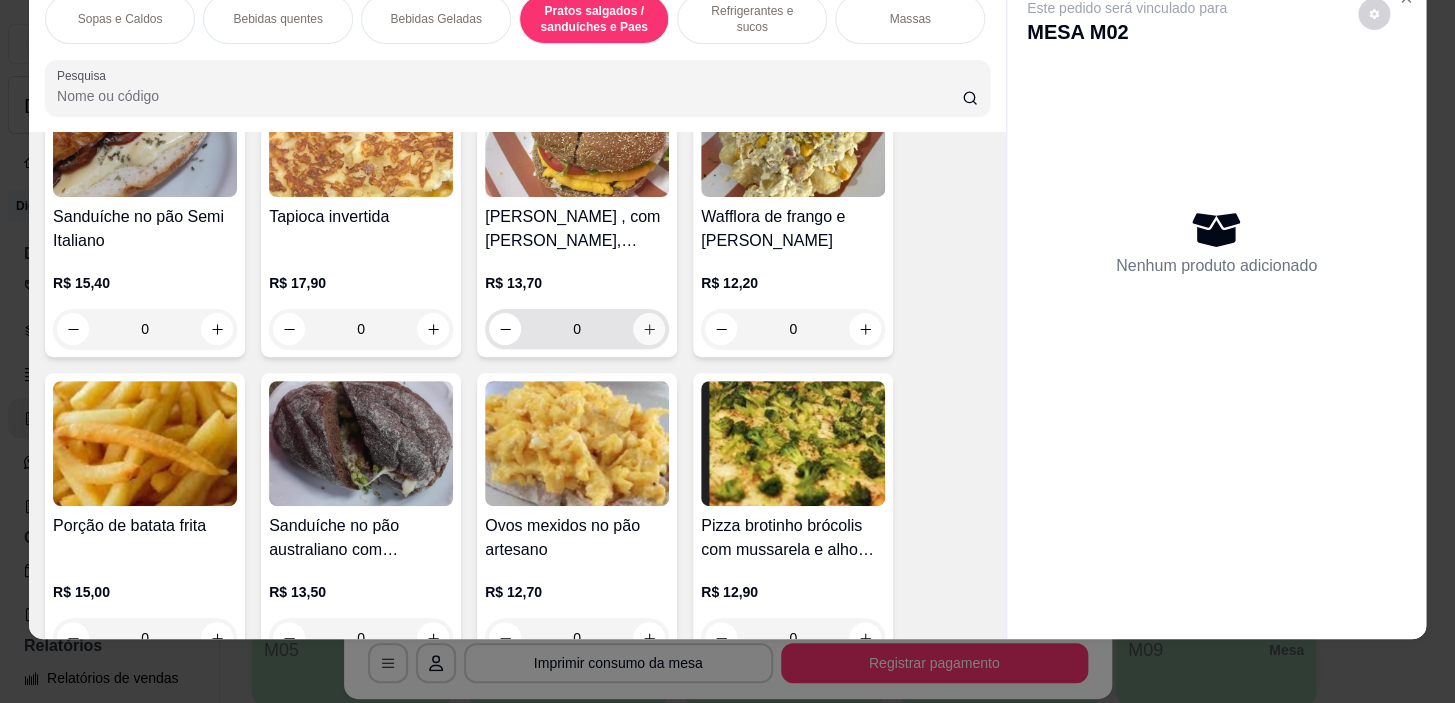click 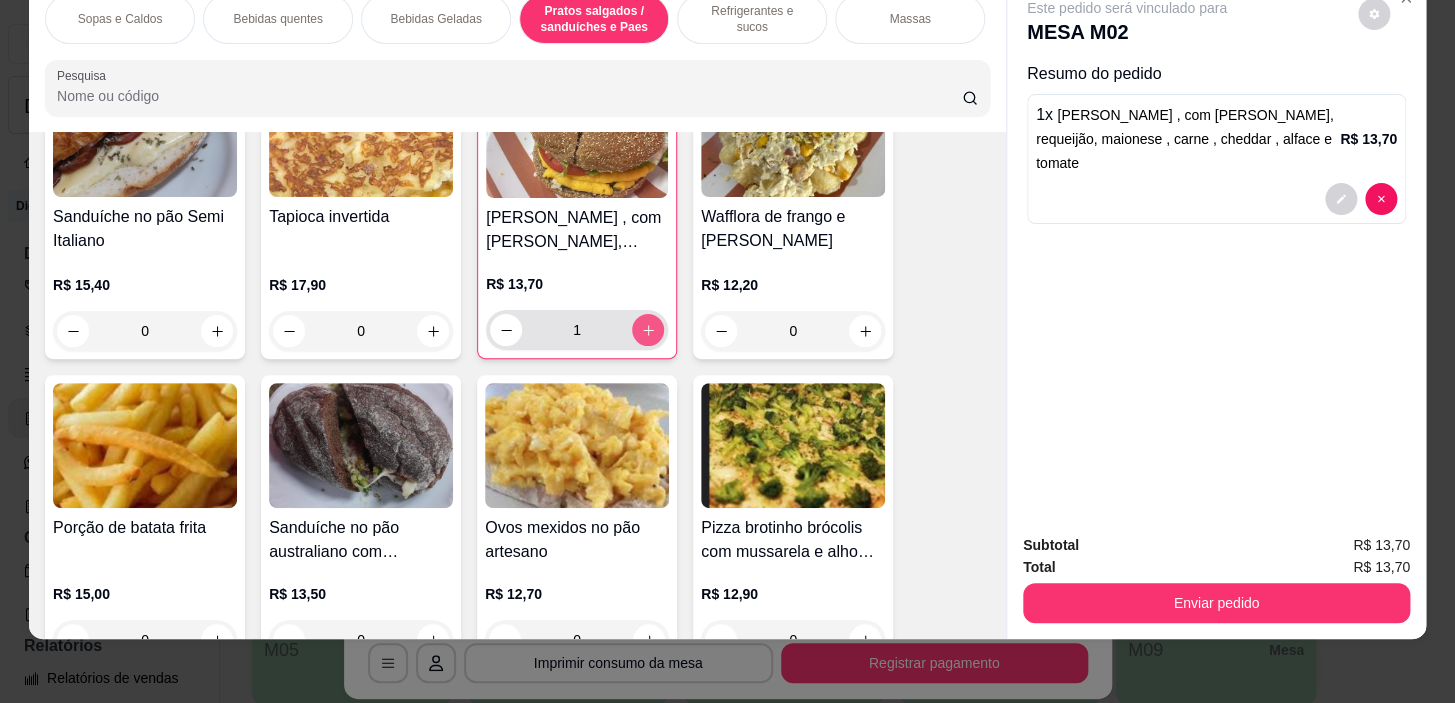 type on "1" 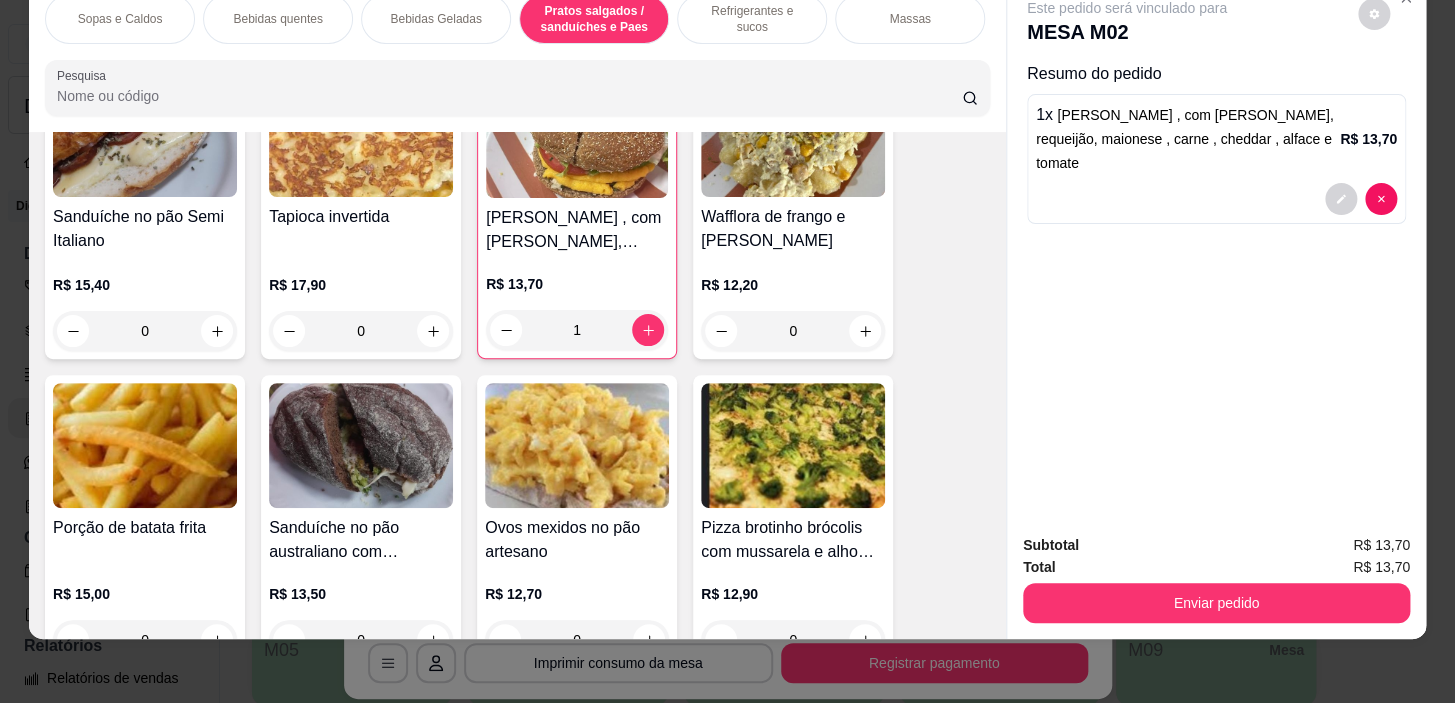 click on "Refrigerantes e sucos" at bounding box center (752, 19) 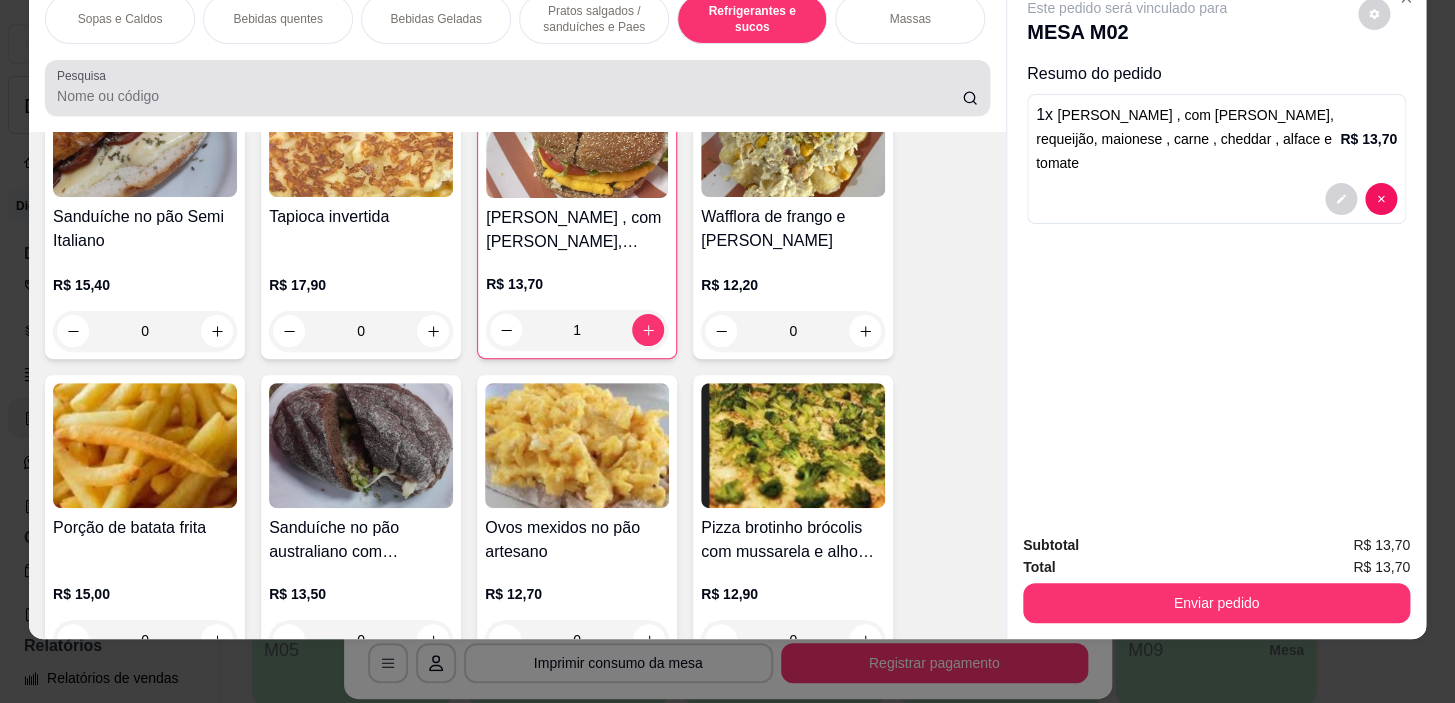 scroll, scrollTop: 8854, scrollLeft: 0, axis: vertical 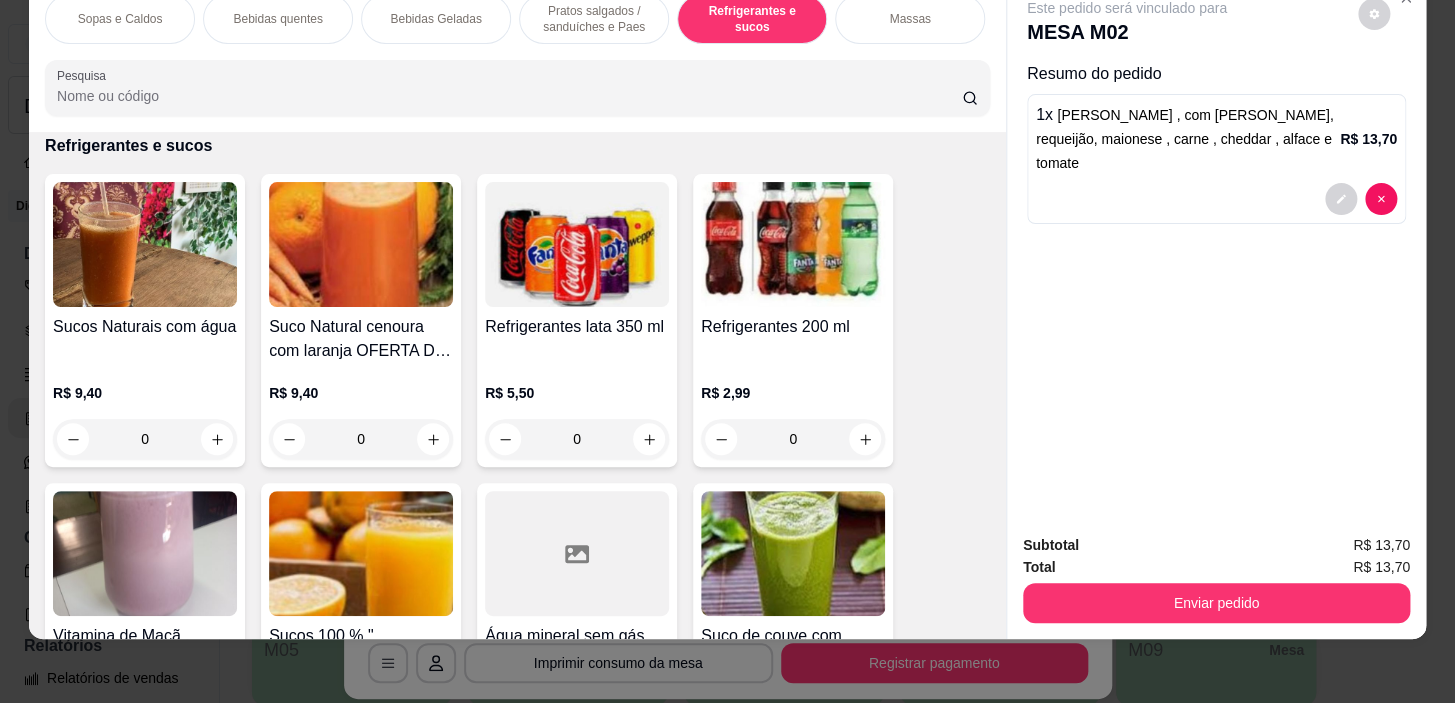 click on "0" at bounding box center (145, 439) 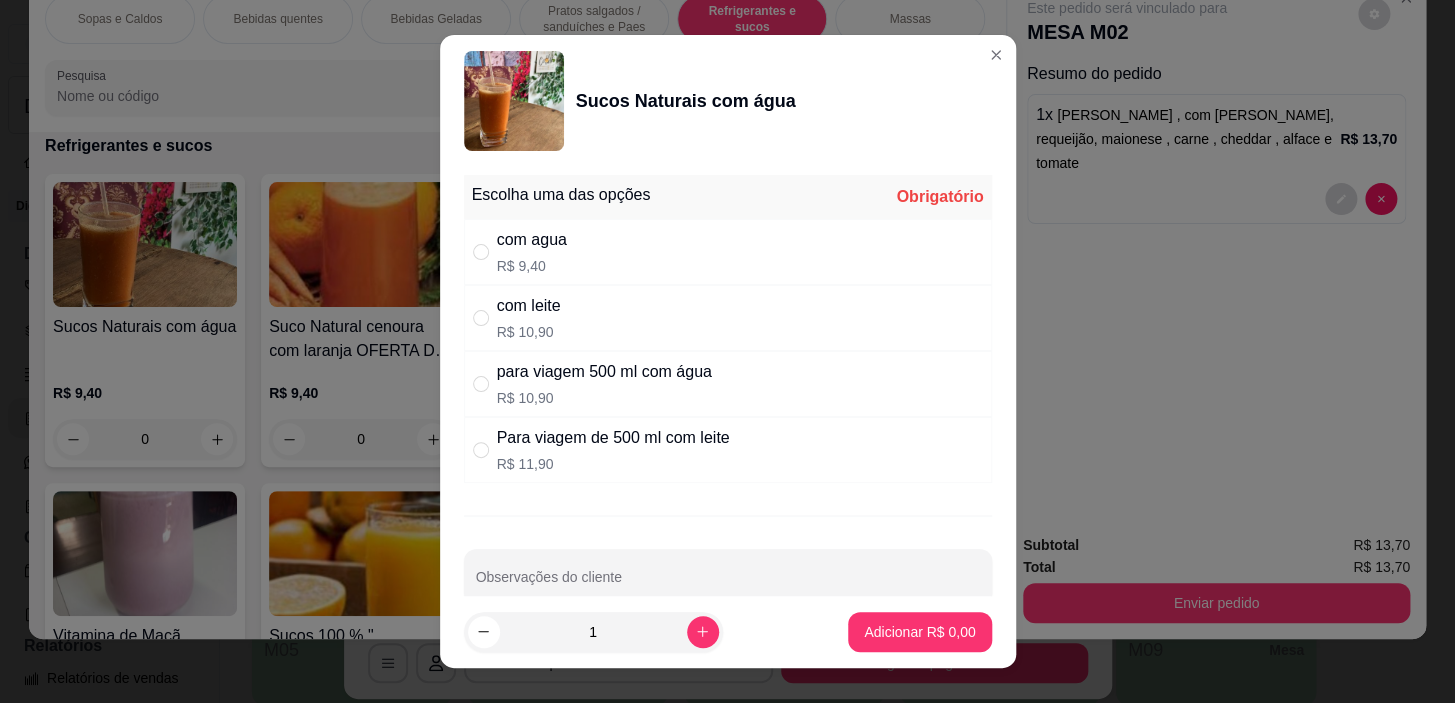 click on "com agua  R$ 9,40" at bounding box center [728, 252] 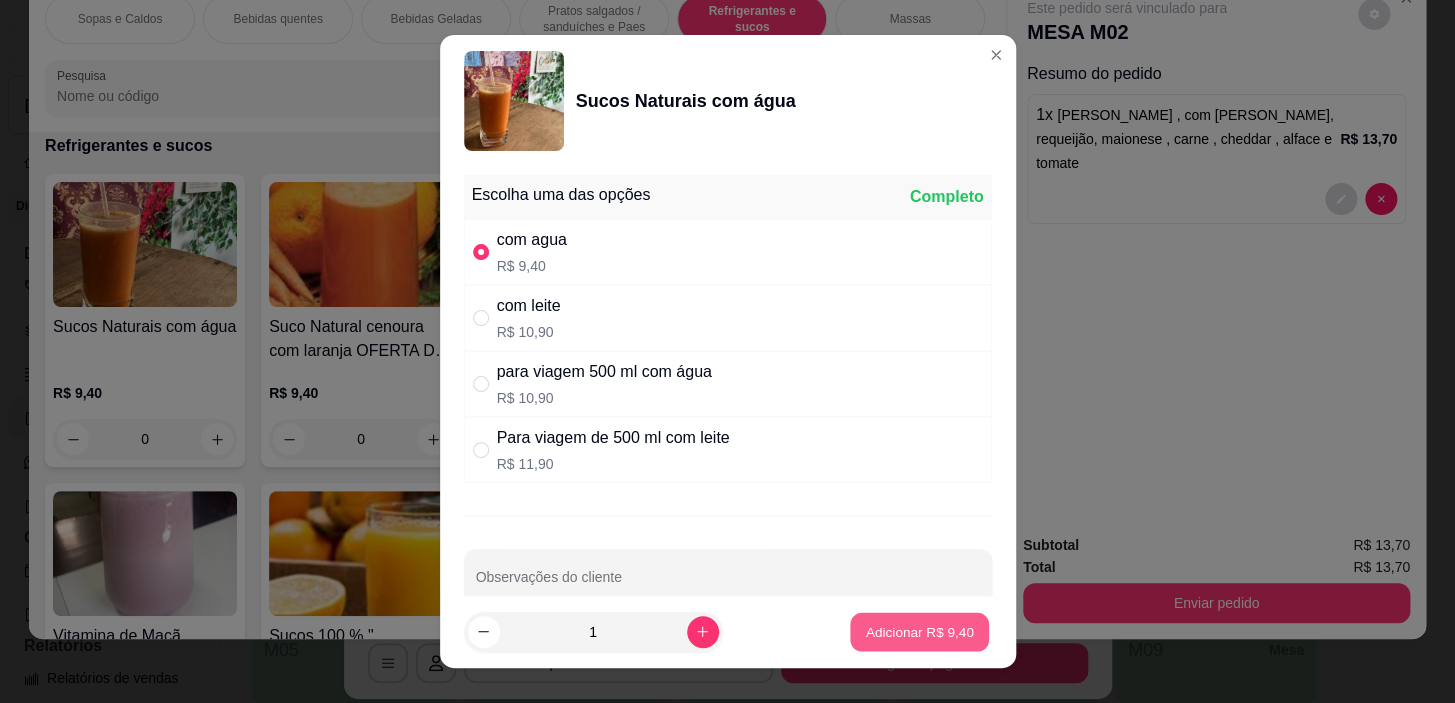 click on "Adicionar   R$ 9,40" at bounding box center [920, 631] 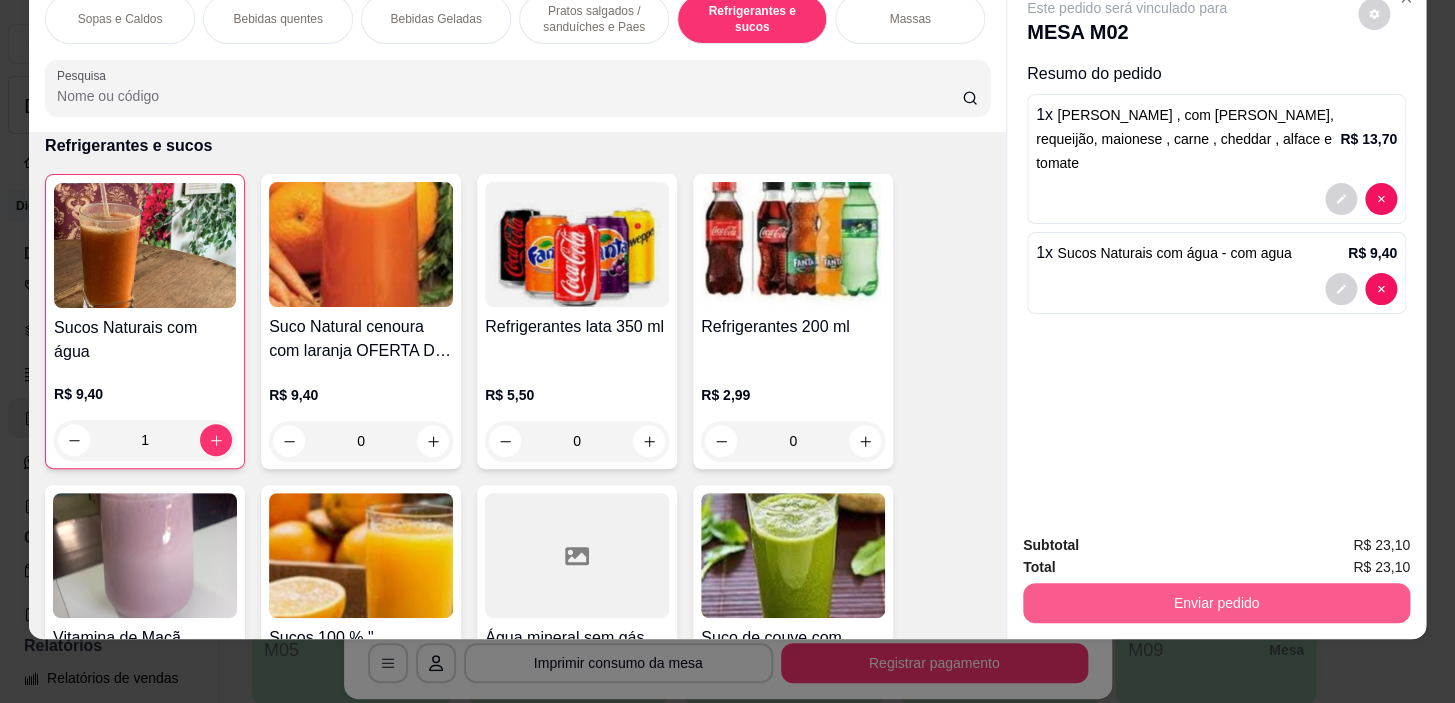 click on "Enviar pedido" at bounding box center [1216, 603] 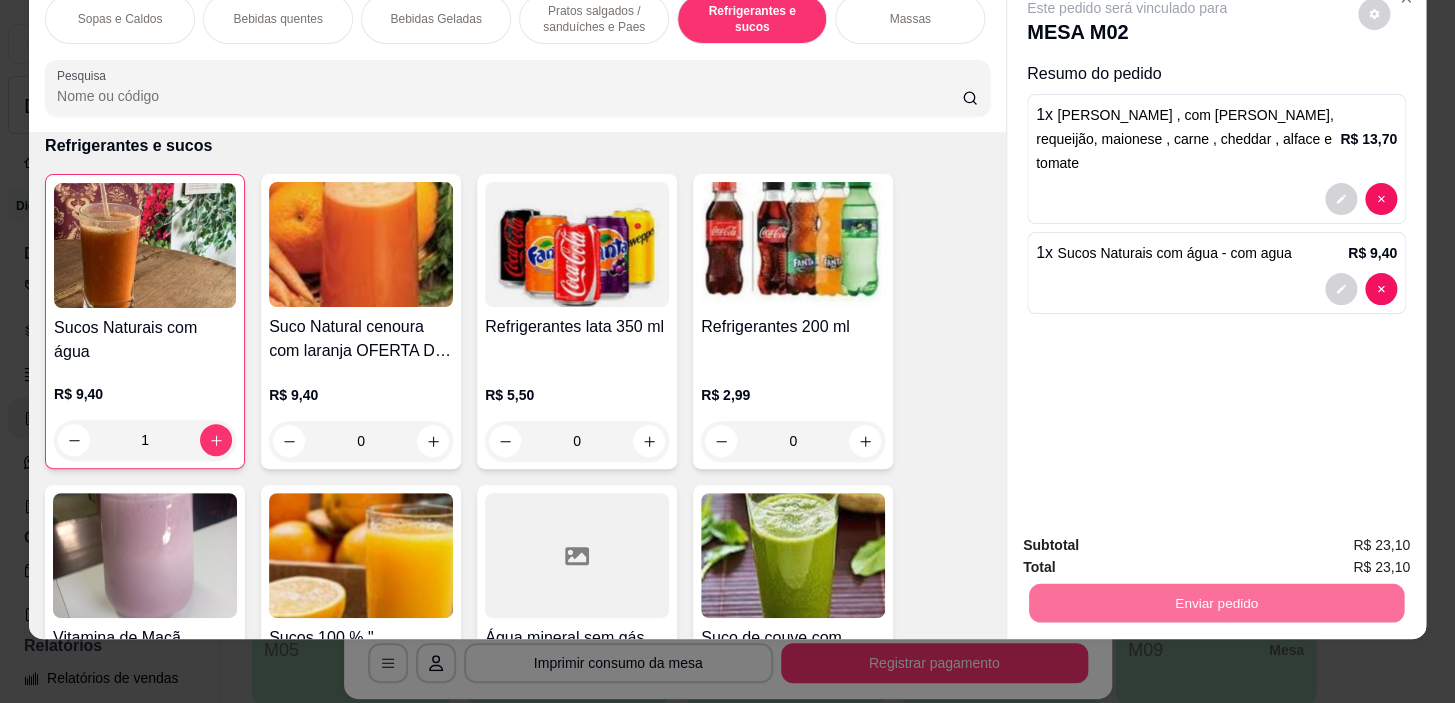 click on "Sim, quero registrar" at bounding box center (1340, 540) 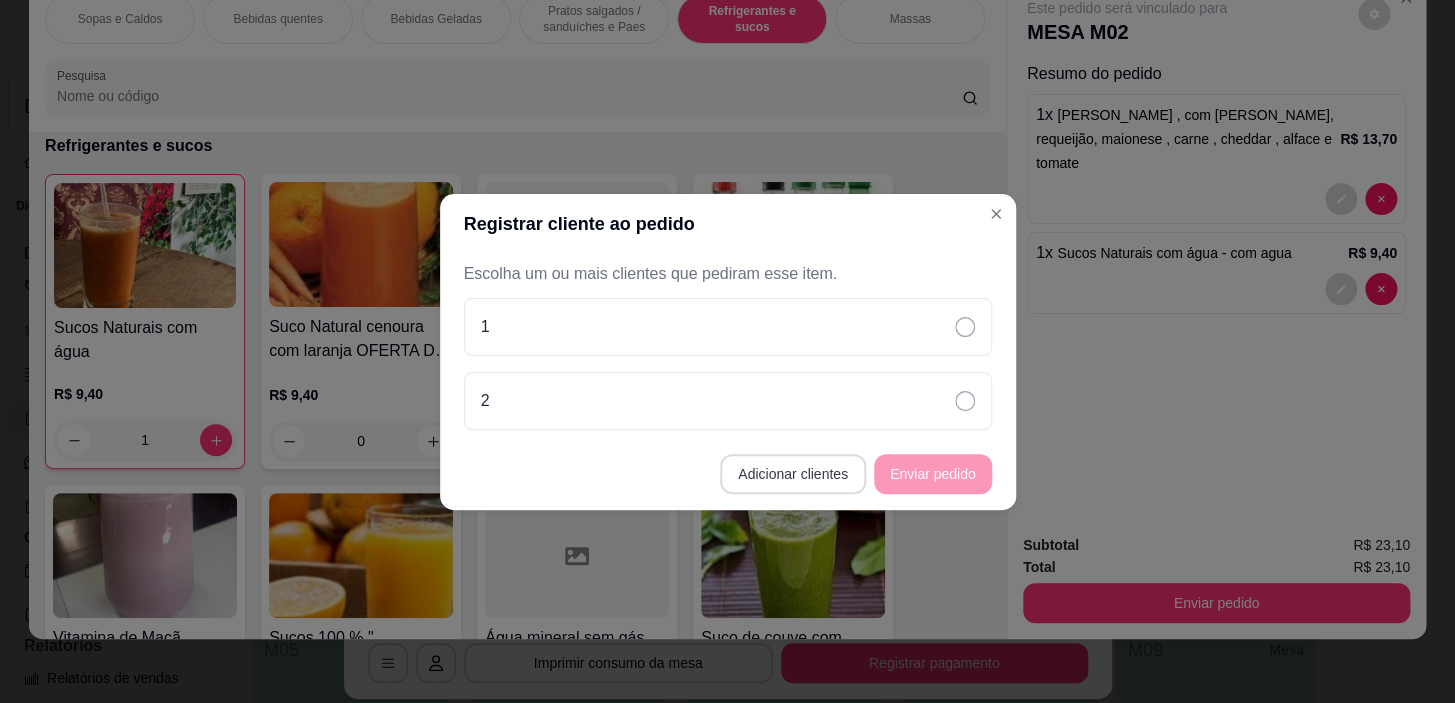 click on "Adicionar clientes" at bounding box center (793, 474) 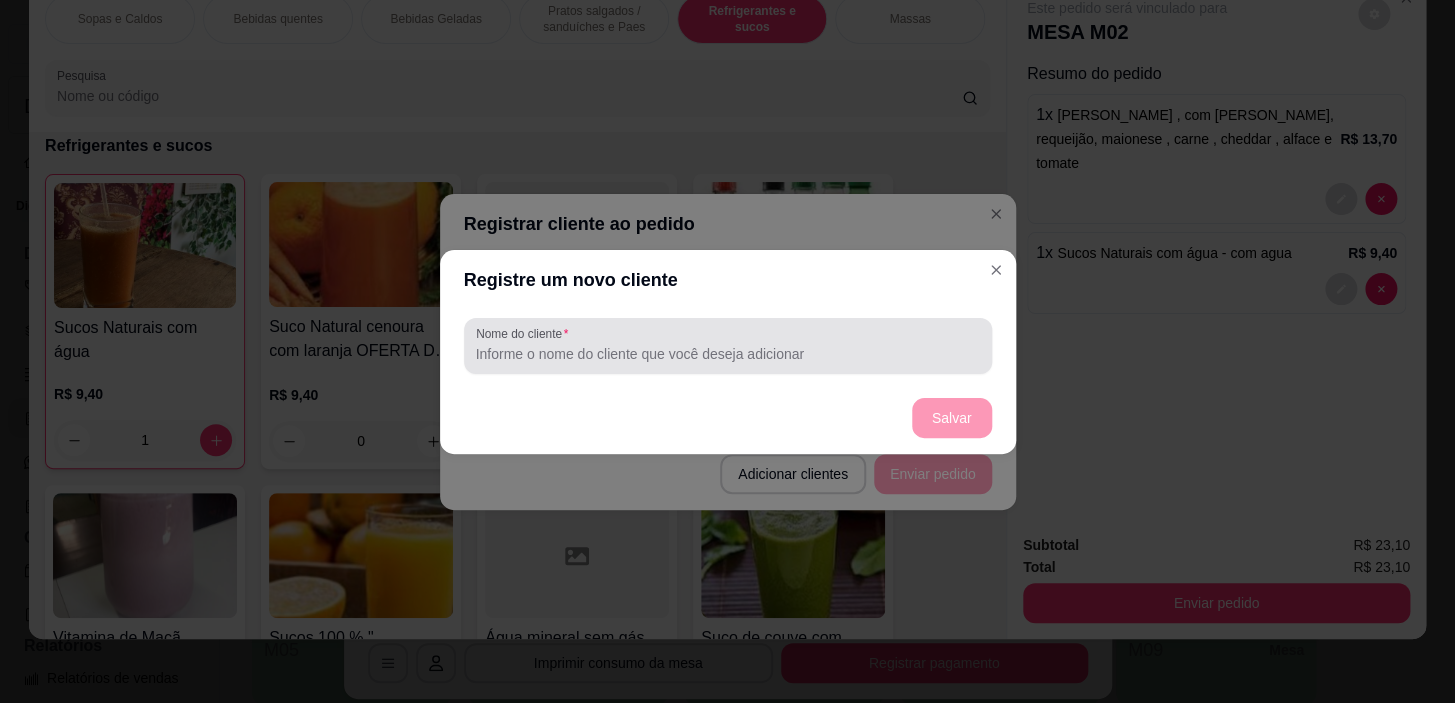 click on "Nome do cliente" at bounding box center [728, 346] 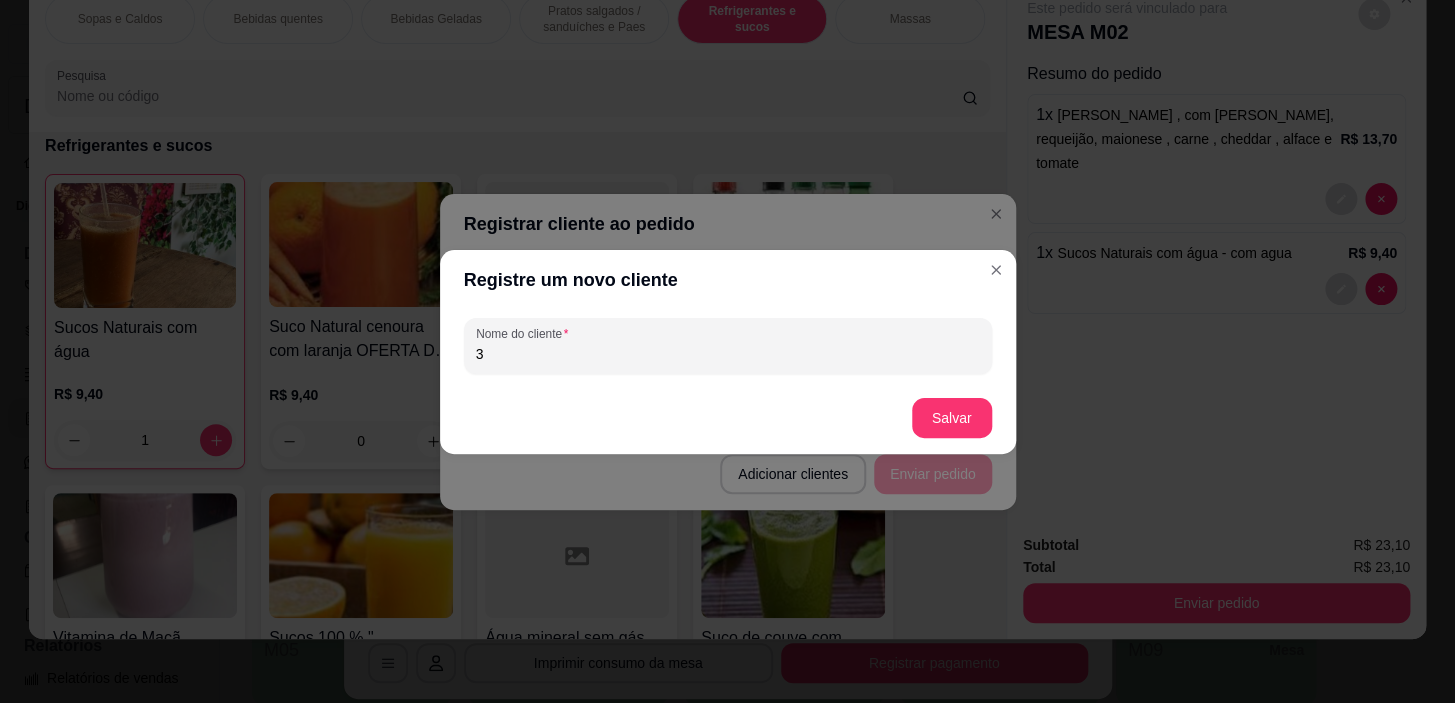 type on "3" 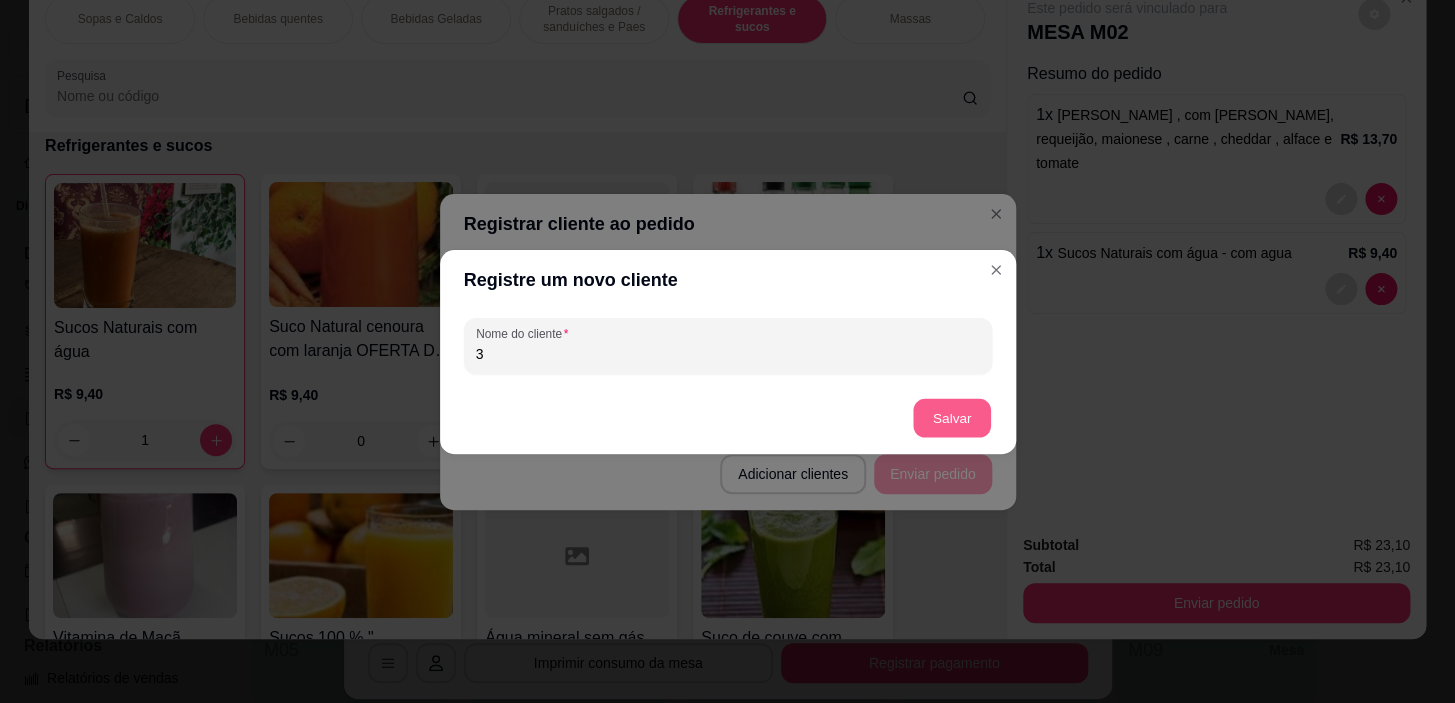 click on "Salvar" at bounding box center (952, 417) 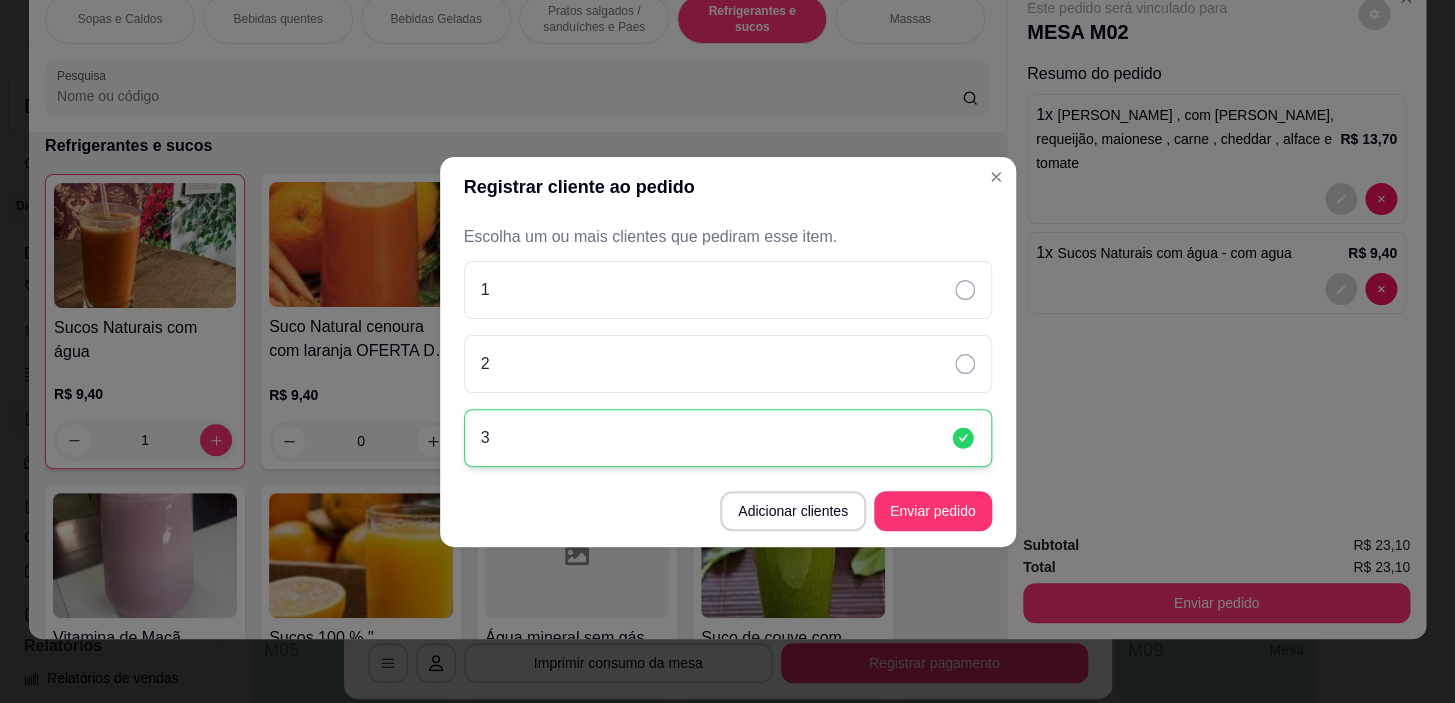 click on "Adicionar clientes Enviar pedido" at bounding box center (728, 511) 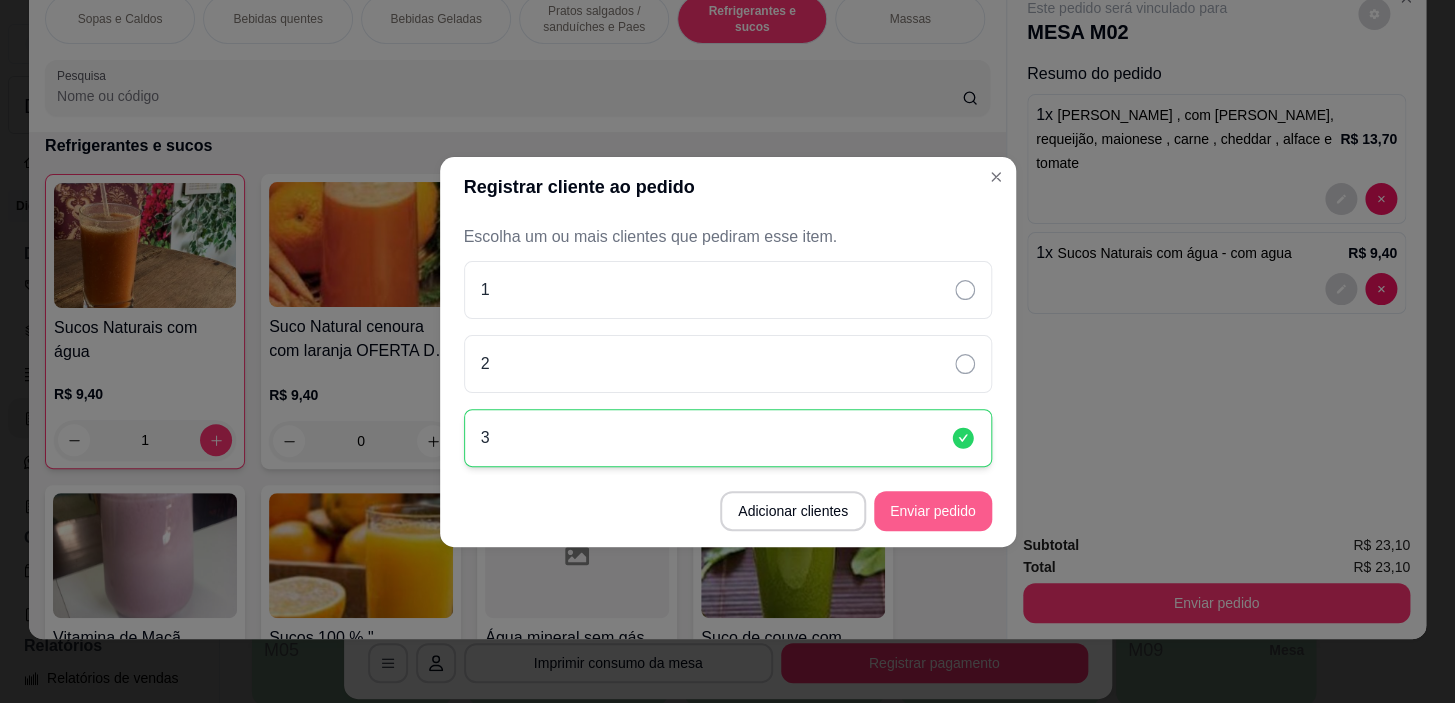 drag, startPoint x: 959, startPoint y: 486, endPoint x: 961, endPoint y: 502, distance: 16.124516 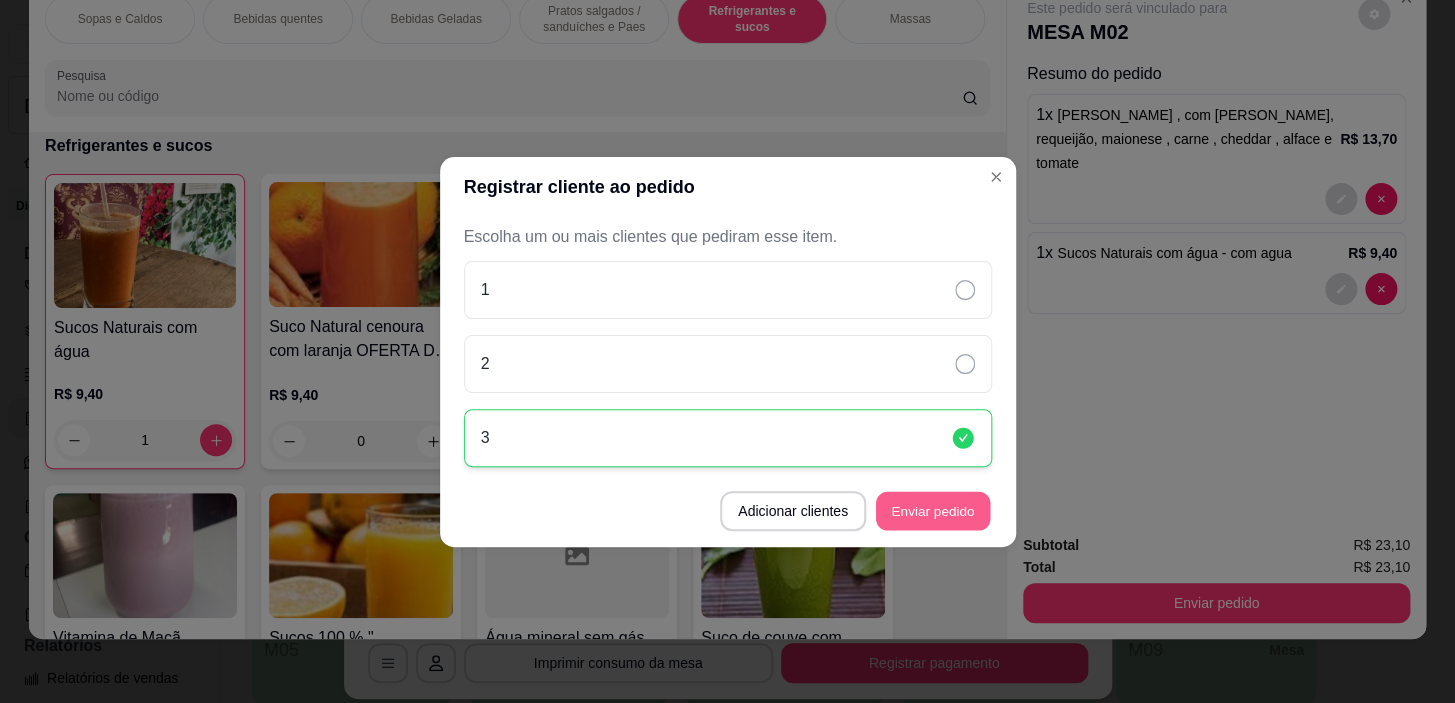 click on "Enviar pedido" at bounding box center [933, 510] 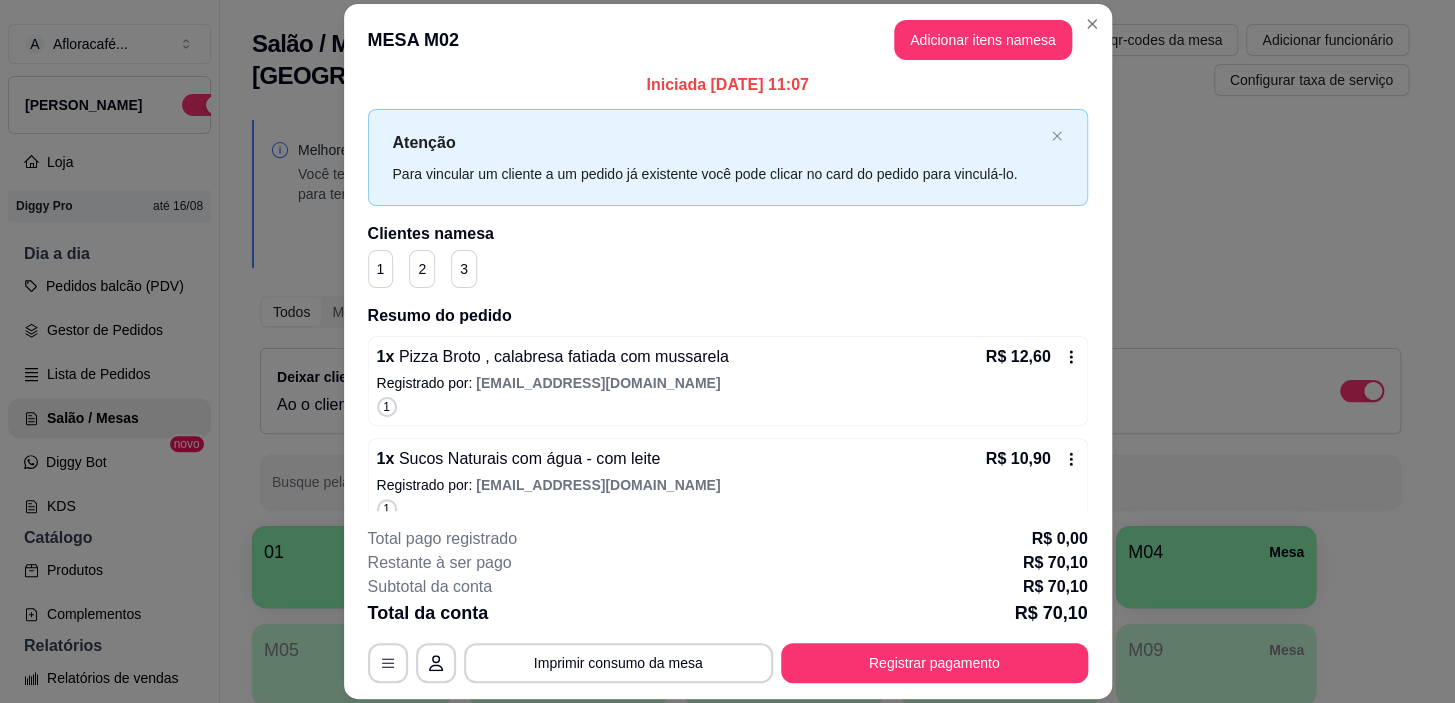 scroll, scrollTop: 0, scrollLeft: 0, axis: both 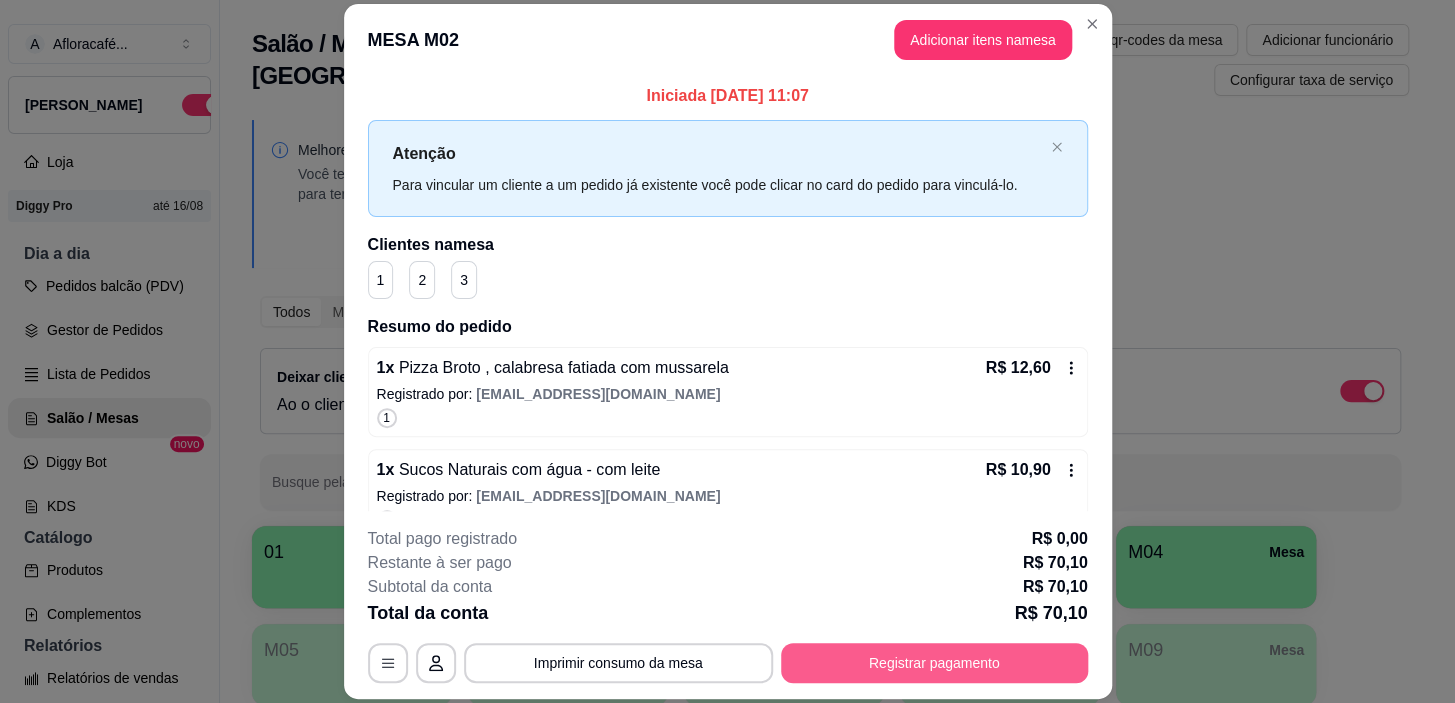 click on "Registrar pagamento" at bounding box center (934, 663) 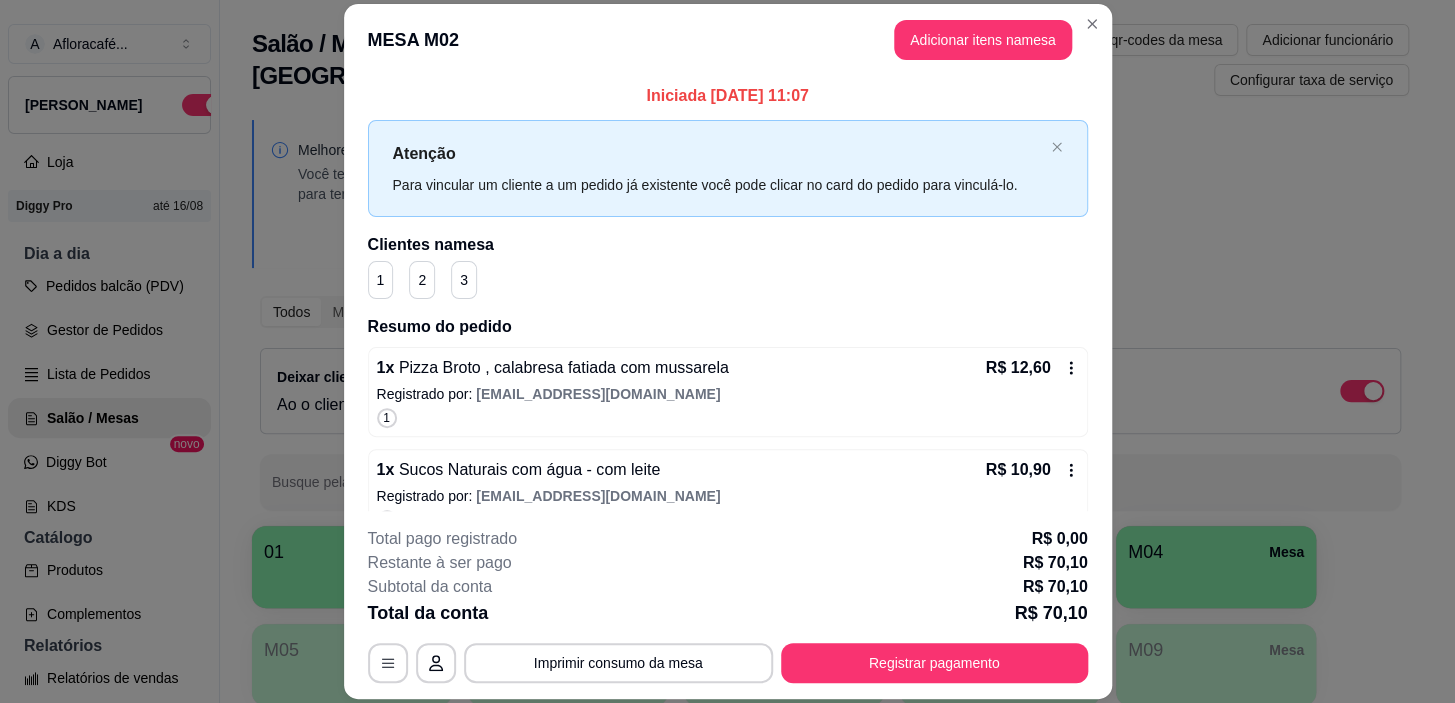 scroll, scrollTop: 60, scrollLeft: 0, axis: vertical 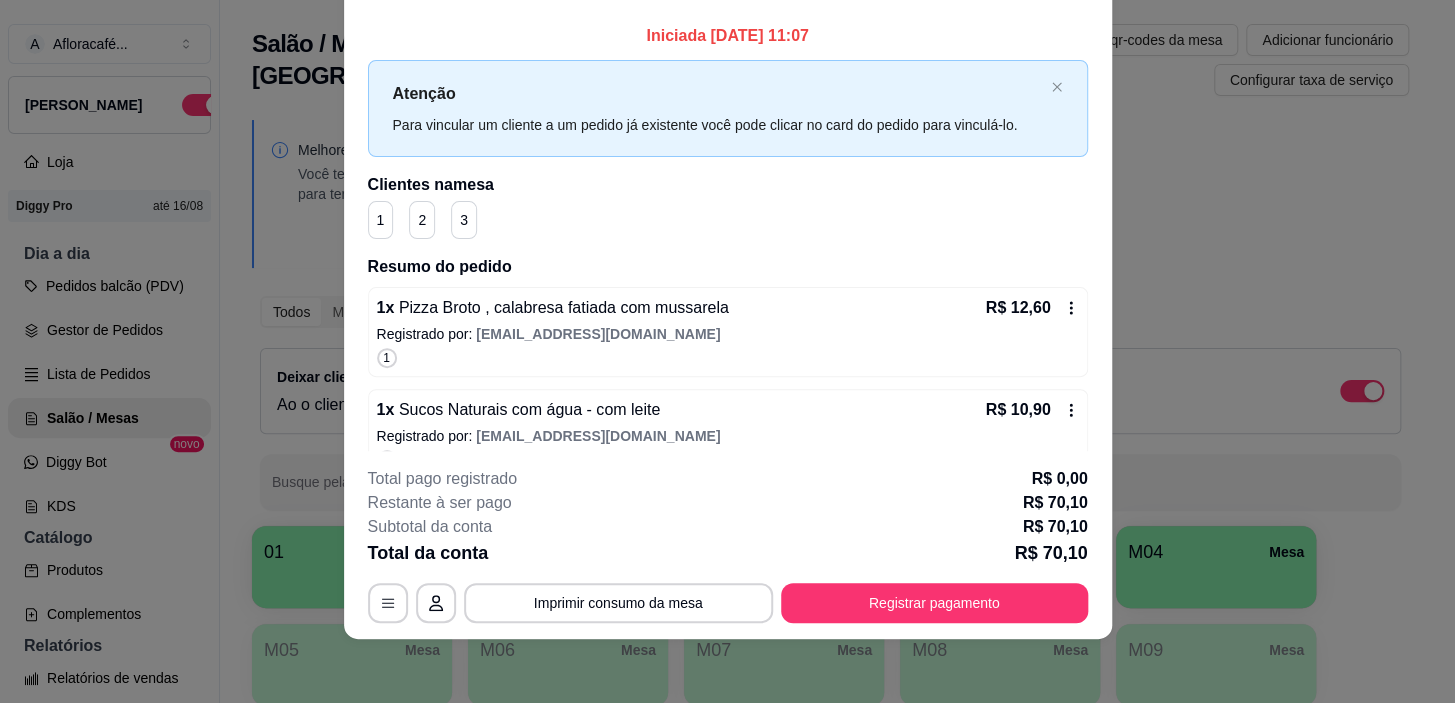 click on "**********" at bounding box center (728, 545) 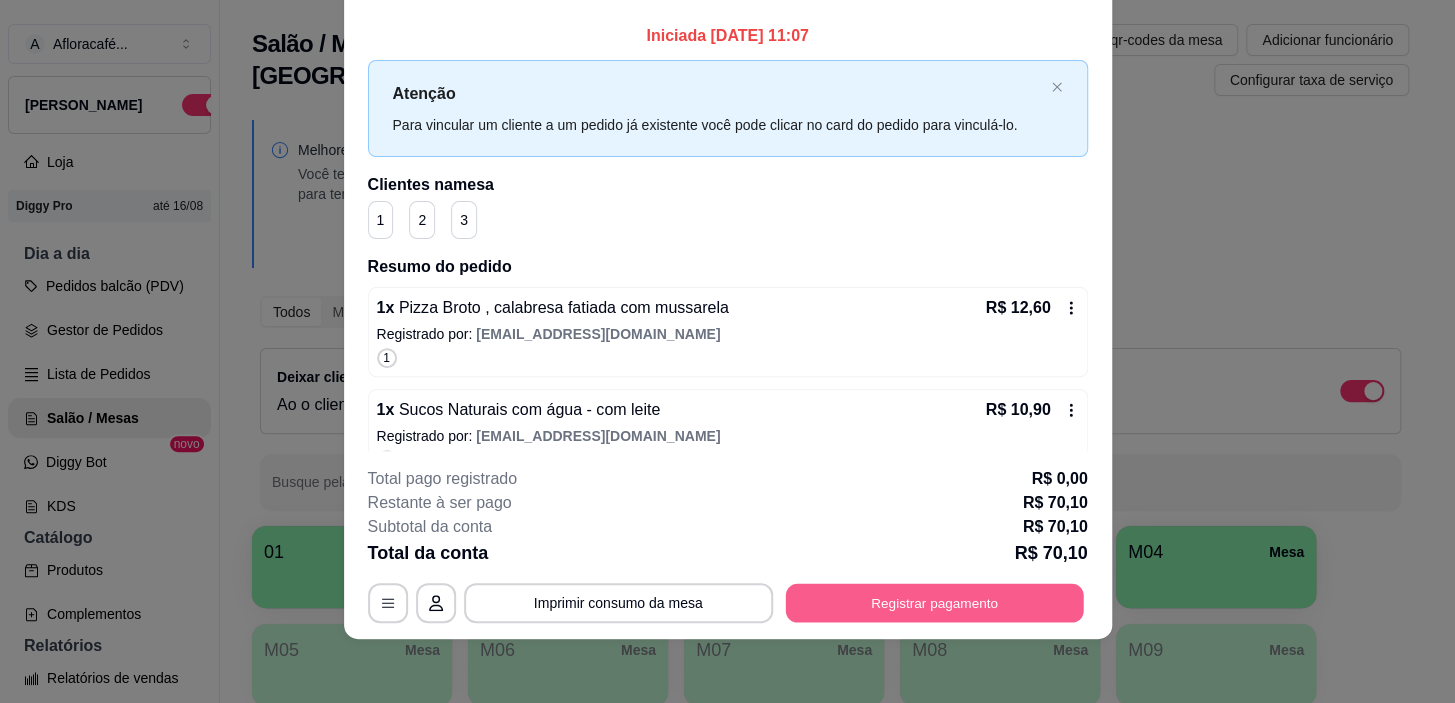 click on "Registrar pagamento" at bounding box center [934, 603] 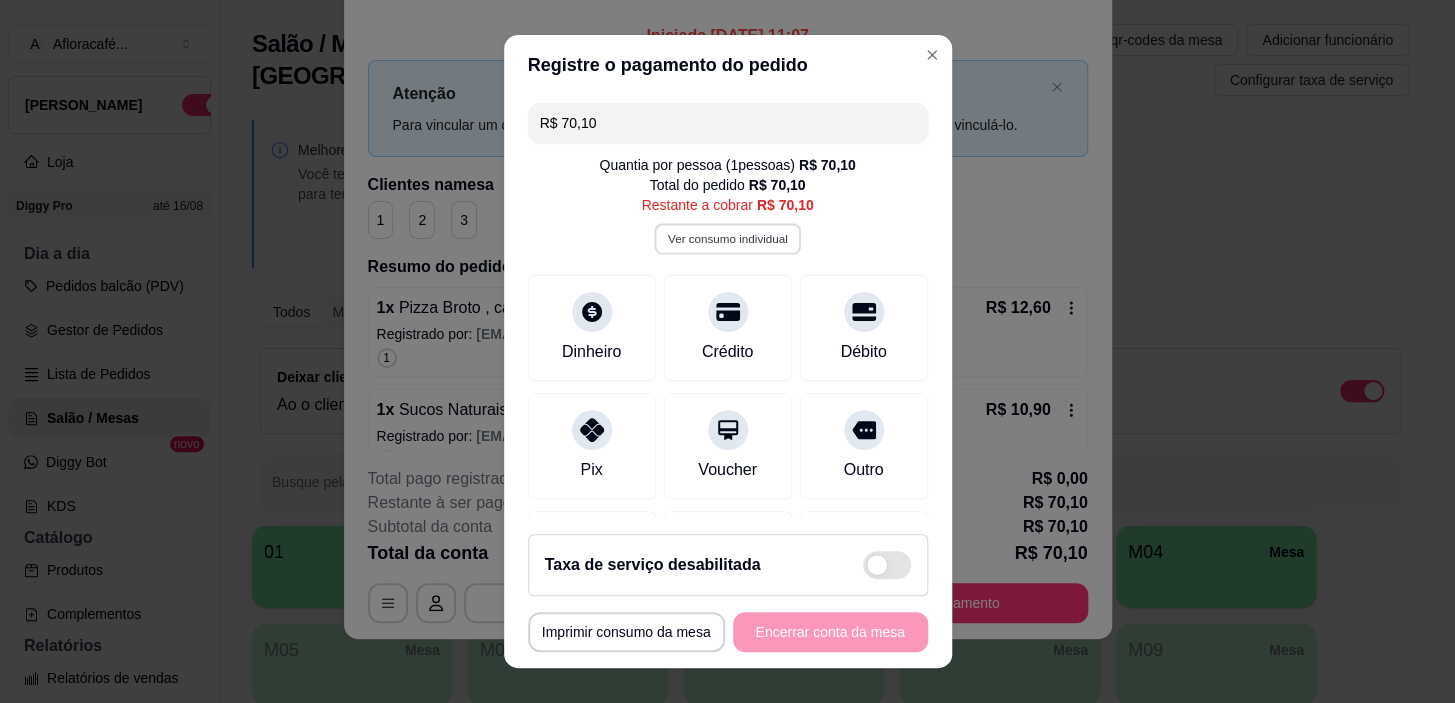 click on "Ver consumo individual" at bounding box center [727, 239] 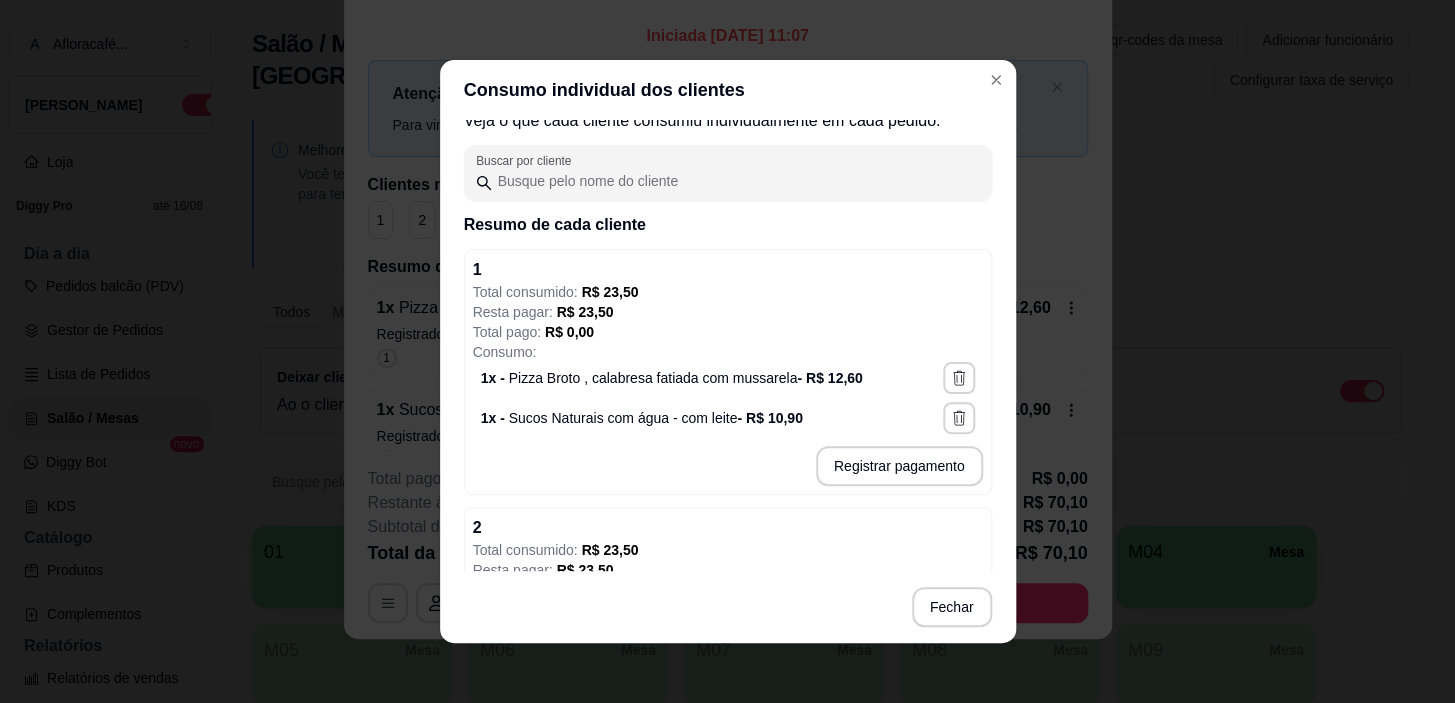 scroll, scrollTop: 0, scrollLeft: 0, axis: both 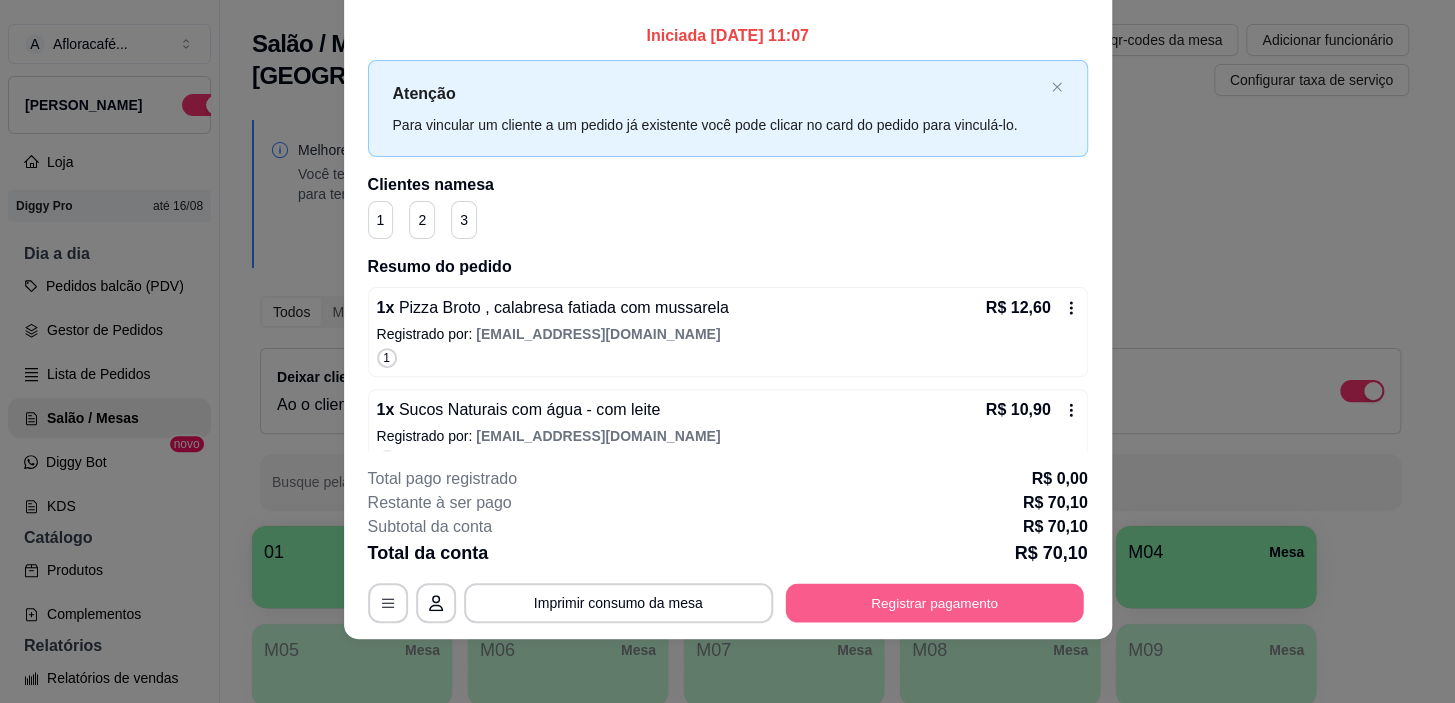 click on "Registrar pagamento" at bounding box center (934, 603) 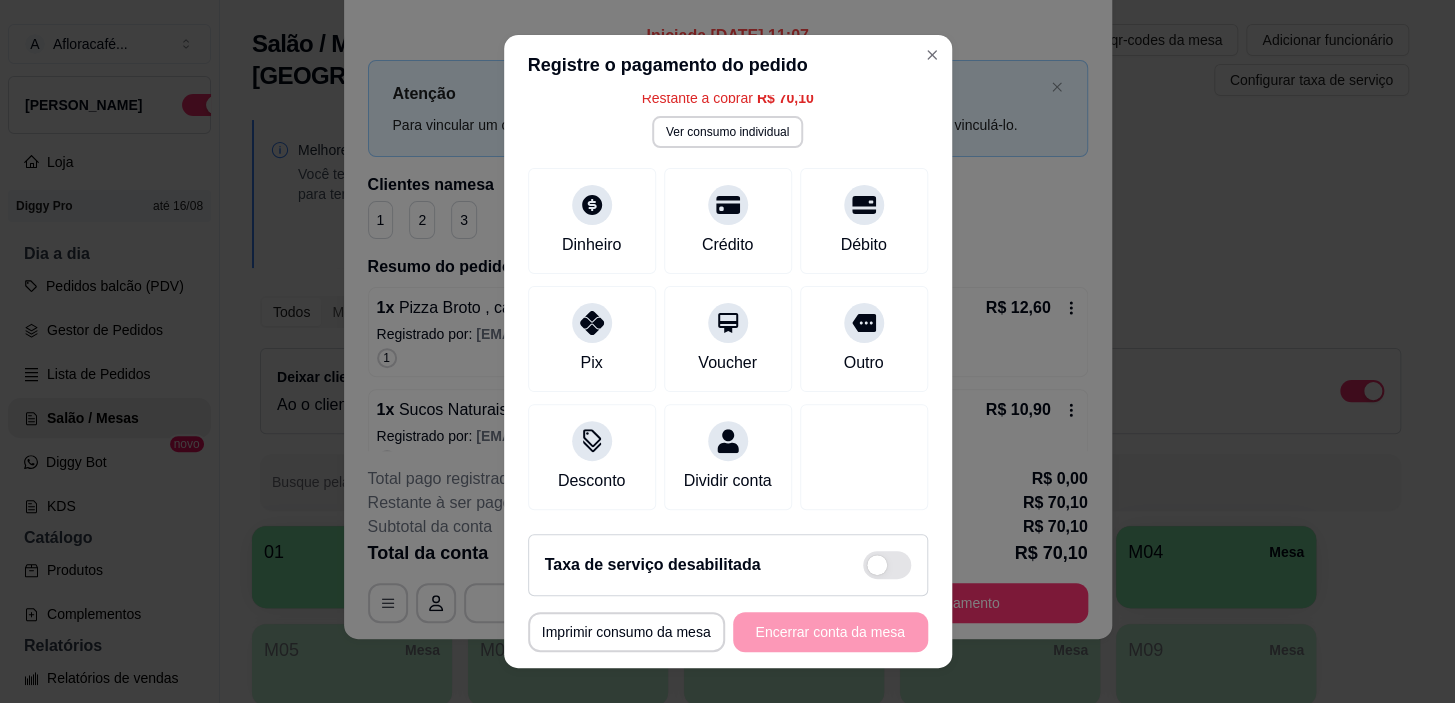 scroll, scrollTop: 0, scrollLeft: 0, axis: both 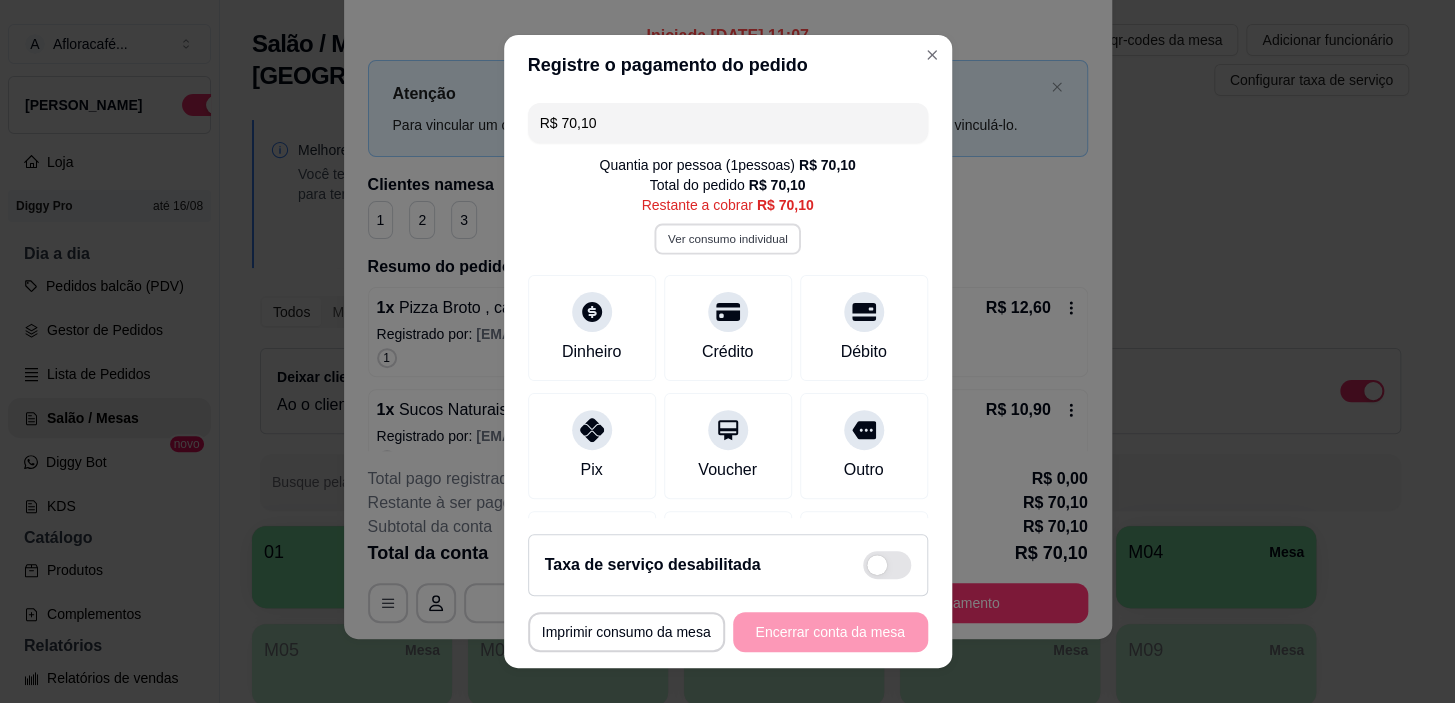 click on "Ver consumo individual" at bounding box center (727, 239) 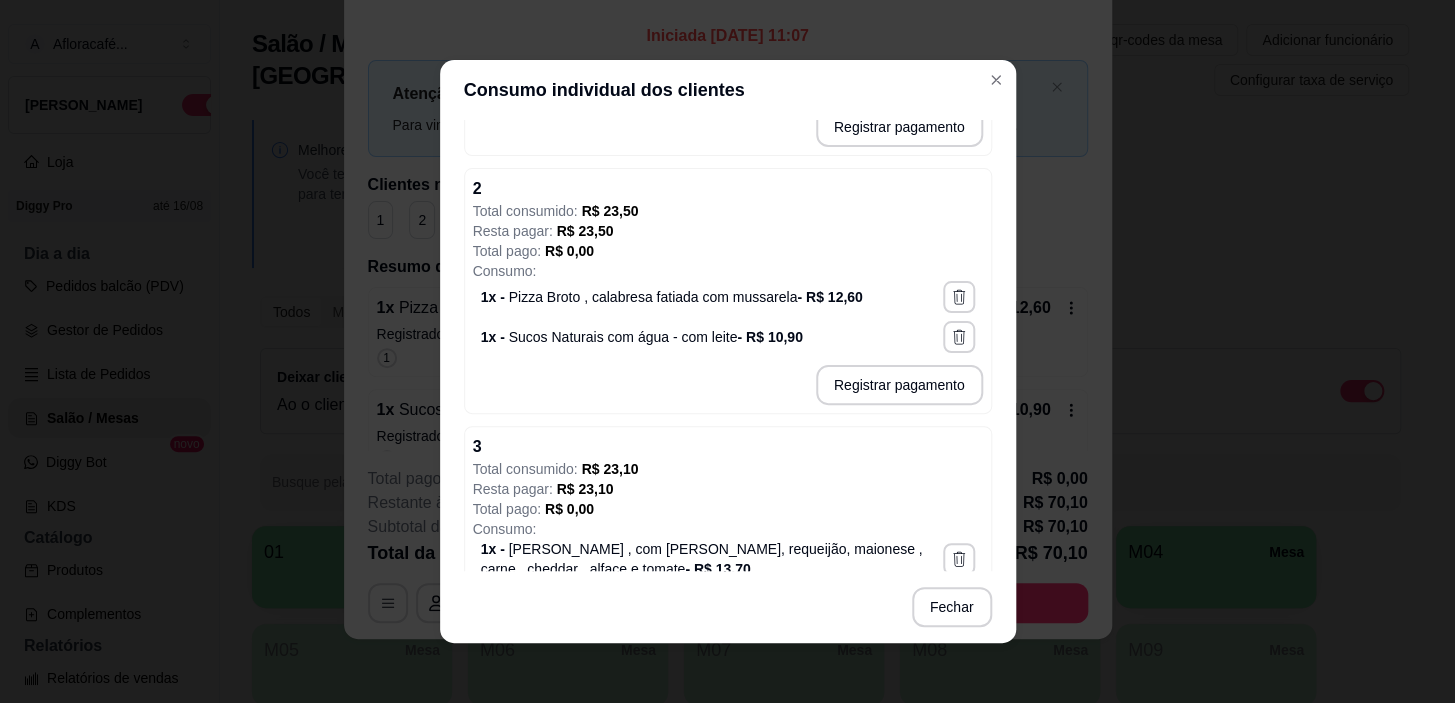 scroll, scrollTop: 570, scrollLeft: 0, axis: vertical 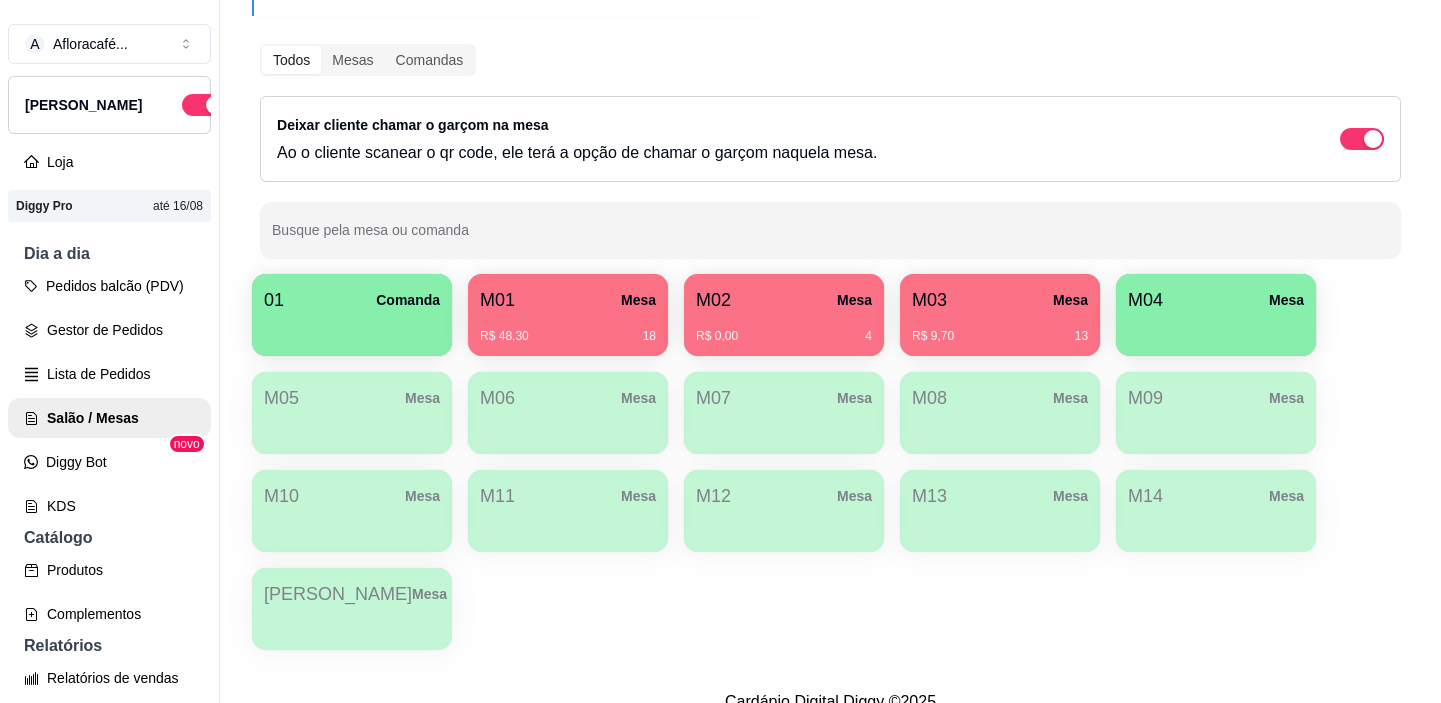 click on "M03 Mesa R$ 9,70 13" at bounding box center [1000, 315] 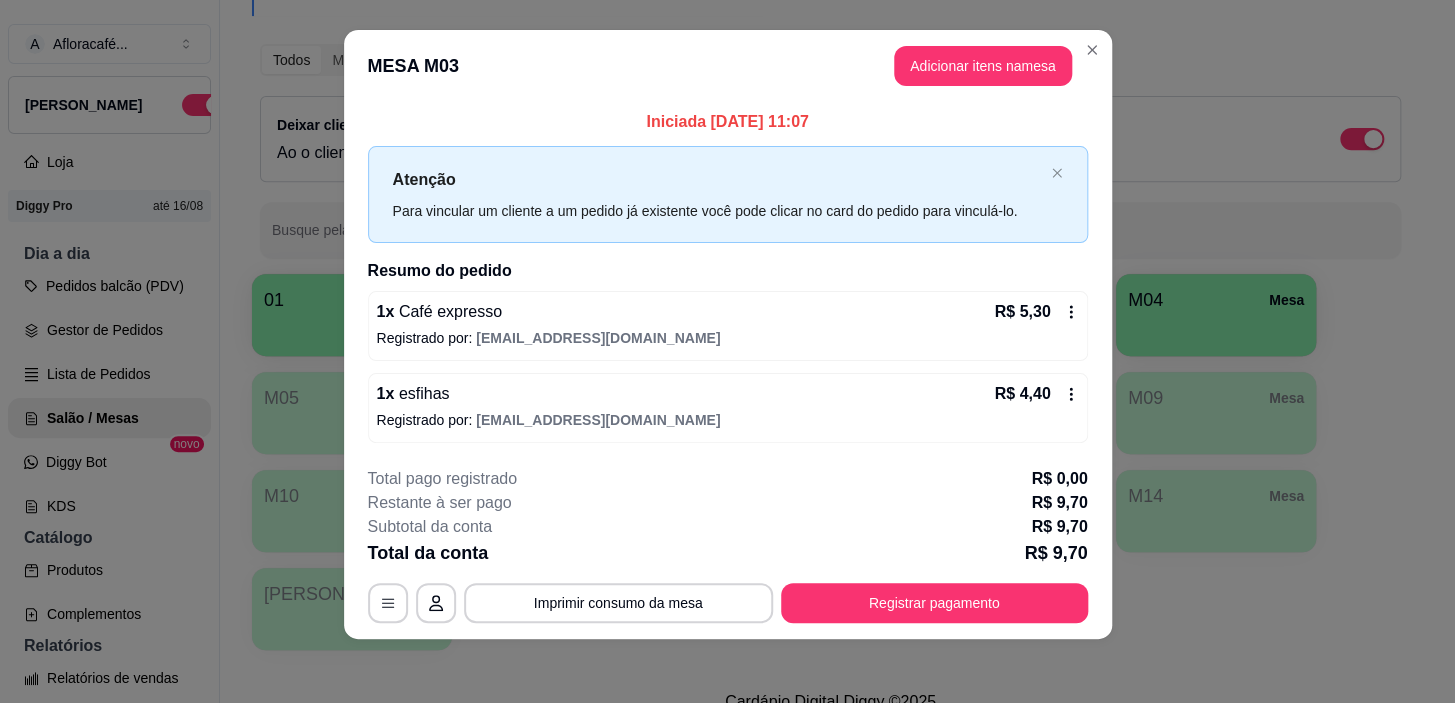 scroll, scrollTop: 0, scrollLeft: 0, axis: both 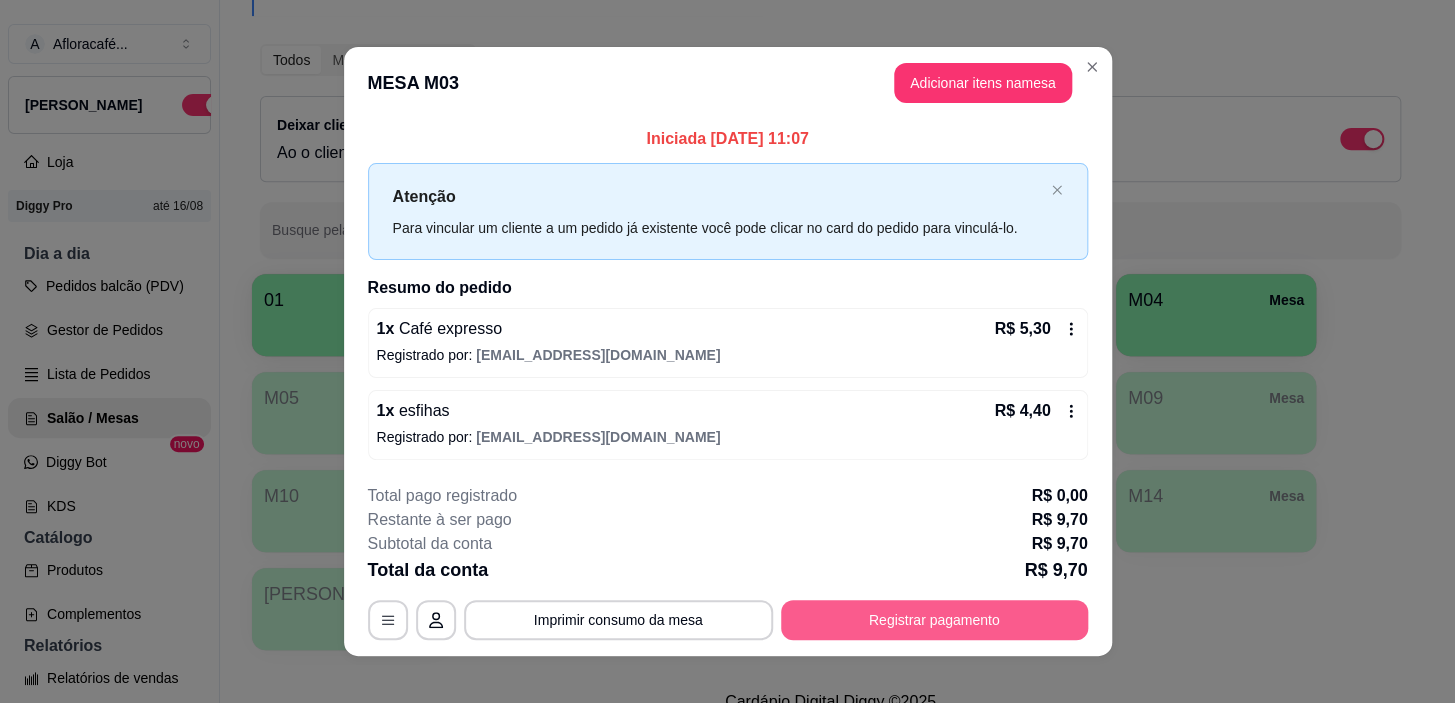 click on "Registrar pagamento" at bounding box center (934, 620) 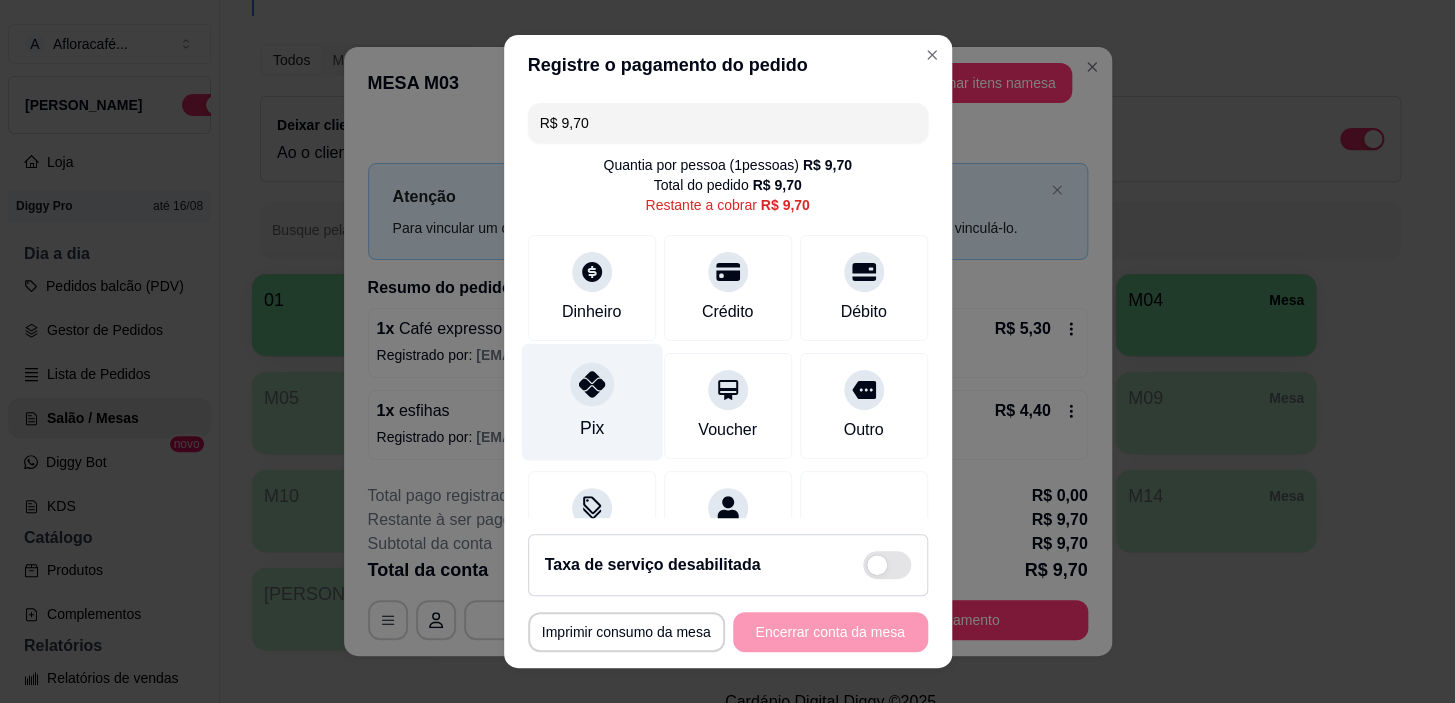click 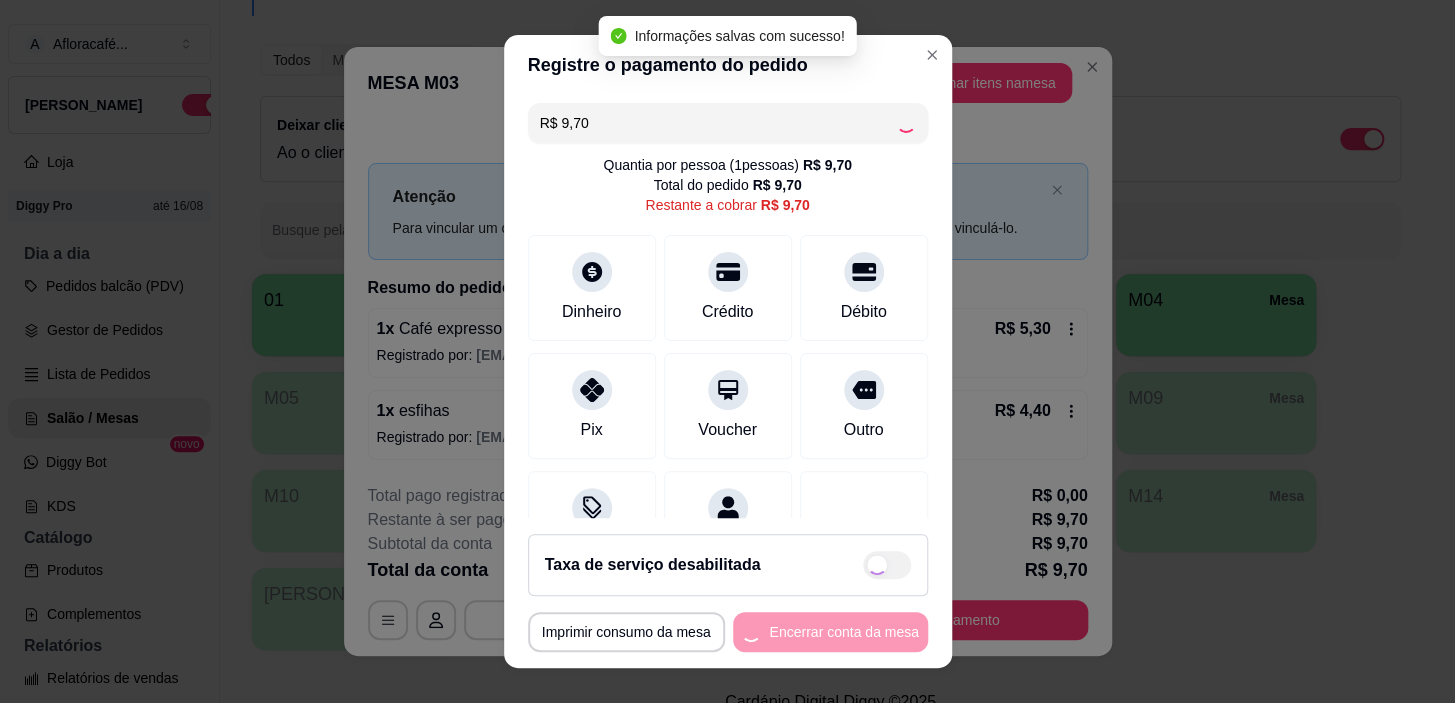 click on "**********" at bounding box center (728, 632) 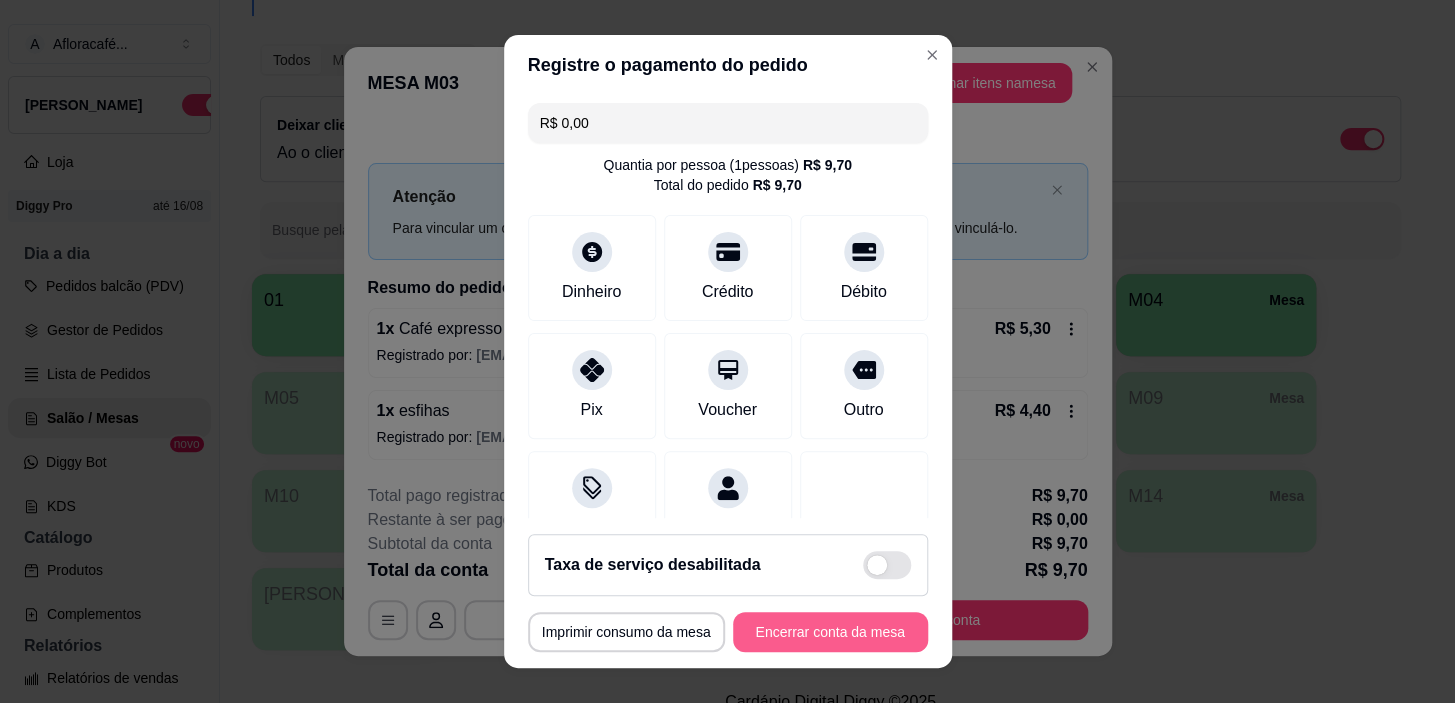 click on "Encerrar conta da mesa" at bounding box center (830, 632) 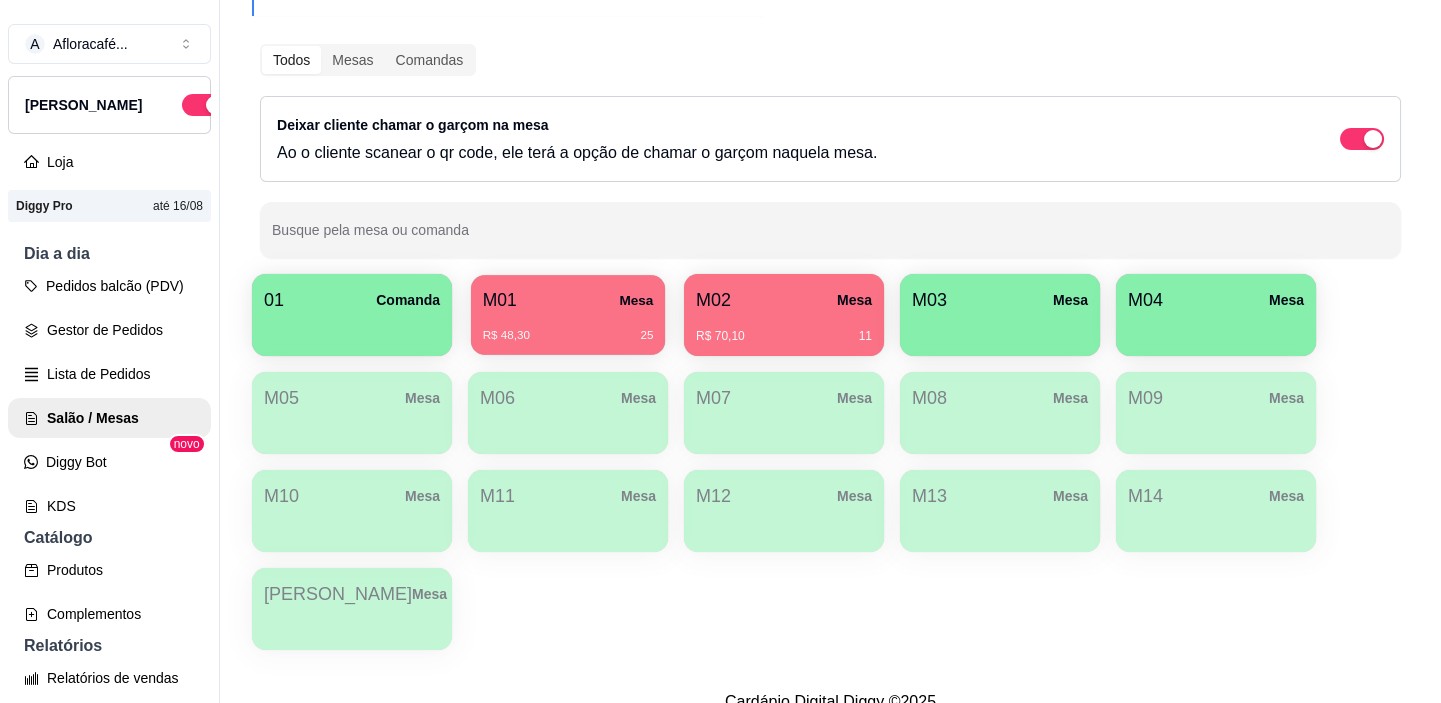click on "M01 Mesa" at bounding box center [568, 300] 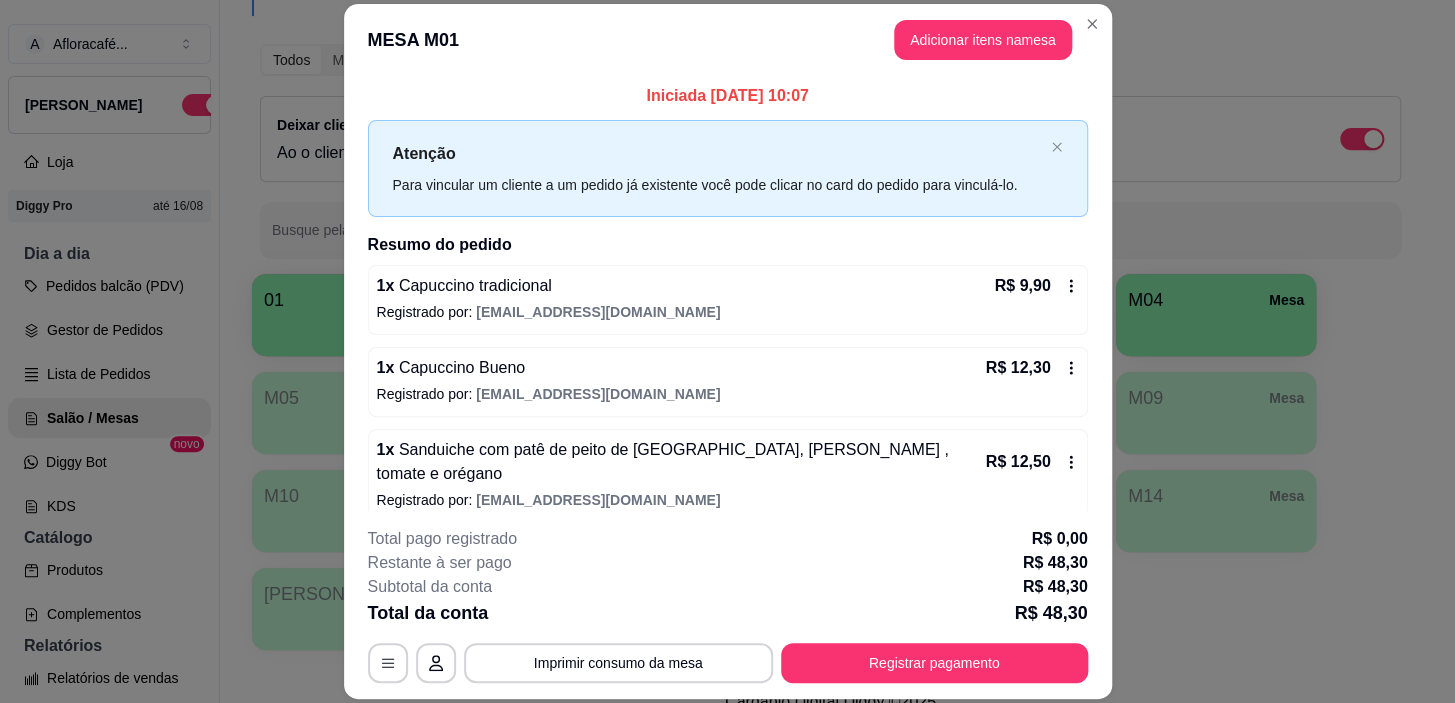 click on "MESA M01 Adicionar itens na  mesa" at bounding box center (728, 40) 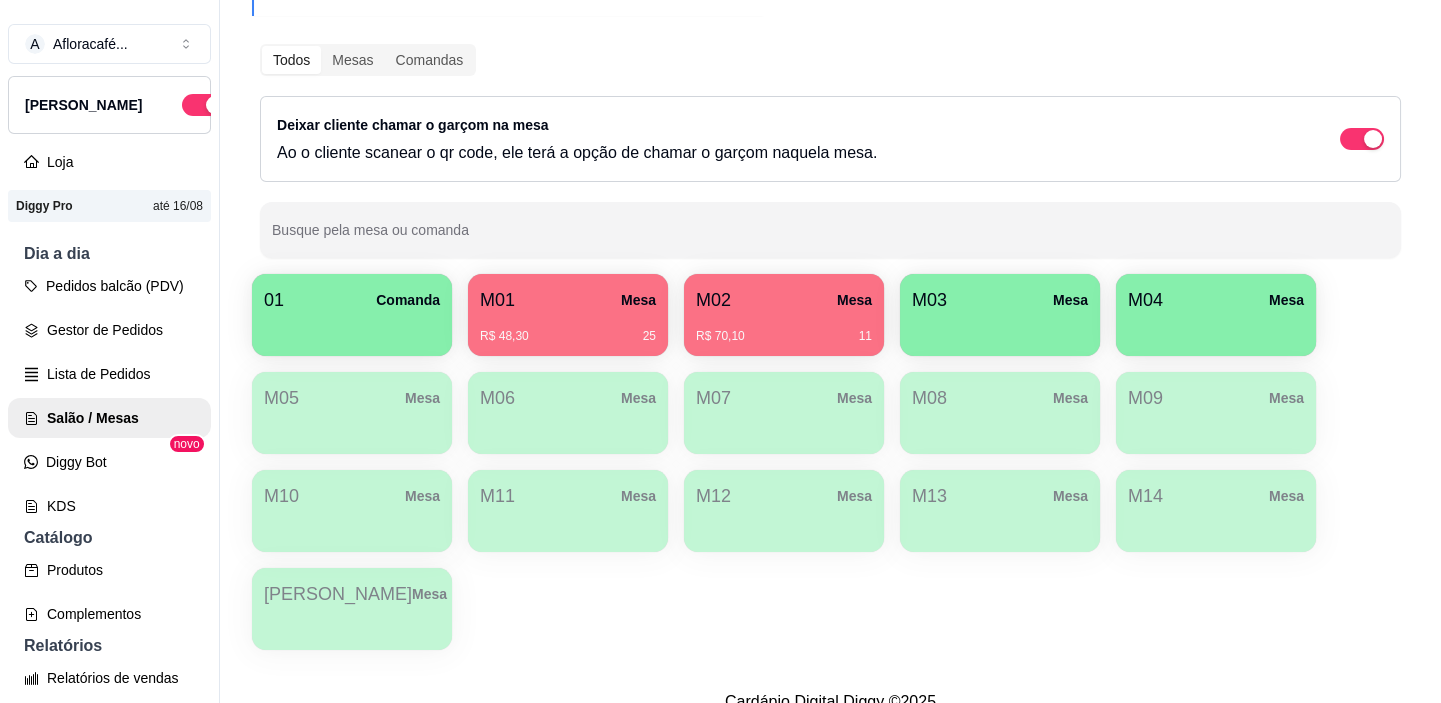 click on "01 Comanda M01 Mesa R$ 48,30 25 M02 Mesa R$ 70,10 11 M03 Mesa M04 Mesa M05 Mesa M06 Mesa M07 Mesa M08 Mesa M09 Mesa M10 Mesa M11 Mesa M12 Mesa M13 Mesa M14 Mesa sara Mesa" at bounding box center (830, 462) 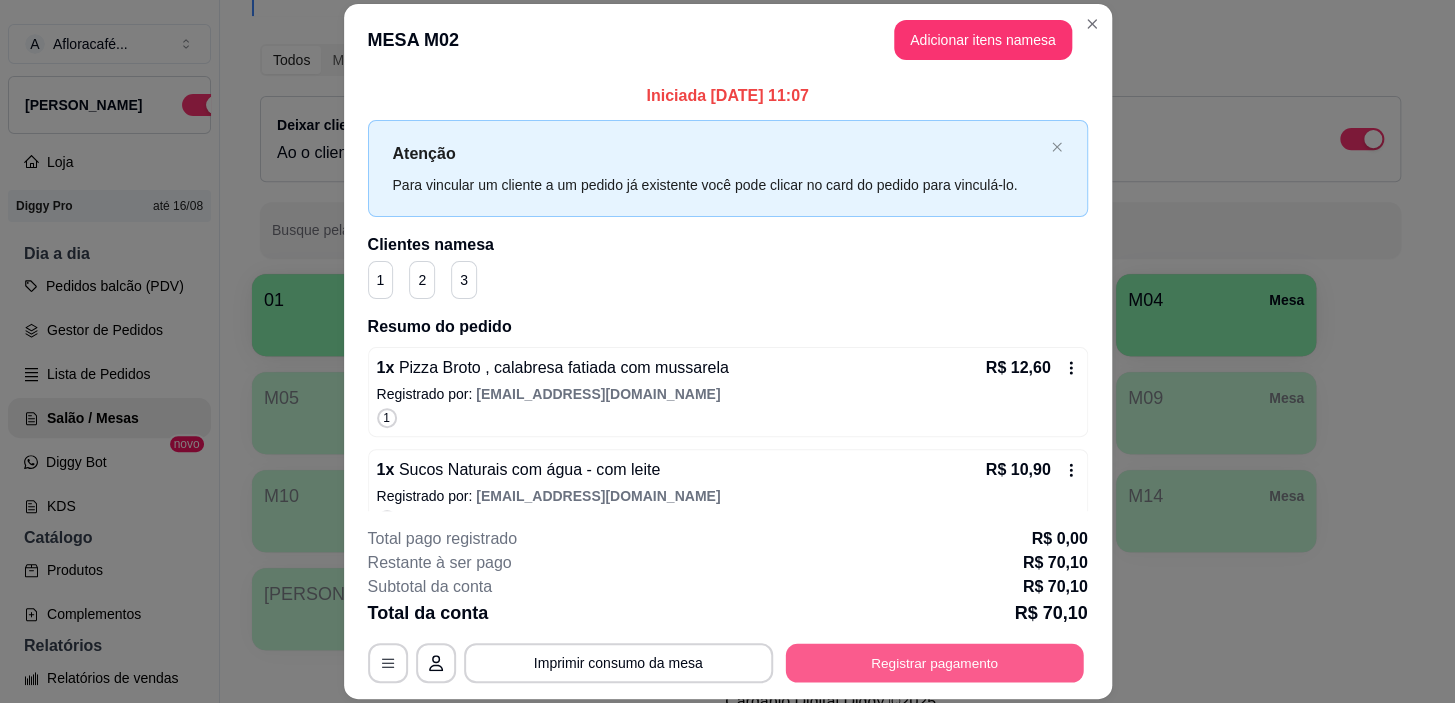 click on "Registrar pagamento" at bounding box center (934, 663) 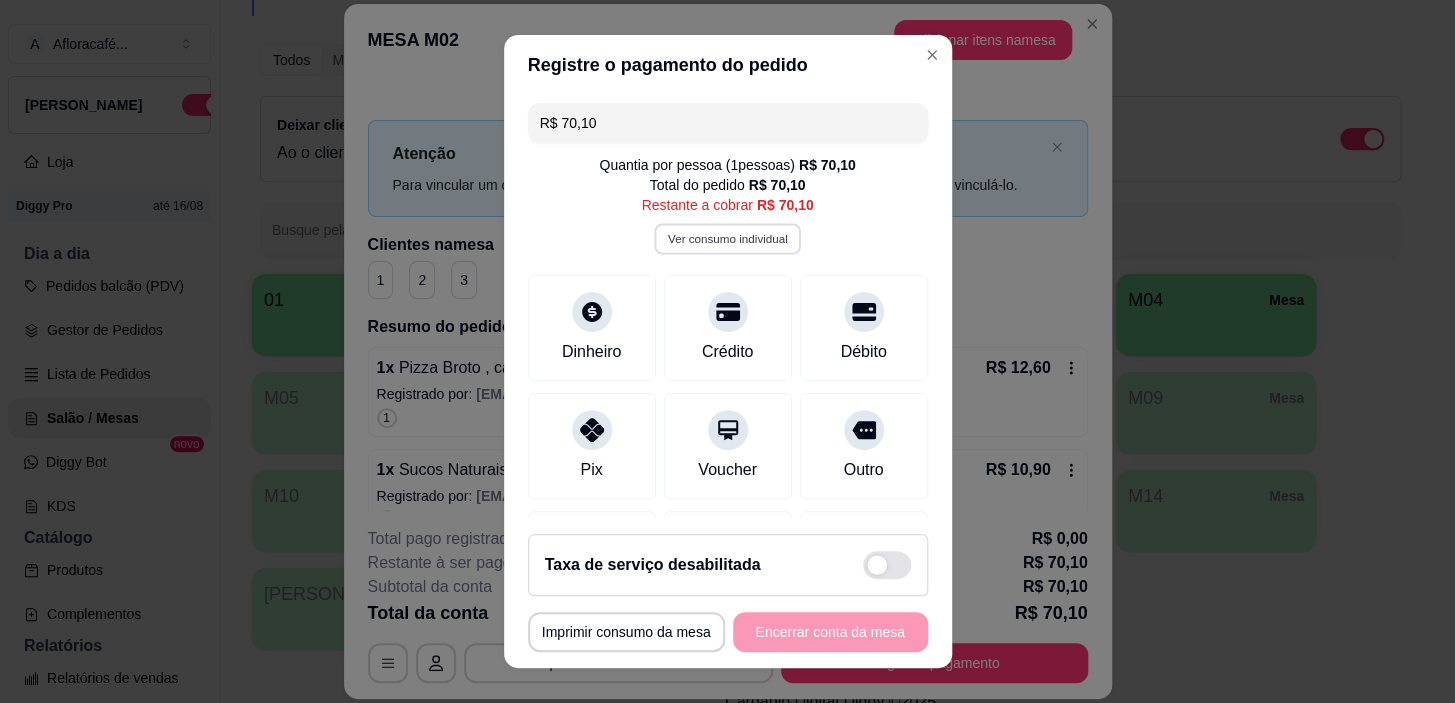 click on "Ver consumo individual" at bounding box center [727, 239] 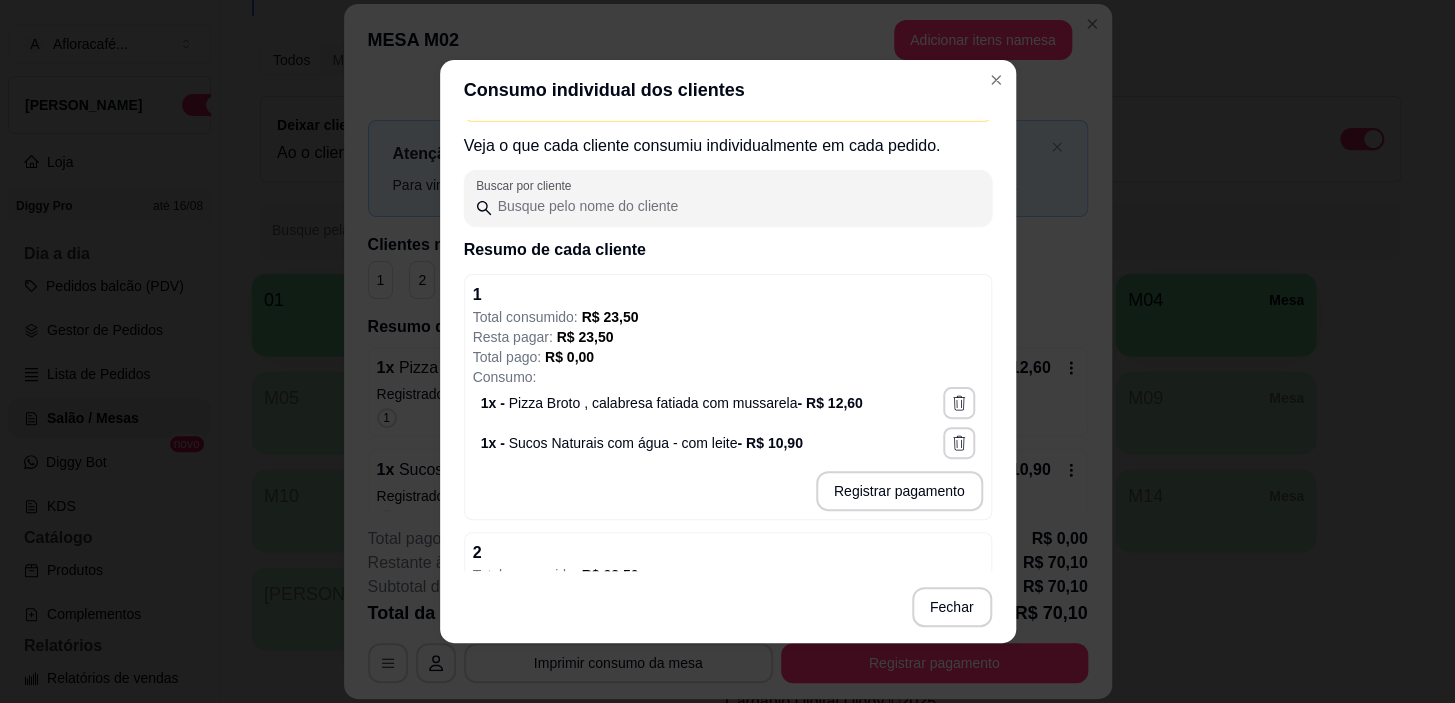 scroll, scrollTop: 181, scrollLeft: 0, axis: vertical 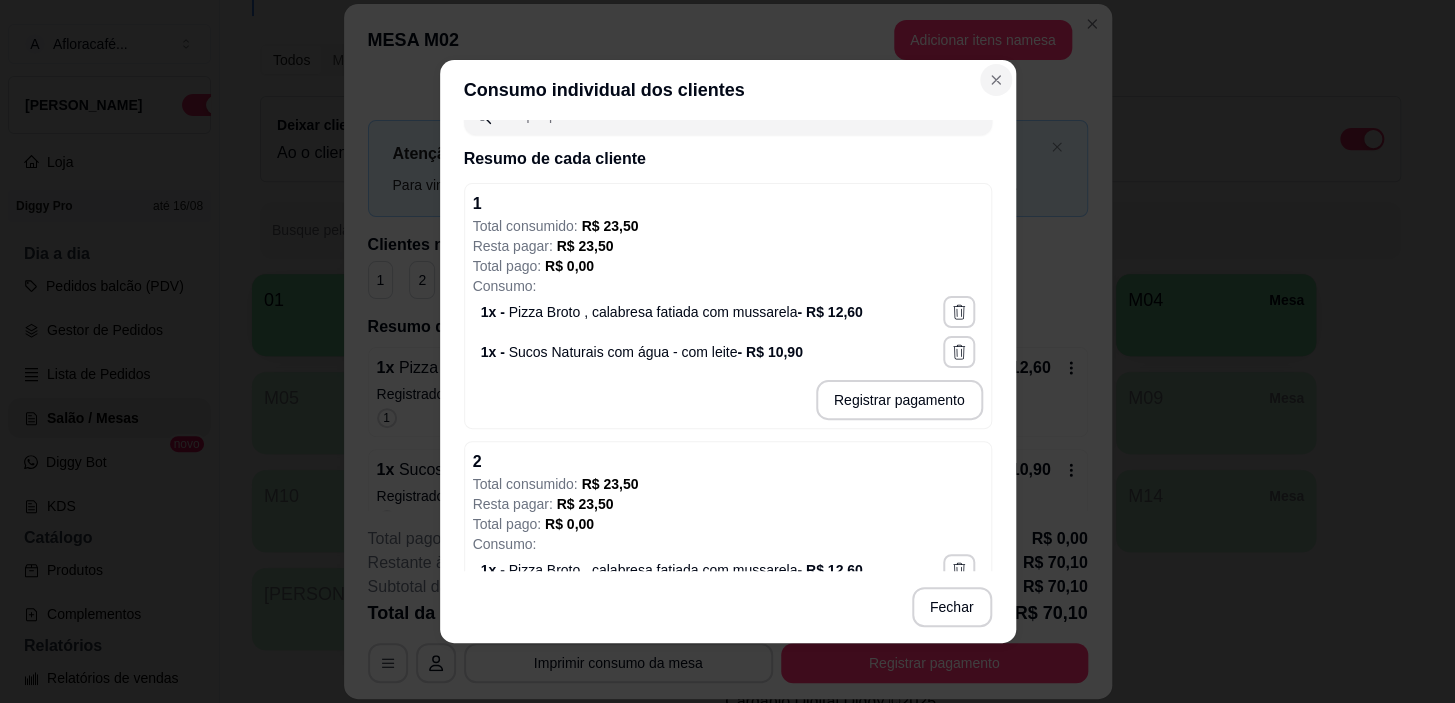 drag, startPoint x: 997, startPoint y: 59, endPoint x: 992, endPoint y: 73, distance: 14.866069 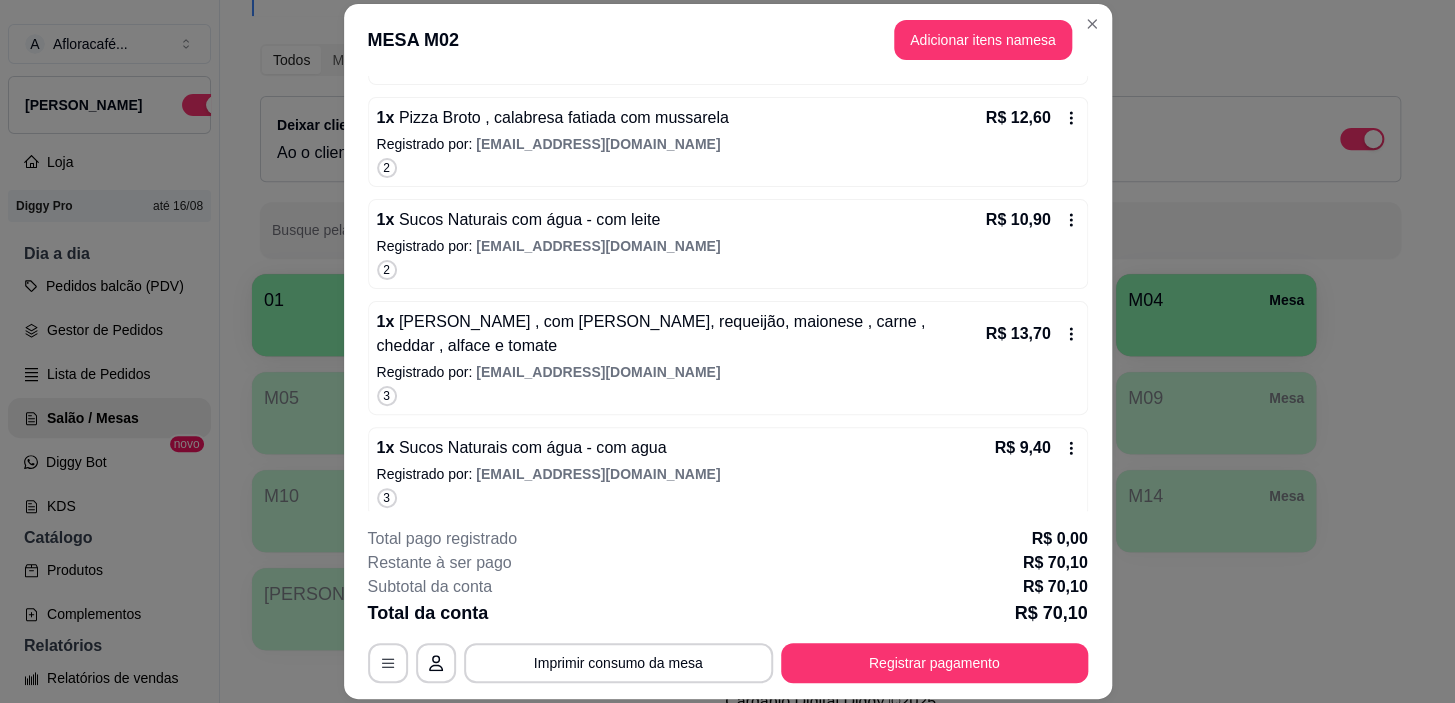 scroll, scrollTop: 465, scrollLeft: 0, axis: vertical 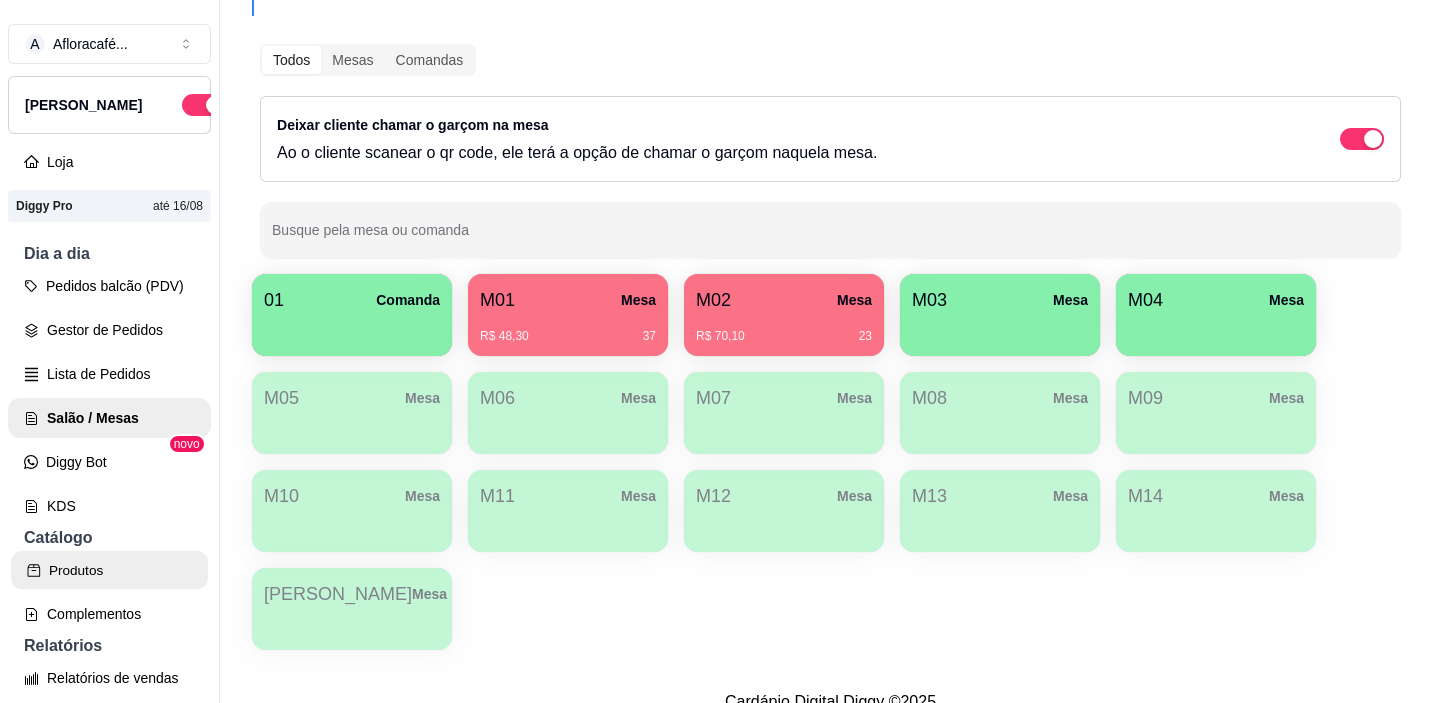 click on "Produtos" at bounding box center [109, 570] 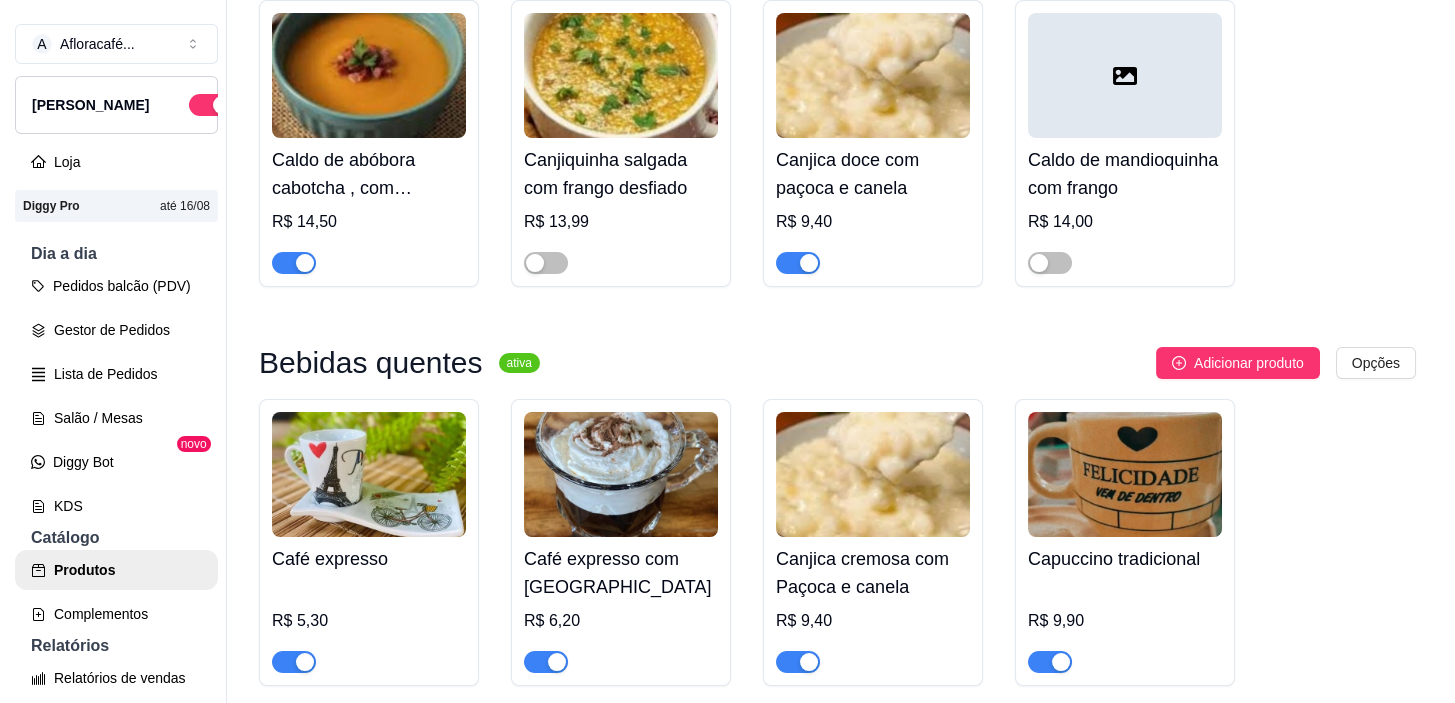 scroll, scrollTop: 0, scrollLeft: 0, axis: both 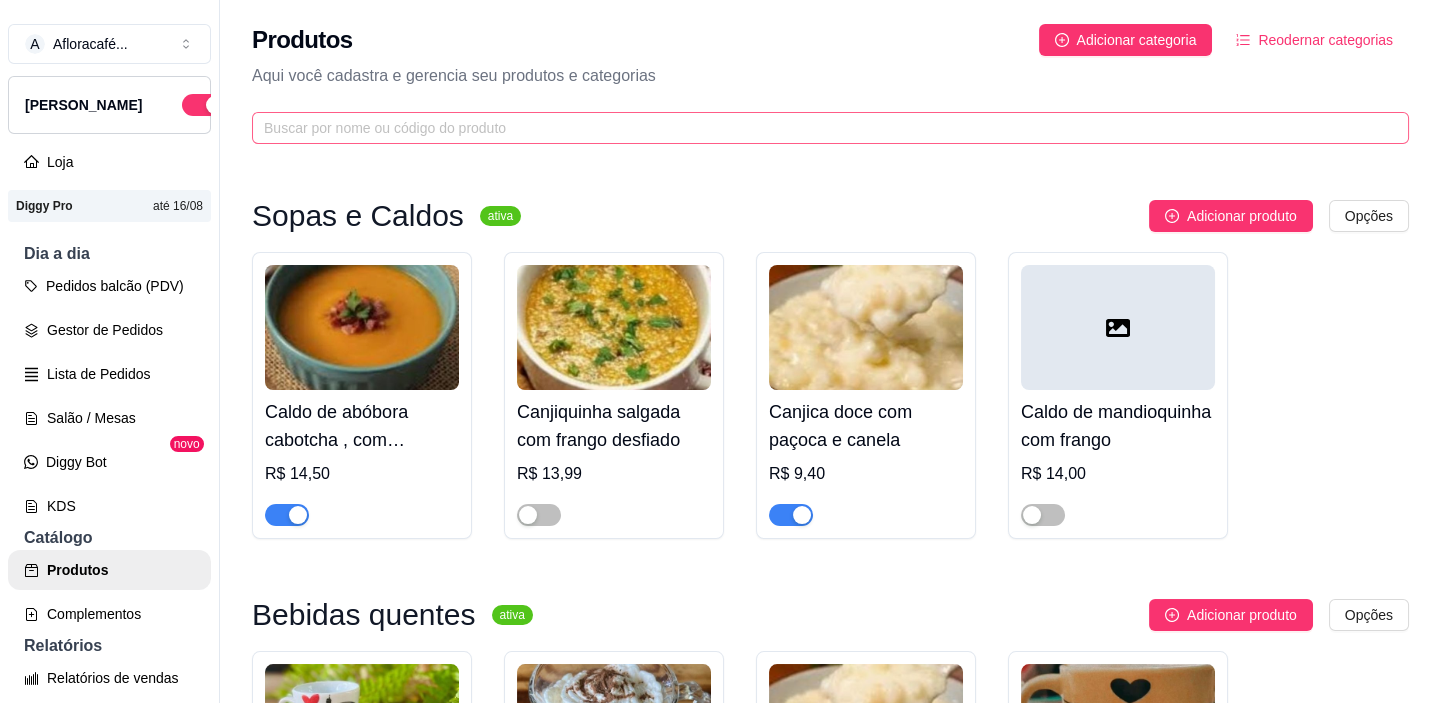 click at bounding box center (830, 128) 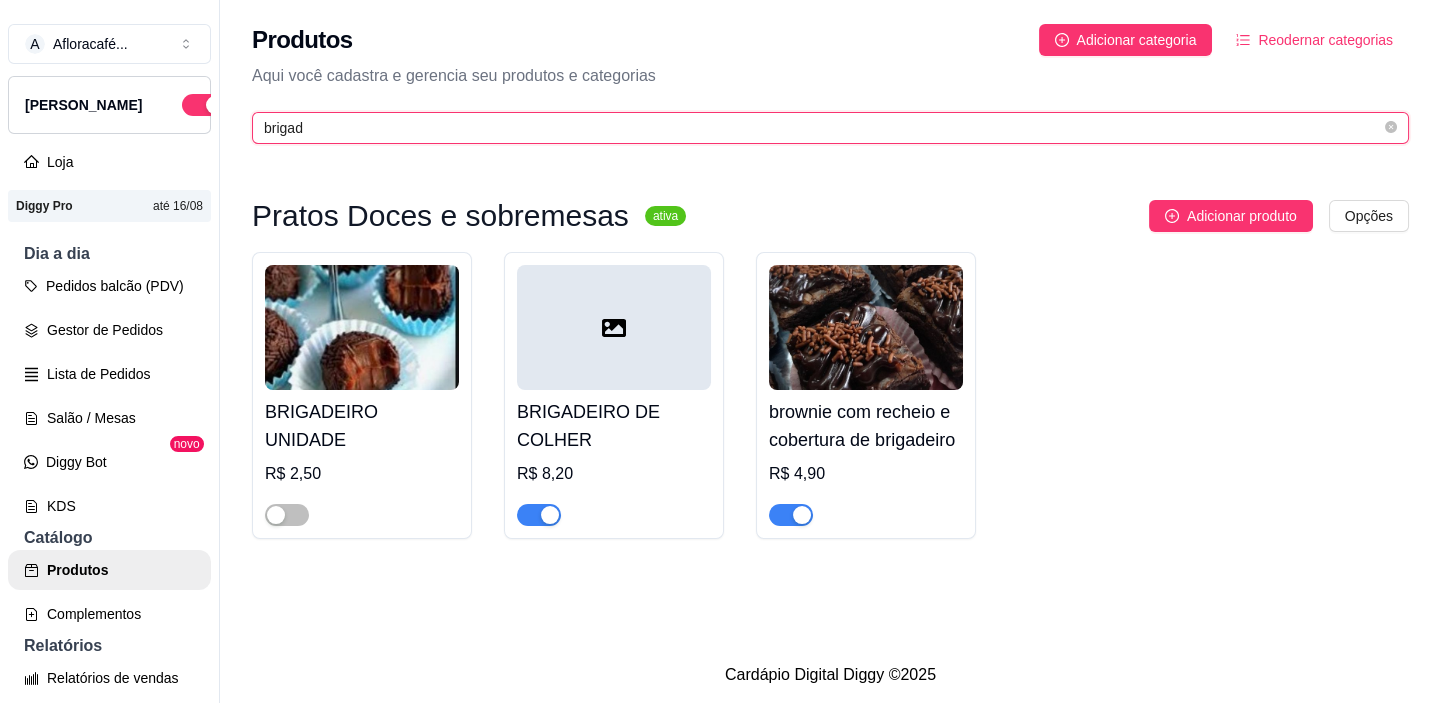 type on "brigad" 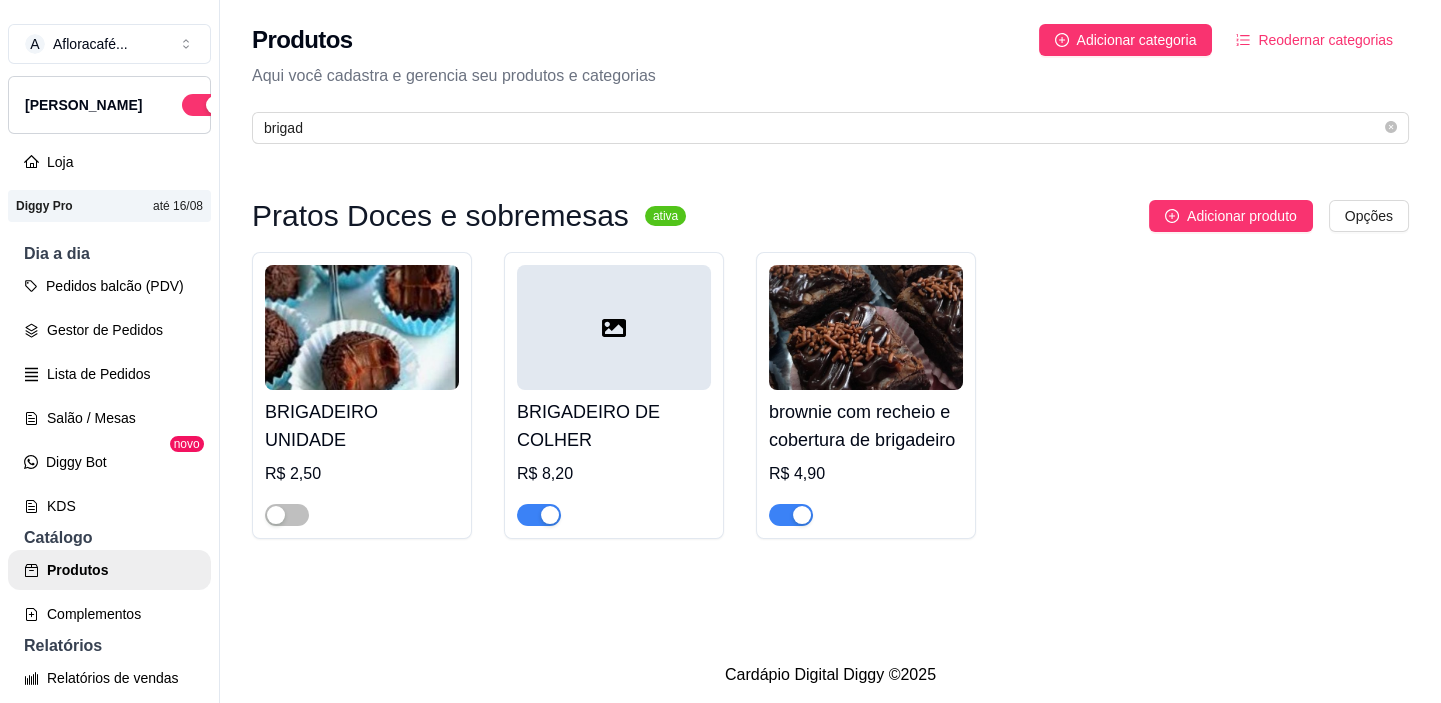 click at bounding box center [791, 514] 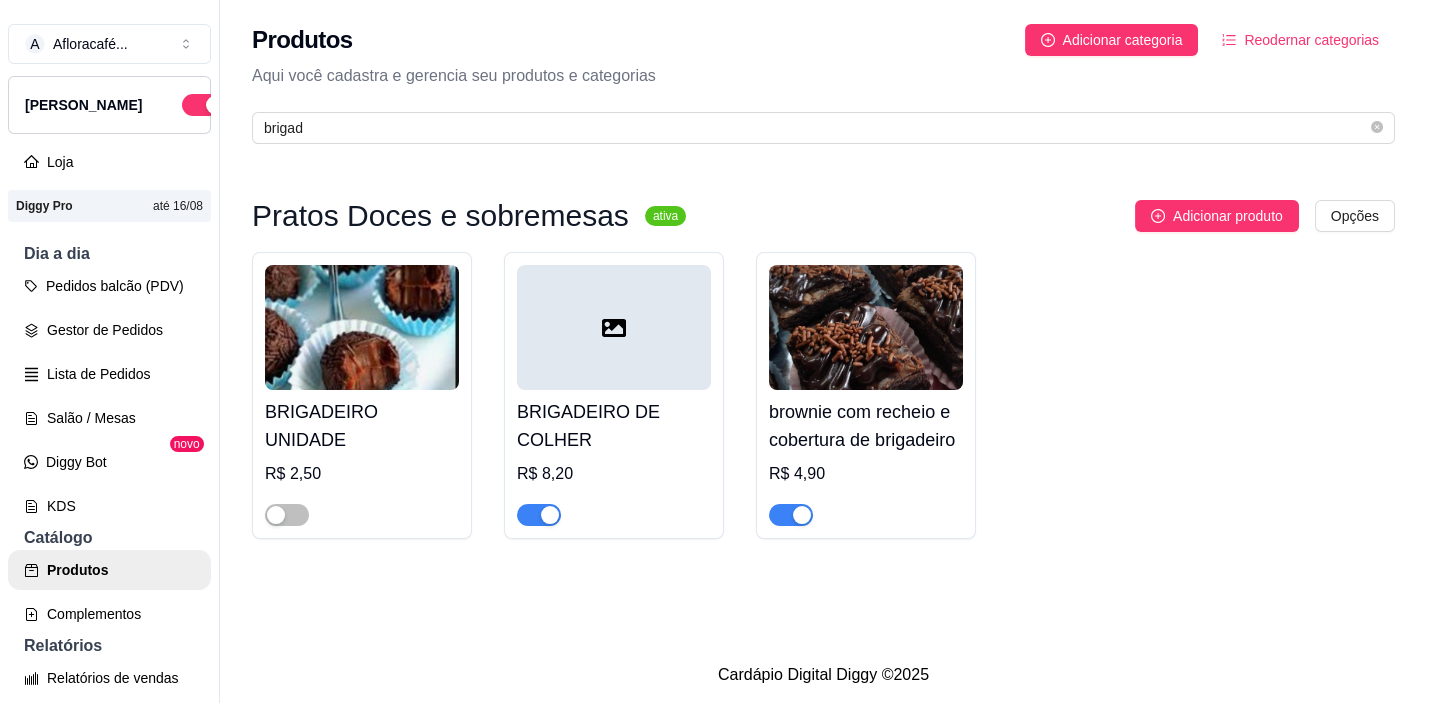 type 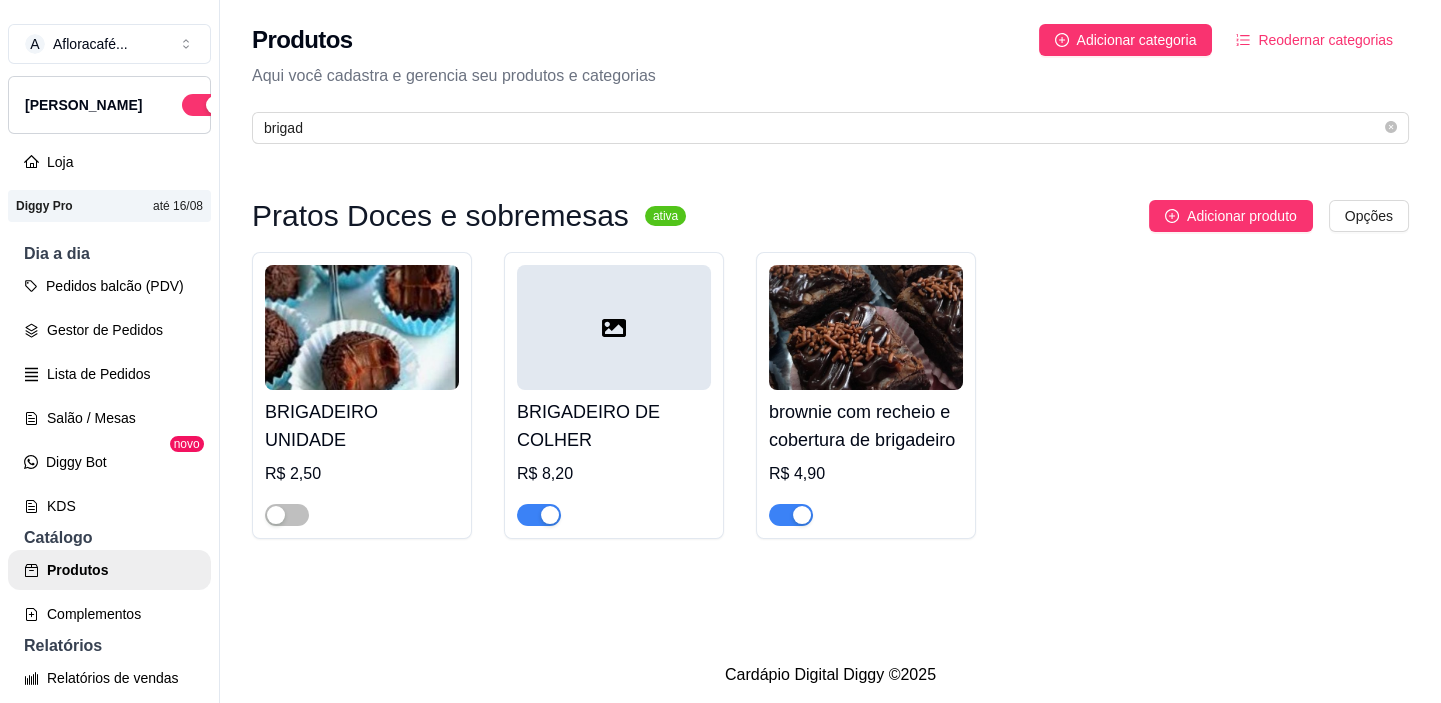 click at bounding box center (802, 515) 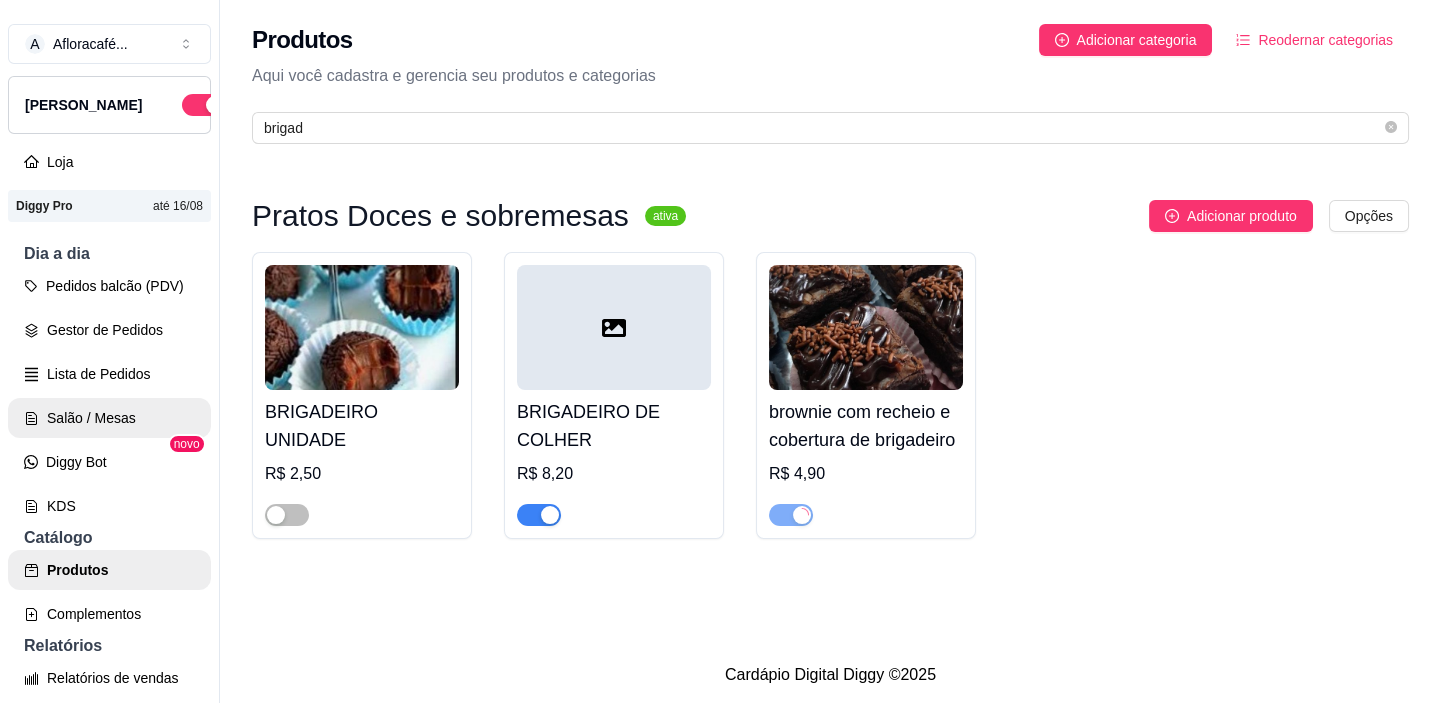 click on "Salão / Mesas" at bounding box center (109, 418) 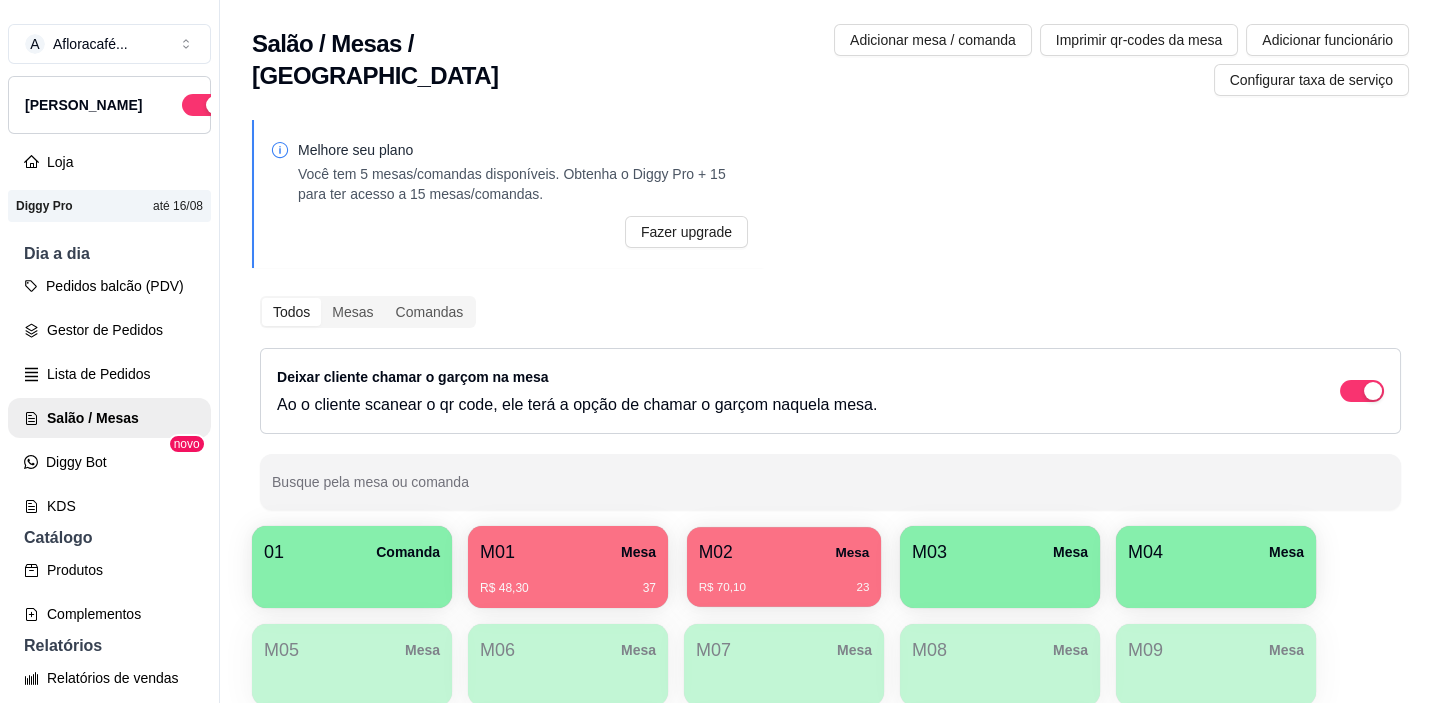 click on "M02 Mesa R$ 70,10 23" at bounding box center [784, 567] 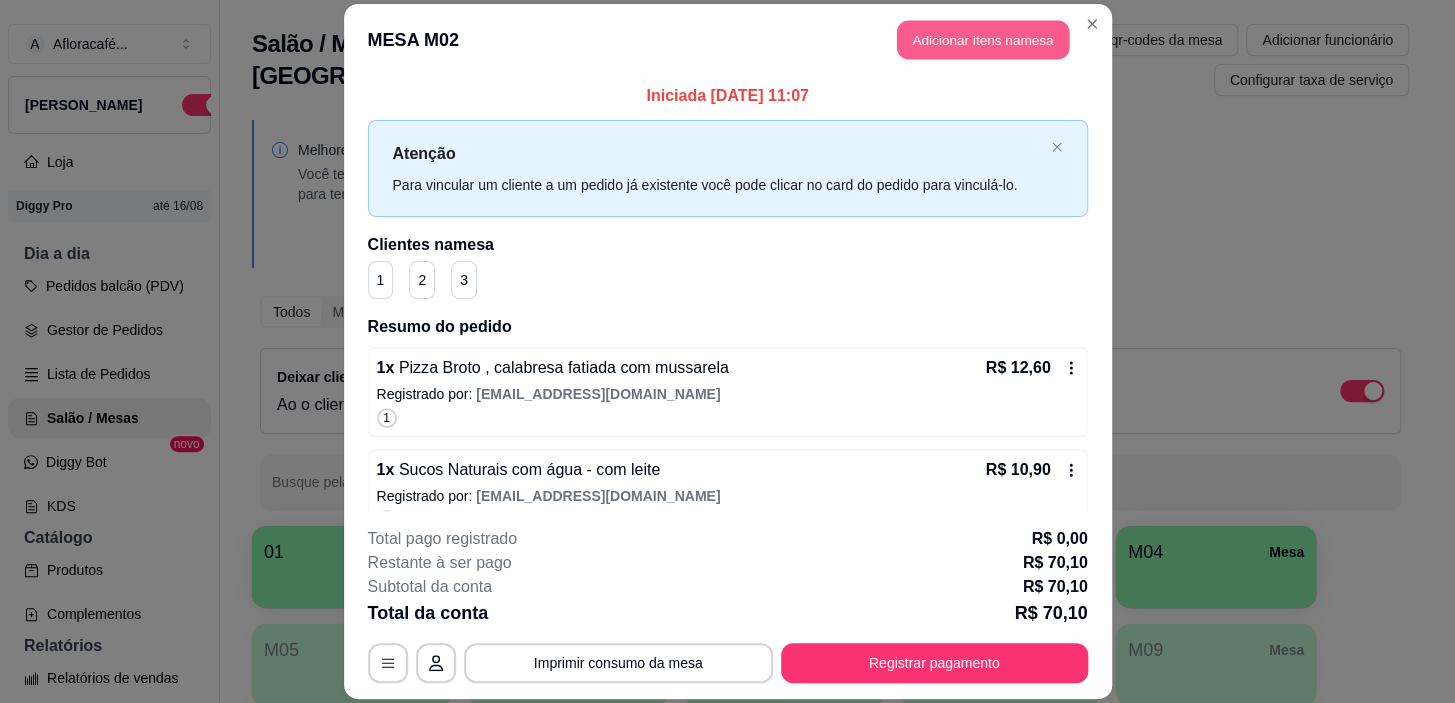 click on "Adicionar itens na  mesa" at bounding box center [983, 39] 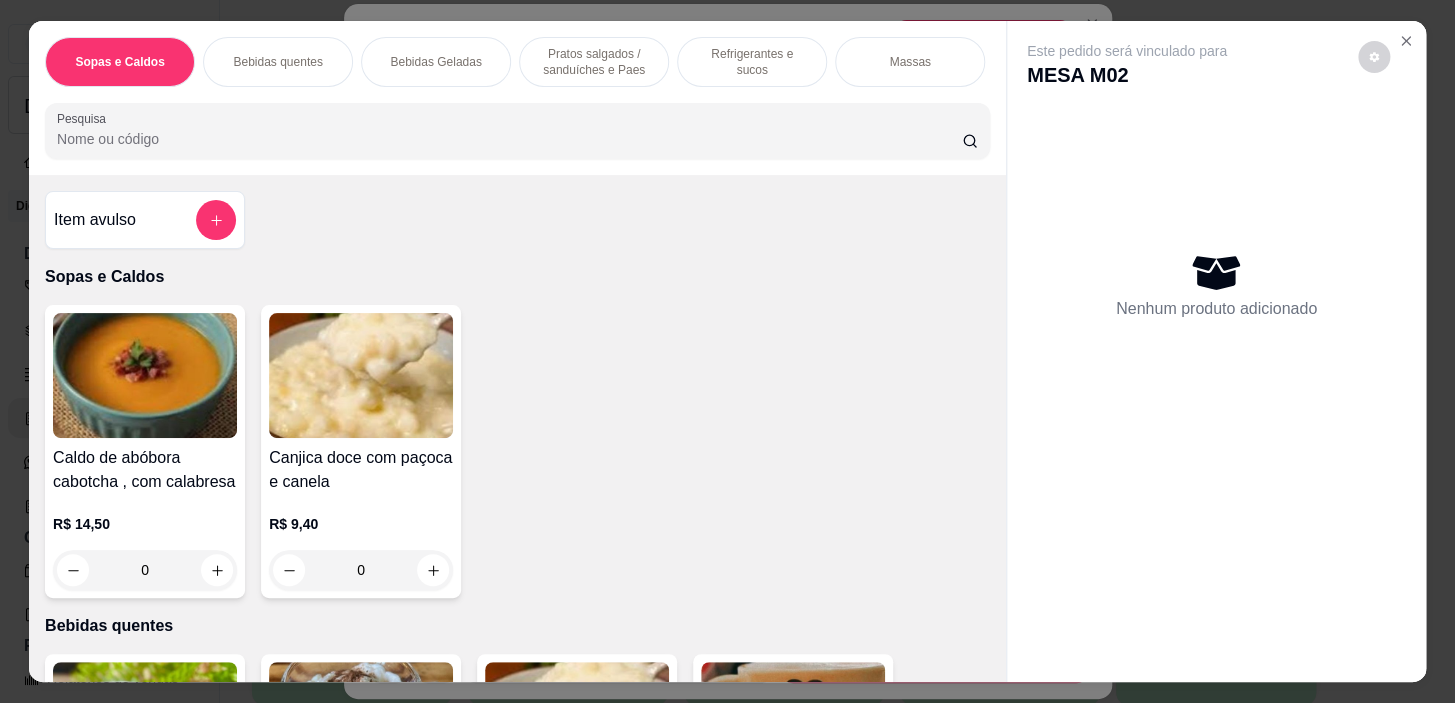 click on "Sopas e Caldos  Bebidas quentes Bebidas Geladas Pratos salgados / sanduíches e Paes  Refrigerantes e sucos  Massas  Refeições  Cervejas e drinks alcoólicos e não alcoólicos  Acompanhamentos das refeições  Pratos Doces e sobremesas  Descartáveis para consumos de alimentos que não são da loja  Pesquisa" at bounding box center (517, 98) 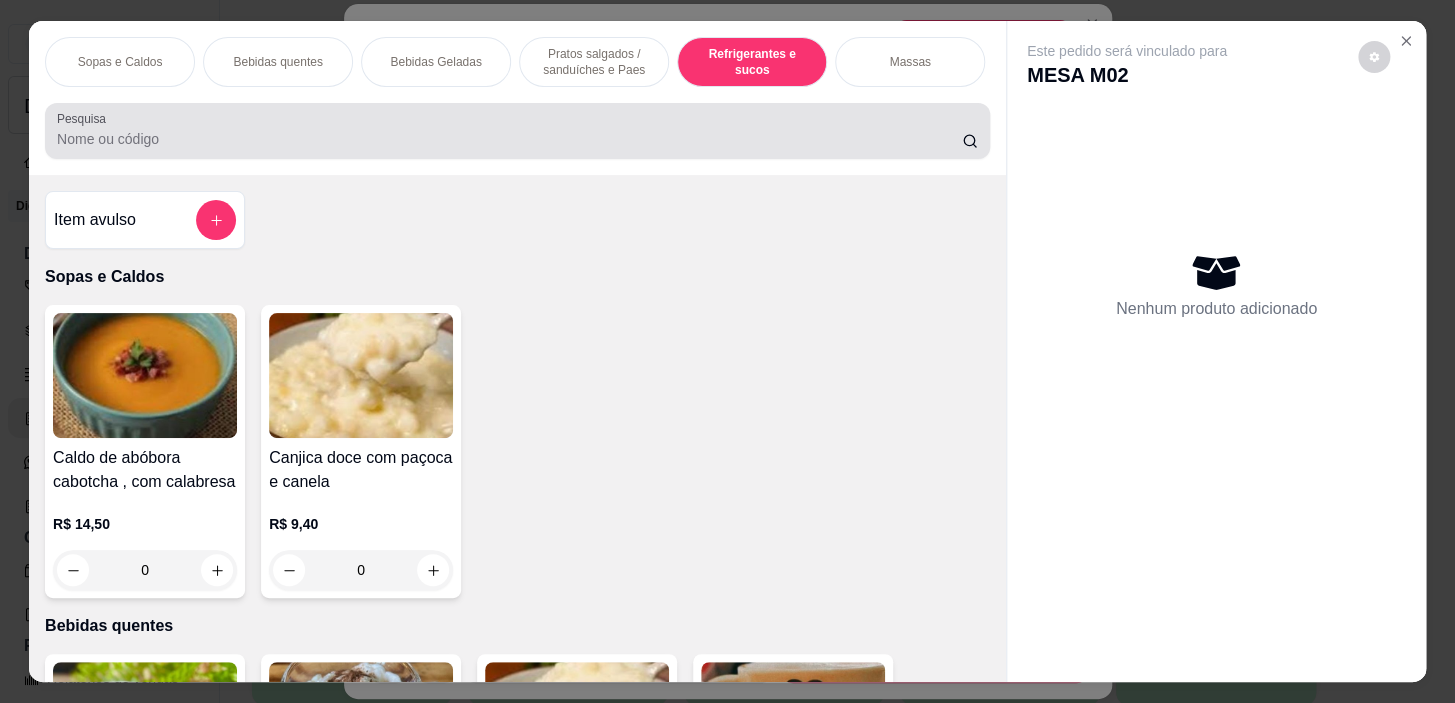 scroll, scrollTop: 8852, scrollLeft: 0, axis: vertical 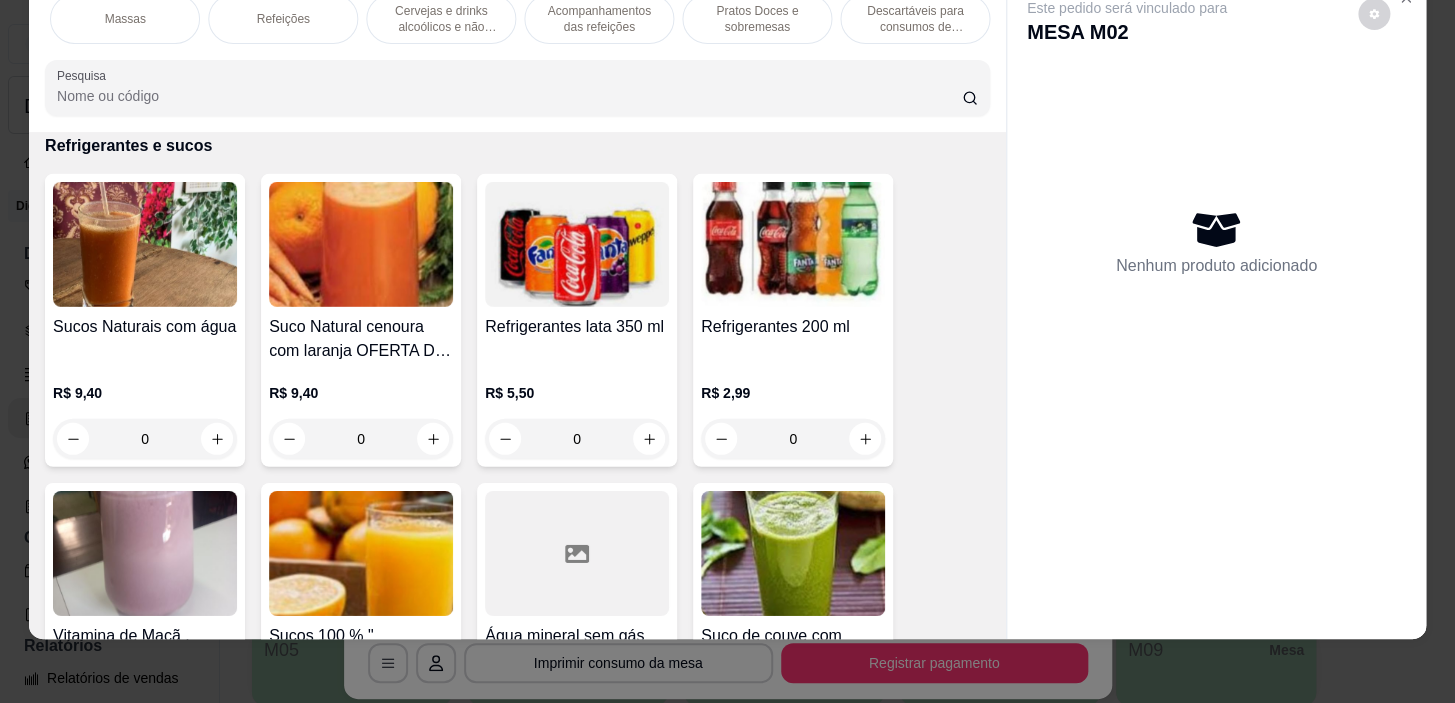 click on "Pratos Doces e sobremesas" at bounding box center (757, 19) 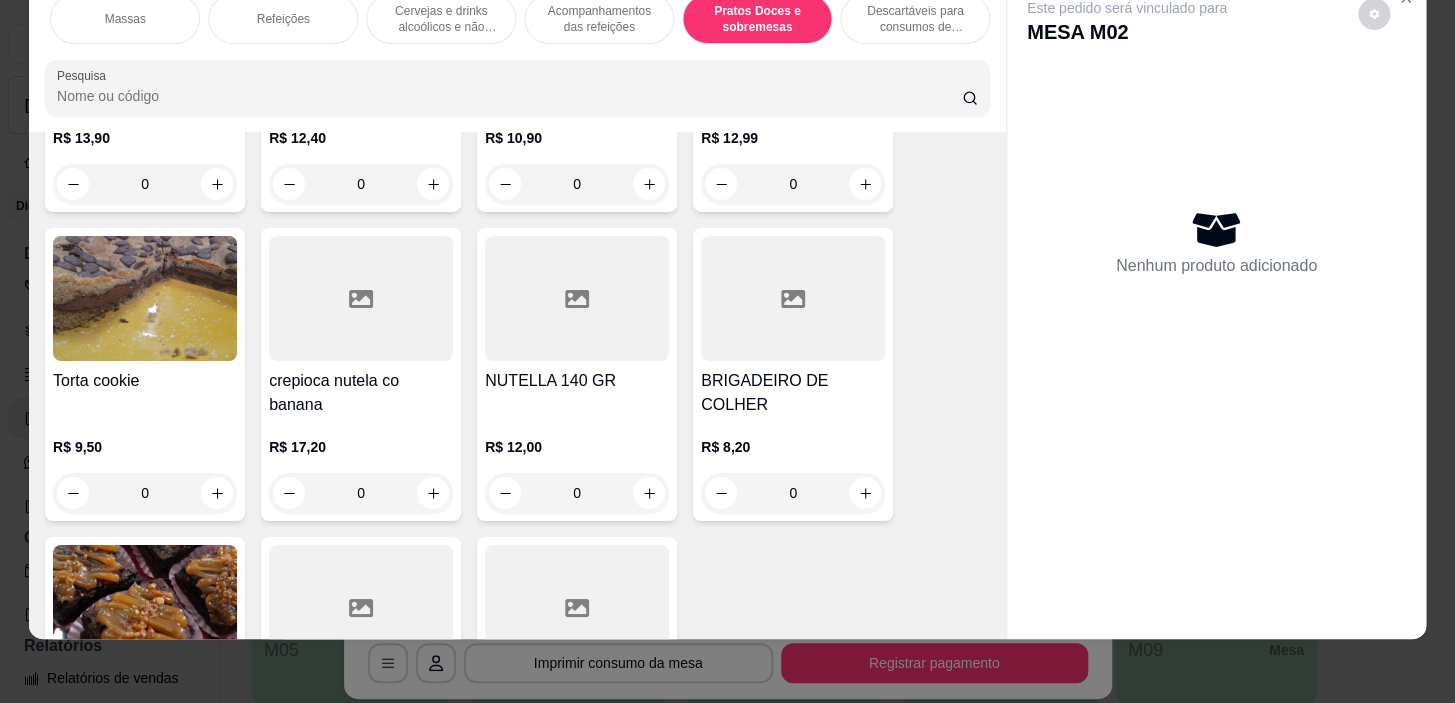 scroll, scrollTop: 15972, scrollLeft: 0, axis: vertical 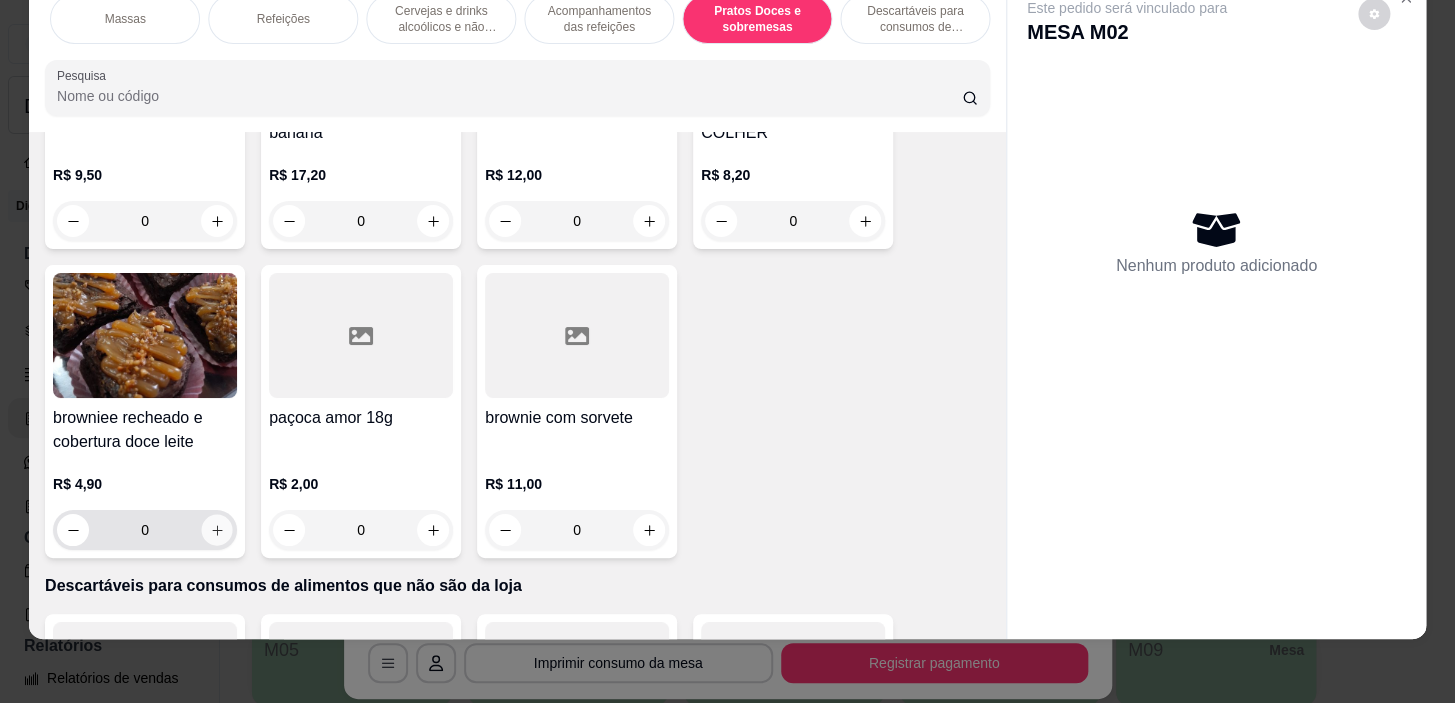 click 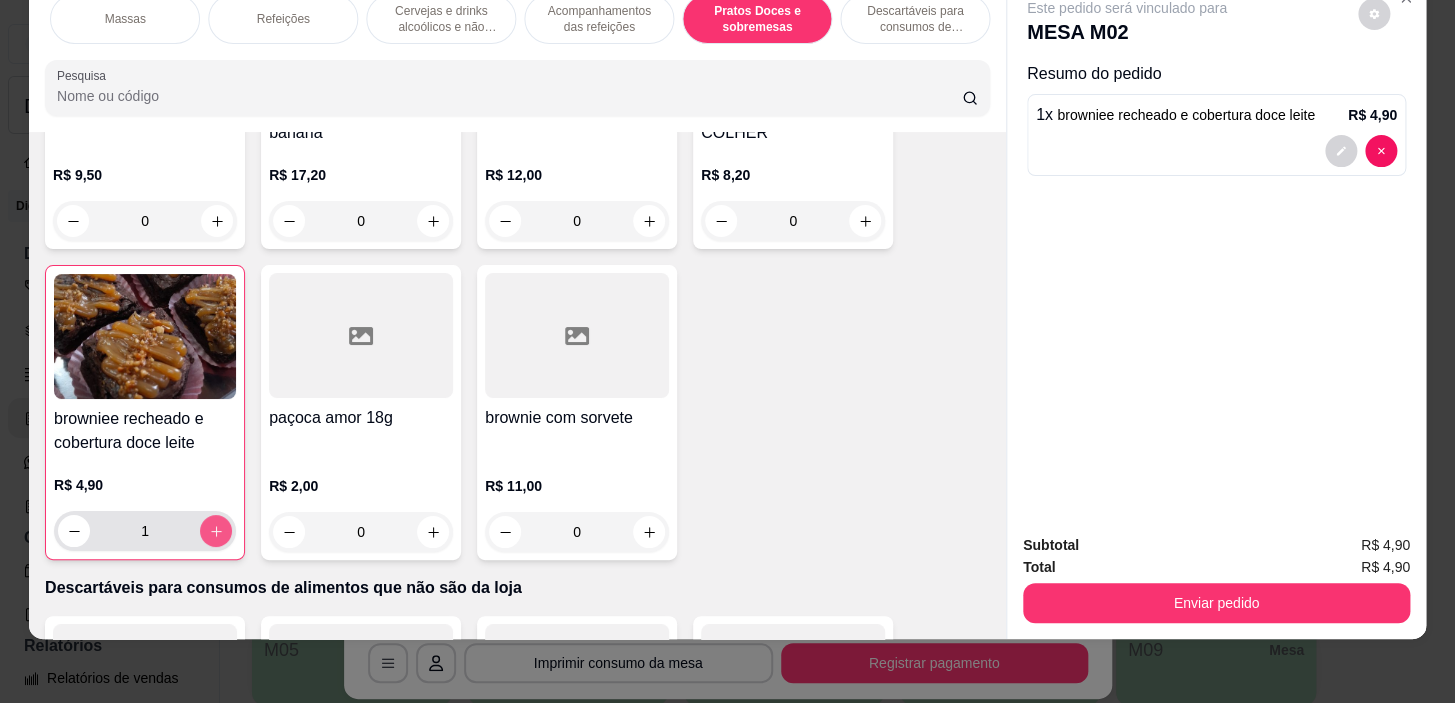 click 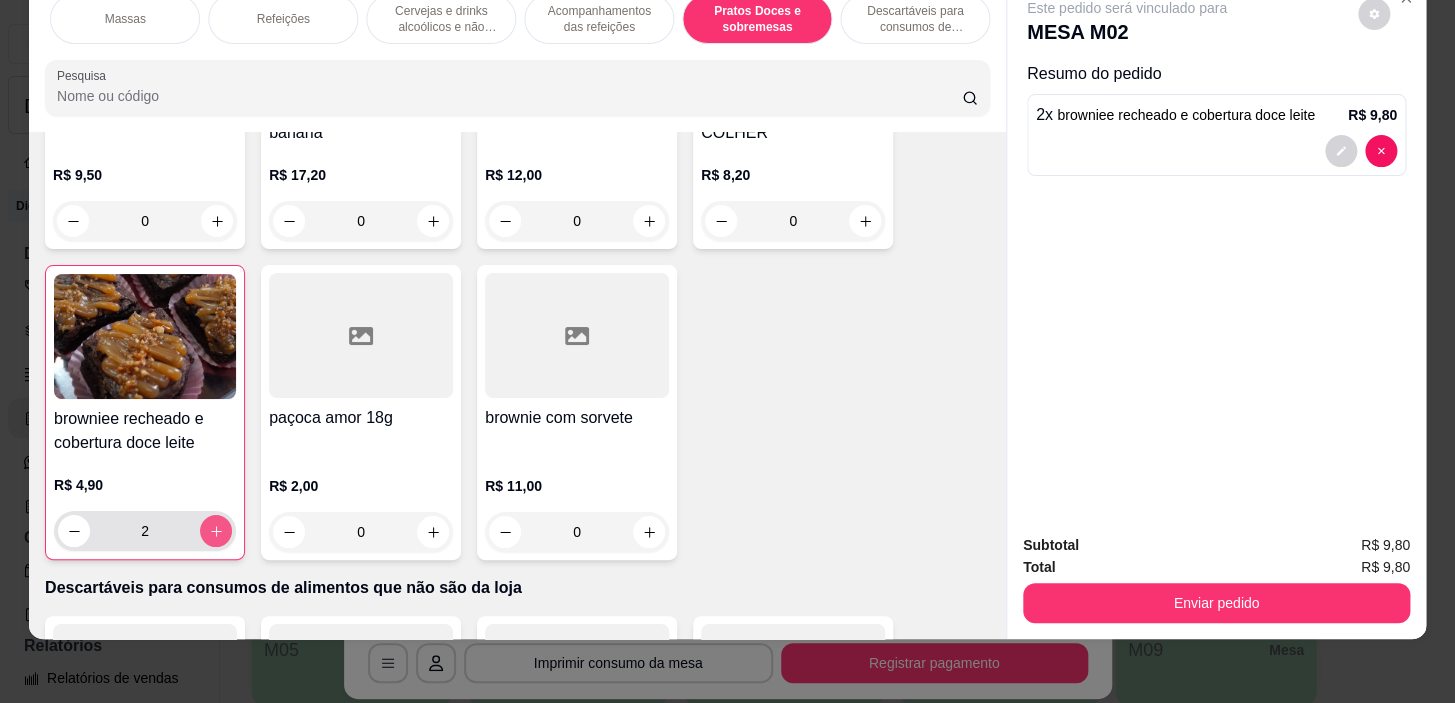 click 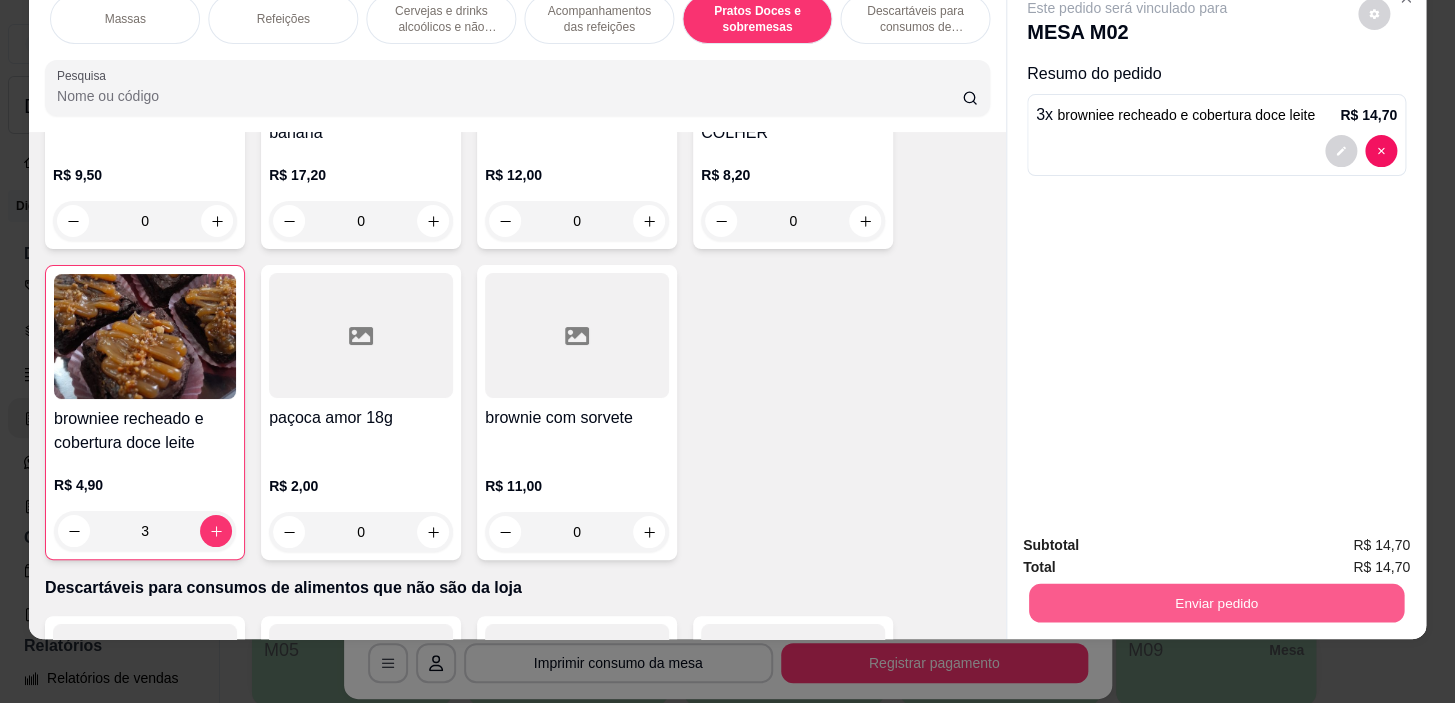 click on "Enviar pedido" at bounding box center (1216, 603) 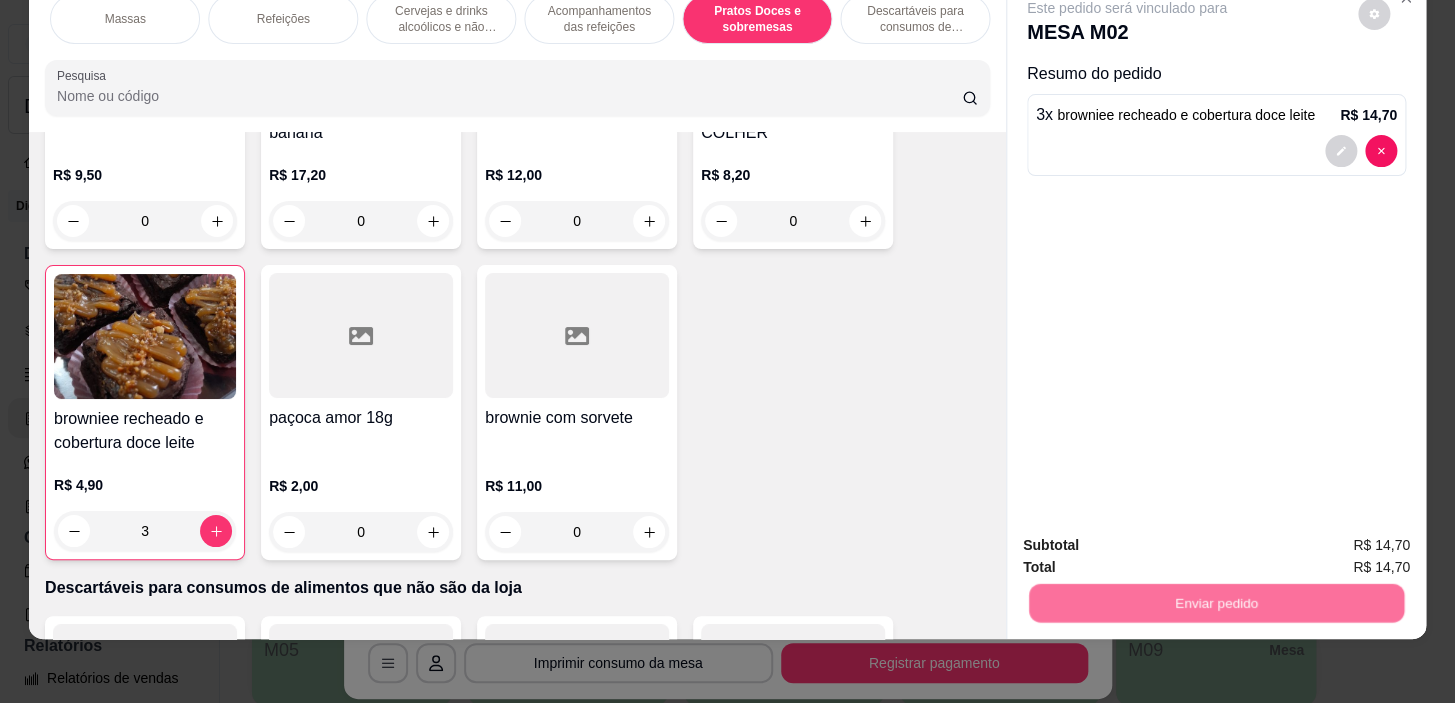 click on "Não registrar e enviar pedido" at bounding box center (1150, 539) 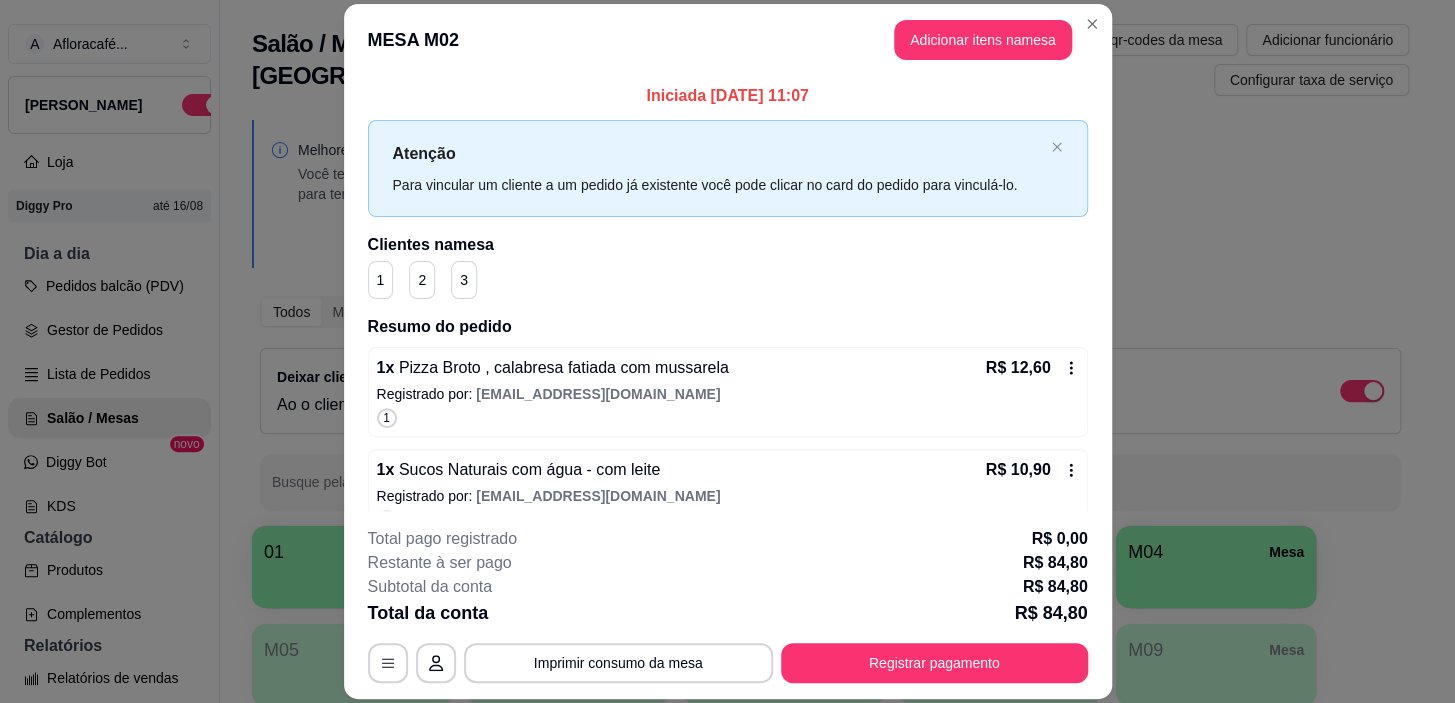 click on "**********" at bounding box center (728, 605) 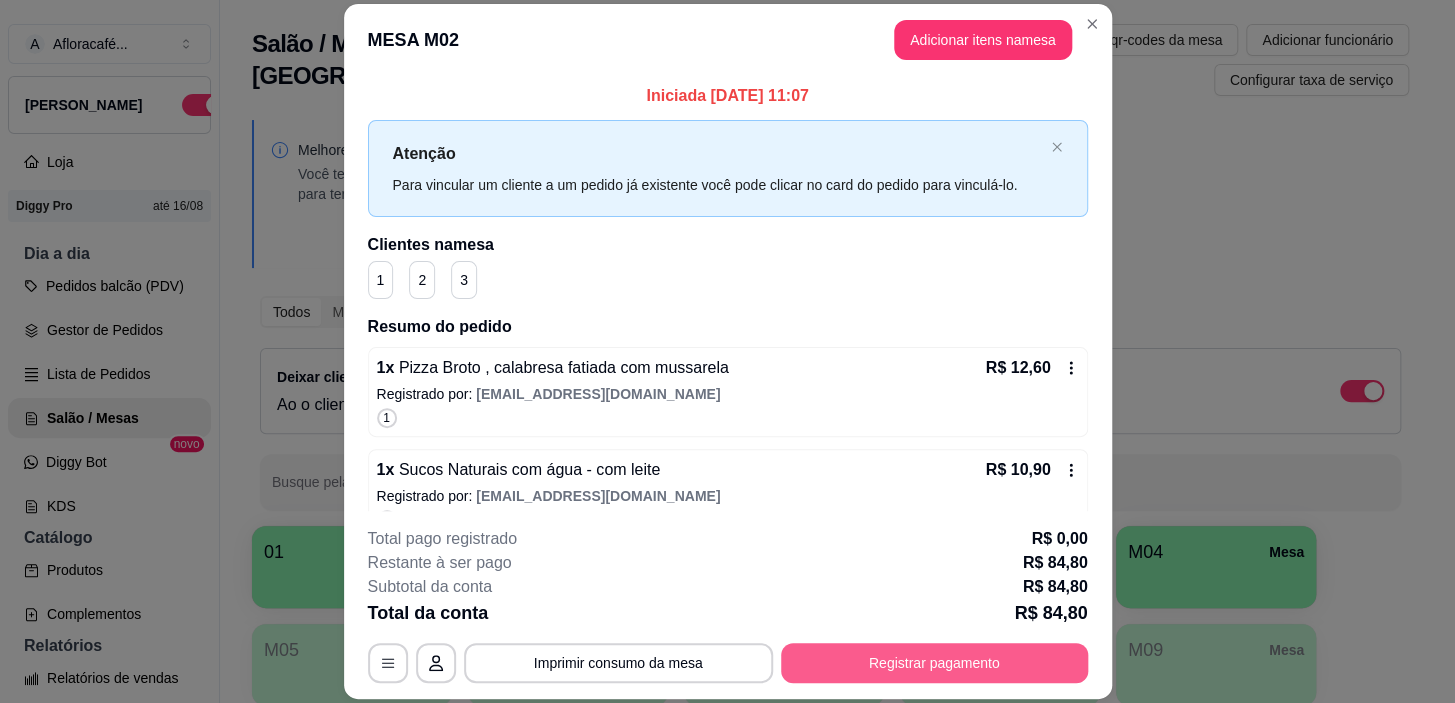 click on "Registrar pagamento" at bounding box center [934, 663] 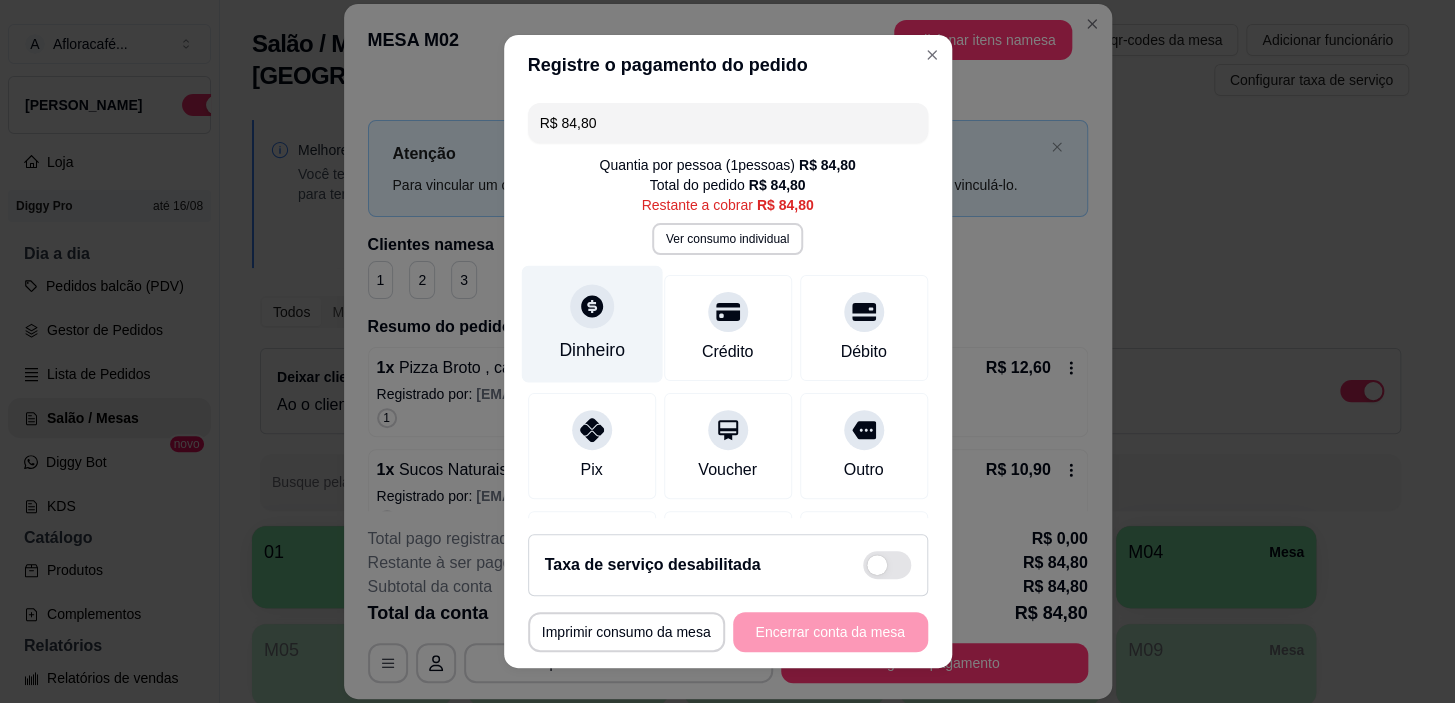 click 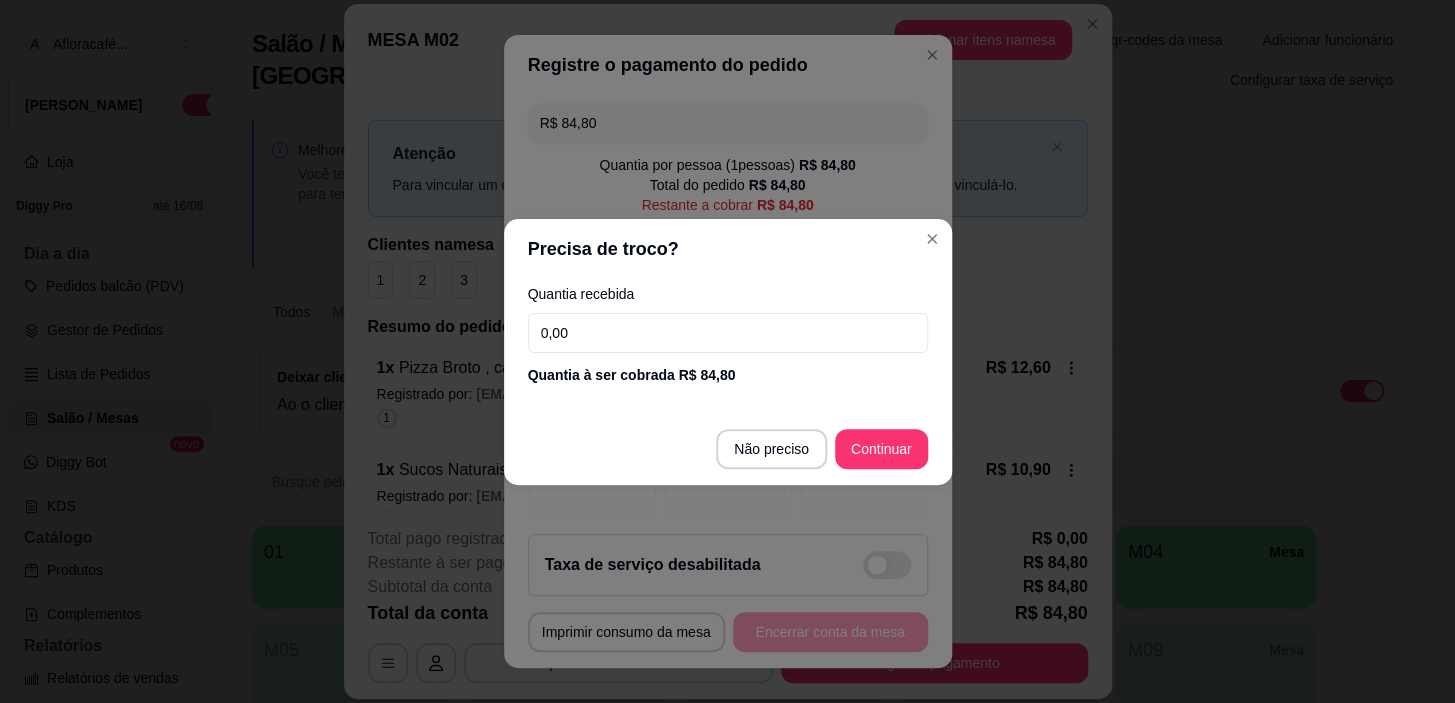 click on "Quantia recebida 0,00 Quantia à ser cobrada   R$ 84,80" at bounding box center (728, 336) 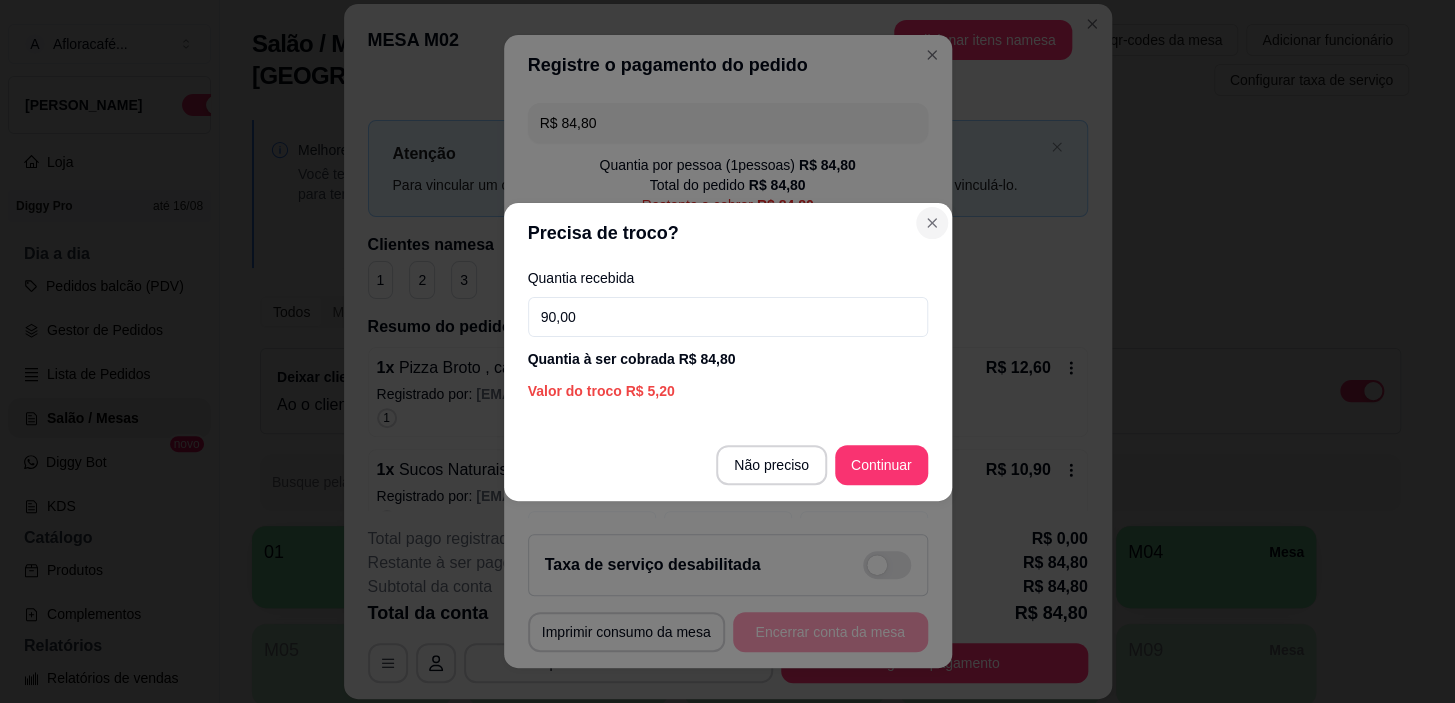 type on "90,00" 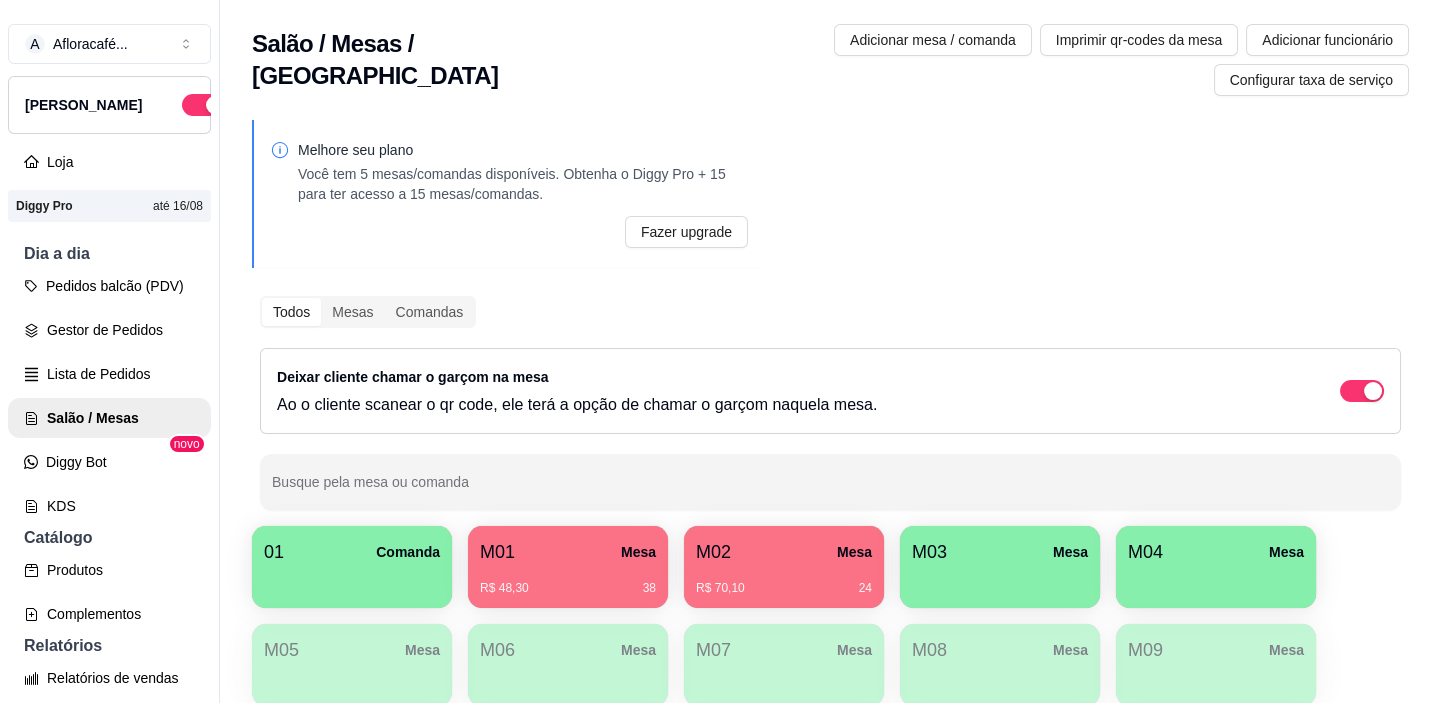 click on "Melhore seu plano
Você tem 5 mesas/comandas disponíveis. Obtenha o Diggy Pro + 15 para ter acesso a 15 mesas/comandas. Fazer upgrade Todos Mesas Comandas Deixar cliente chamar o garçom na mesa Ao o cliente scanear o qr code, ele terá a opção de chamar o garçom naquela mesa. Busque pela mesa ou comanda
01 Comanda M01 Mesa R$ 48,30 38 M02 Mesa R$ 70,10 24 M03 Mesa M04 Mesa M05 Mesa M06 Mesa M07 Mesa M08 Mesa M09 Mesa M10 Mesa M11 Mesa M12 Mesa M13 Mesa M14 Mesa sara Mesa" at bounding box center (830, 517) 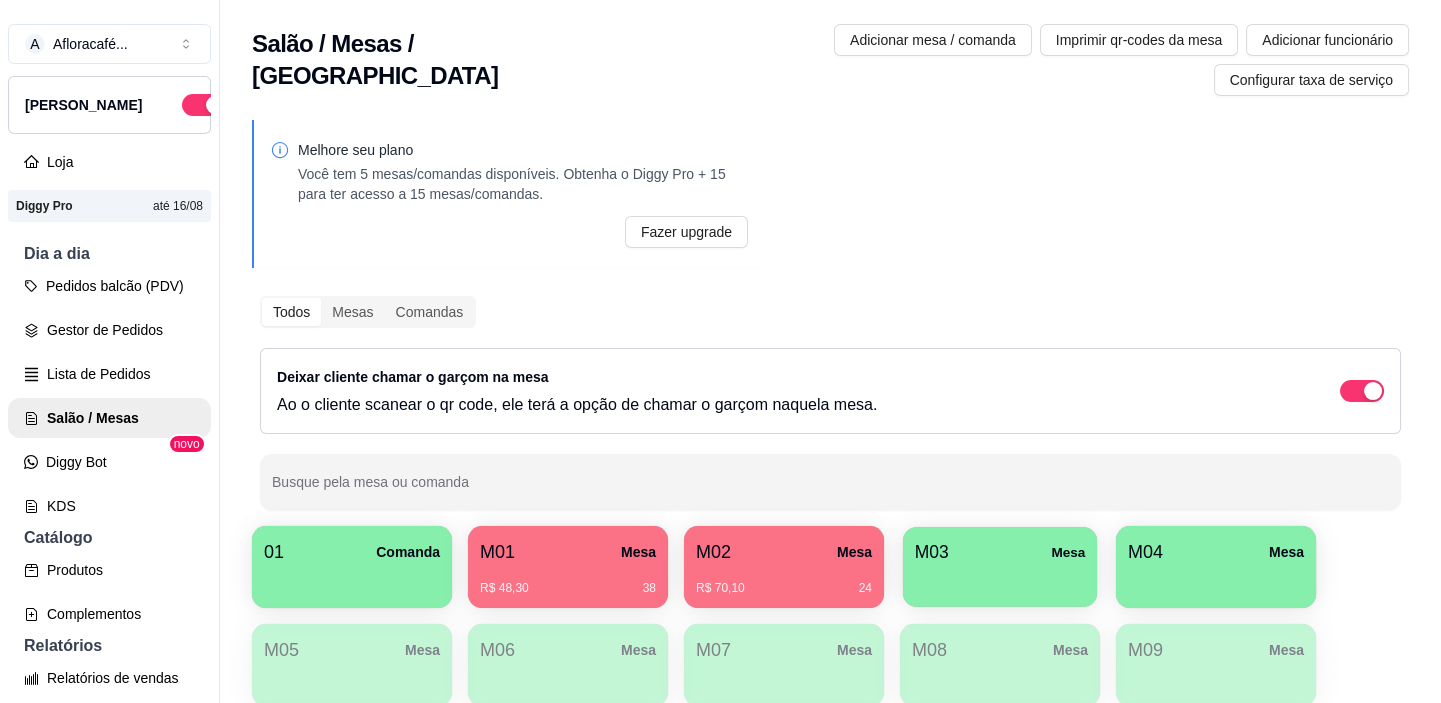 click on "M03 Mesa" at bounding box center [1000, 552] 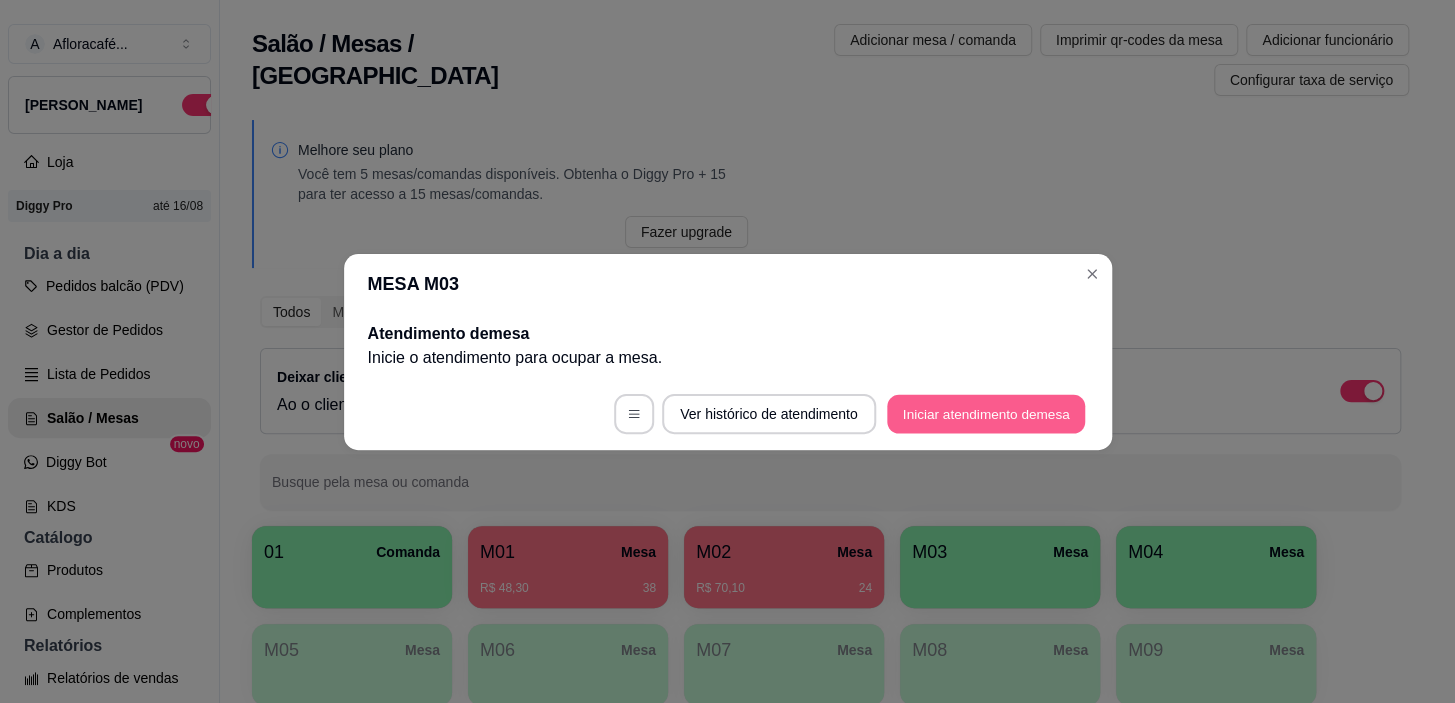 click on "Iniciar atendimento de  mesa" at bounding box center (986, 413) 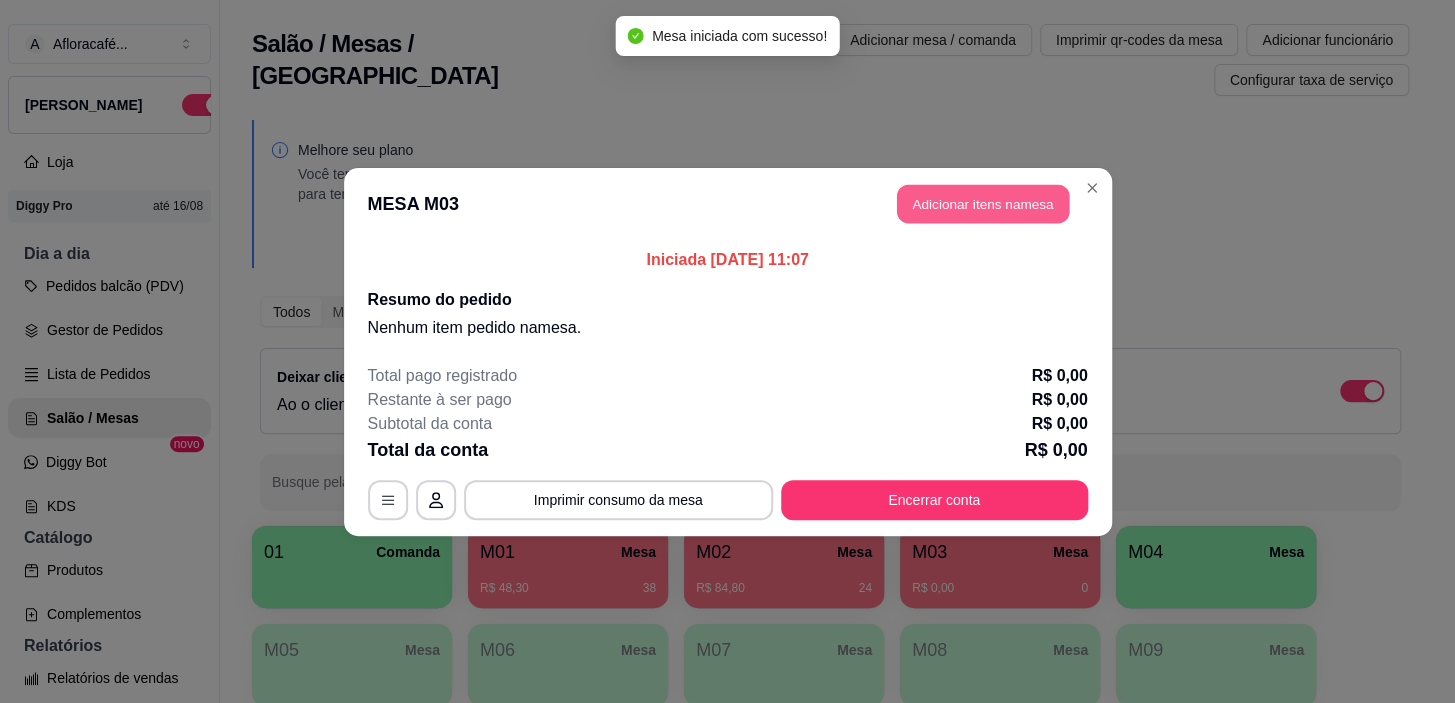 click on "Adicionar itens na  mesa" at bounding box center [983, 203] 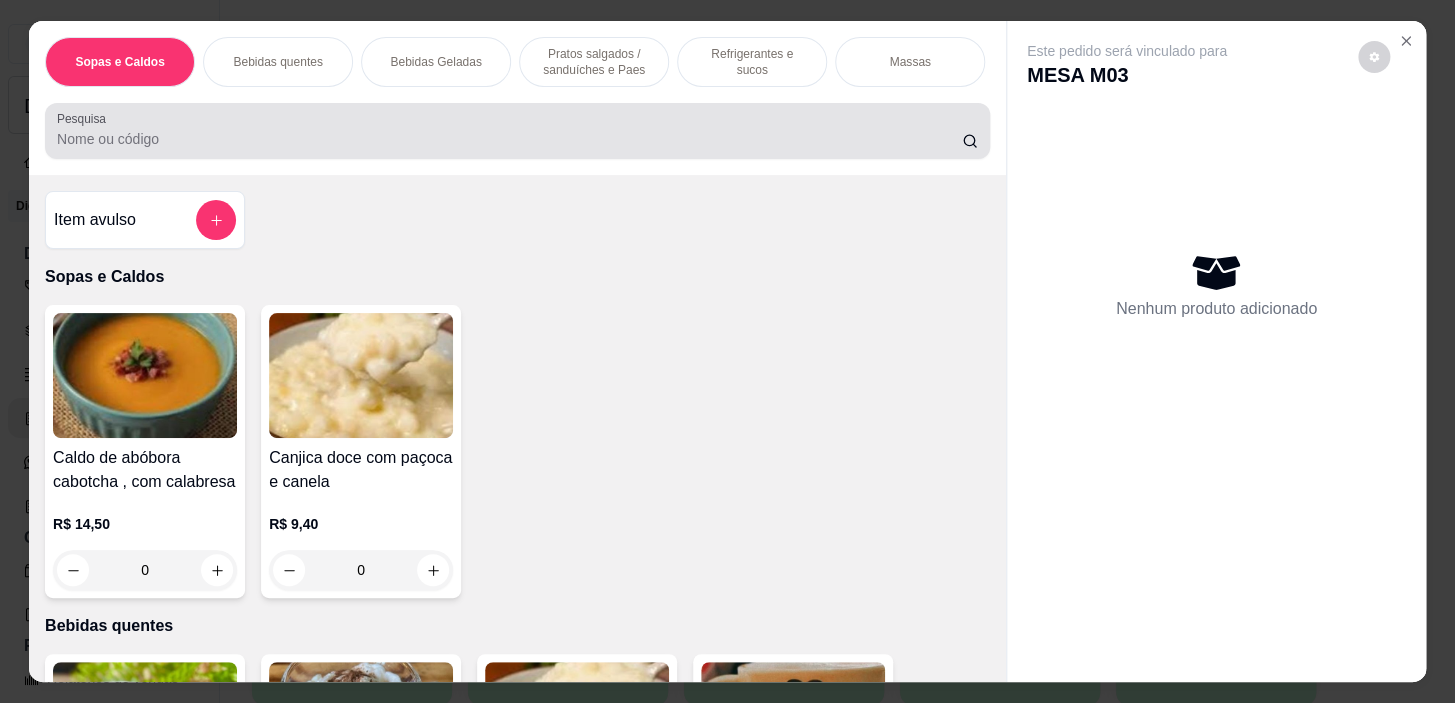 click on "Pesquisa" at bounding box center (517, 131) 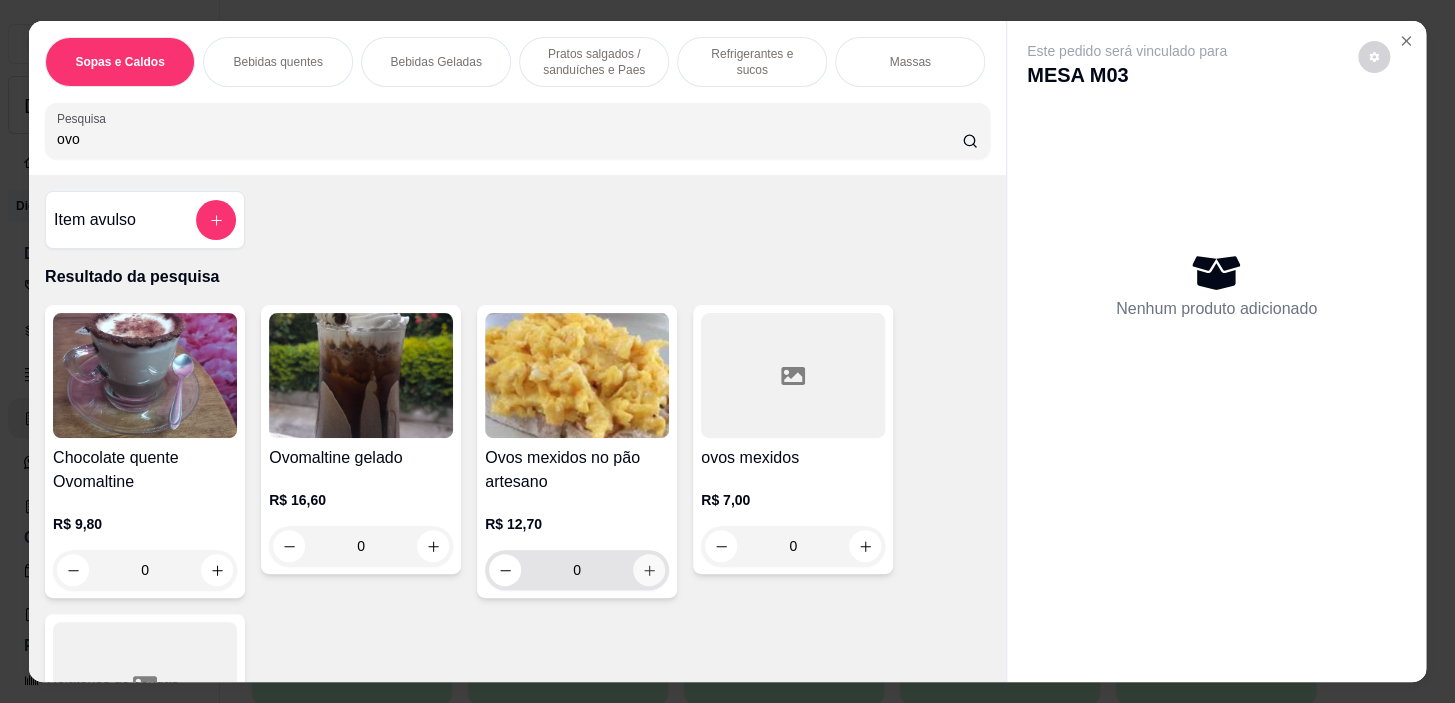 type on "ovo" 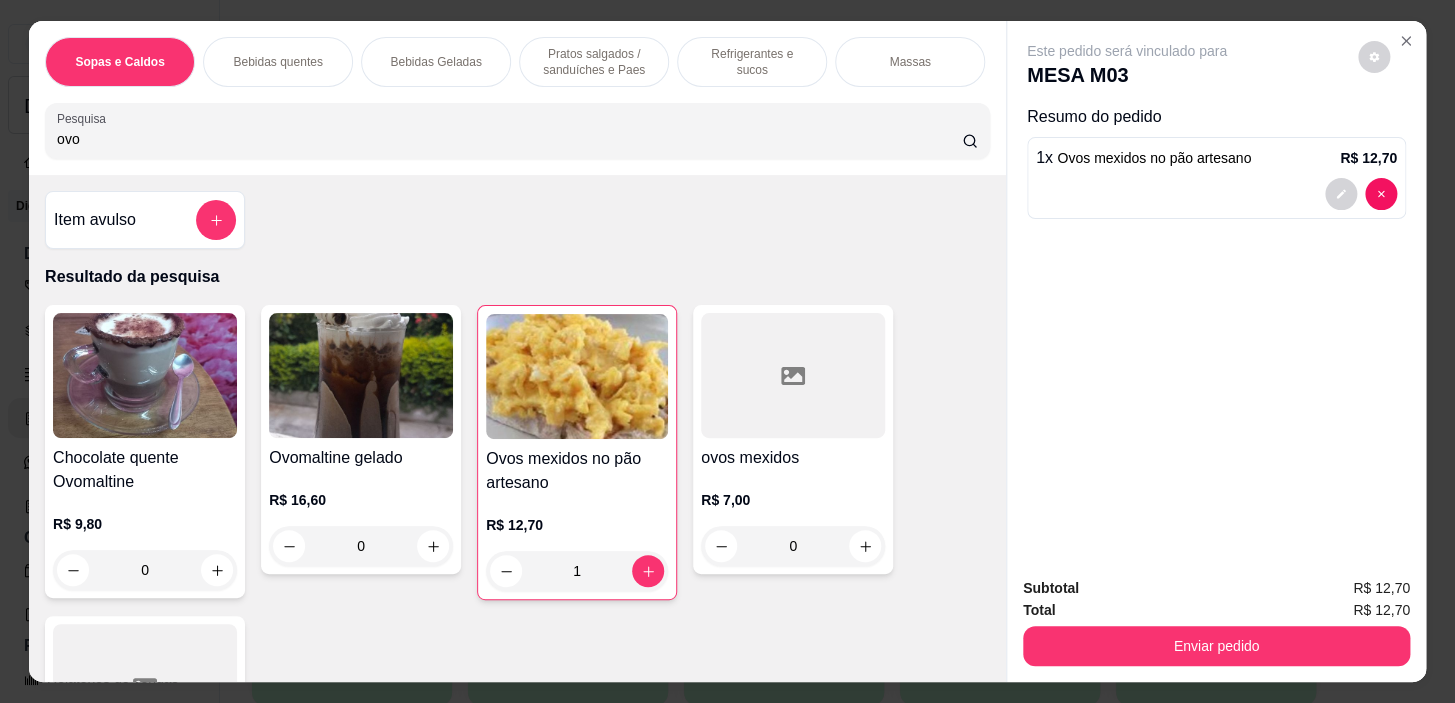 click on "Bebidas quentes" at bounding box center [277, 62] 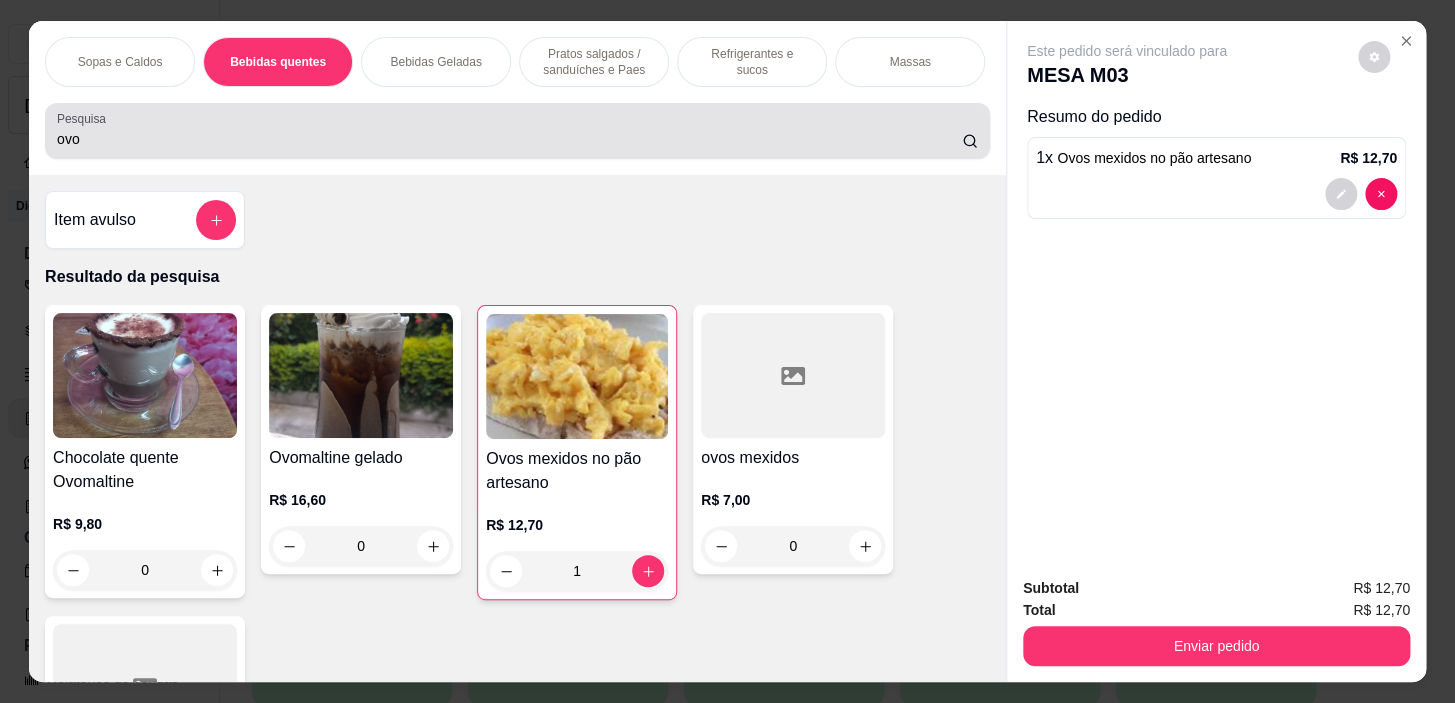 scroll, scrollTop: 1074, scrollLeft: 0, axis: vertical 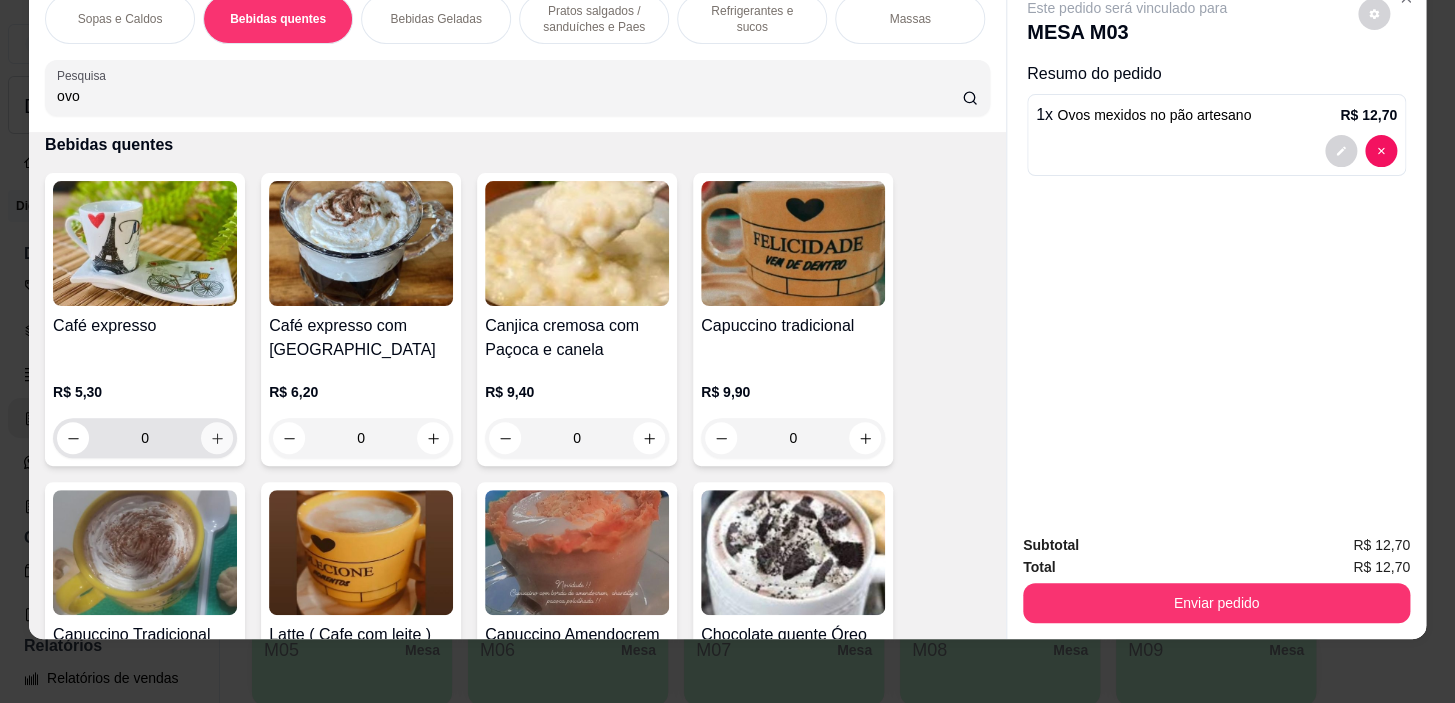 click 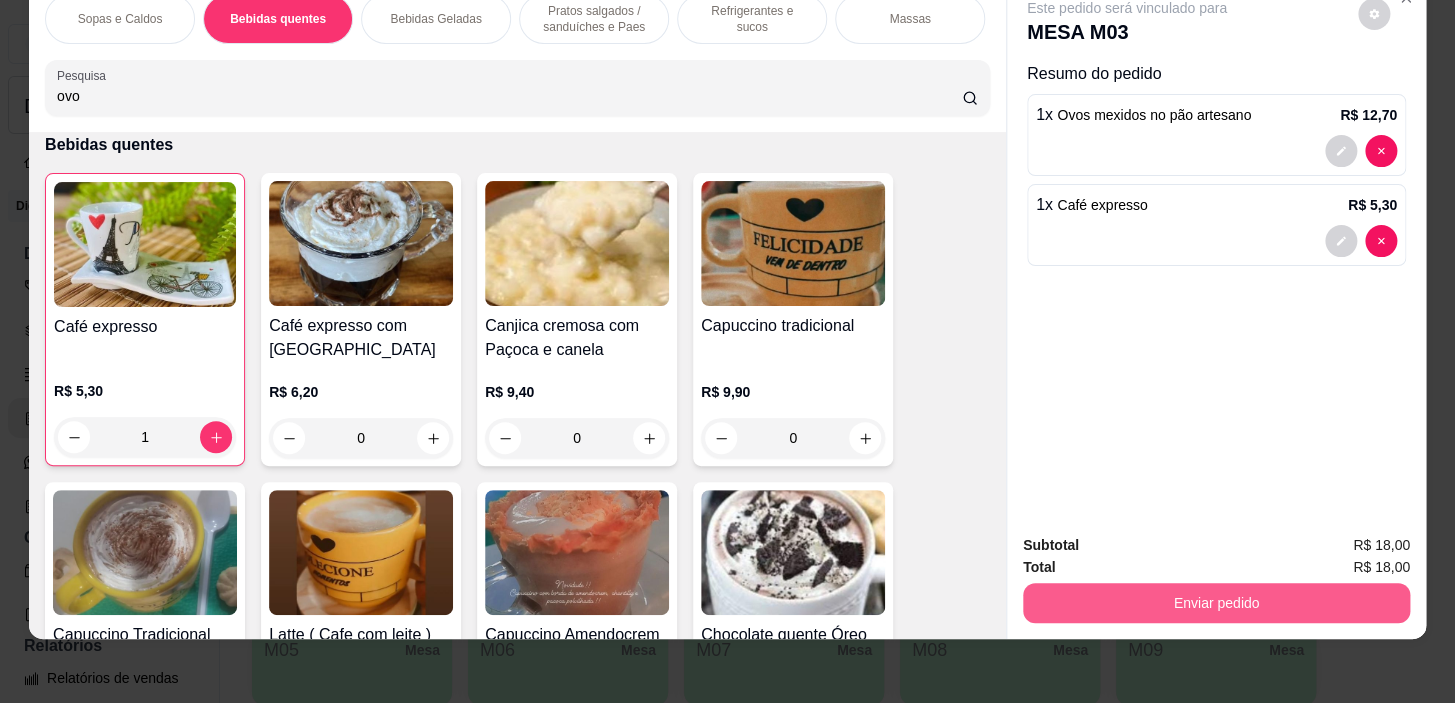 click on "Enviar pedido" at bounding box center (1216, 603) 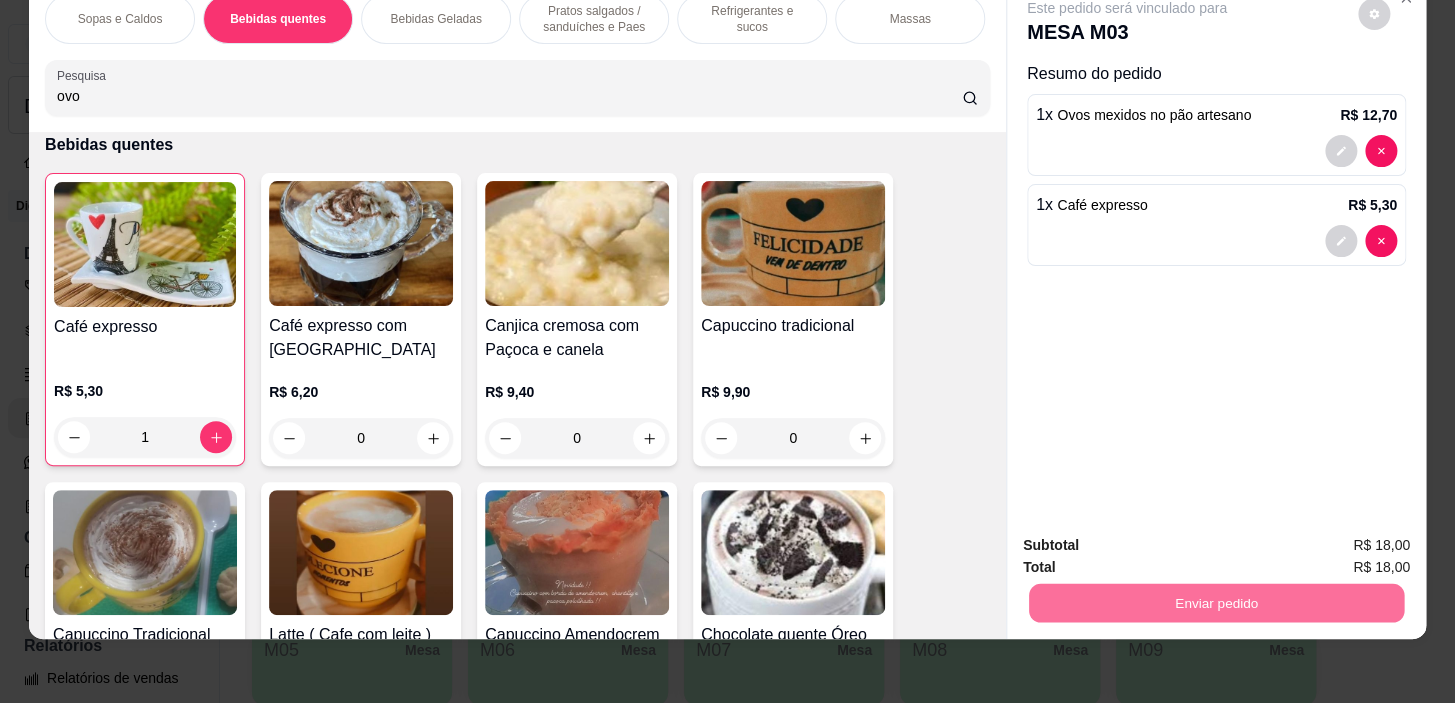 click on "Não registrar e enviar pedido" at bounding box center [1150, 540] 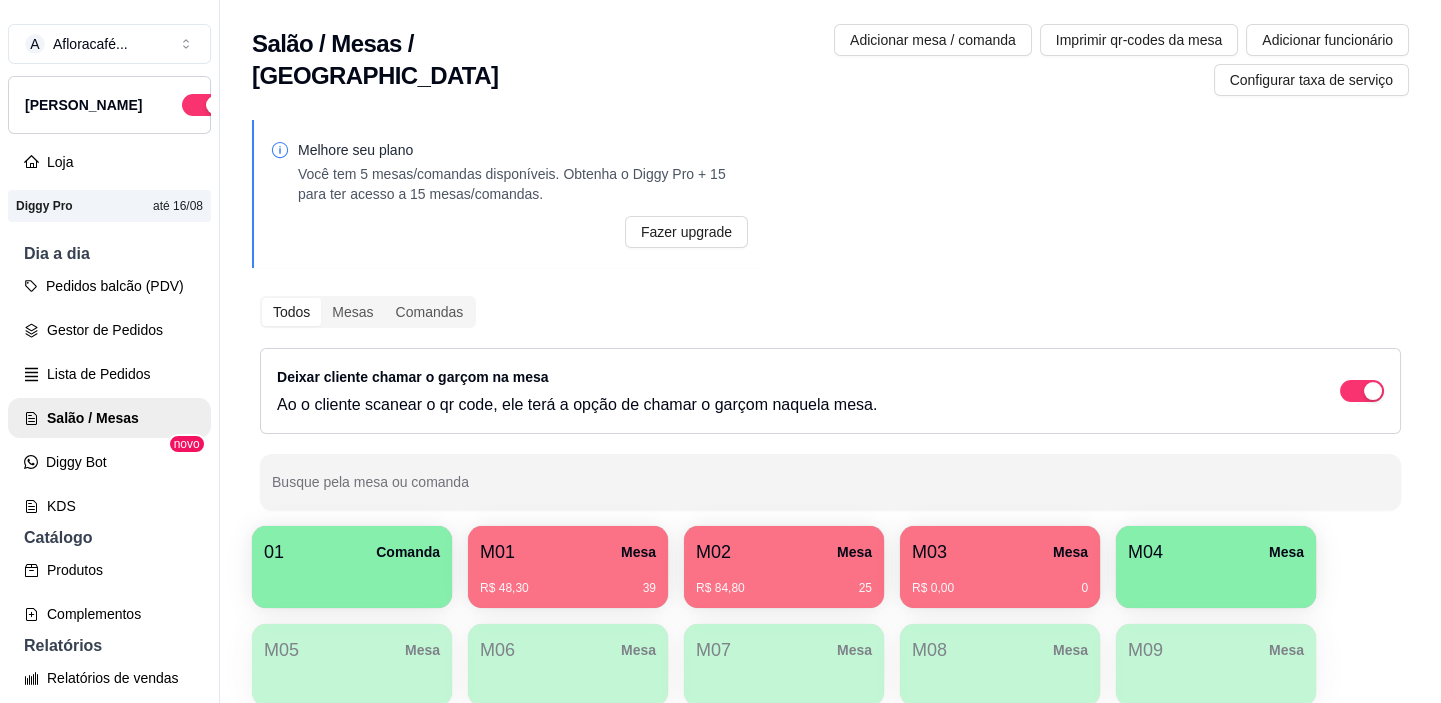 click on "M01 Mesa" at bounding box center (568, 552) 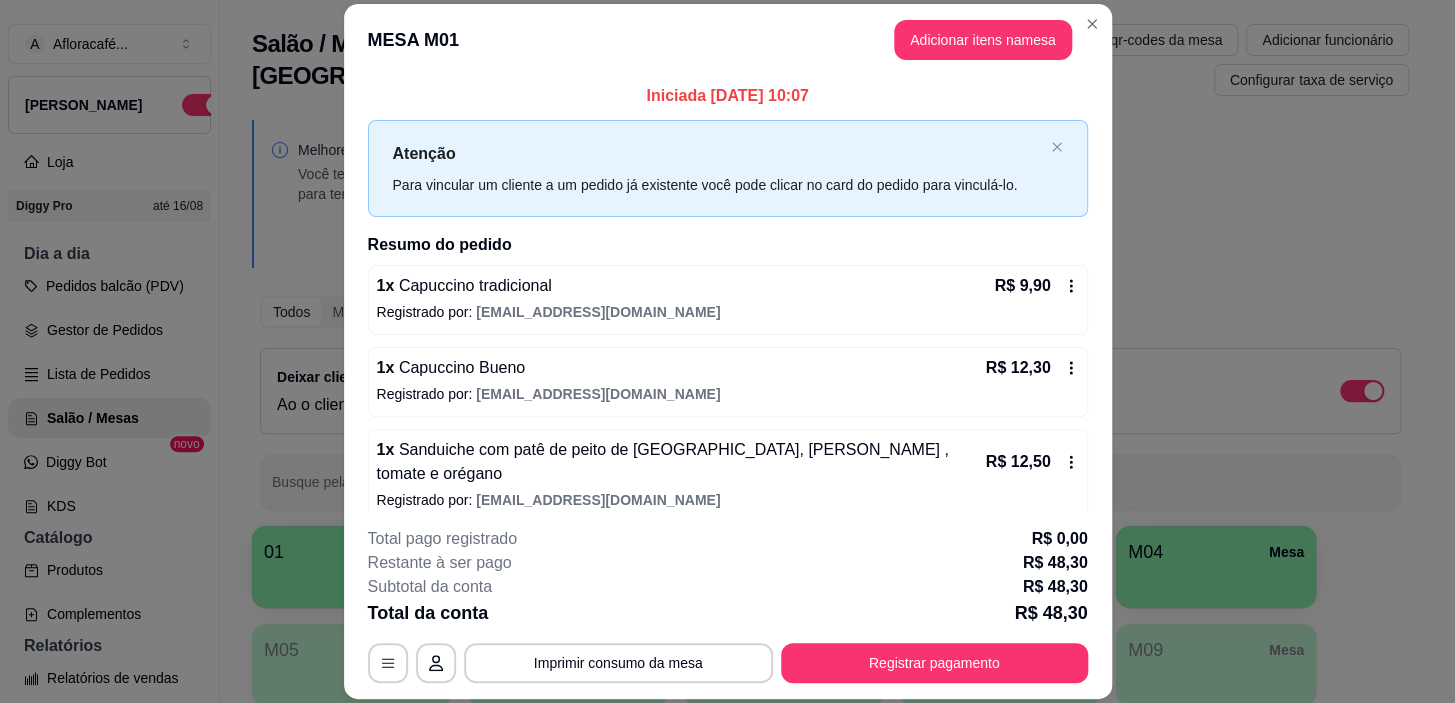 click on "Total pago registrado R$ 0,00" at bounding box center (728, 539) 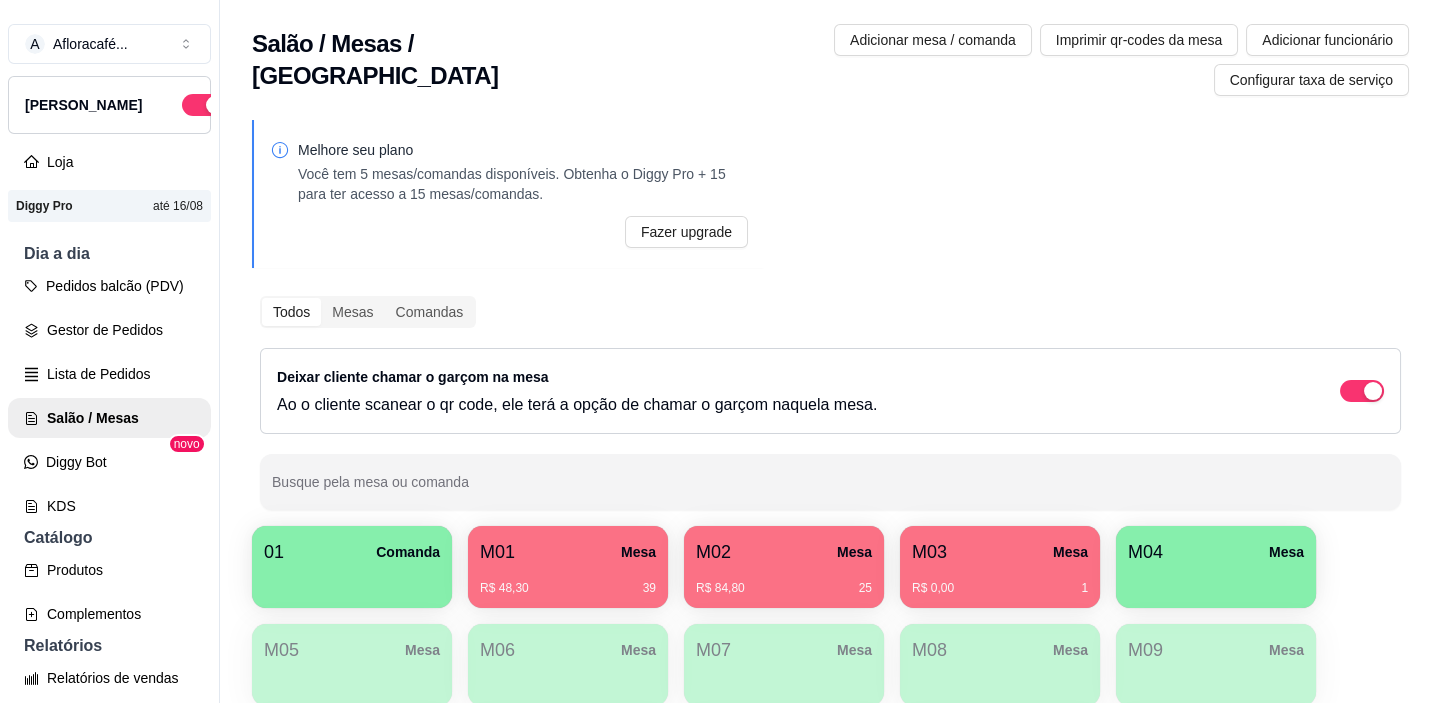 click on "M02 Mesa" at bounding box center [784, 552] 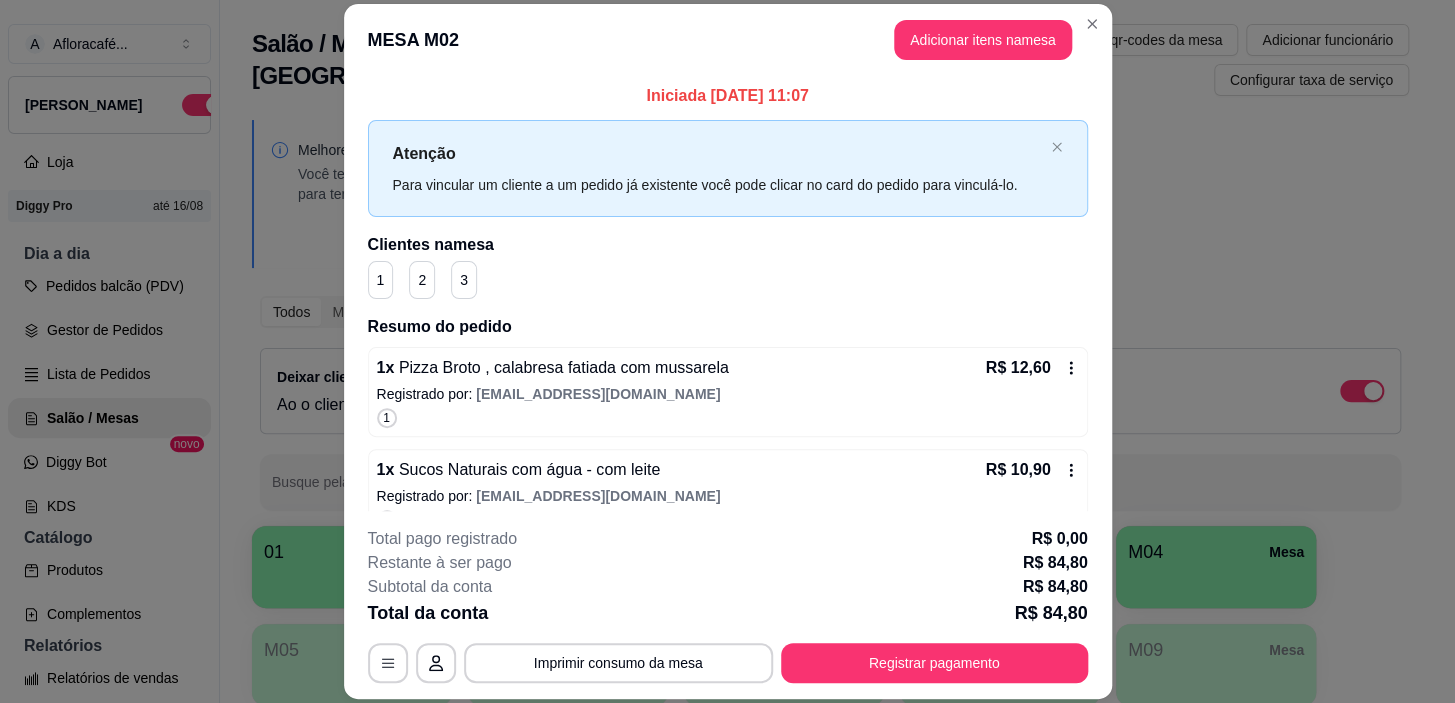 scroll, scrollTop: 181, scrollLeft: 0, axis: vertical 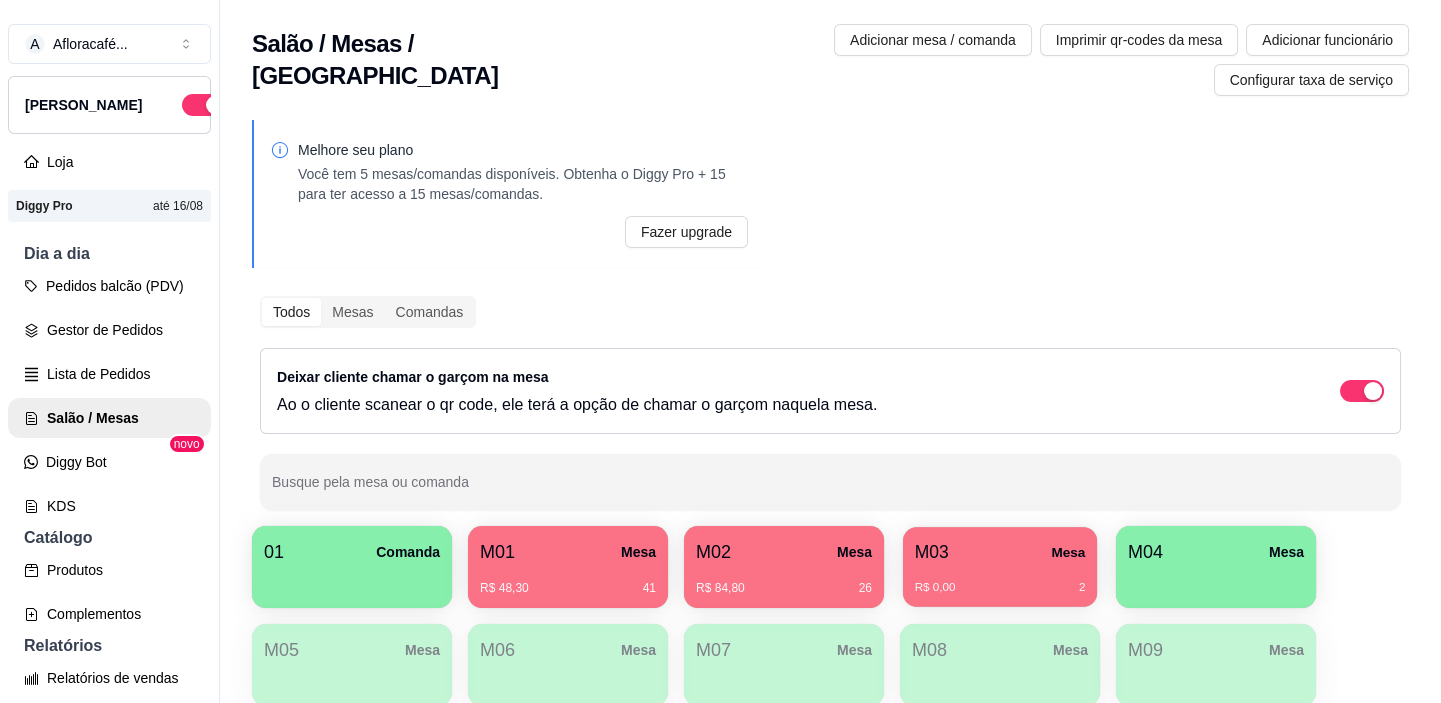 click on "M03 Mesa" at bounding box center (1000, 552) 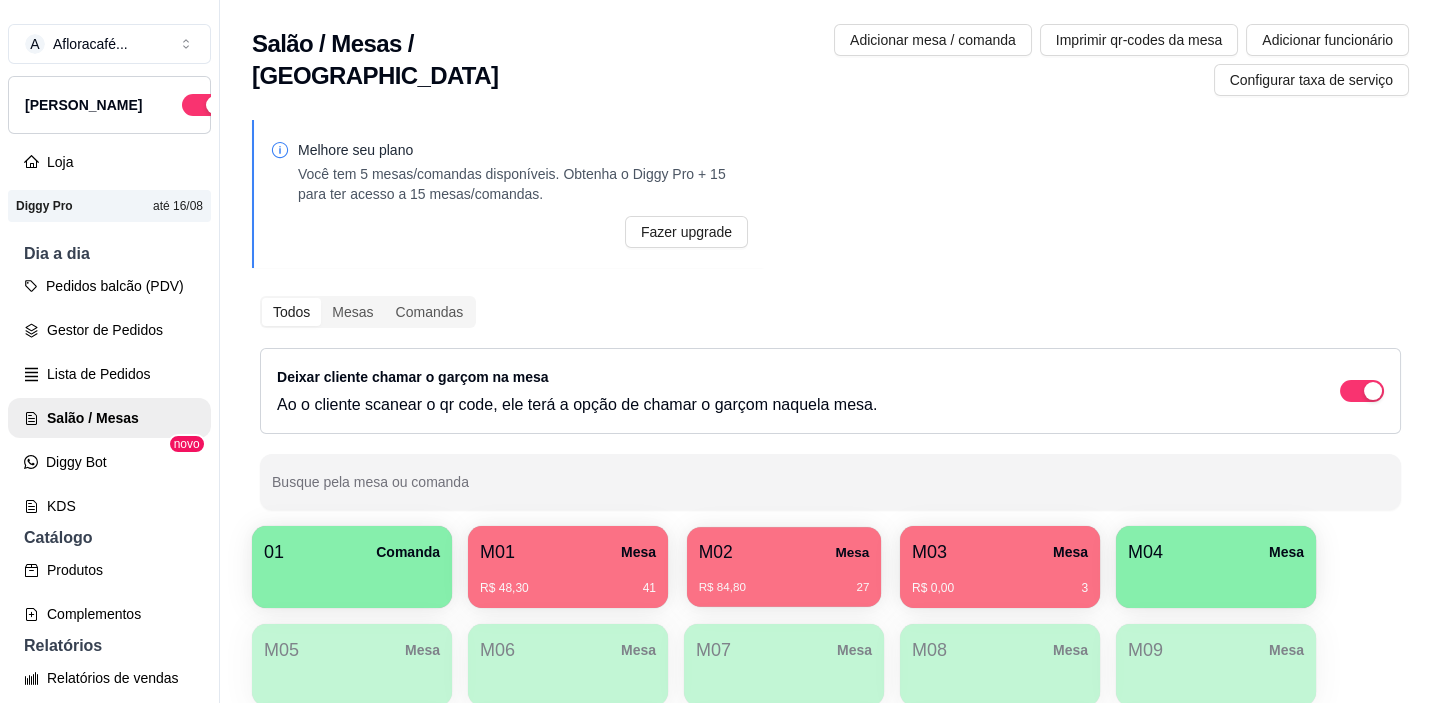 click on "M02 Mesa" at bounding box center [784, 552] 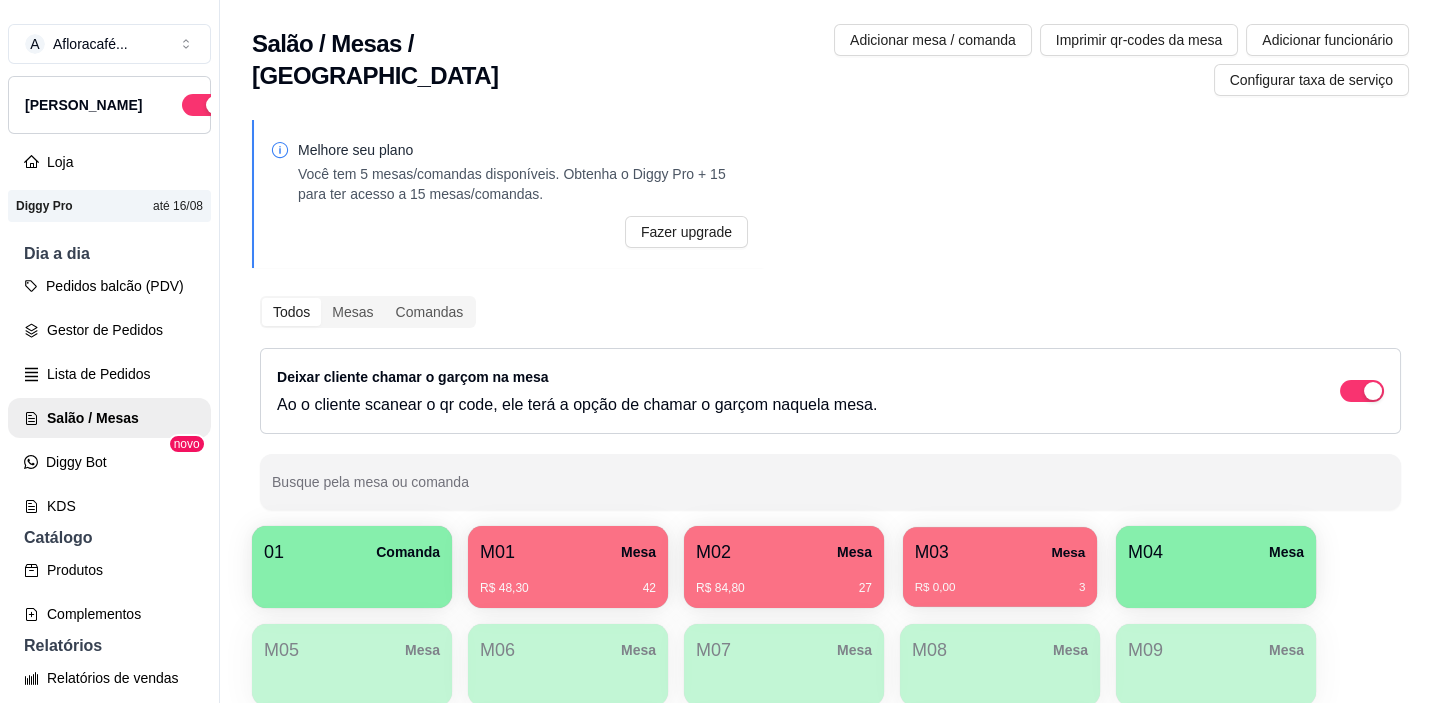 click on "R$ 0,00 3" at bounding box center (1000, 580) 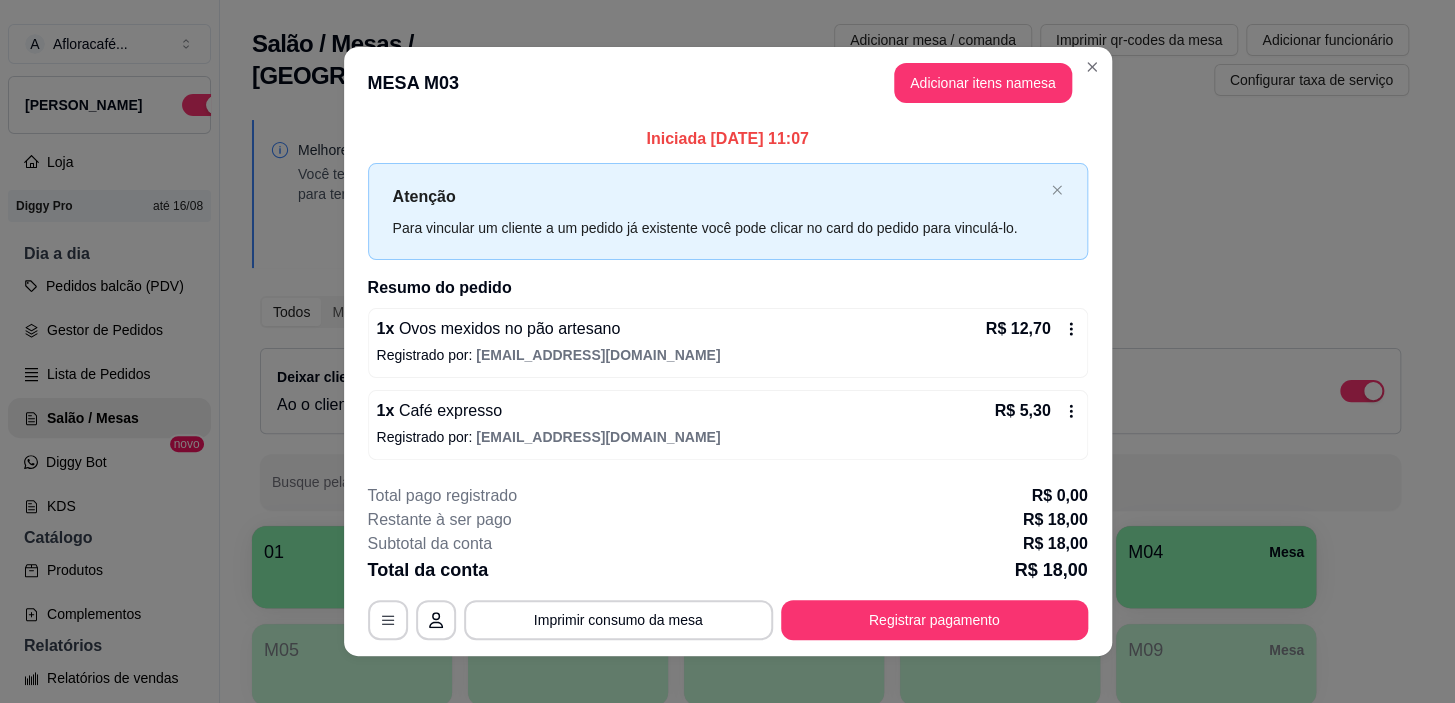 scroll, scrollTop: 17, scrollLeft: 0, axis: vertical 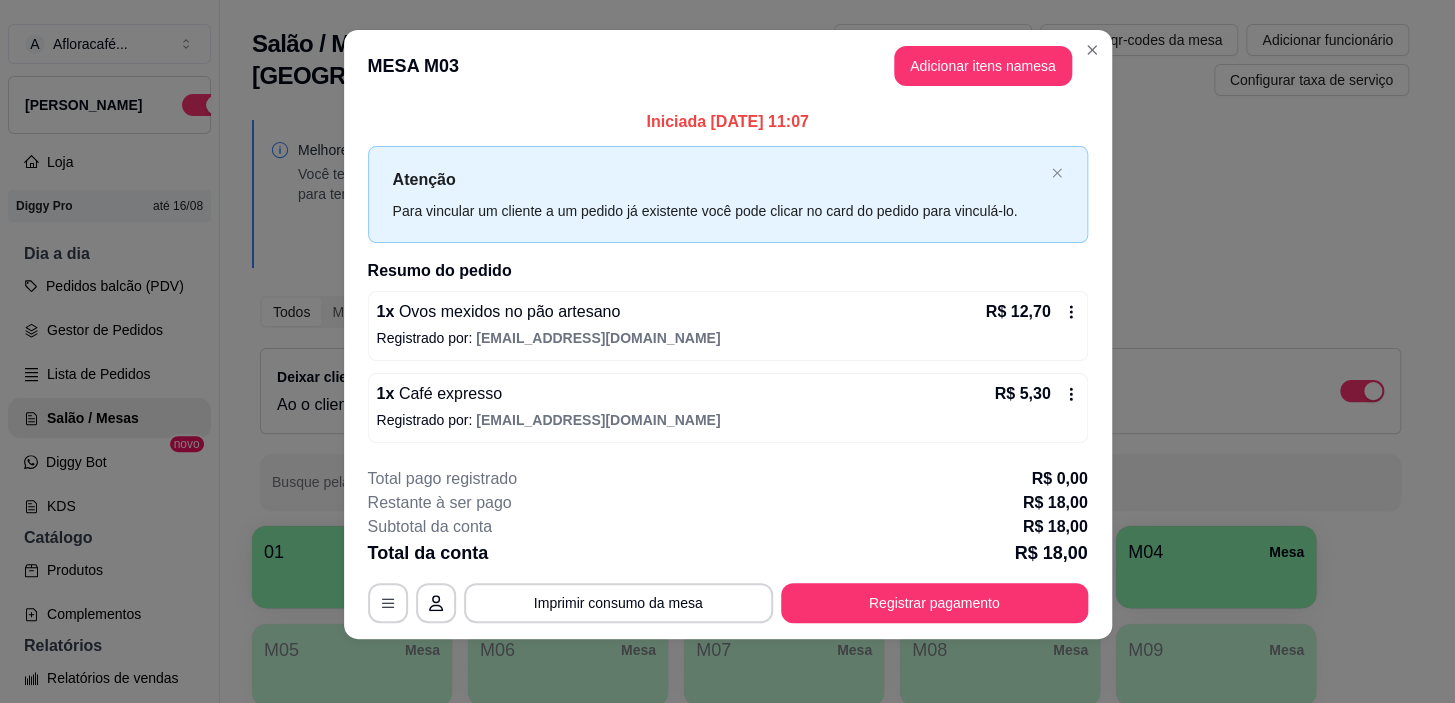 click on "**********" at bounding box center (727, 351) 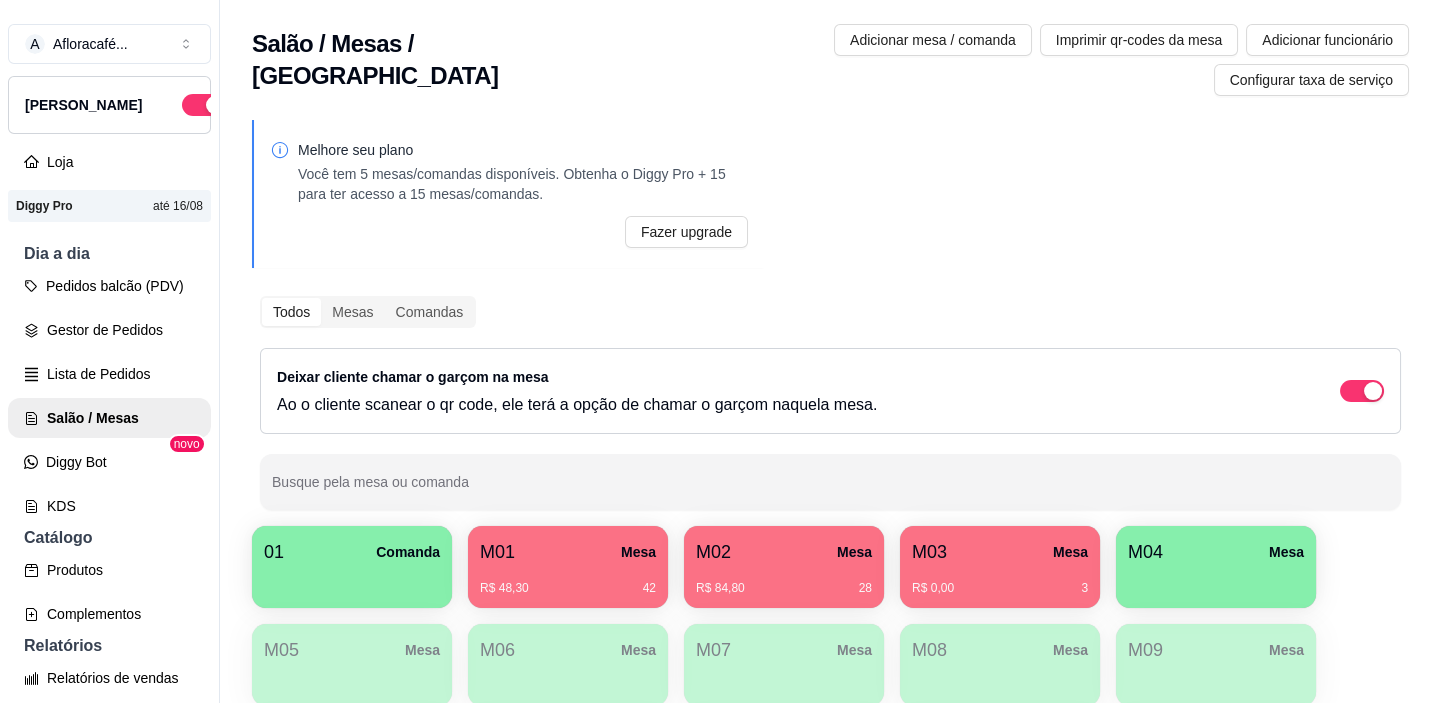 click on "R$ 84,80 28" at bounding box center (784, 581) 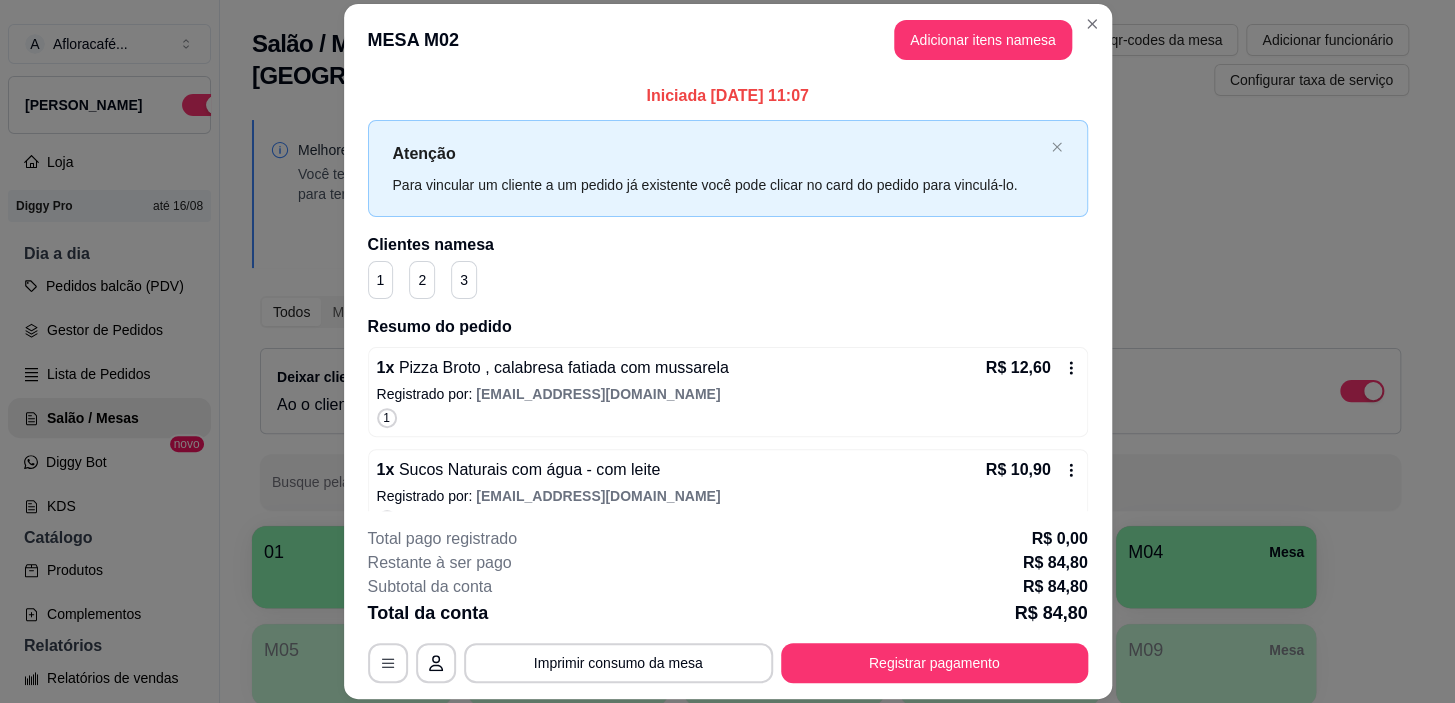 scroll, scrollTop: 60, scrollLeft: 0, axis: vertical 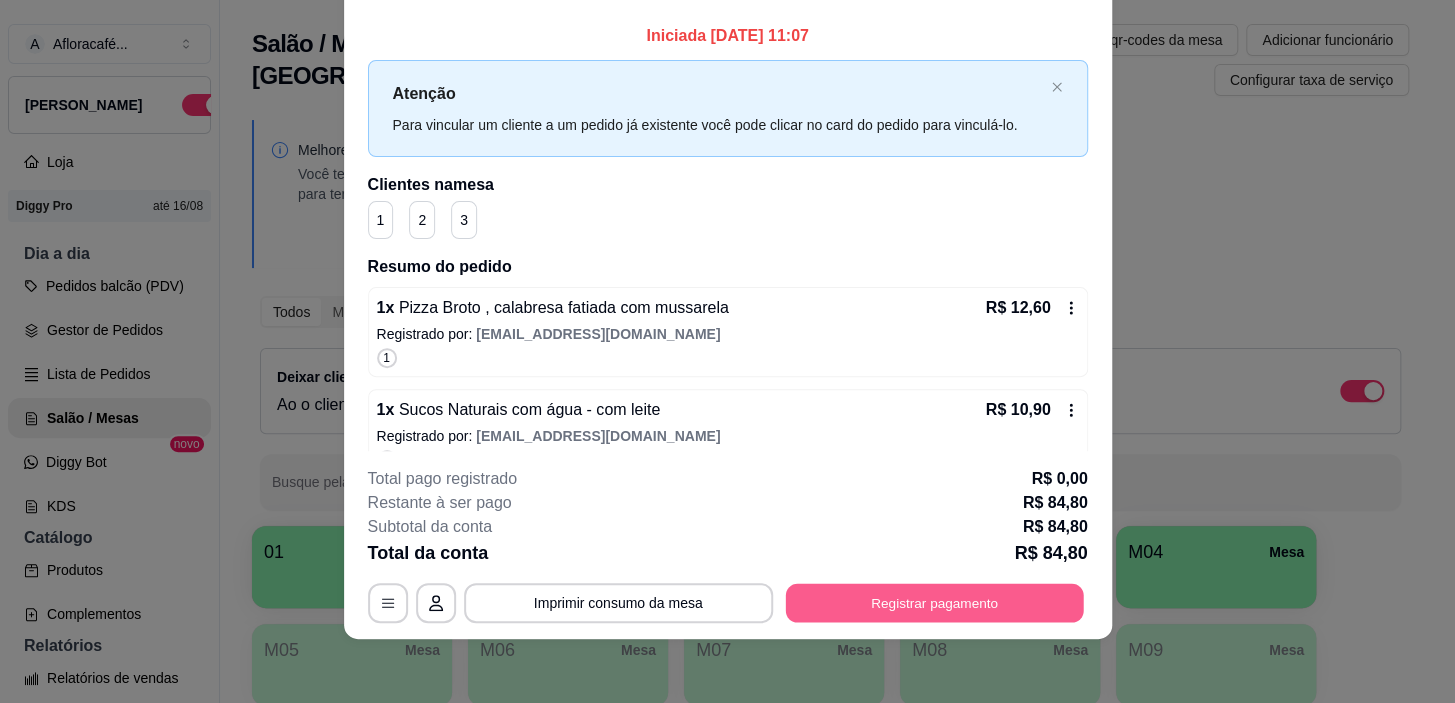 click on "Registrar pagamento" at bounding box center (934, 603) 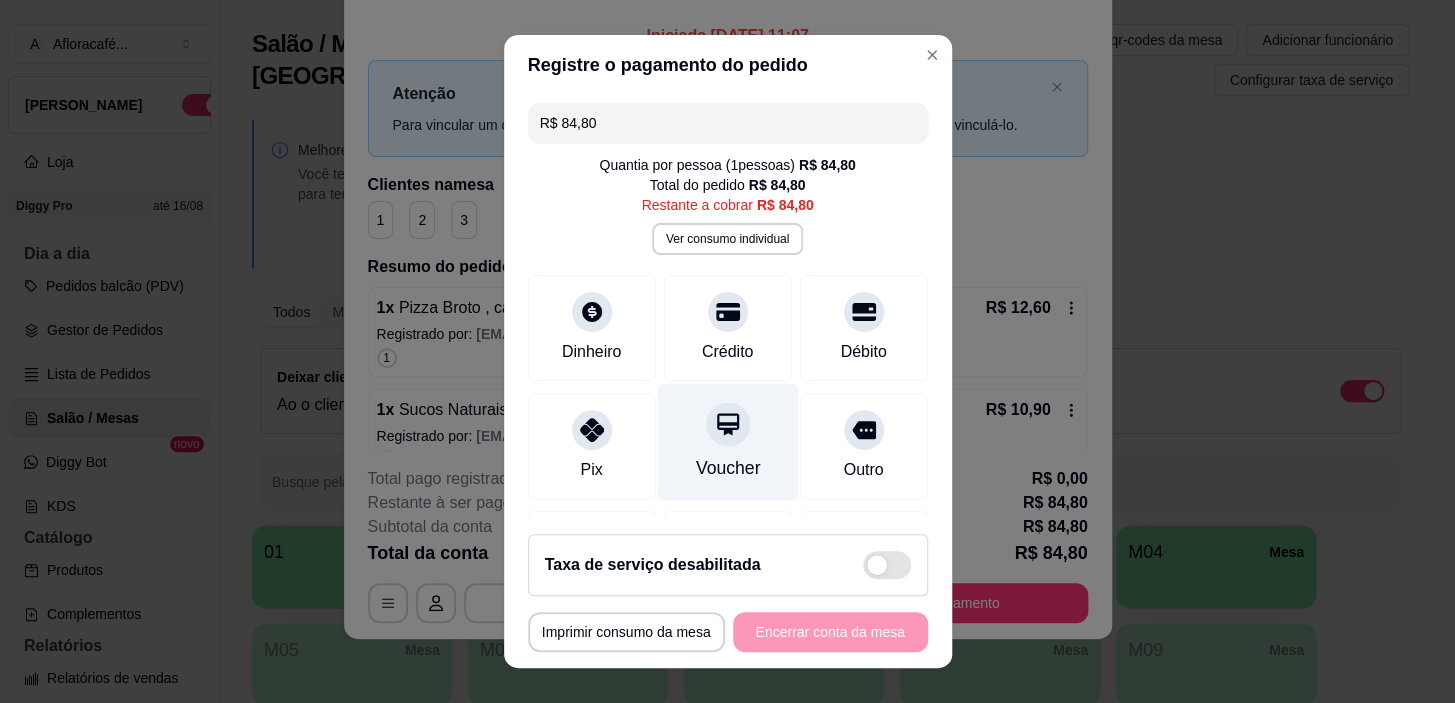 scroll, scrollTop: 130, scrollLeft: 0, axis: vertical 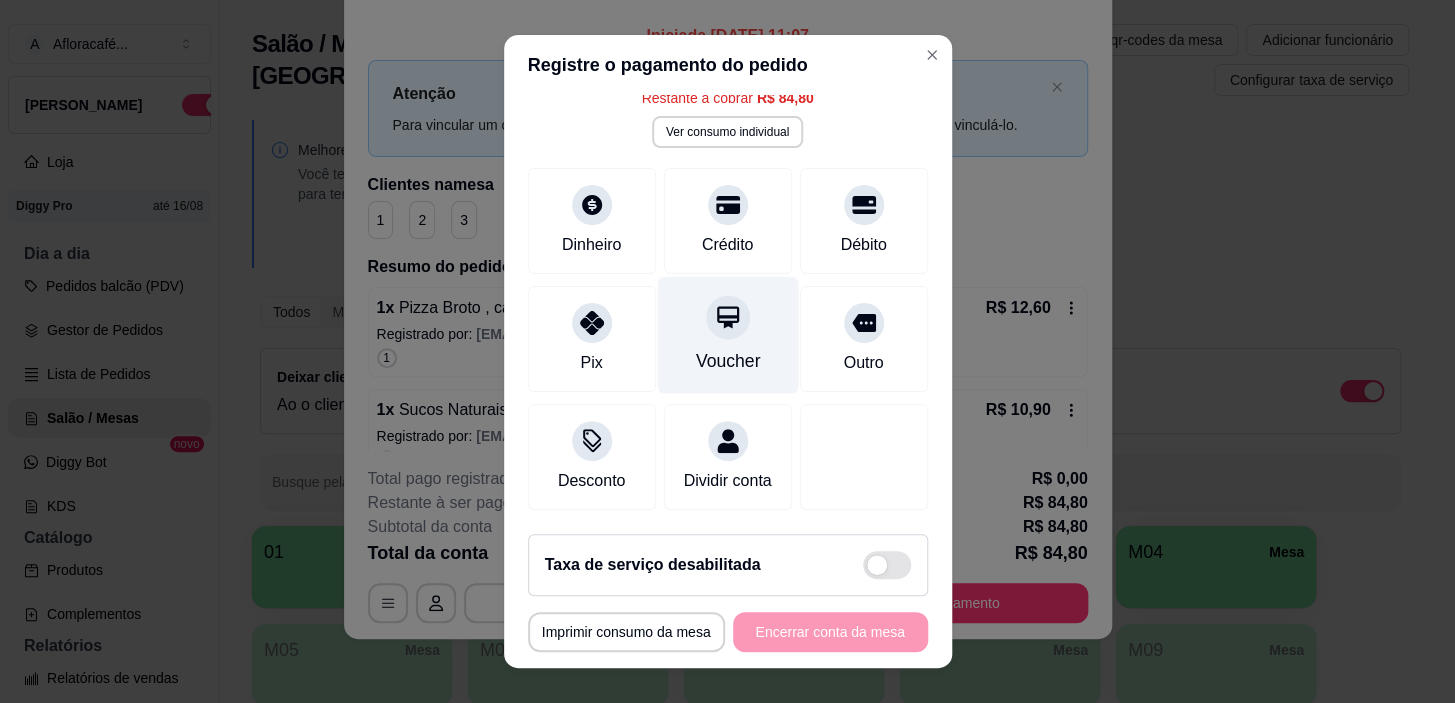 click on "Voucher" at bounding box center [727, 335] 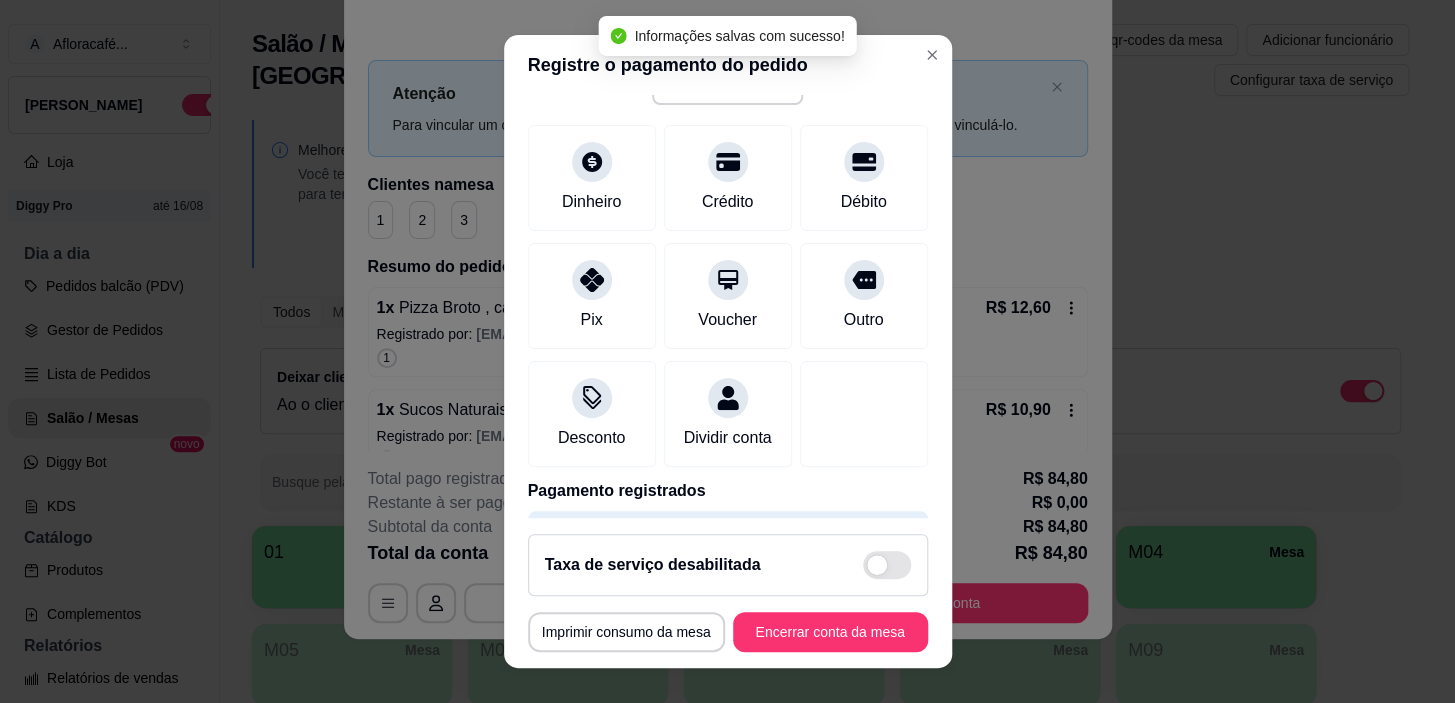 type on "R$ 0,00" 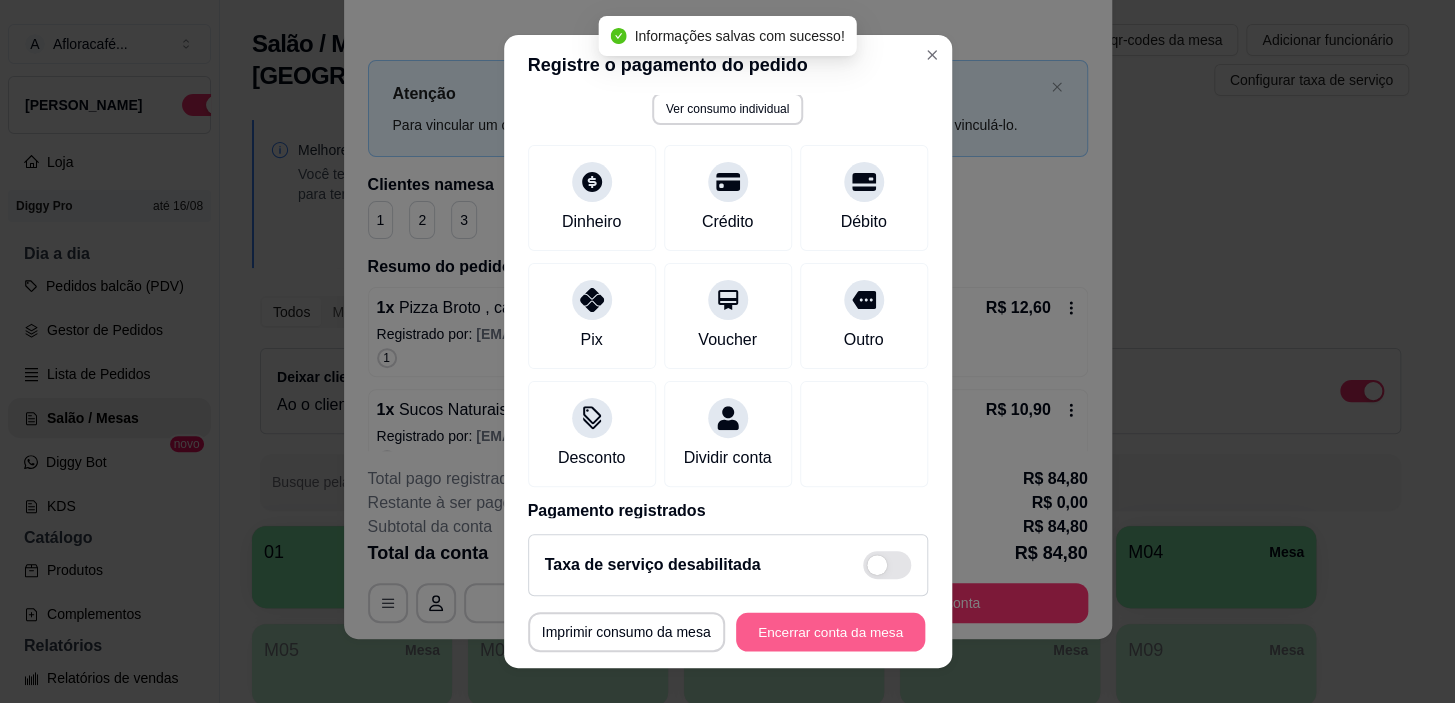 click on "Encerrar conta da mesa" at bounding box center [830, 631] 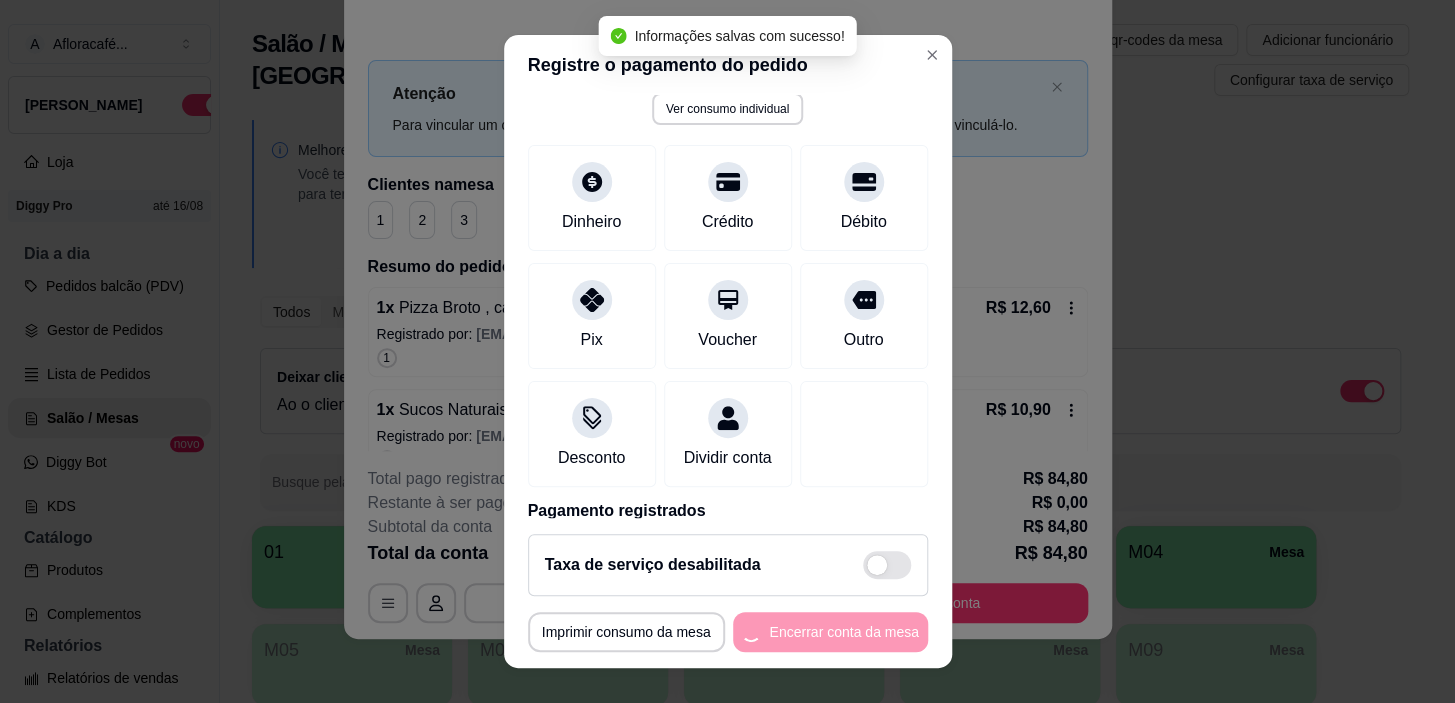 scroll, scrollTop: 0, scrollLeft: 0, axis: both 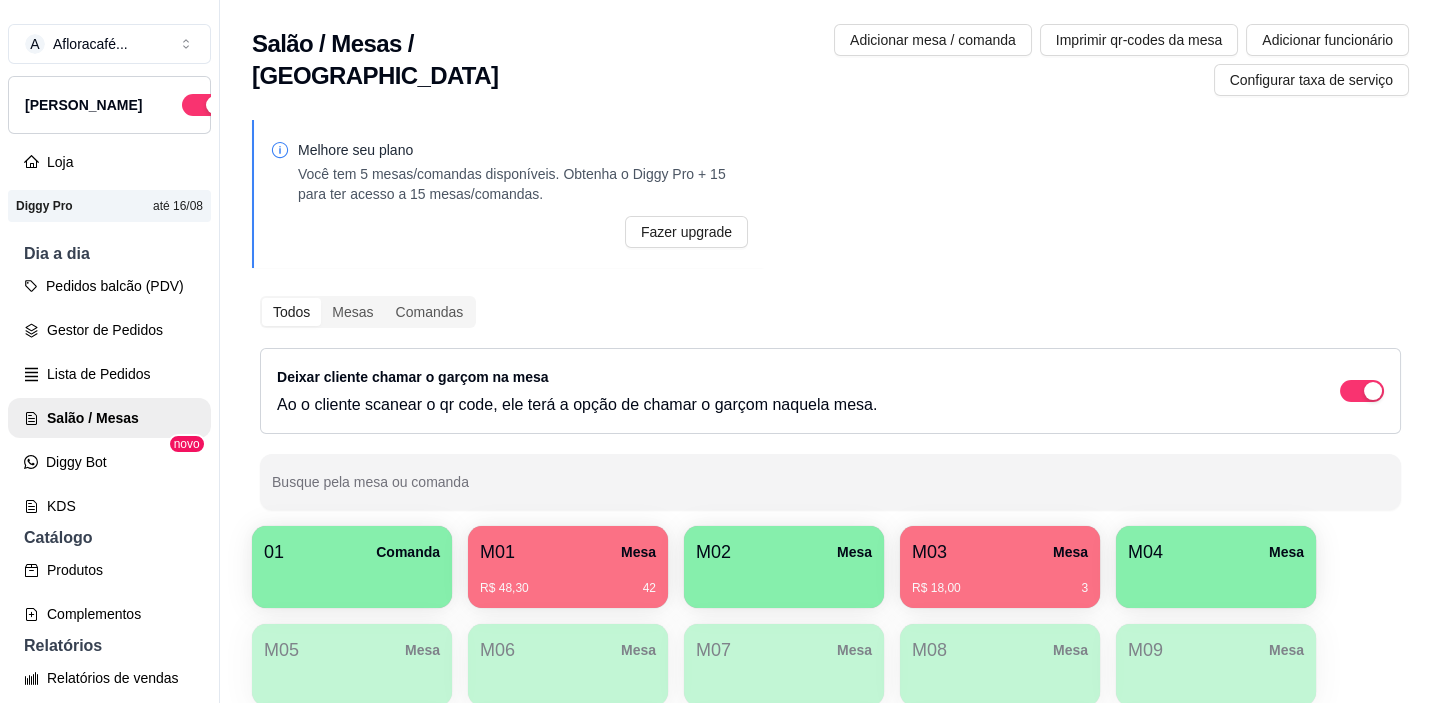 type 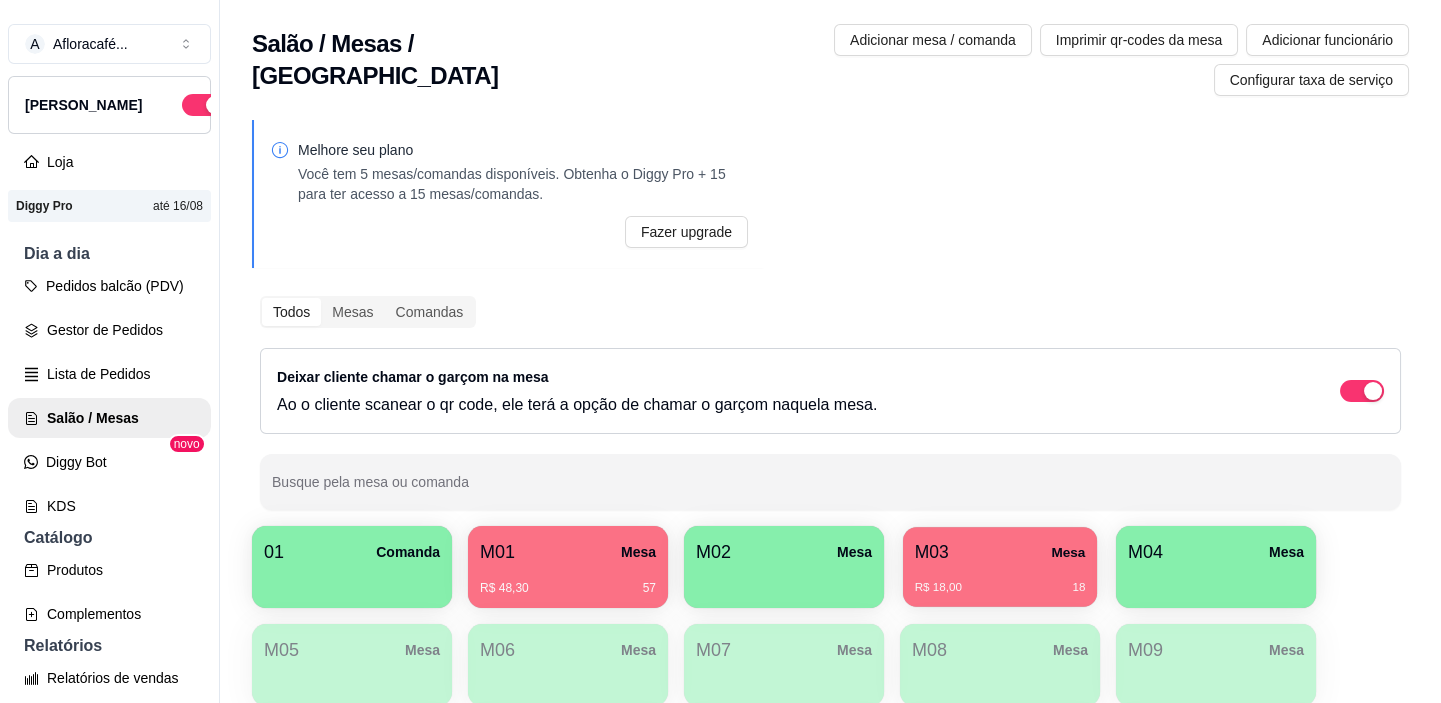 click on "M03 Mesa" at bounding box center [1000, 552] 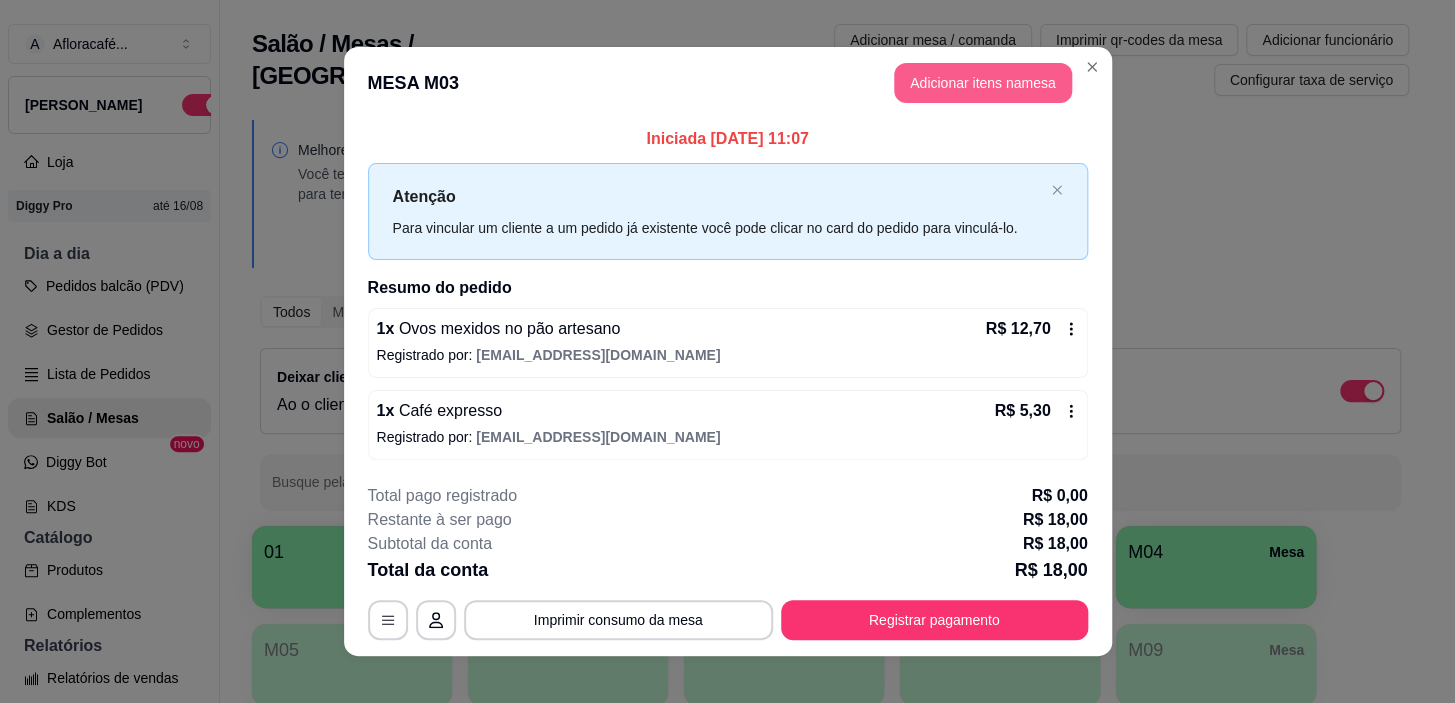click on "Adicionar itens na  mesa" at bounding box center [983, 83] 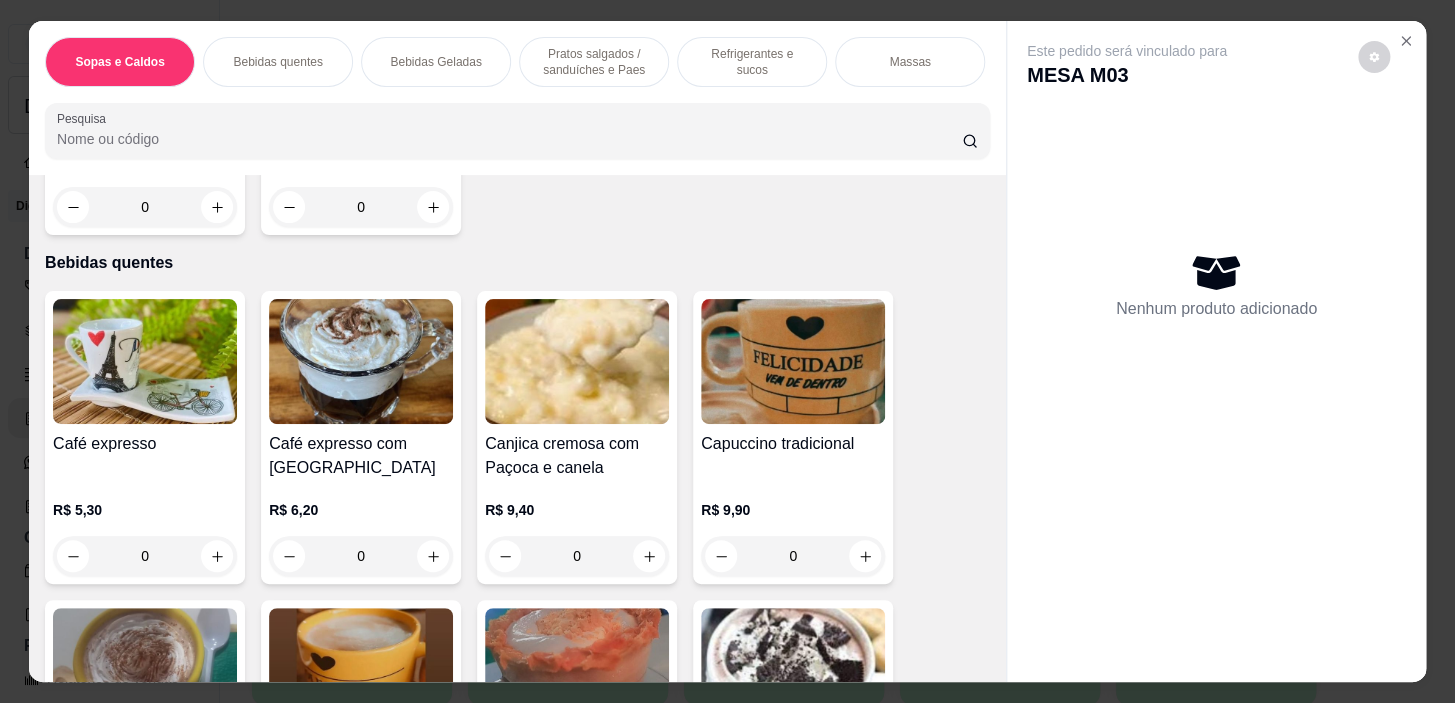 scroll, scrollTop: 636, scrollLeft: 0, axis: vertical 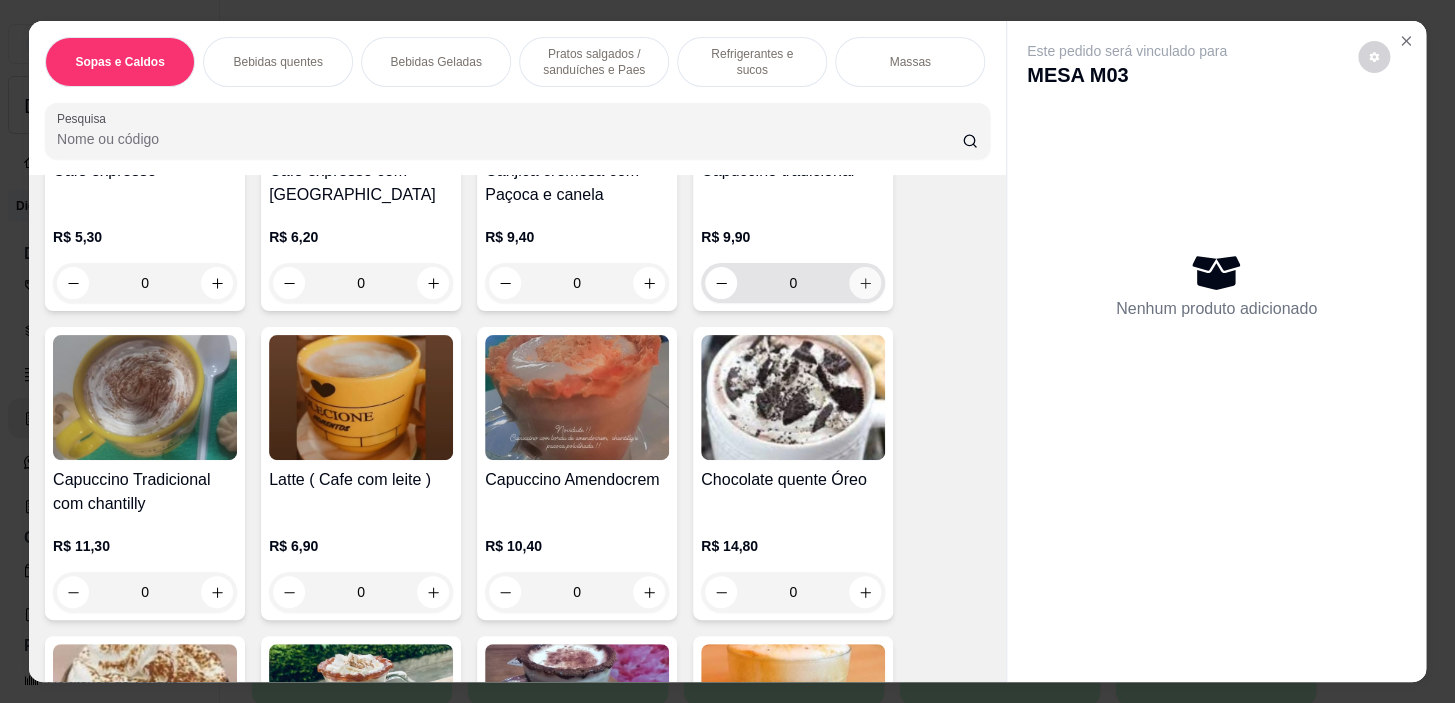 click at bounding box center [865, 283] 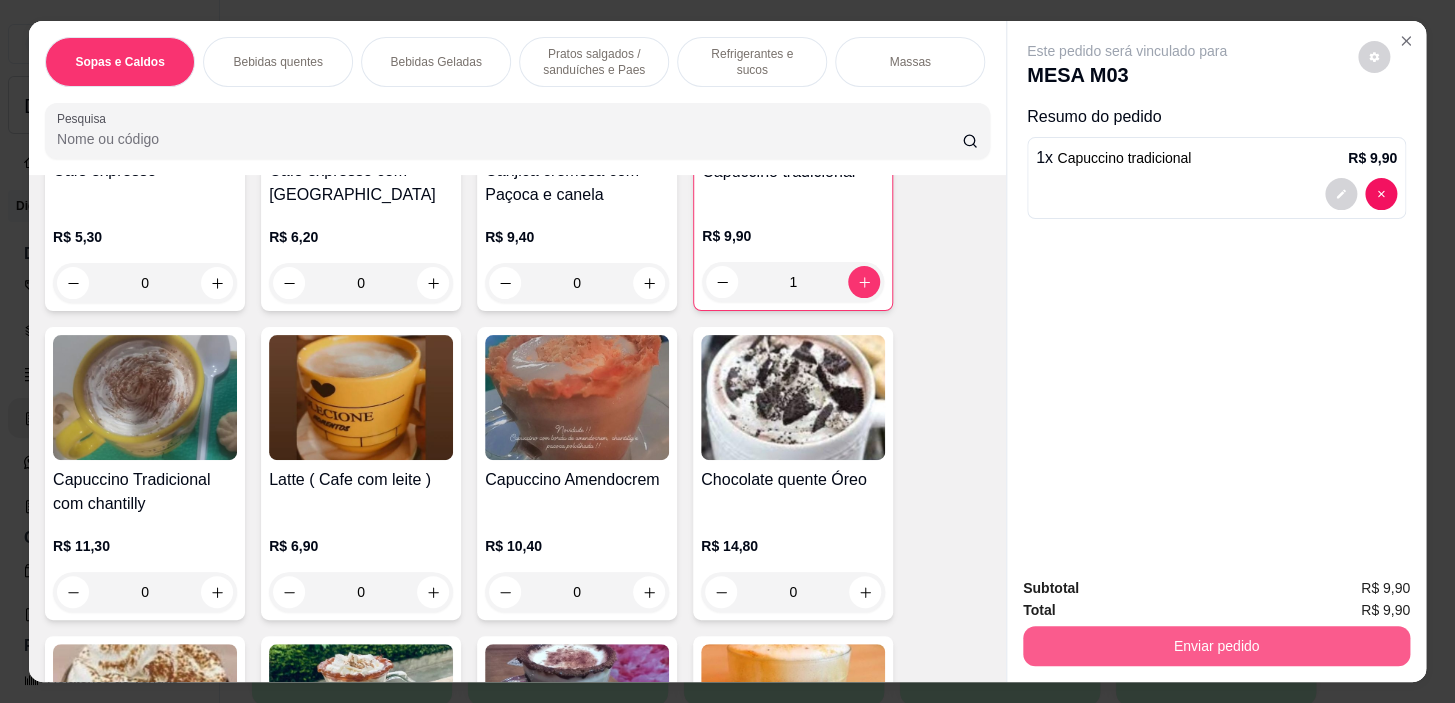 click on "Enviar pedido" at bounding box center (1216, 646) 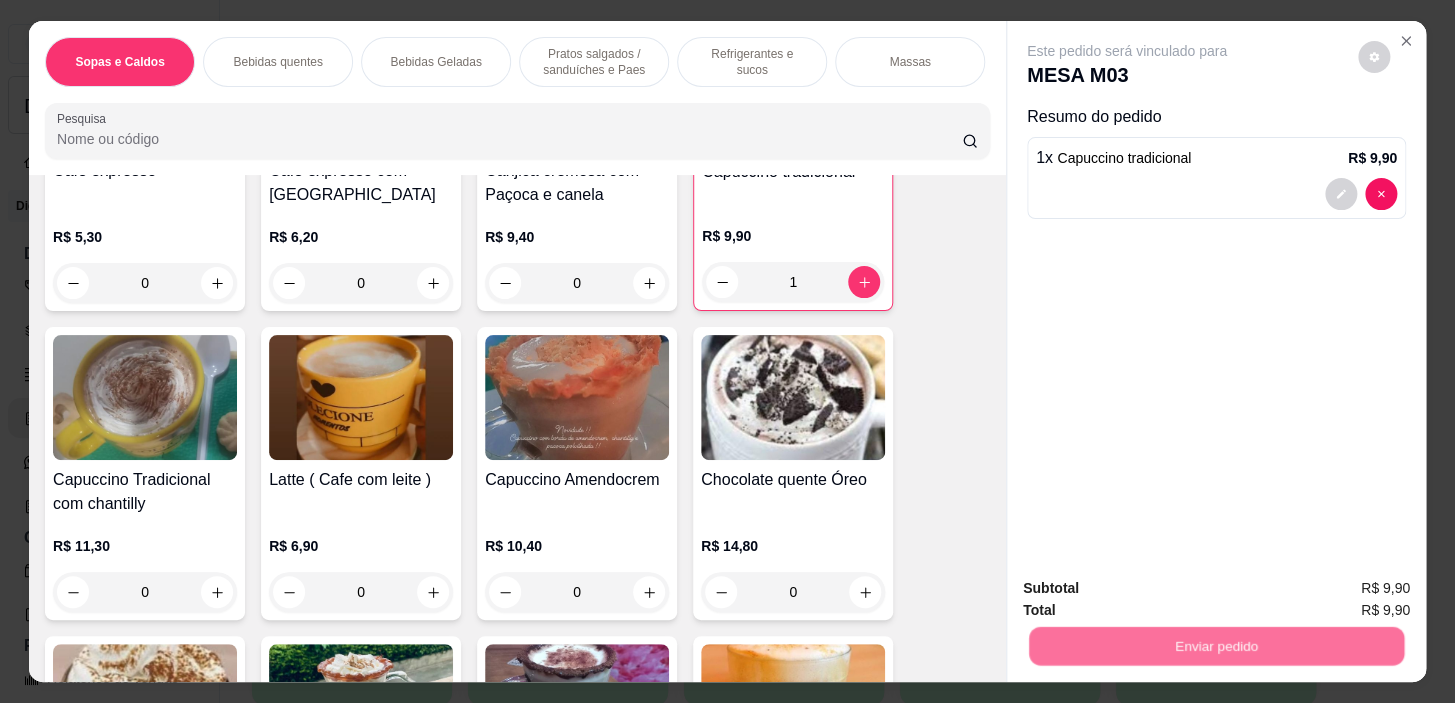 click on "Não registrar e enviar pedido" at bounding box center [1150, 589] 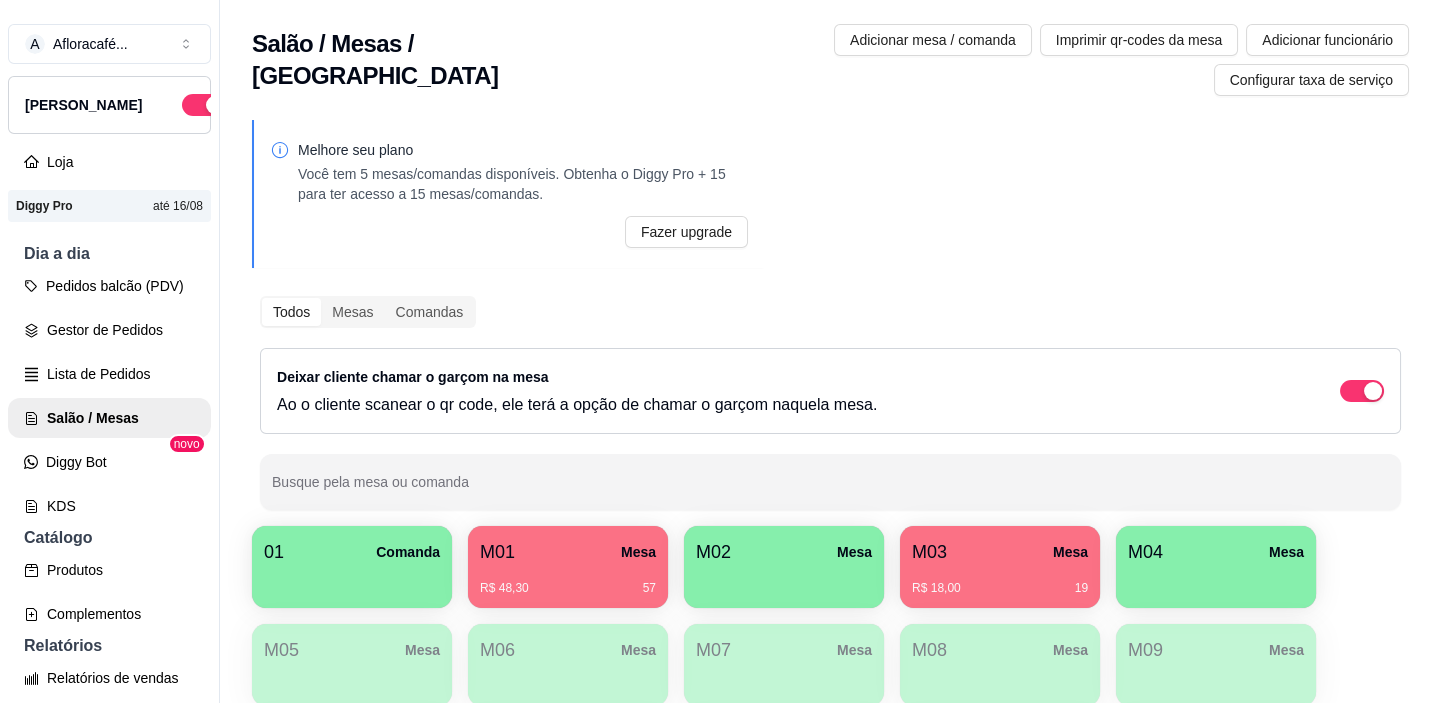 click on "01 Comanda M01 Mesa R$ 48,30 57 M02 Mesa M03 Mesa R$ 18,00 19 M04 Mesa M05 Mesa M06 Mesa M07 Mesa M08 Mesa M09 Mesa M10 Mesa M11 Mesa M12 Mesa M13 Mesa M14 Mesa sara Mesa" at bounding box center (830, 714) 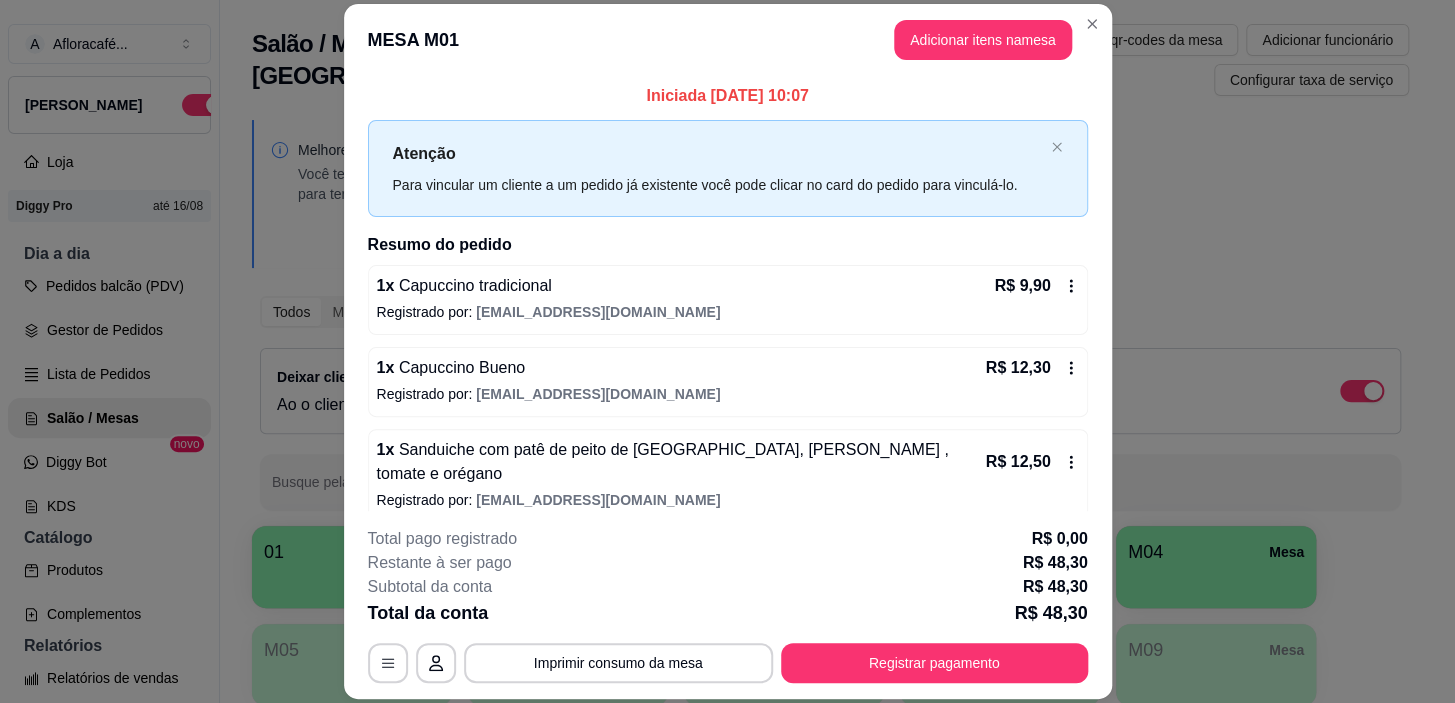 scroll, scrollTop: 76, scrollLeft: 0, axis: vertical 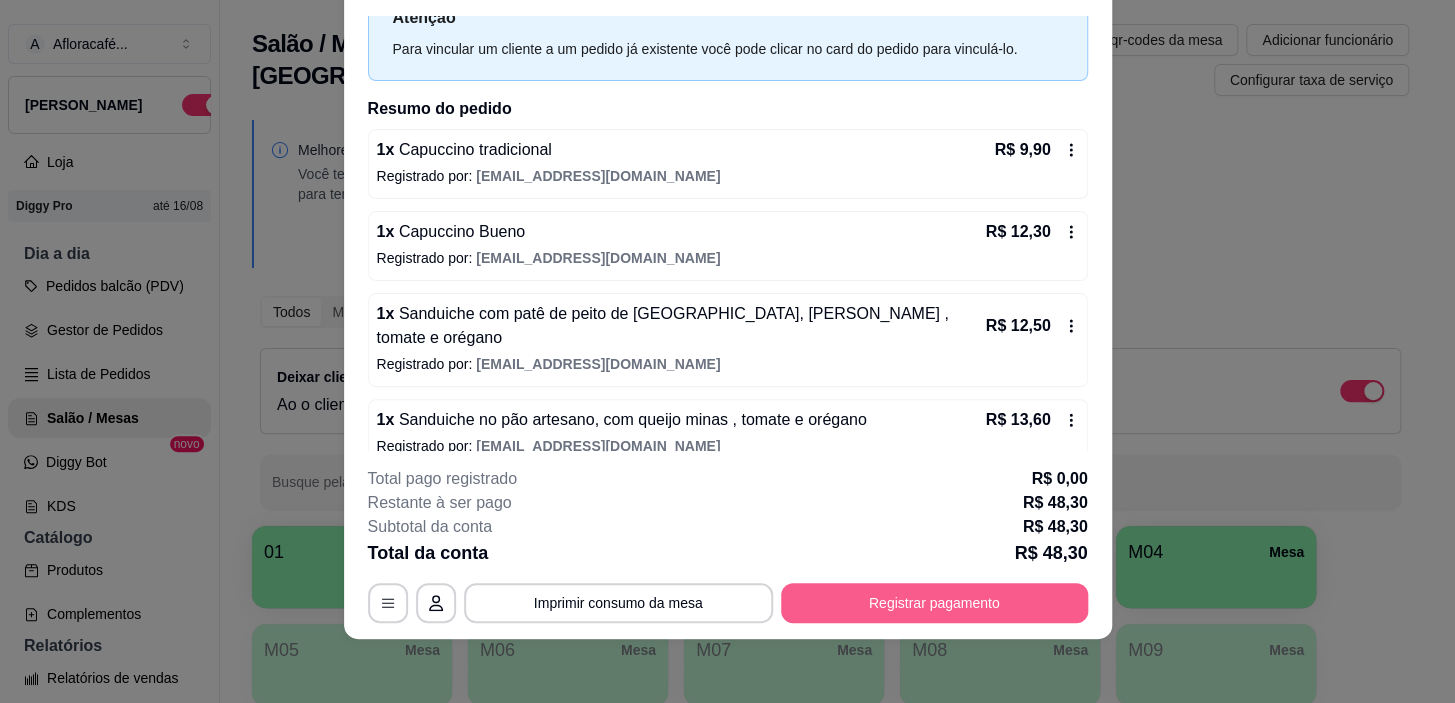 click on "Registrar pagamento" at bounding box center [934, 603] 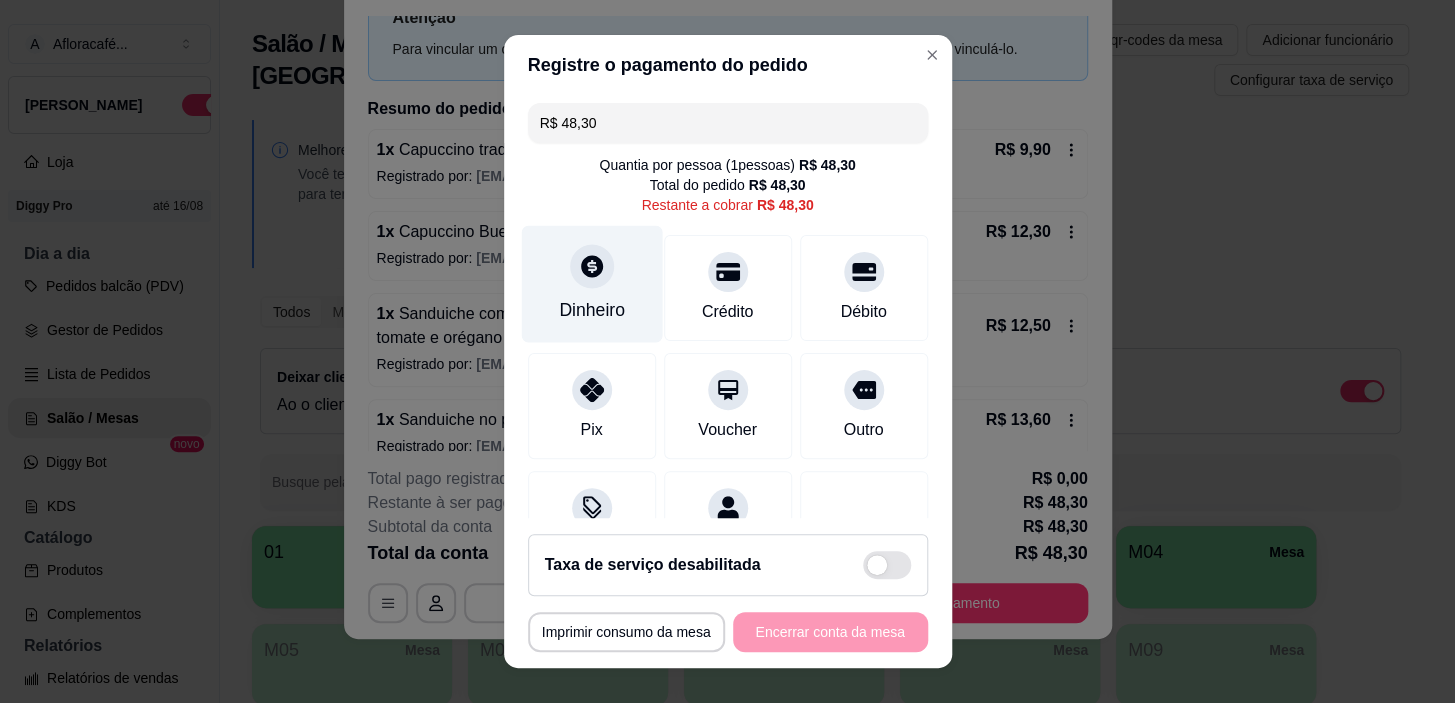 click on "Dinheiro" at bounding box center (592, 310) 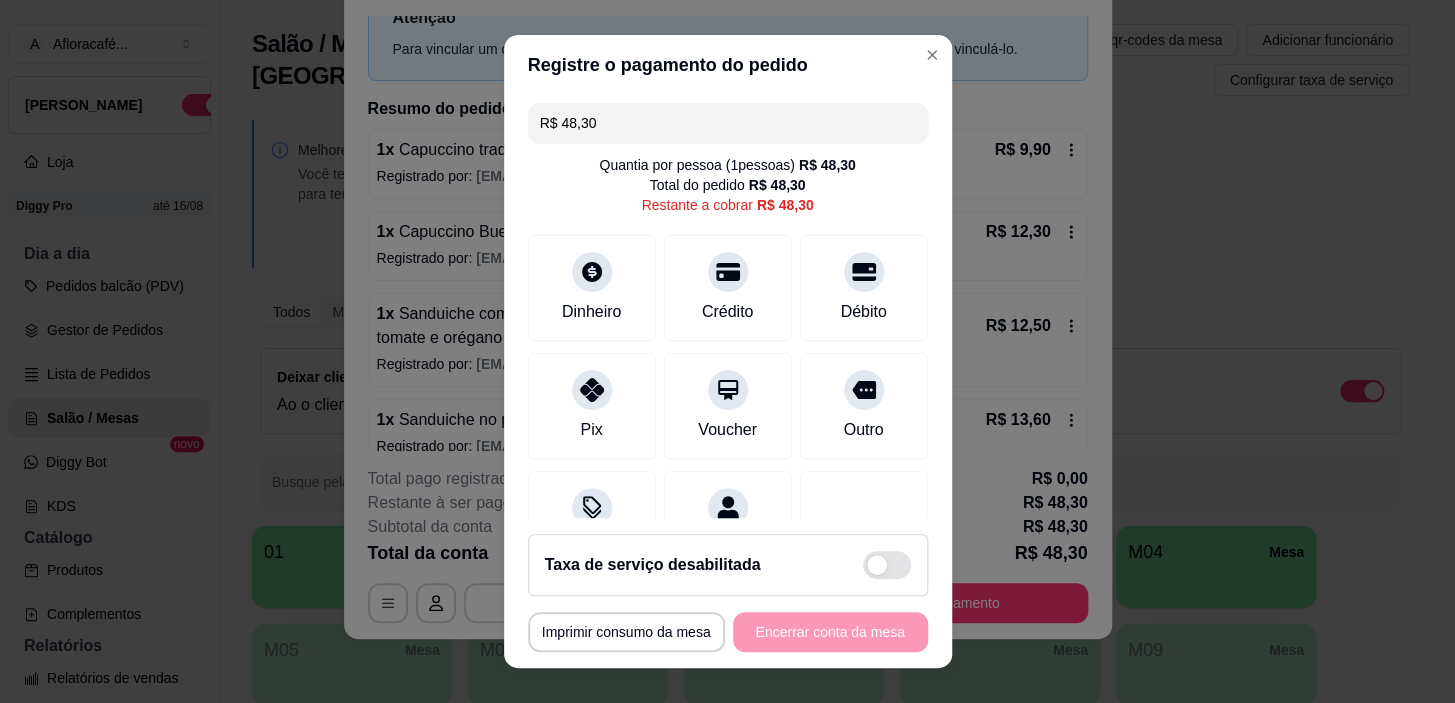 click on "R$ 48,30" at bounding box center [728, 123] 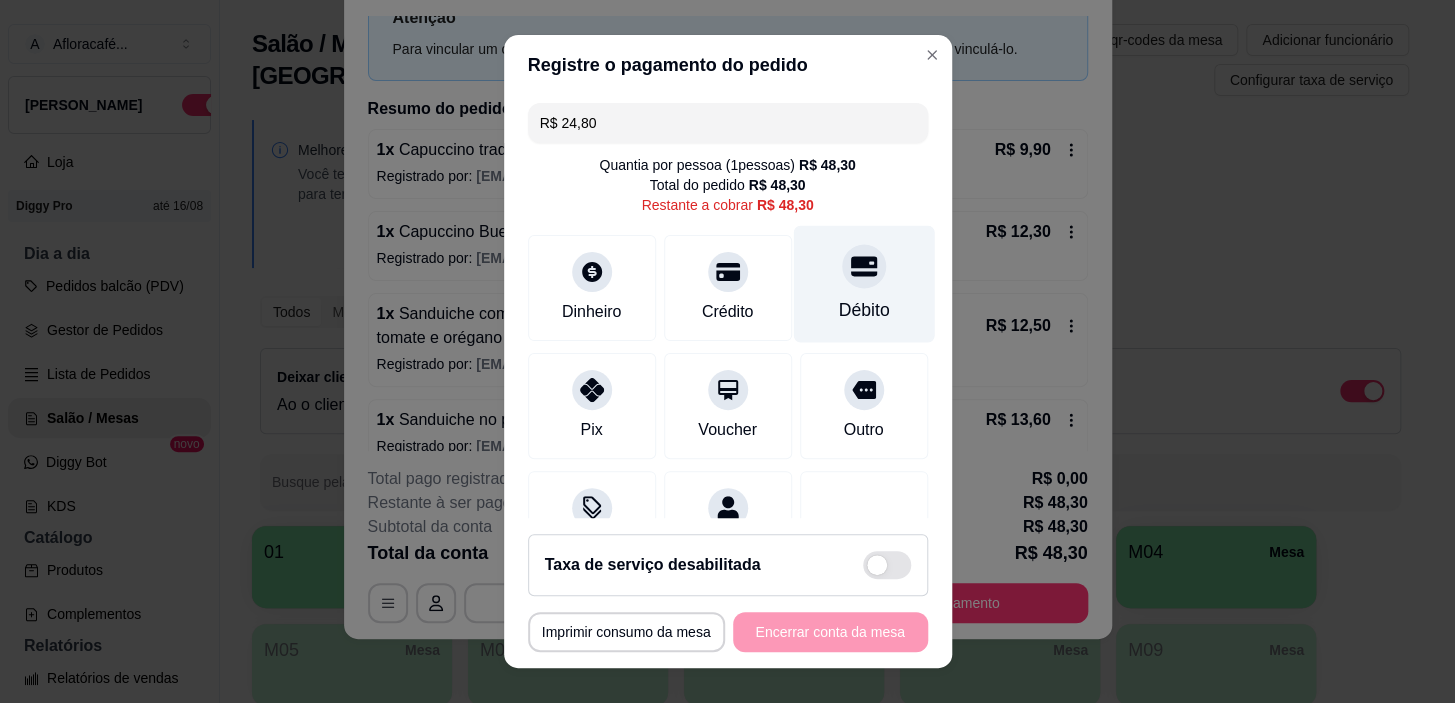 click at bounding box center [864, 267] 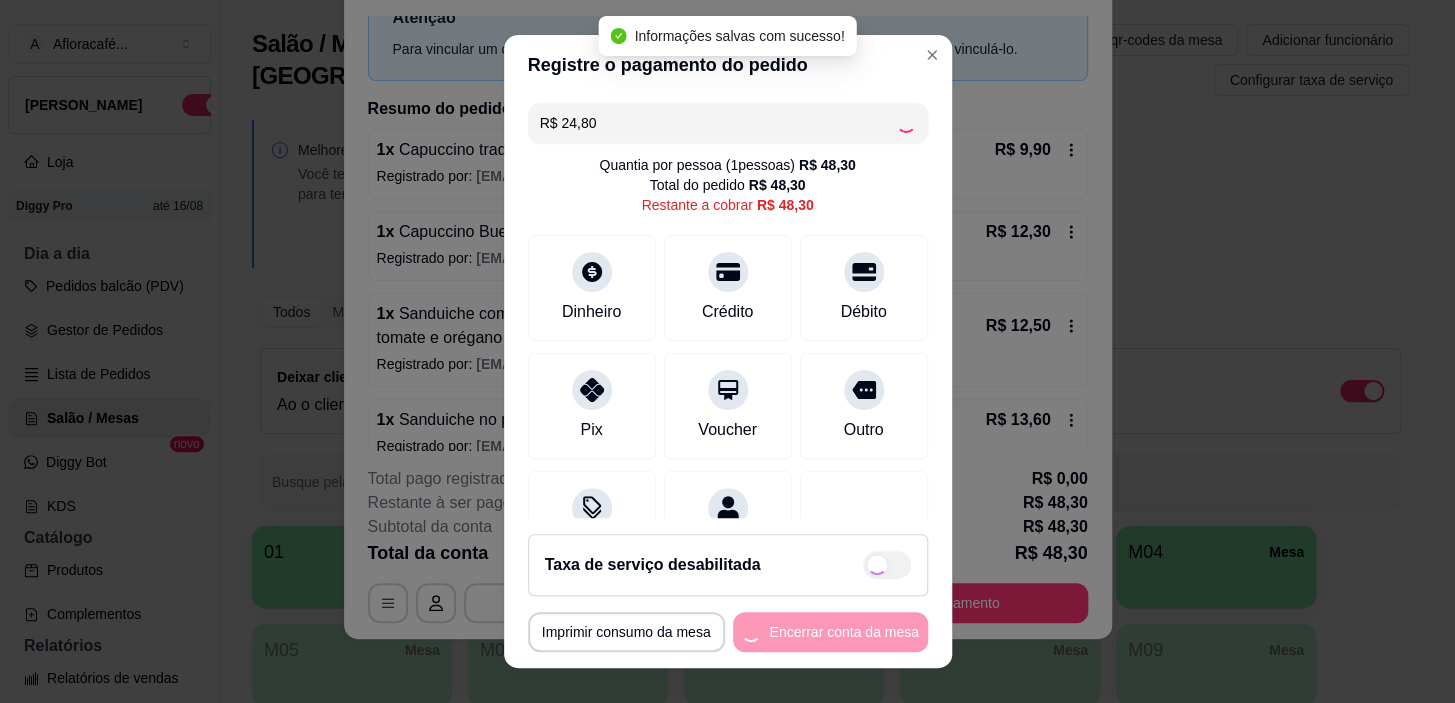 type on "R$ 23,50" 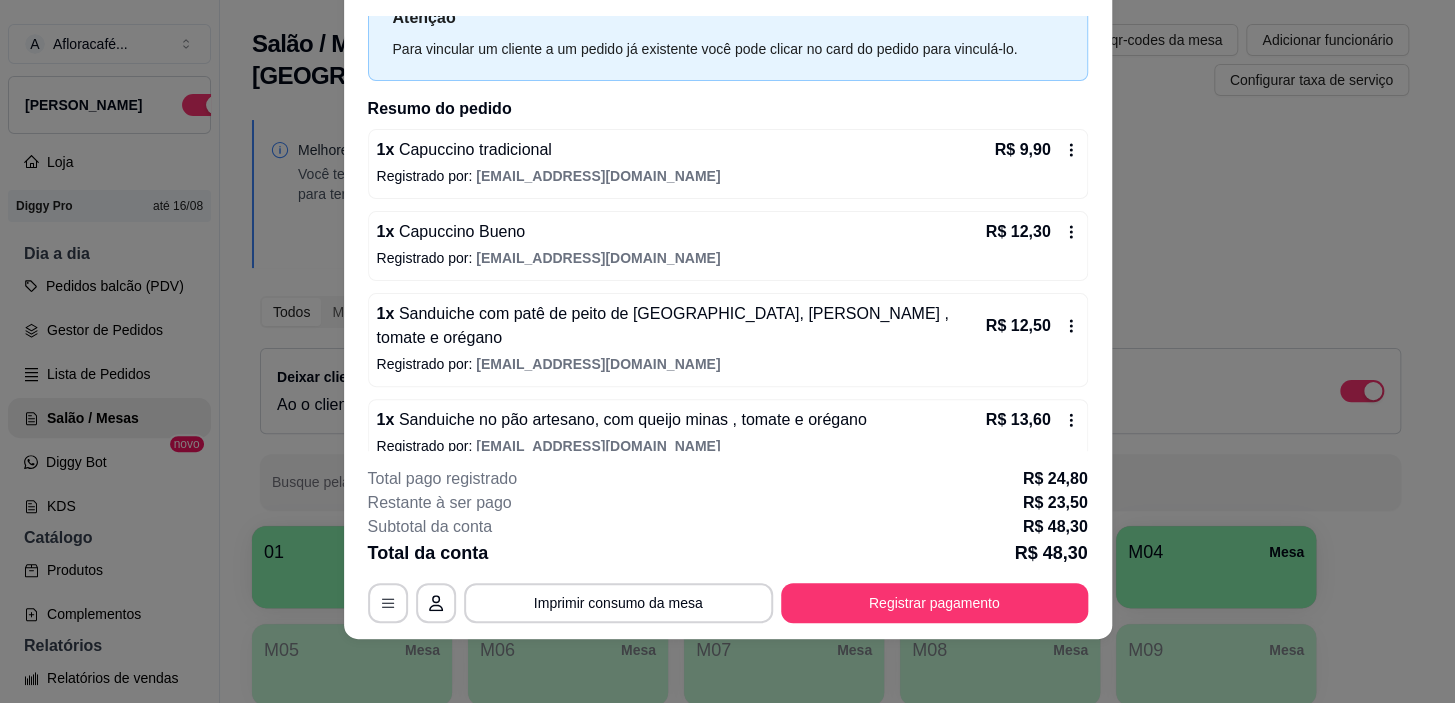 scroll, scrollTop: 0, scrollLeft: 0, axis: both 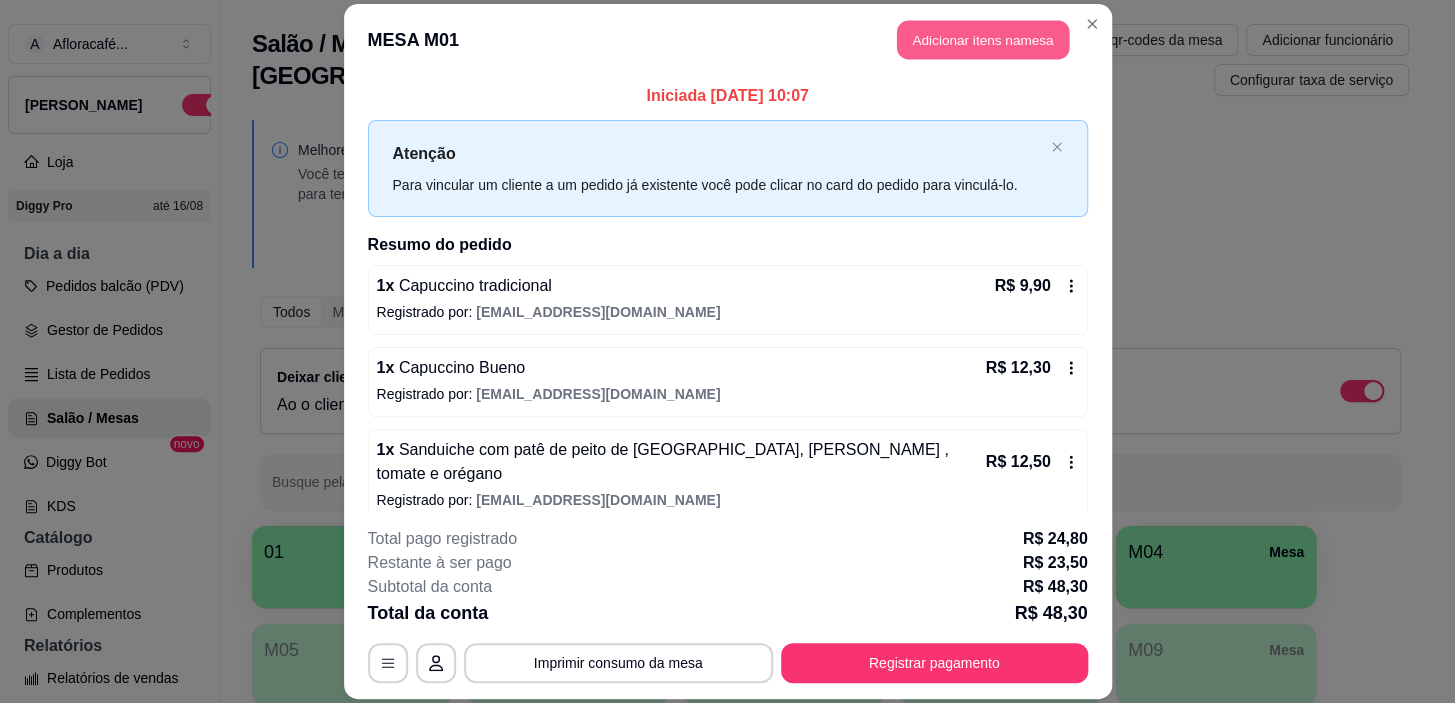 click on "Adicionar itens na  mesa" at bounding box center (983, 39) 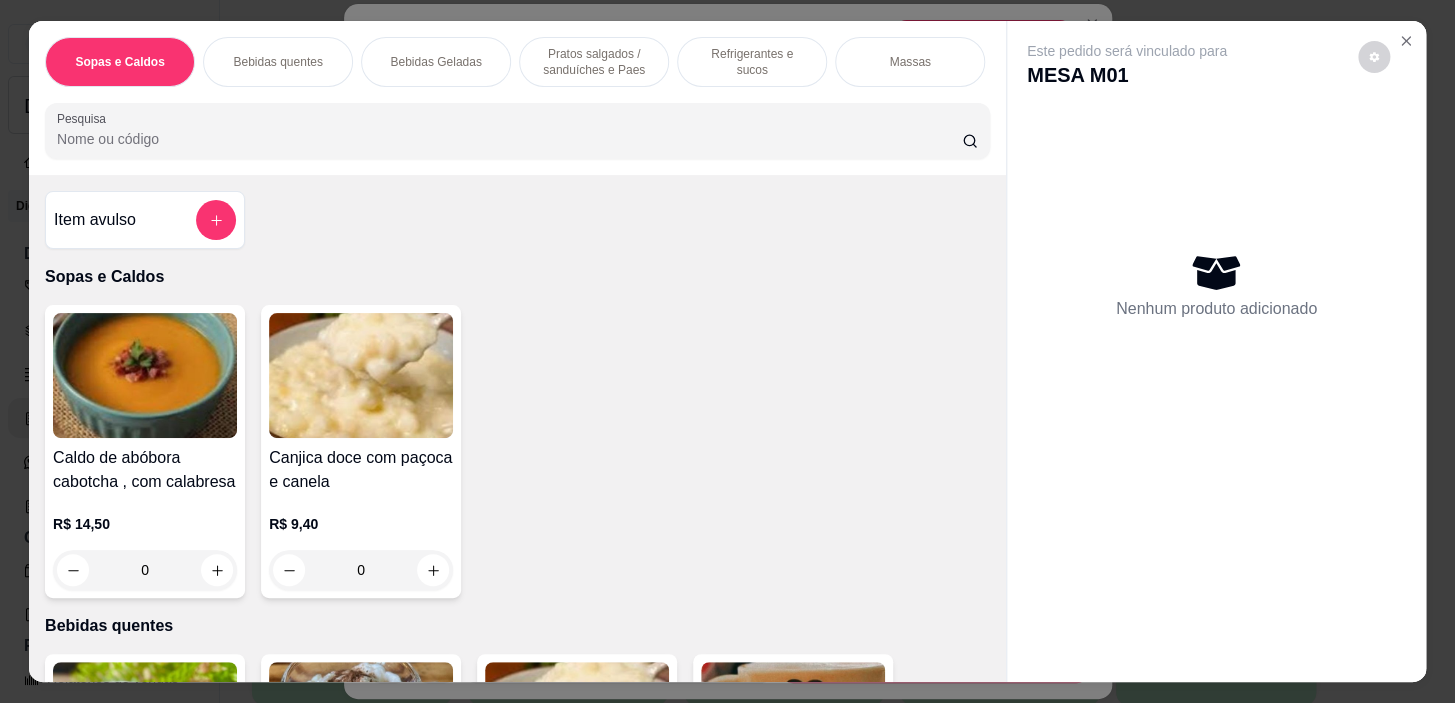click on "Refrigerantes e sucos" at bounding box center (752, 62) 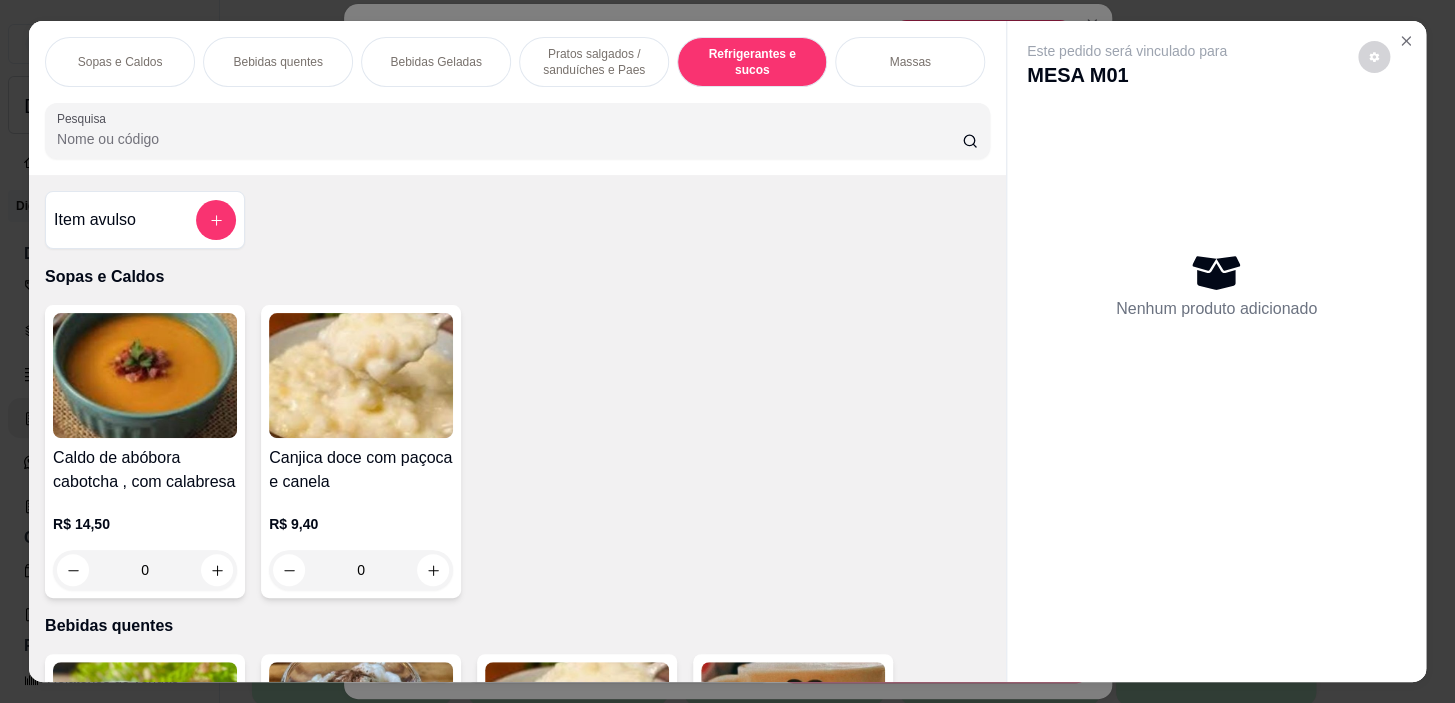 scroll, scrollTop: 8852, scrollLeft: 0, axis: vertical 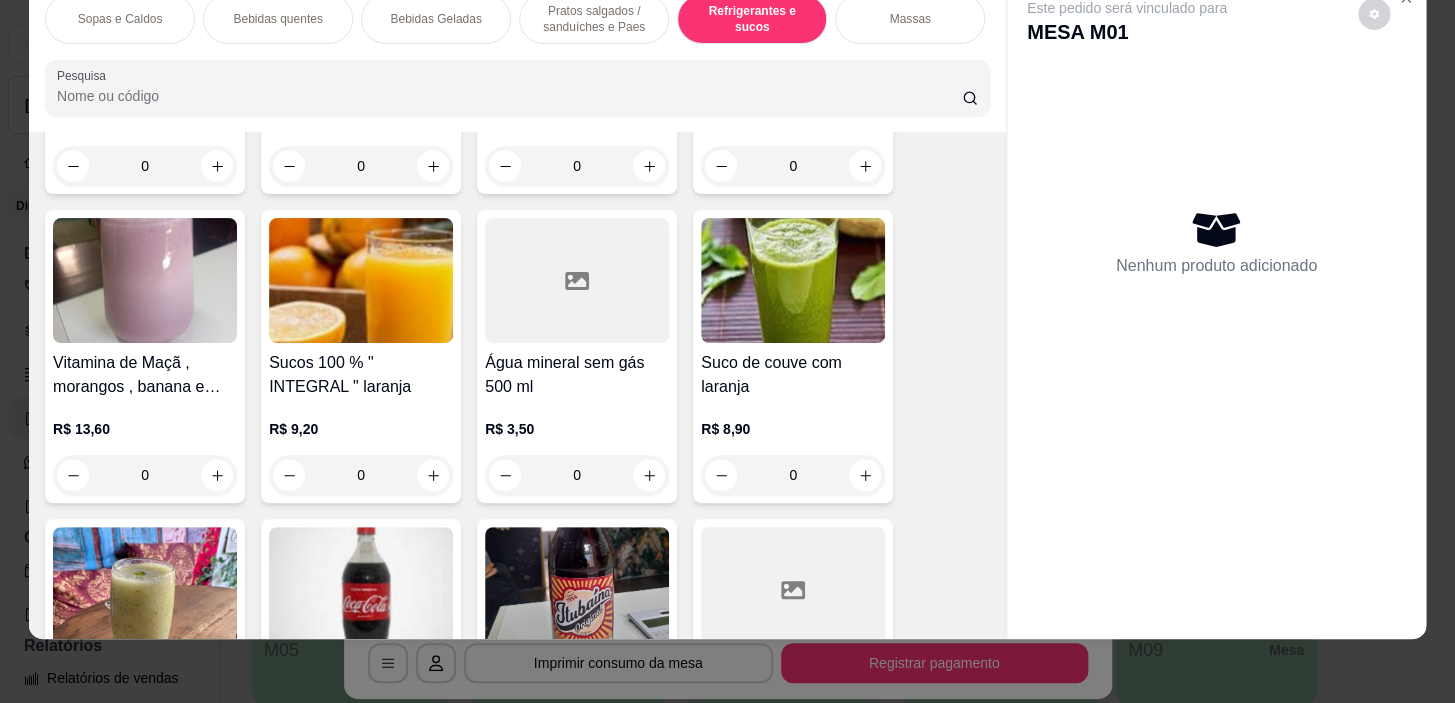 click on "0" at bounding box center [577, 475] 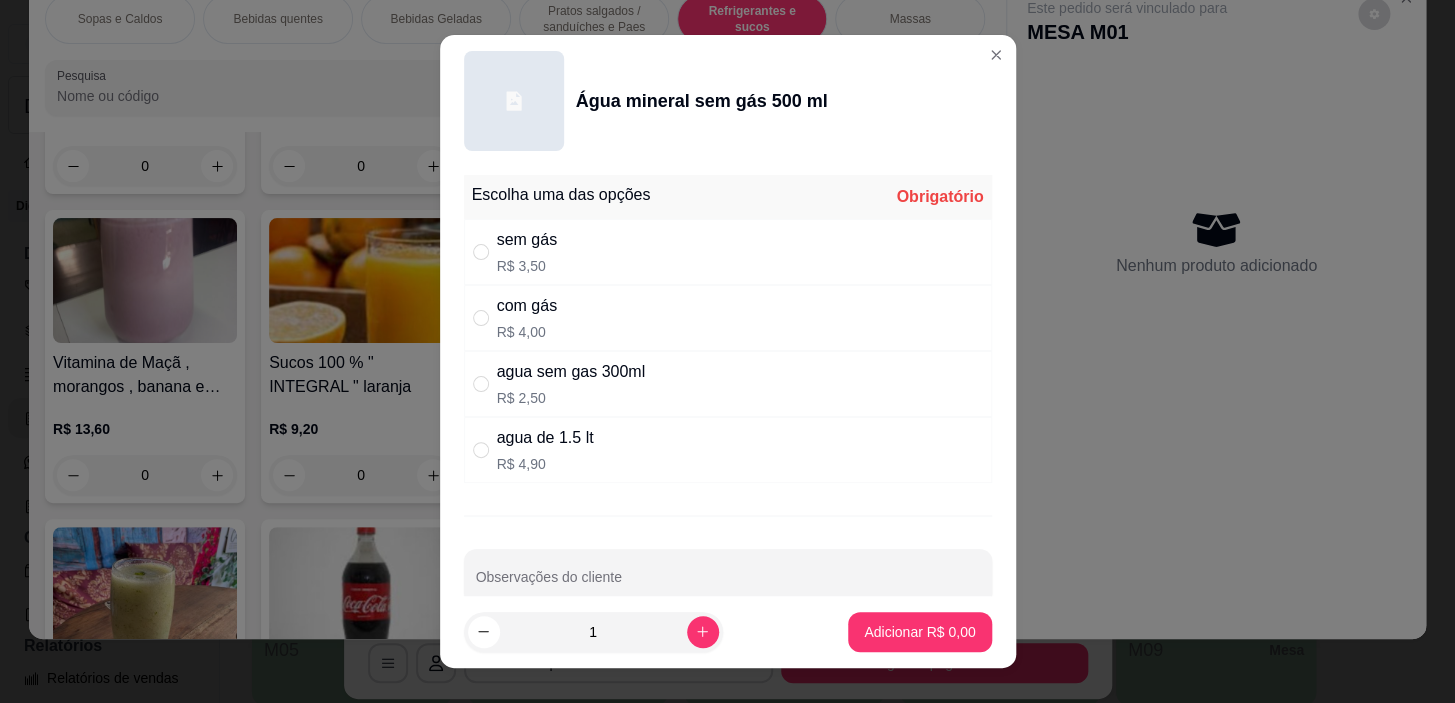click on "sem gás R$ 3,50" at bounding box center [728, 252] 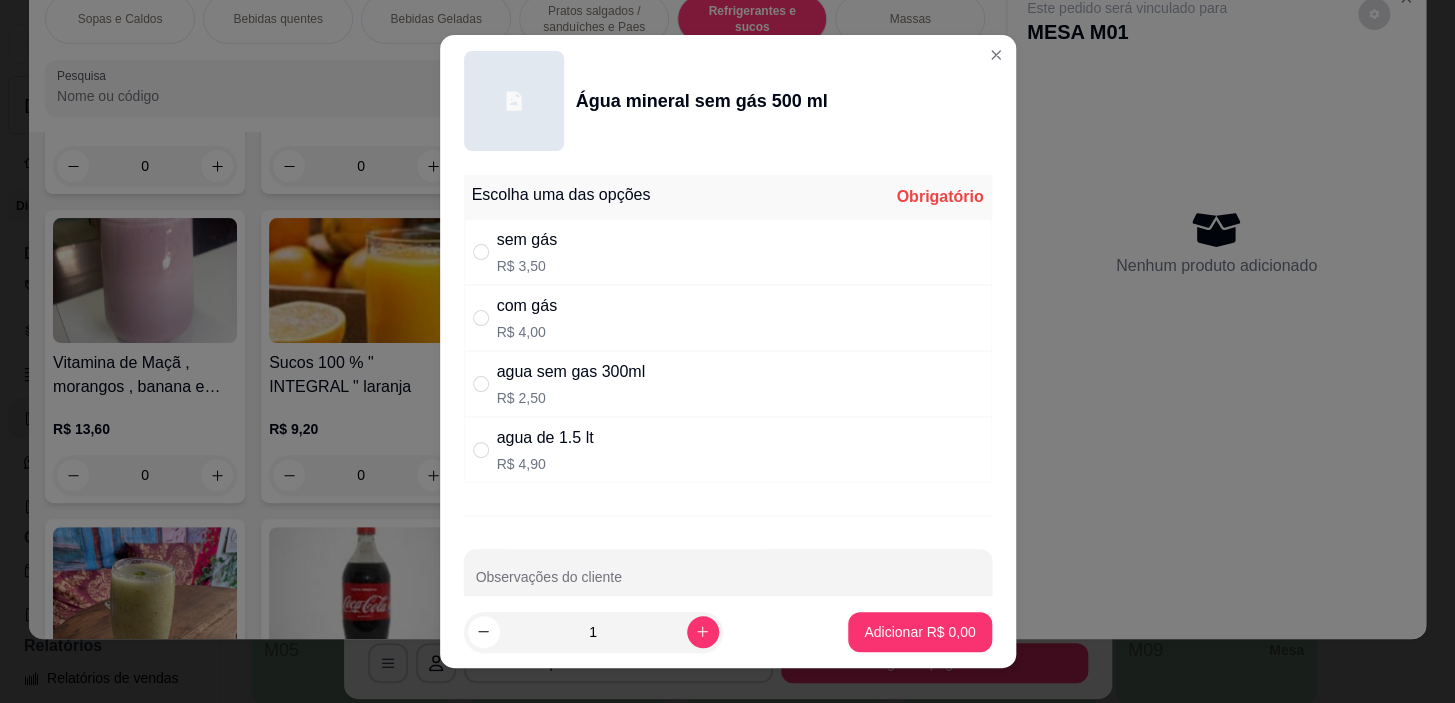 radio on "true" 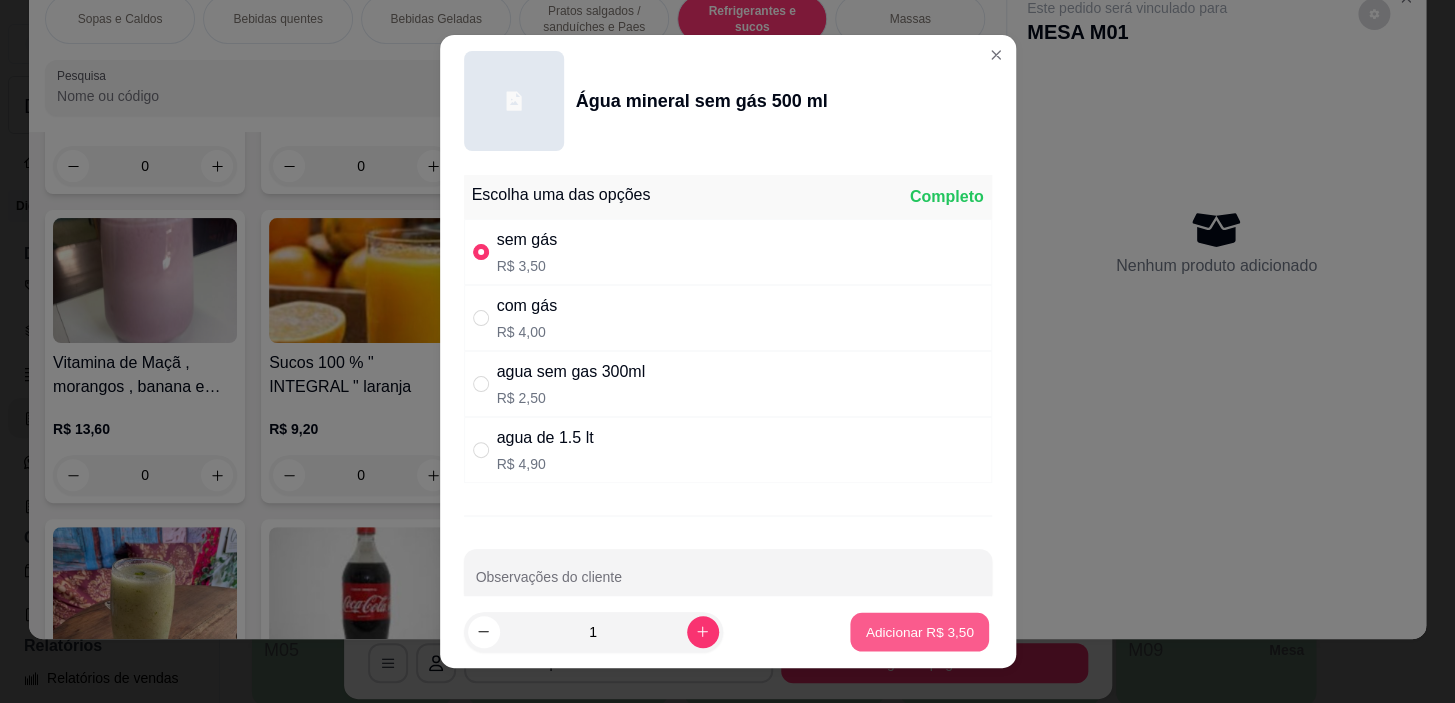 click on "Adicionar   R$ 3,50" at bounding box center [919, 631] 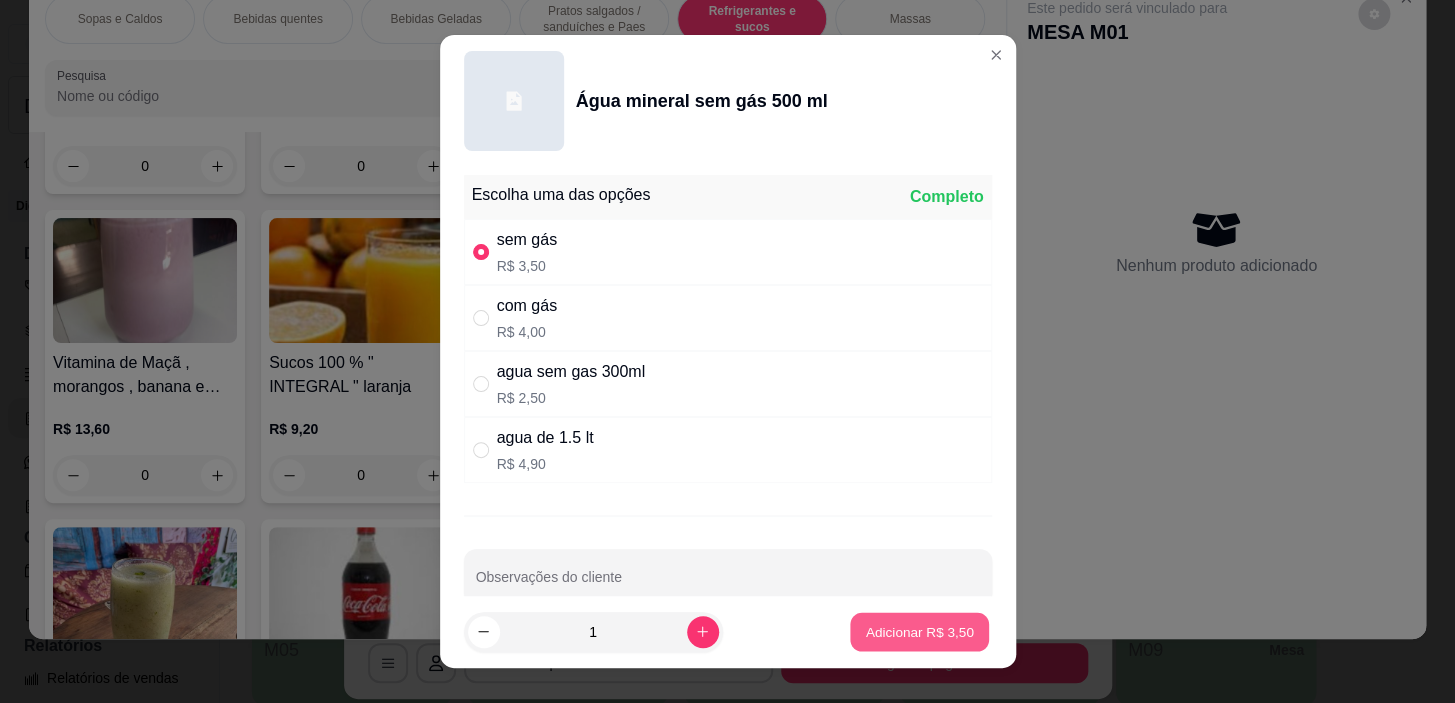 type on "1" 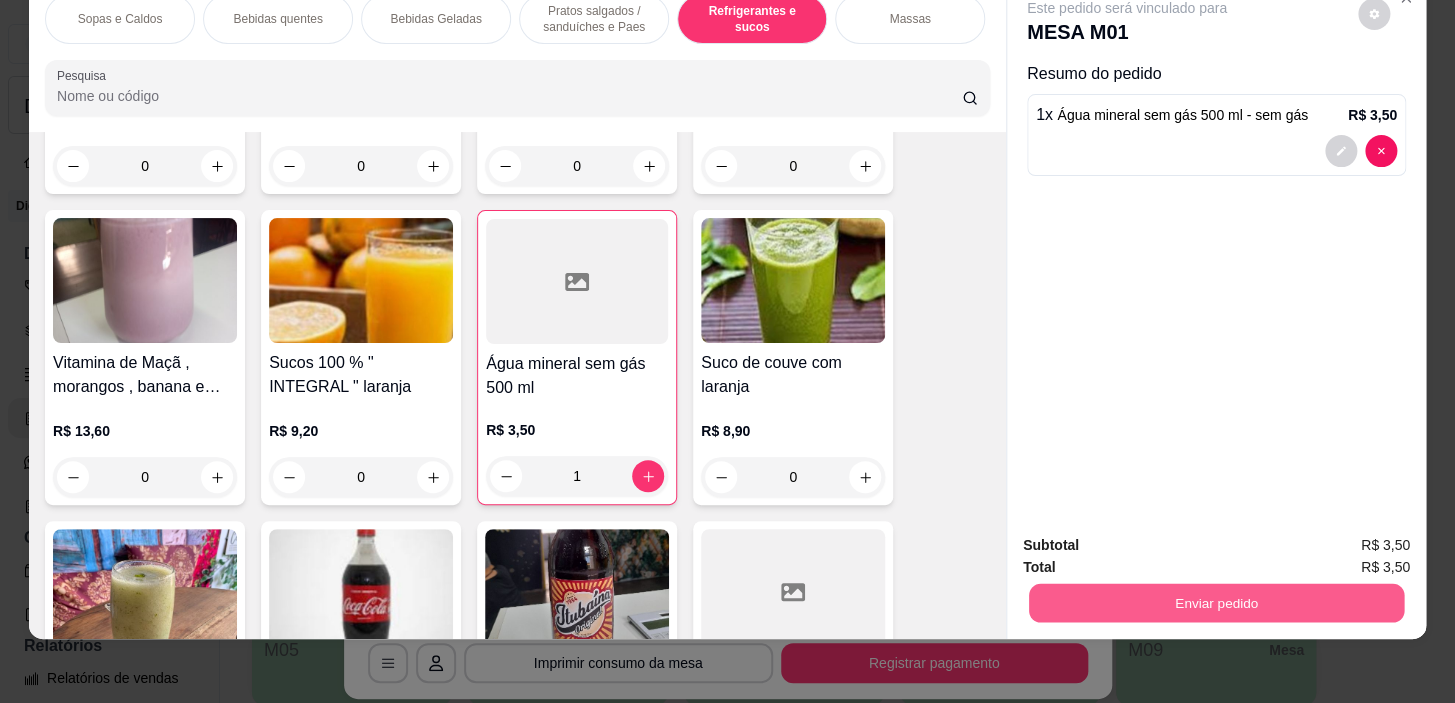 click on "Enviar pedido" at bounding box center (1216, 603) 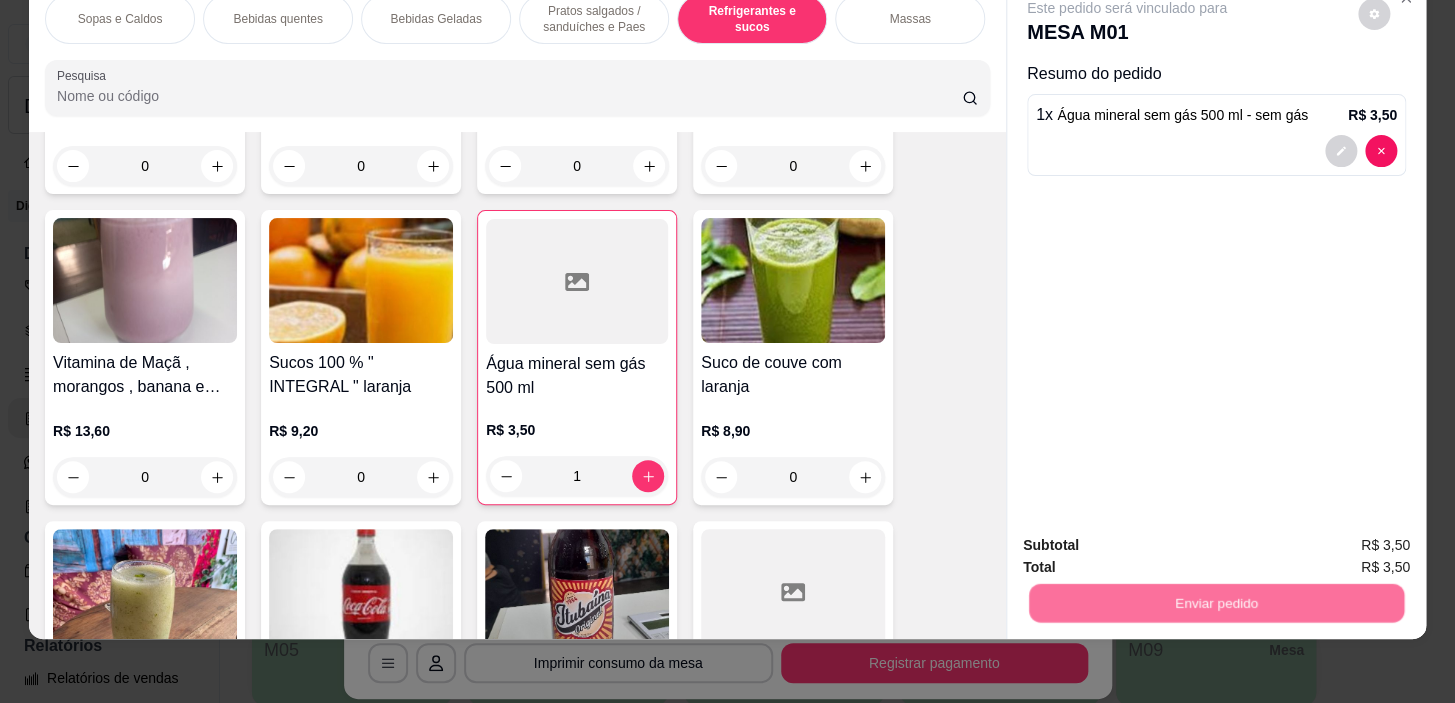 click on "Não registrar e enviar pedido" at bounding box center (1150, 539) 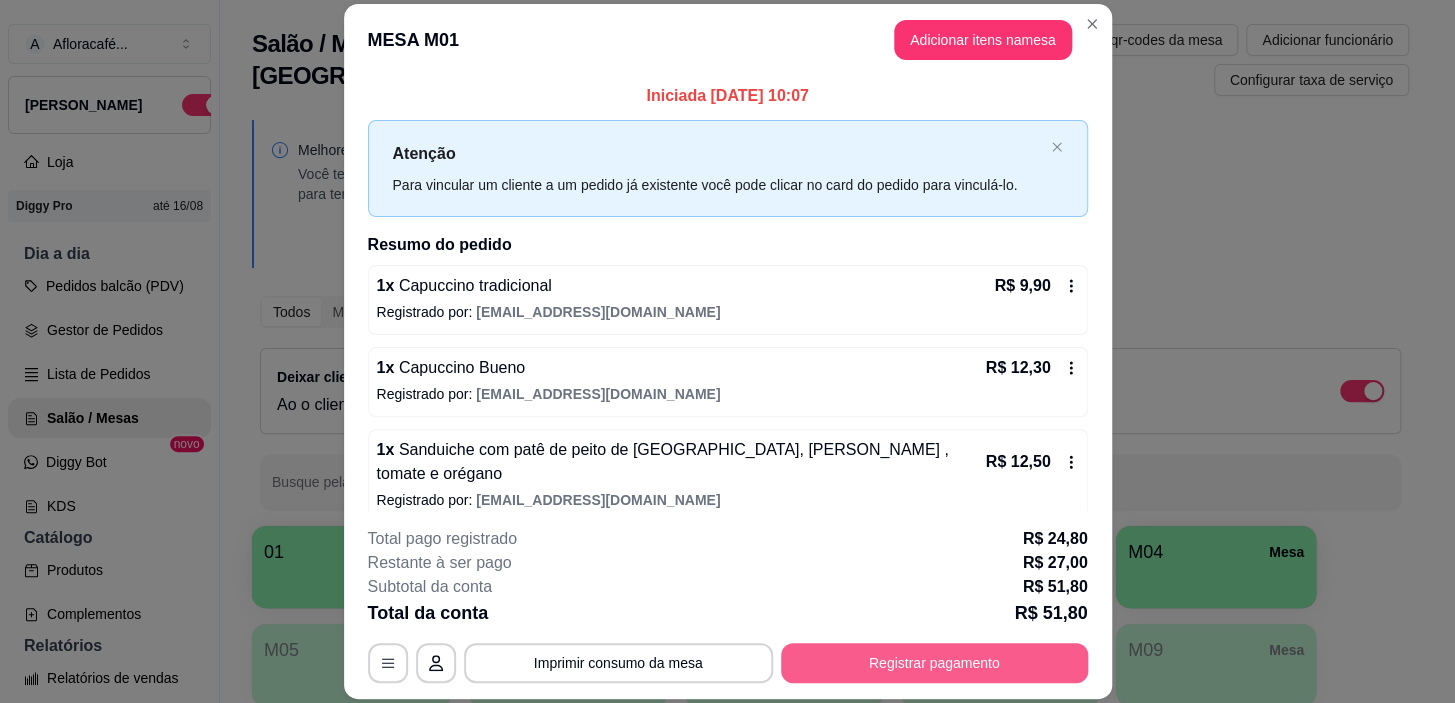 click on "Registrar pagamento" at bounding box center (934, 663) 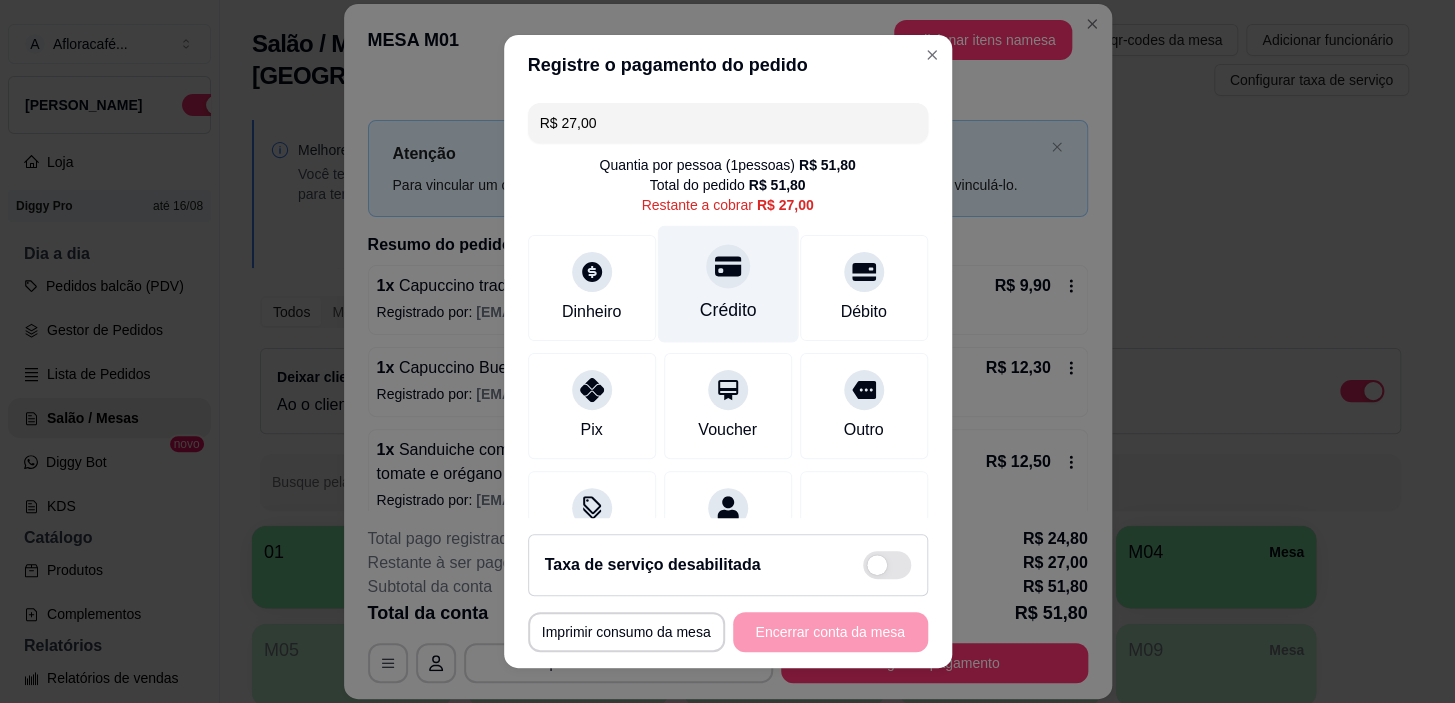 click on "Crédito" at bounding box center [727, 284] 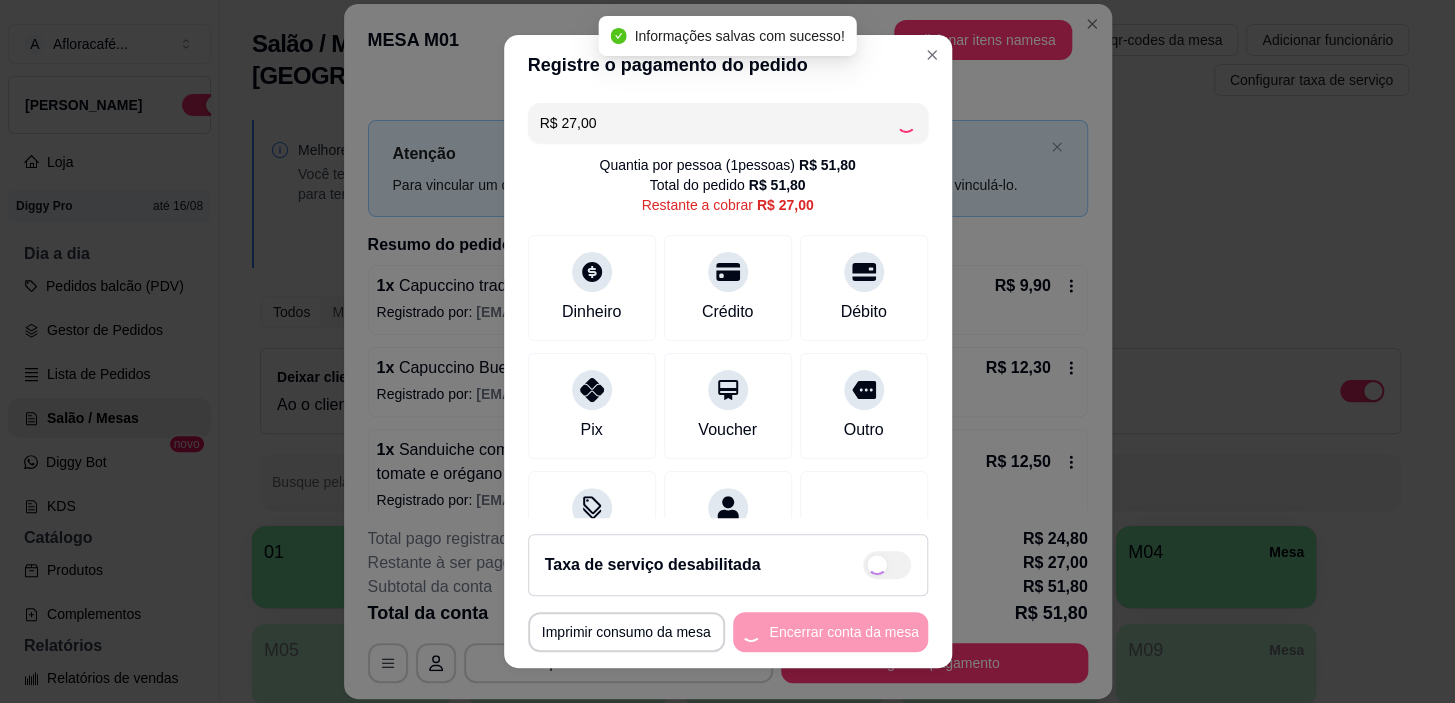type on "R$ 0,00" 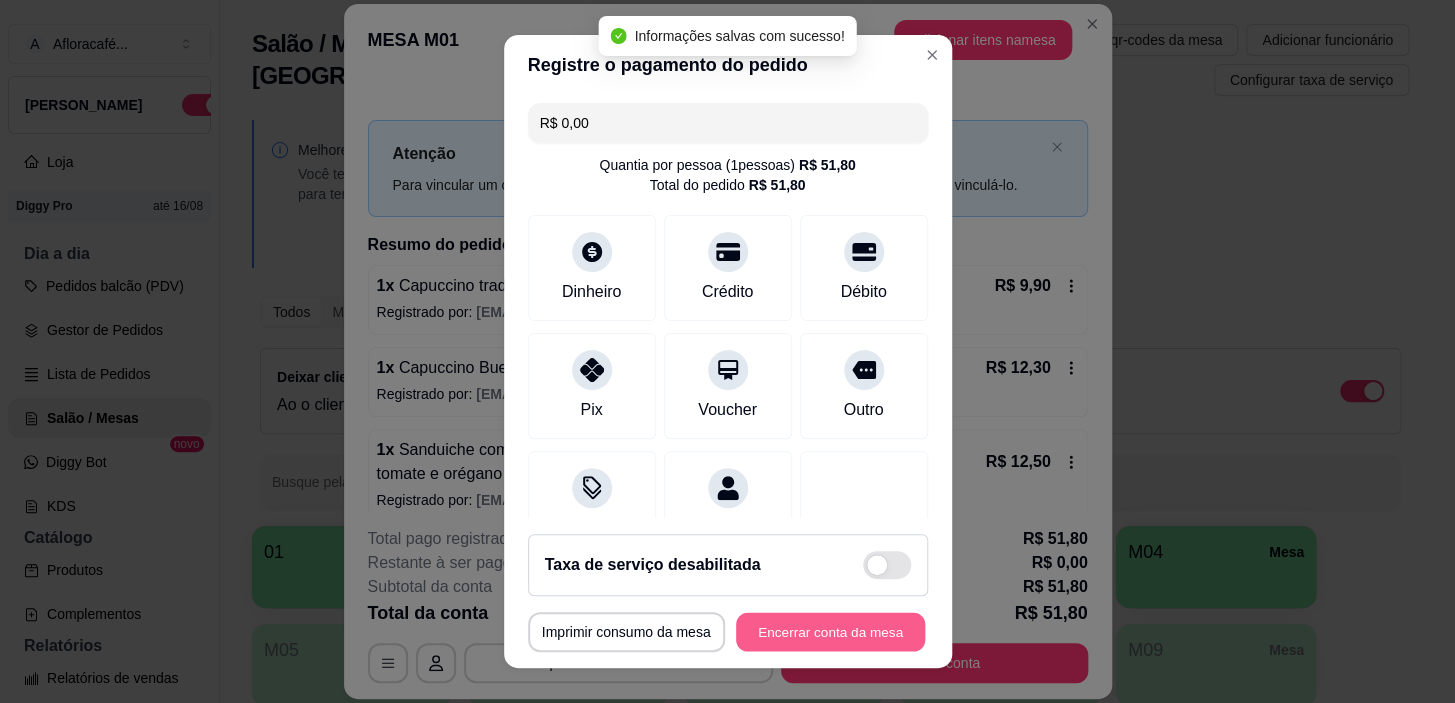 click on "Encerrar conta da mesa" at bounding box center [830, 631] 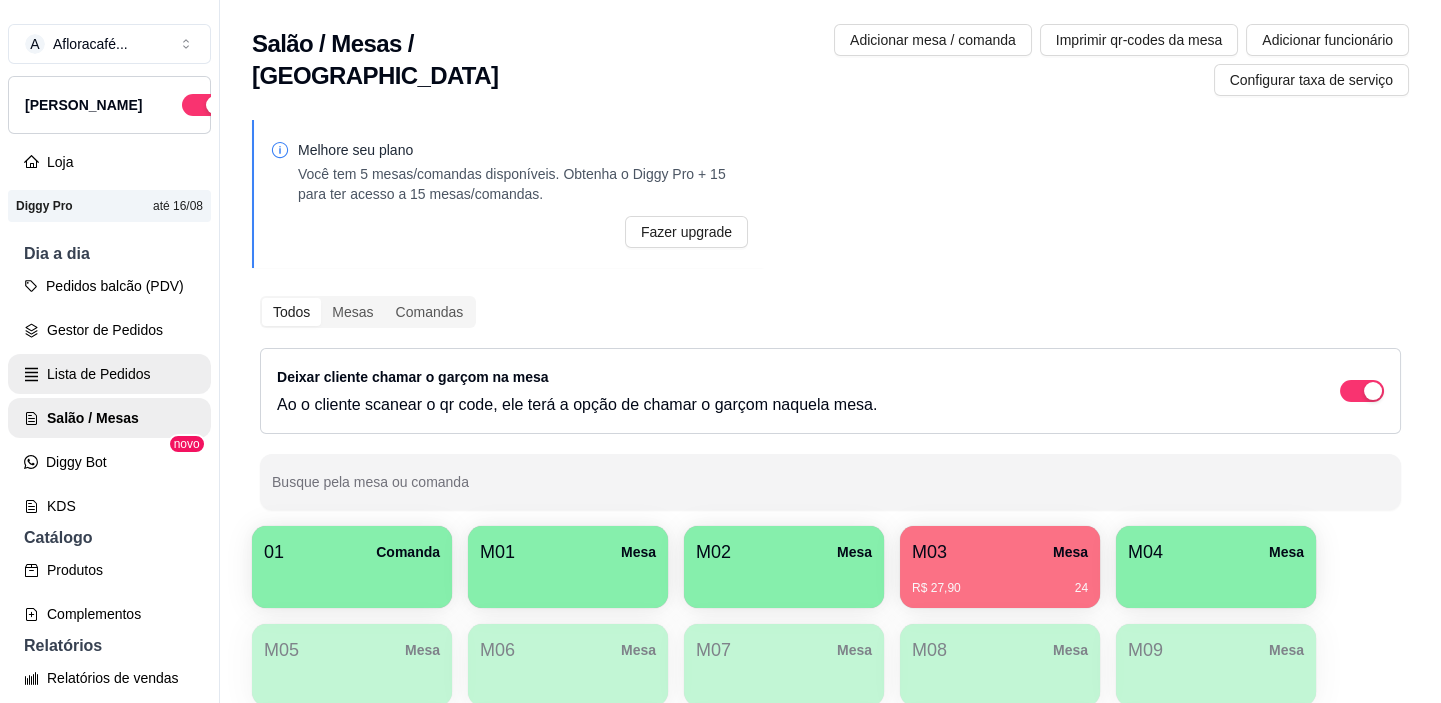 click on "Lista de Pedidos" at bounding box center (109, 374) 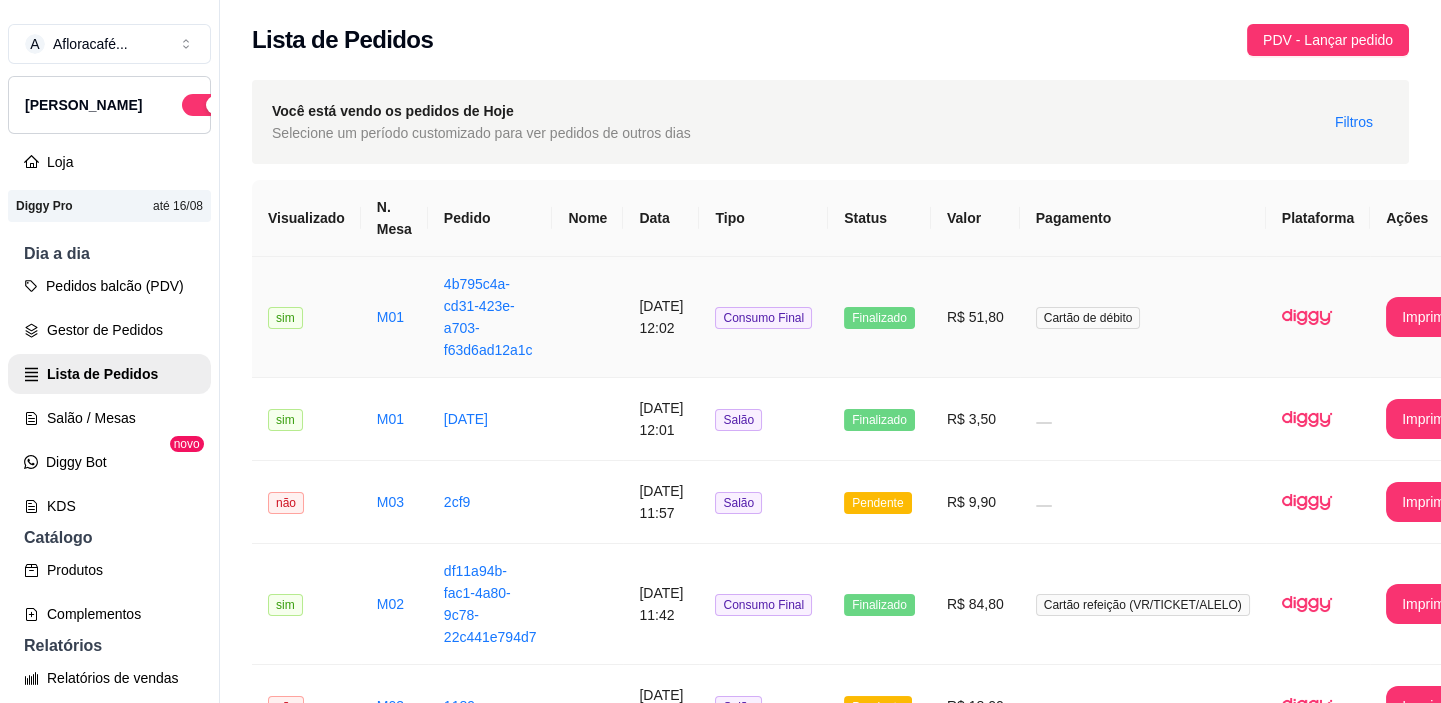 click on "[DATE] 12:02" at bounding box center (661, 317) 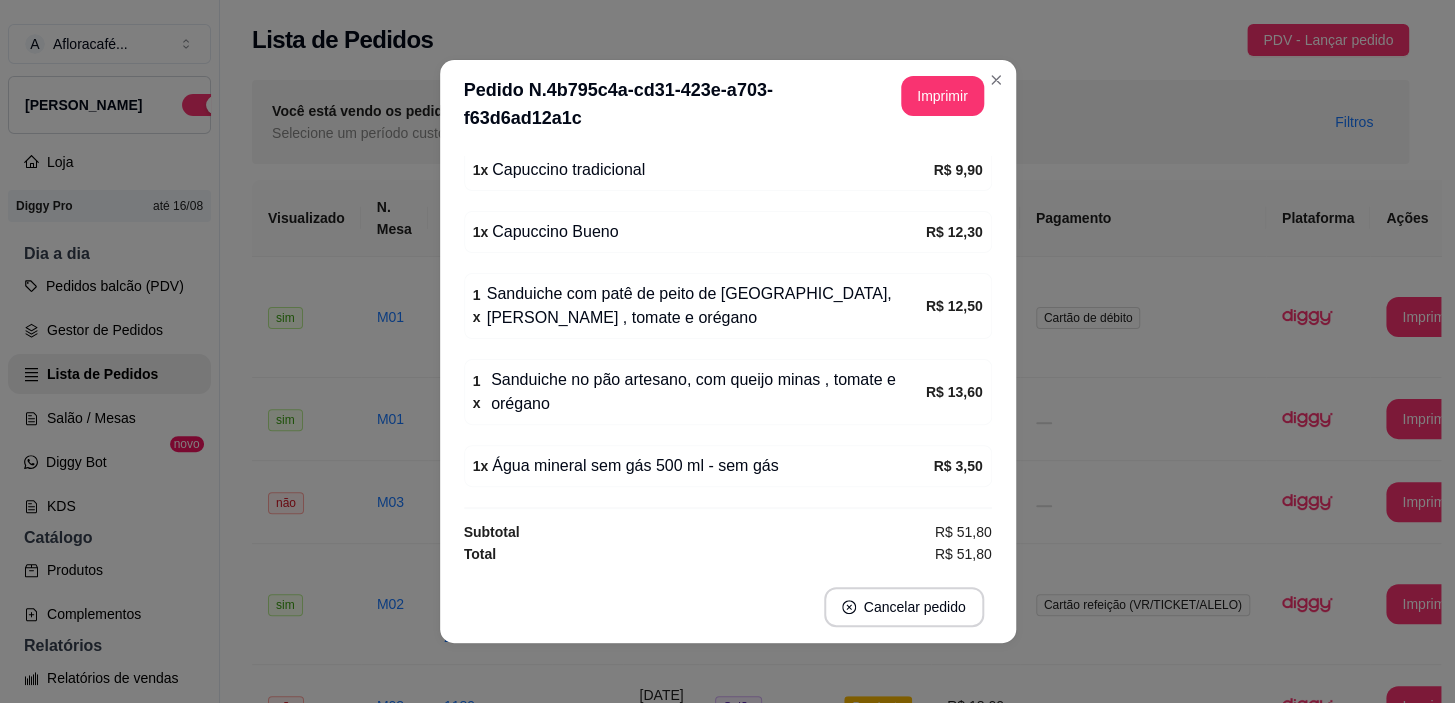 scroll, scrollTop: 182, scrollLeft: 0, axis: vertical 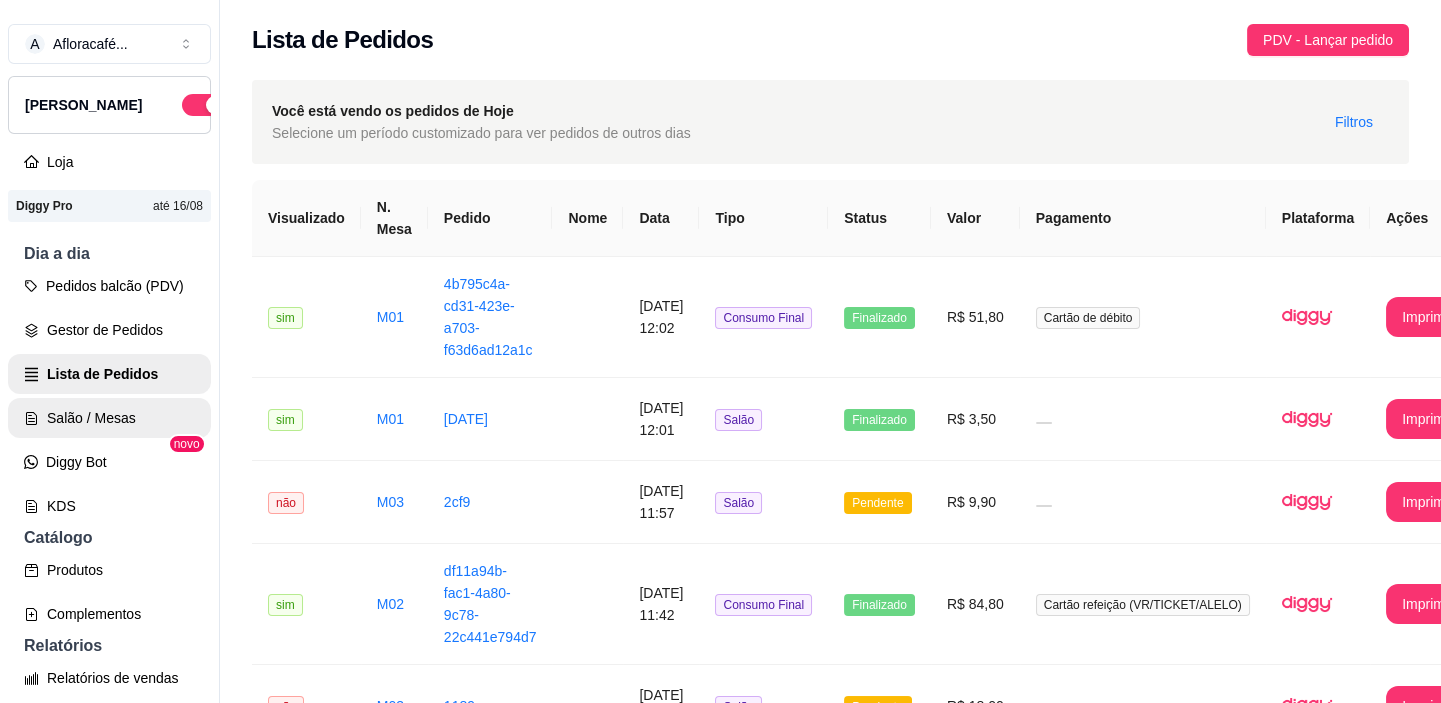 click on "Salão / Mesas" at bounding box center [109, 418] 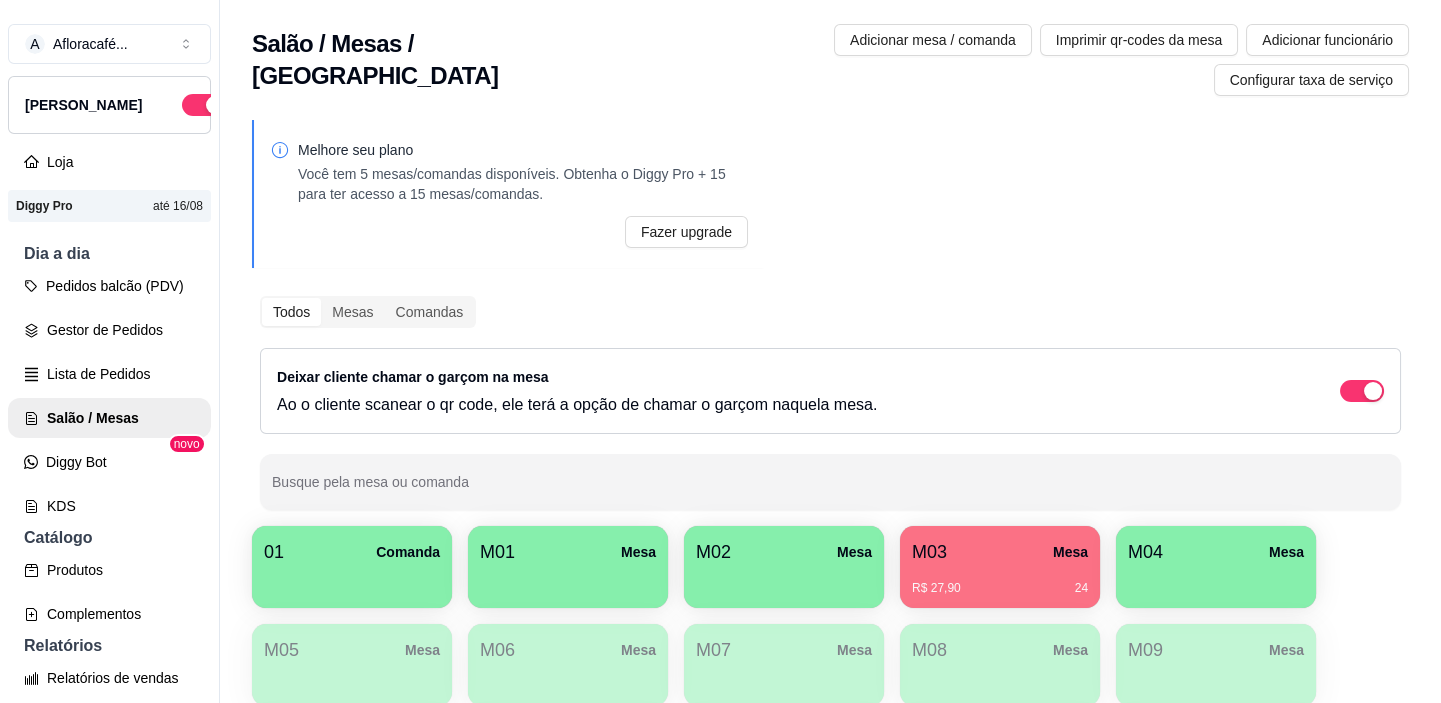 click at bounding box center [784, 581] 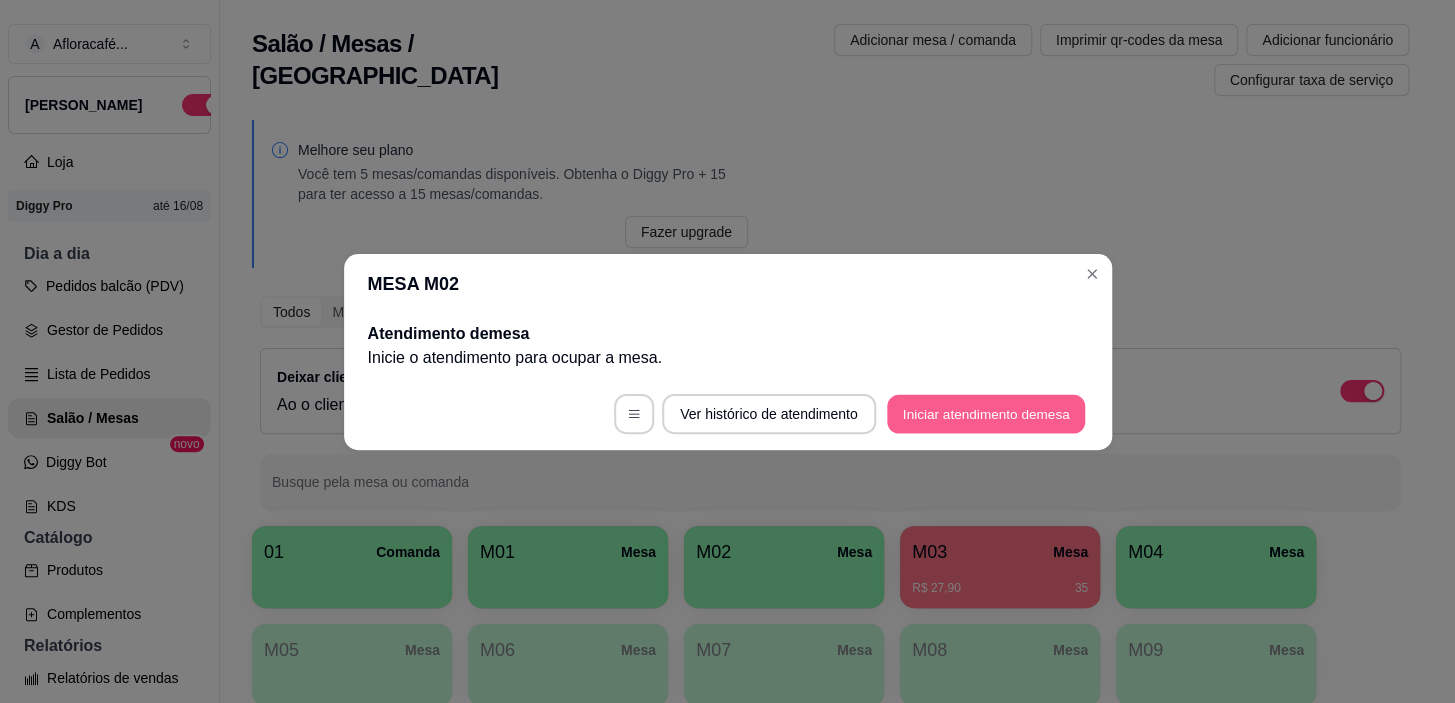 click on "Iniciar atendimento de  mesa" at bounding box center [986, 413] 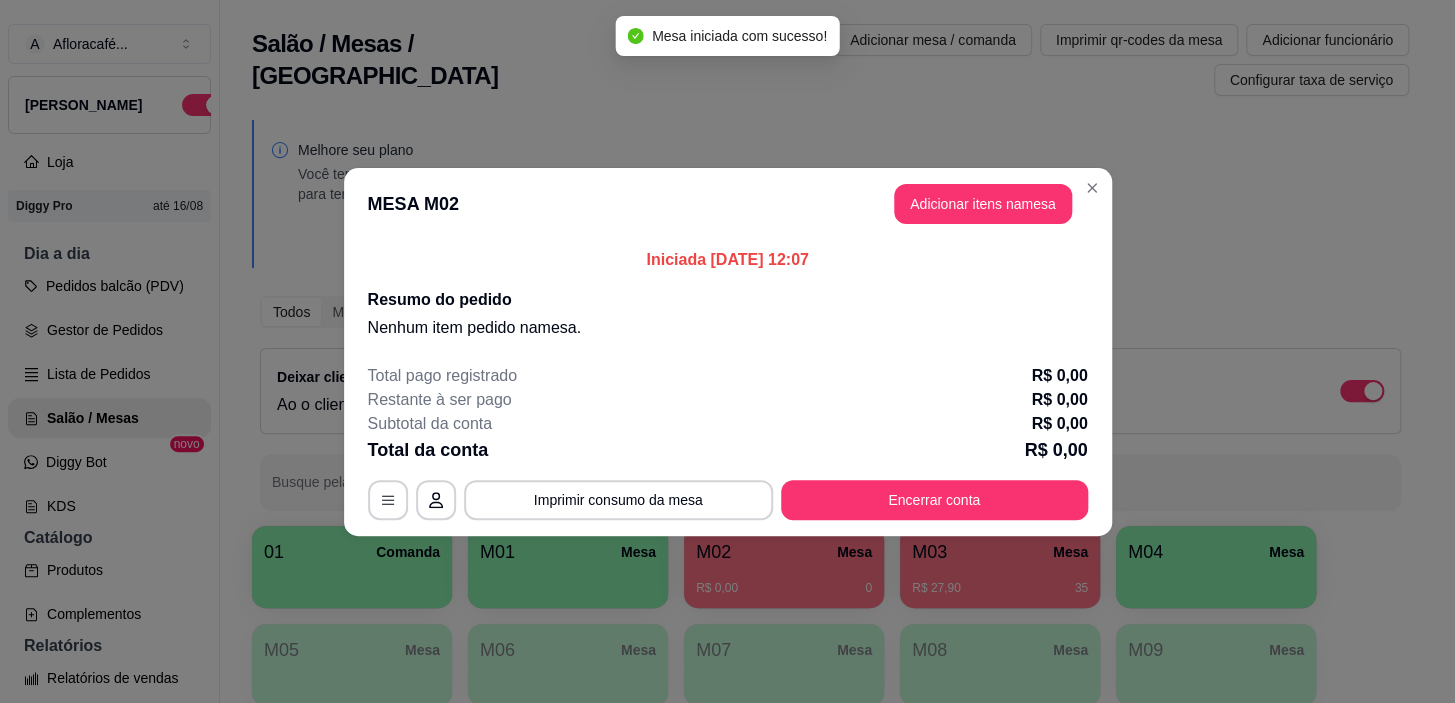 click on "MESA M02 Adicionar itens na  mesa" at bounding box center (728, 204) 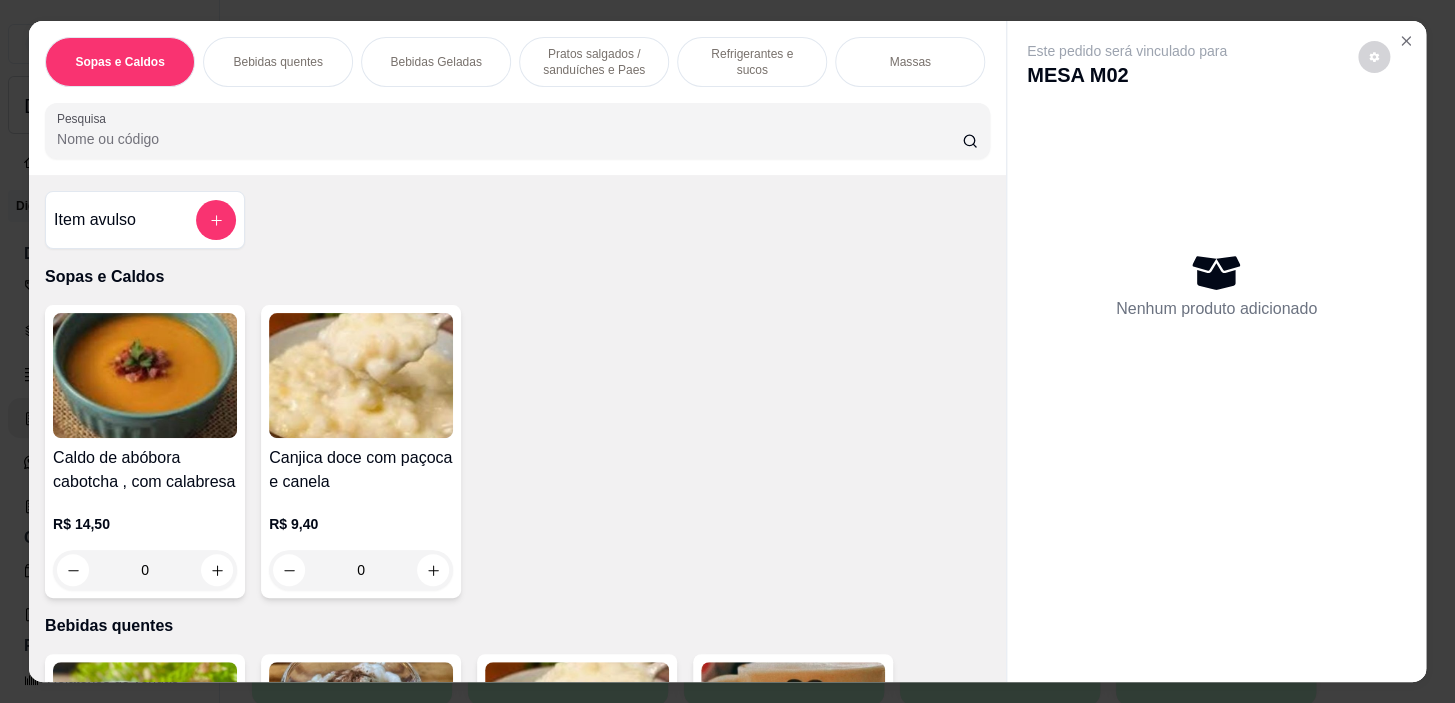 click on "Massas" at bounding box center (910, 62) 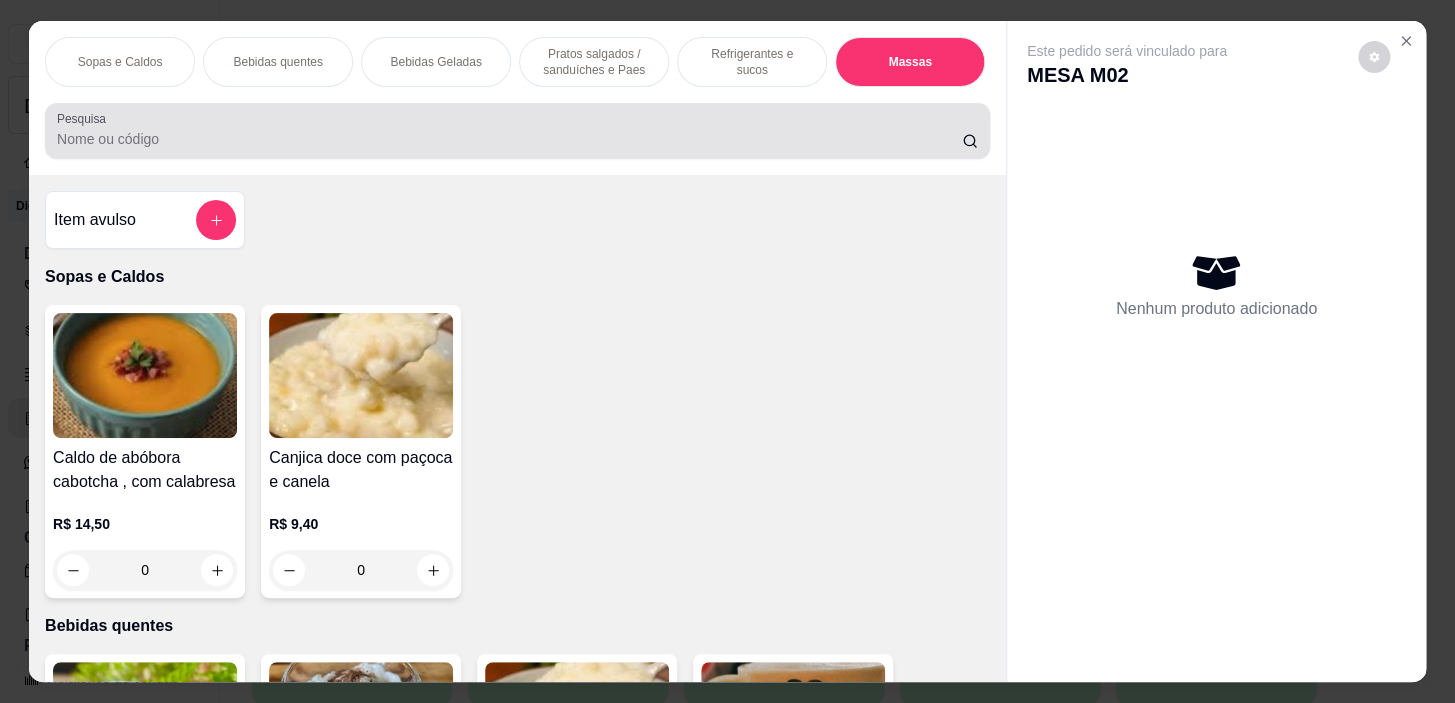 scroll, scrollTop: 11031, scrollLeft: 0, axis: vertical 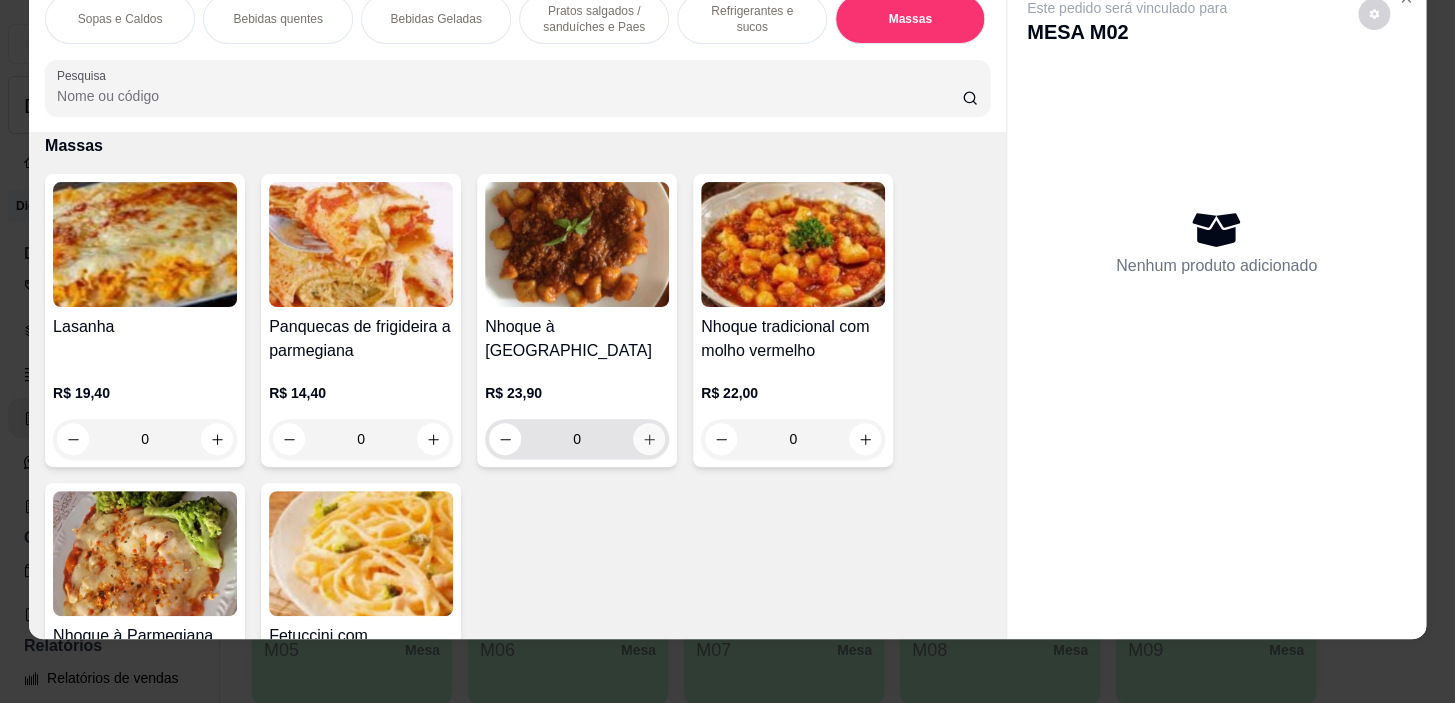 click at bounding box center (649, 439) 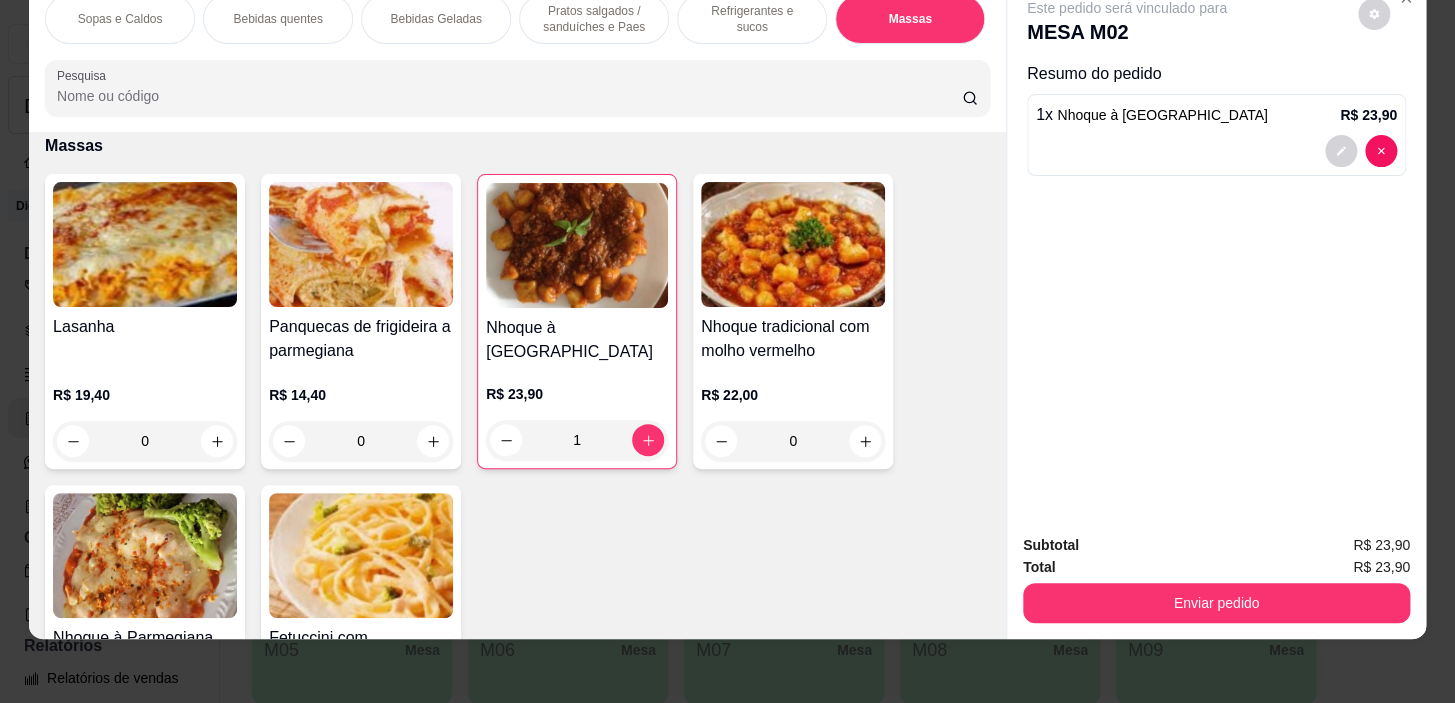 click on "Refrigerantes e sucos" at bounding box center [752, 19] 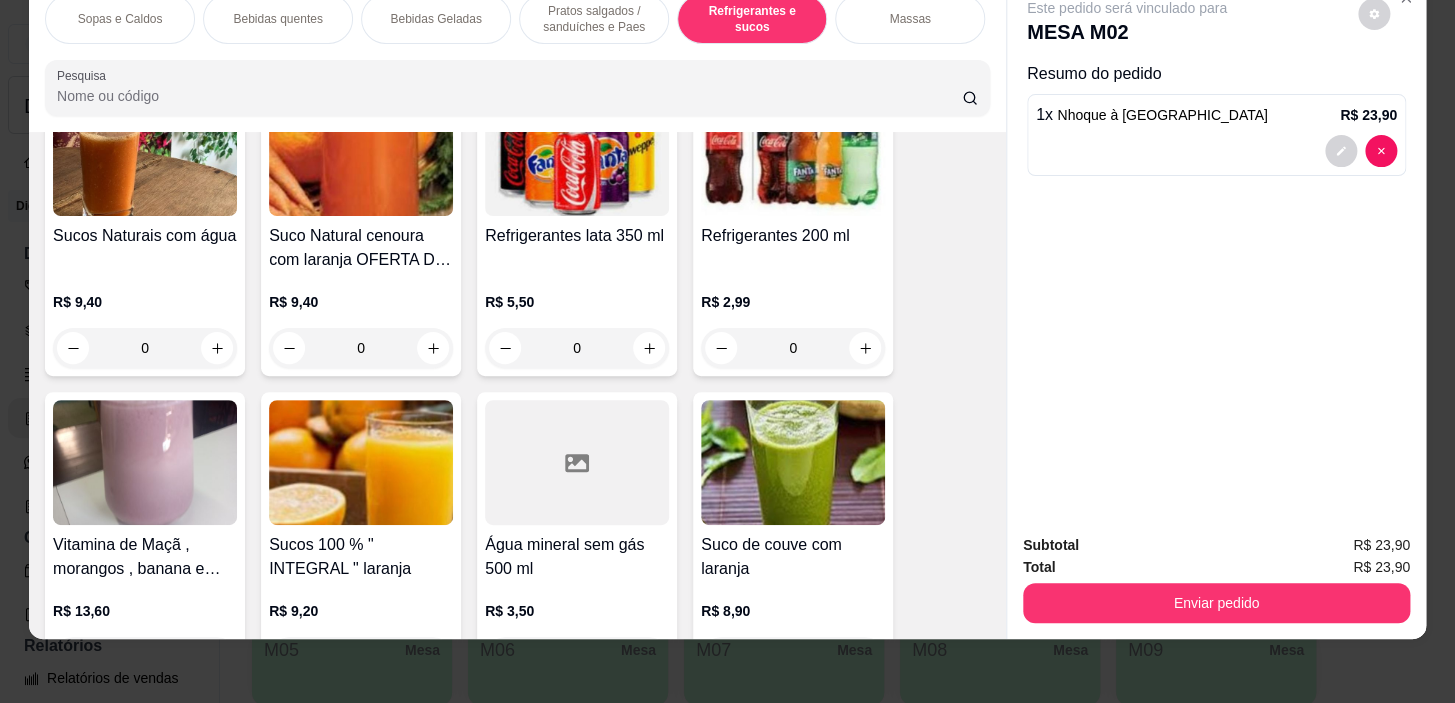 scroll, scrollTop: 9034, scrollLeft: 0, axis: vertical 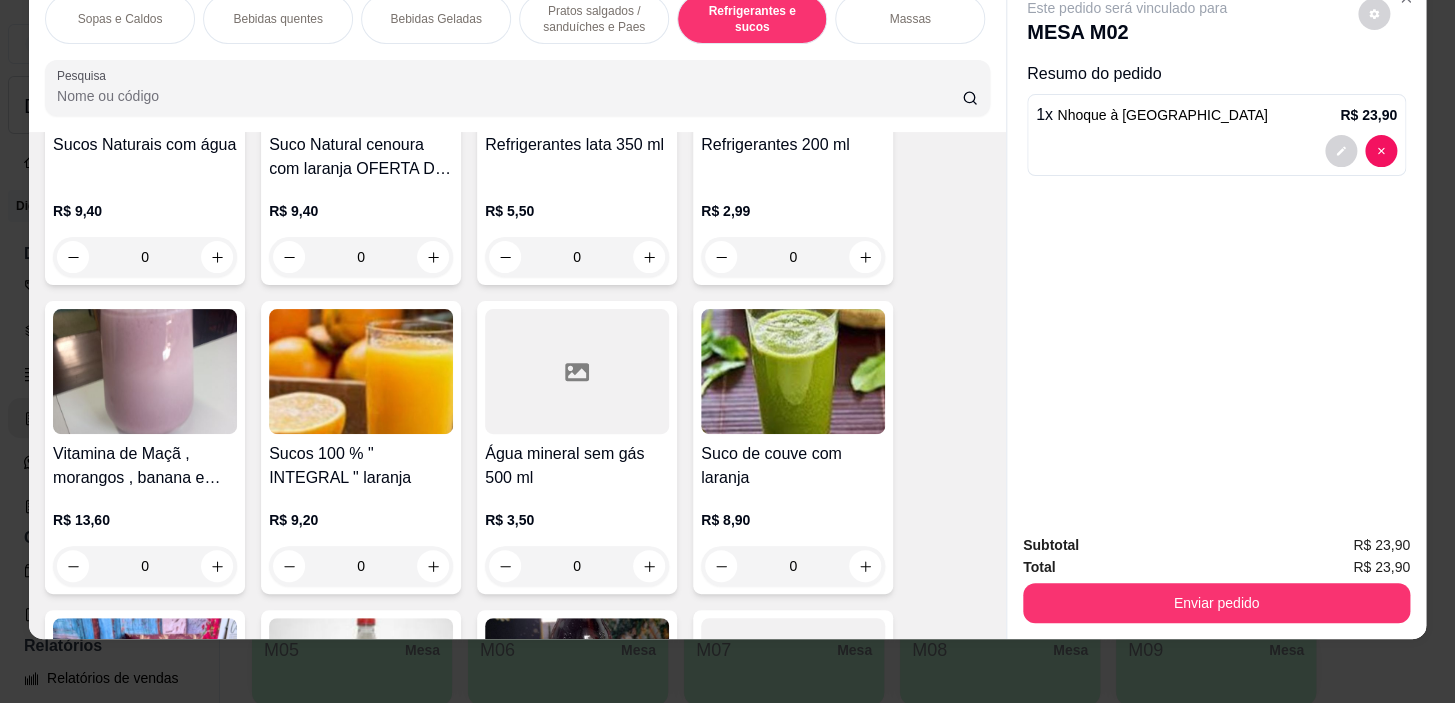 drag, startPoint x: 417, startPoint y: 7, endPoint x: 540, endPoint y: 383, distance: 395.60712 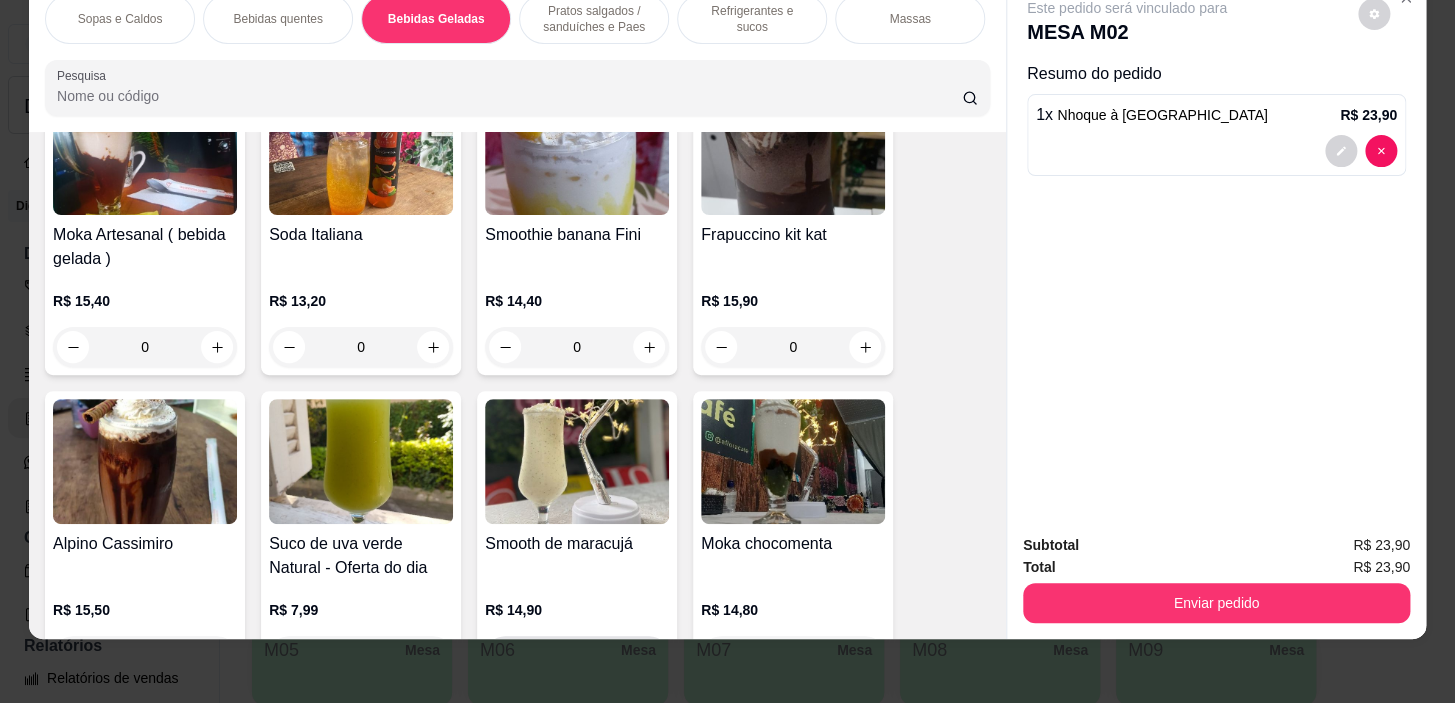 scroll, scrollTop: 3314, scrollLeft: 0, axis: vertical 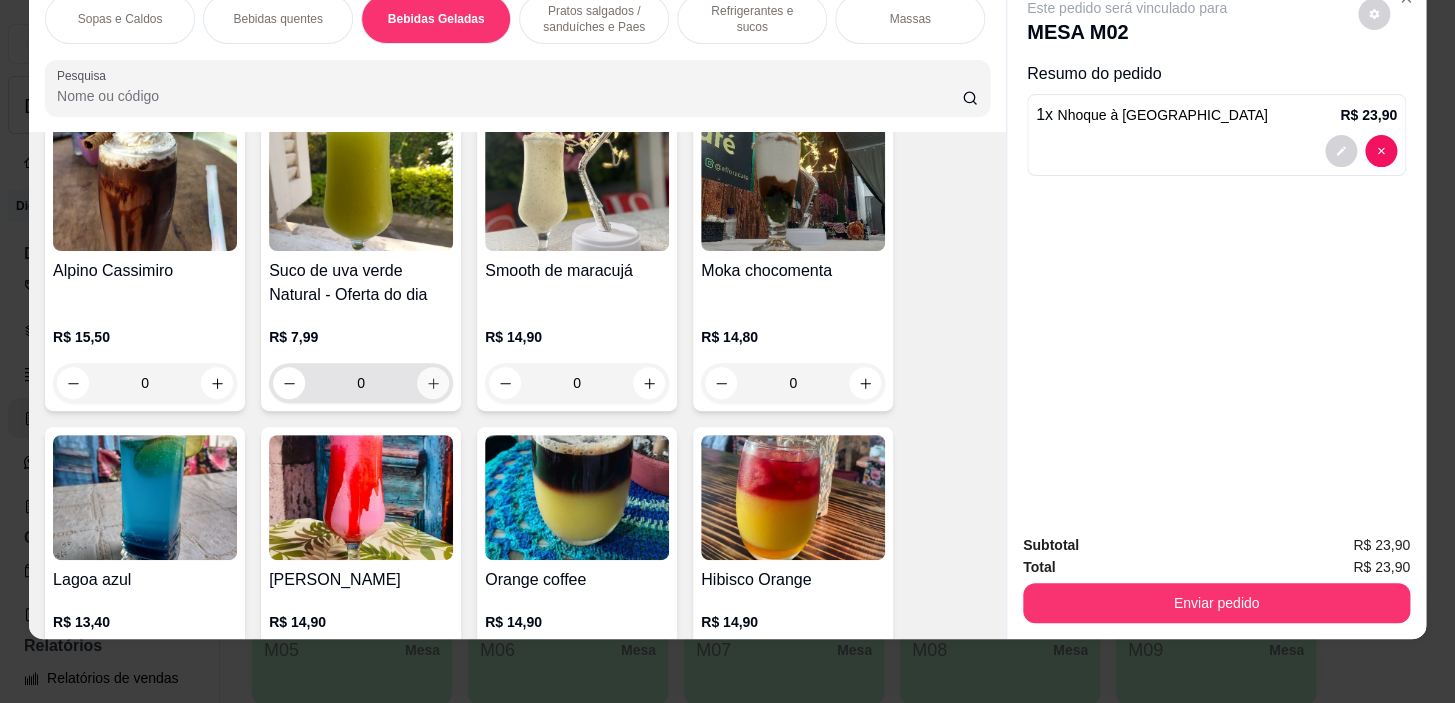 click 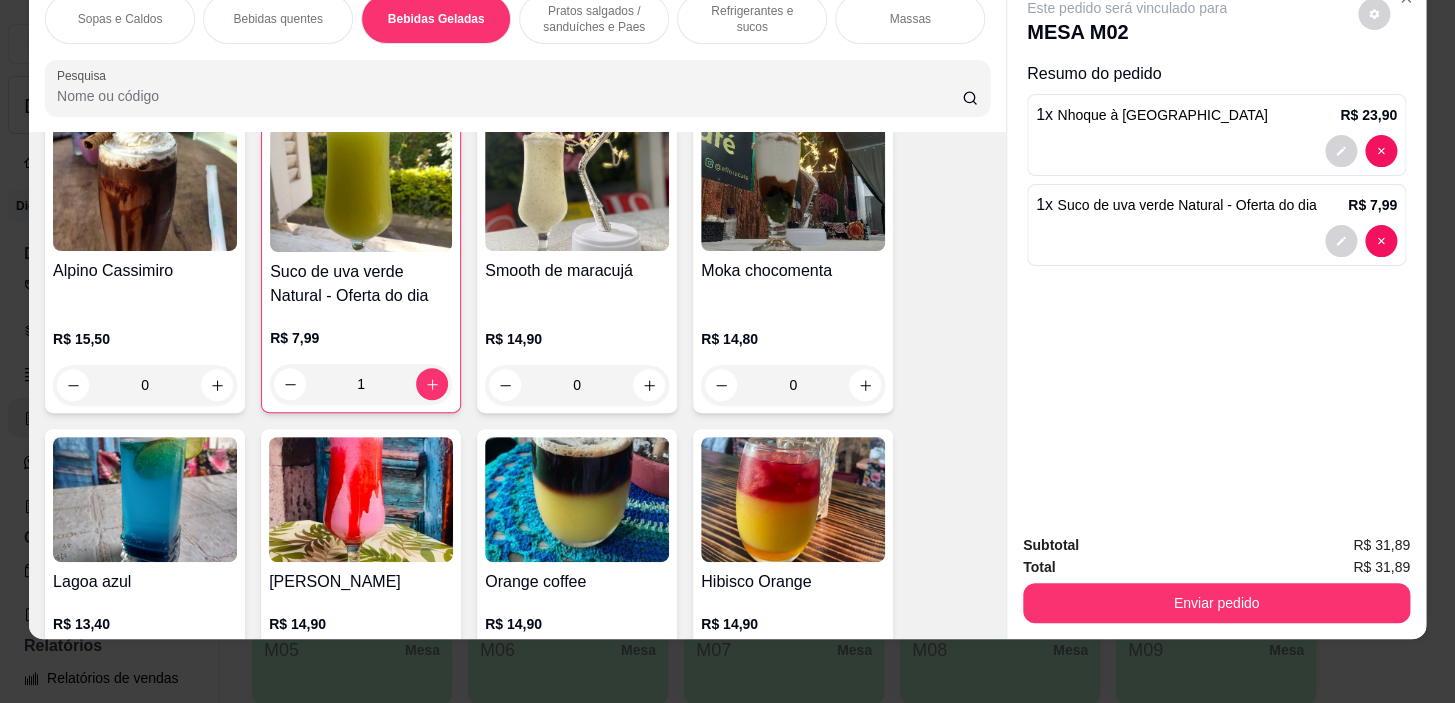 drag, startPoint x: 1362, startPoint y: 564, endPoint x: 1339, endPoint y: 596, distance: 39.40812 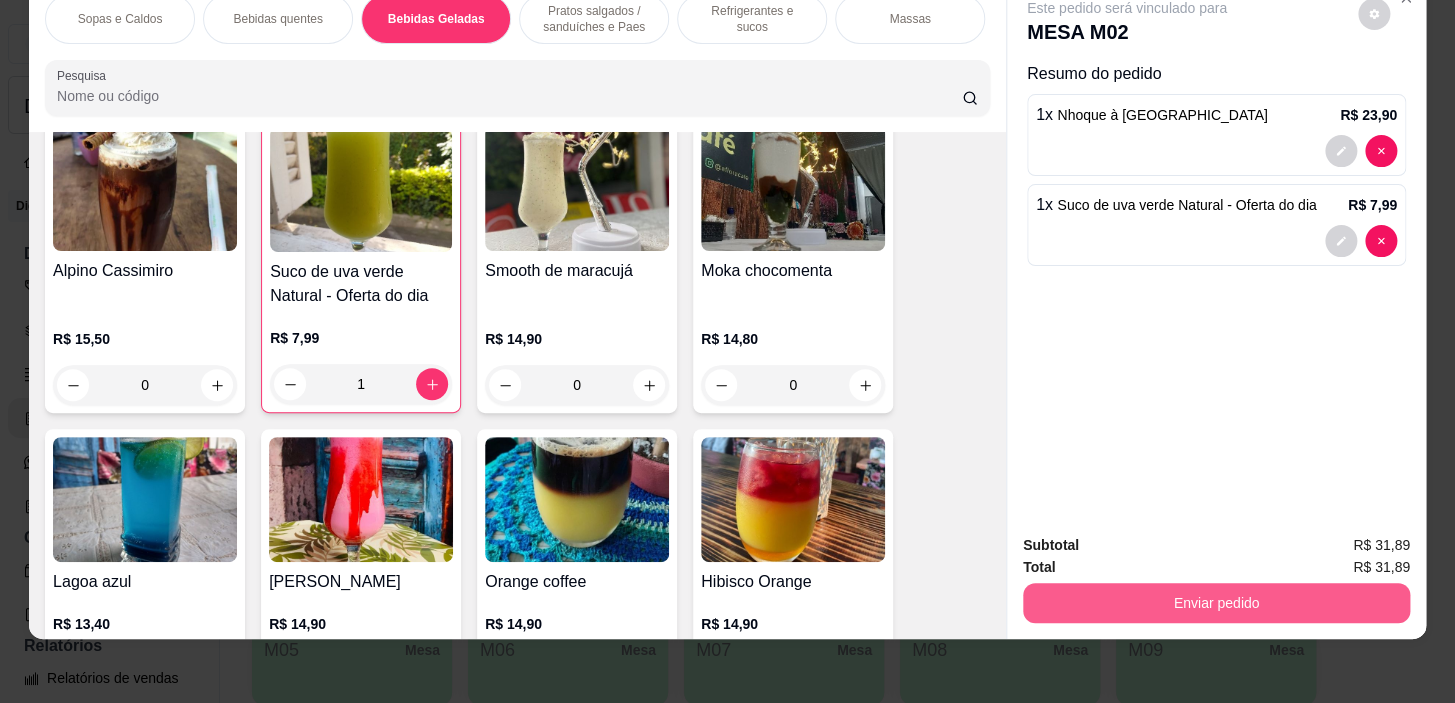 click on "Enviar pedido" at bounding box center (1216, 603) 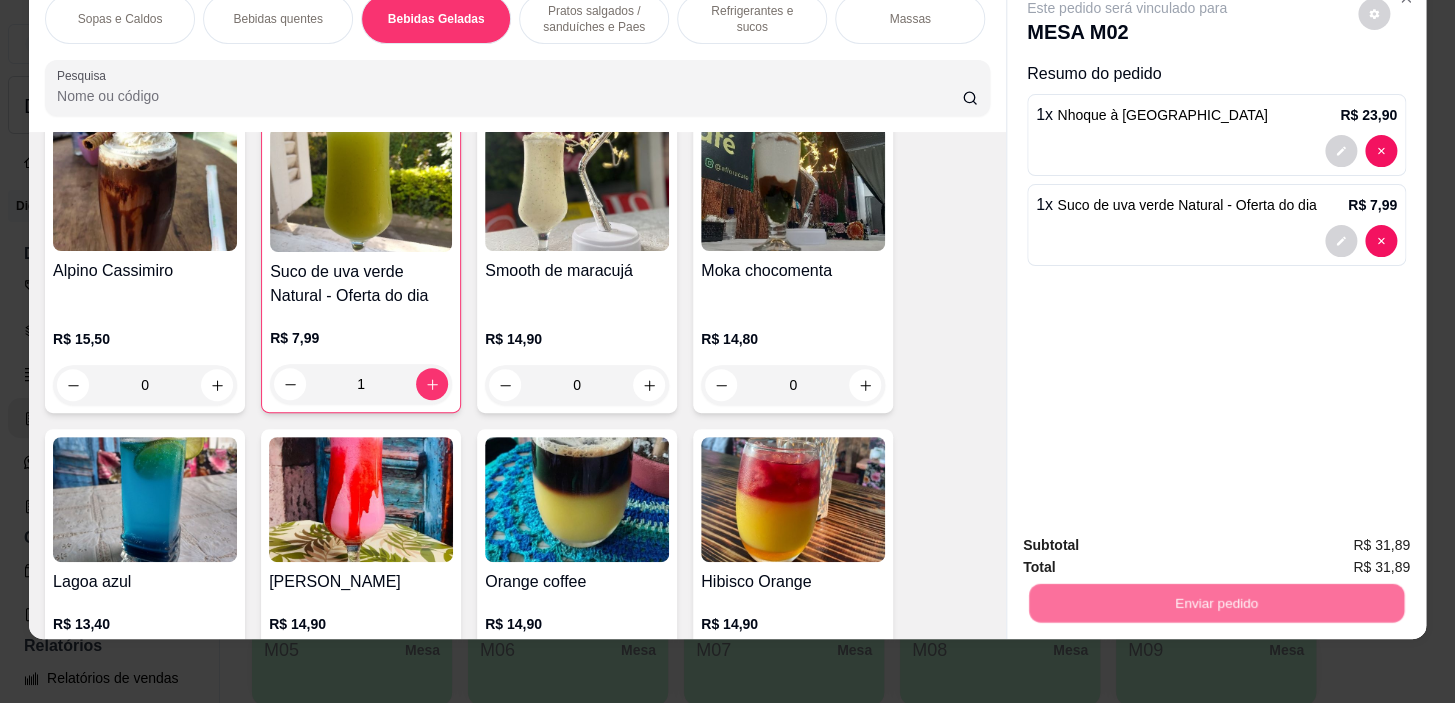 click on "Não registrar e enviar pedido" at bounding box center (1150, 539) 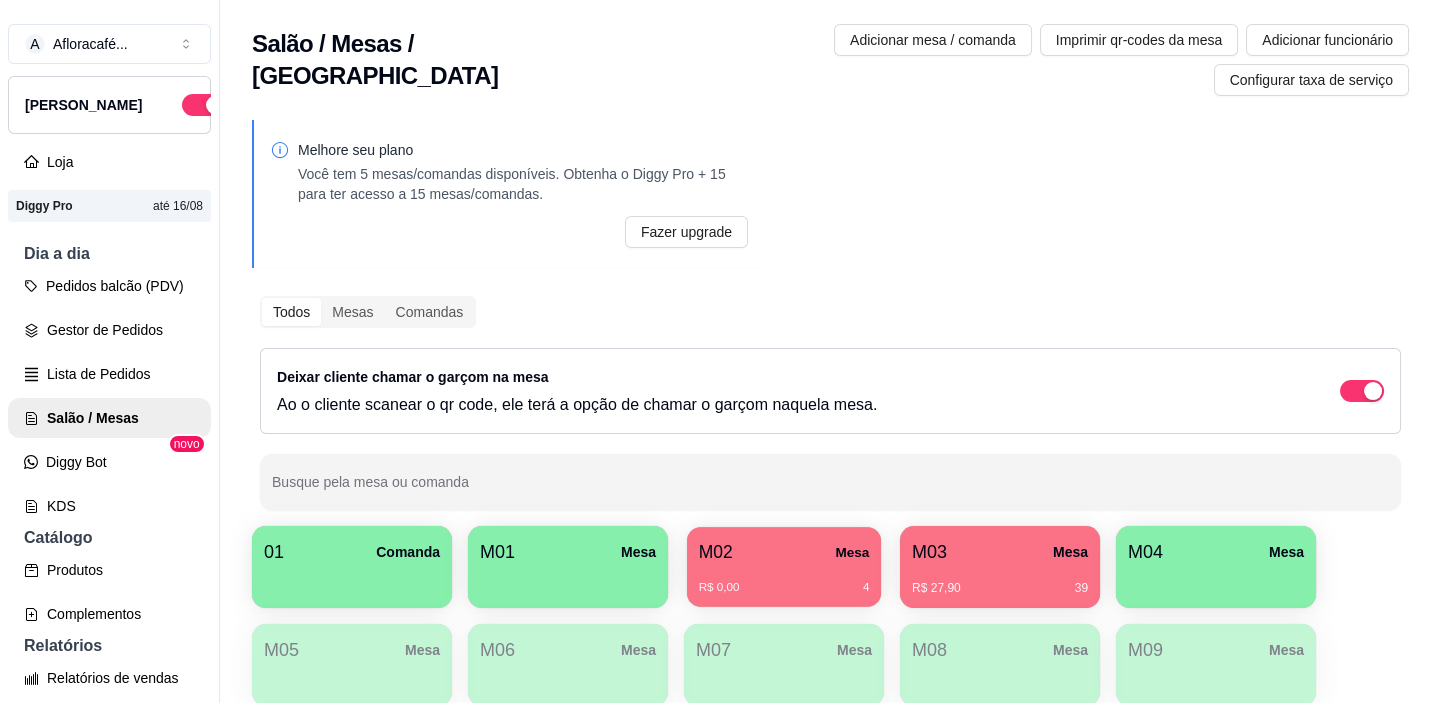 click on "M02 Mesa" at bounding box center (784, 552) 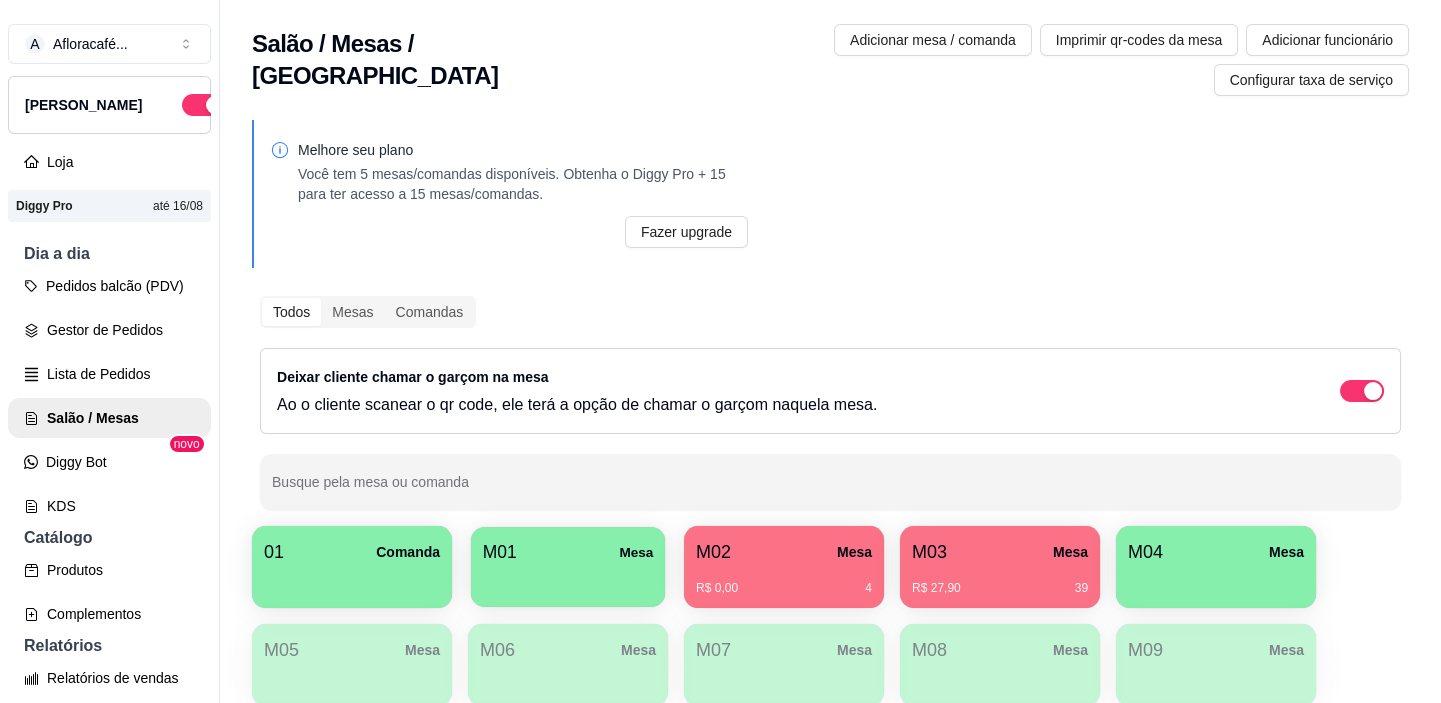 click at bounding box center [568, 580] 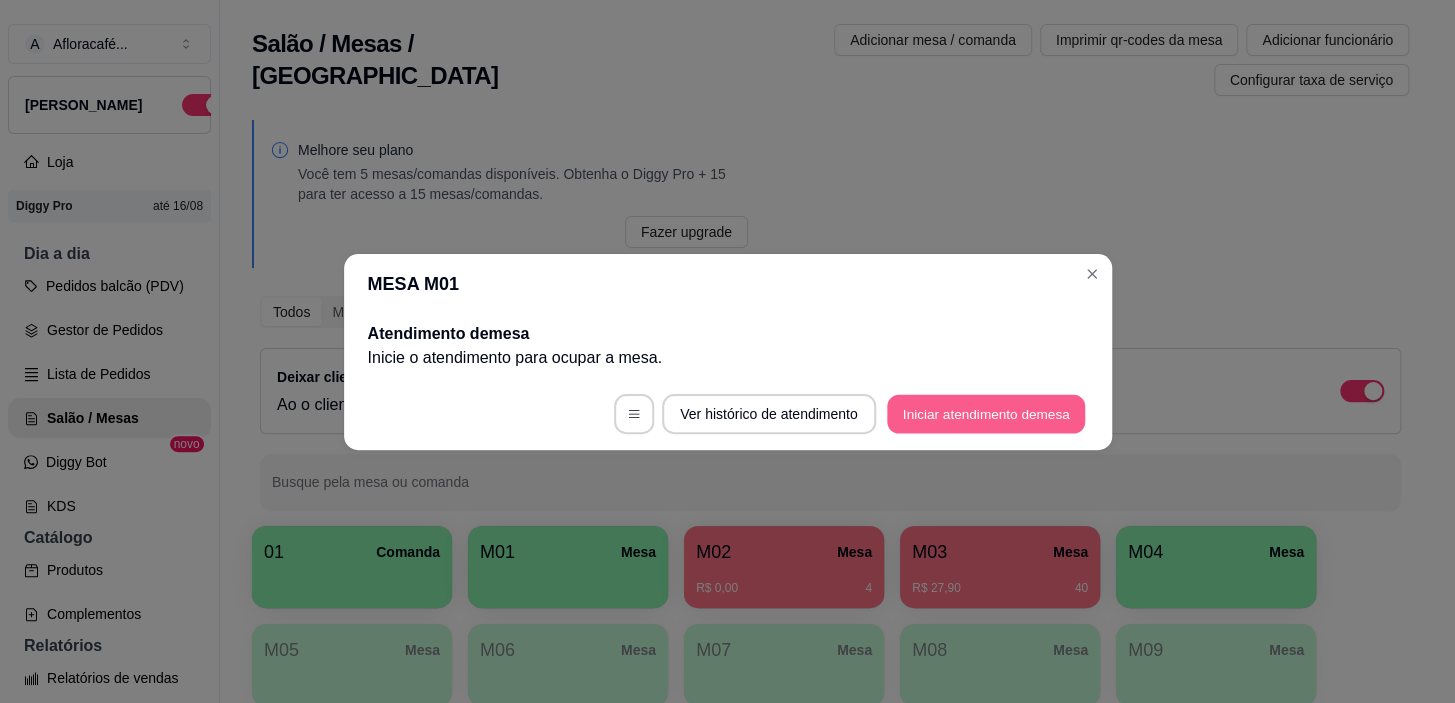 click on "Iniciar atendimento de  mesa" at bounding box center [986, 413] 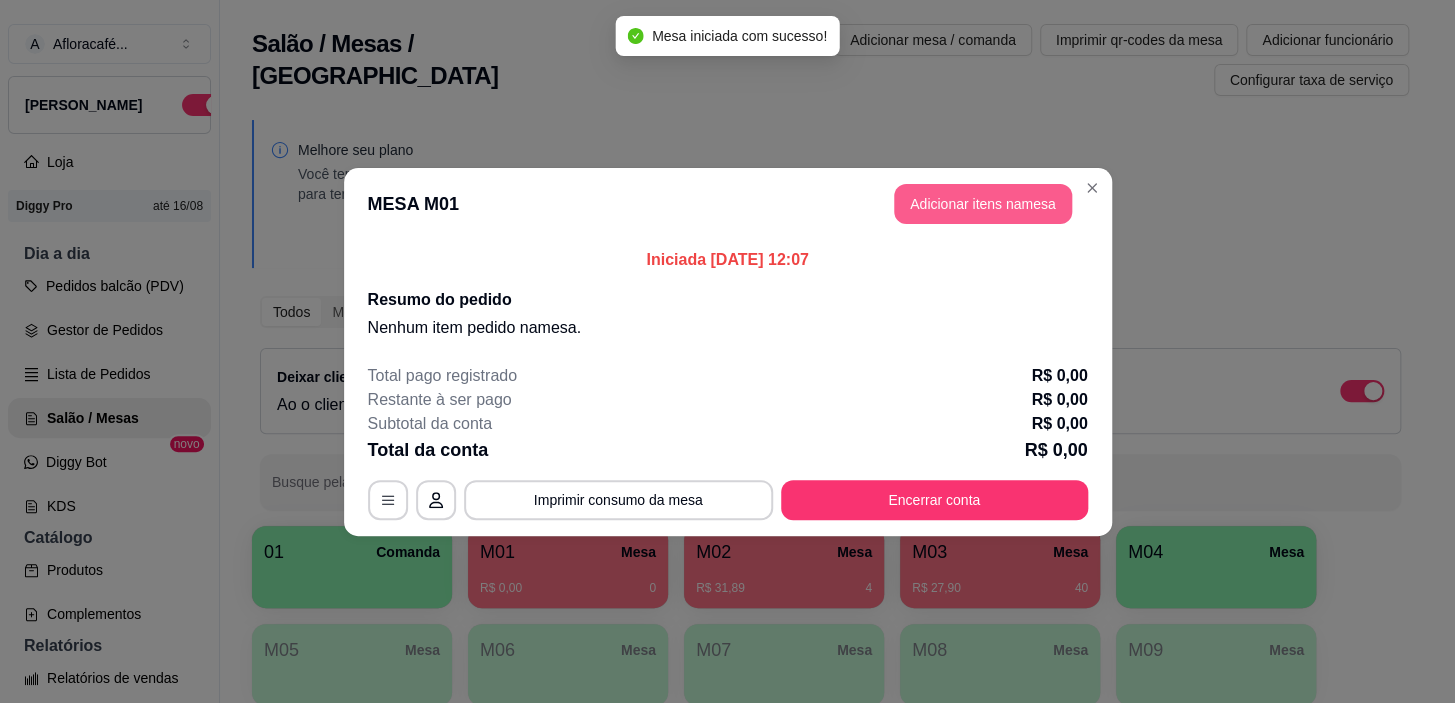 click on "Adicionar itens na  mesa" at bounding box center (983, 204) 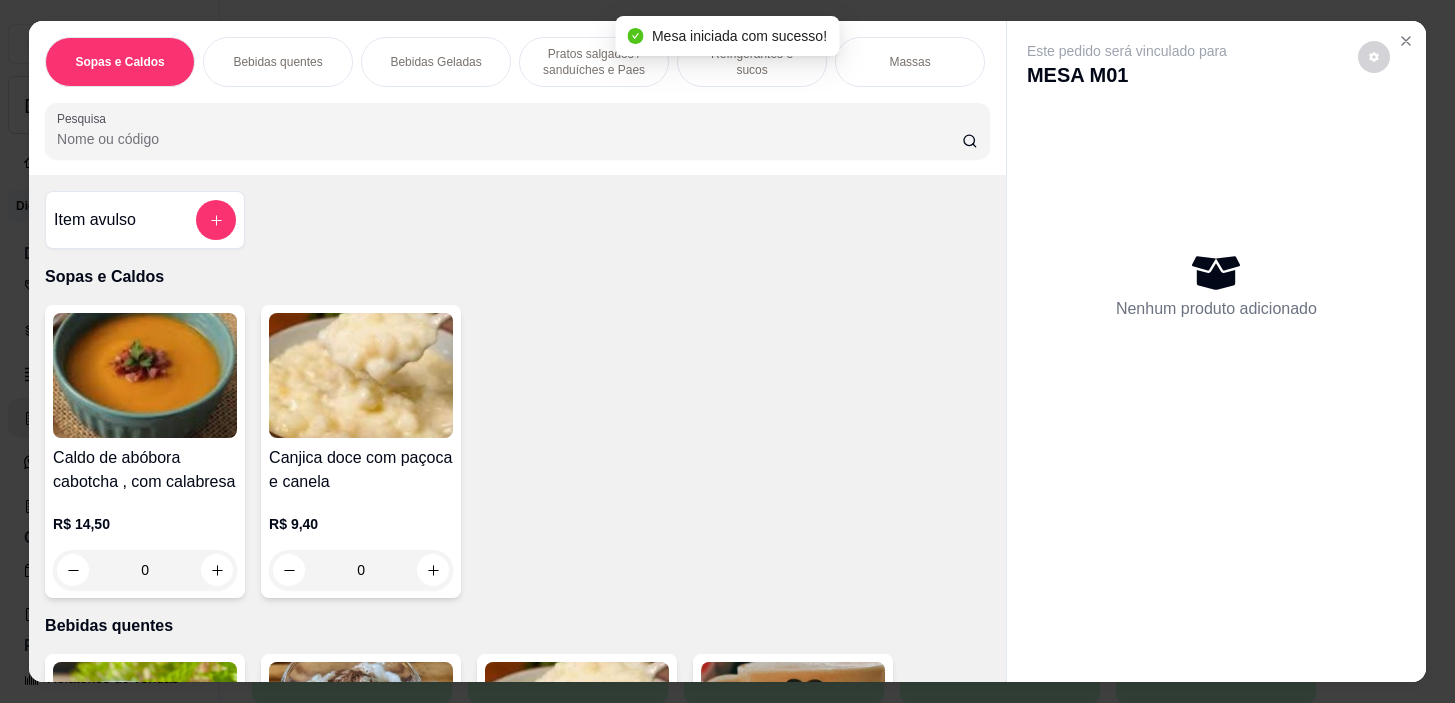 scroll, scrollTop: 0, scrollLeft: 0, axis: both 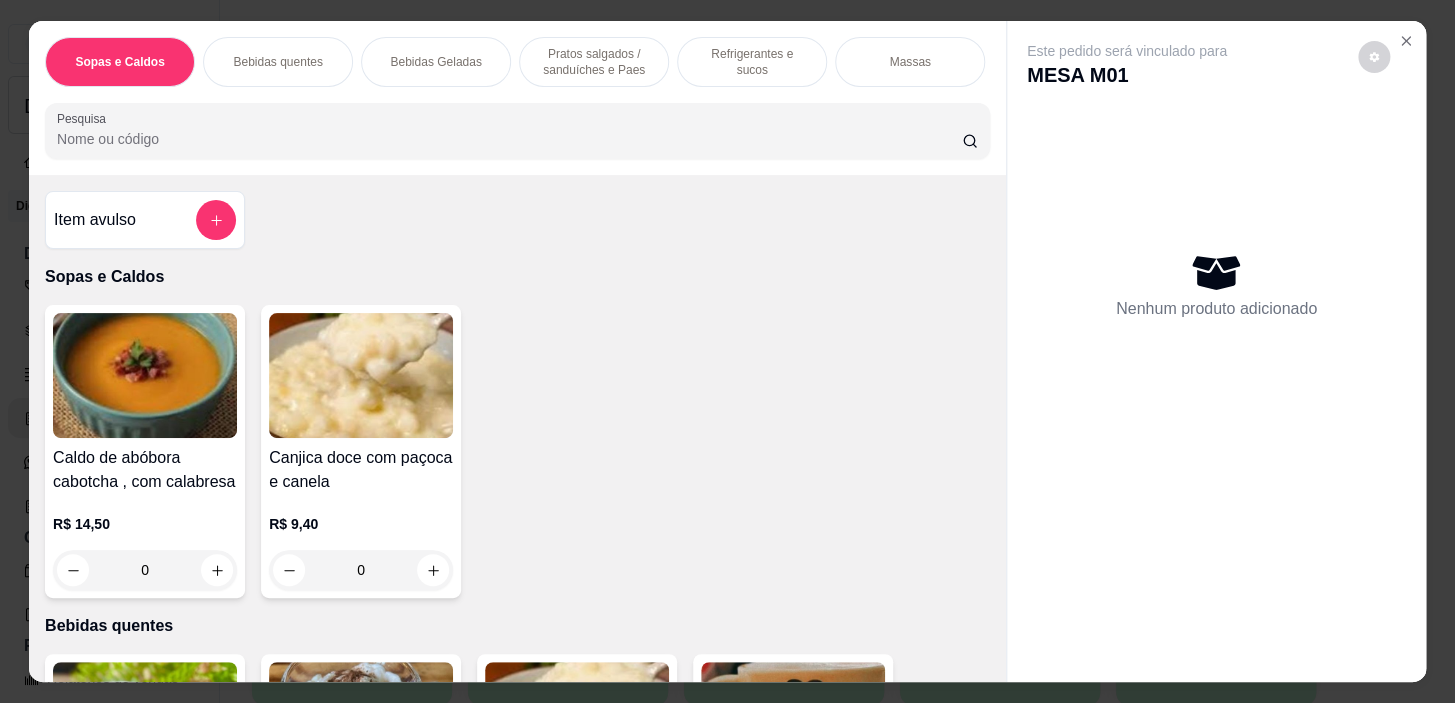 click on "Massas" at bounding box center (910, 62) 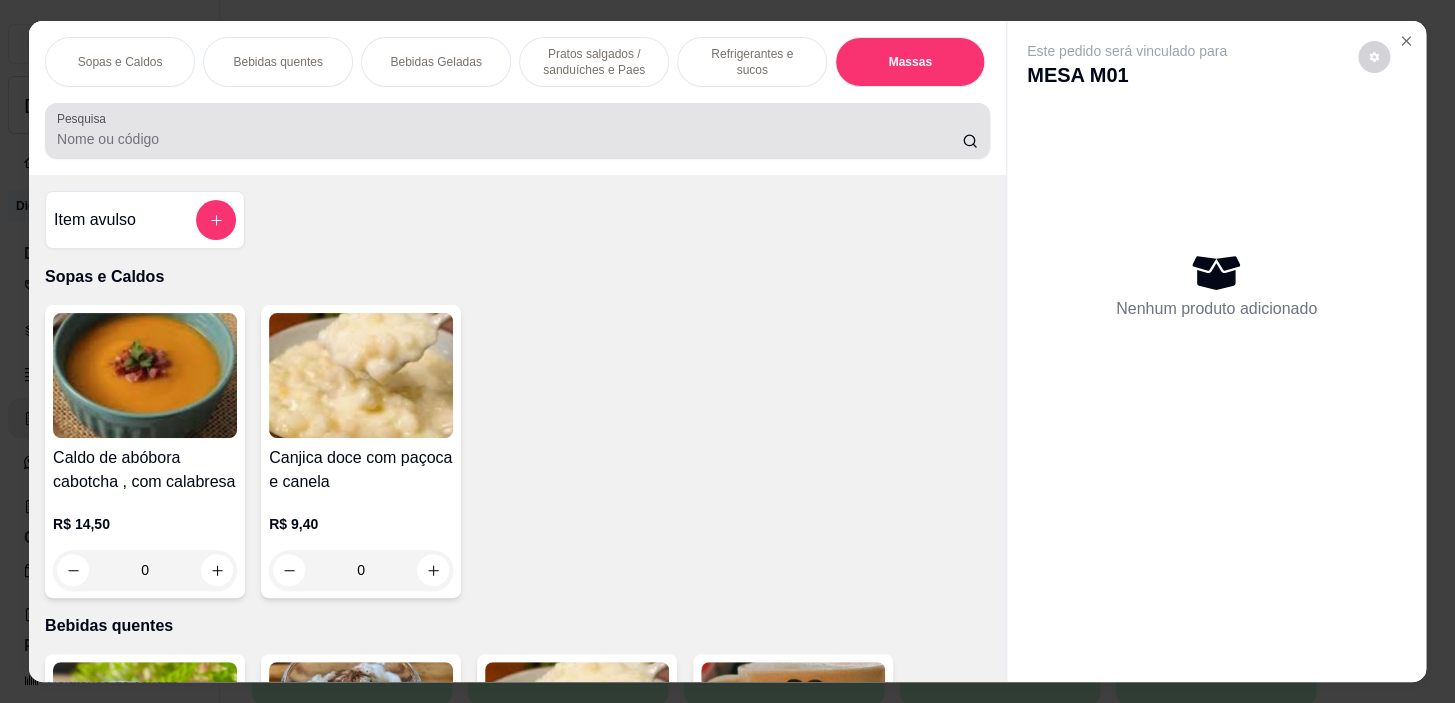 scroll, scrollTop: 11031, scrollLeft: 0, axis: vertical 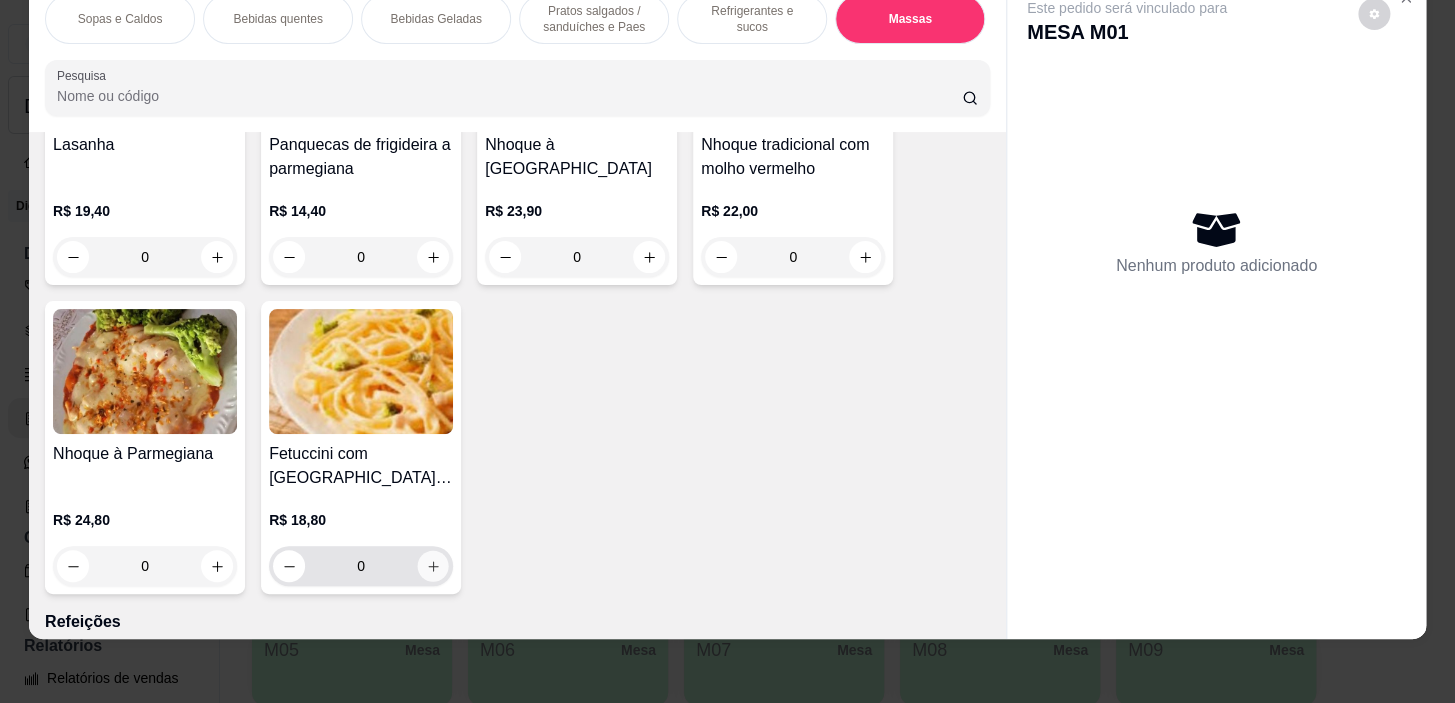 click at bounding box center (433, 566) 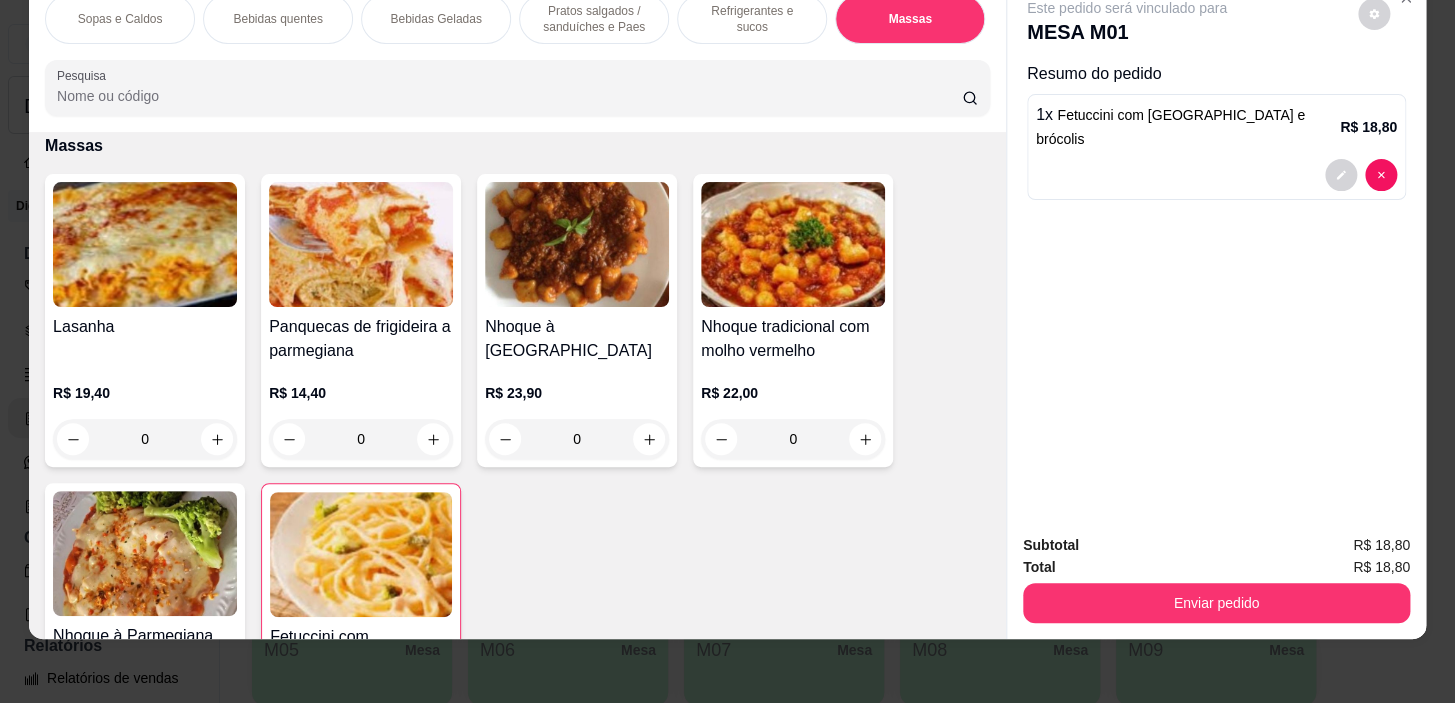 scroll, scrollTop: 10850, scrollLeft: 0, axis: vertical 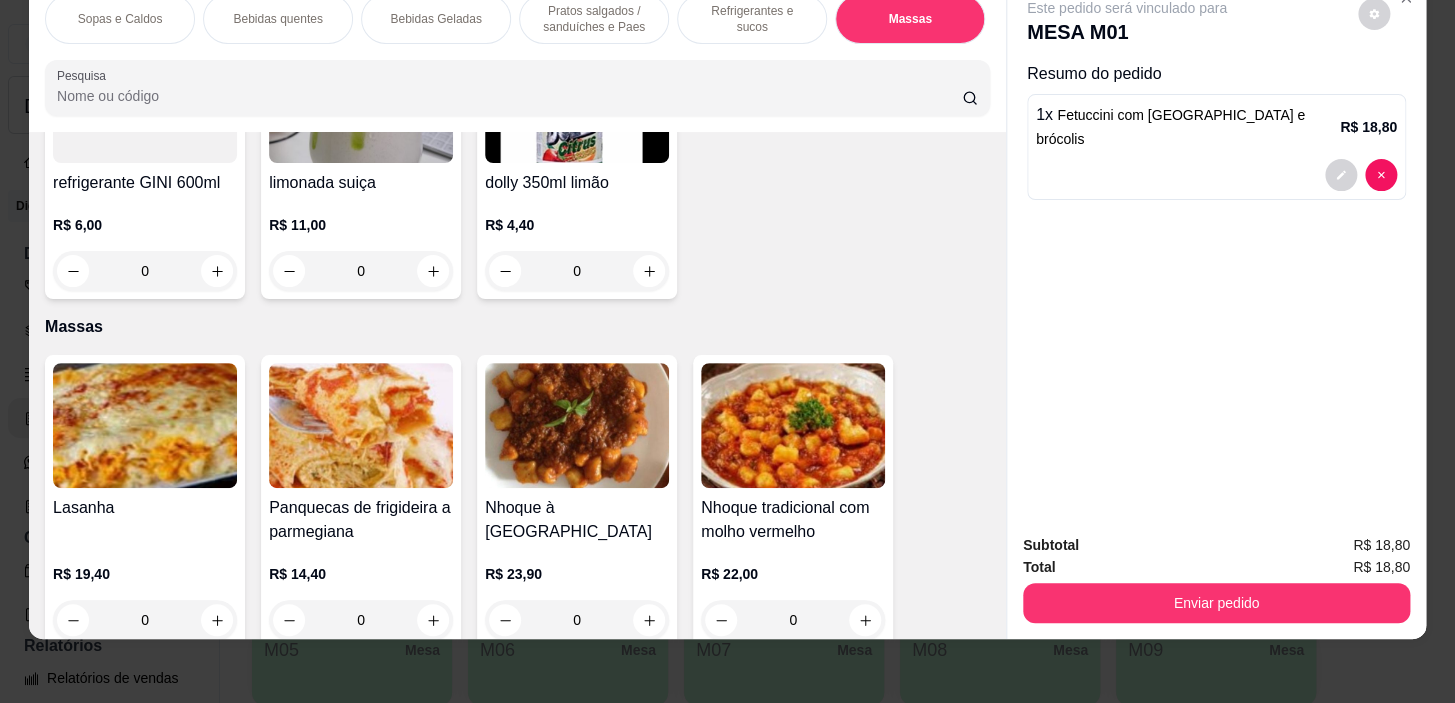 click on "Refrigerantes e sucos" at bounding box center (752, 19) 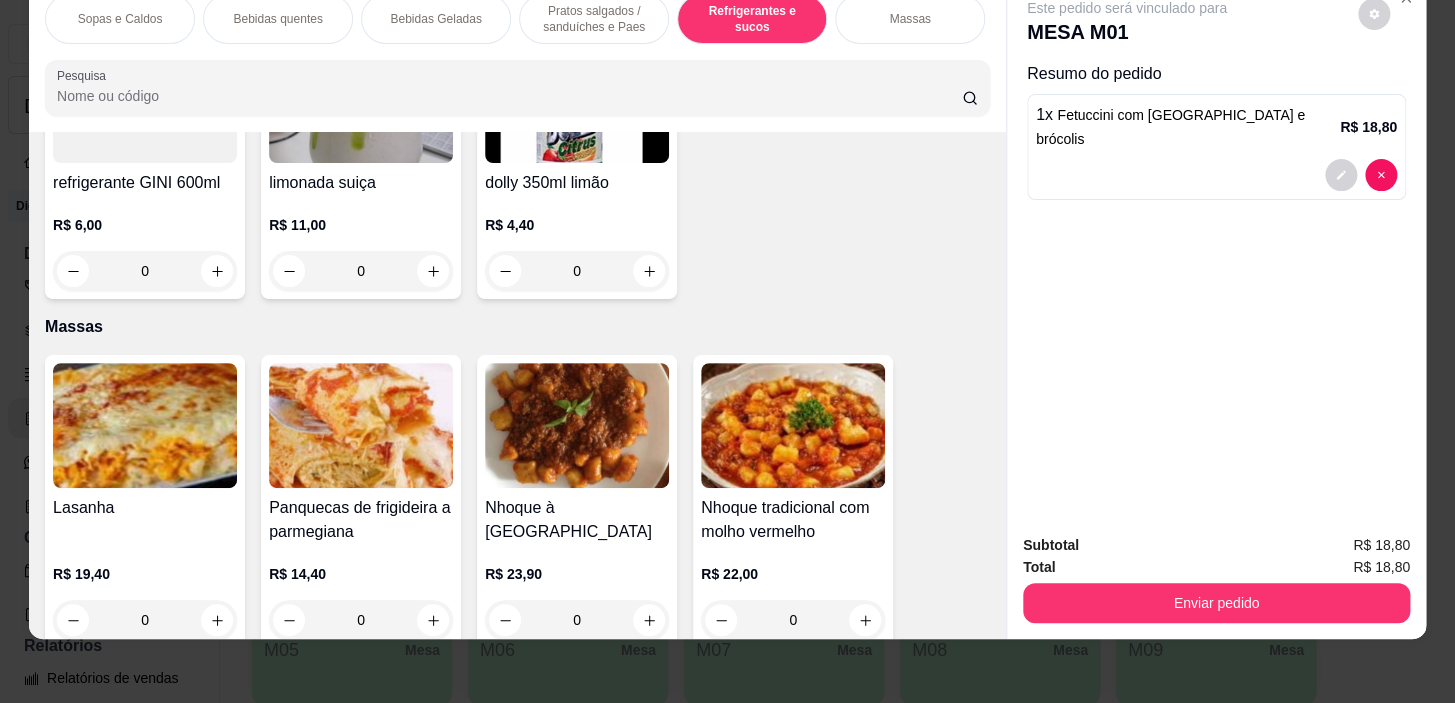 scroll, scrollTop: 8852, scrollLeft: 0, axis: vertical 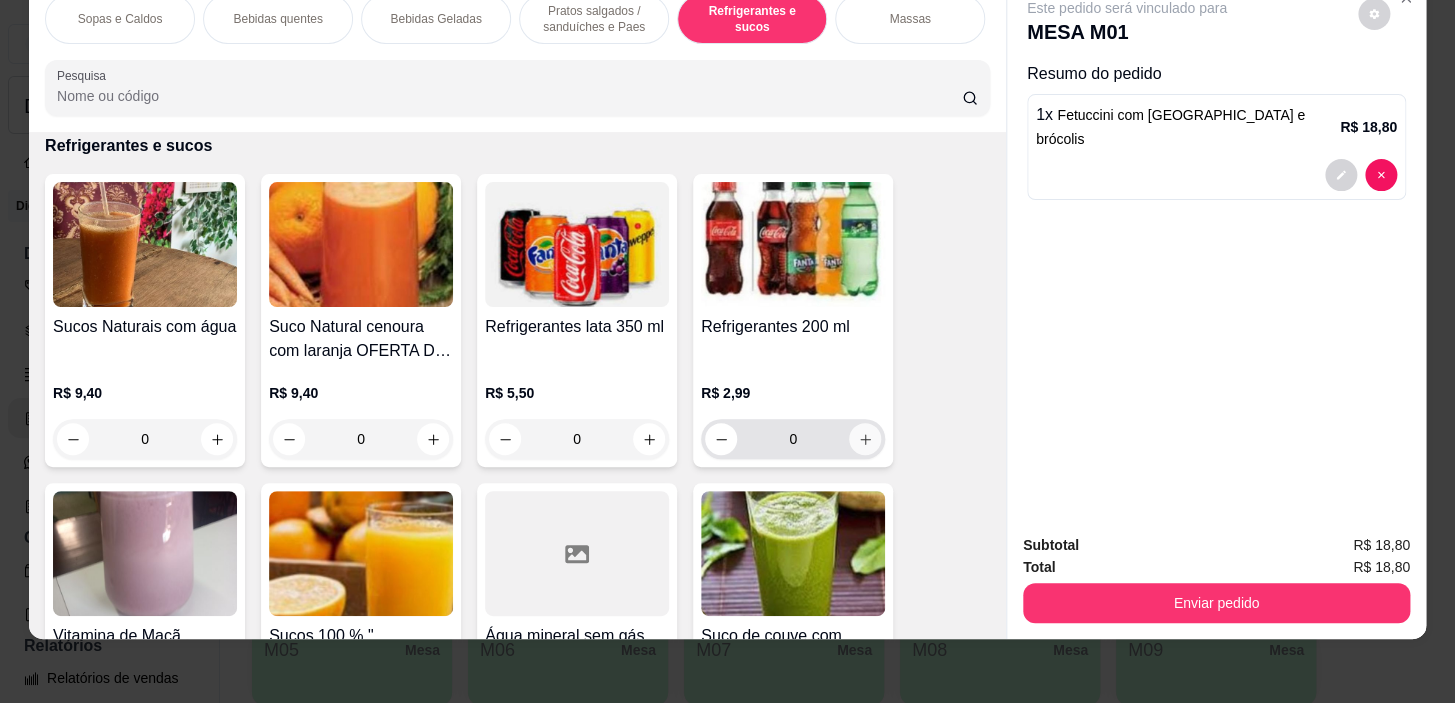 click at bounding box center [865, 439] 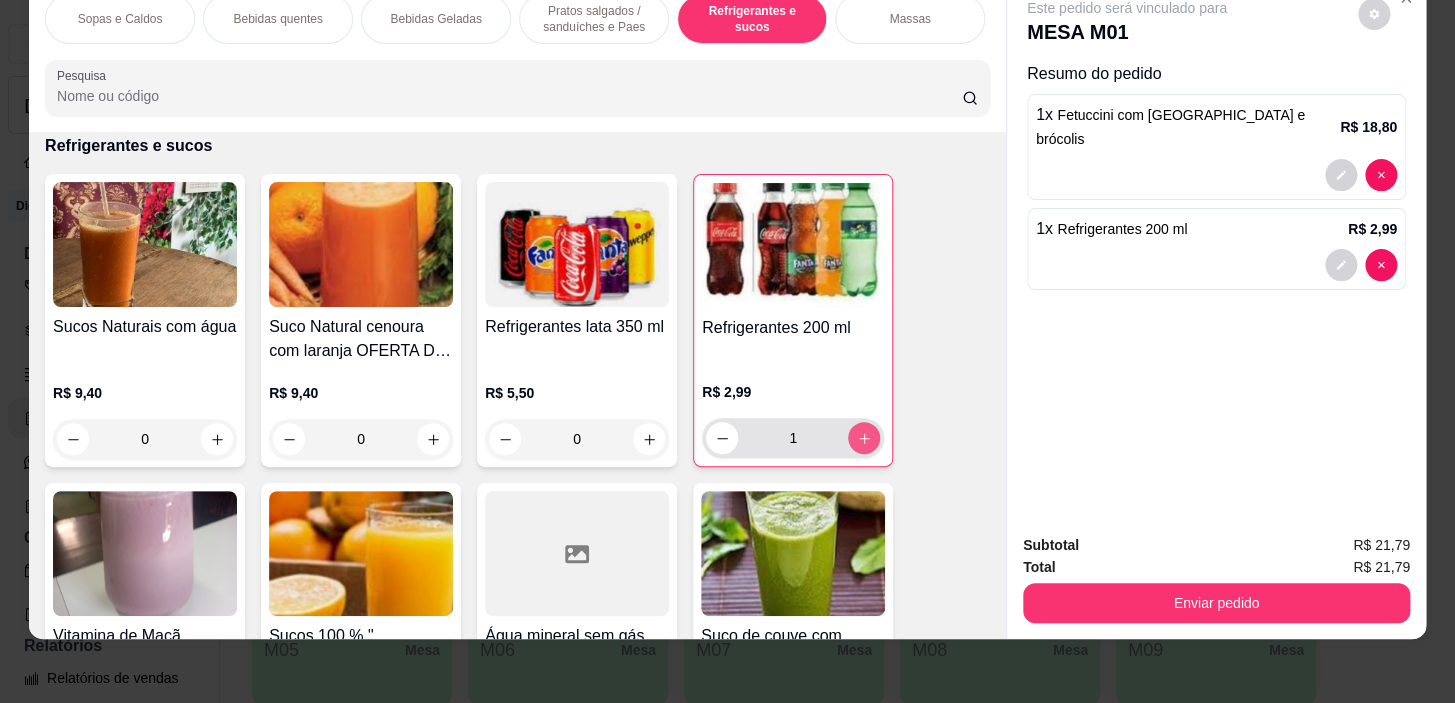 type on "1" 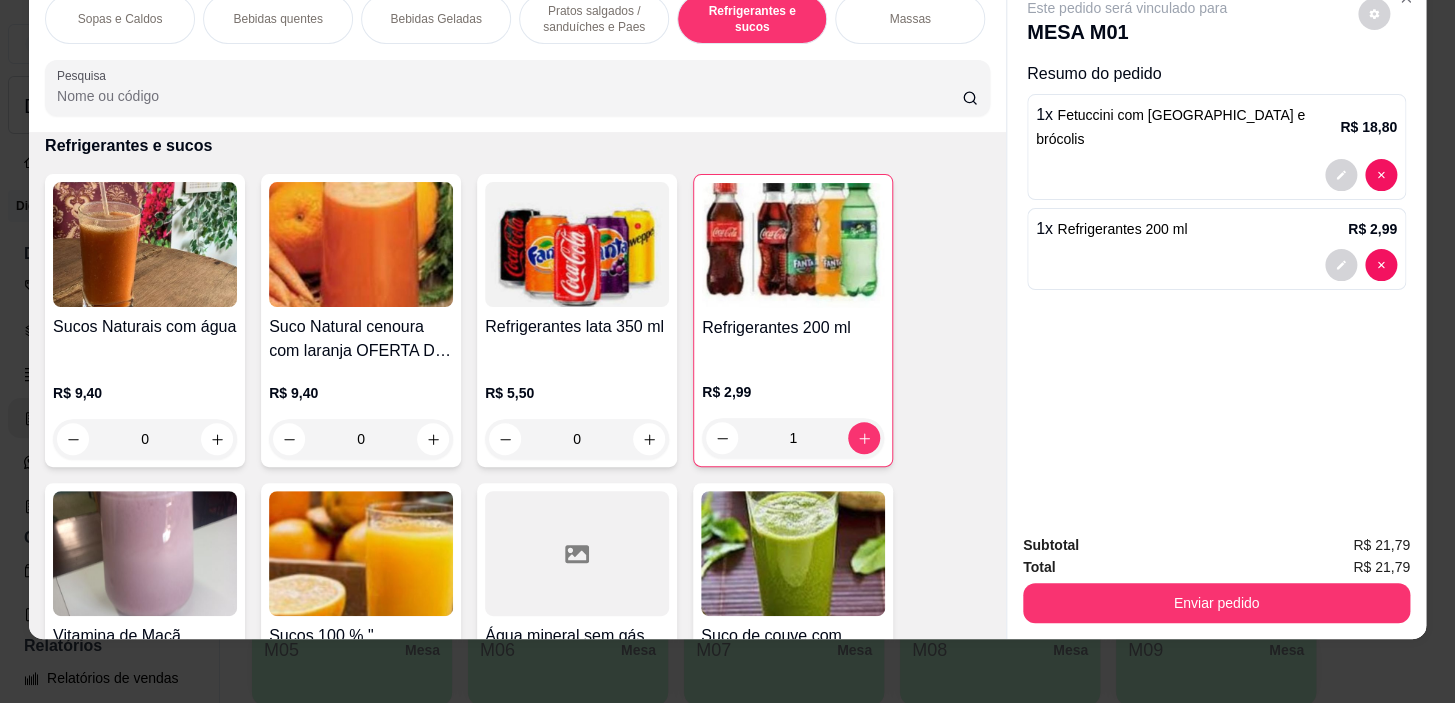 scroll, scrollTop: 0, scrollLeft: 785, axis: horizontal 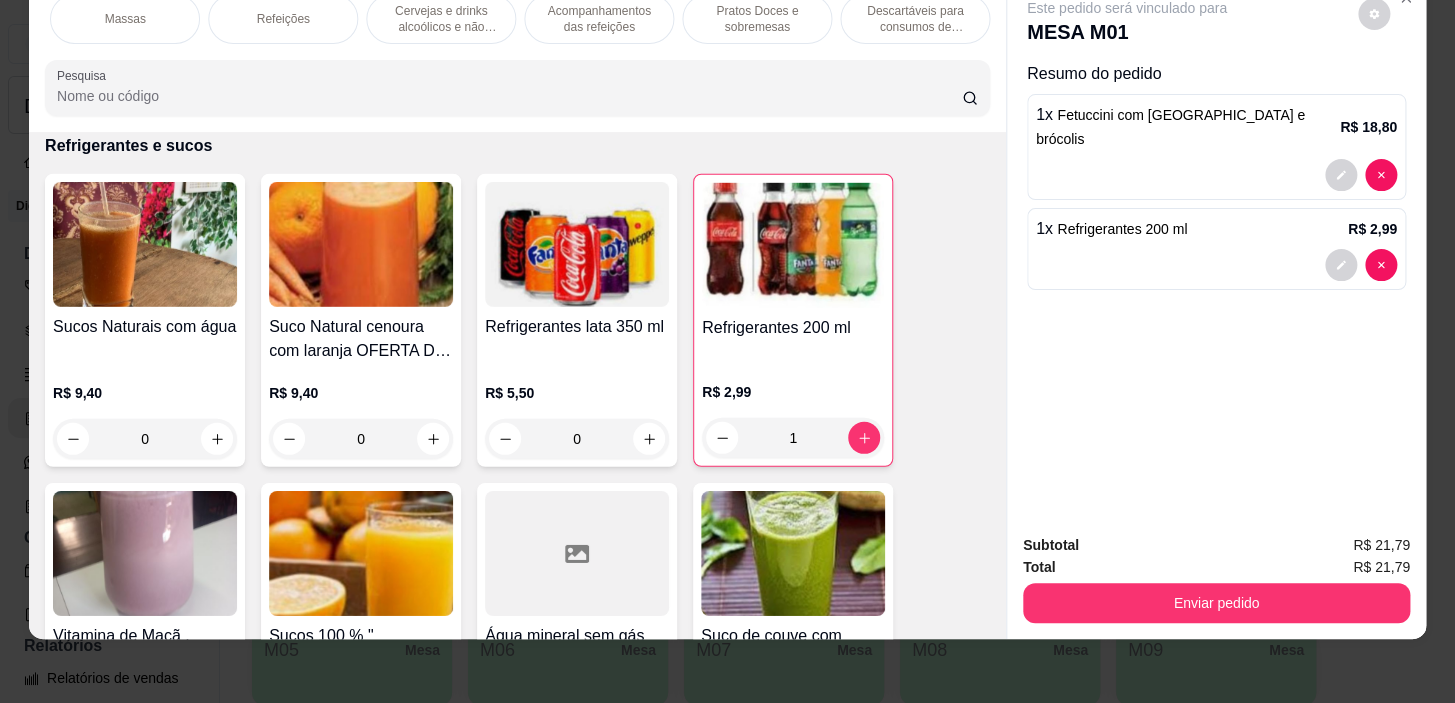 click on "Pratos Doces e sobremesas" at bounding box center [757, 19] 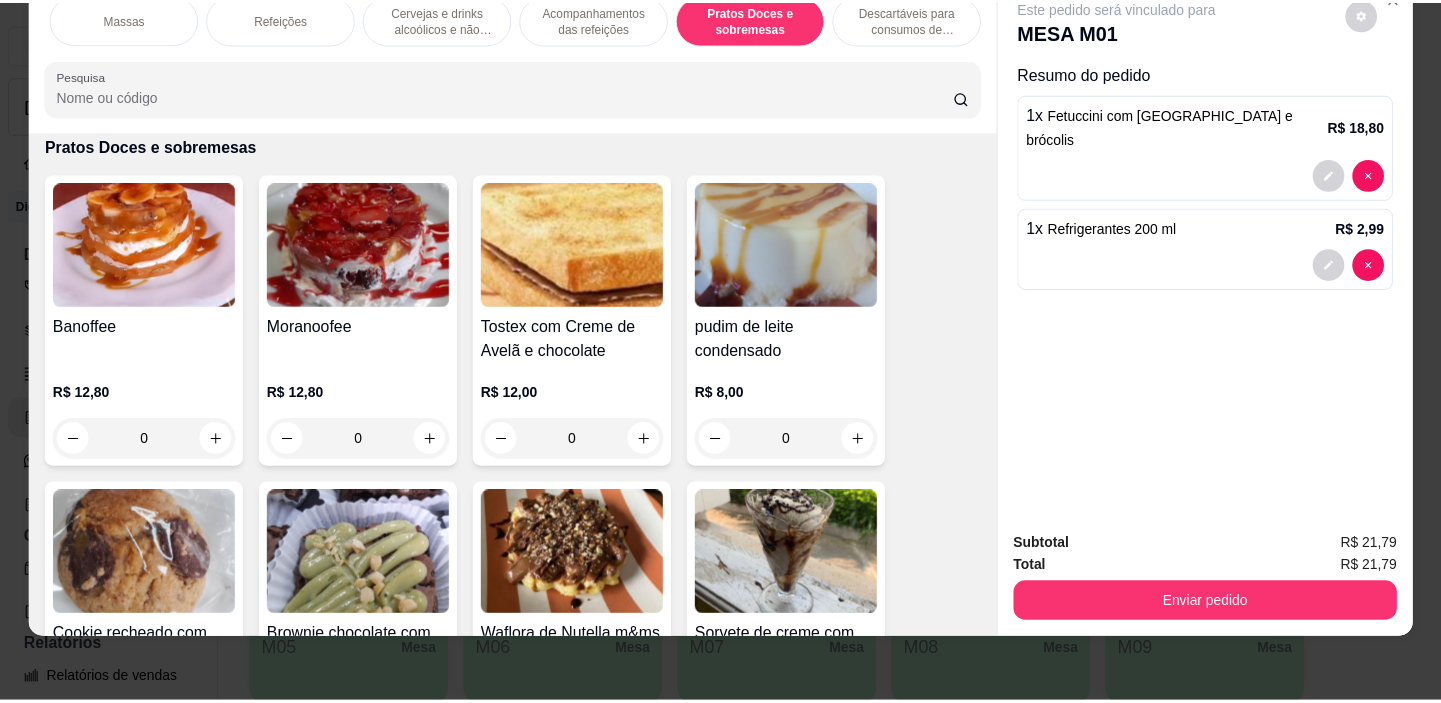 scroll, scrollTop: 14792, scrollLeft: 0, axis: vertical 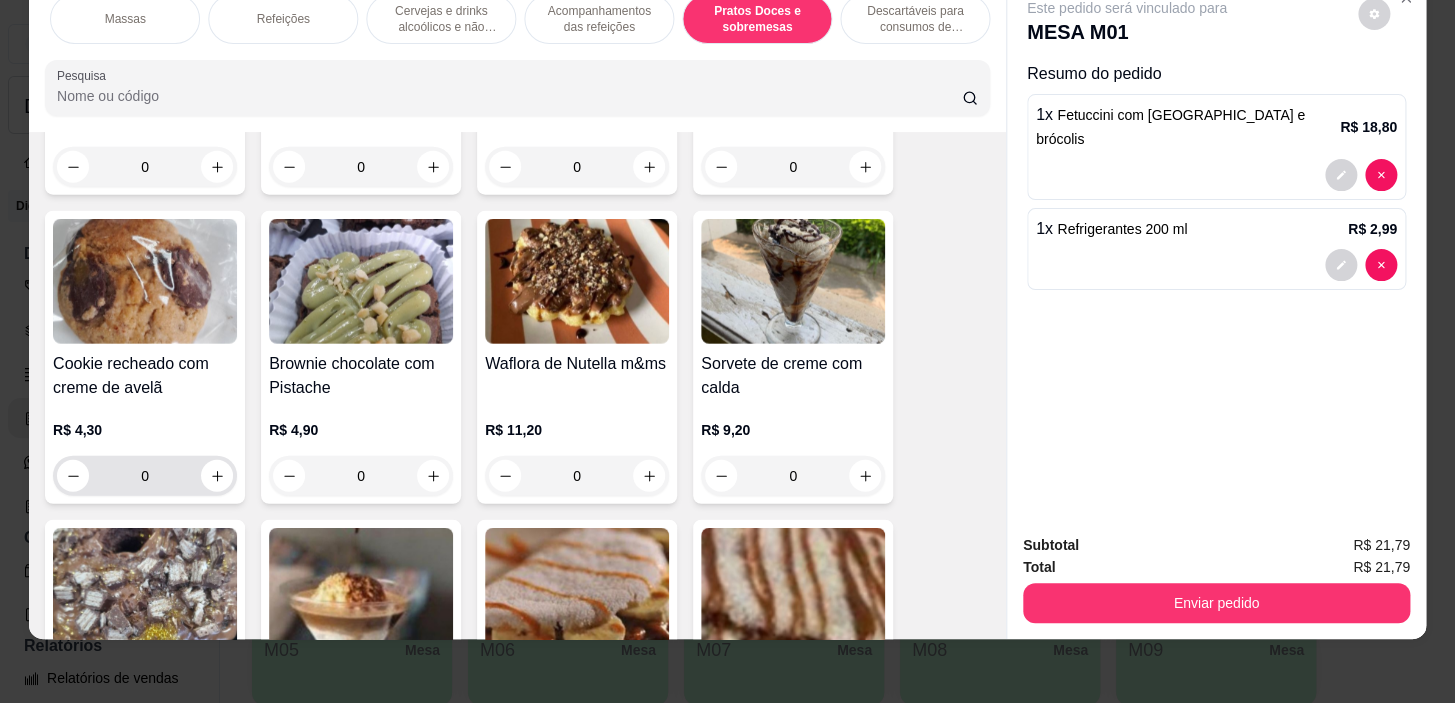 drag, startPoint x: 199, startPoint y: 491, endPoint x: 216, endPoint y: 484, distance: 18.384777 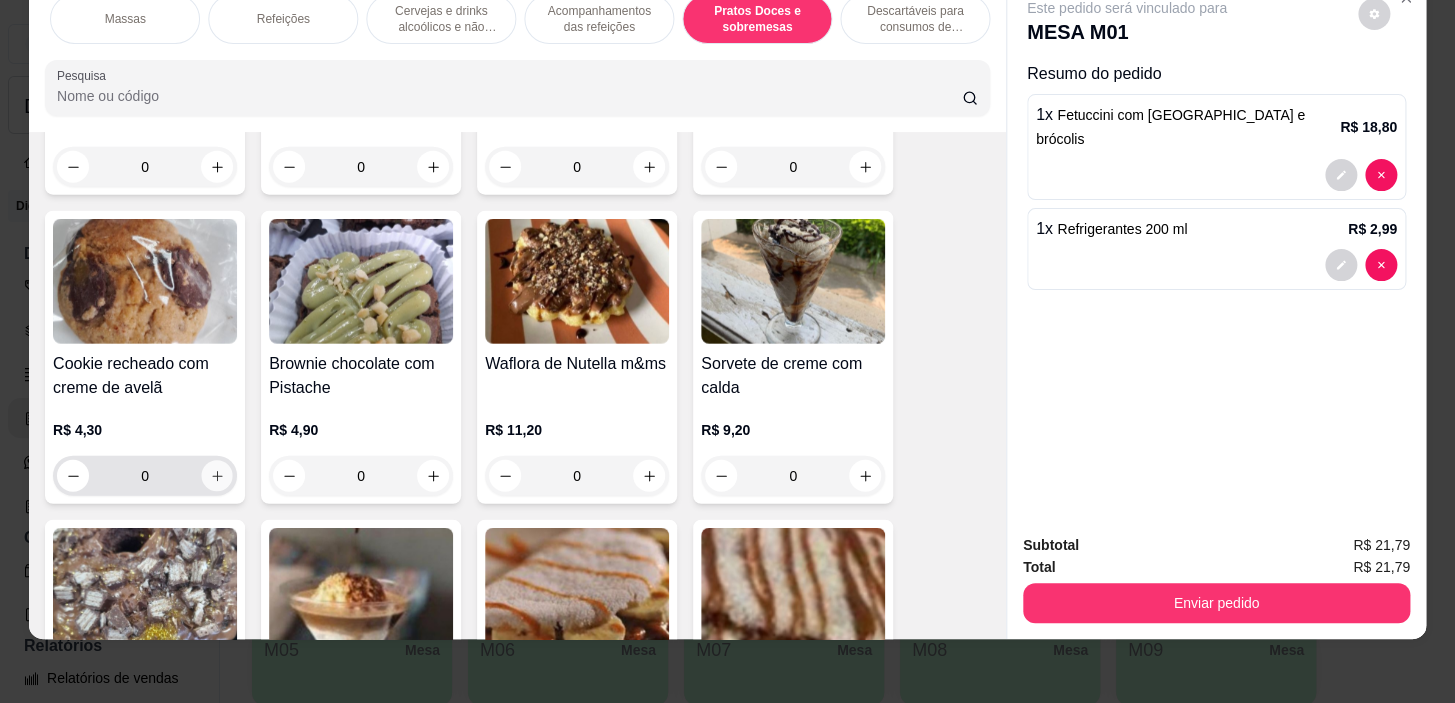 click at bounding box center [217, 476] 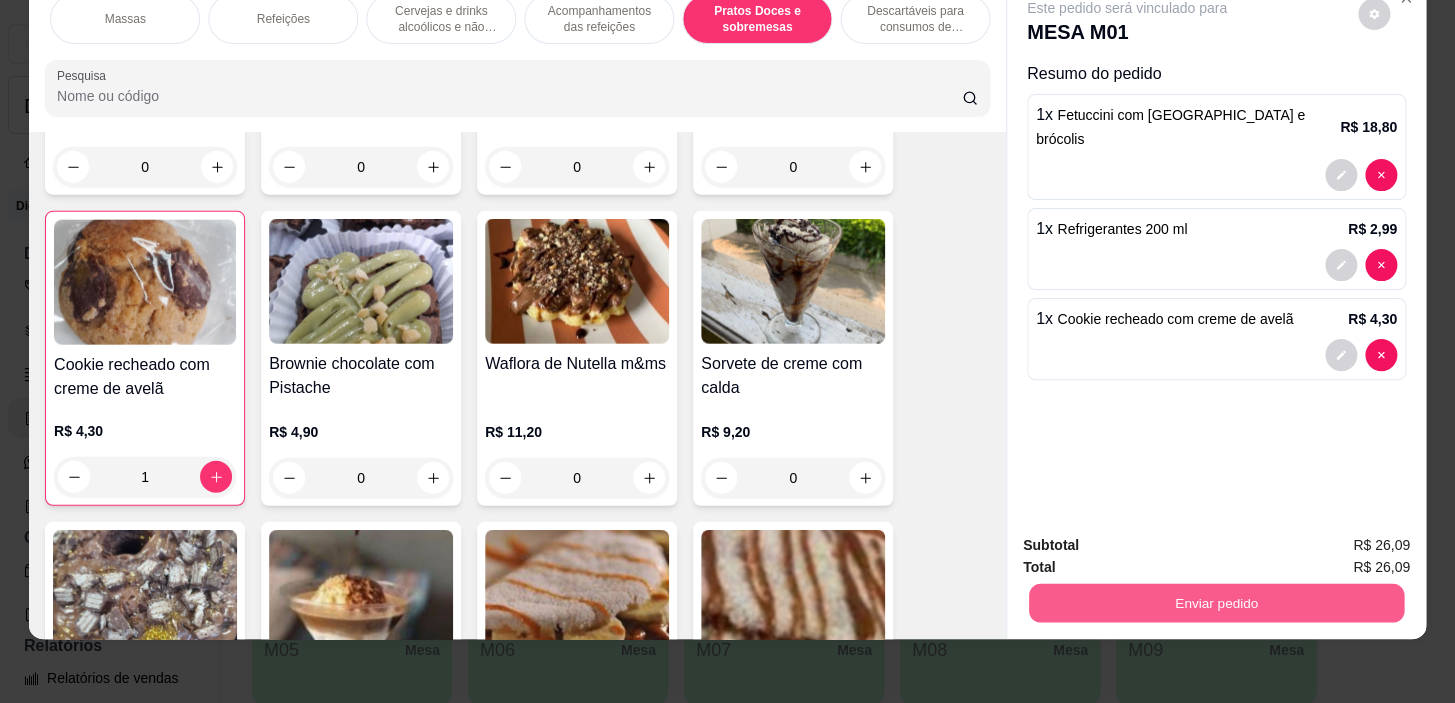 click on "Enviar pedido" at bounding box center (1216, 603) 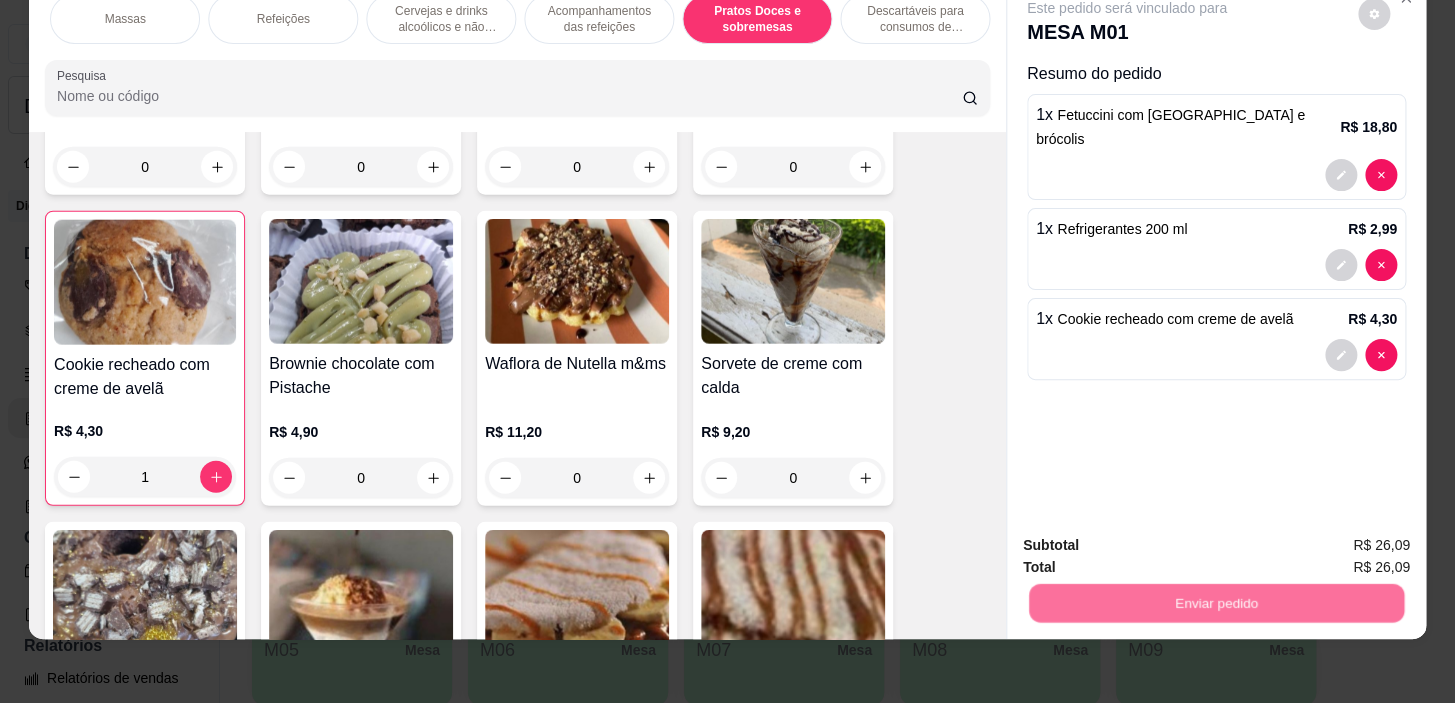 click on "Não registrar e enviar pedido" at bounding box center (1150, 540) 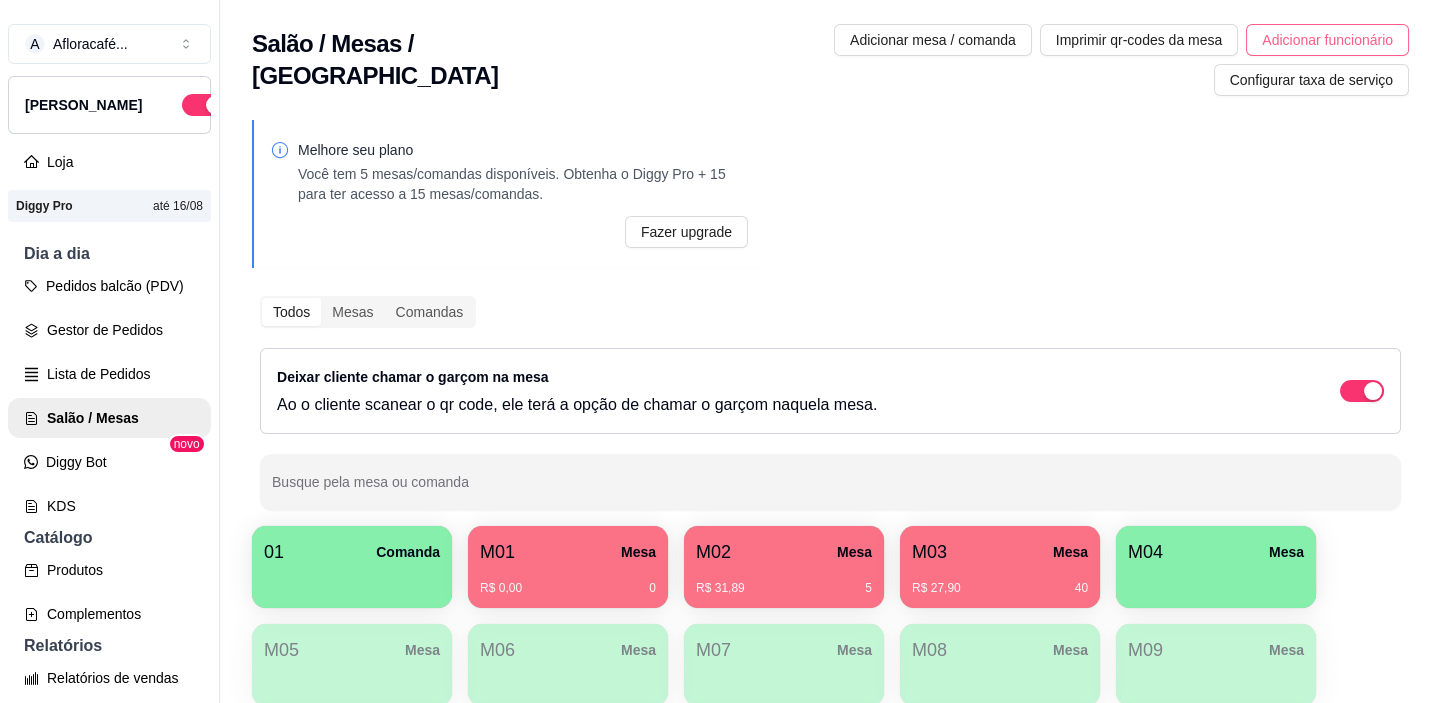 type 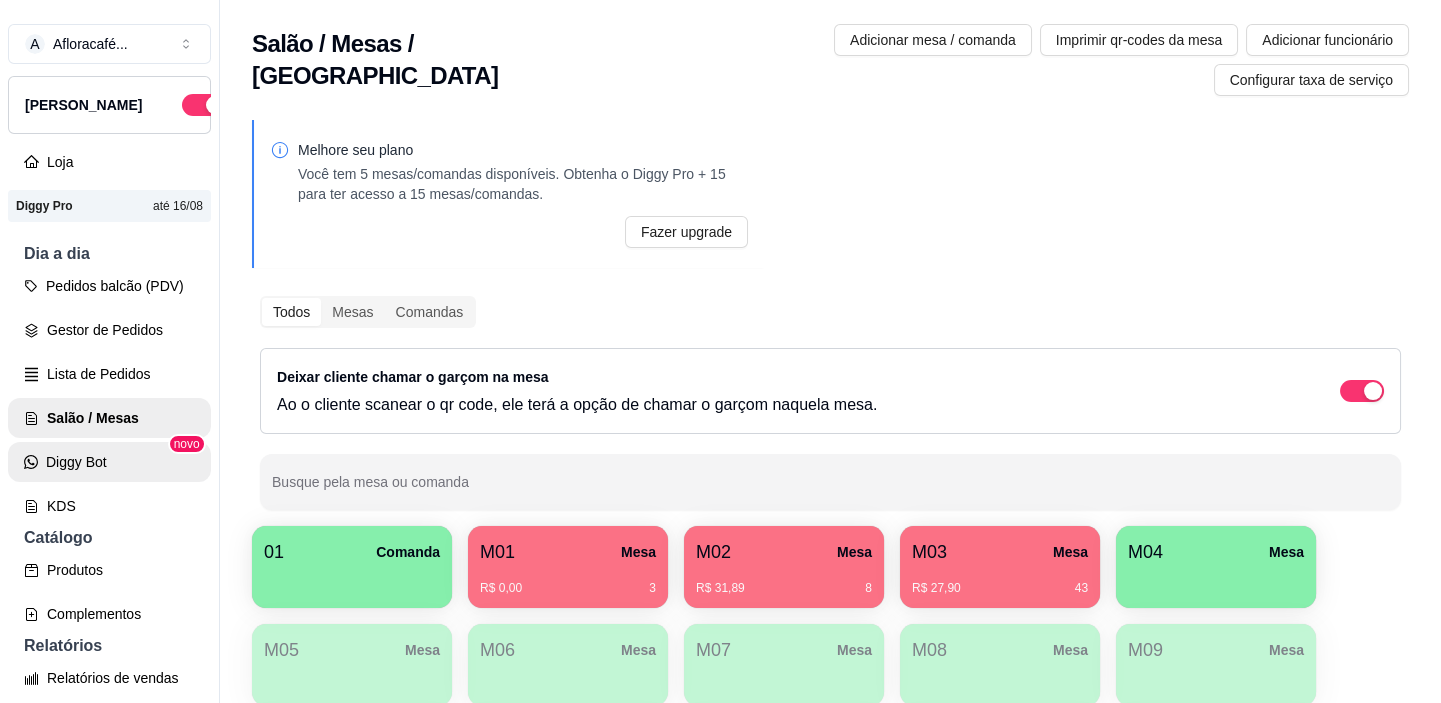 click on "Diggy Bot" at bounding box center [109, 462] 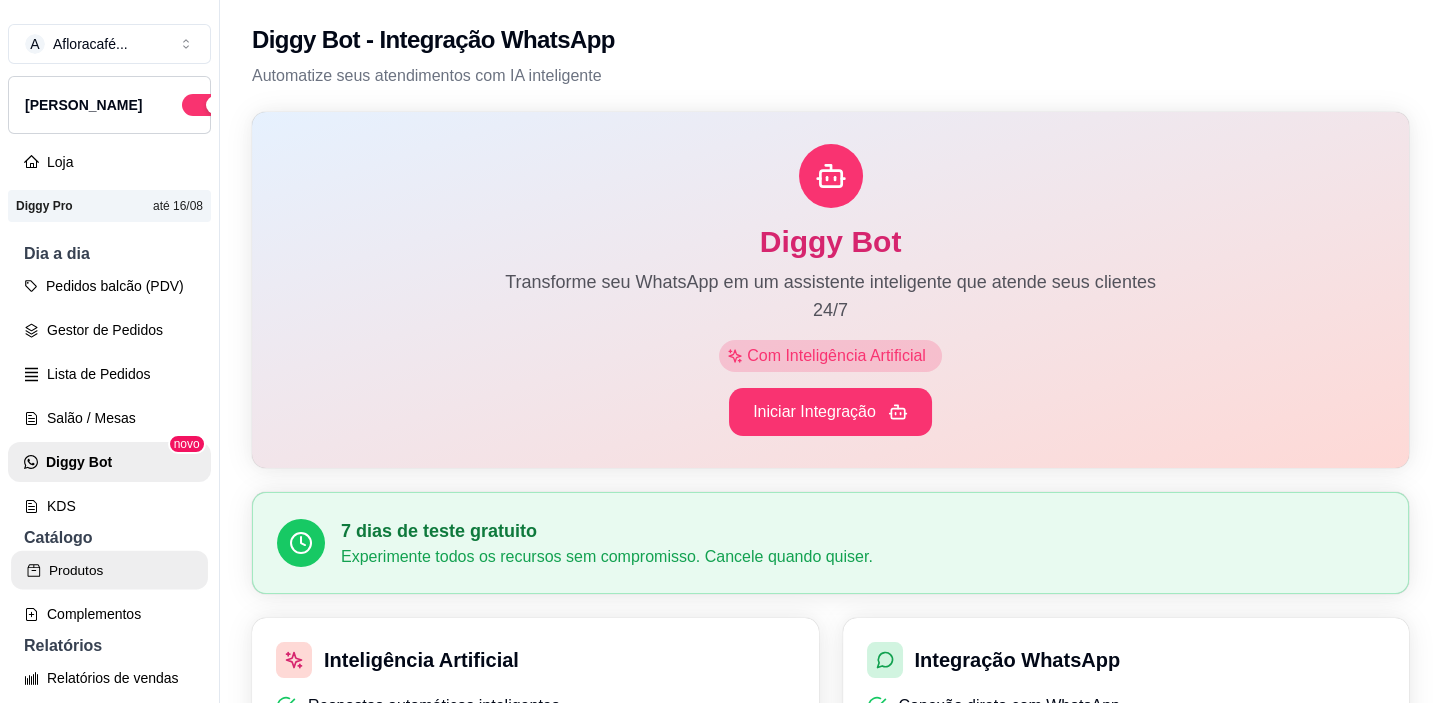 click on "Produtos" at bounding box center (109, 570) 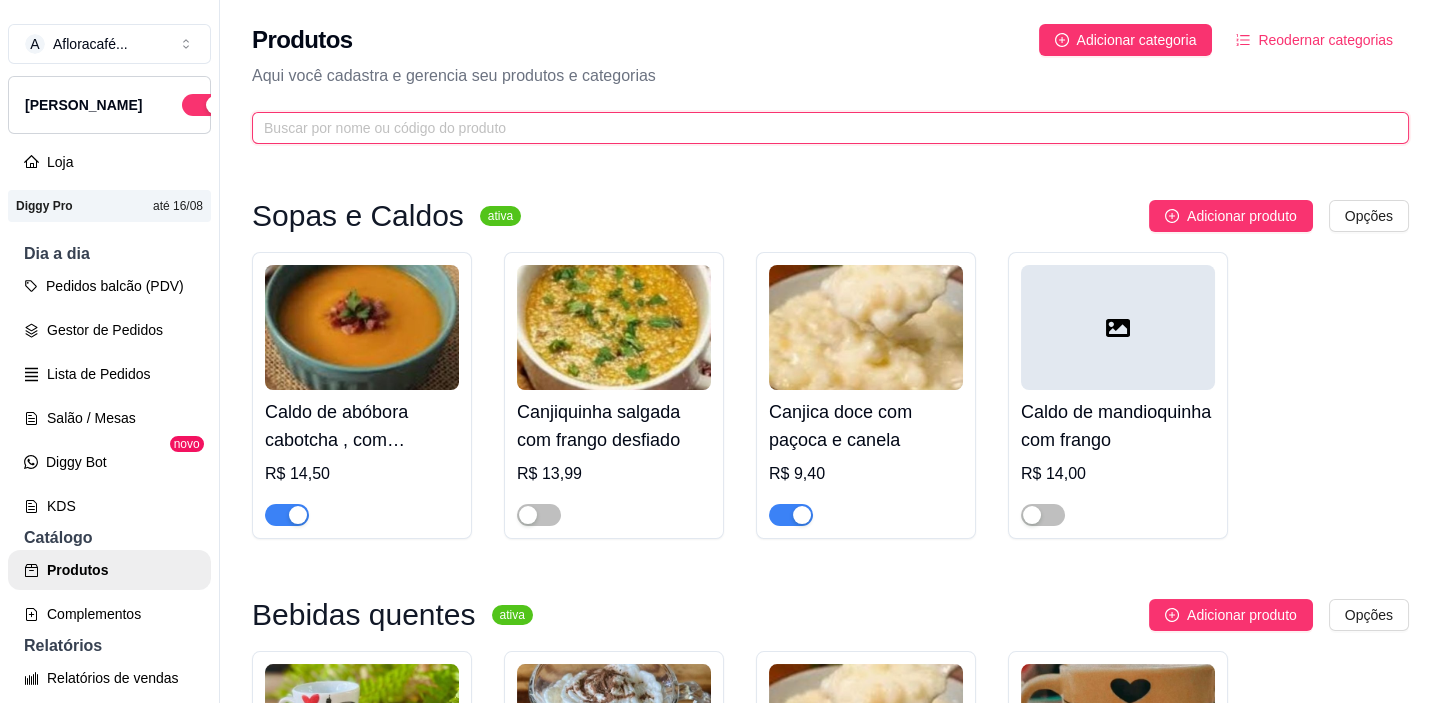 click at bounding box center (822, 128) 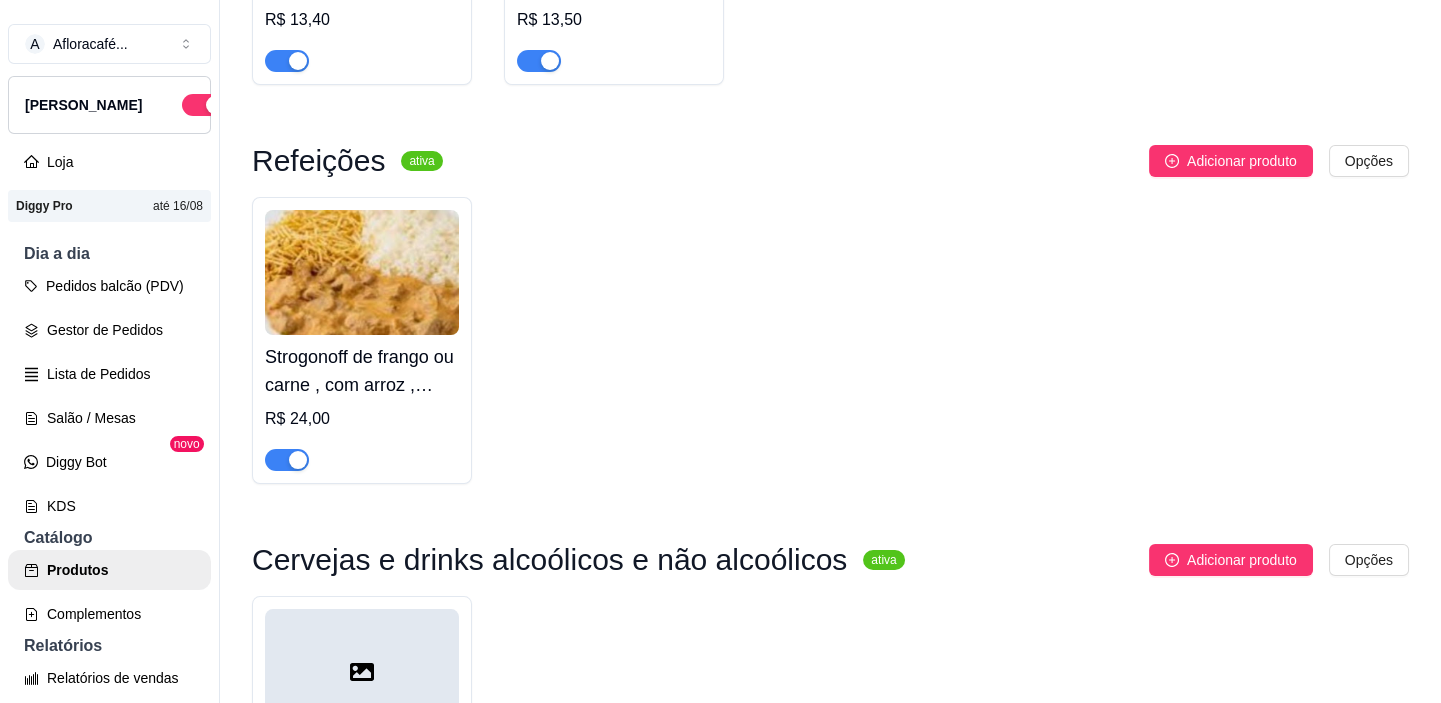 scroll, scrollTop: 272, scrollLeft: 0, axis: vertical 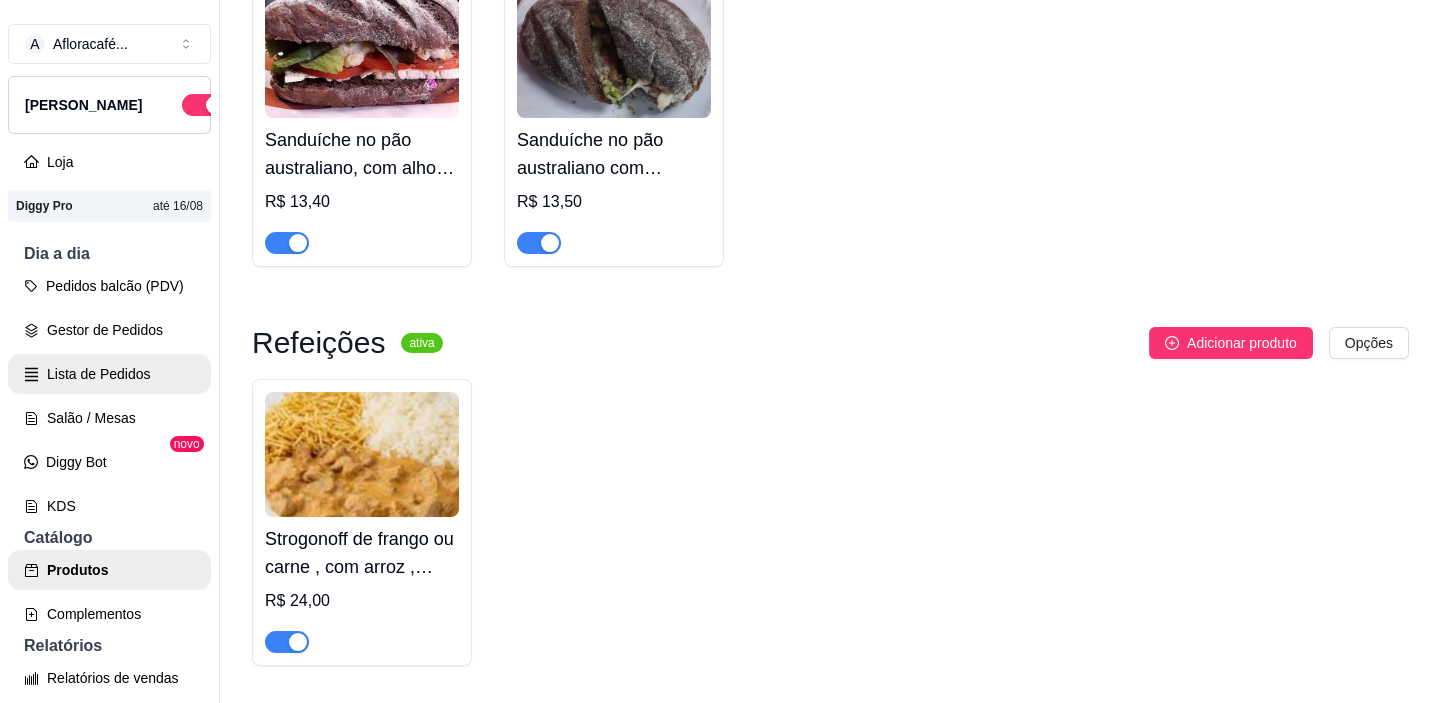 type on "str" 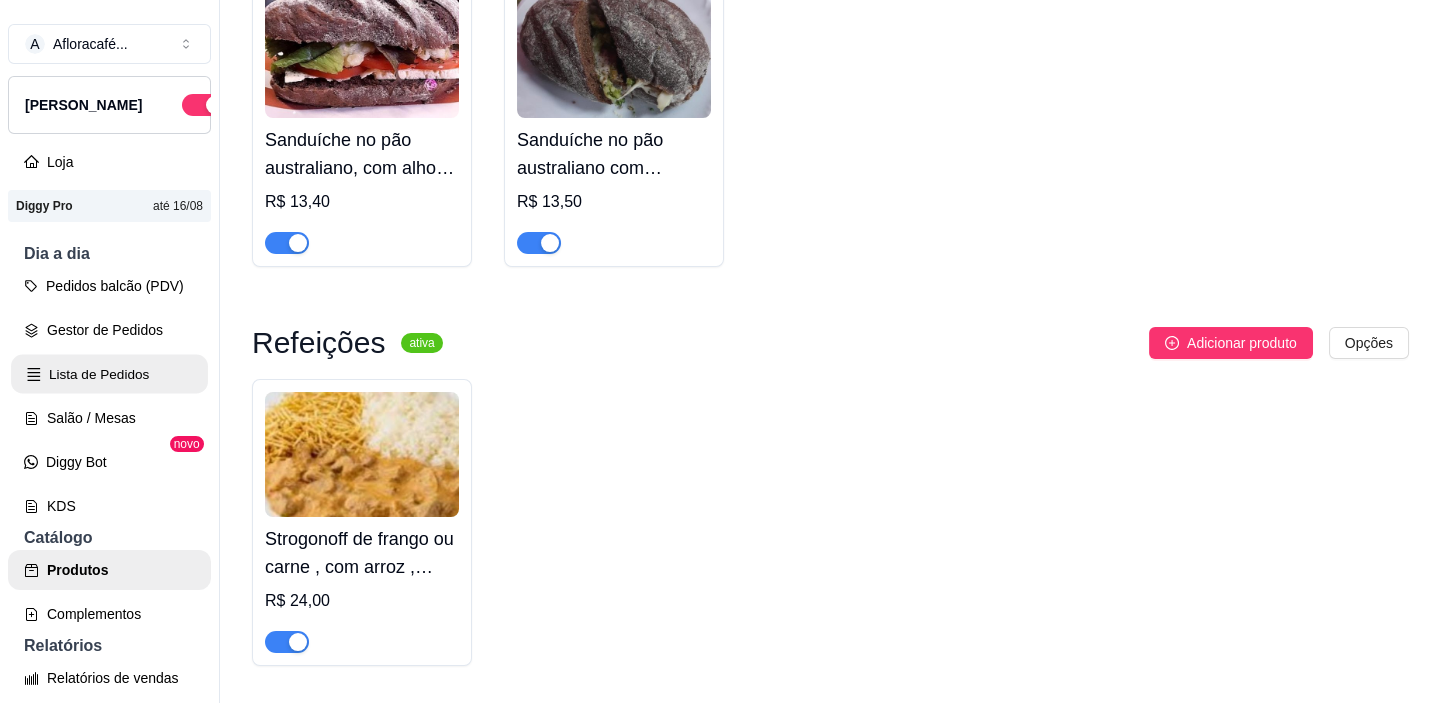 click on "Pedidos balcão (PDV) Gestor de Pedidos Lista de Pedidos Salão / Mesas Diggy Bot novo KDS" at bounding box center [109, 396] 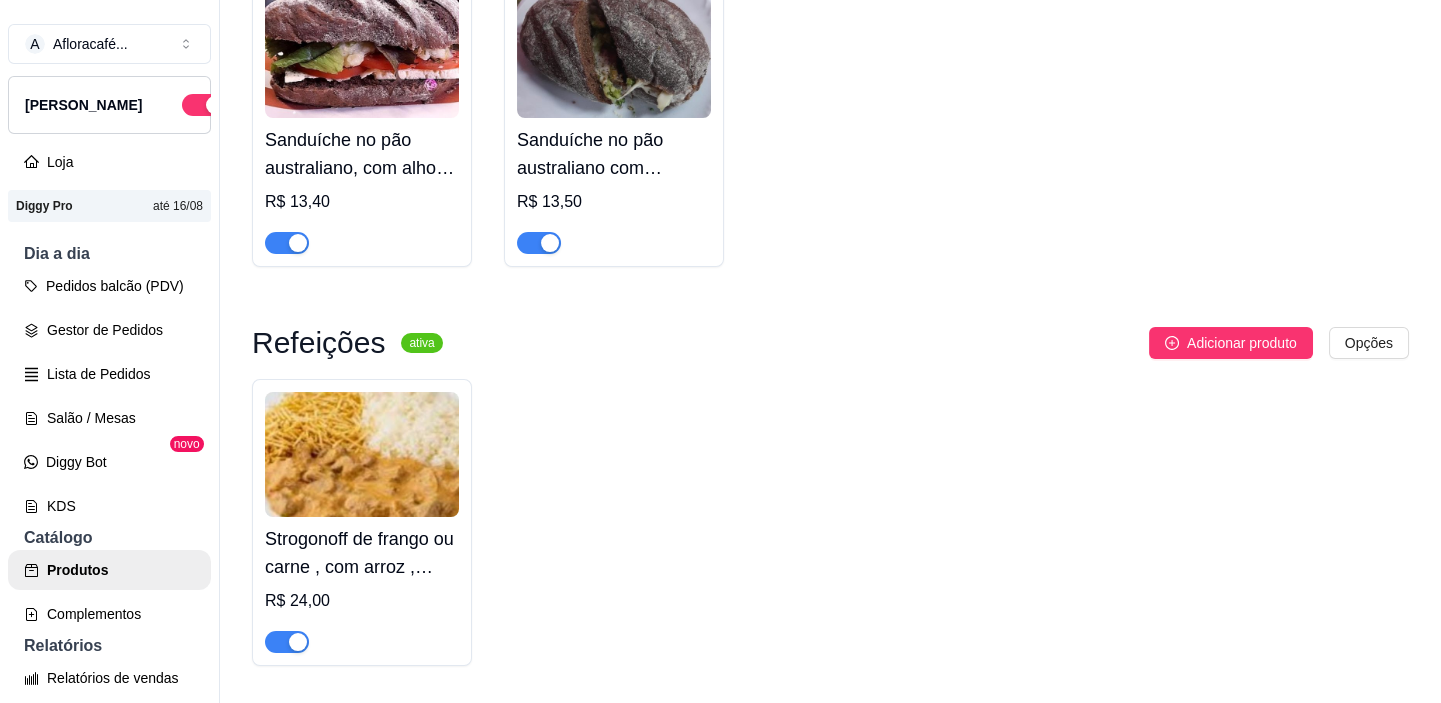 drag, startPoint x: 153, startPoint y: 352, endPoint x: 123, endPoint y: 351, distance: 30.016663 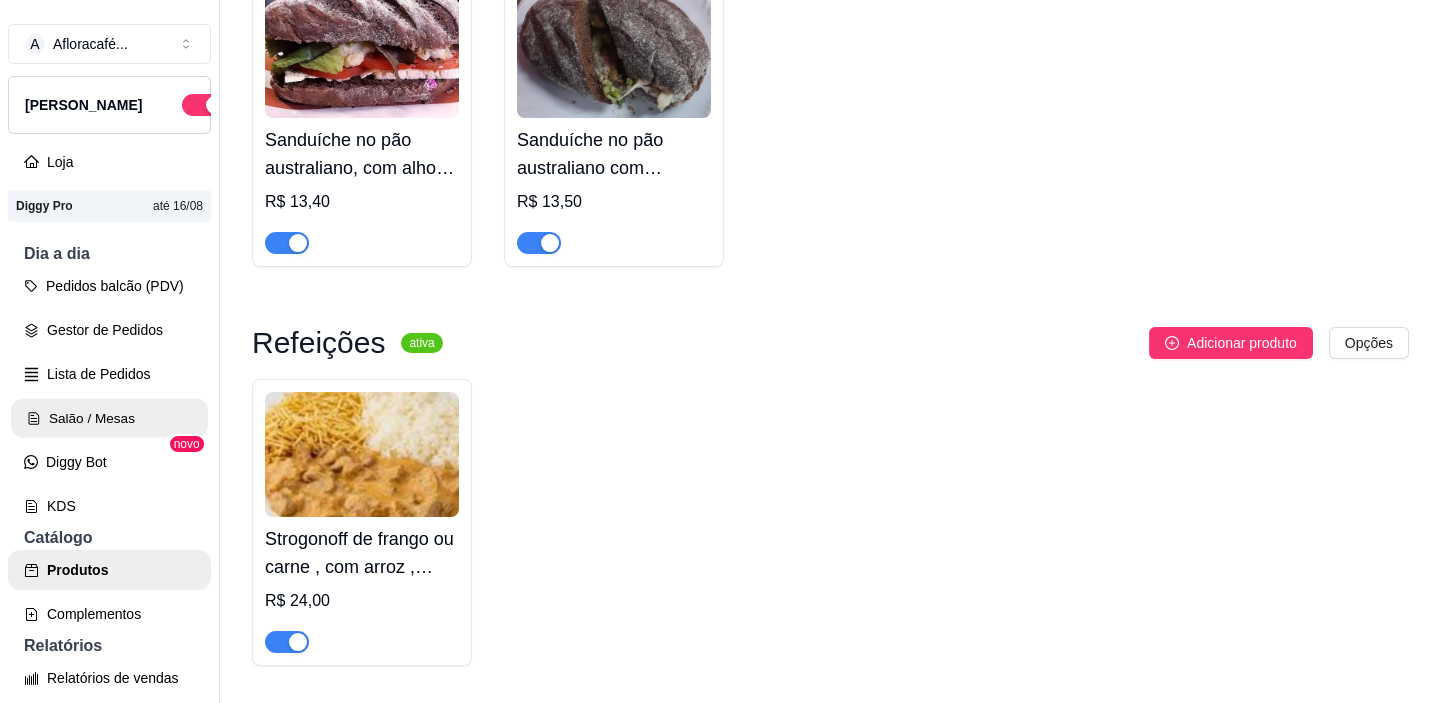 click on "Salão / Mesas" at bounding box center (109, 418) 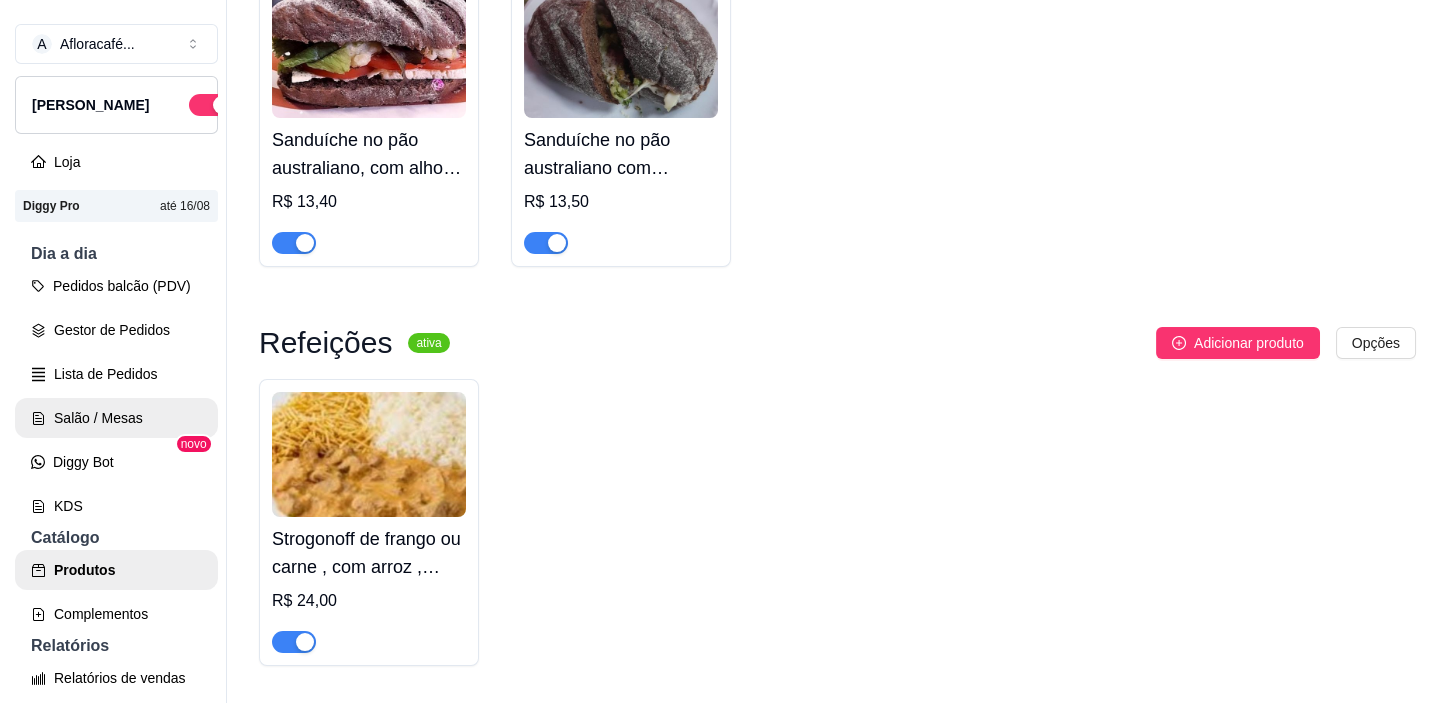 scroll, scrollTop: 0, scrollLeft: 0, axis: both 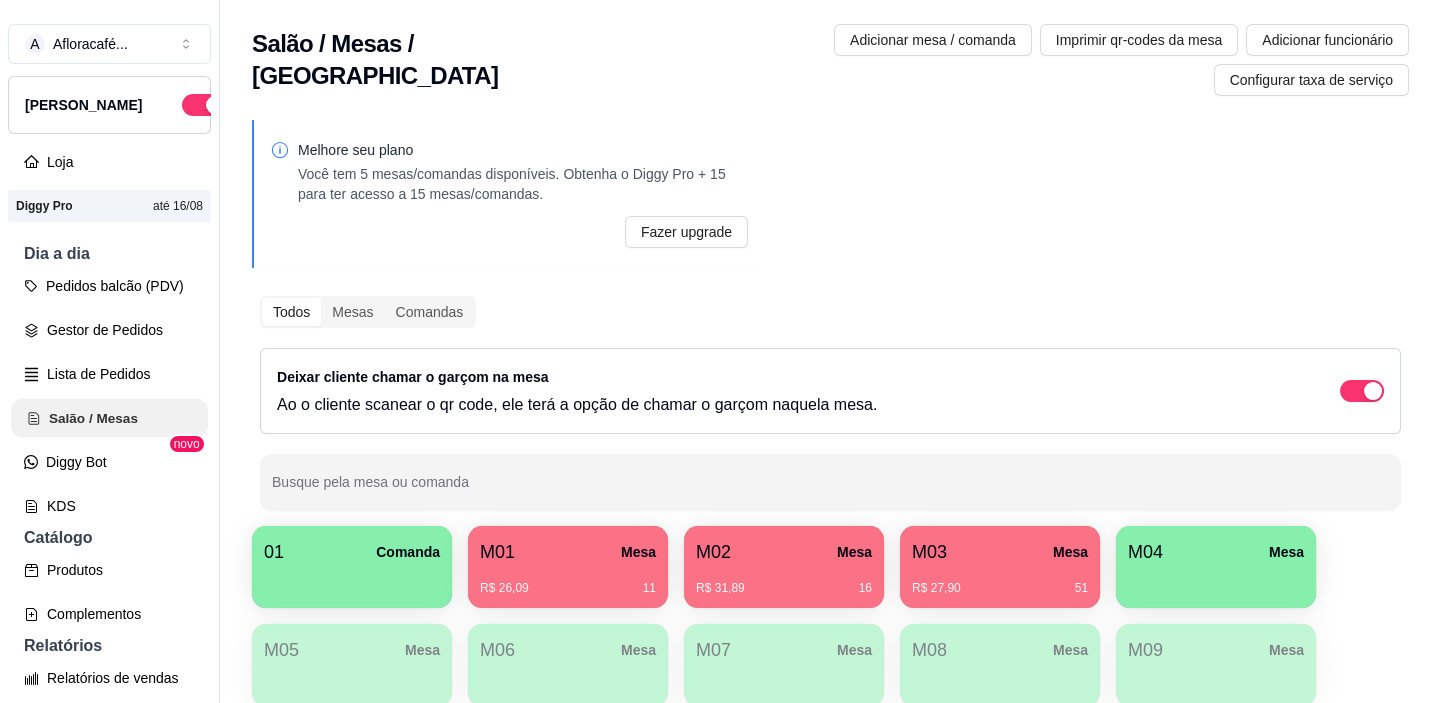 click on "Salão / Mesas" at bounding box center [109, 418] 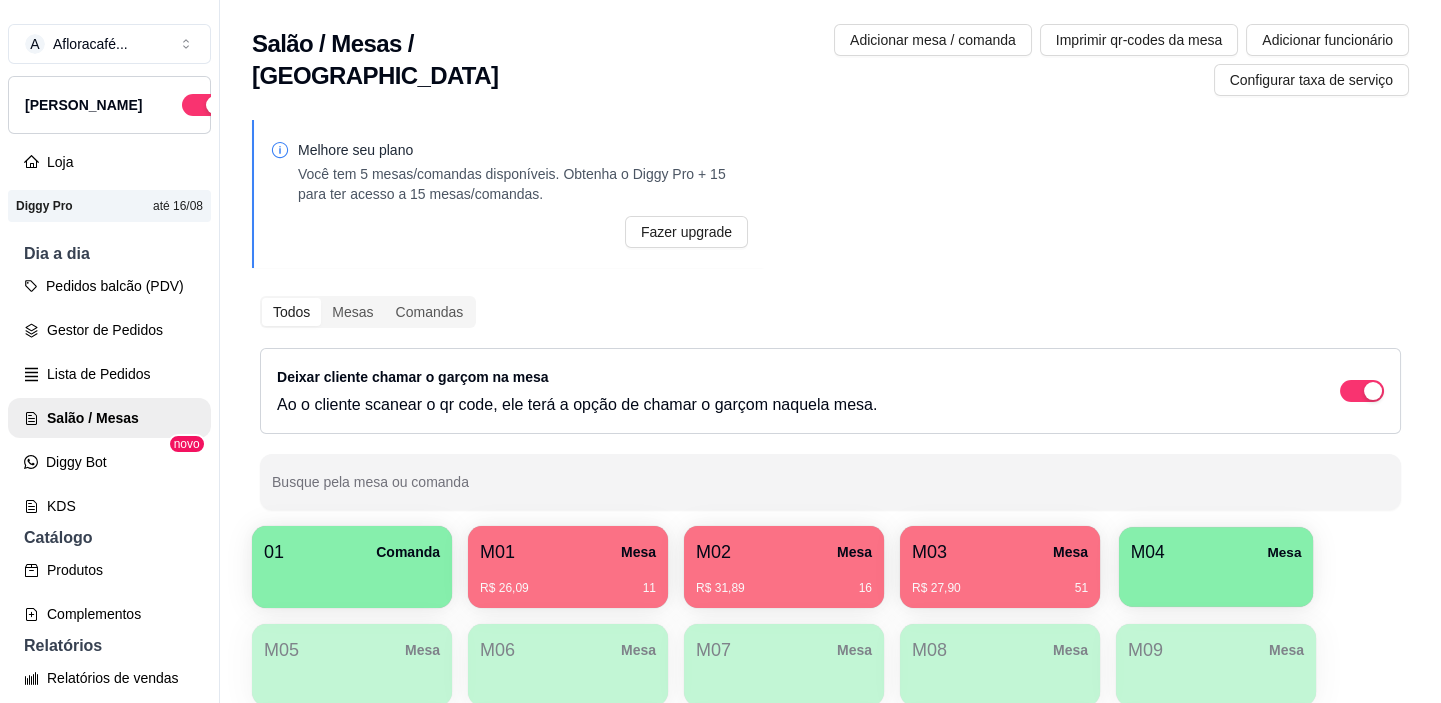 click on "M04 Mesa" at bounding box center (1216, 552) 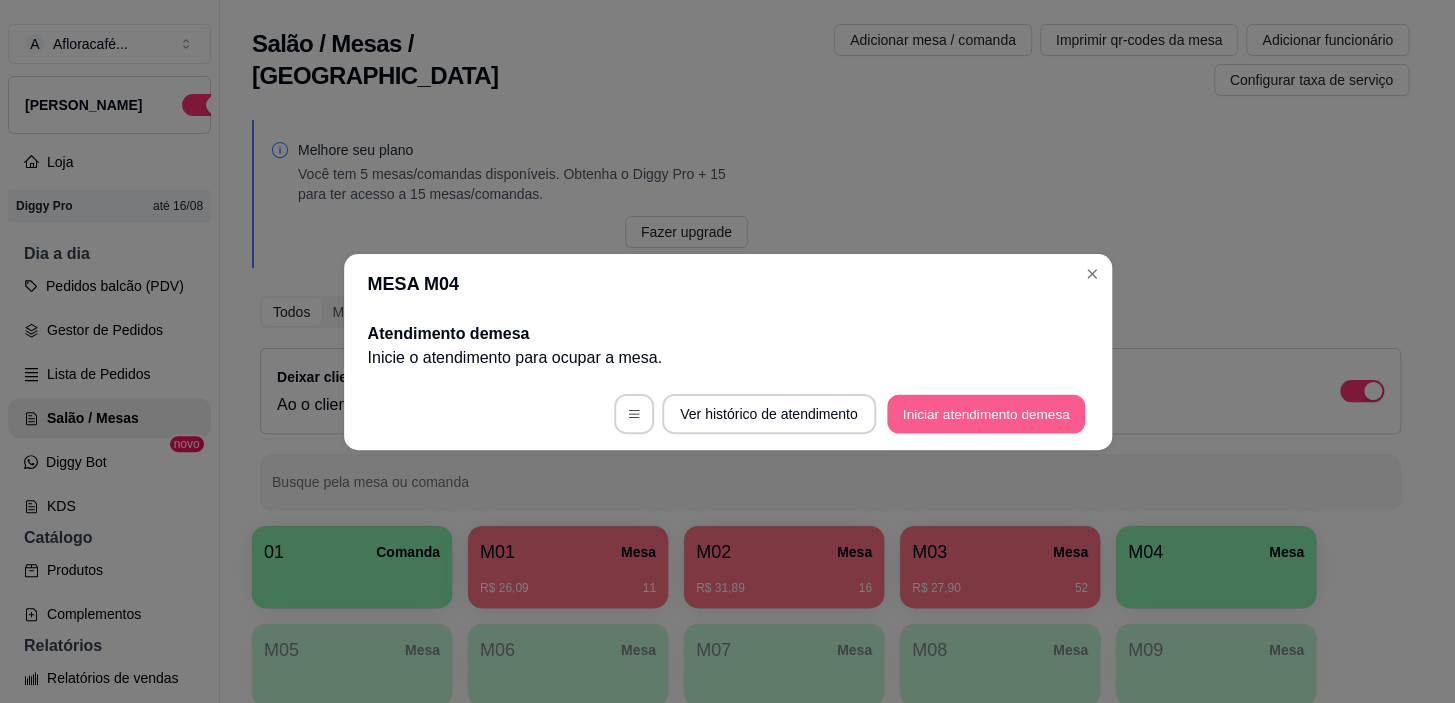click on "Iniciar atendimento de  mesa" at bounding box center [986, 413] 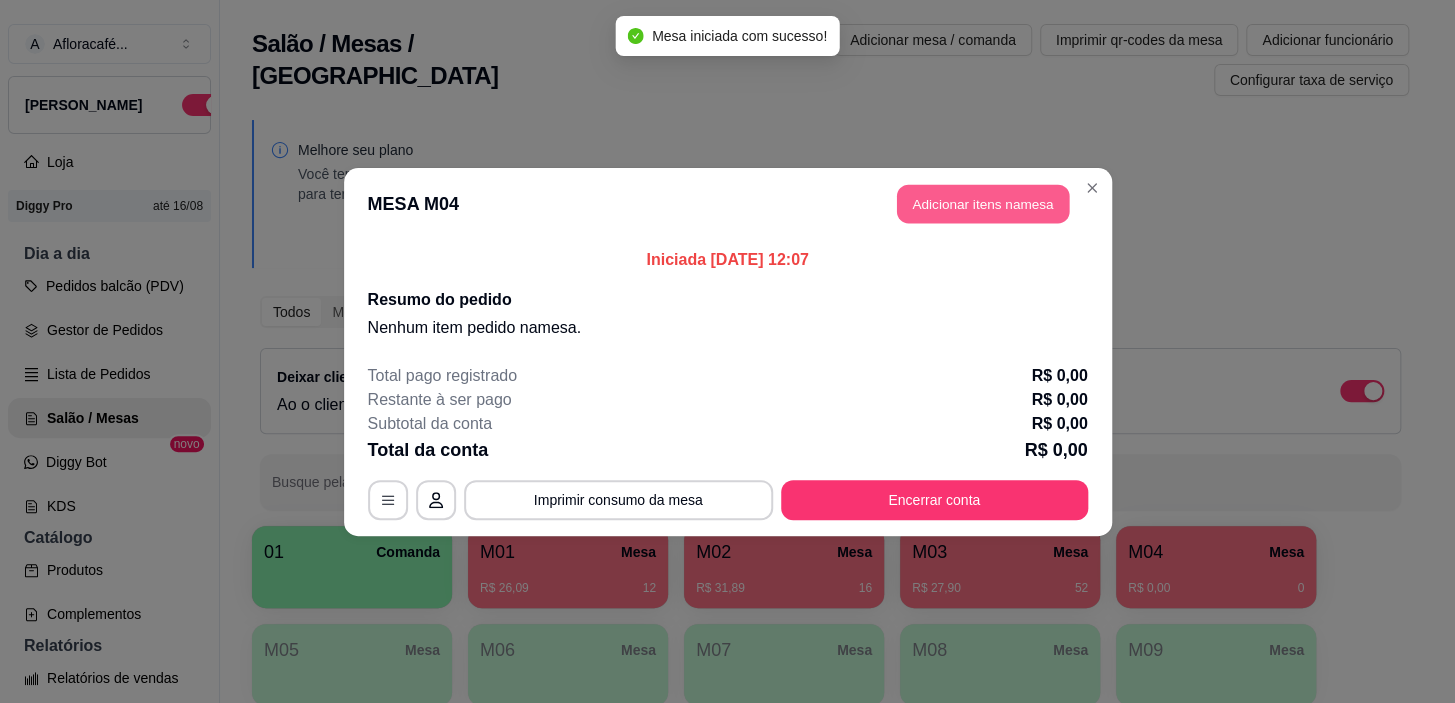 click on "Adicionar itens na  mesa" at bounding box center [983, 203] 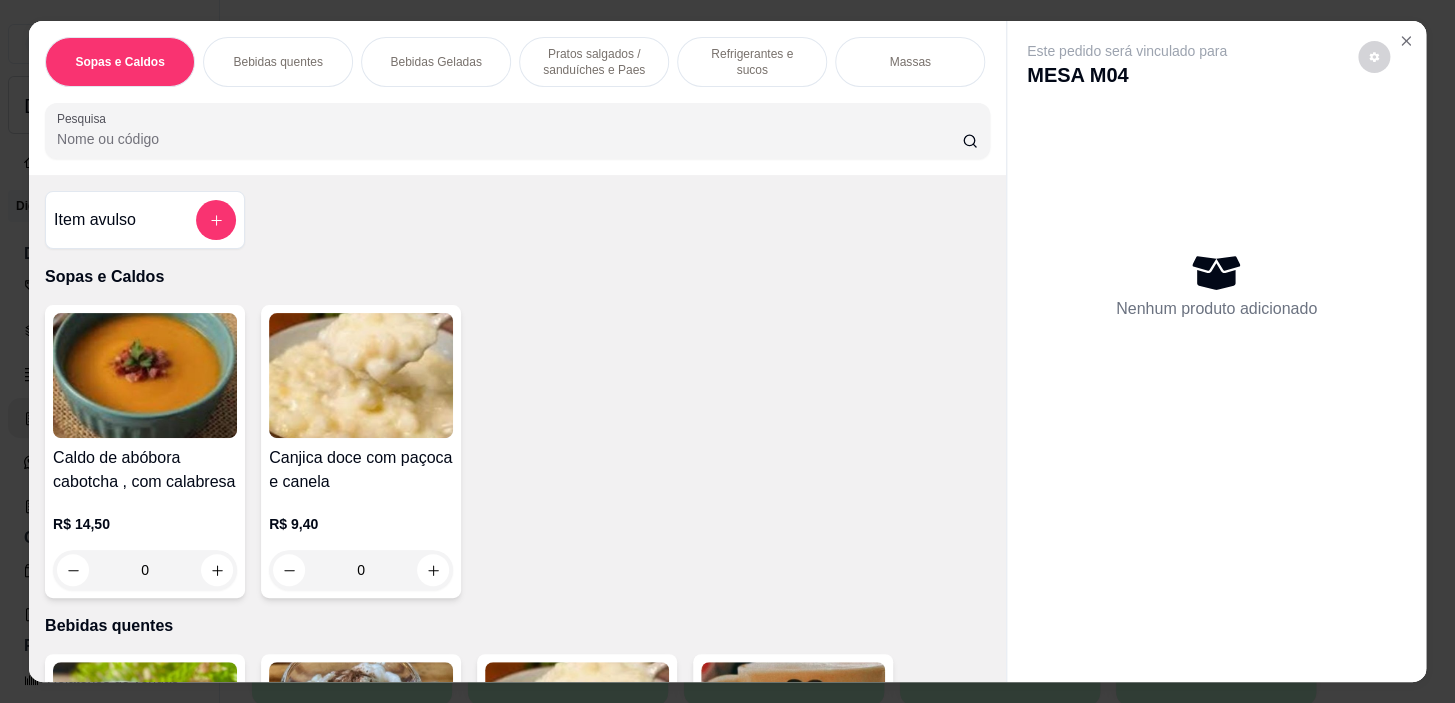 click on "Refrigerantes e sucos" at bounding box center [752, 62] 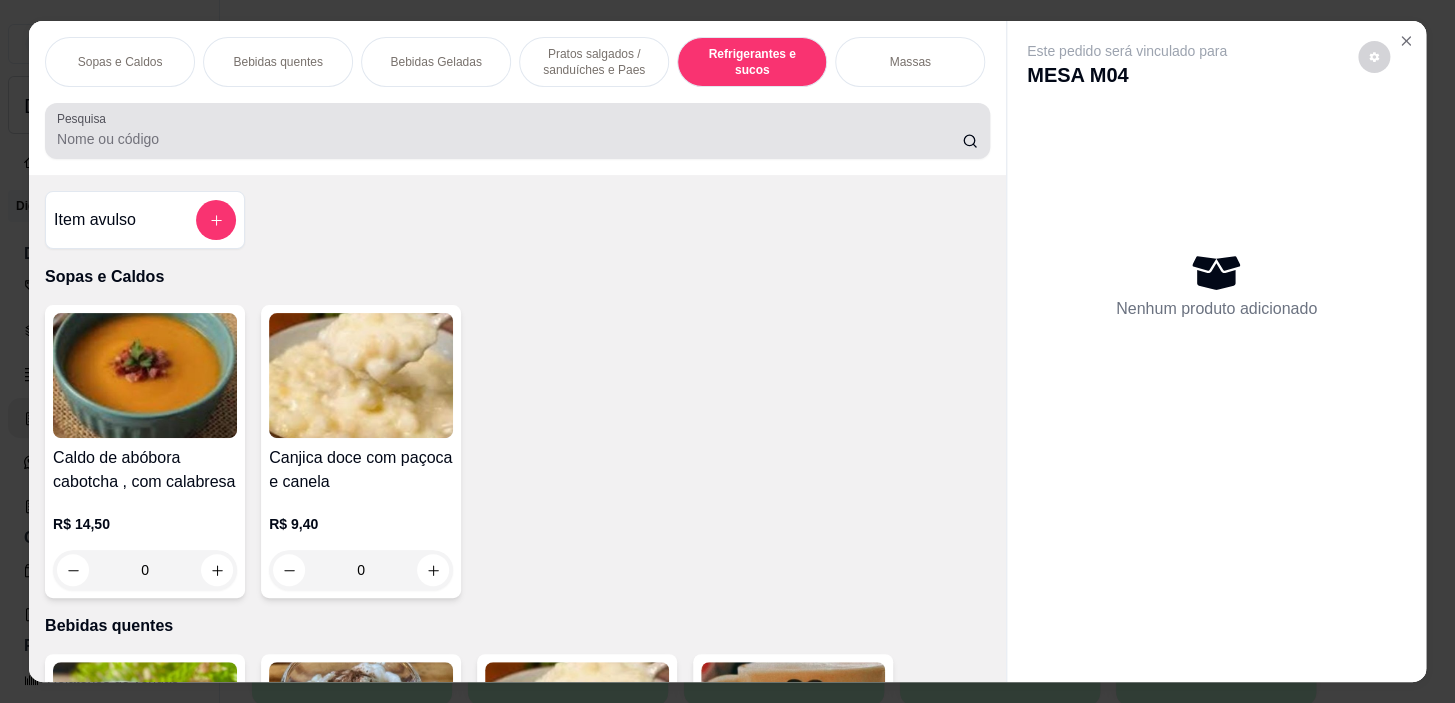scroll, scrollTop: 8852, scrollLeft: 0, axis: vertical 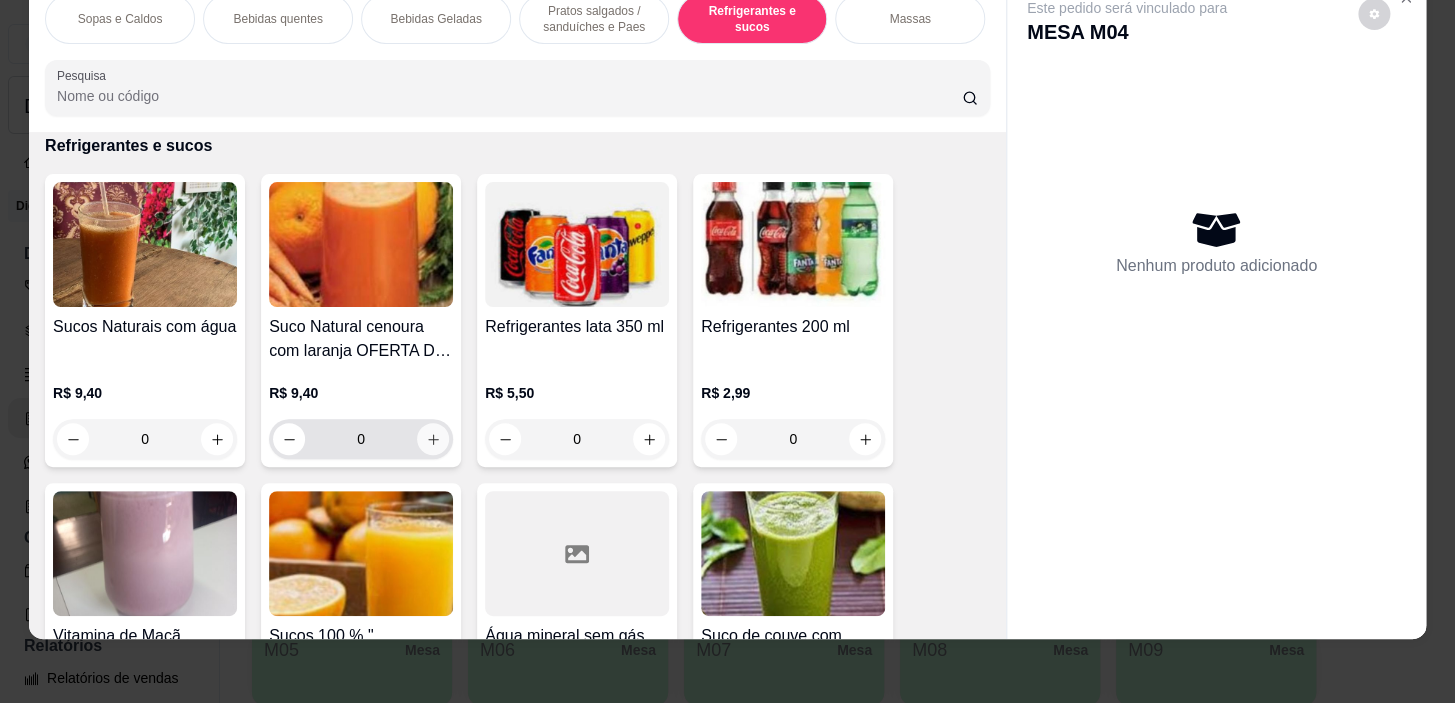 click 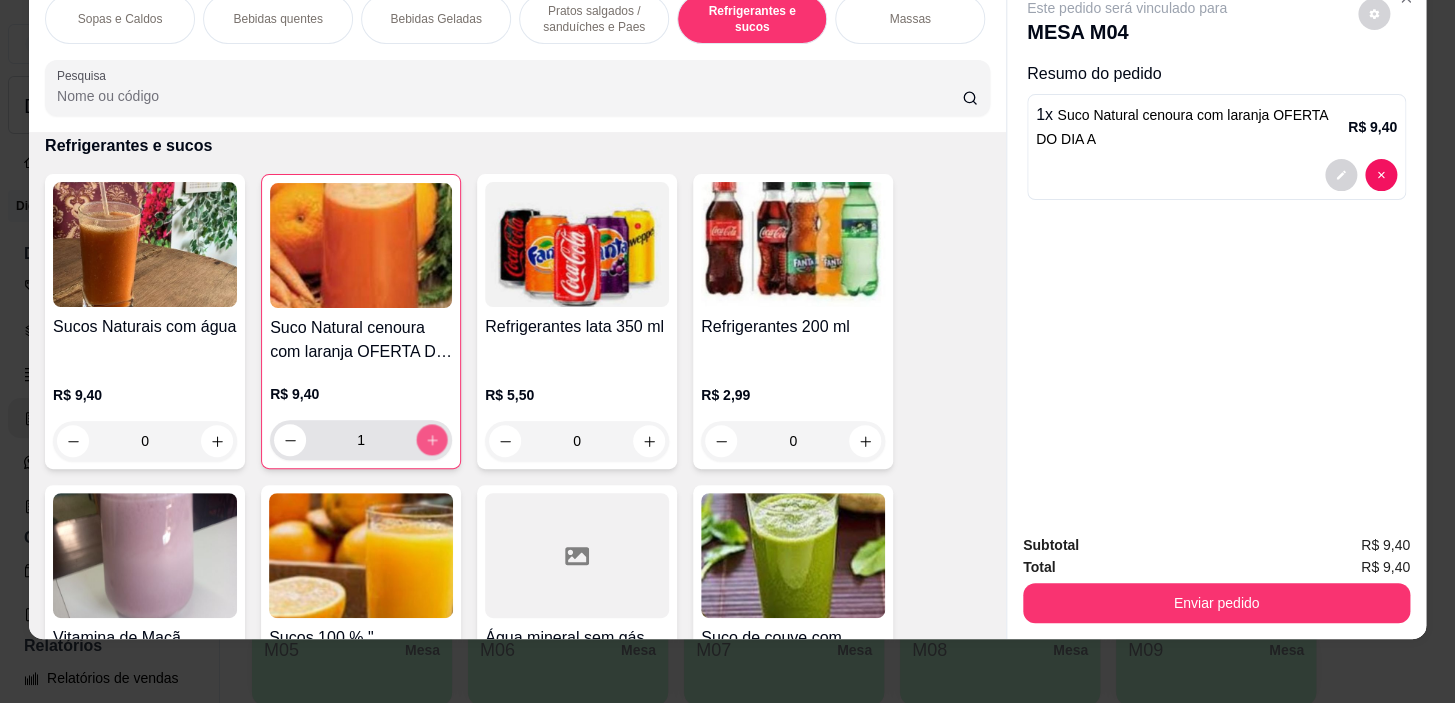 click 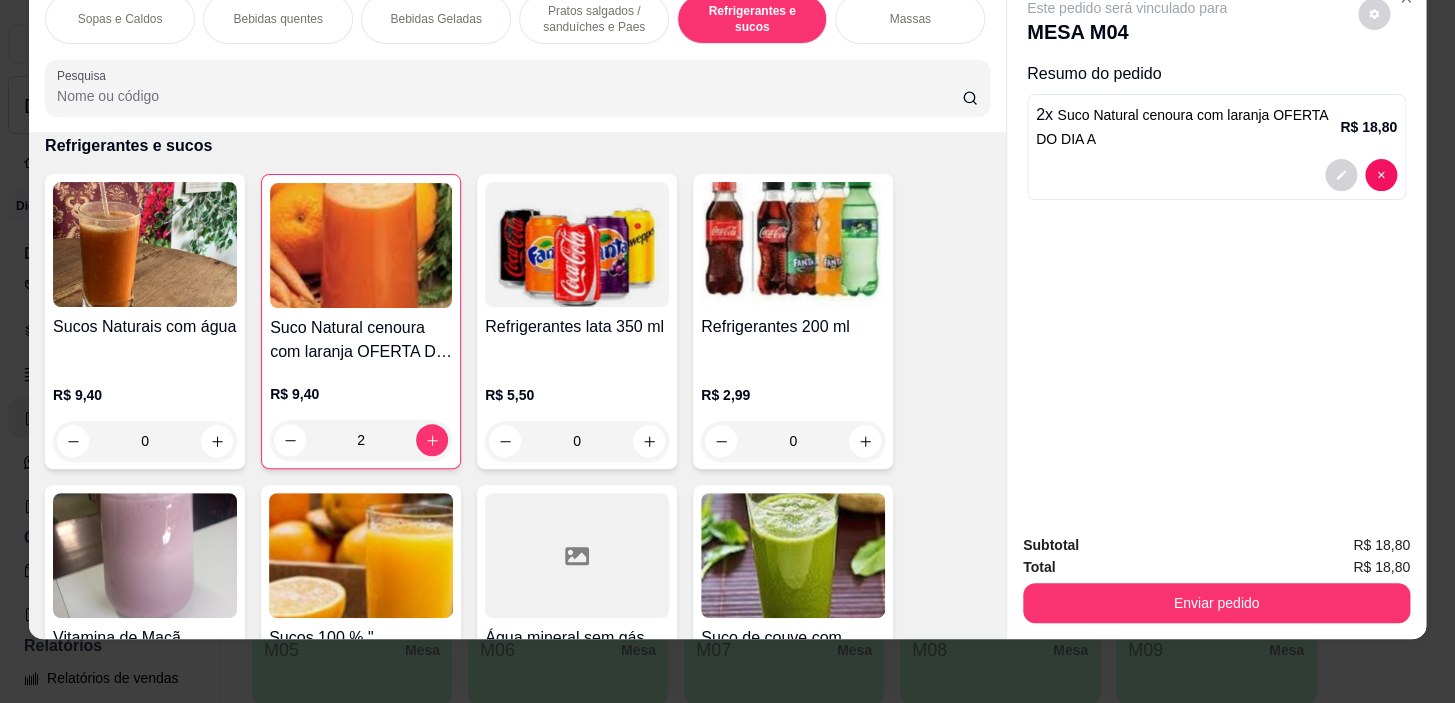 scroll, scrollTop: 0, scrollLeft: 785, axis: horizontal 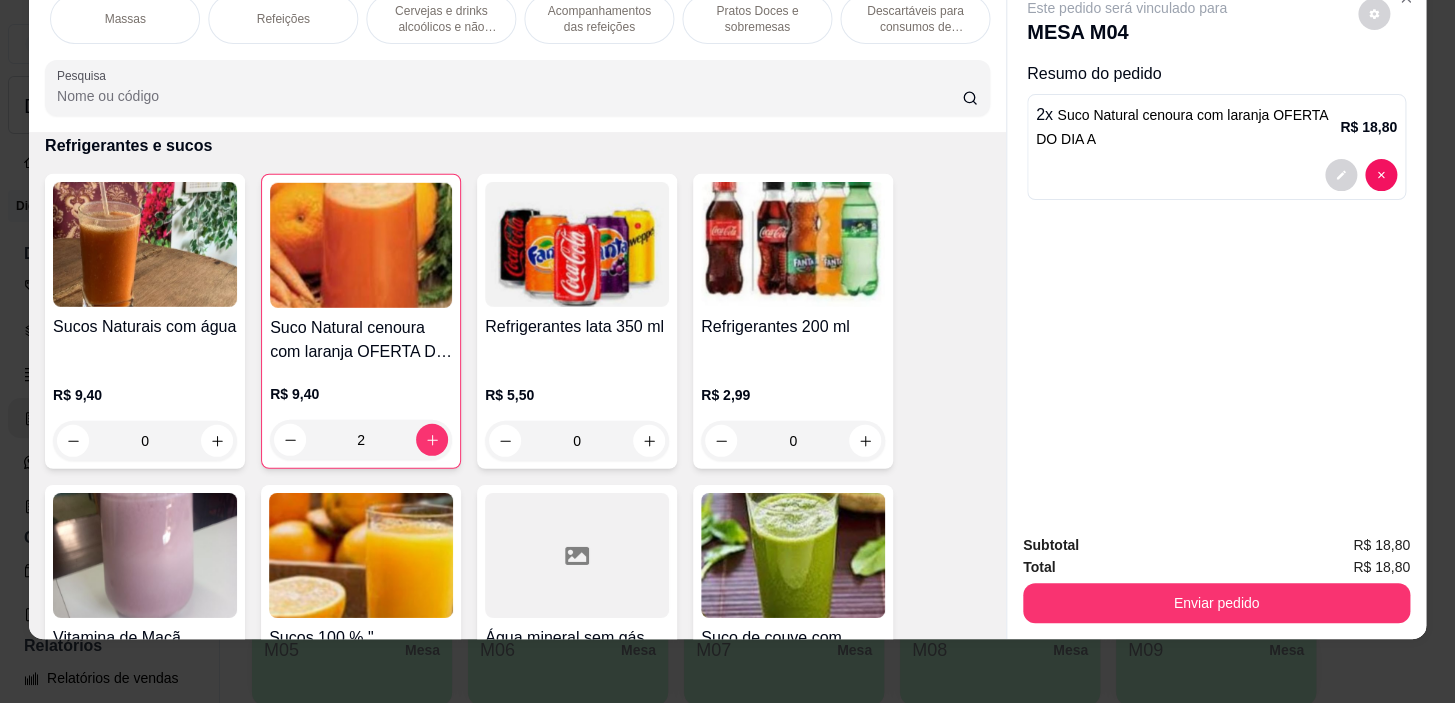 click on "Refeições" at bounding box center [283, 19] 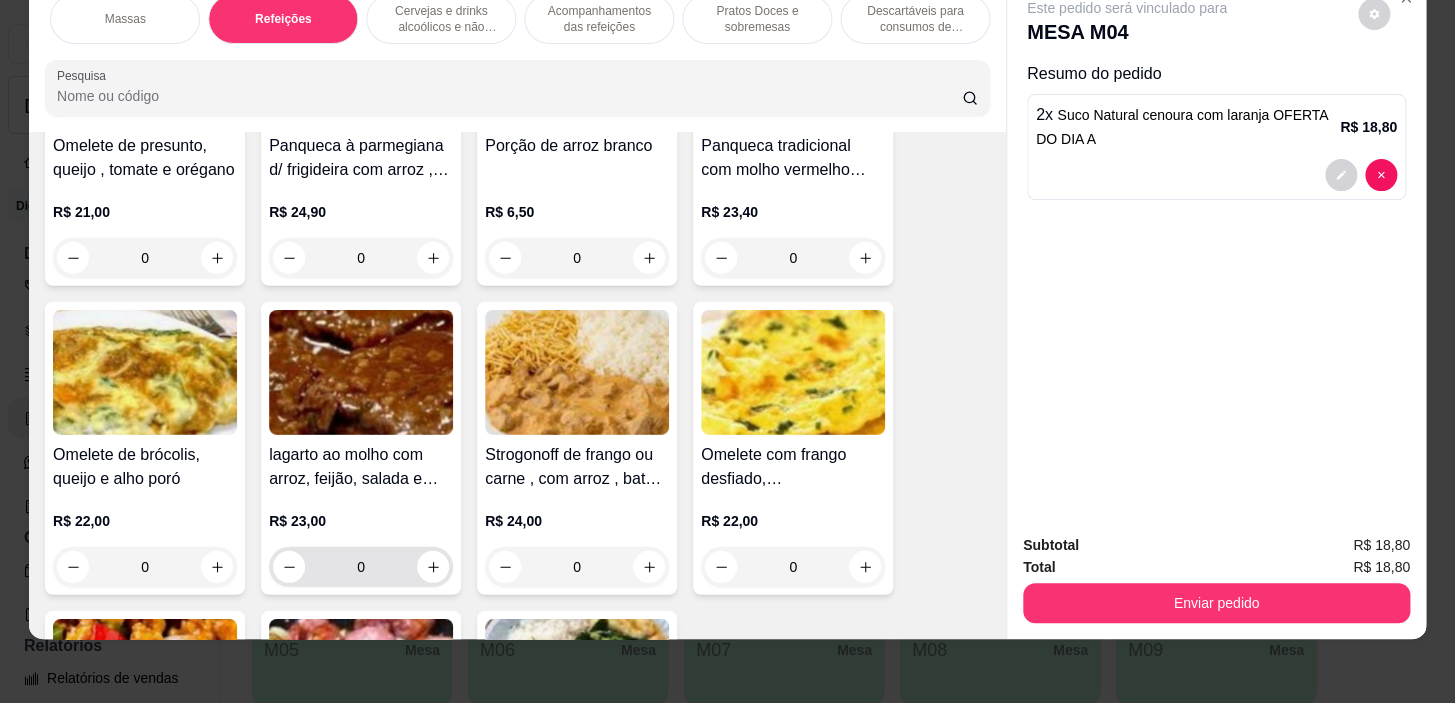 scroll, scrollTop: 11963, scrollLeft: 0, axis: vertical 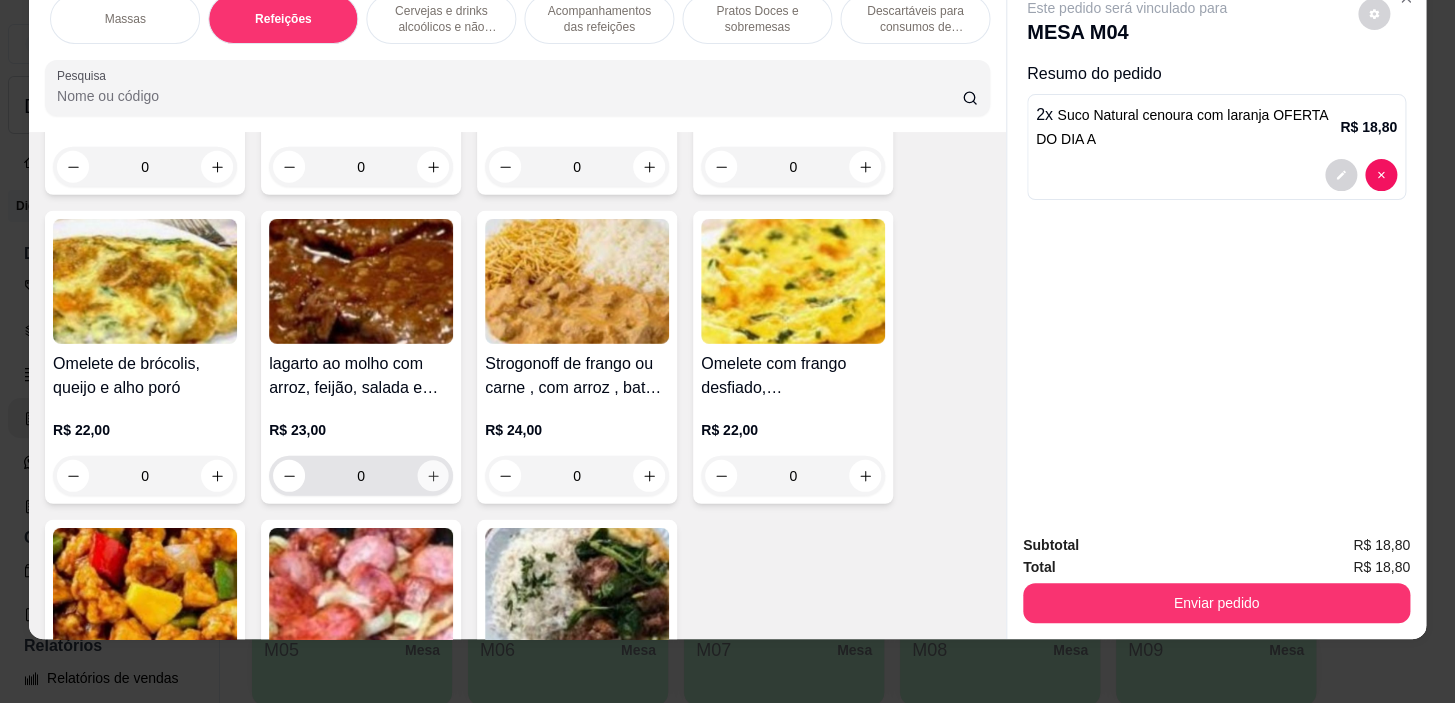 click at bounding box center [433, 476] 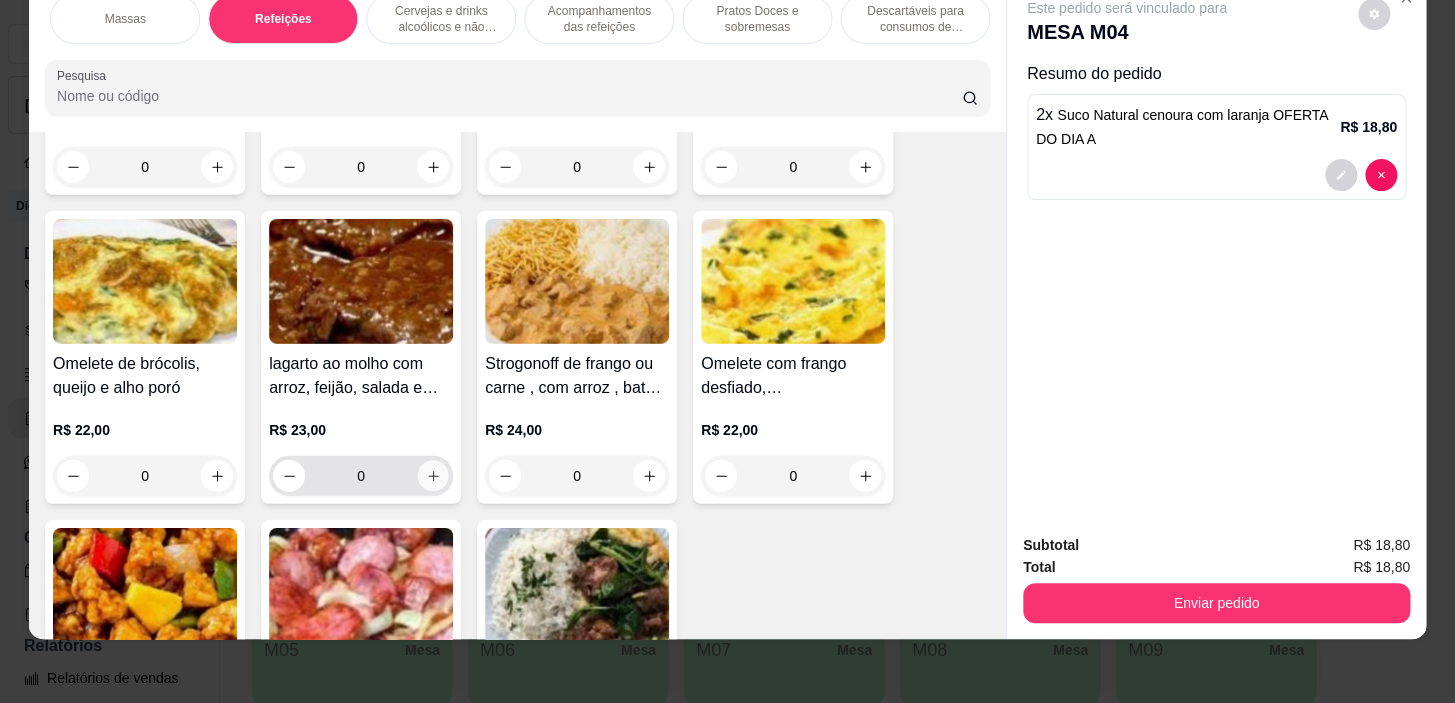 type on "1" 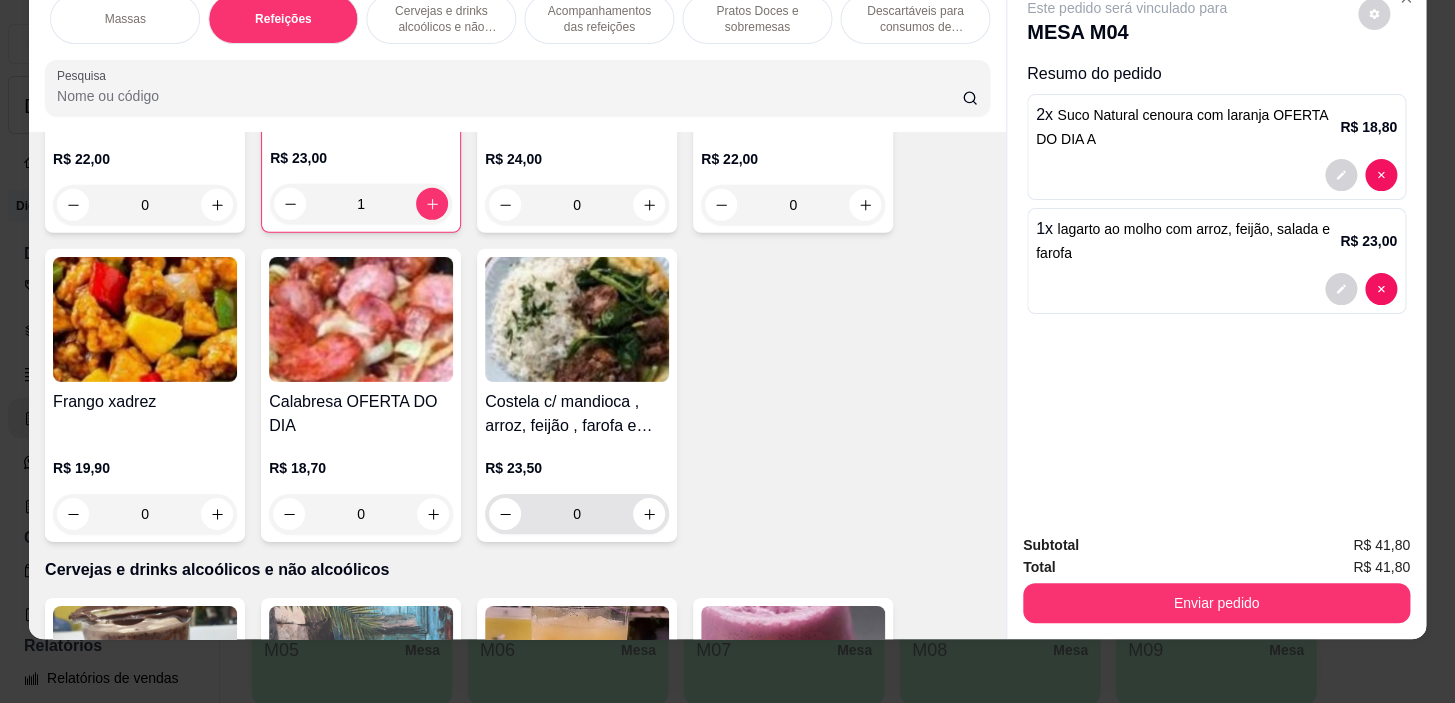 scroll, scrollTop: 12327, scrollLeft: 0, axis: vertical 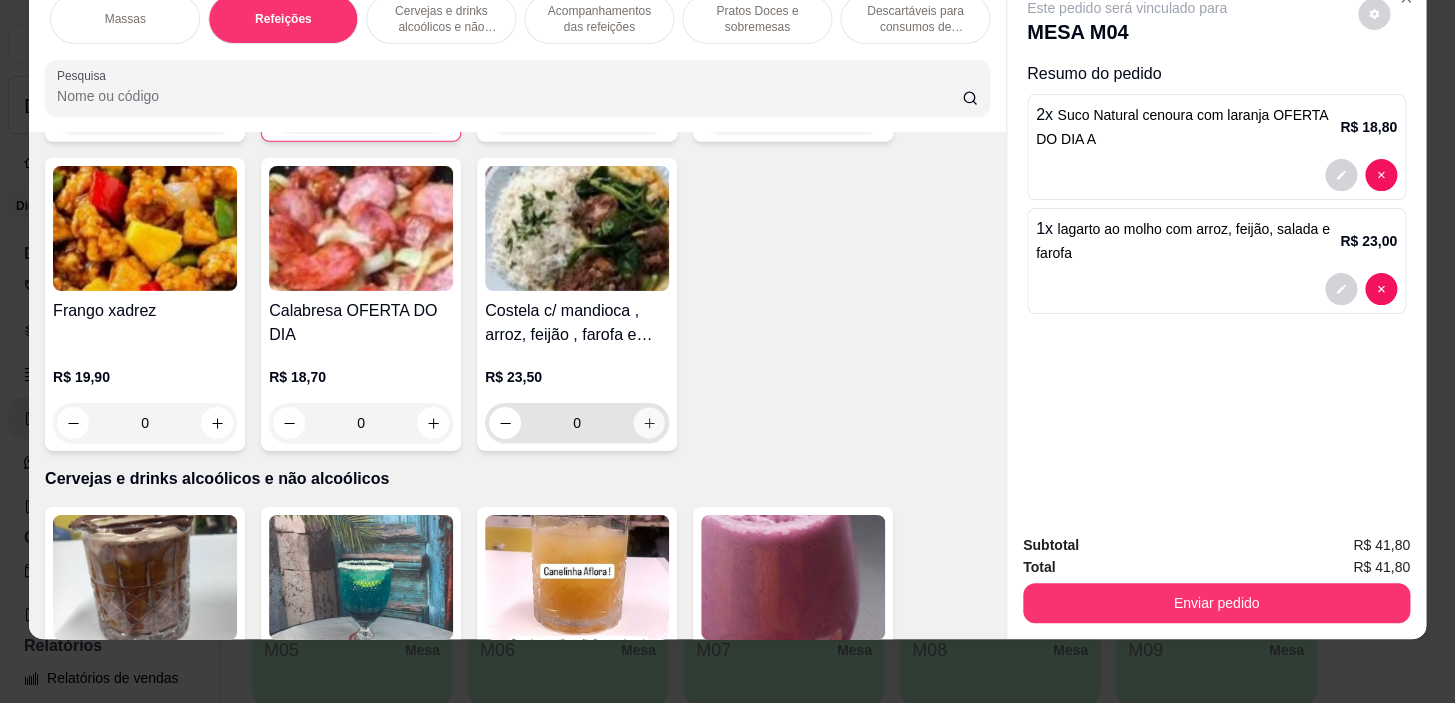 click at bounding box center (649, 423) 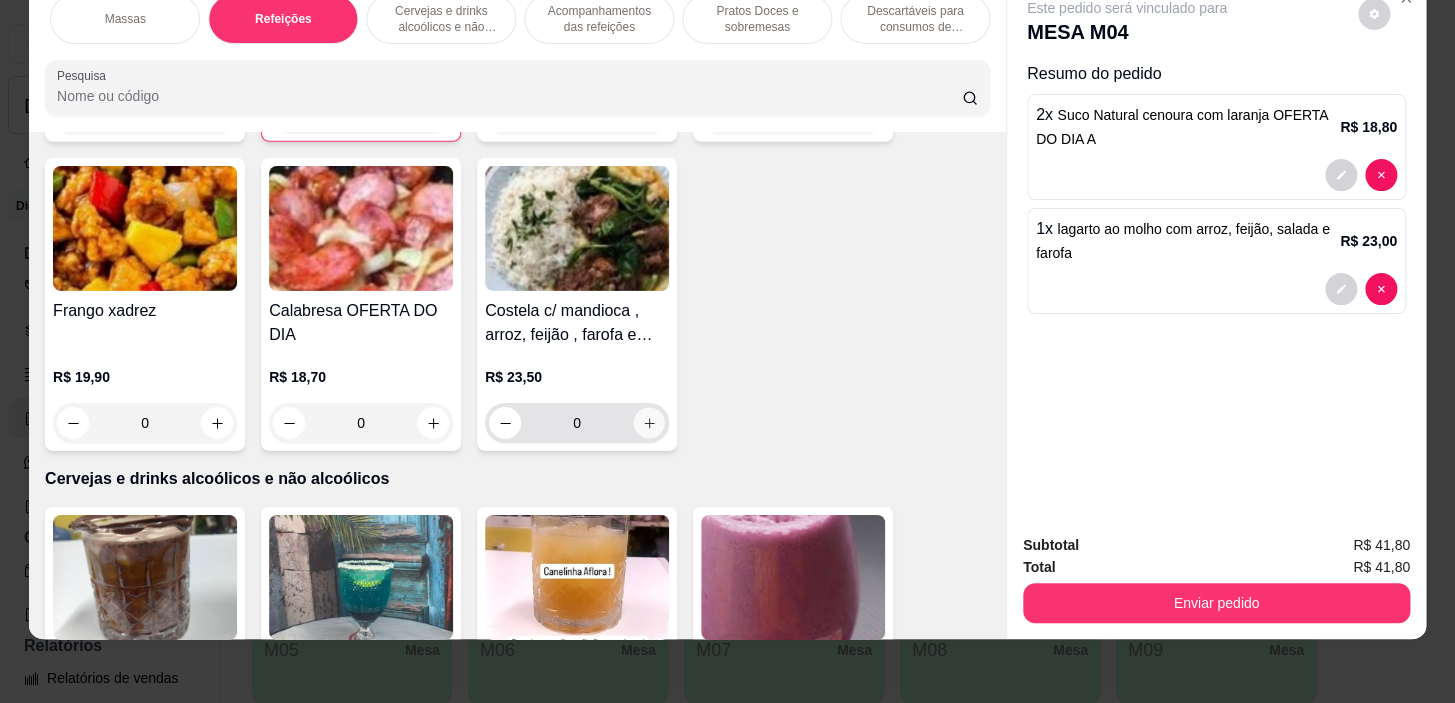 type on "1" 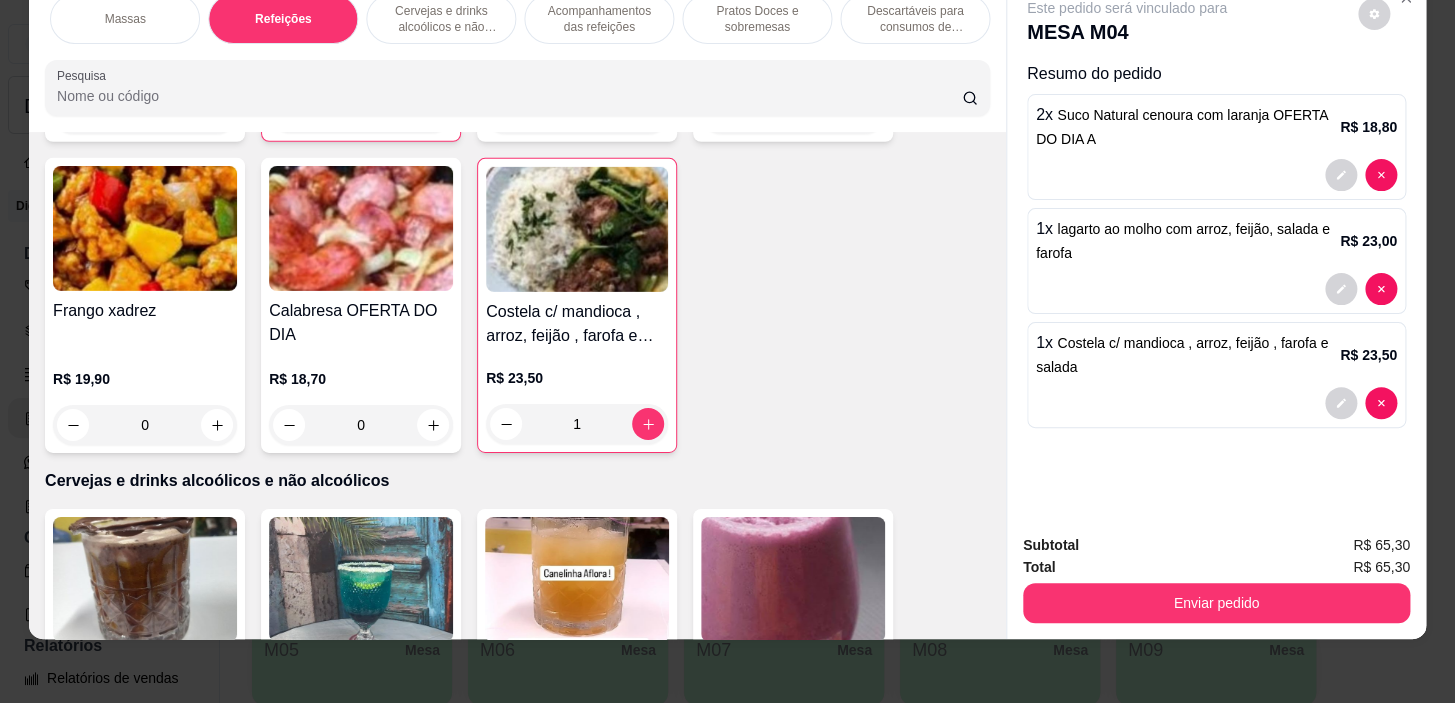 click on "Enviar pedido" at bounding box center [1216, 600] 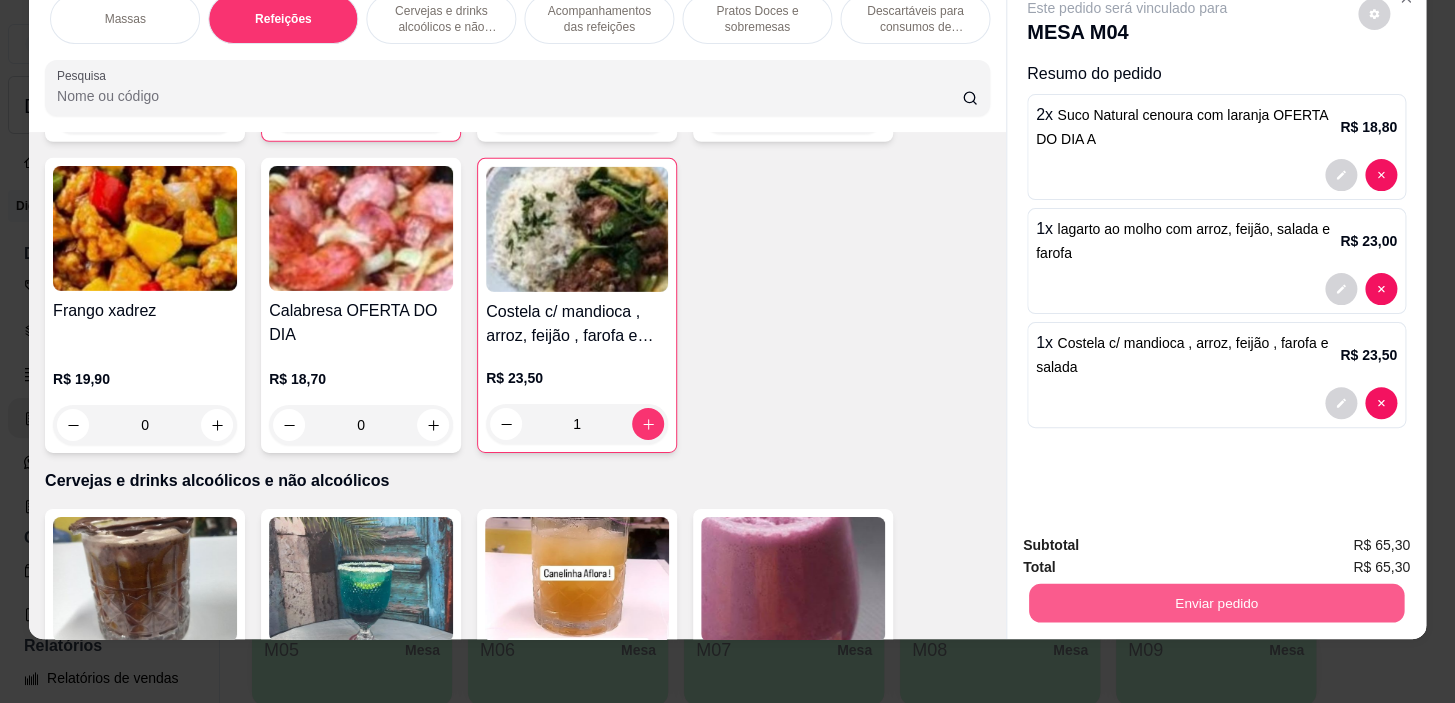 click on "Enviar pedido" at bounding box center (1216, 603) 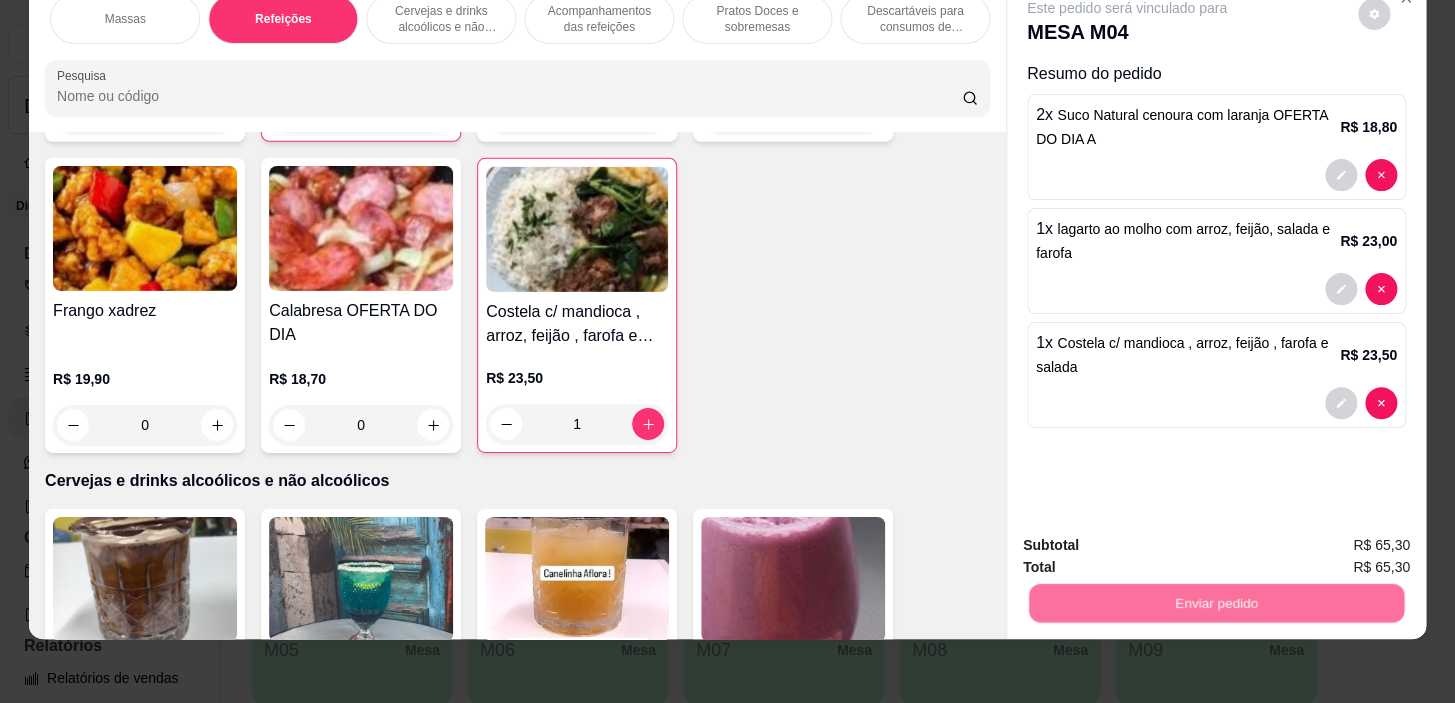 click on "Não registrar e enviar pedido" at bounding box center (1150, 539) 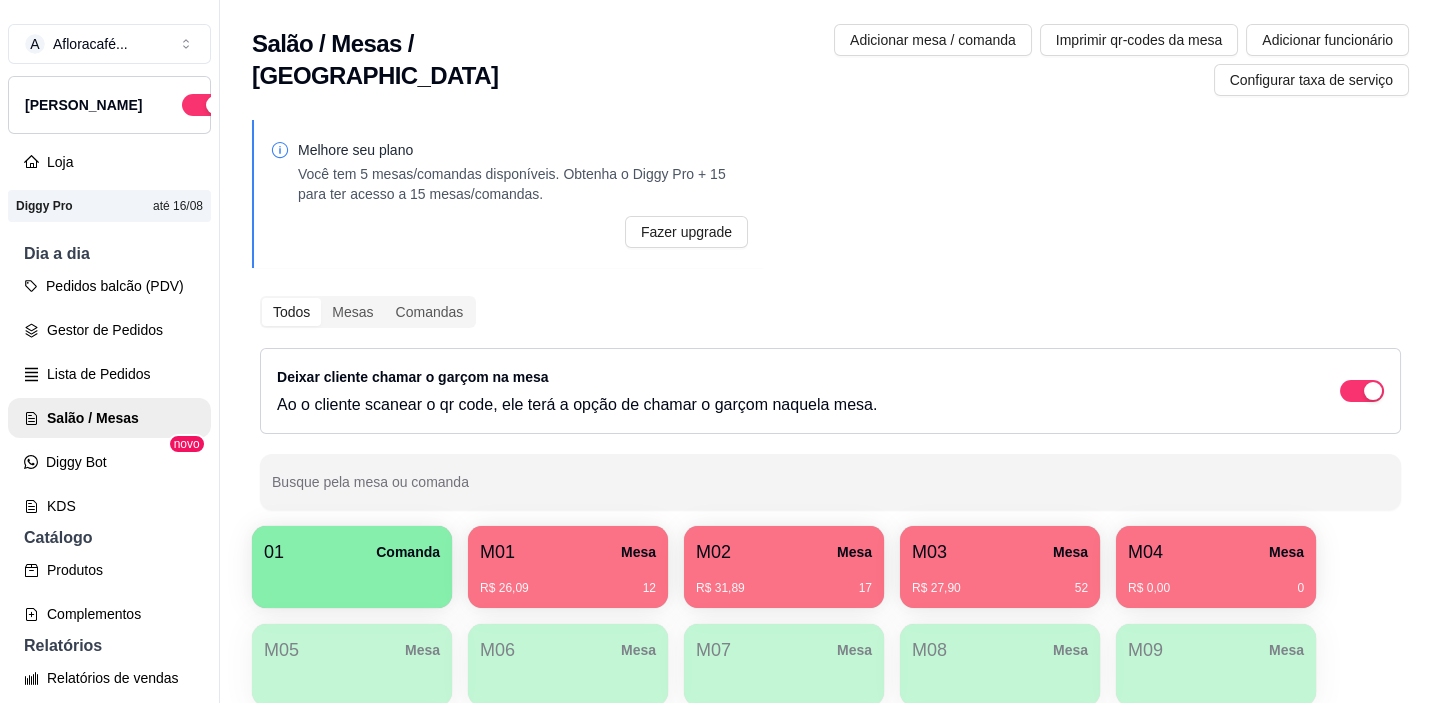 drag, startPoint x: 164, startPoint y: 543, endPoint x: 166, endPoint y: 555, distance: 12.165525 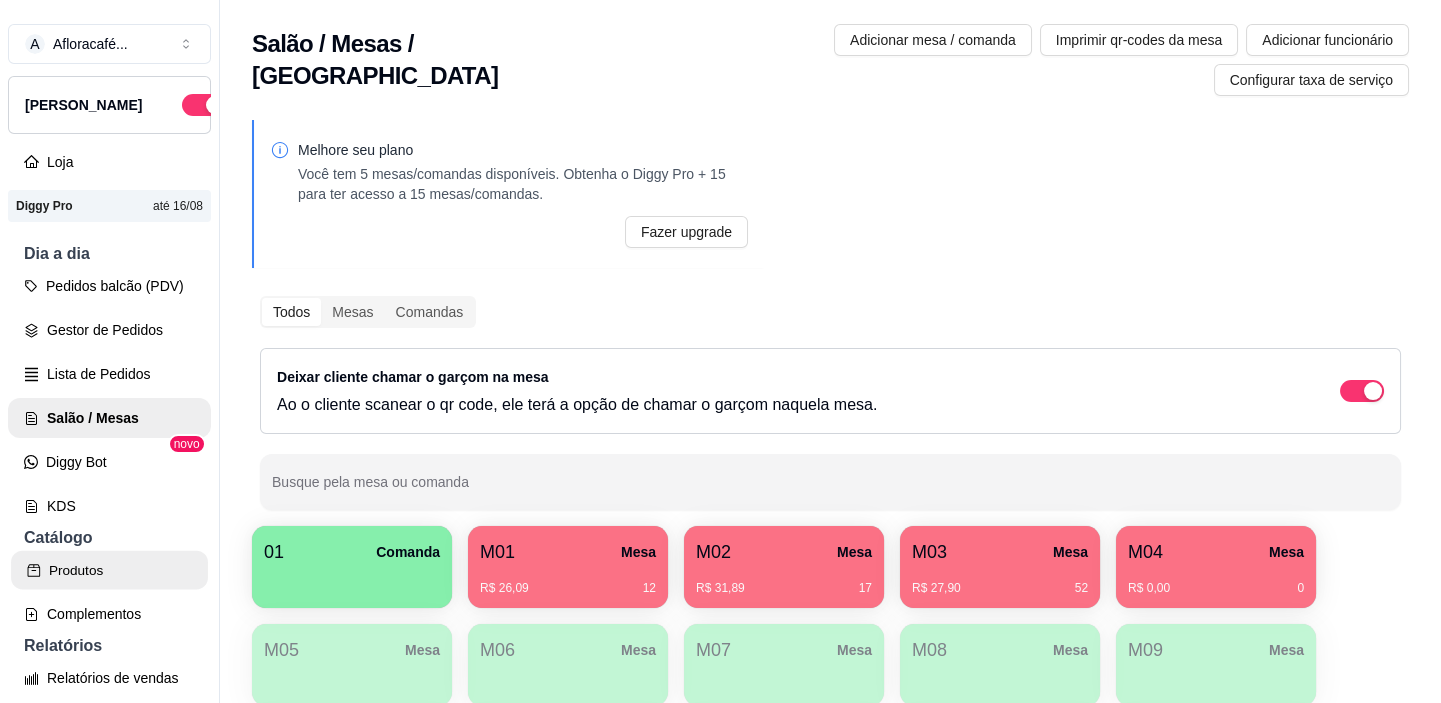 click on "Produtos" at bounding box center (109, 570) 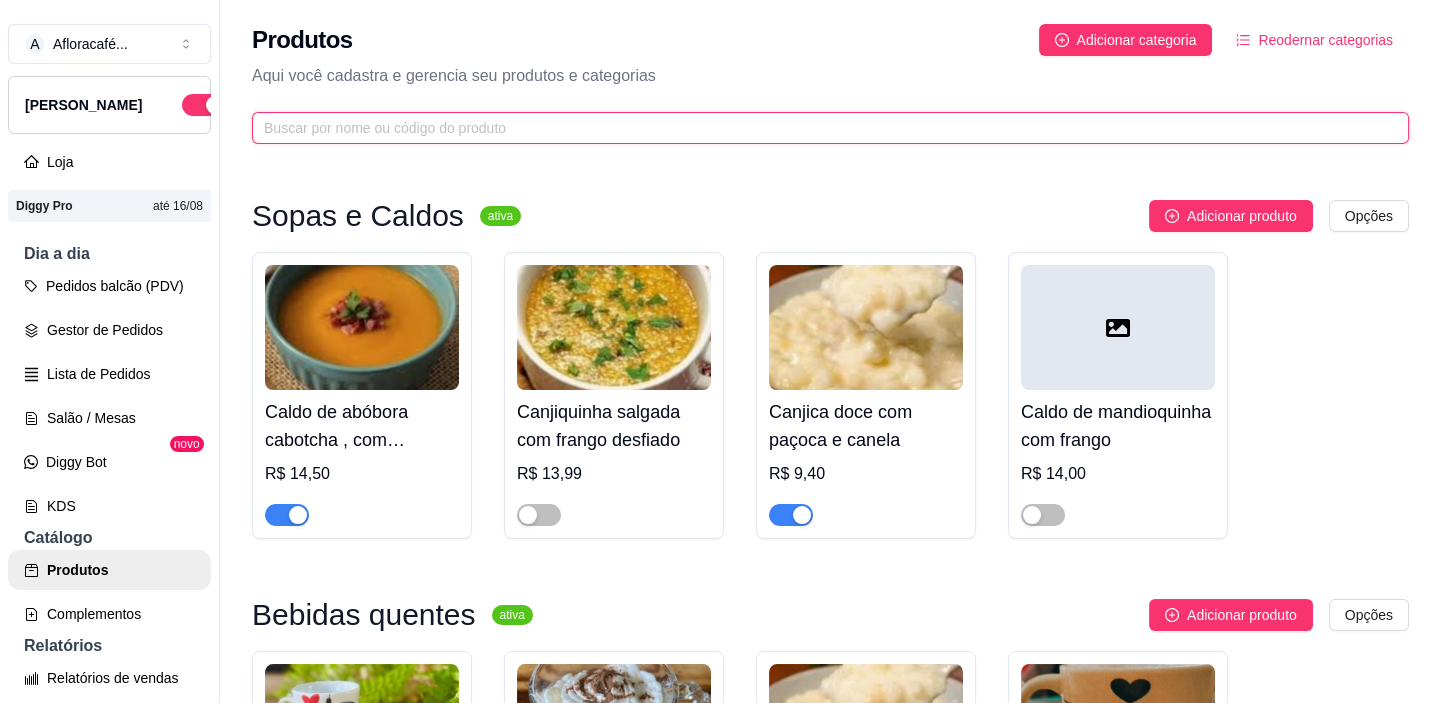 click at bounding box center (822, 128) 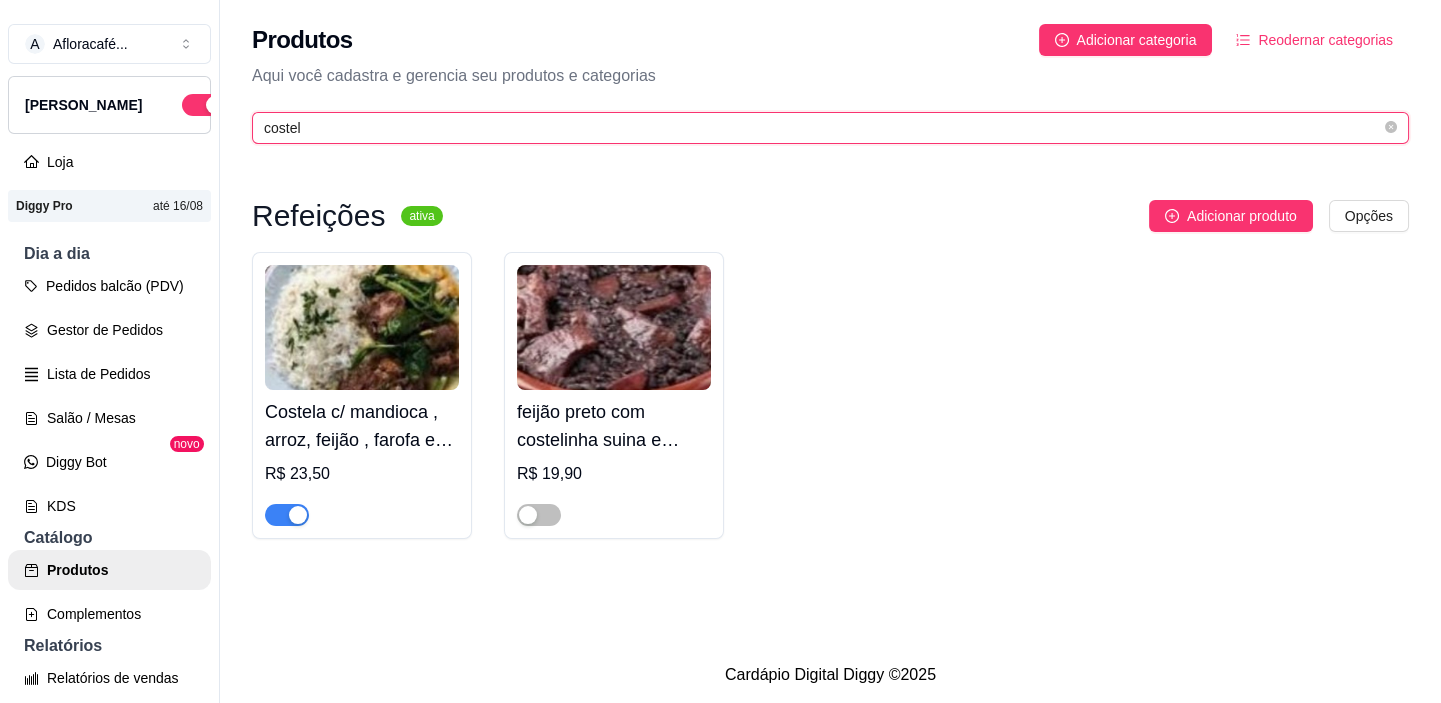 type on "costel" 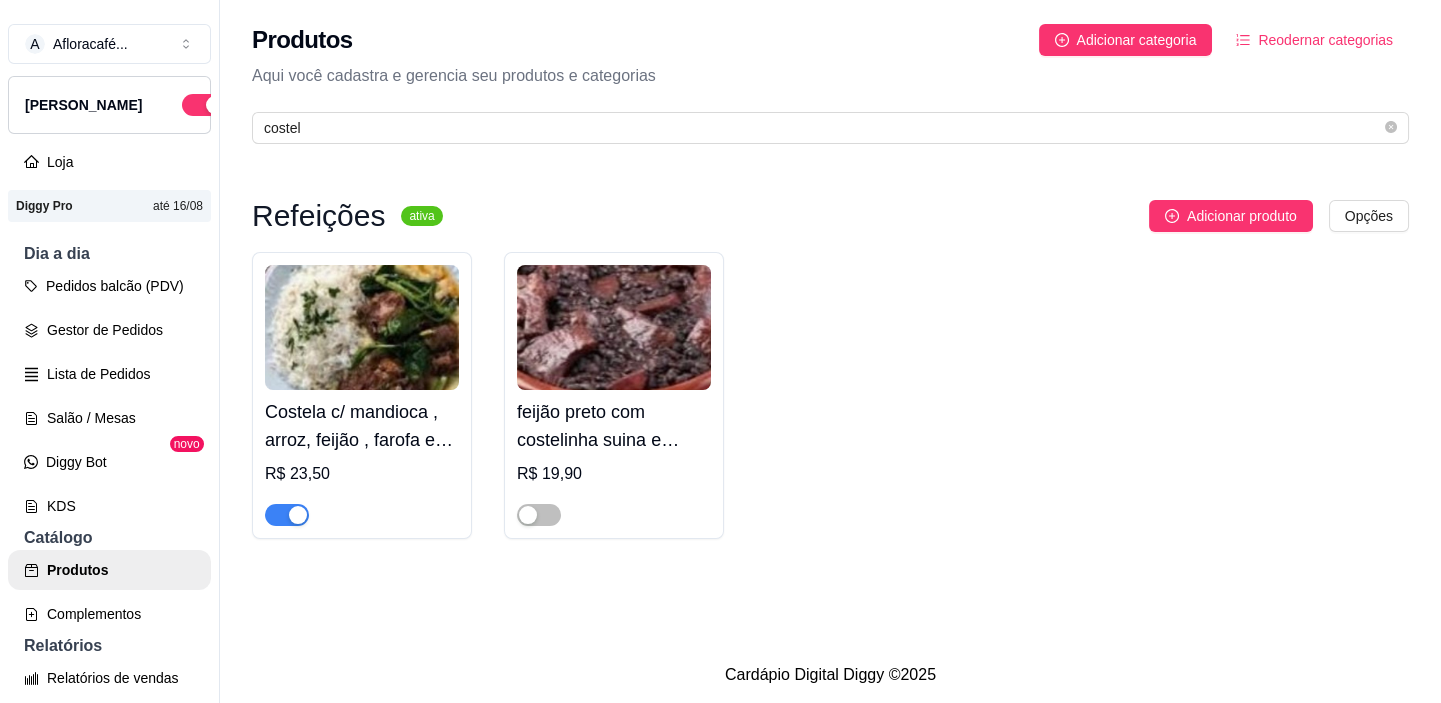 click at bounding box center [298, 515] 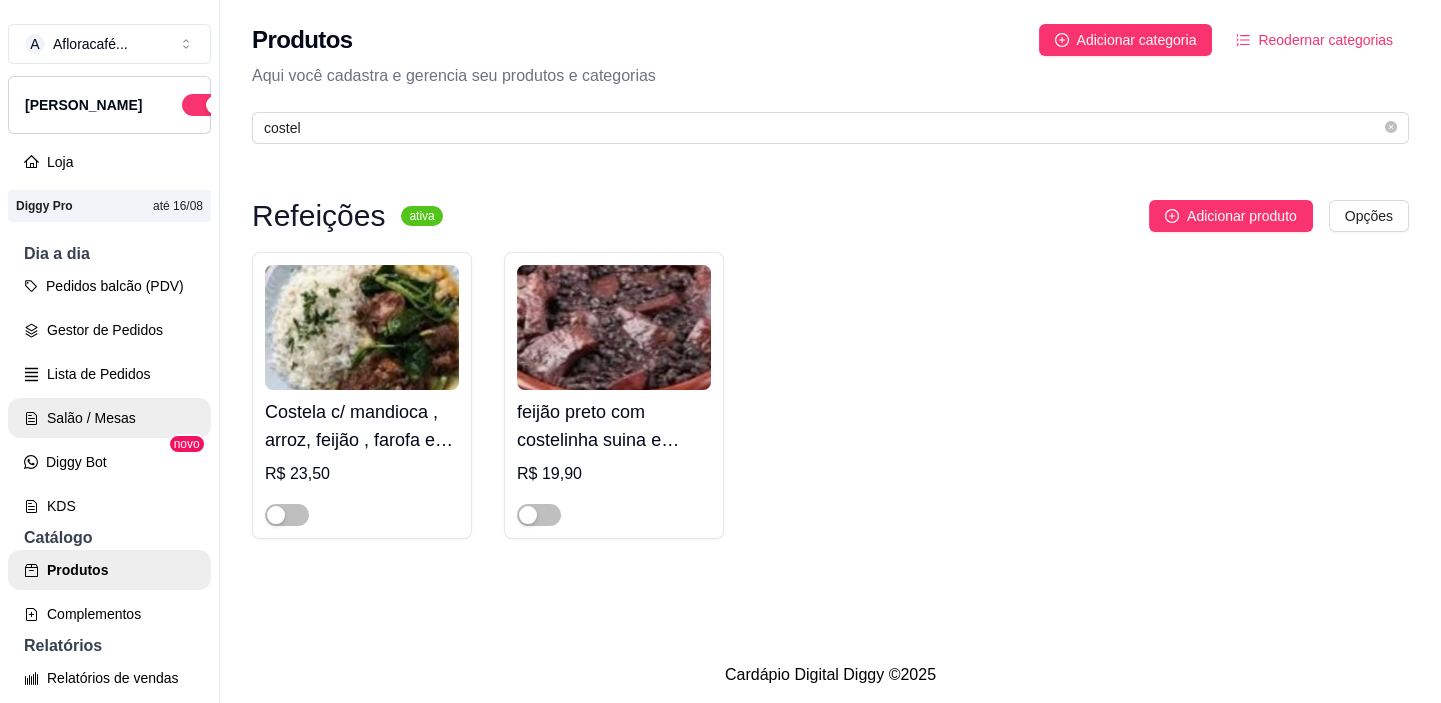 click on "Salão / Mesas" at bounding box center [109, 418] 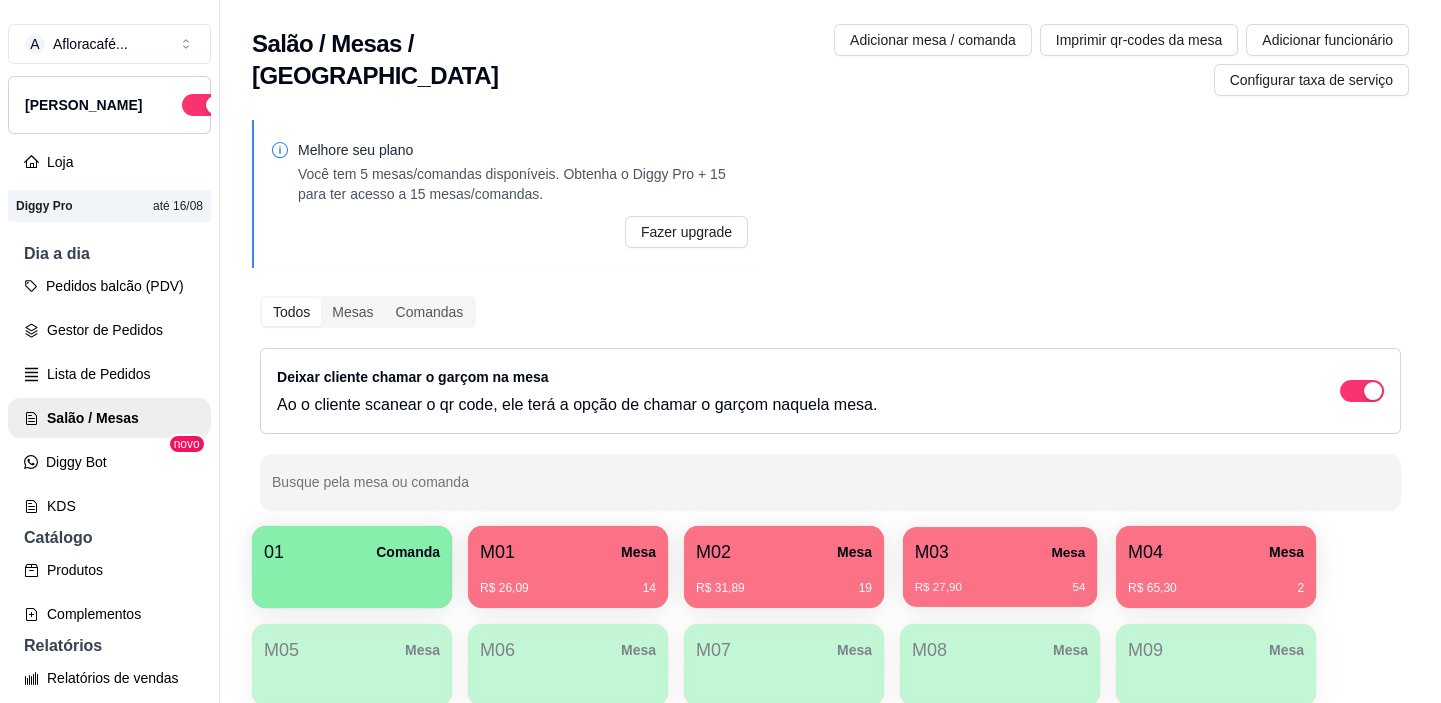 click on "R$ 27,90 54" at bounding box center [1000, 588] 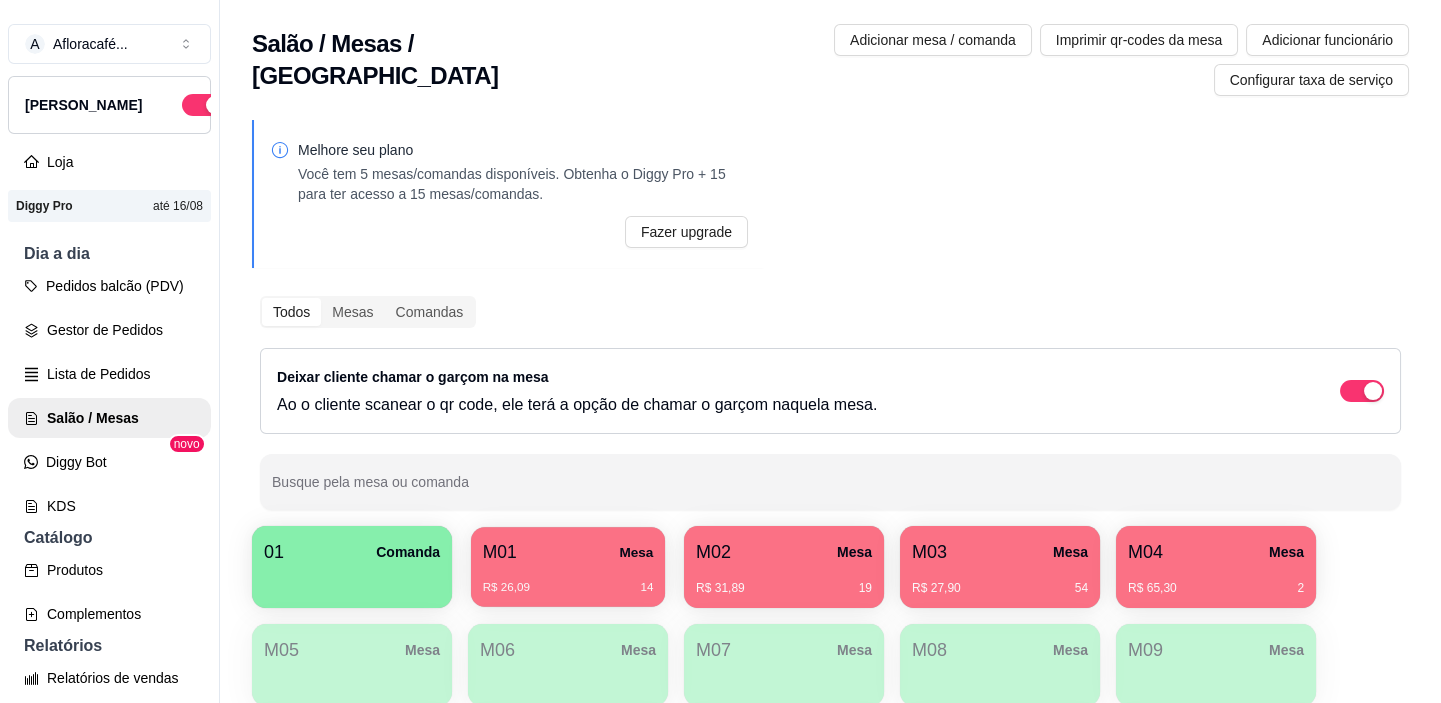 click on "R$ 26,09 14" at bounding box center (568, 588) 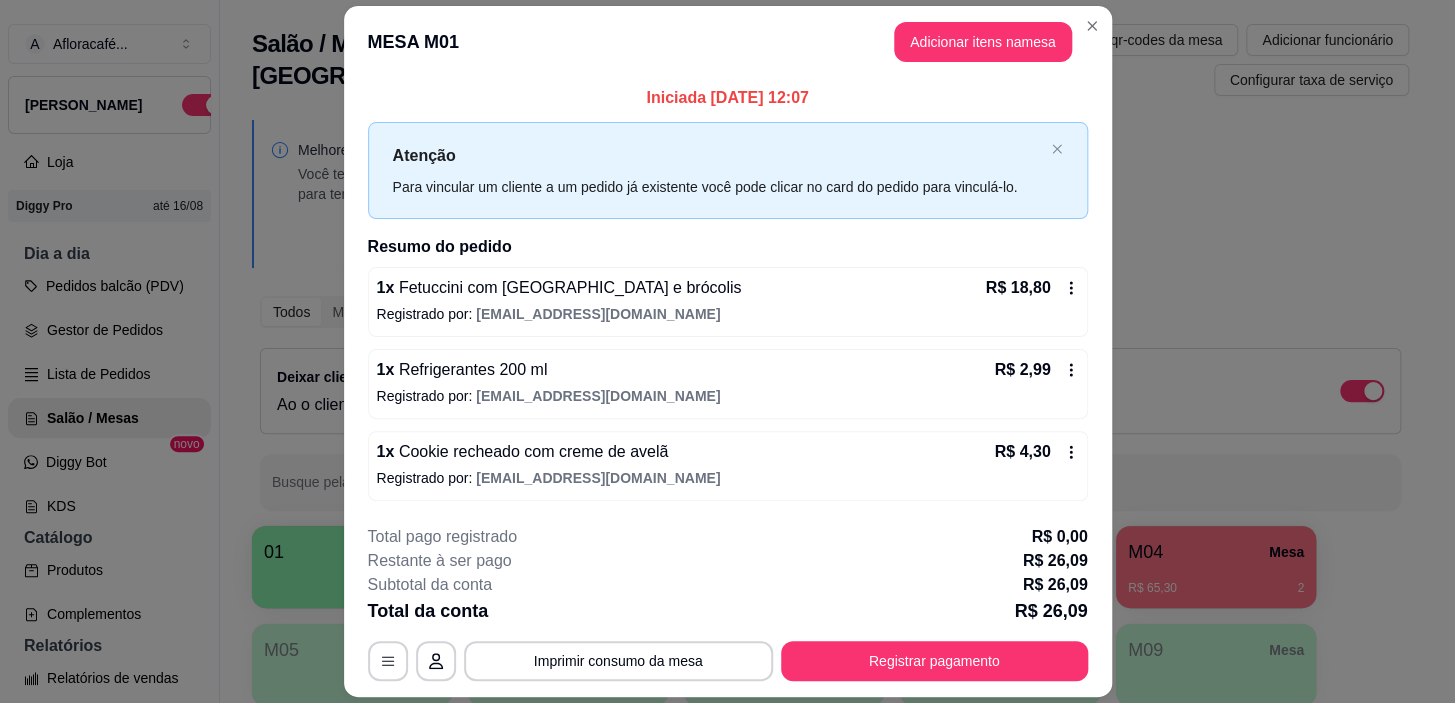 drag, startPoint x: 1008, startPoint y: 627, endPoint x: 1009, endPoint y: 640, distance: 13.038404 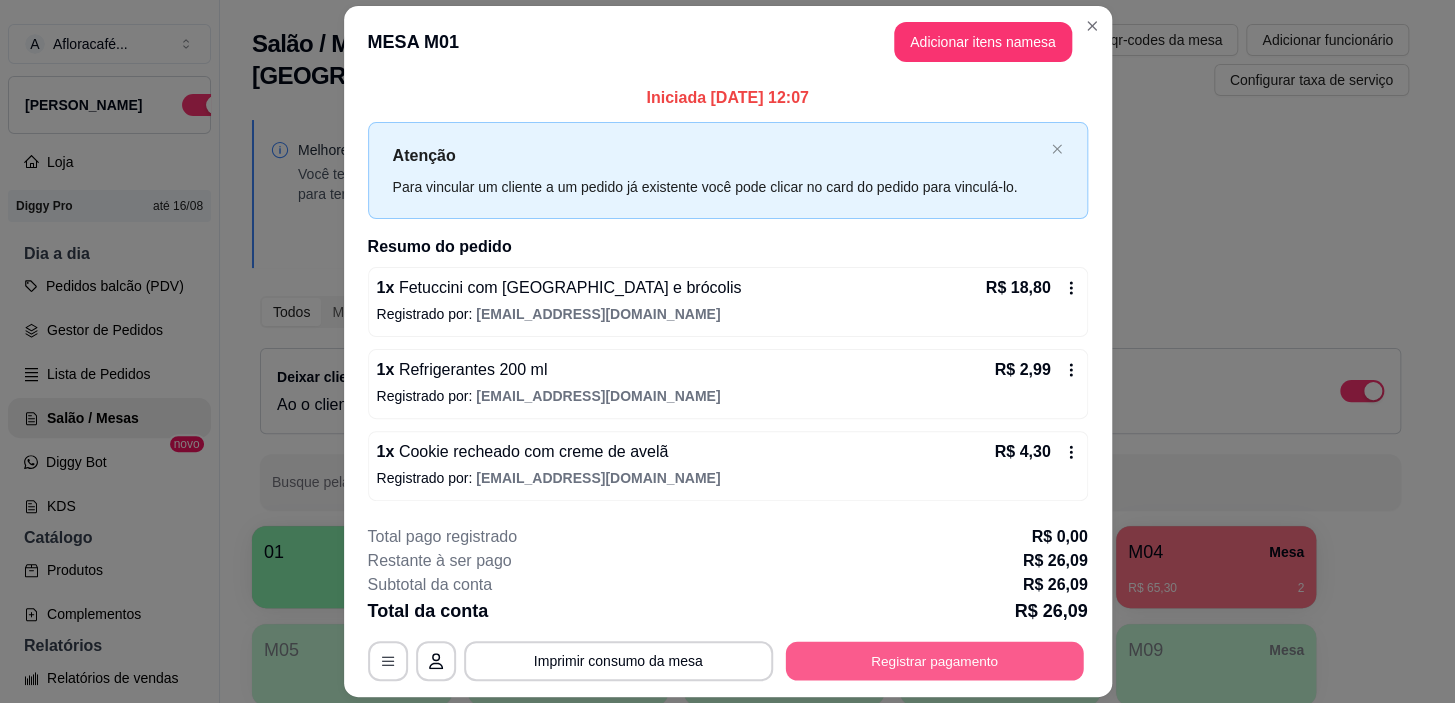 click on "Registrar pagamento" at bounding box center [934, 661] 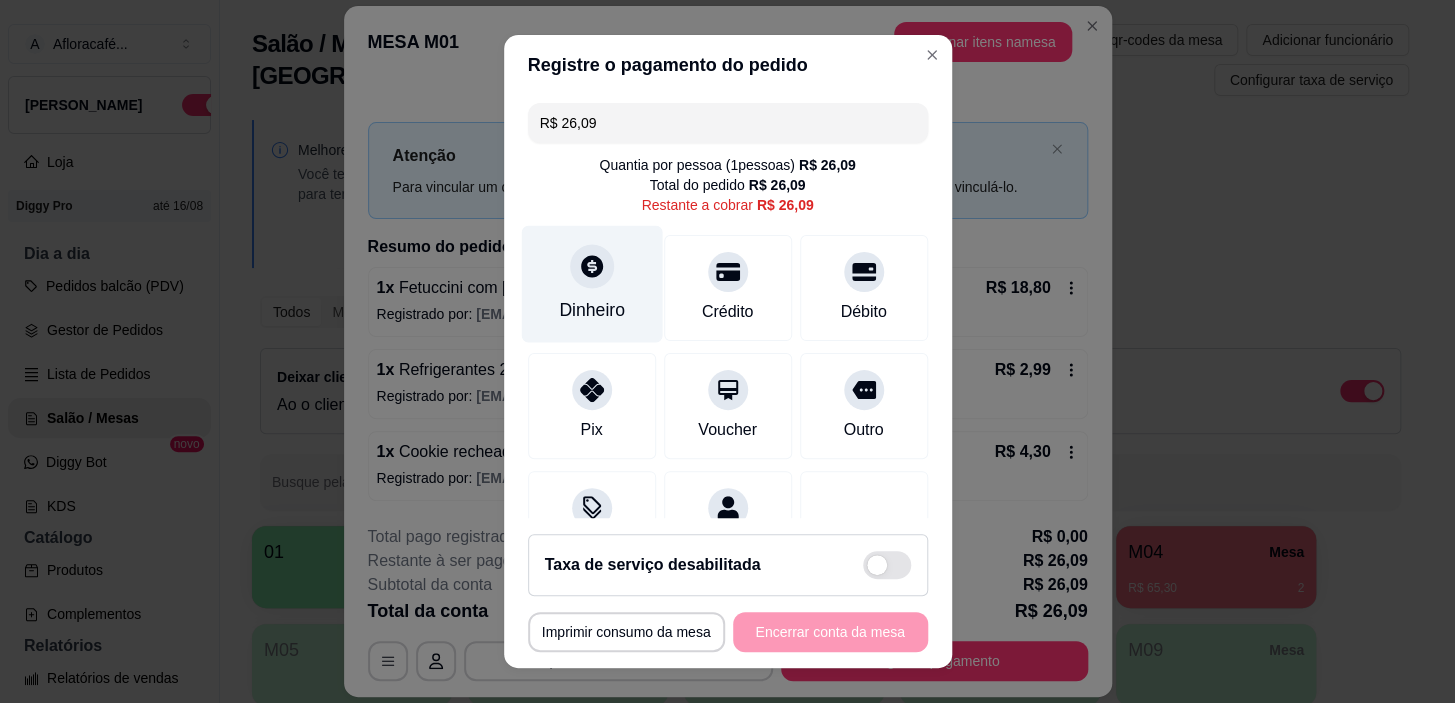 click on "Dinheiro" at bounding box center [591, 284] 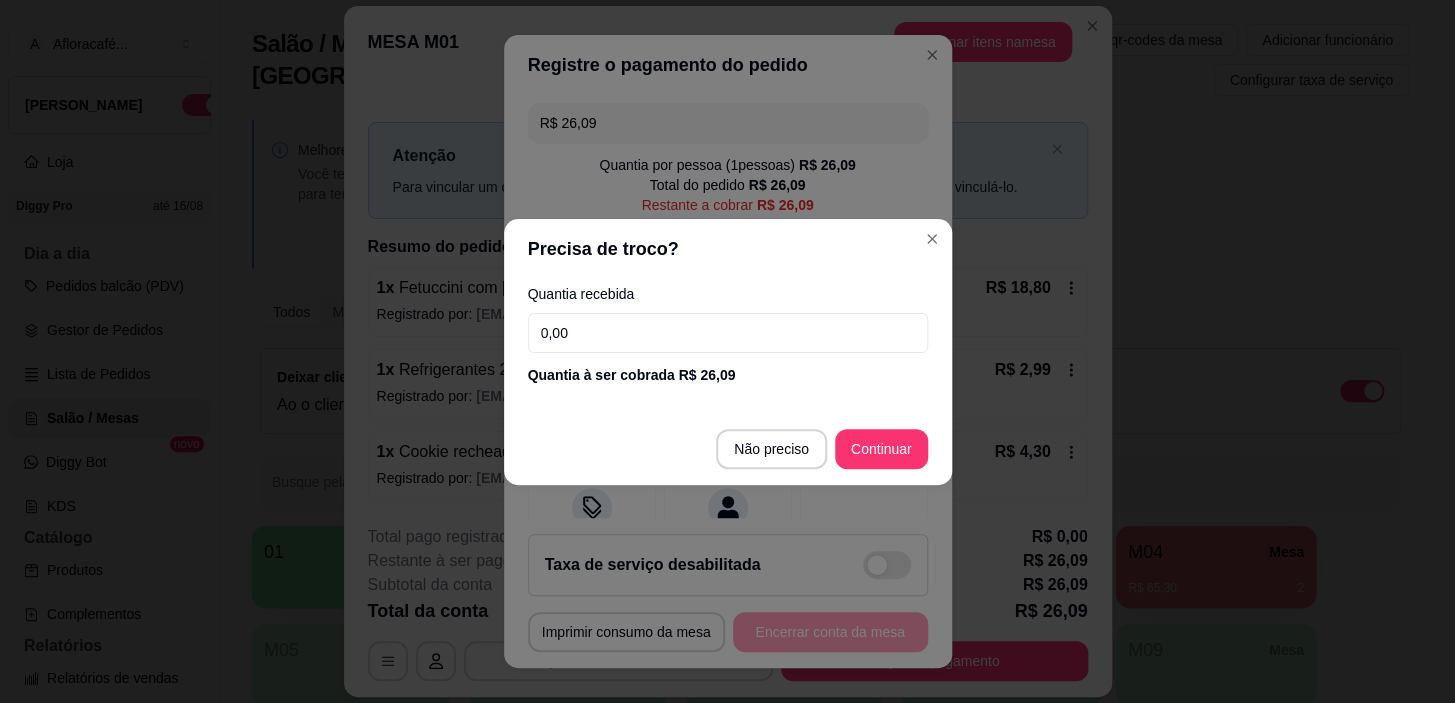 click on "0,00" at bounding box center [728, 333] 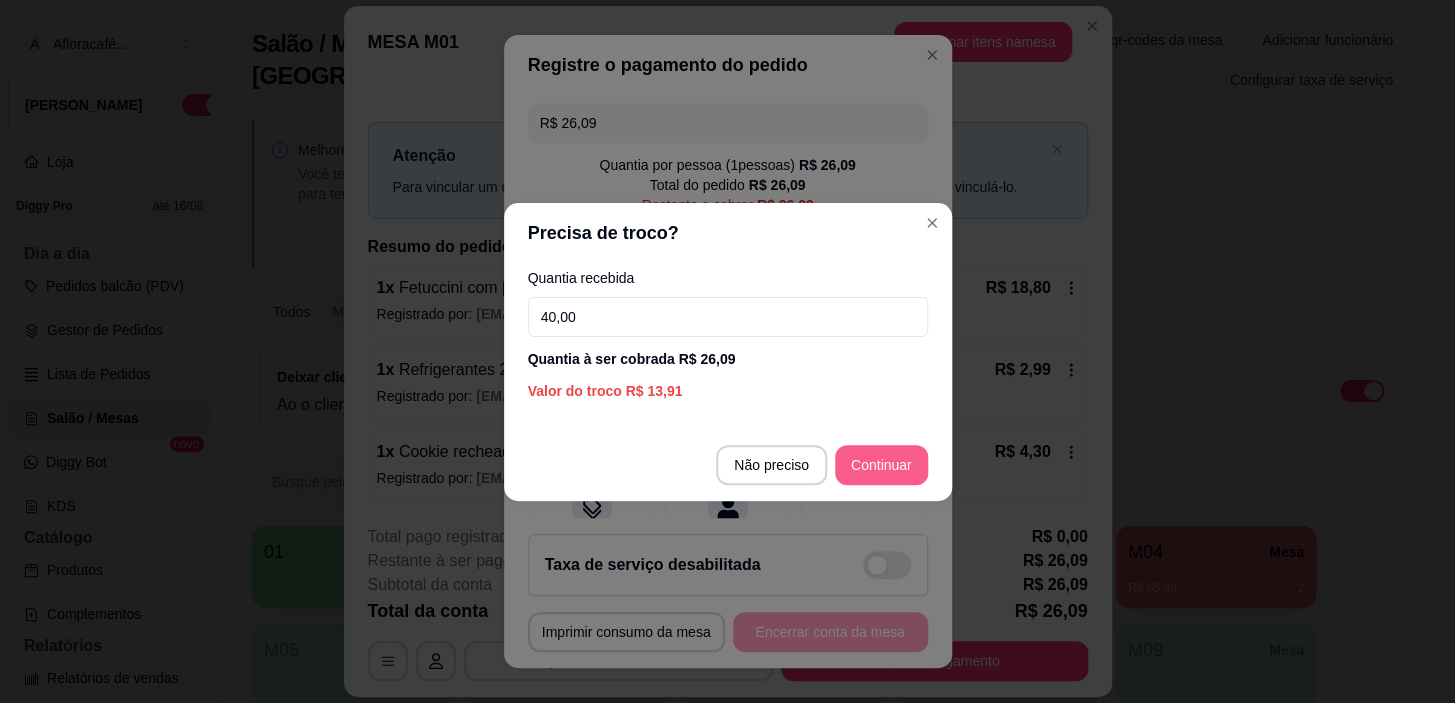 type on "40,00" 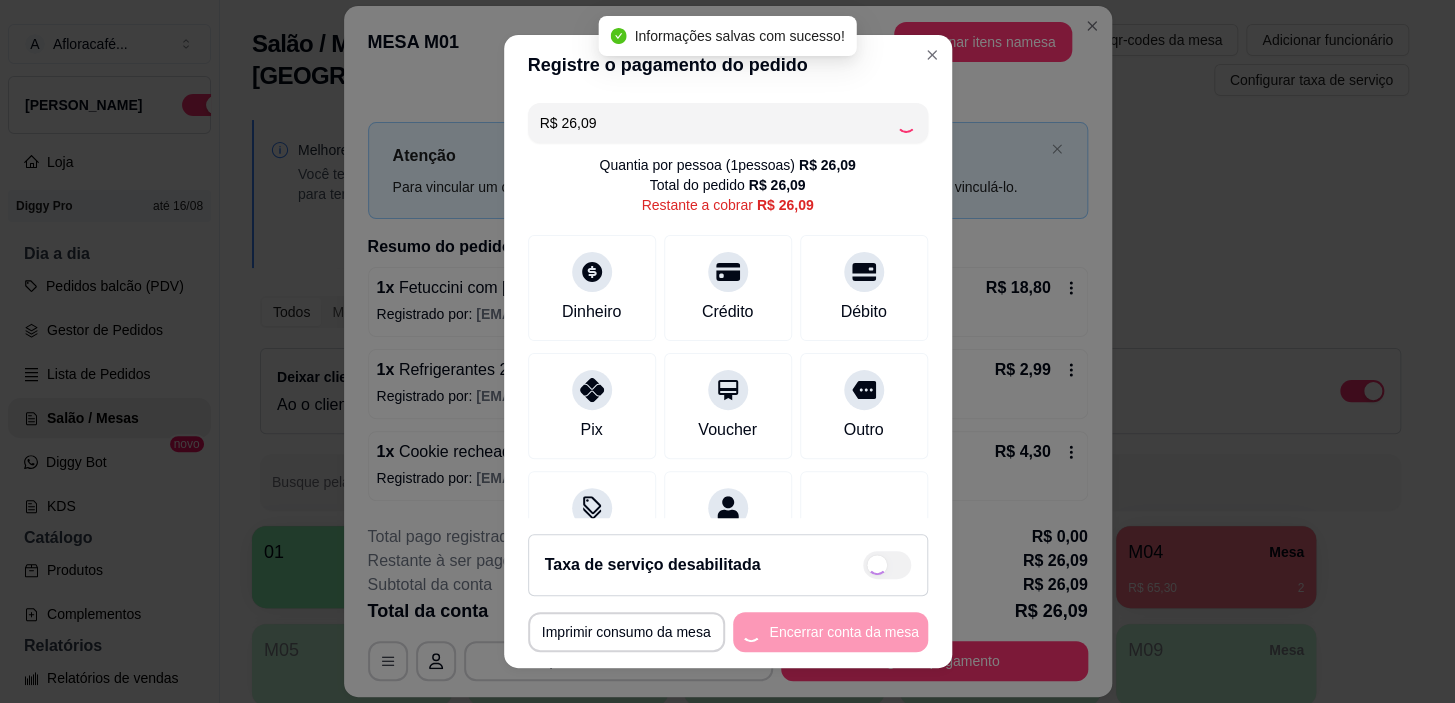 type on "R$ 0,00" 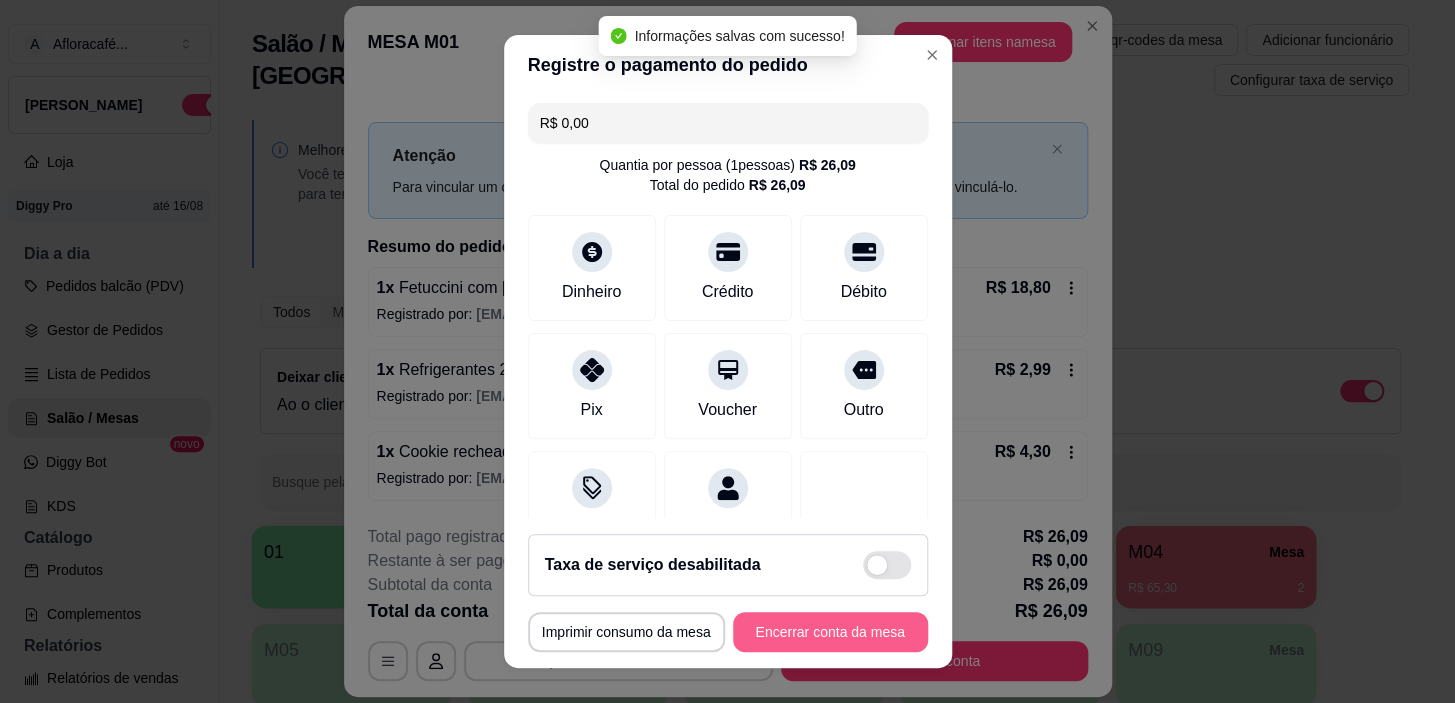 click on "Encerrar conta da mesa" at bounding box center (830, 632) 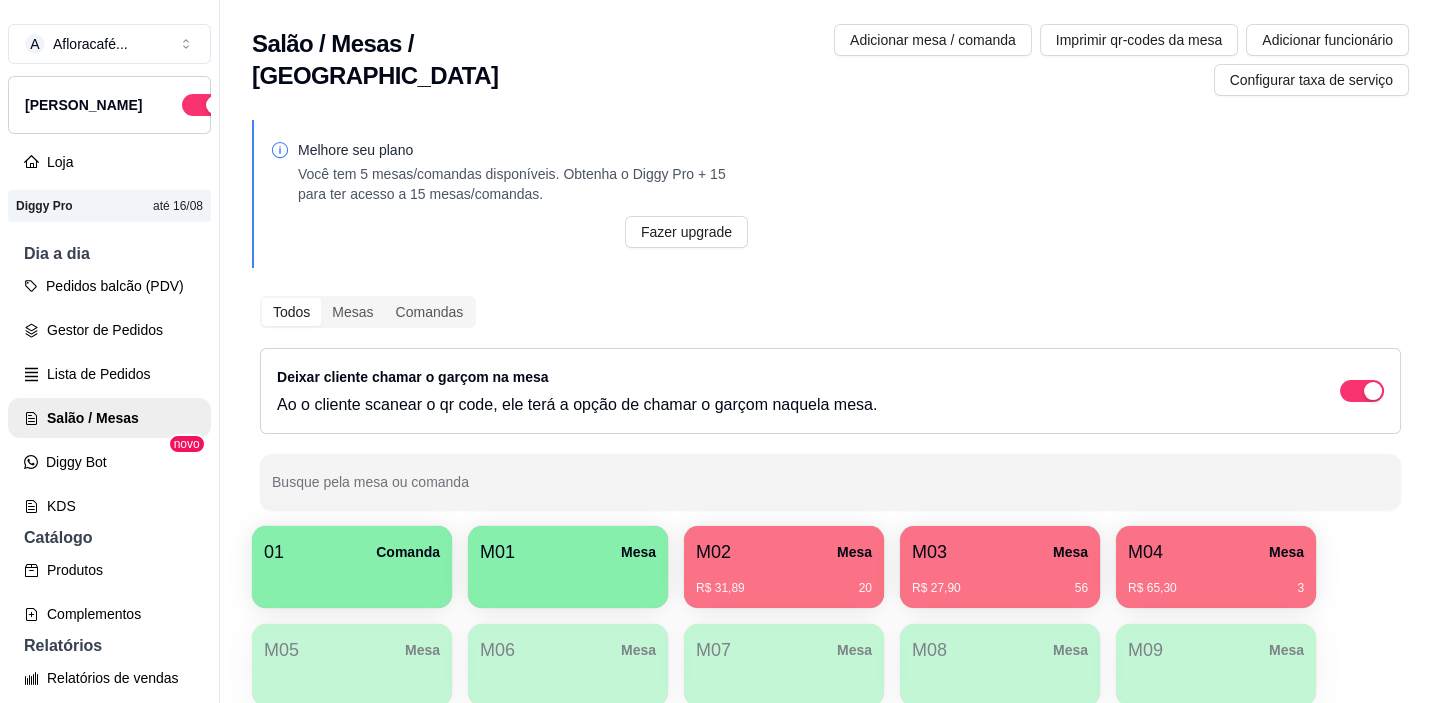 click on "Melhore seu plano
Você tem 5 mesas/comandas disponíveis. Obtenha o Diggy Pro + 15 para ter acesso a 15 mesas/comandas. Fazer upgrade Todos Mesas Comandas Deixar cliente chamar o garçom na mesa Ao o cliente scanear o qr code, ele terá a opção de chamar o garçom naquela mesa. Busque pela mesa ou comanda
[GEOGRAPHIC_DATA]$ 31,89 20 M03 Mesa R$ 27,90 56 M04 Mesa R$ 65,30 3 M05 [GEOGRAPHIC_DATA] [GEOGRAPHIC_DATA]" at bounding box center (830, 517) 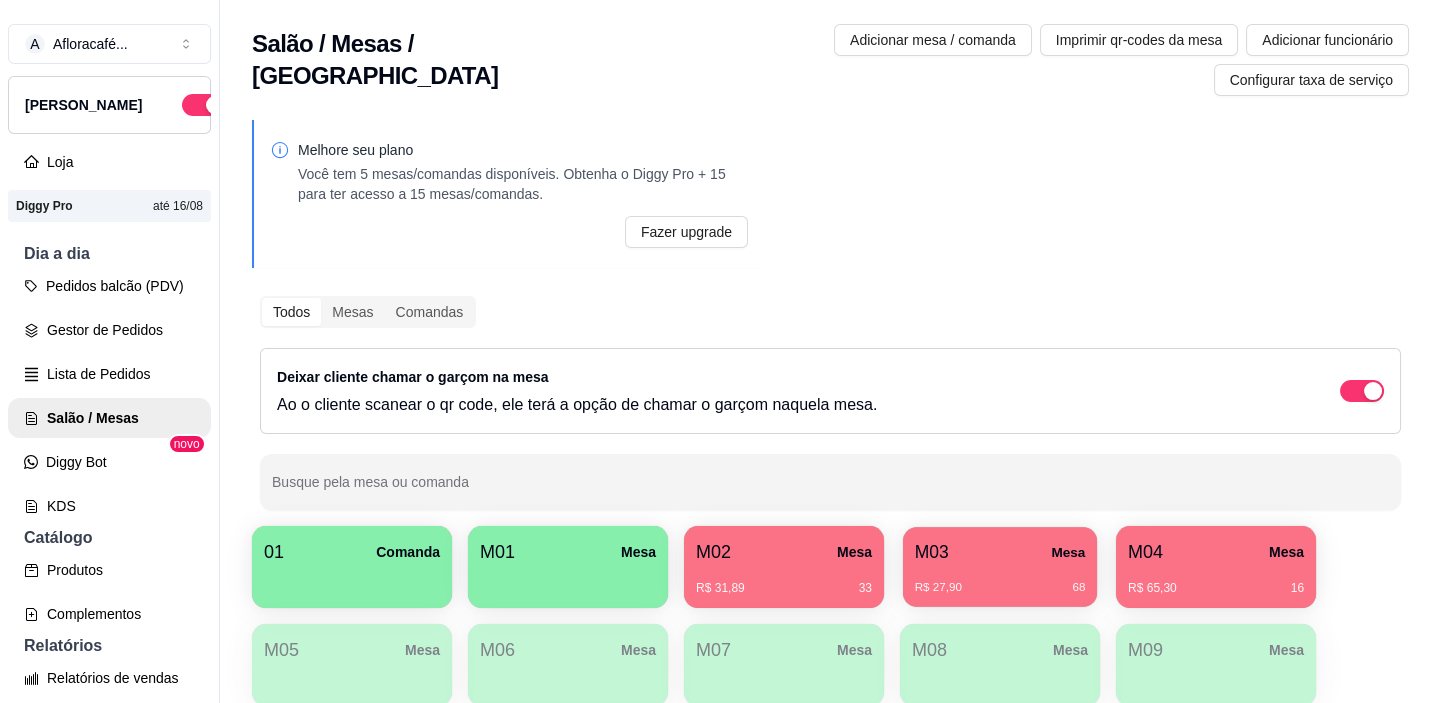 click on "R$ 27,90 68" at bounding box center [1000, 580] 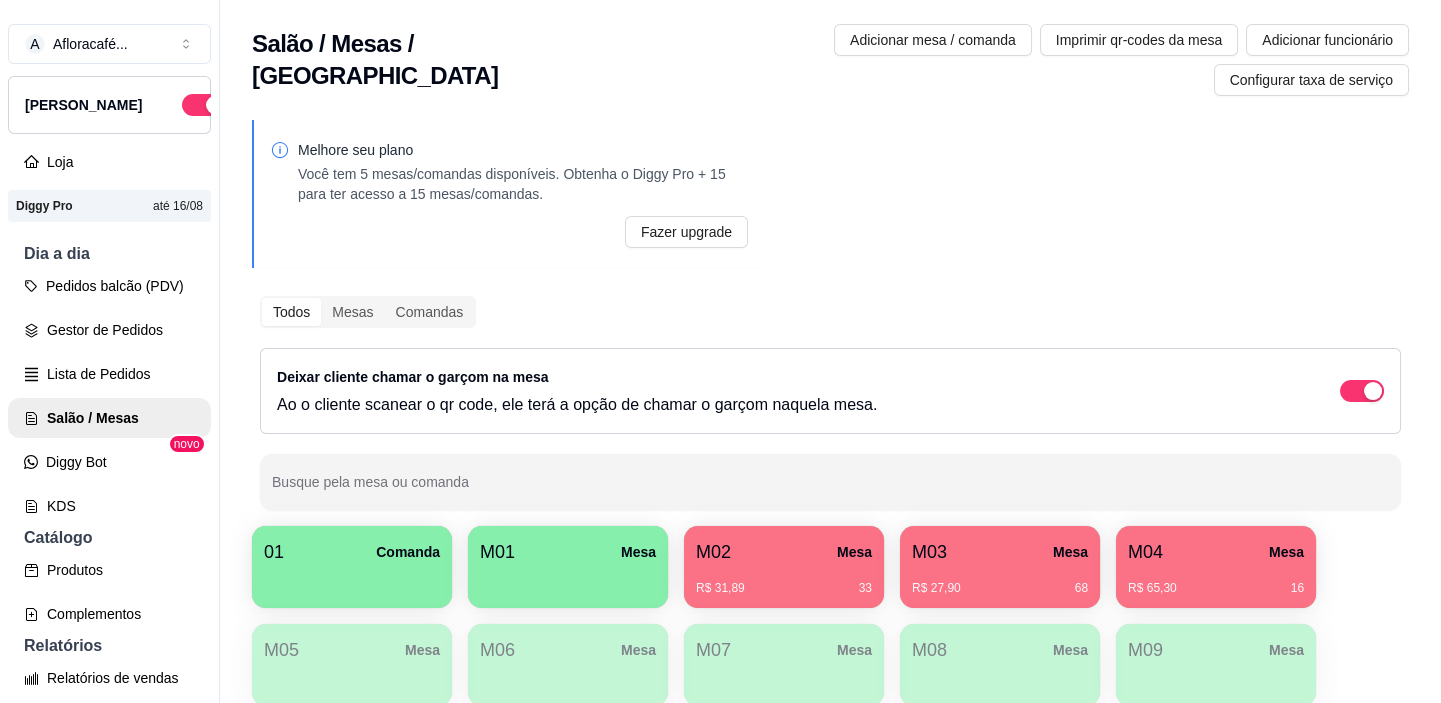 click on "M02" at bounding box center (713, 552) 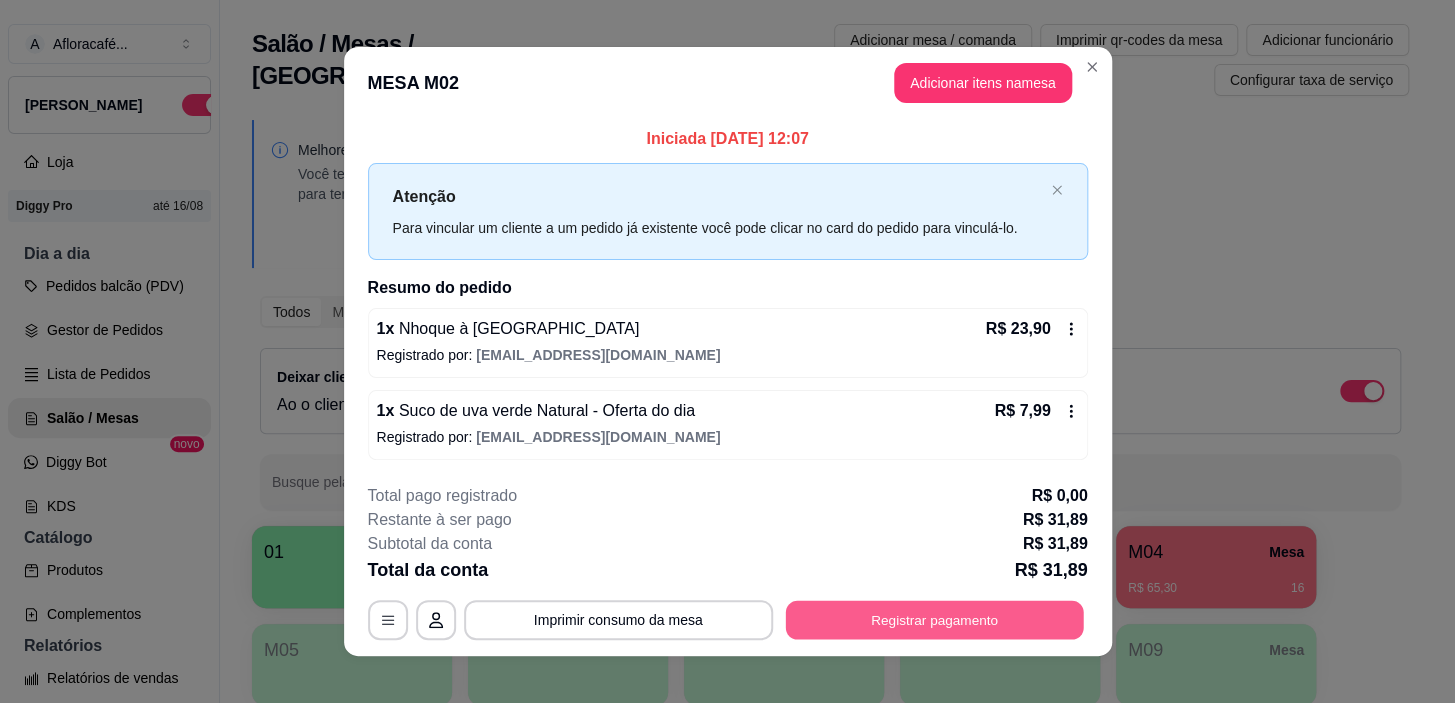 click on "Registrar pagamento" at bounding box center (934, 620) 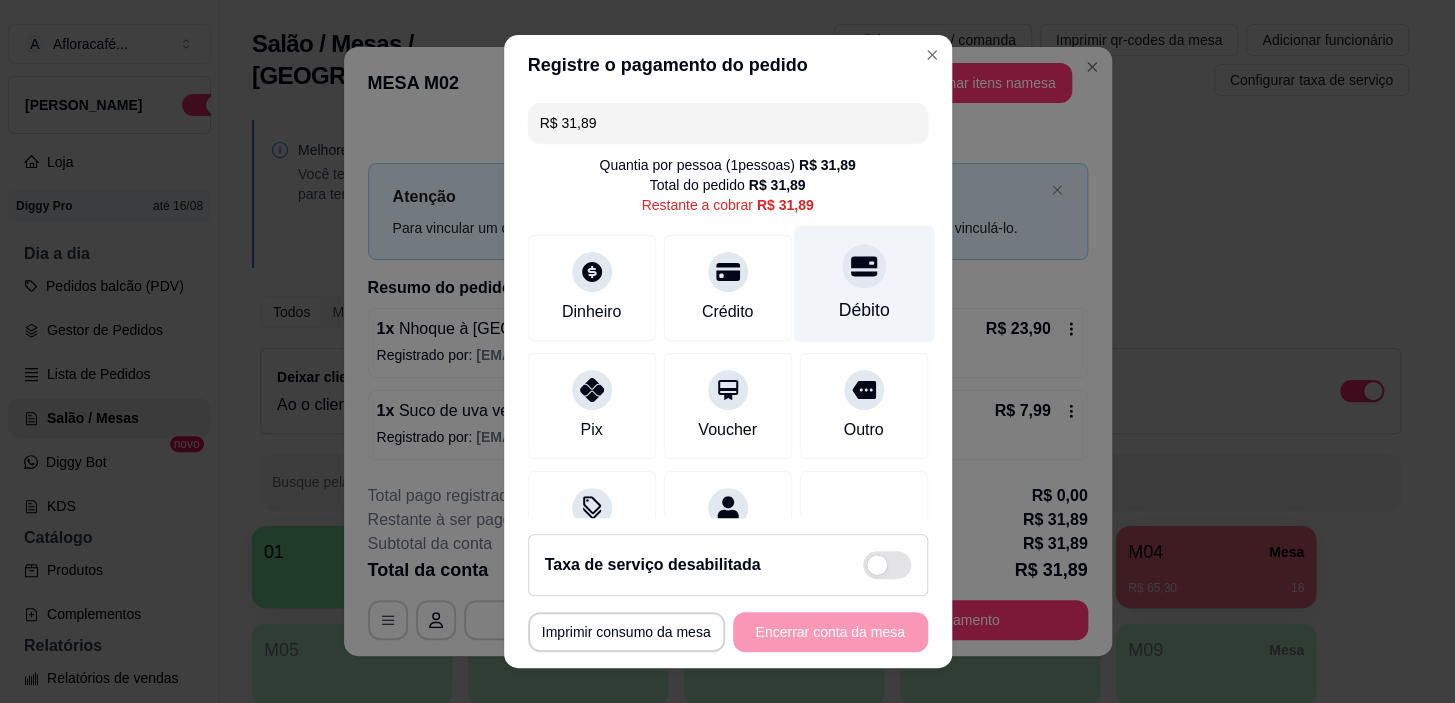 click on "Débito" at bounding box center (863, 284) 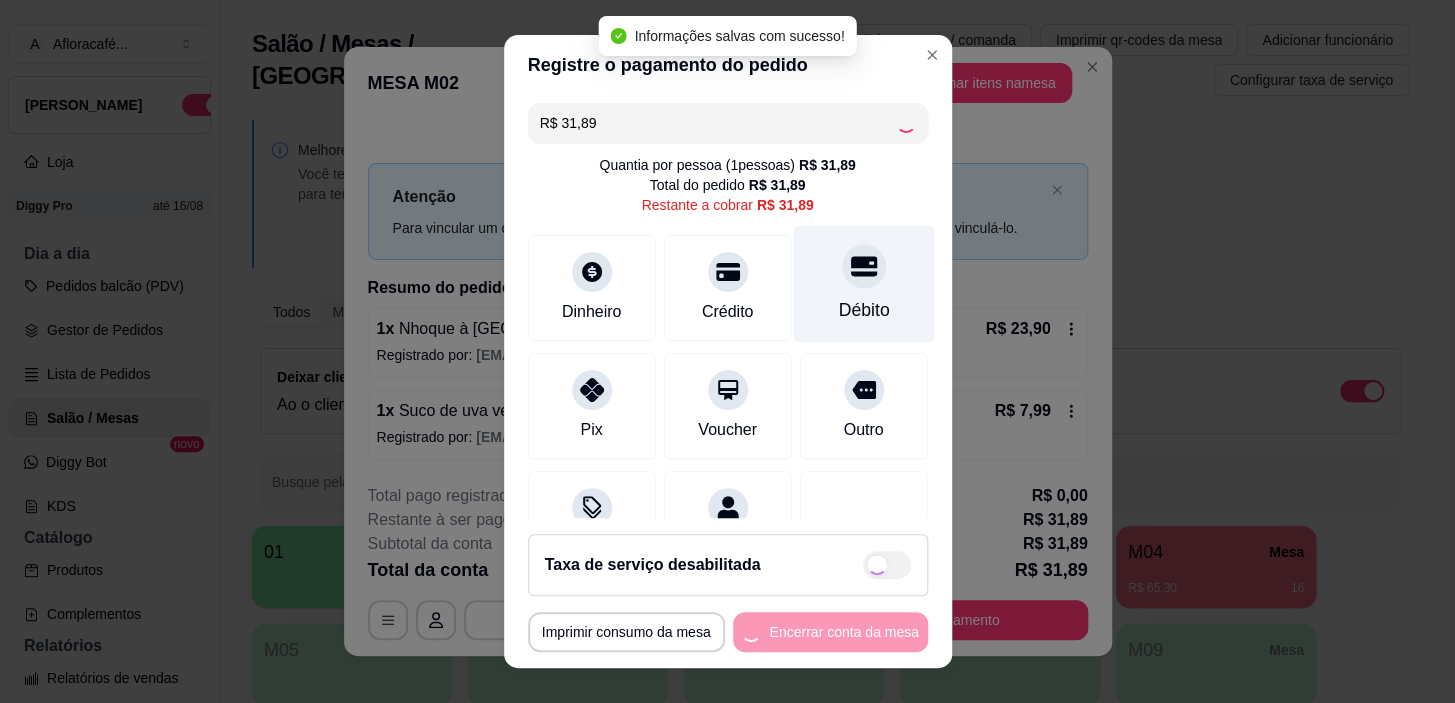 type on "R$ 0,00" 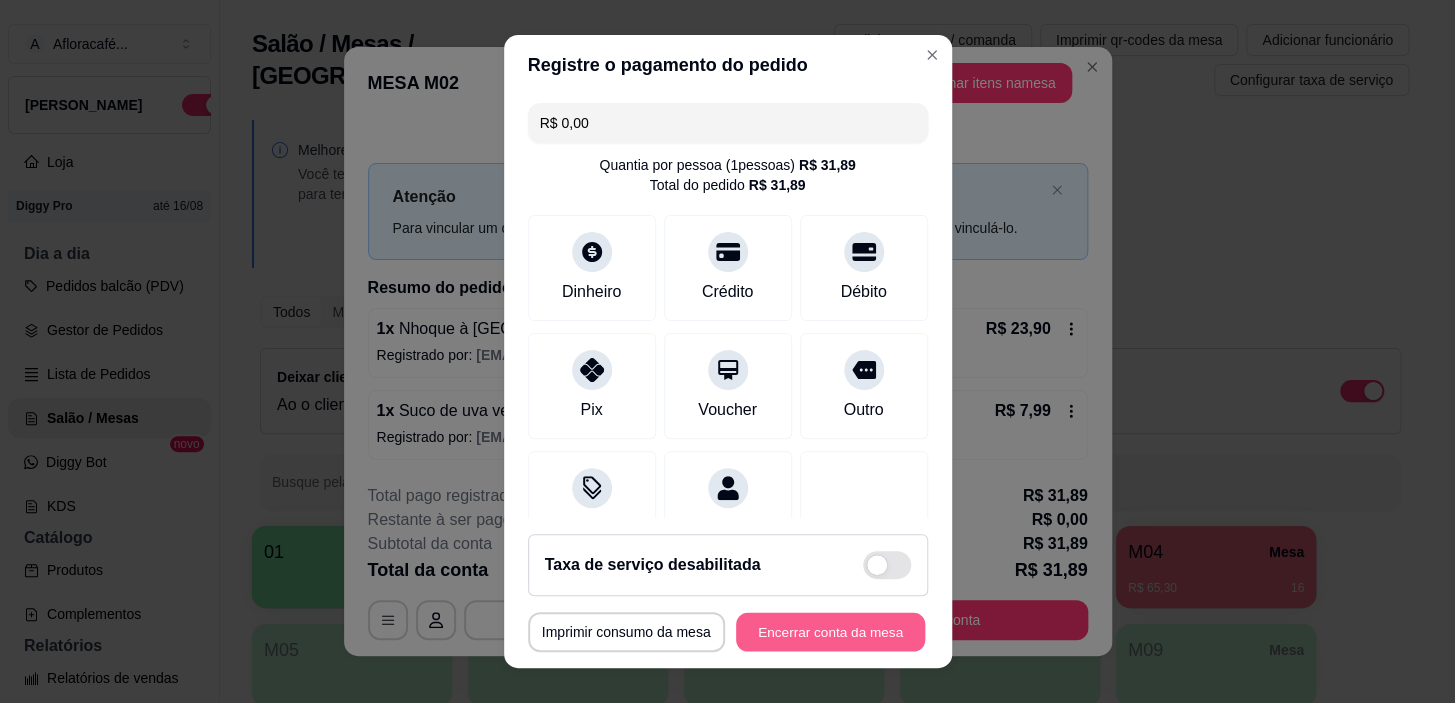 click on "Encerrar conta da mesa" at bounding box center [830, 631] 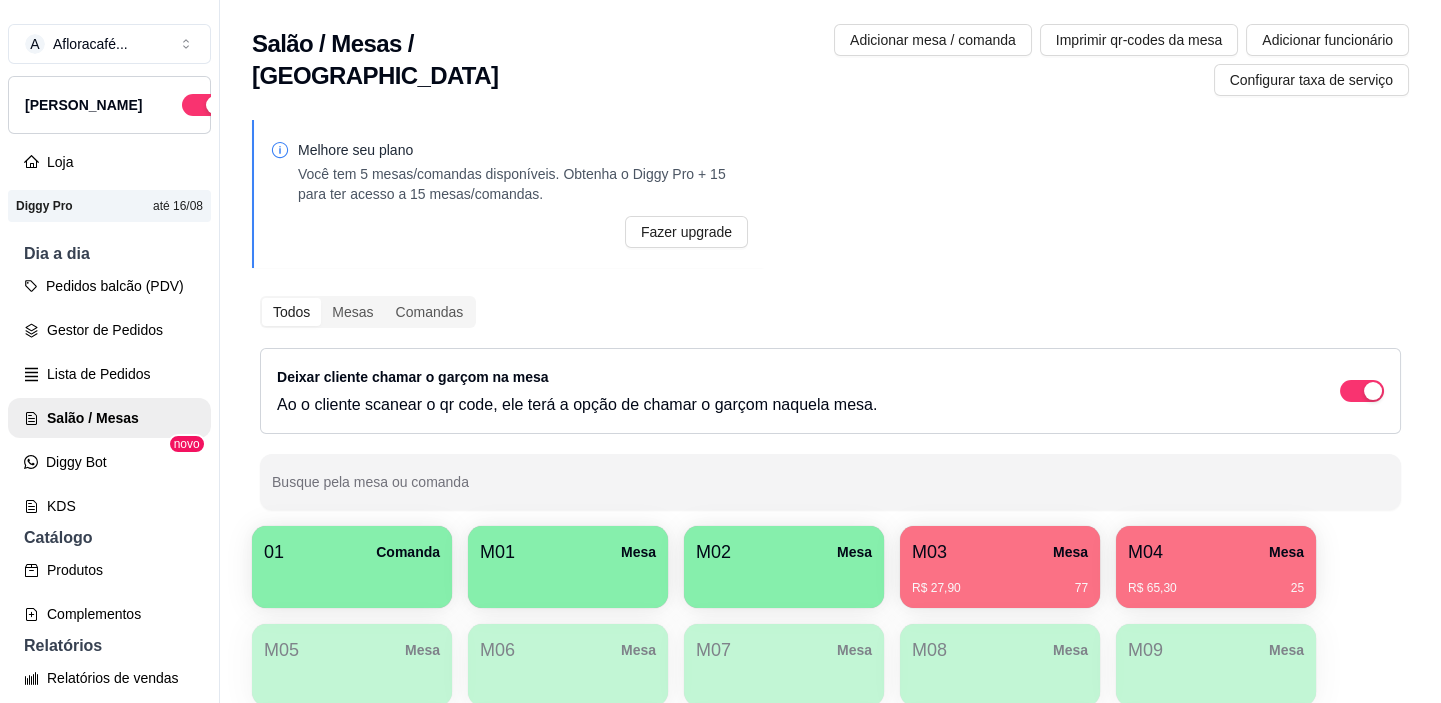 click on "M04" at bounding box center (1145, 552) 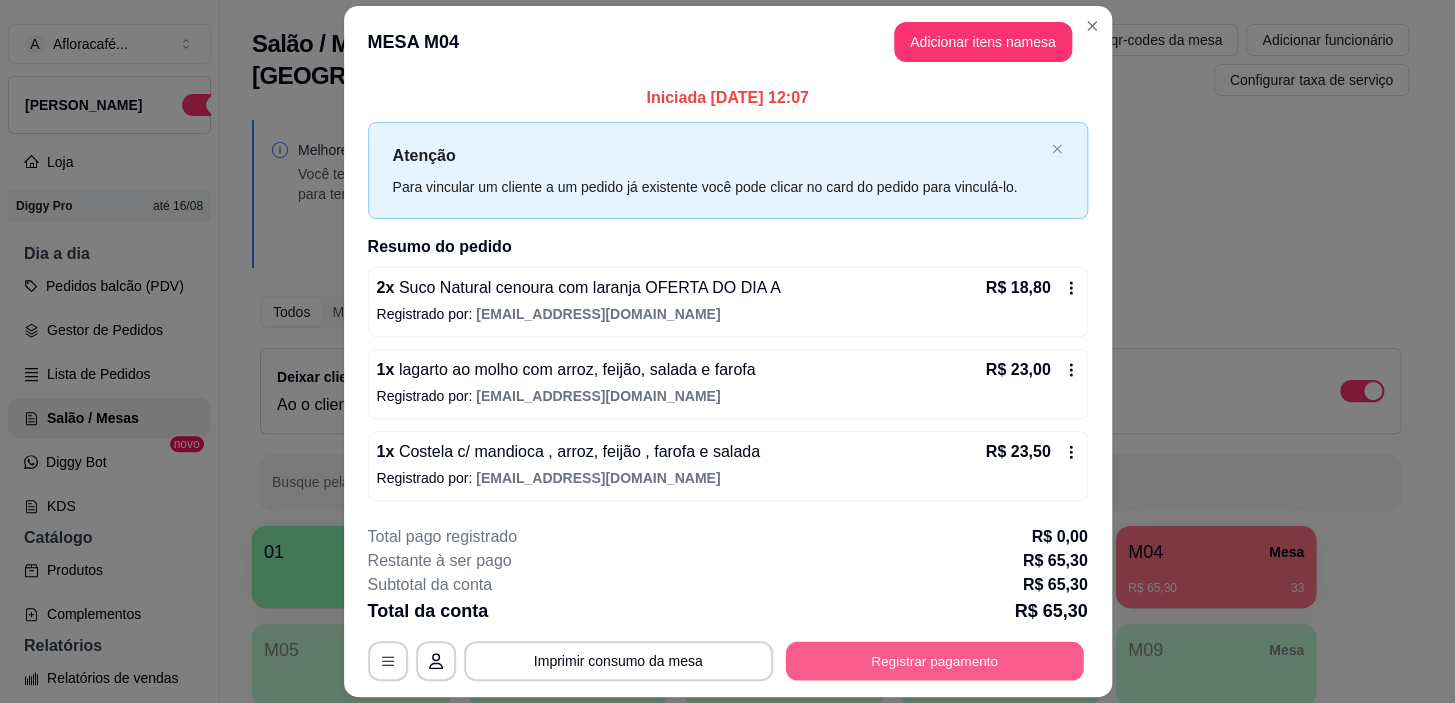 click on "Registrar pagamento" at bounding box center (934, 661) 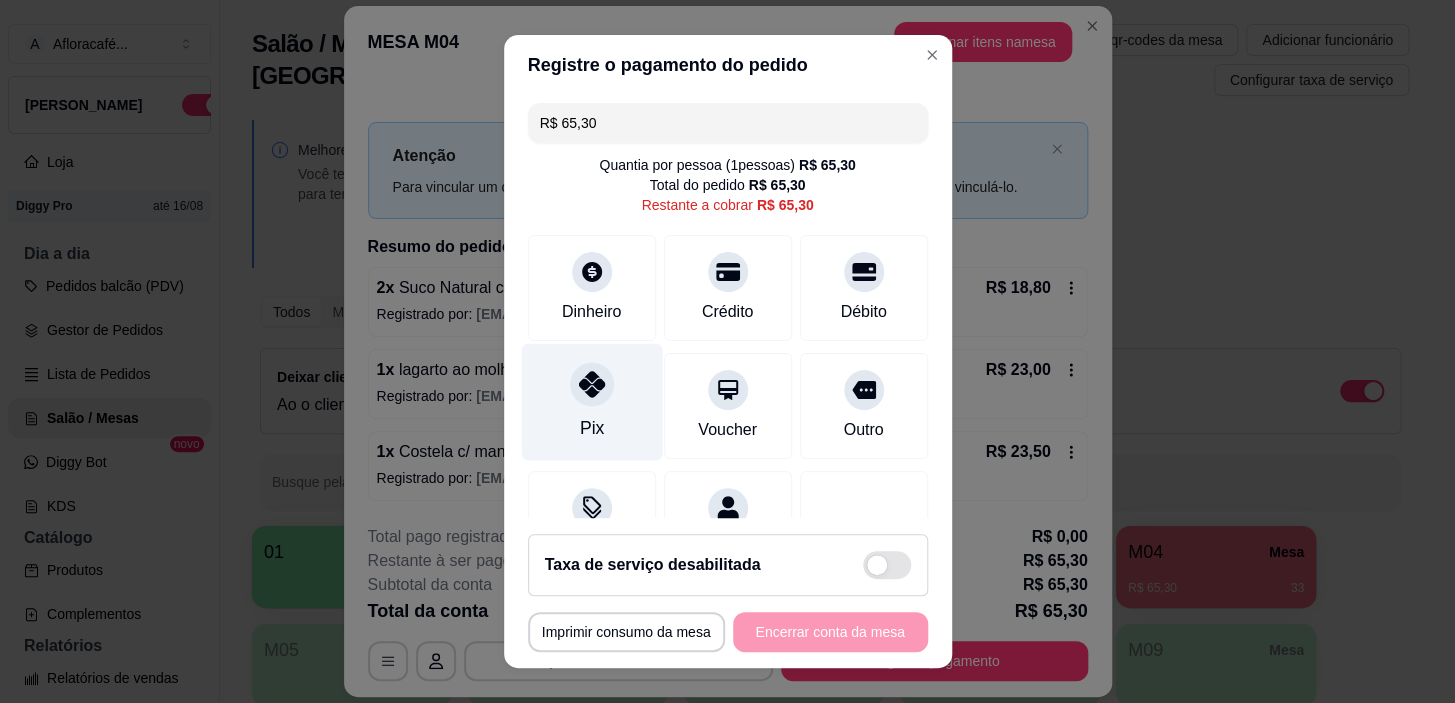 click at bounding box center [592, 385] 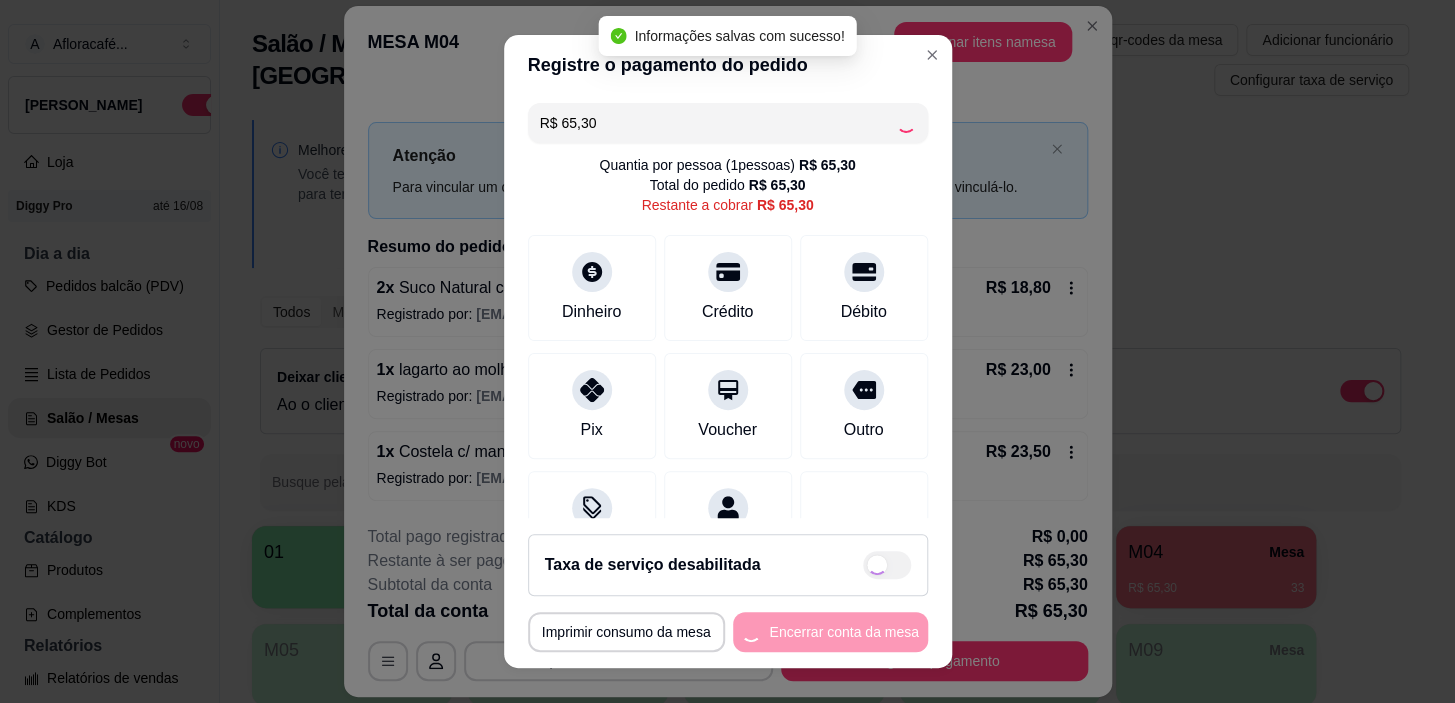 type on "R$ 0,00" 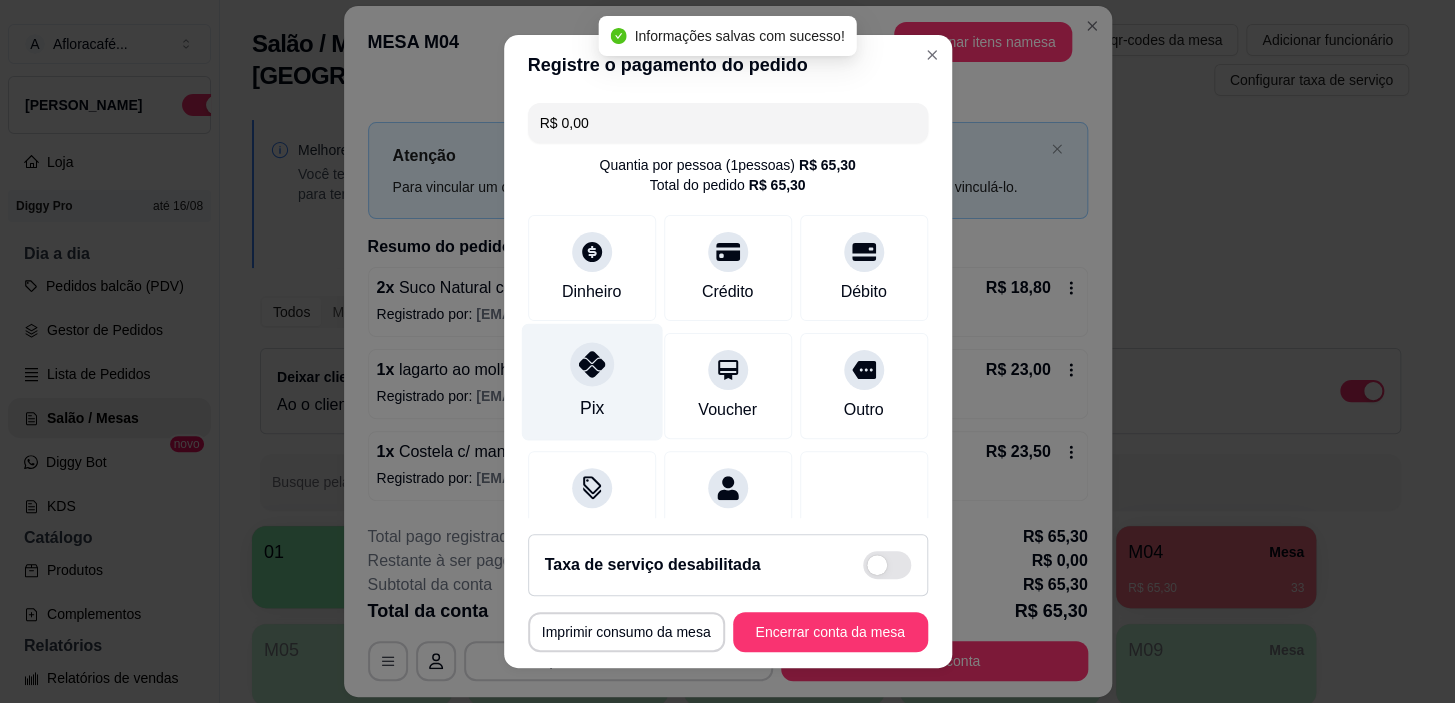 click on "Pix" at bounding box center (591, 408) 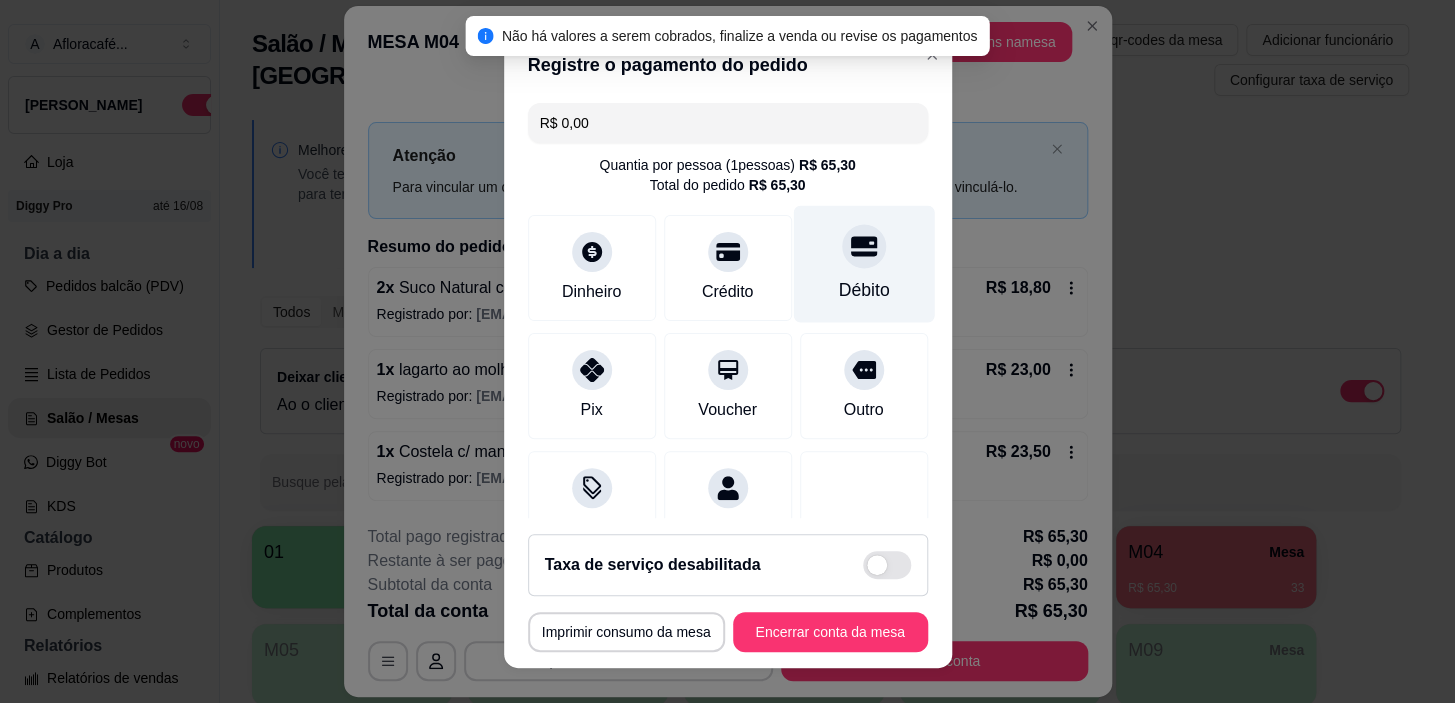click on "Débito" at bounding box center (863, 264) 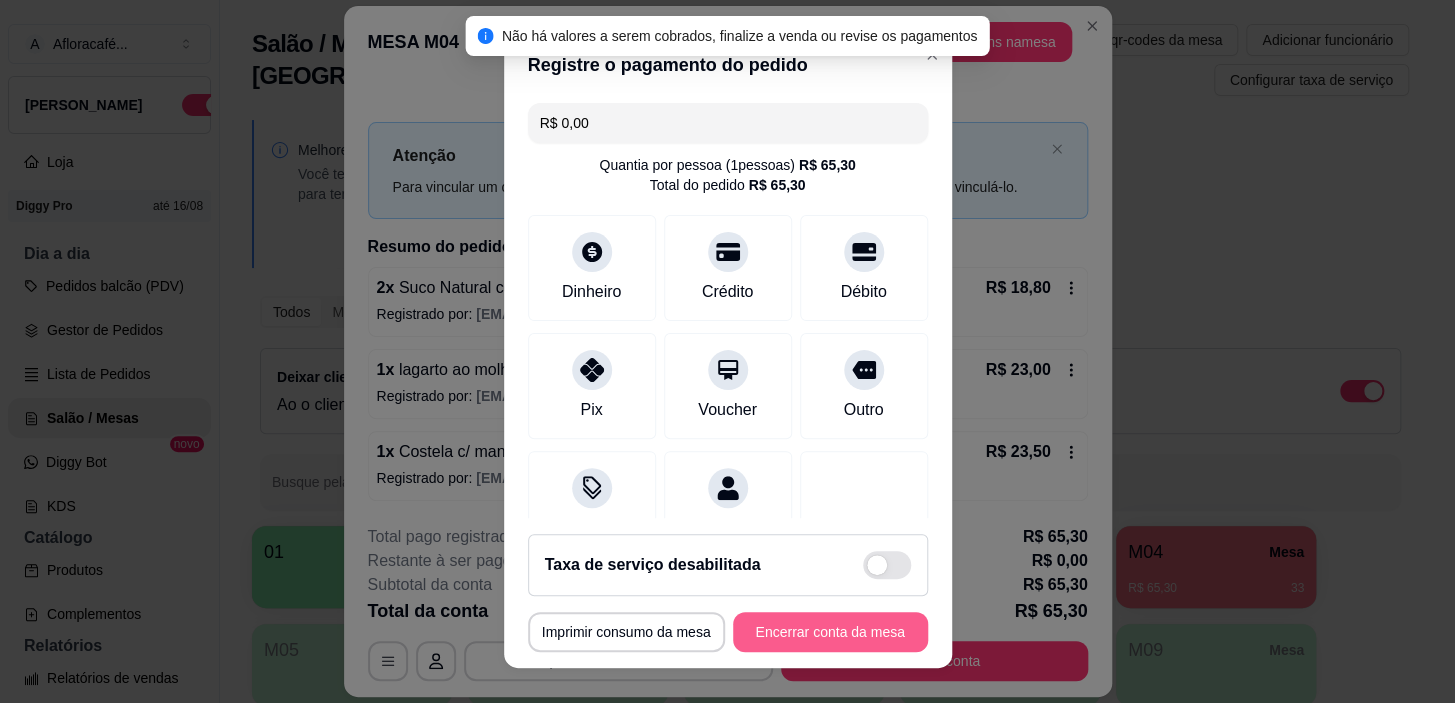 click on "Encerrar conta da mesa" at bounding box center (830, 632) 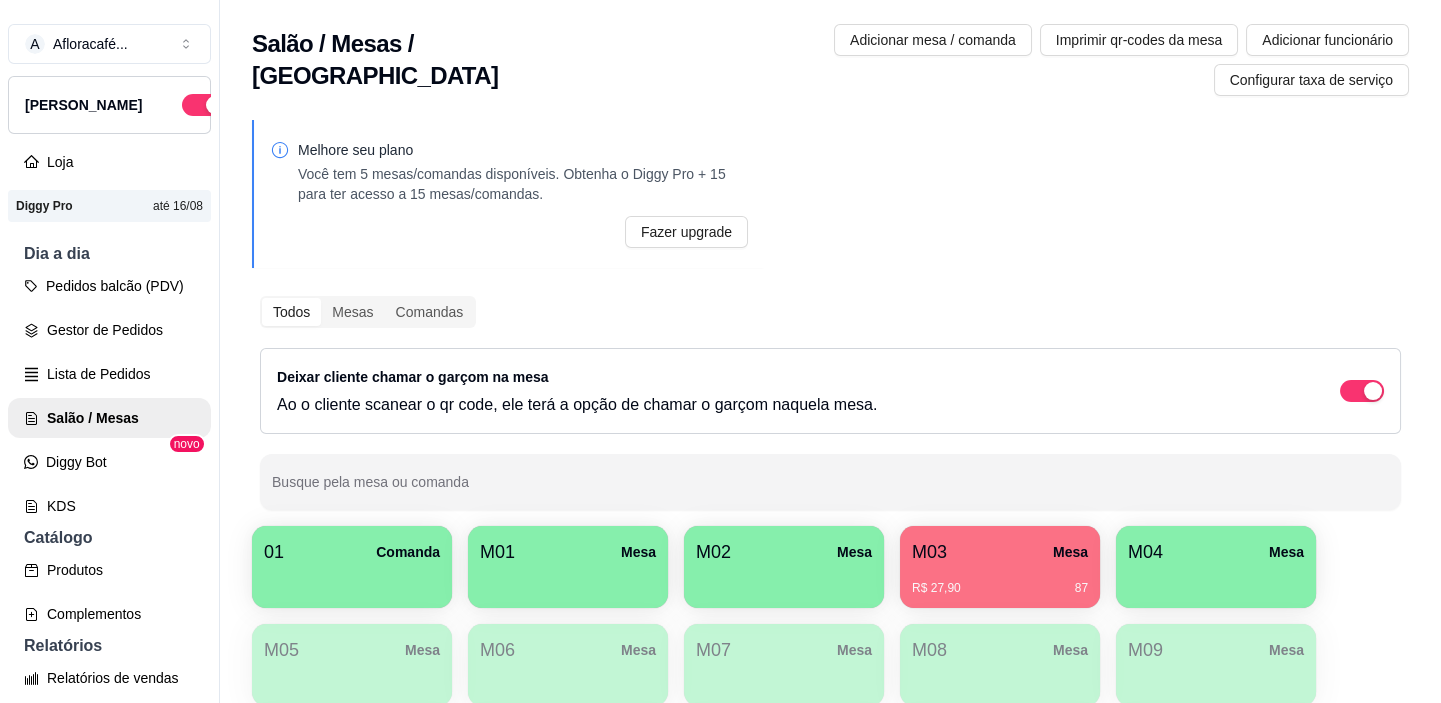 click on "R$ 27,90 87" at bounding box center (1000, 581) 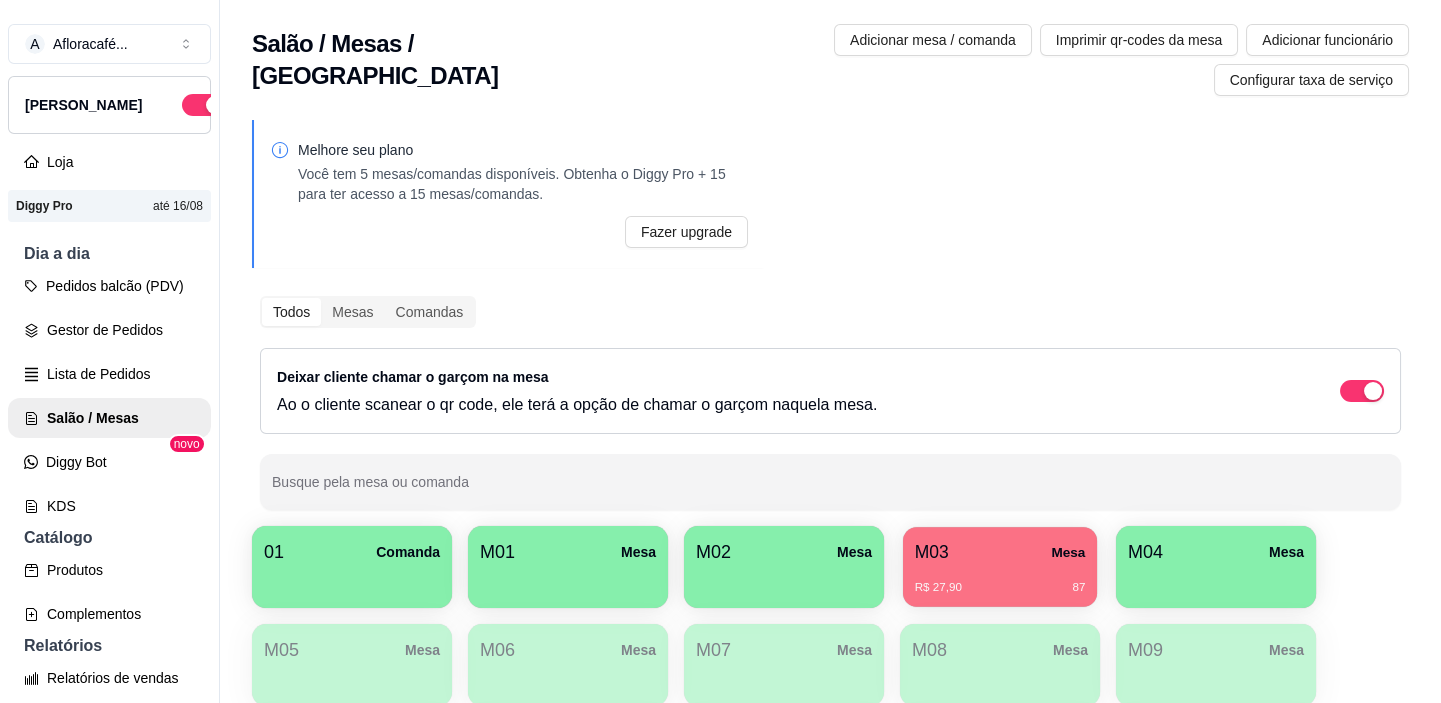 click on "R$ 27,90 87" at bounding box center [1000, 580] 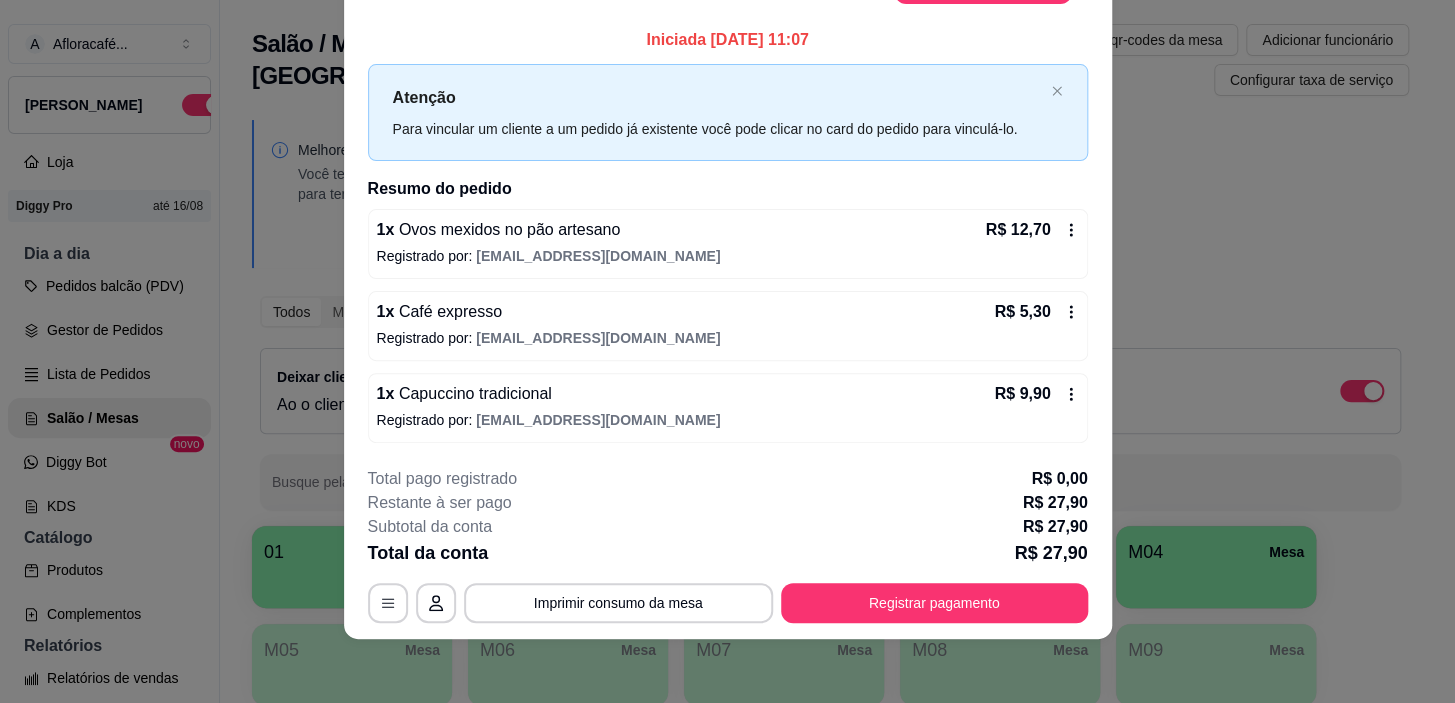 scroll, scrollTop: 0, scrollLeft: 0, axis: both 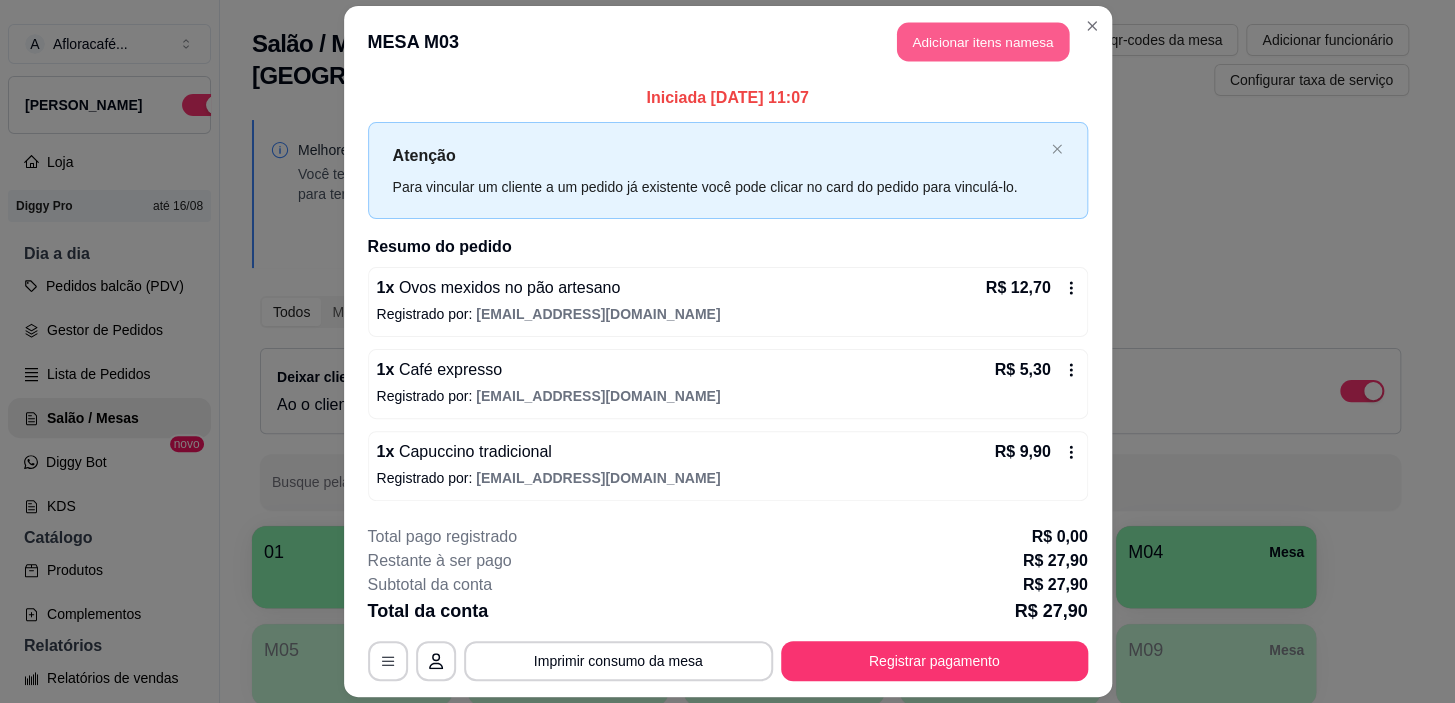 click on "Adicionar itens na  mesa" at bounding box center (983, 42) 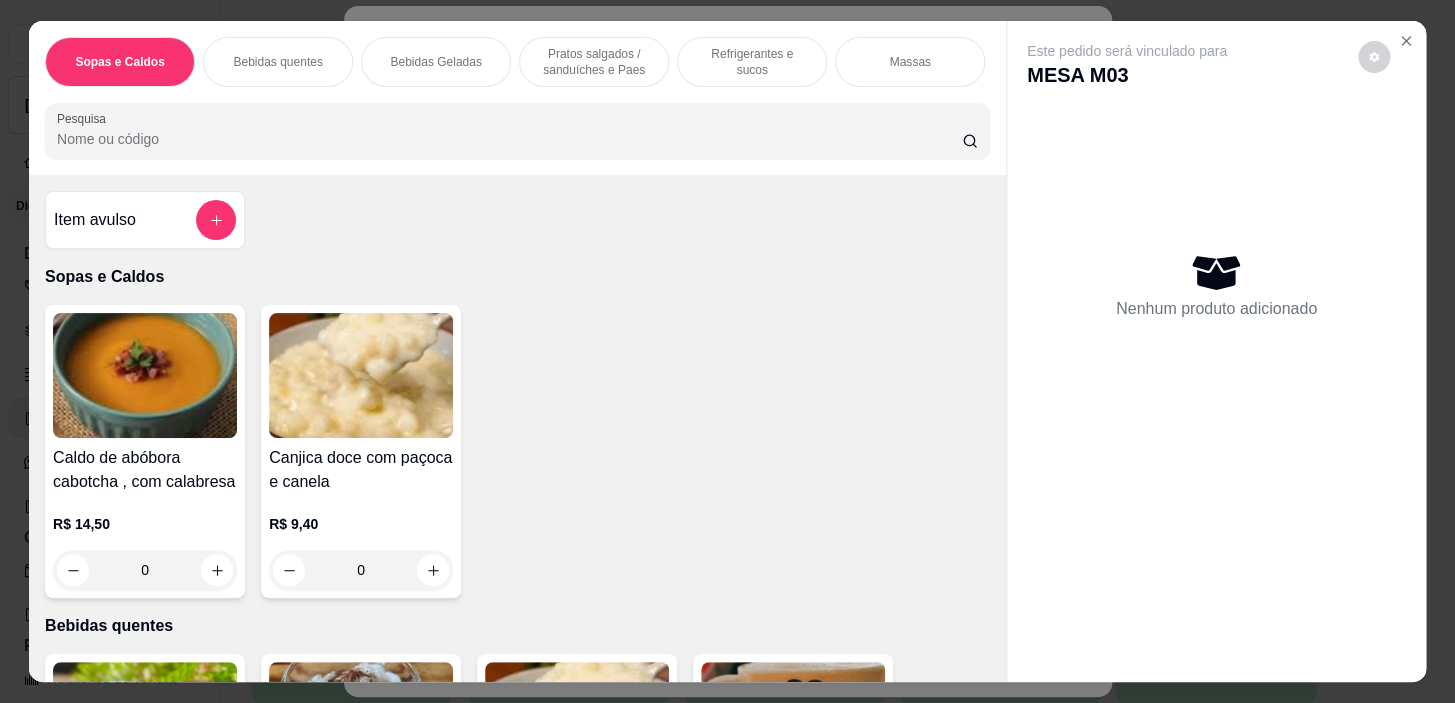 scroll, scrollTop: 50, scrollLeft: 0, axis: vertical 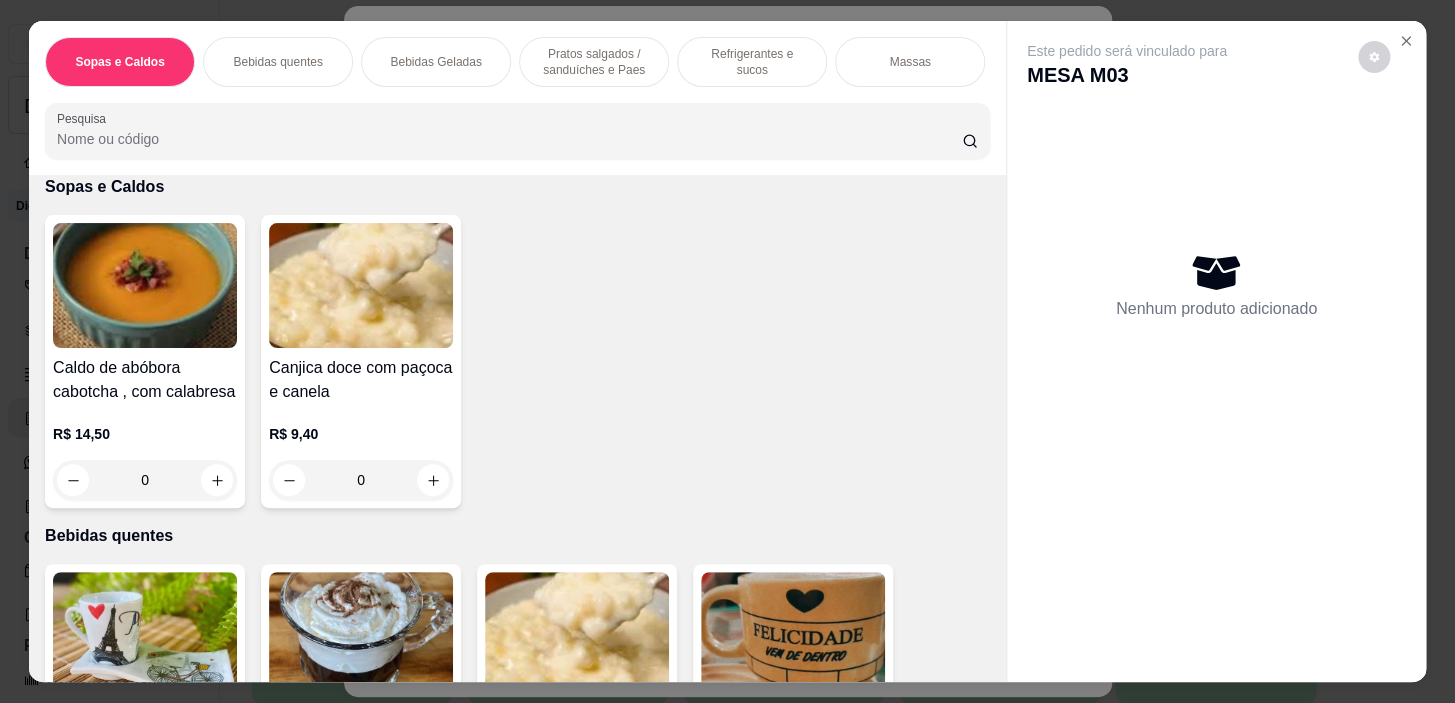 click on "Bebidas Geladas" at bounding box center [436, 62] 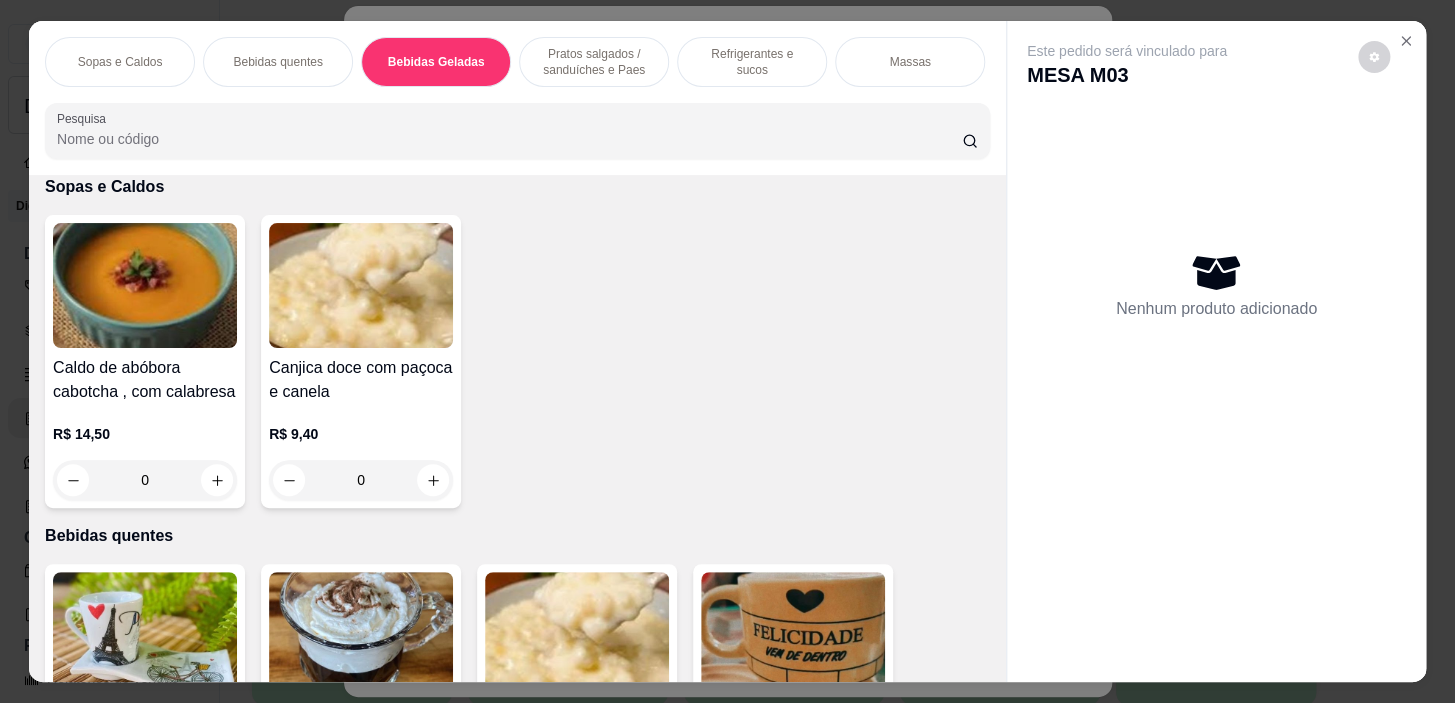 scroll, scrollTop: 2950, scrollLeft: 0, axis: vertical 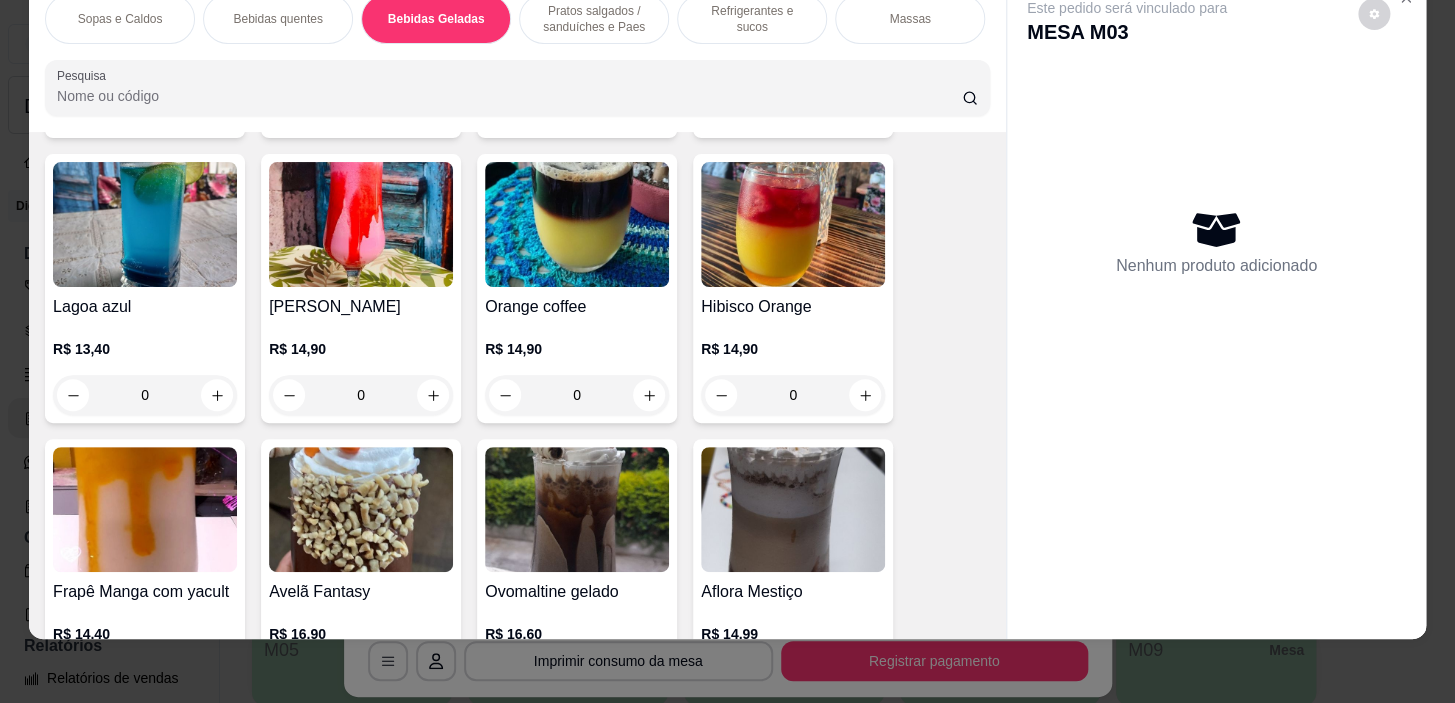 click on "Pratos salgados / sanduíches e Paes" at bounding box center [594, 19] 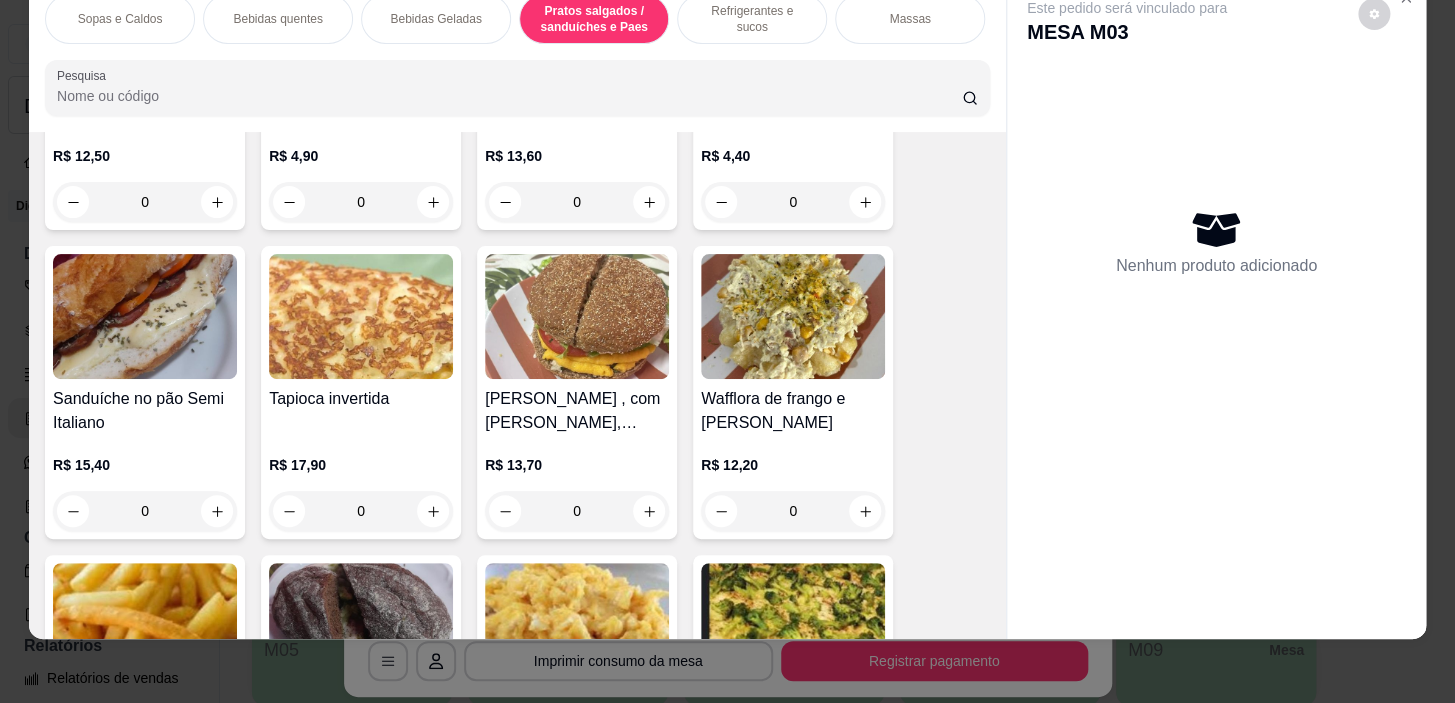 scroll, scrollTop: 6631, scrollLeft: 0, axis: vertical 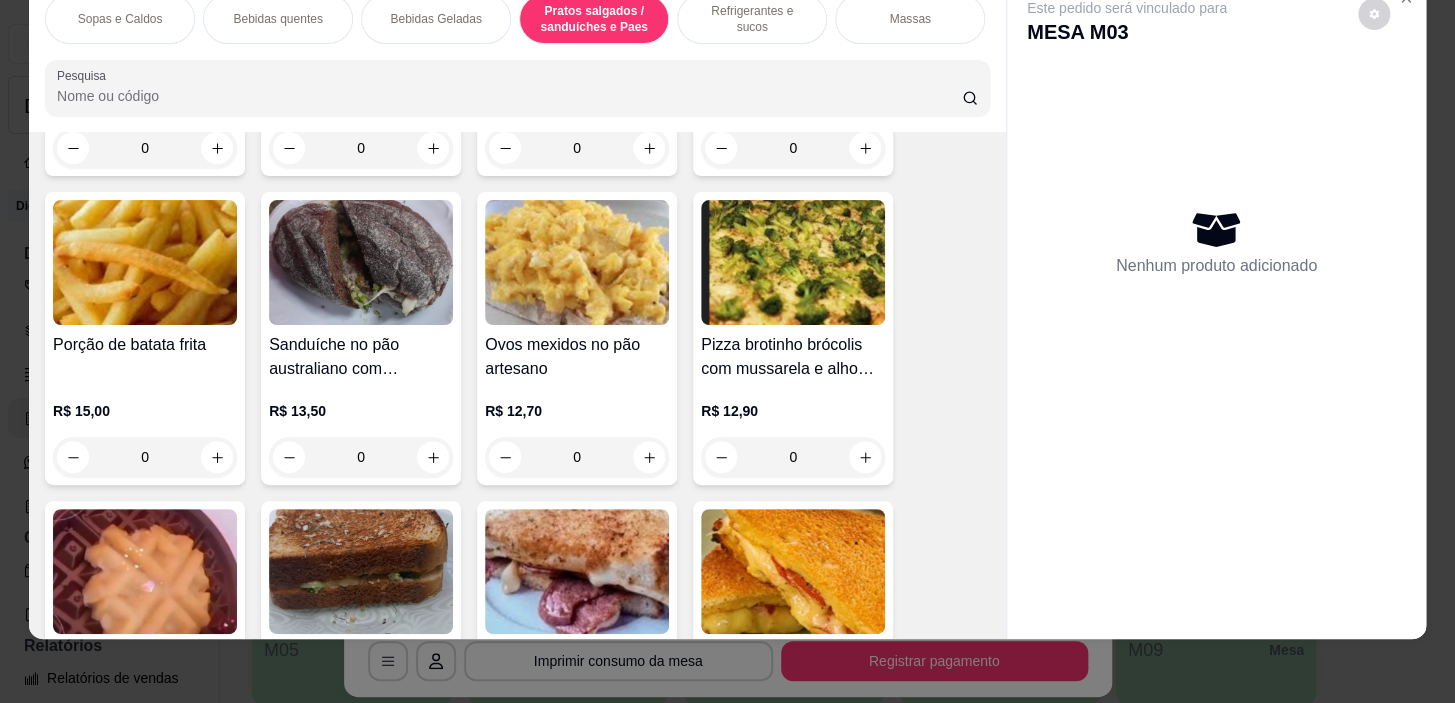 click on "Refrigerantes e sucos" at bounding box center [752, 19] 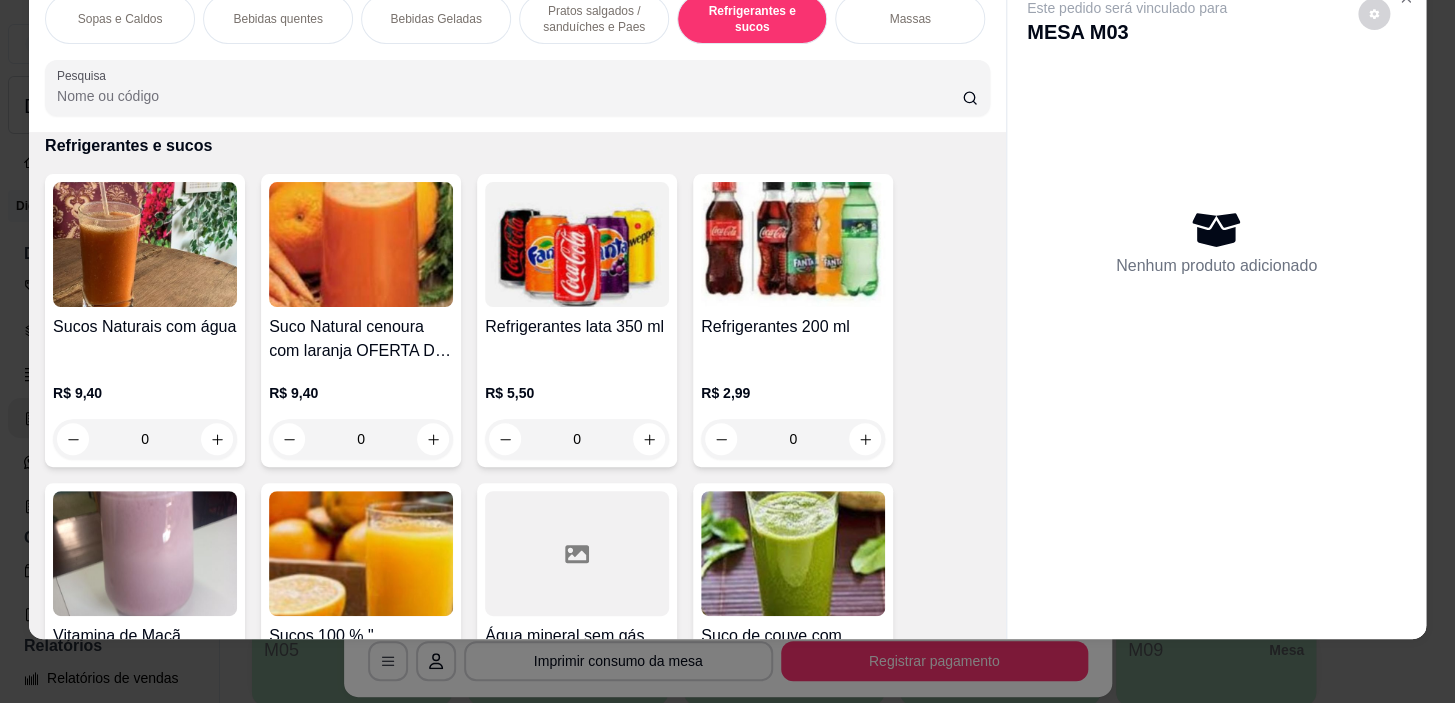 scroll, scrollTop: 9034, scrollLeft: 0, axis: vertical 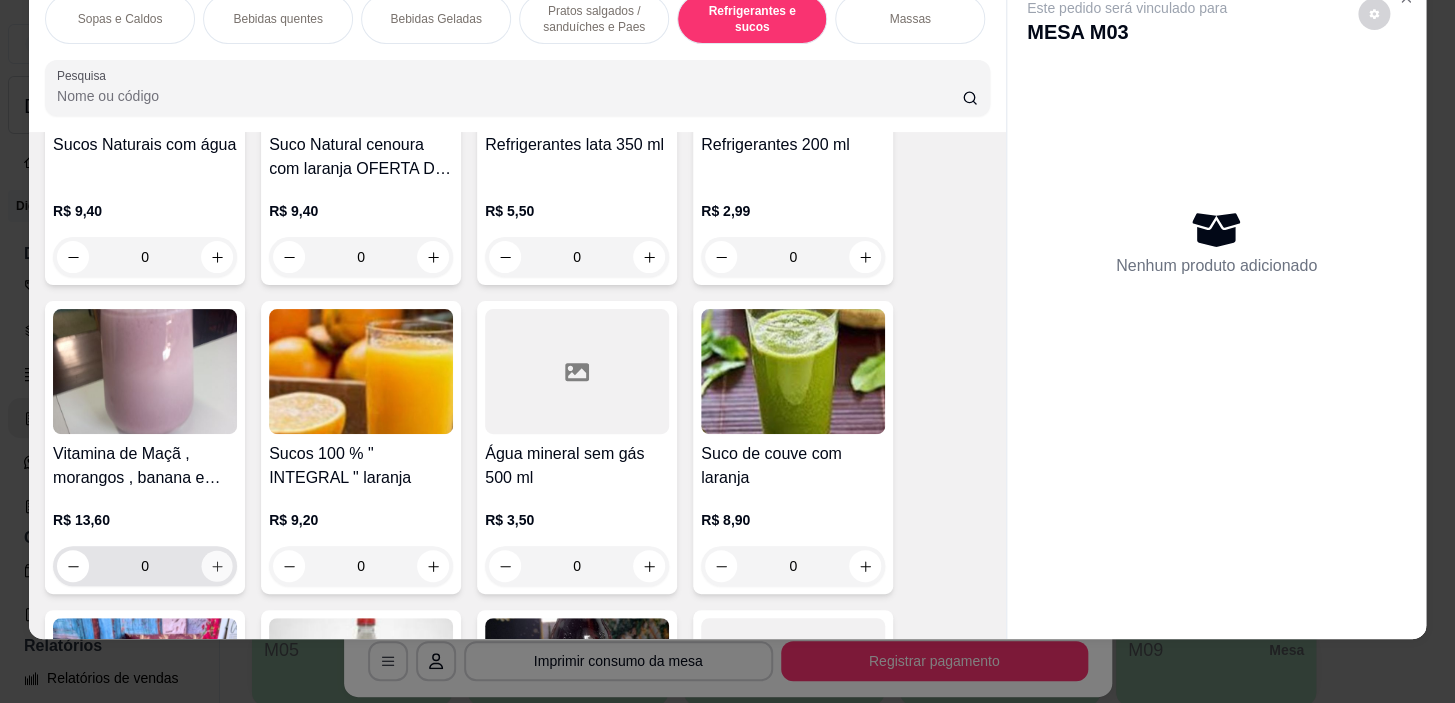 click 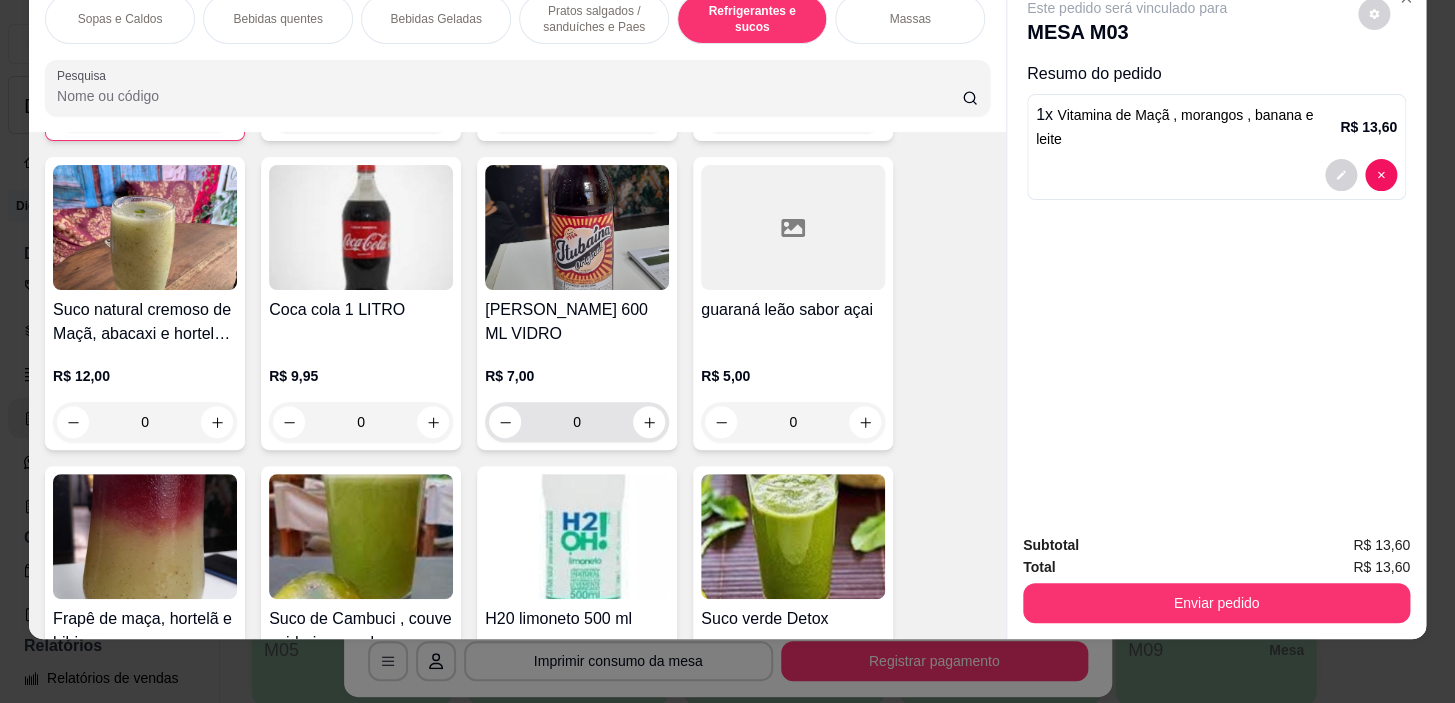 scroll, scrollTop: 9761, scrollLeft: 0, axis: vertical 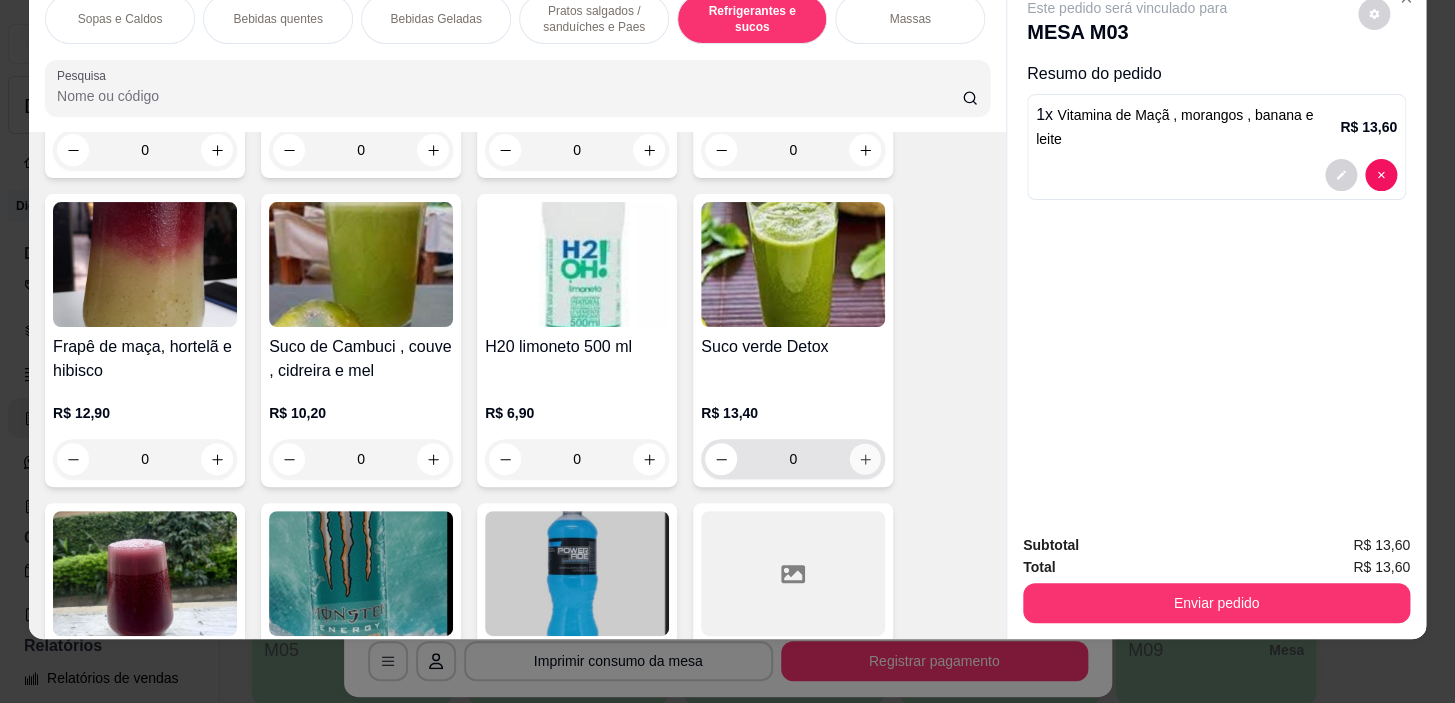 click at bounding box center (865, 459) 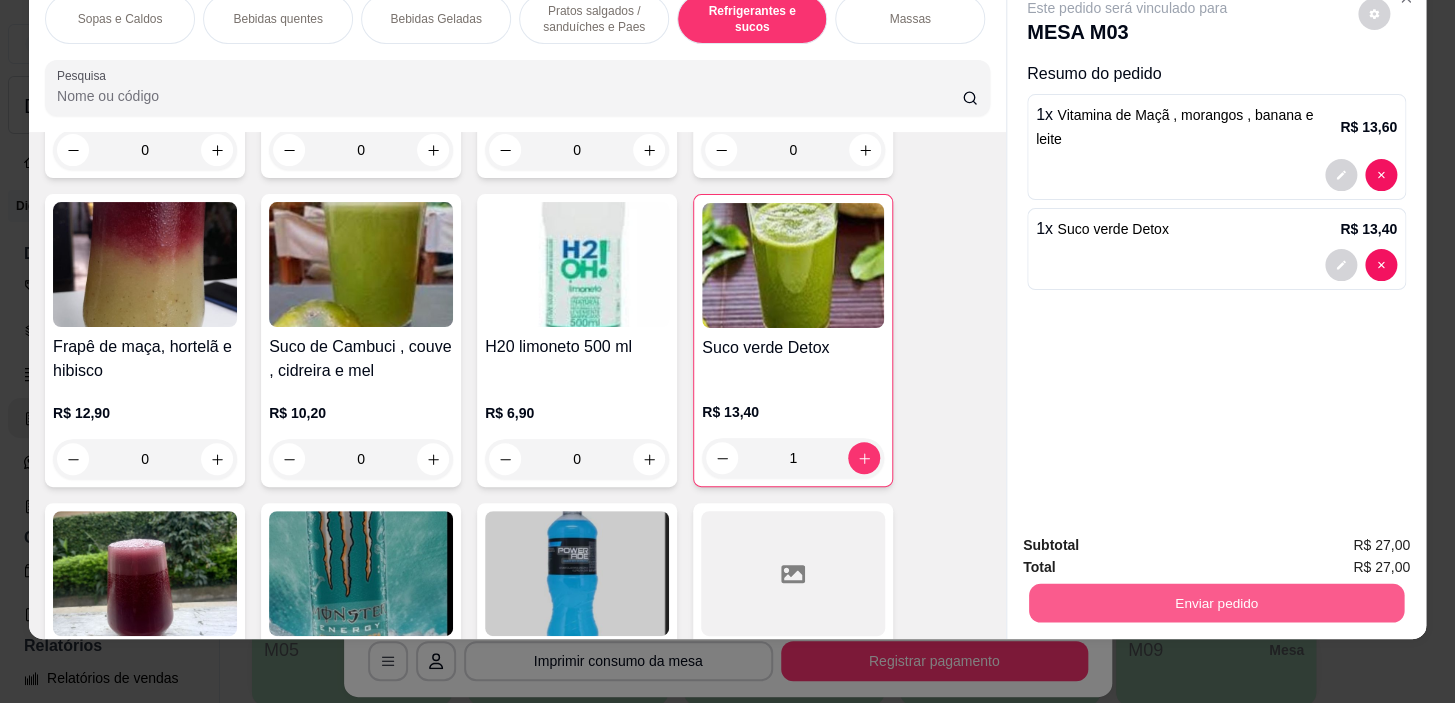 click on "Enviar pedido" at bounding box center (1216, 603) 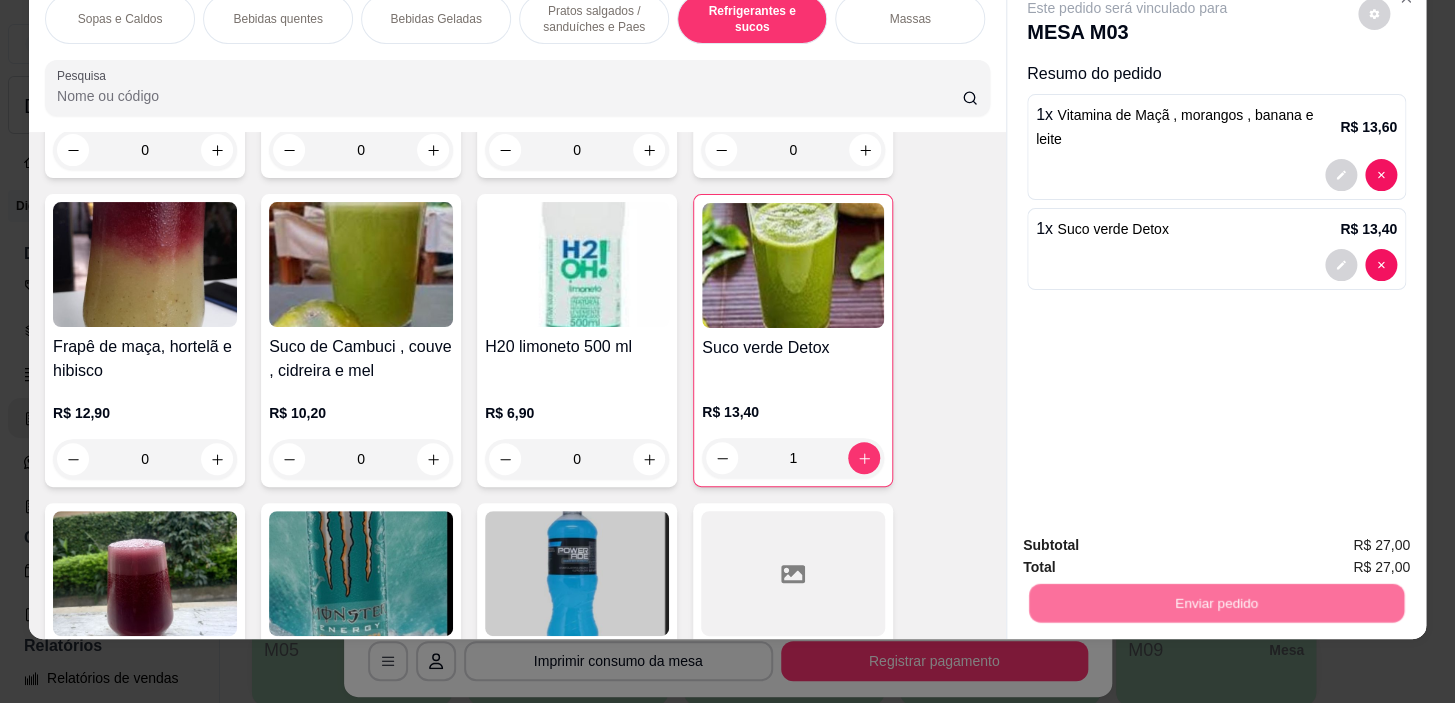 click on "Não registrar e enviar pedido" at bounding box center (1150, 539) 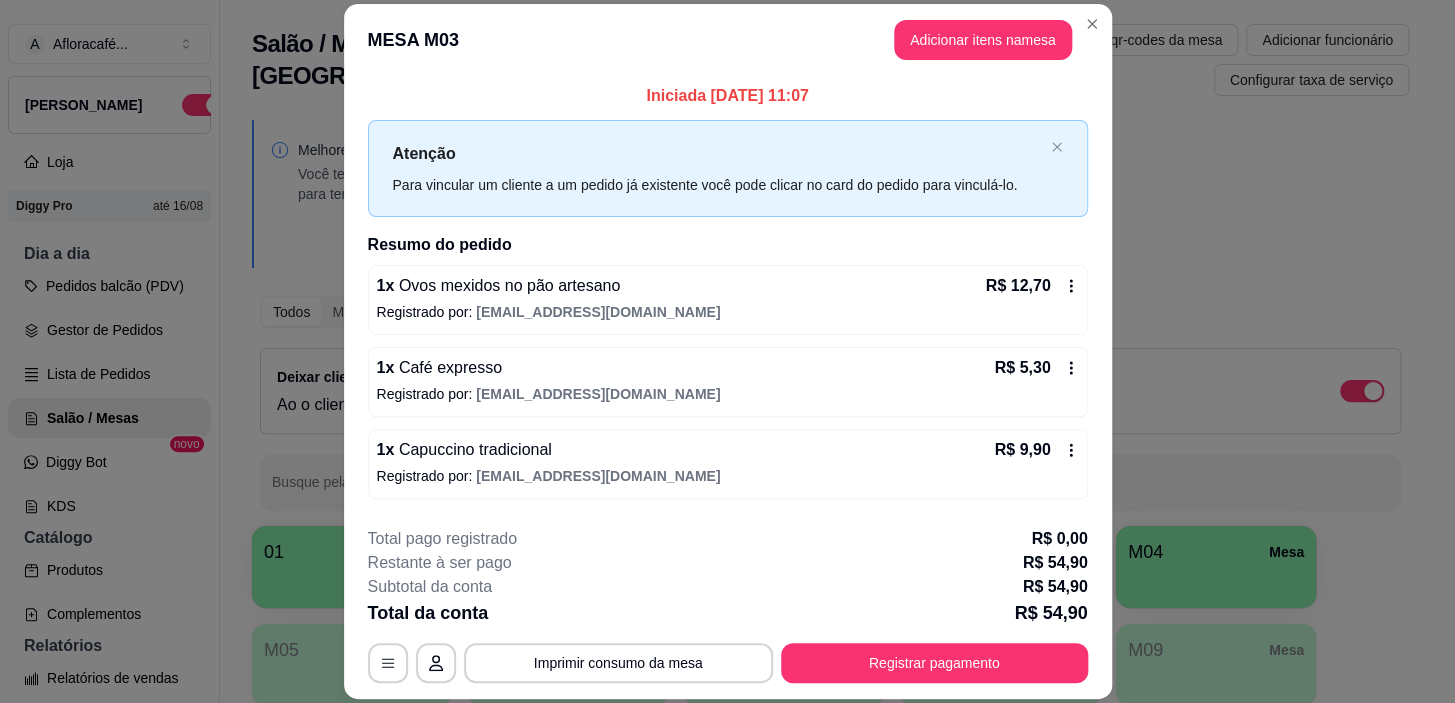 type 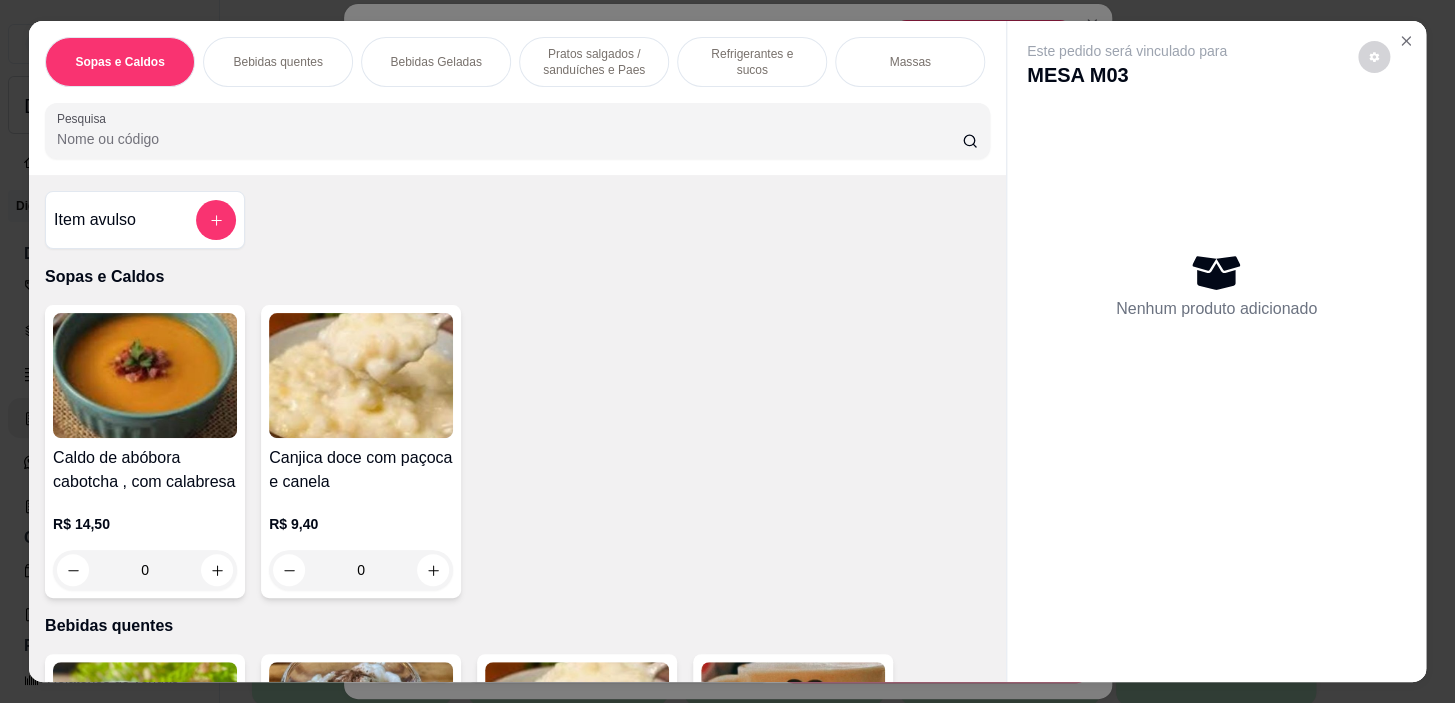 click on "Refrigerantes e sucos" at bounding box center [752, 62] 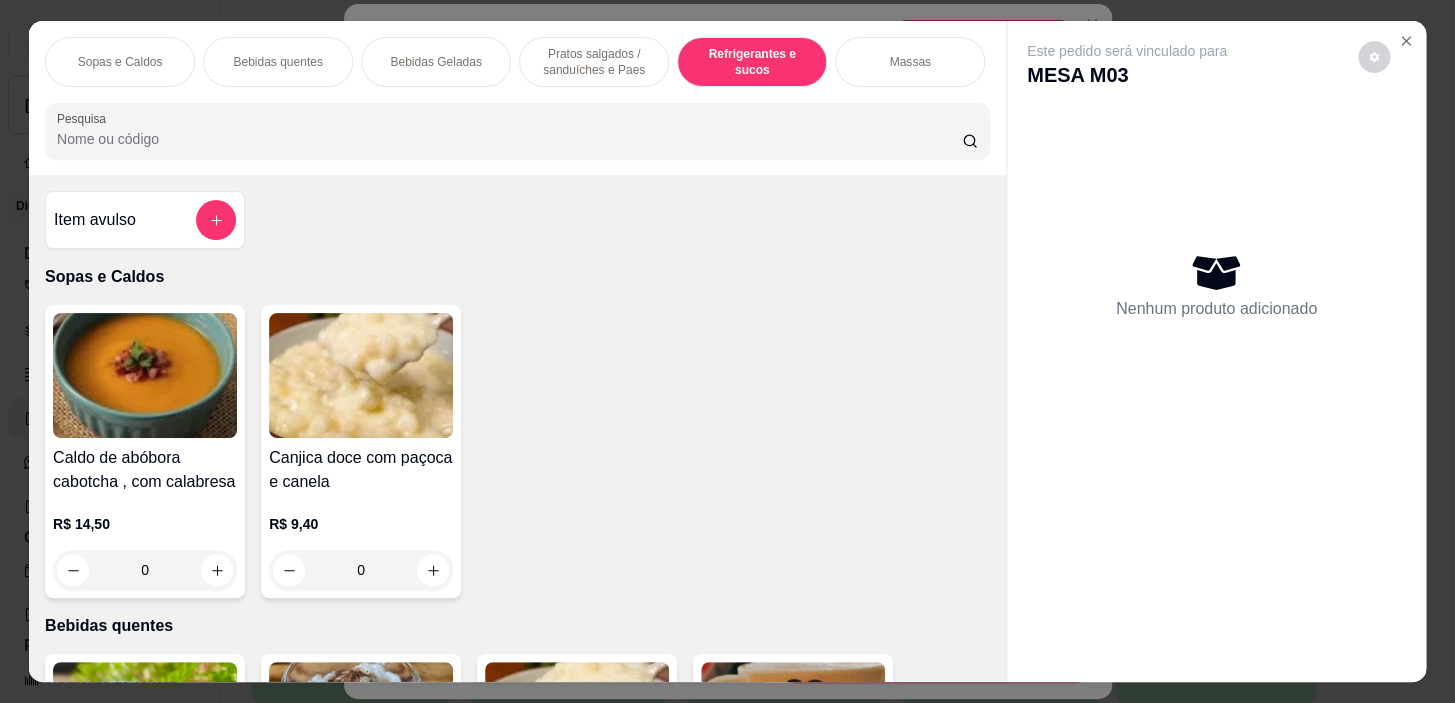 scroll, scrollTop: 8852, scrollLeft: 0, axis: vertical 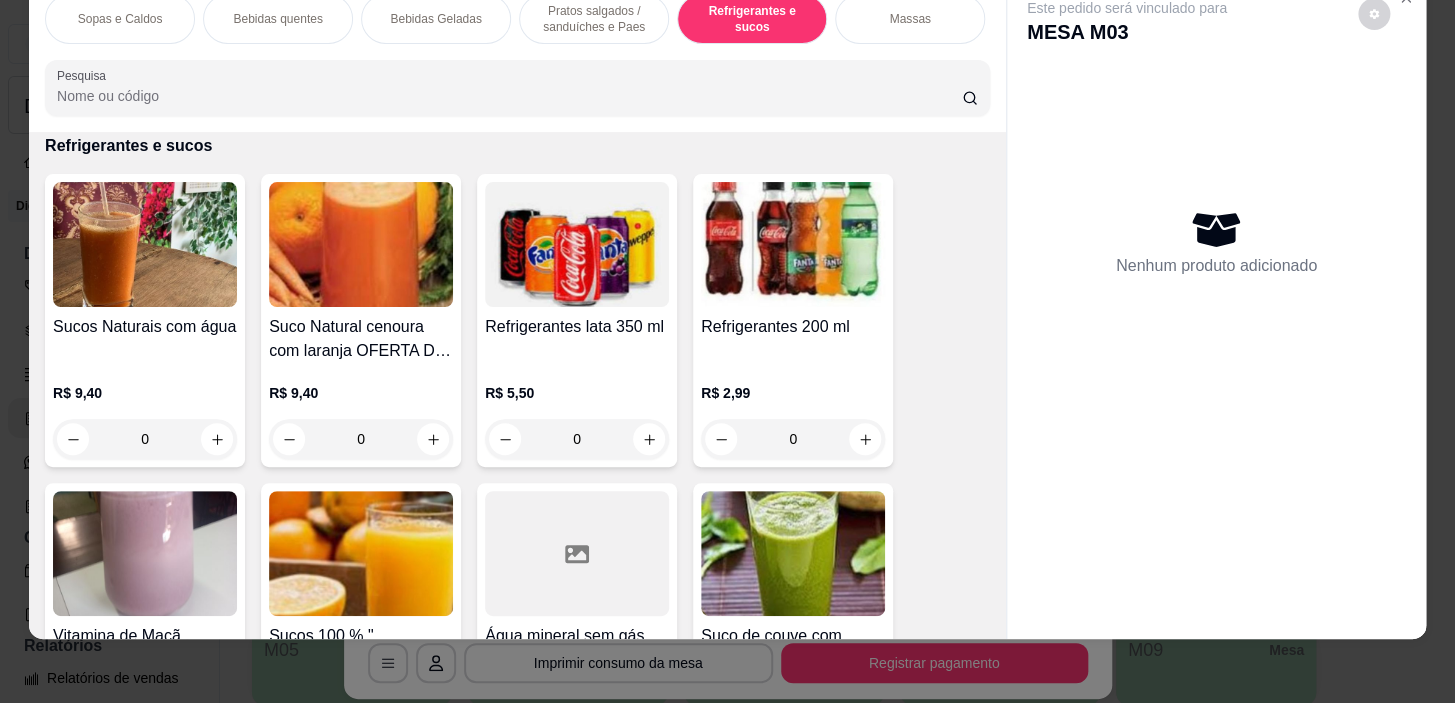 click on "0" at bounding box center [145, 439] 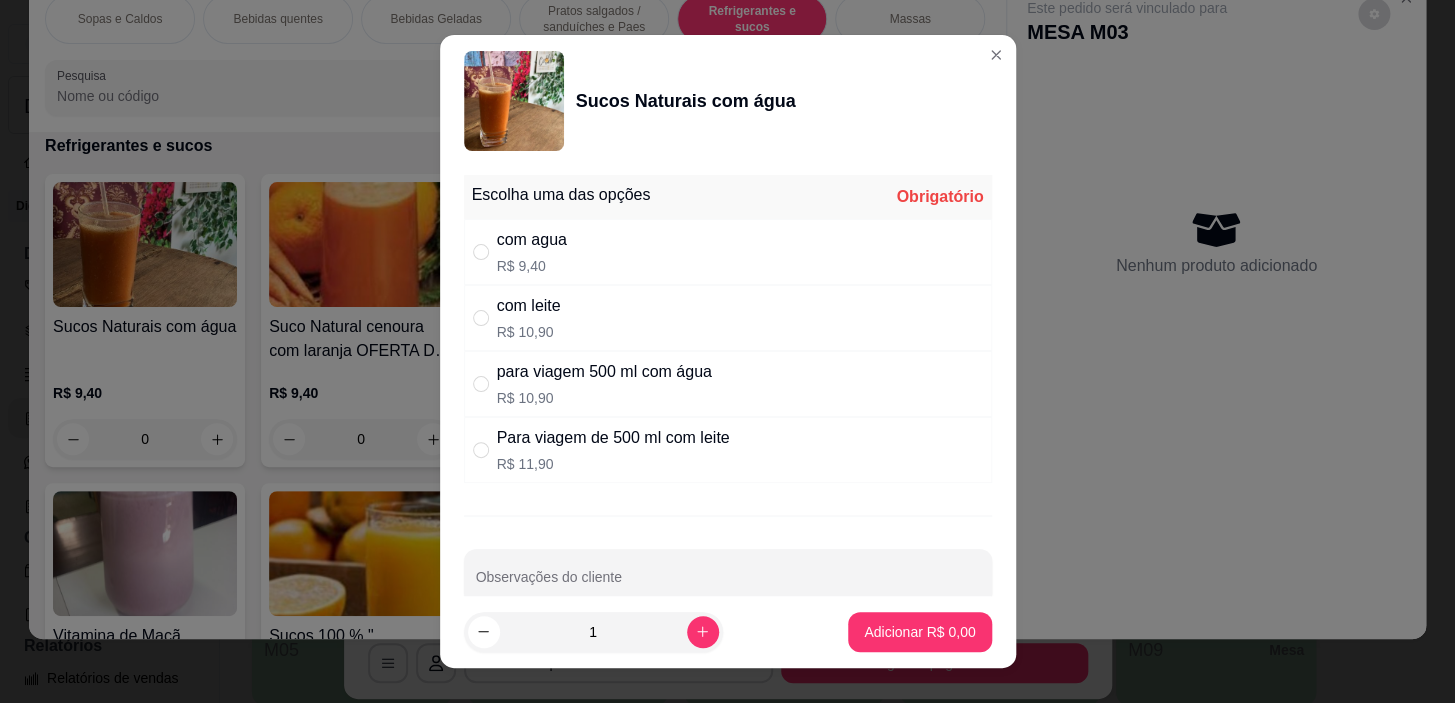 click on "com agua  R$ 9,40" at bounding box center (728, 252) 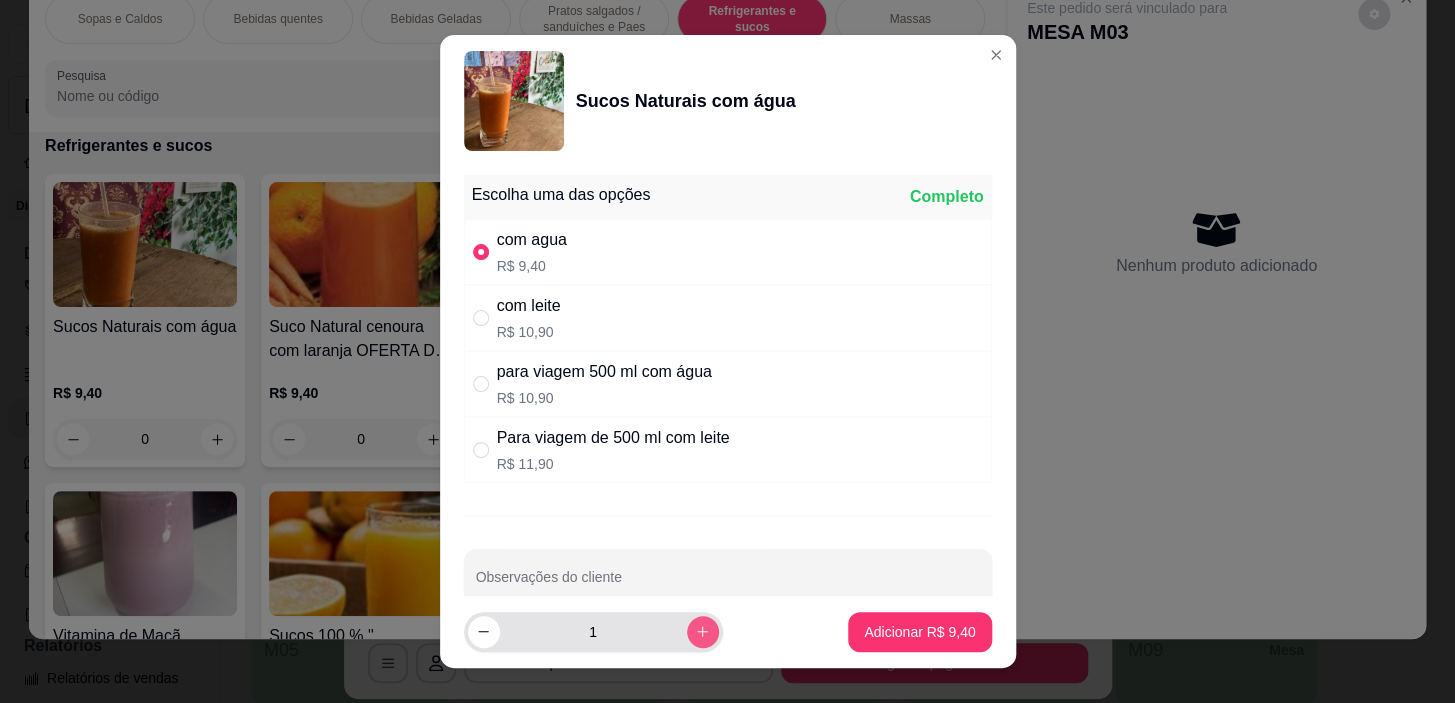 click at bounding box center (703, 632) 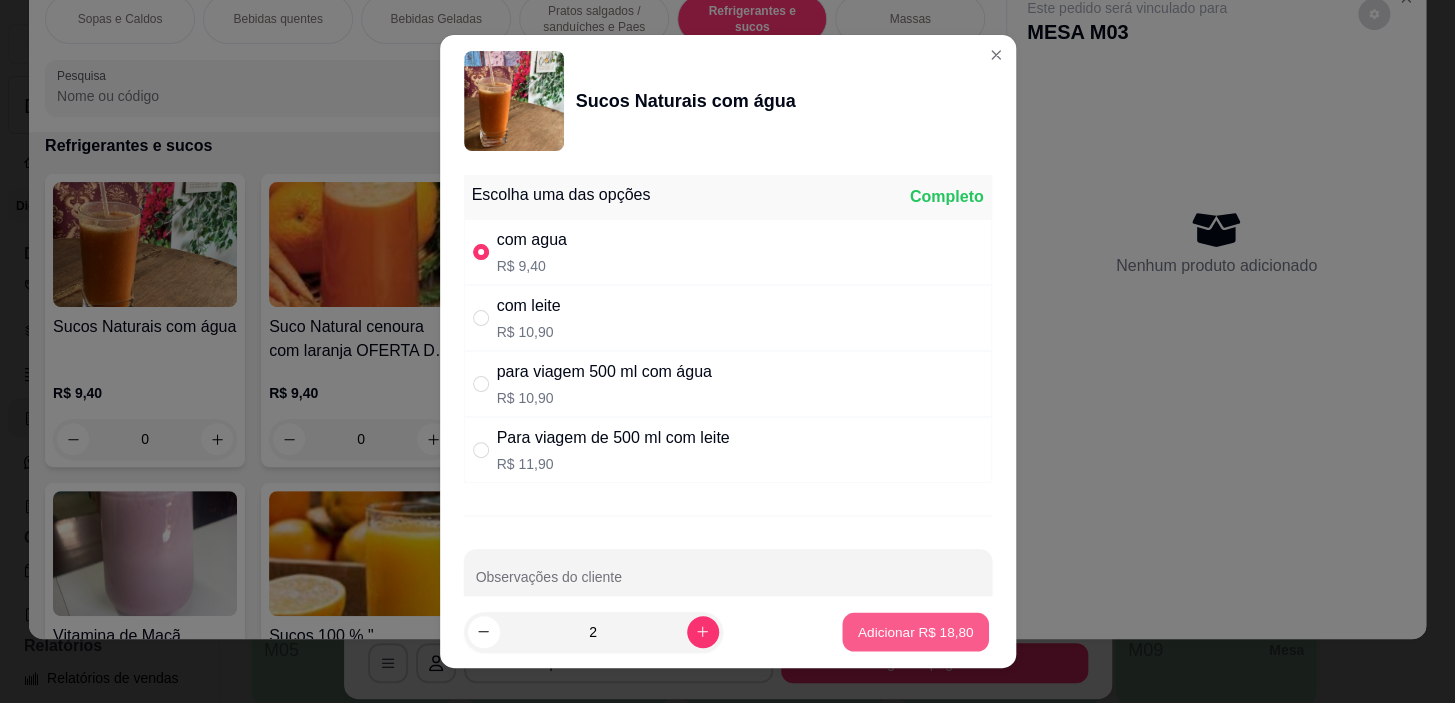 click on "Adicionar   R$ 18,80" at bounding box center (916, 631) 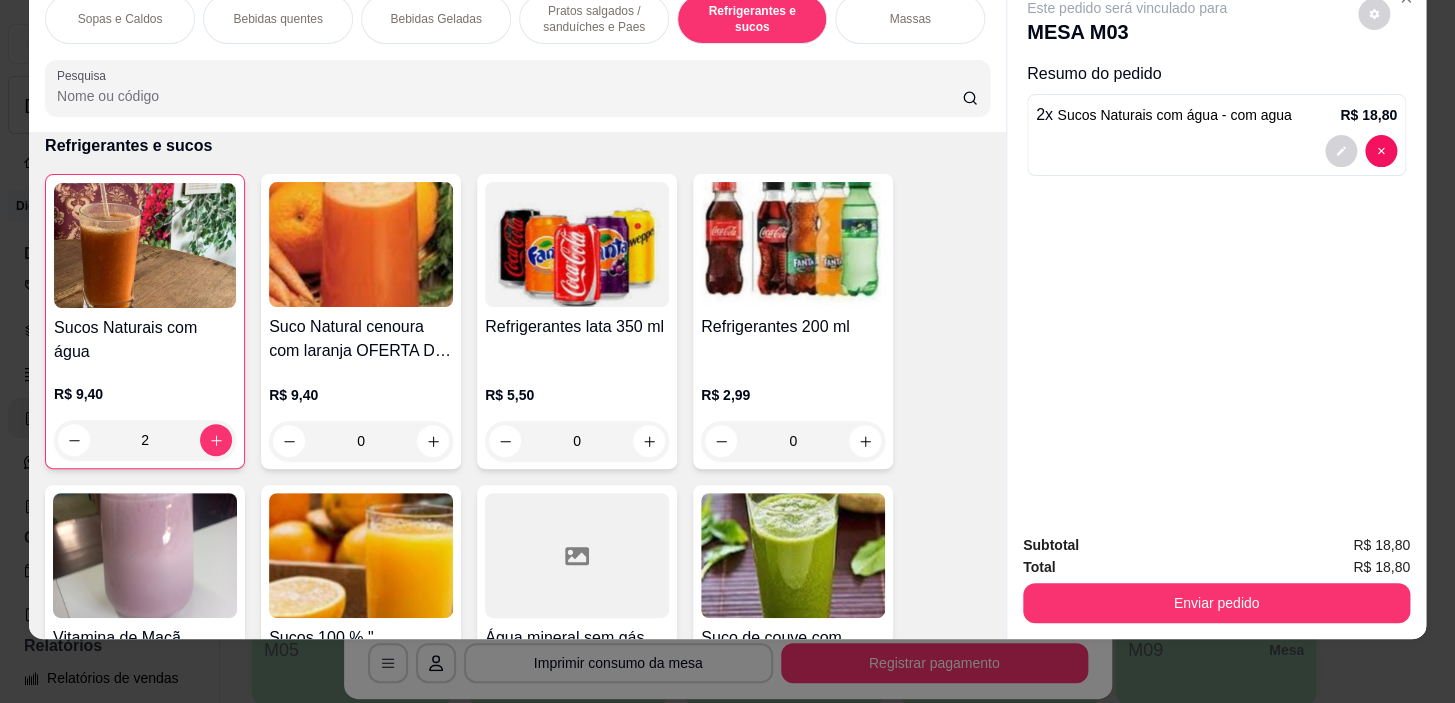 click on "2" at bounding box center [145, 440] 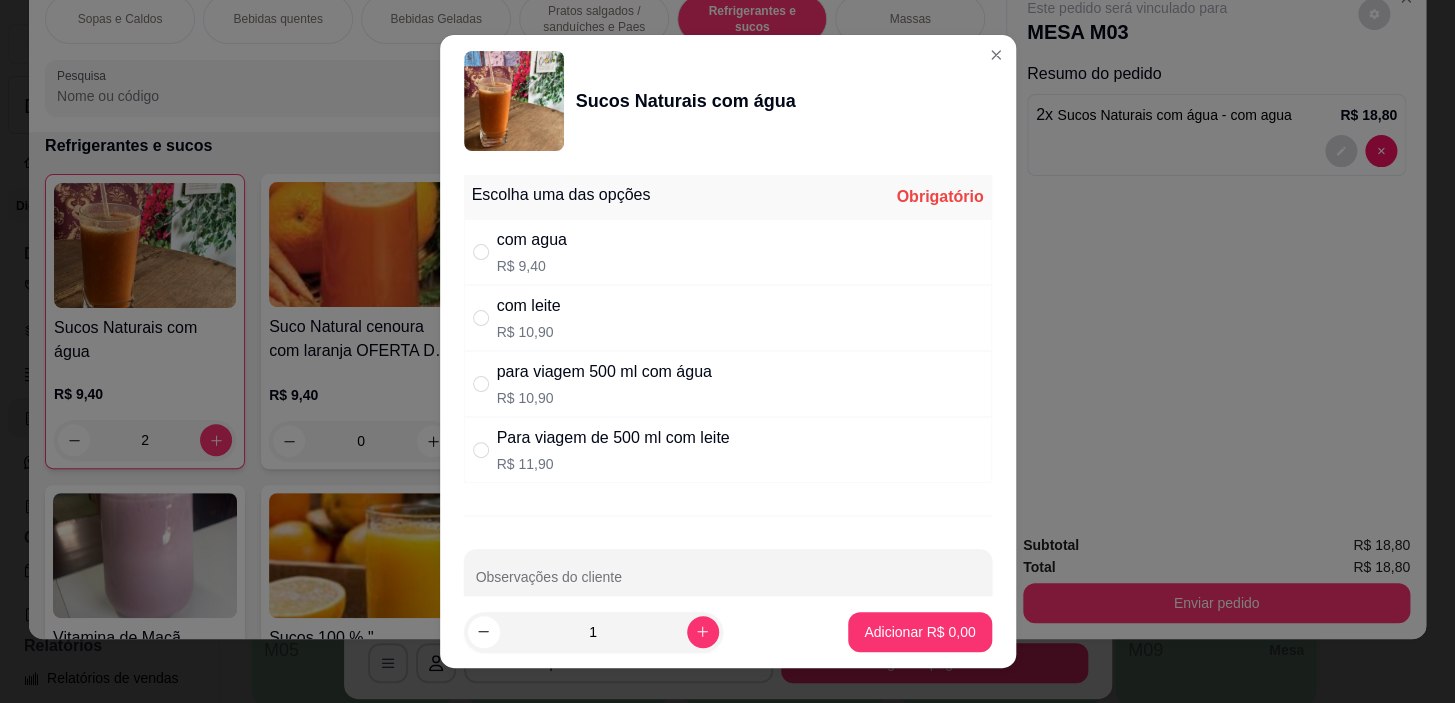 drag, startPoint x: 503, startPoint y: 322, endPoint x: 610, endPoint y: 328, distance: 107.16809 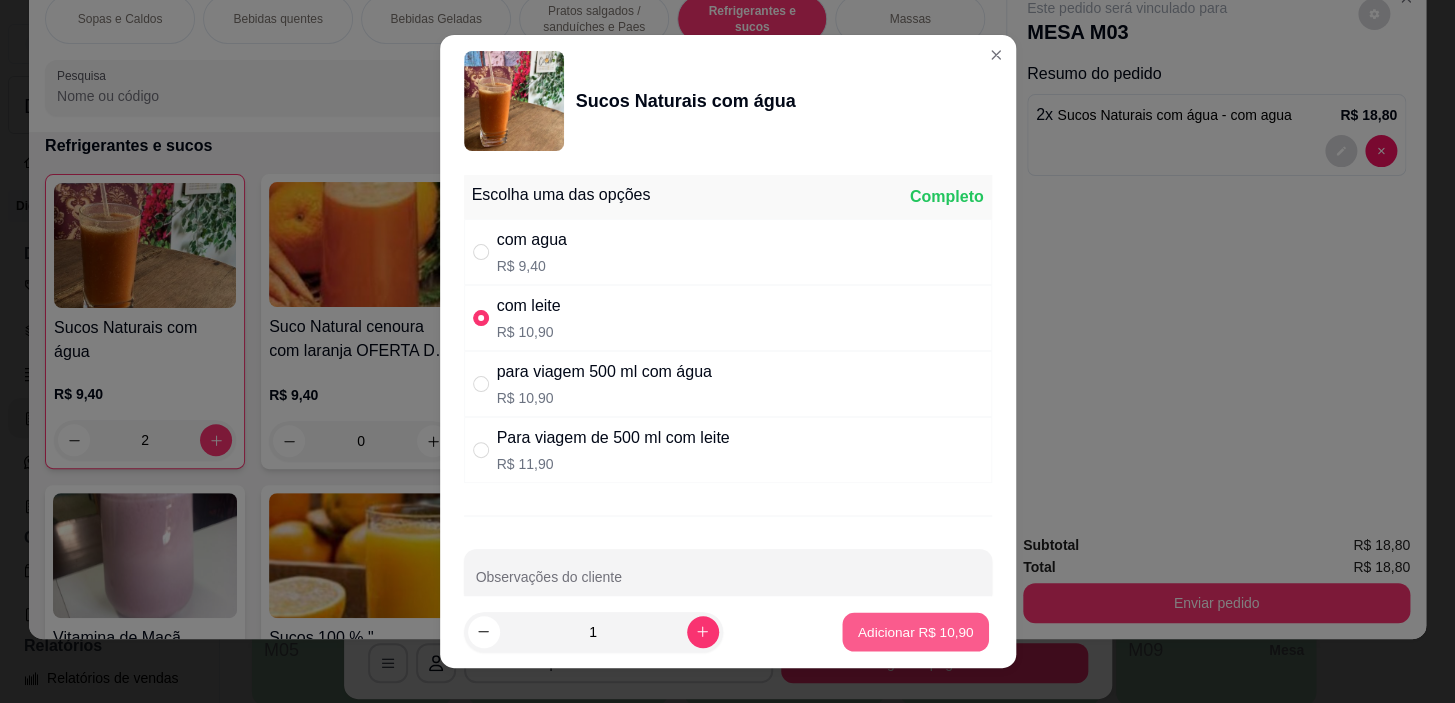 click on "Adicionar   R$ 10,90" at bounding box center [916, 631] 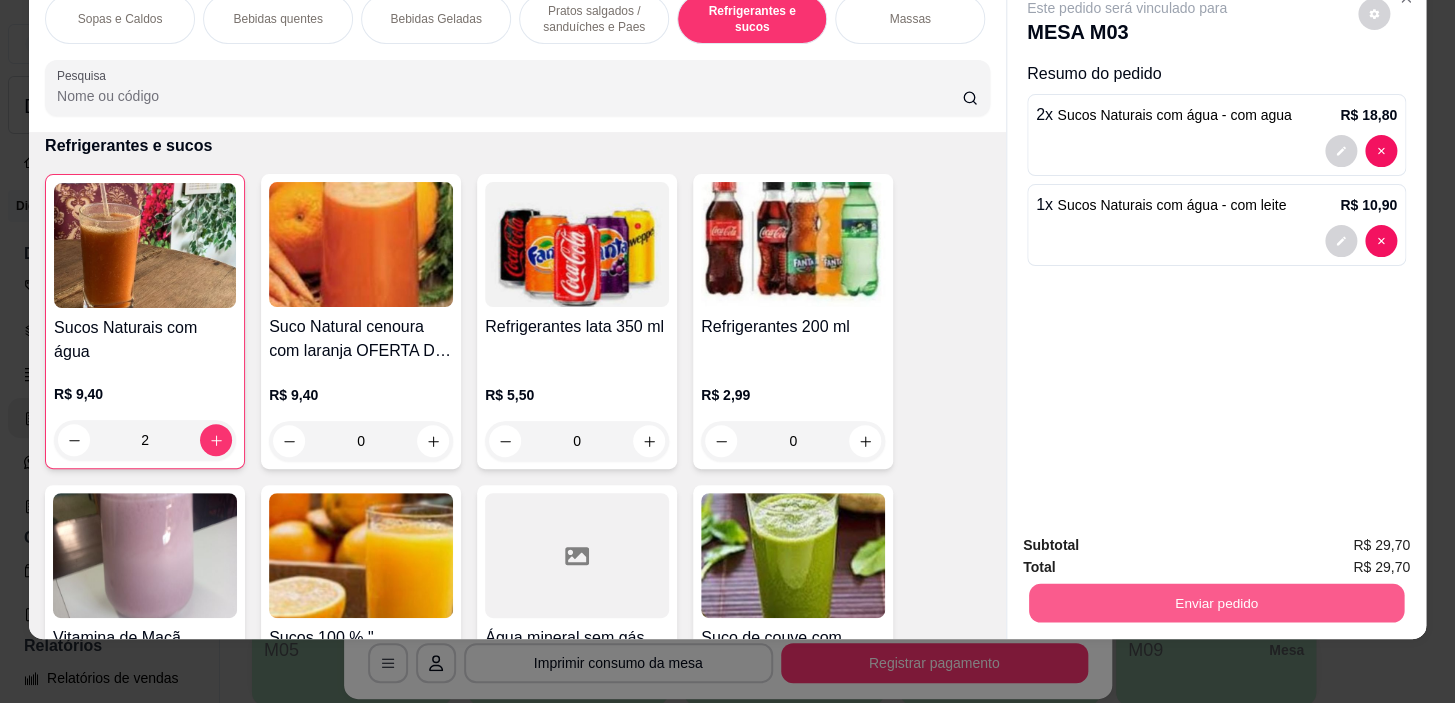 click on "Enviar pedido" at bounding box center (1216, 603) 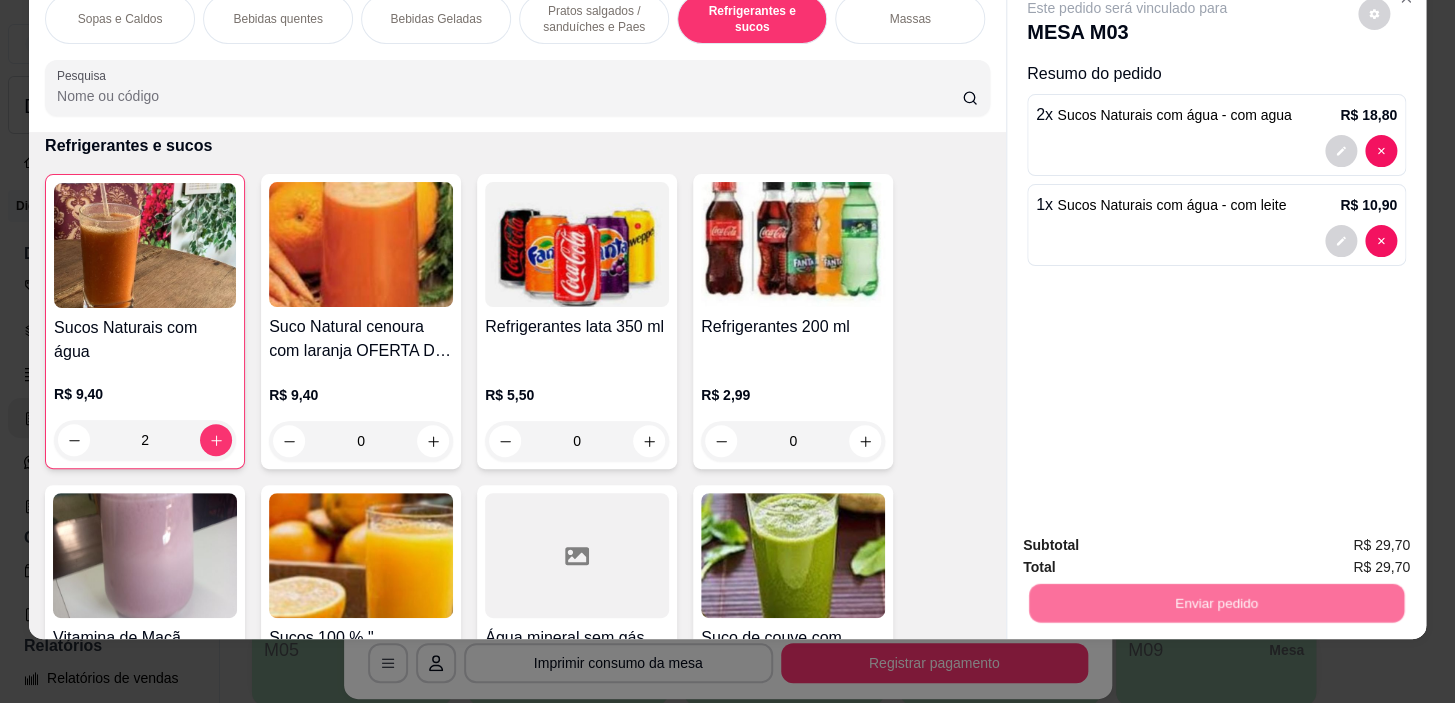 click on "Não registrar e enviar pedido" at bounding box center [1150, 540] 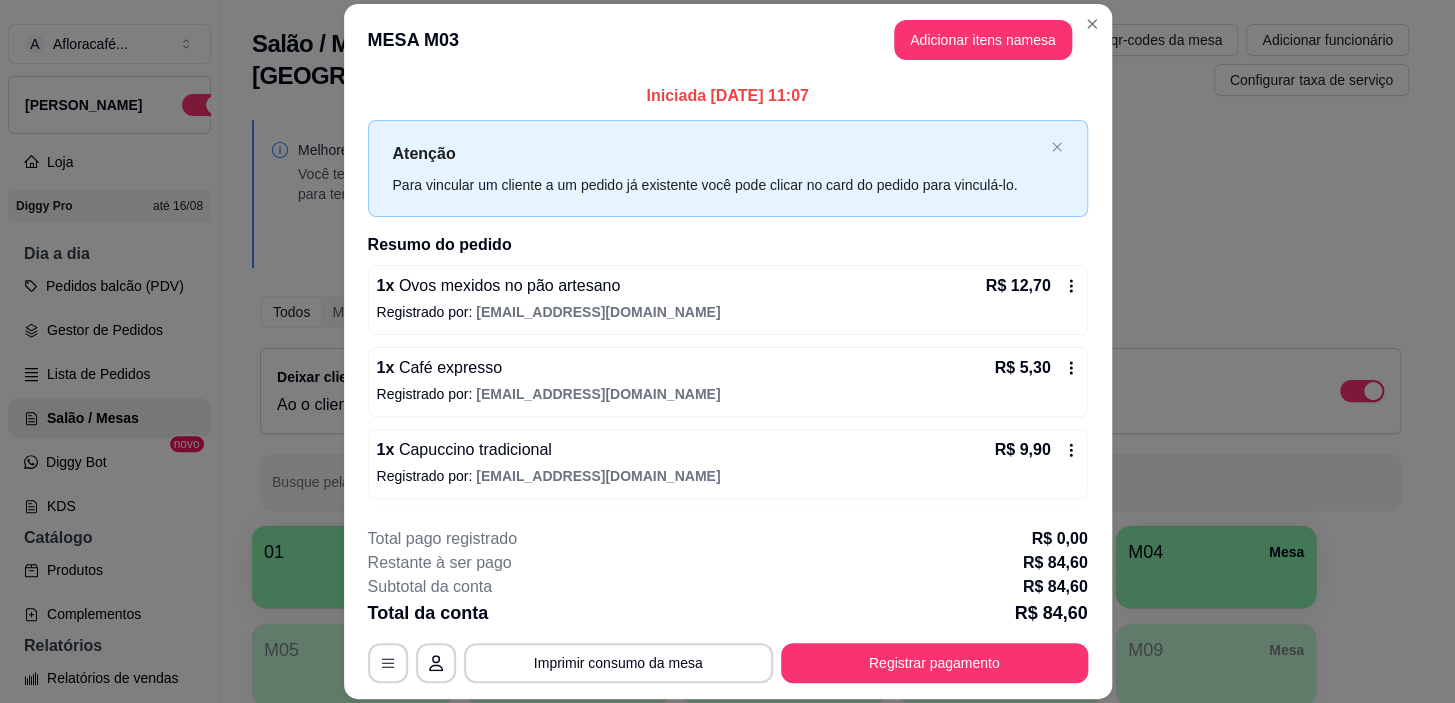 click on "MESA M03 Adicionar itens na  mesa" at bounding box center [728, 40] 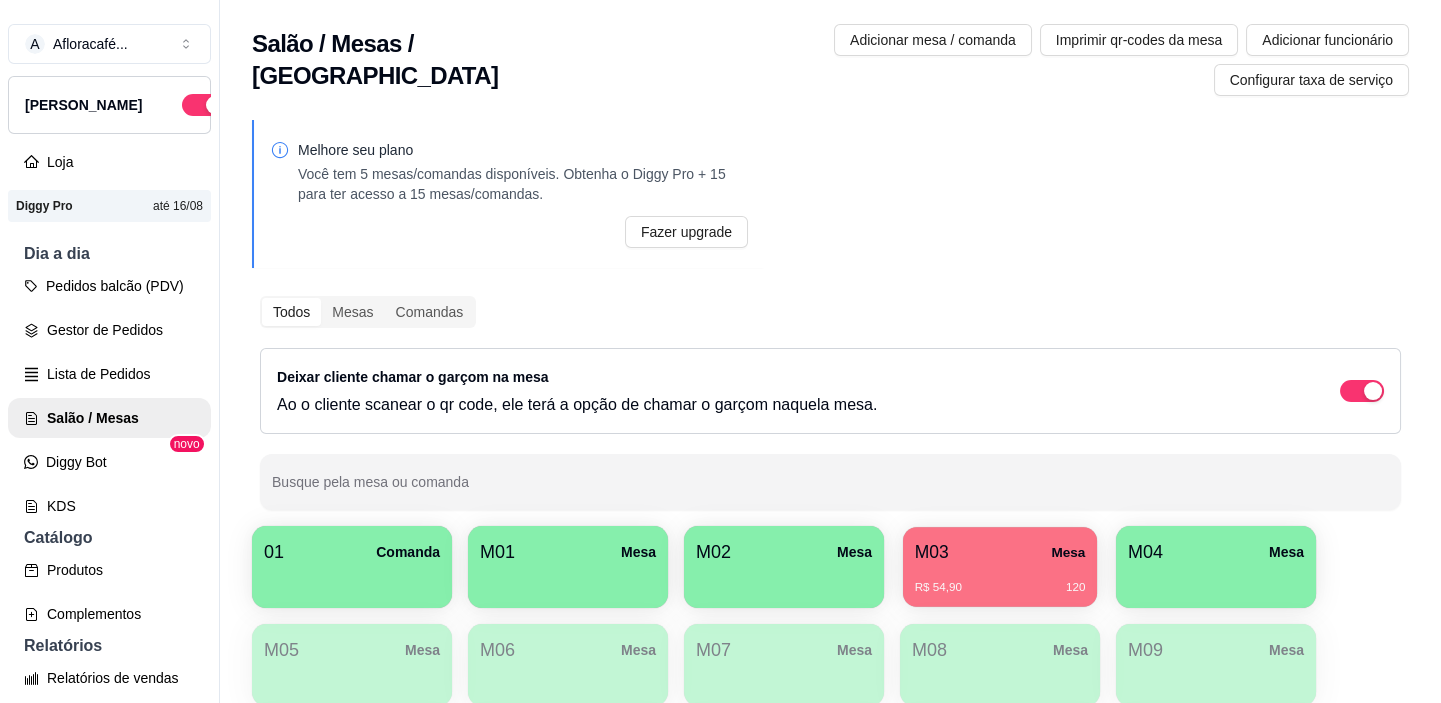 click on "M03 Mesa" at bounding box center [1000, 552] 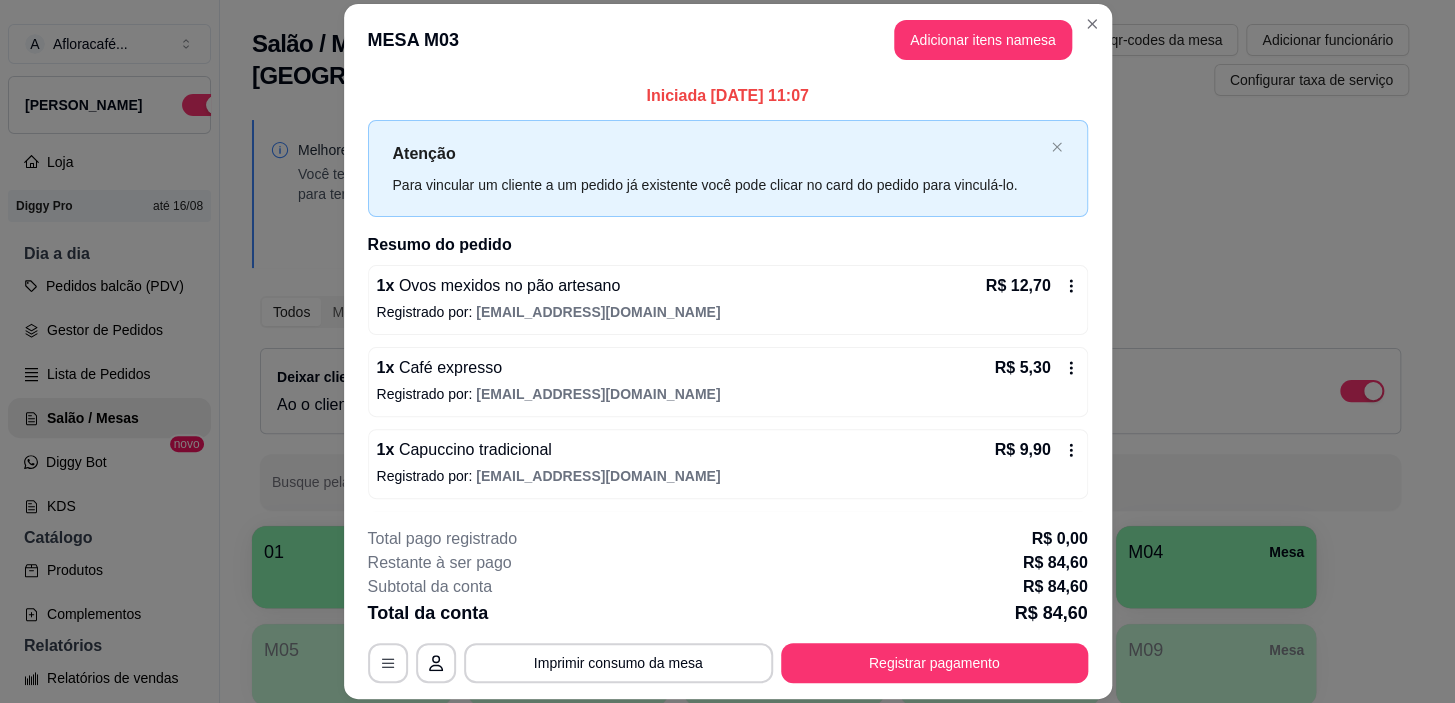 scroll, scrollTop: 321, scrollLeft: 0, axis: vertical 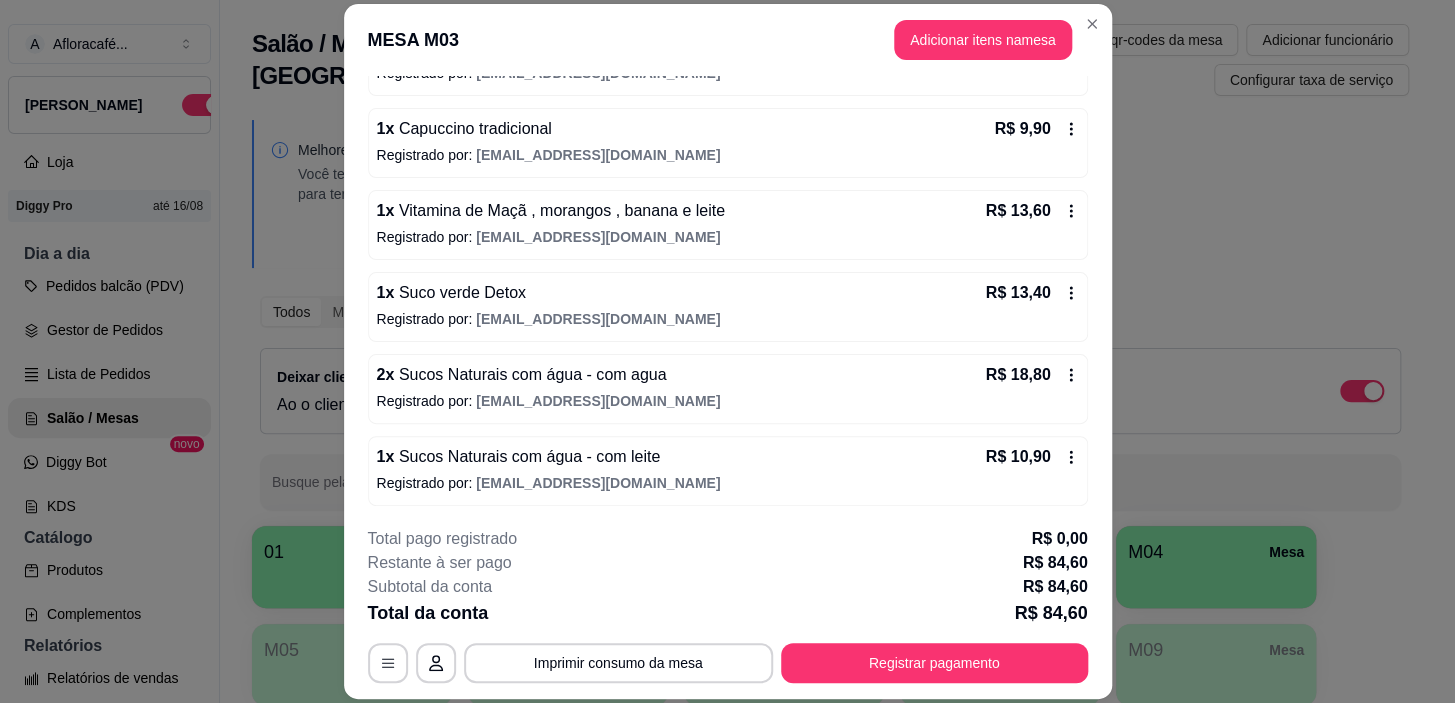 click on "Sucos Naturais com água  - com agua" at bounding box center (530, 374) 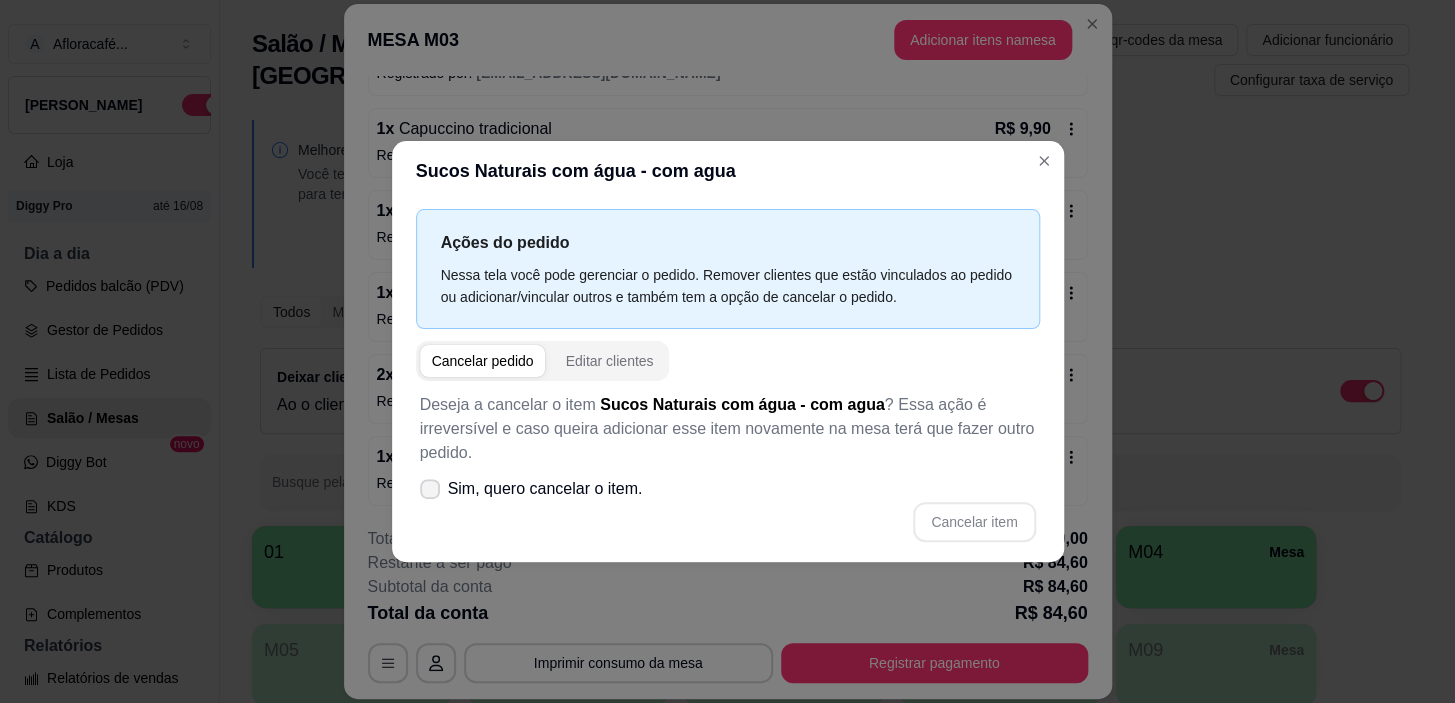 click on "Sim, quero cancelar o item." at bounding box center (531, 489) 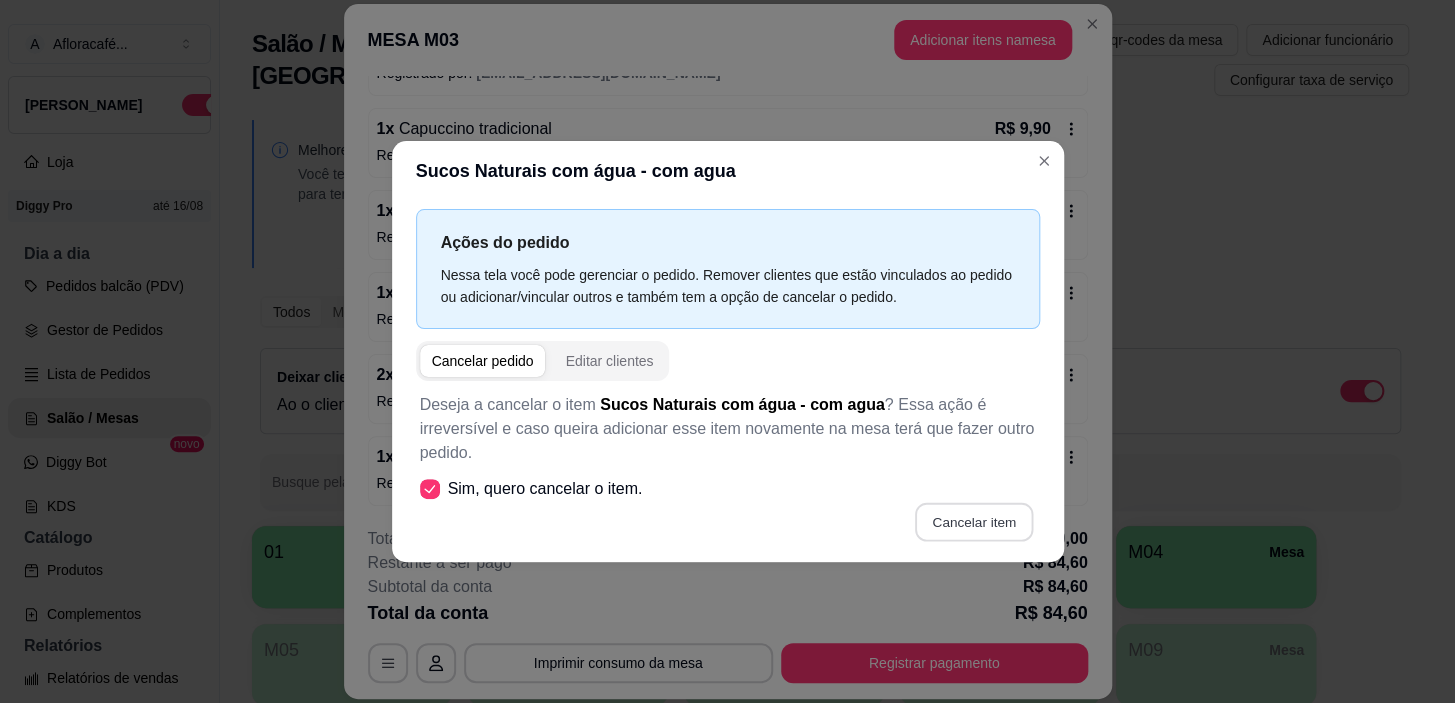 click on "Cancelar item" at bounding box center [974, 521] 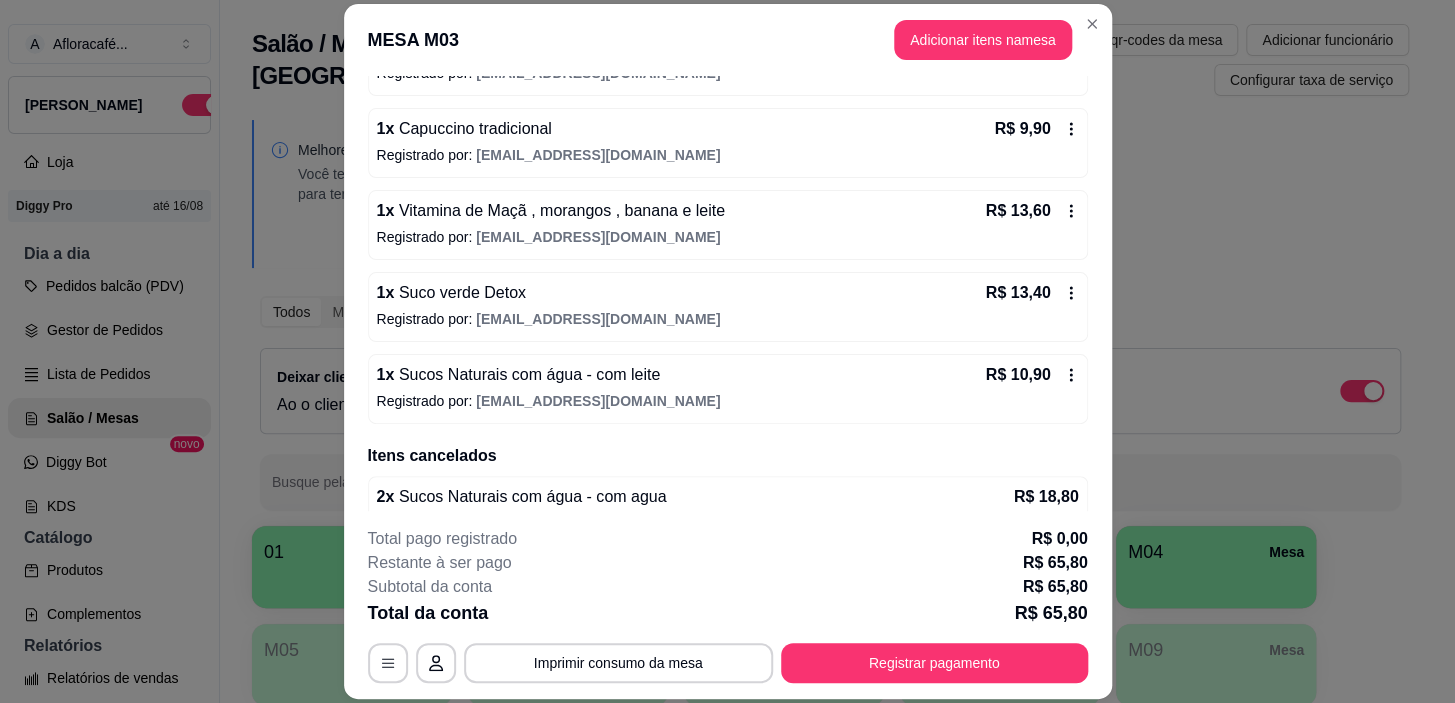 scroll, scrollTop: 353, scrollLeft: 0, axis: vertical 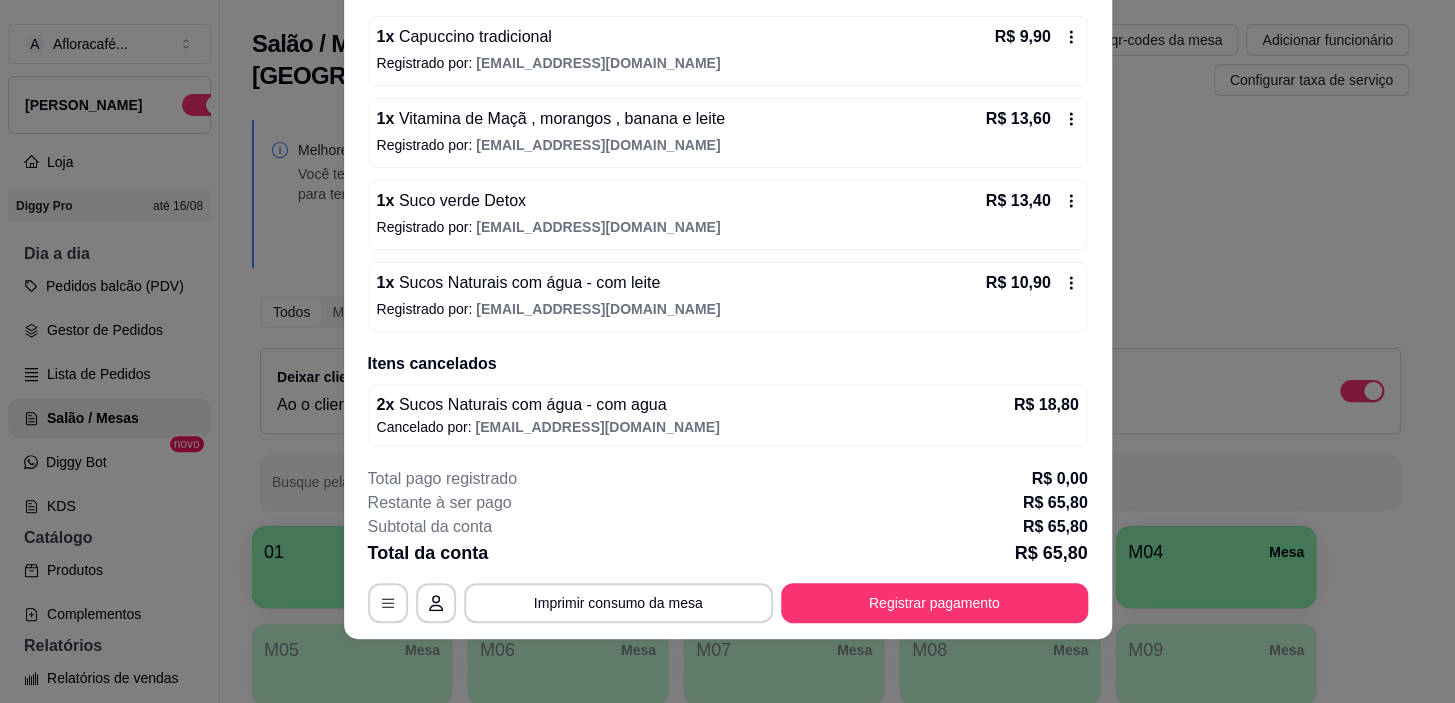 click on "Registrado por:   [EMAIL_ADDRESS][DOMAIN_NAME]" at bounding box center (728, 309) 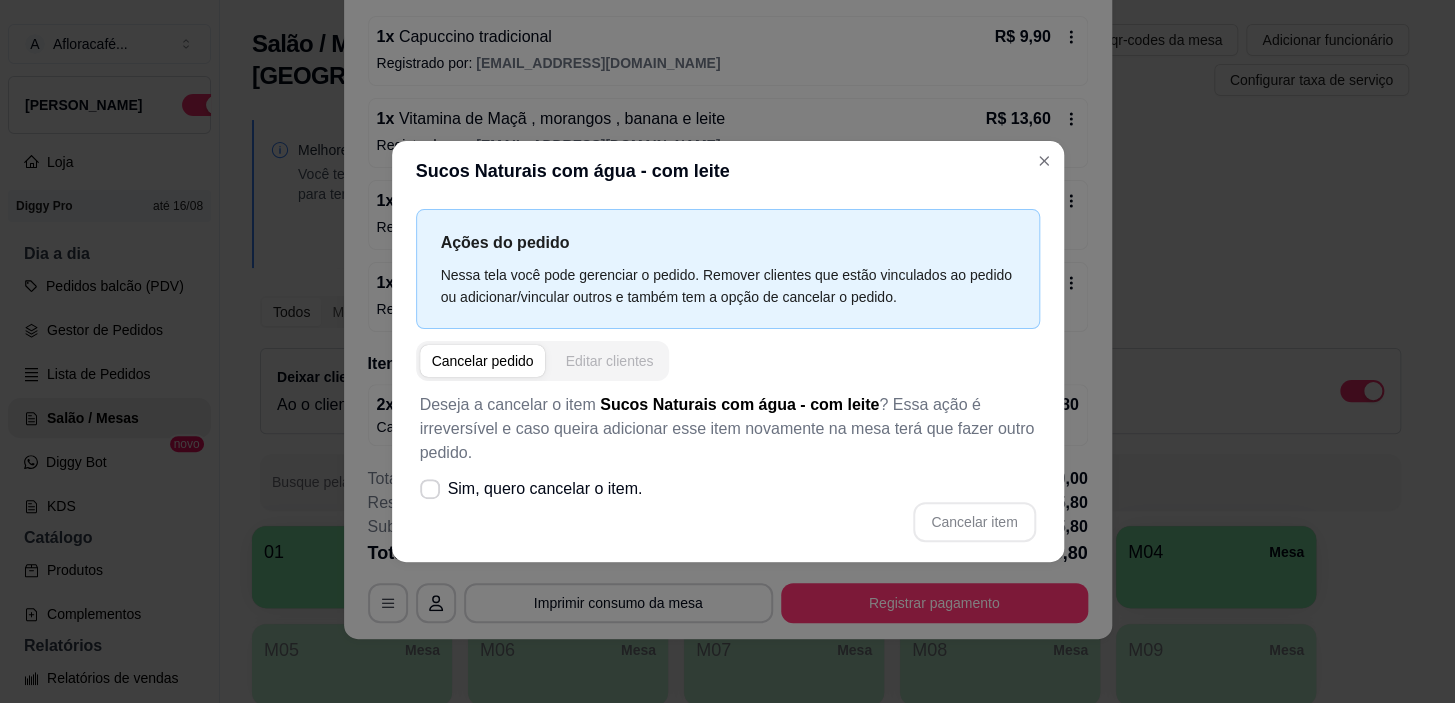 click on "Editar clientes" at bounding box center (609, 361) 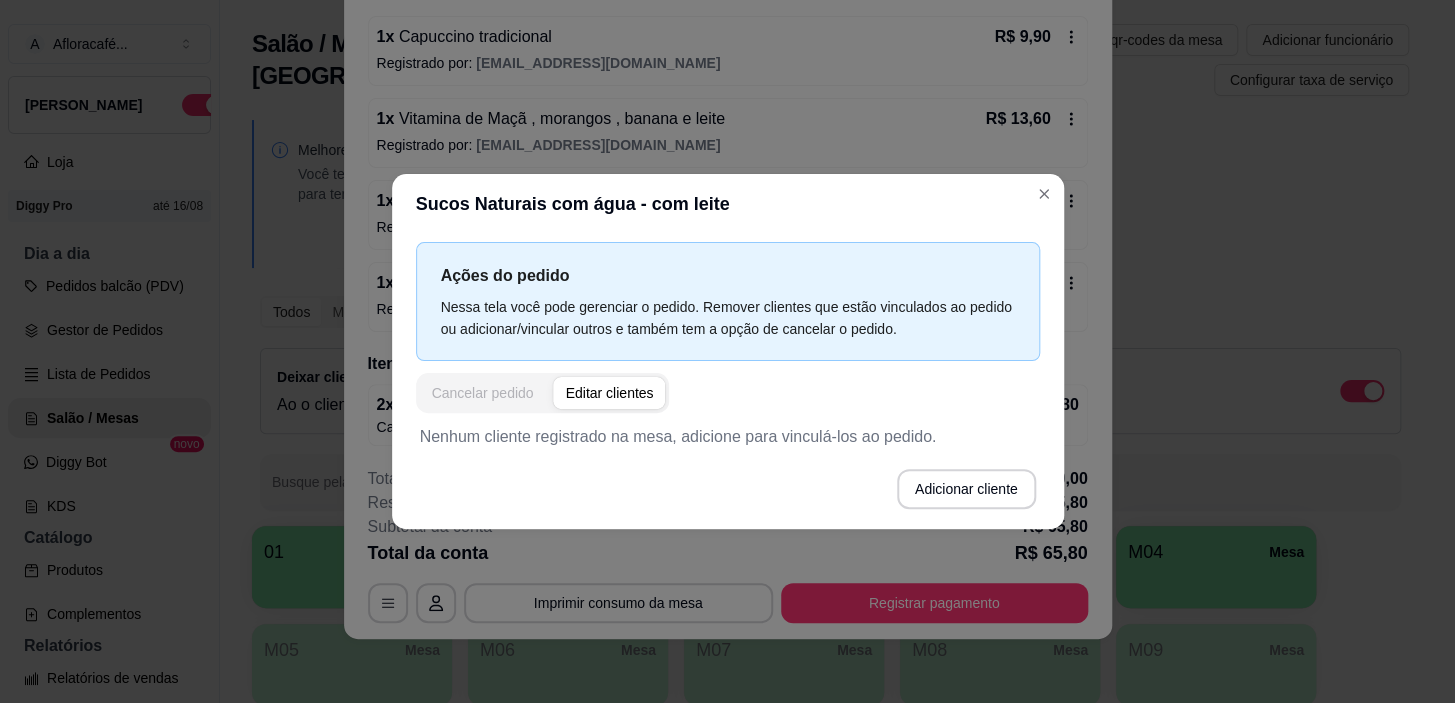 click on "Cancelar pedido" at bounding box center [483, 393] 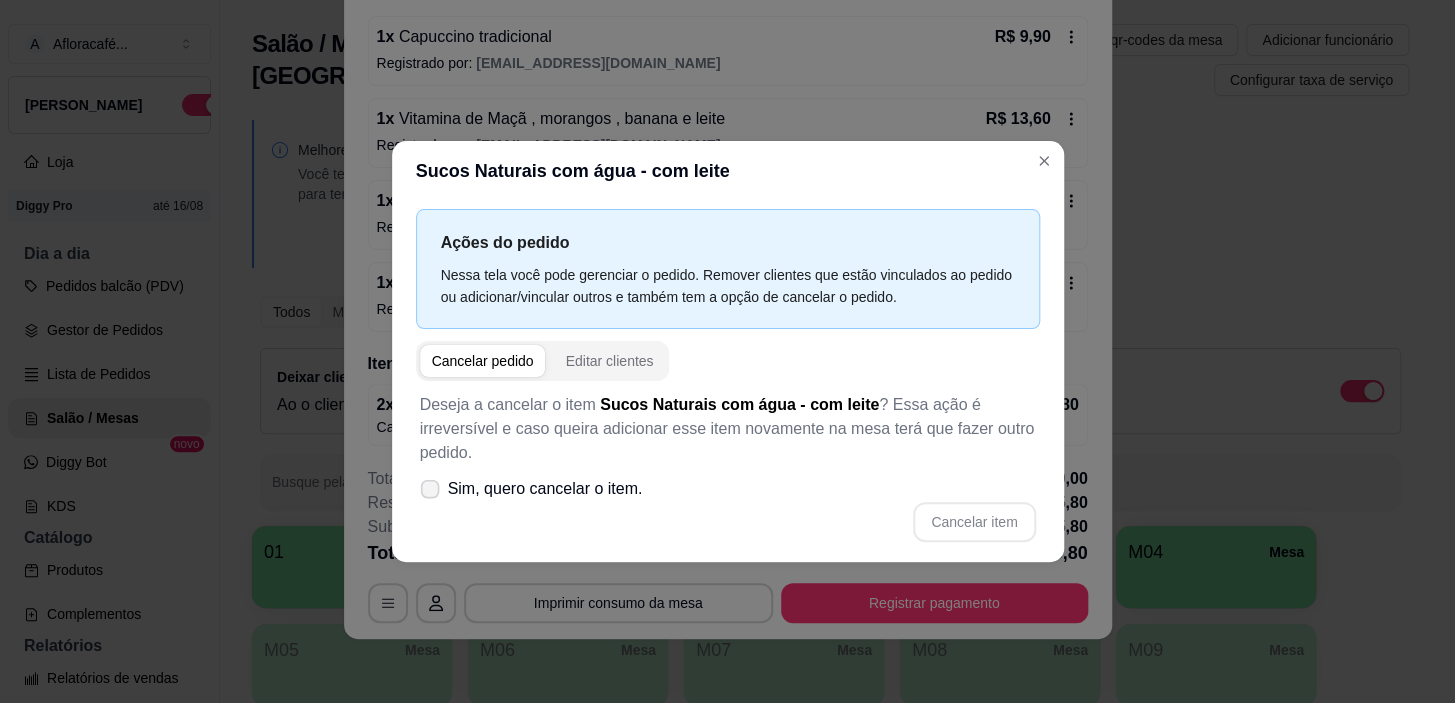 click on "Sim, quero cancelar o item." at bounding box center [545, 489] 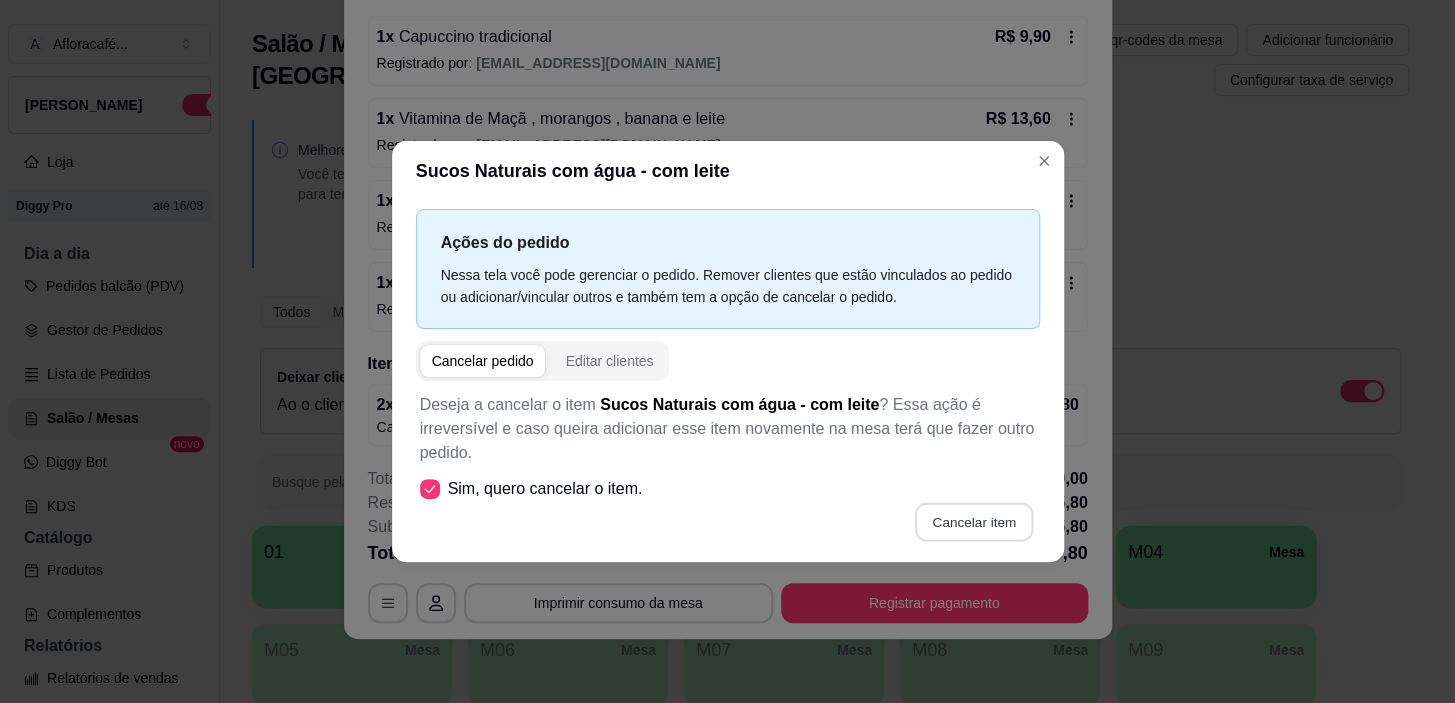 click on "Cancelar item" at bounding box center (974, 521) 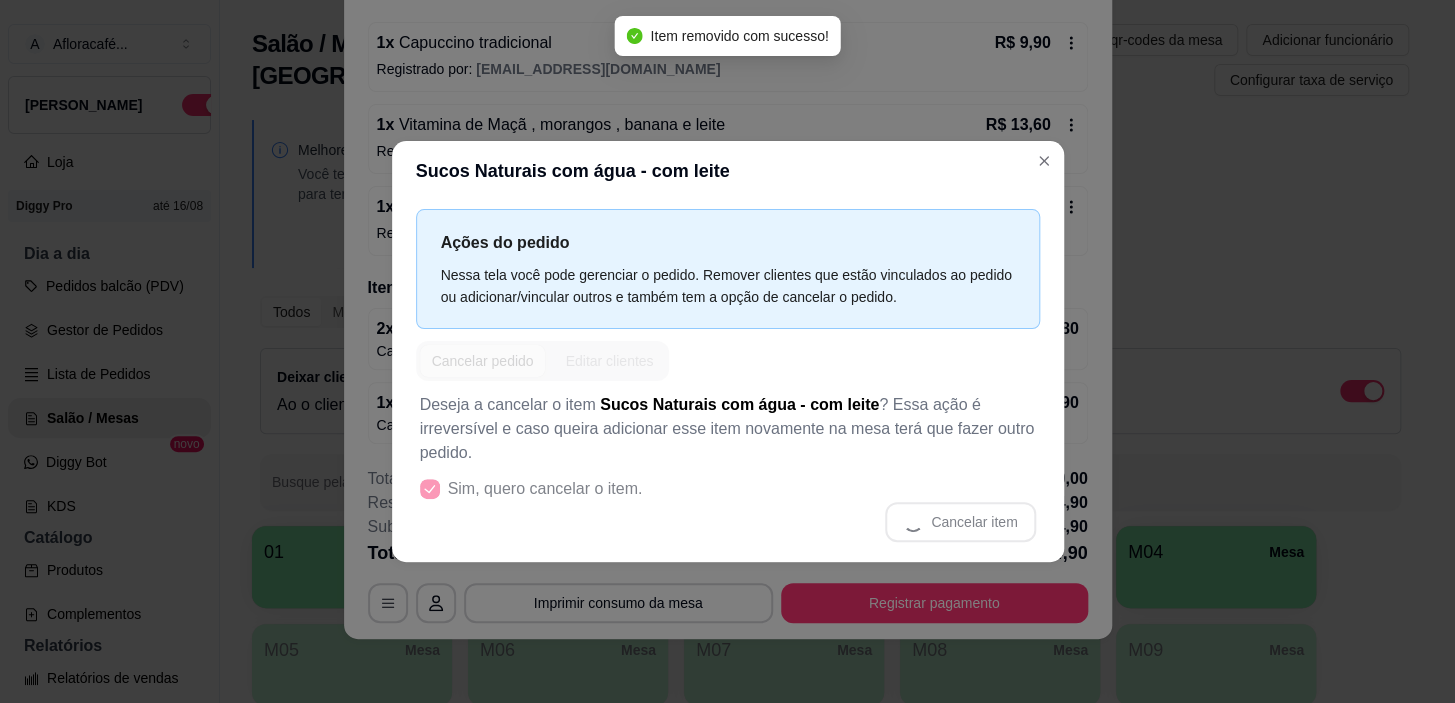 scroll, scrollTop: 346, scrollLeft: 0, axis: vertical 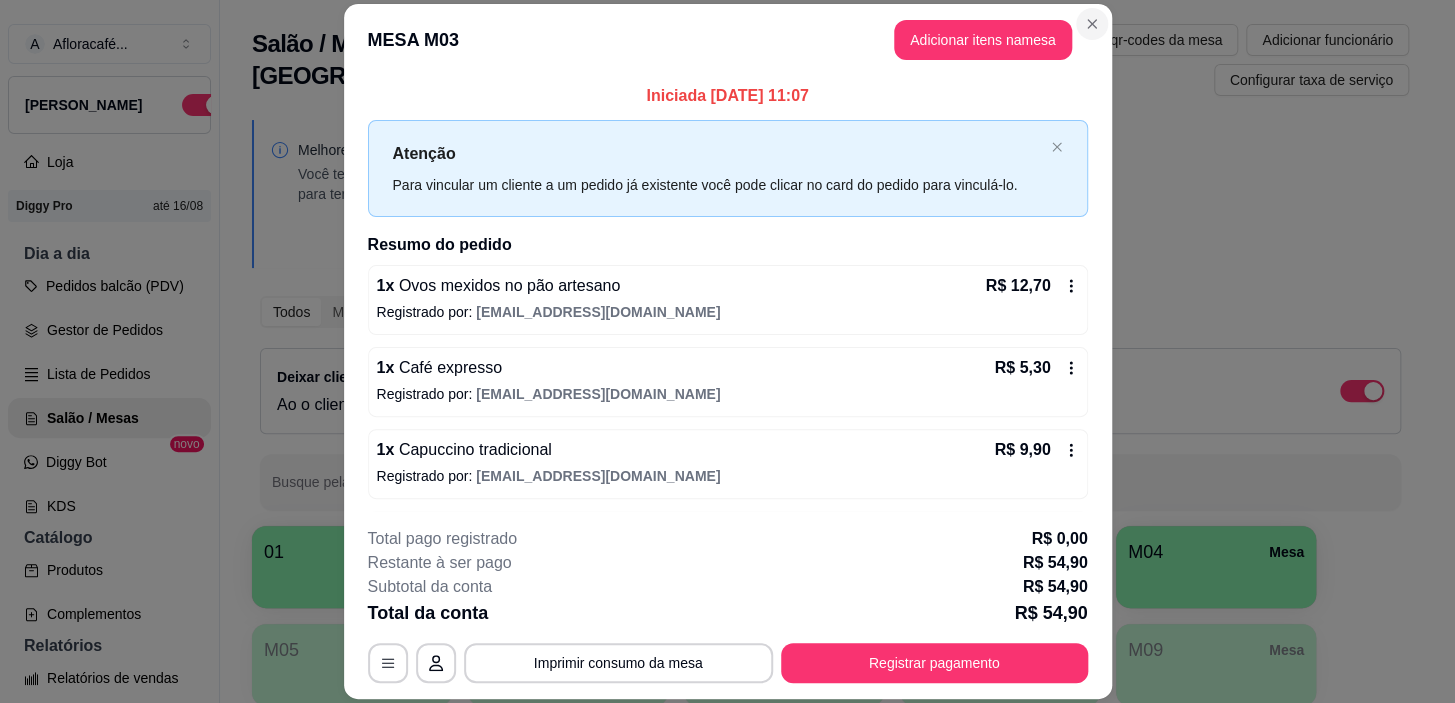 click on "MESA M03 Adicionar itens na  mesa Iniciada   [DATE] 11:07 Atenção Para vincular um cliente a um pedido já existente você pode clicar no card do pedido para vinculá-lo. Resumo do pedido 1 x   Ovos mexidos no pão artesano R$ 12,70 Registrado por:   [EMAIL_ADDRESS][DOMAIN_NAME] 1 x   Café expresso  R$ 5,30 Registrado por:   [EMAIL_ADDRESS][DOMAIN_NAME] 1 x   Capuccino tradicional  R$ 9,90 Registrado por:   [EMAIL_ADDRESS][DOMAIN_NAME] 1 x   Vitamina de Maçã , morangos , banana e  leite  R$ 13,60 Registrado por:   [EMAIL_ADDRESS][DOMAIN_NAME] 1 x   Suco verde Detox R$ 13,40 Registrado por:   [EMAIL_ADDRESS][DOMAIN_NAME] Itens cancelados 2 x   Sucos Naturais com água  - com agua  R$ 18,80 Cancelado por:   [EMAIL_ADDRESS][DOMAIN_NAME] 1 x   Sucos Naturais com água  - com leite R$ 10,90 Cancelado por:   [EMAIL_ADDRESS][DOMAIN_NAME] Total pago registrado R$ 0,00 Restante à ser pago R$ 54,90 Subtotal da conta R$ 54,90 Total da conta R$ 54,90 MESA  M03 Tempo de permanência:   121  minutos   3801   4" at bounding box center [728, 352] 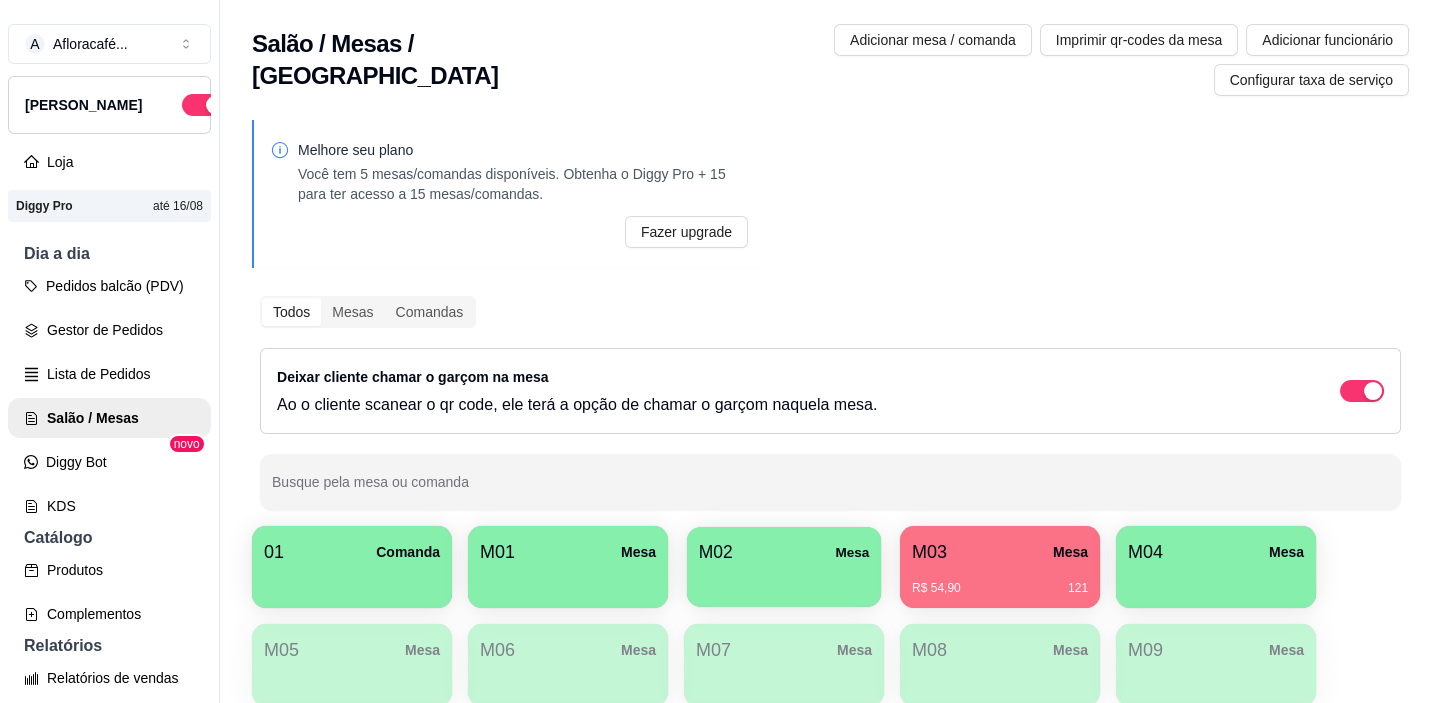 click on "M02 Mesa" at bounding box center (784, 567) 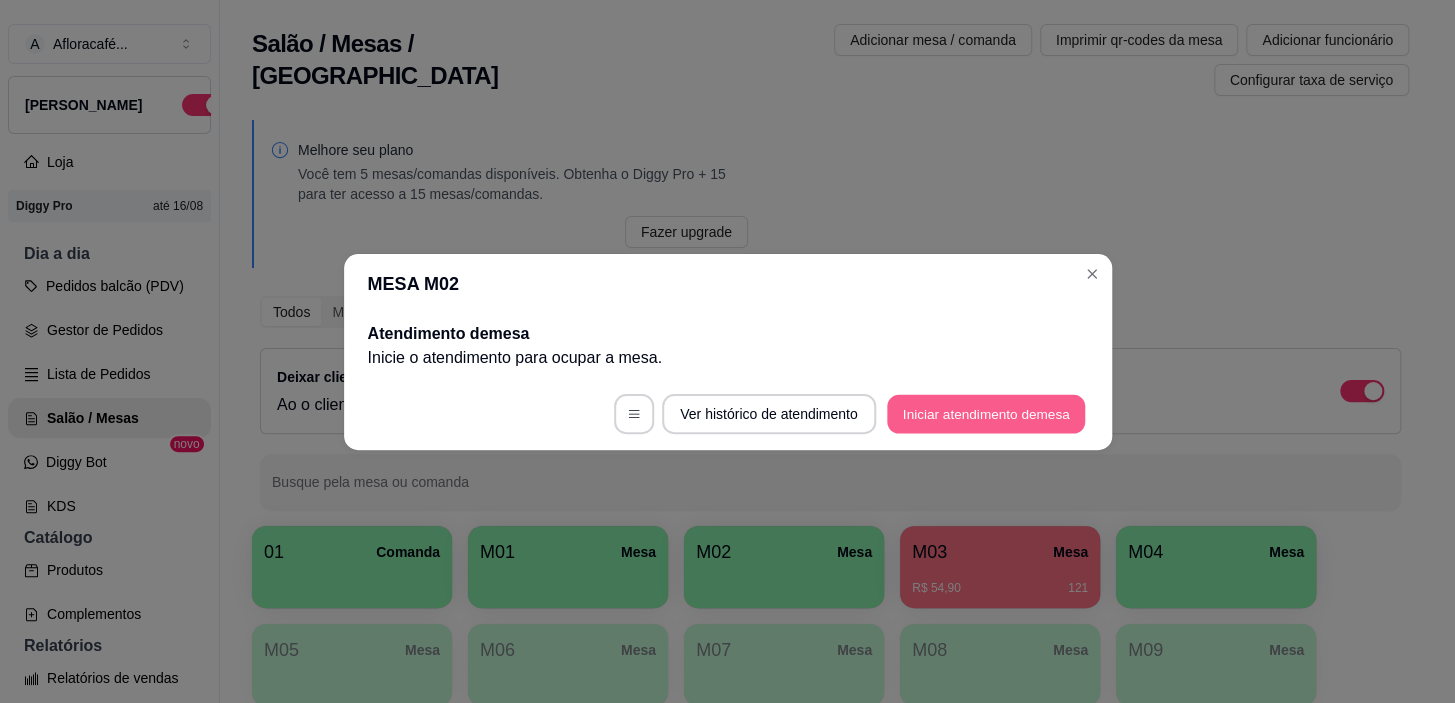click on "Iniciar atendimento de  mesa" at bounding box center (986, 413) 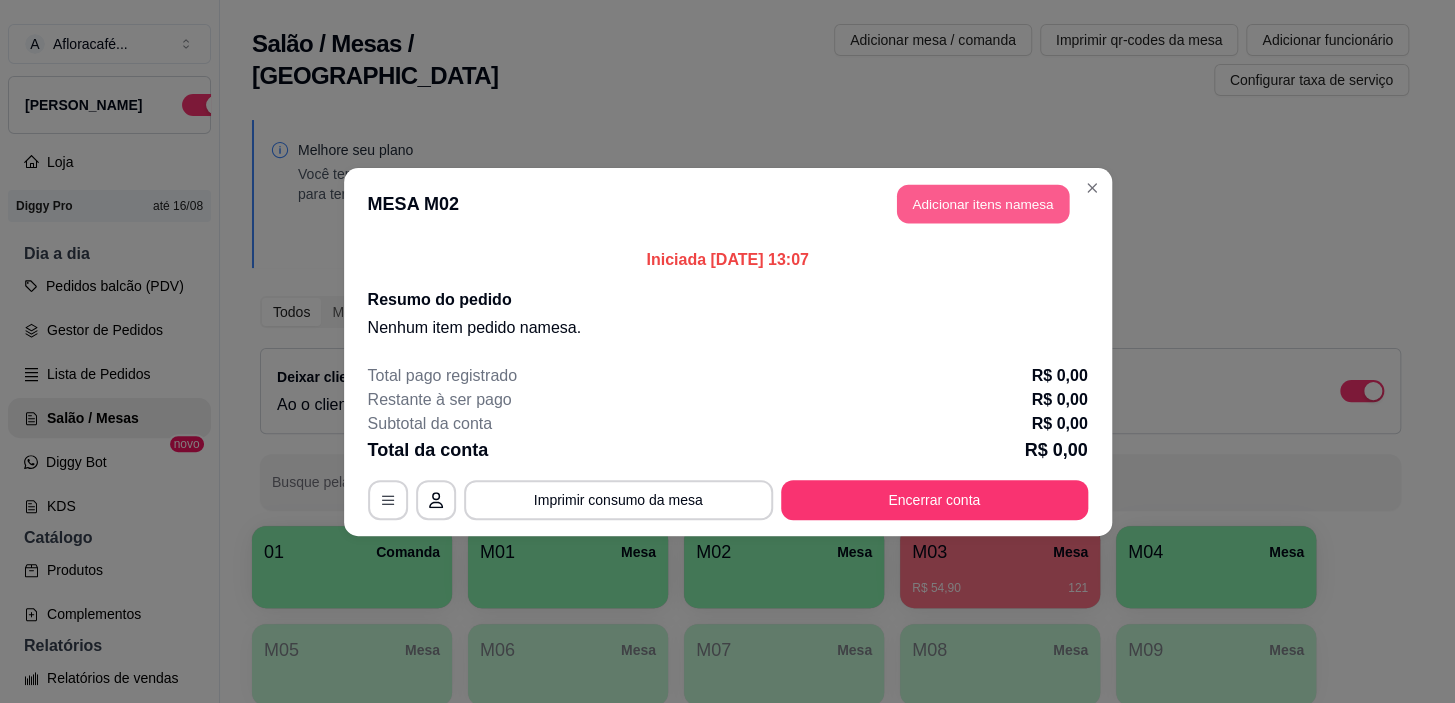 click on "Adicionar itens na  mesa" at bounding box center (983, 203) 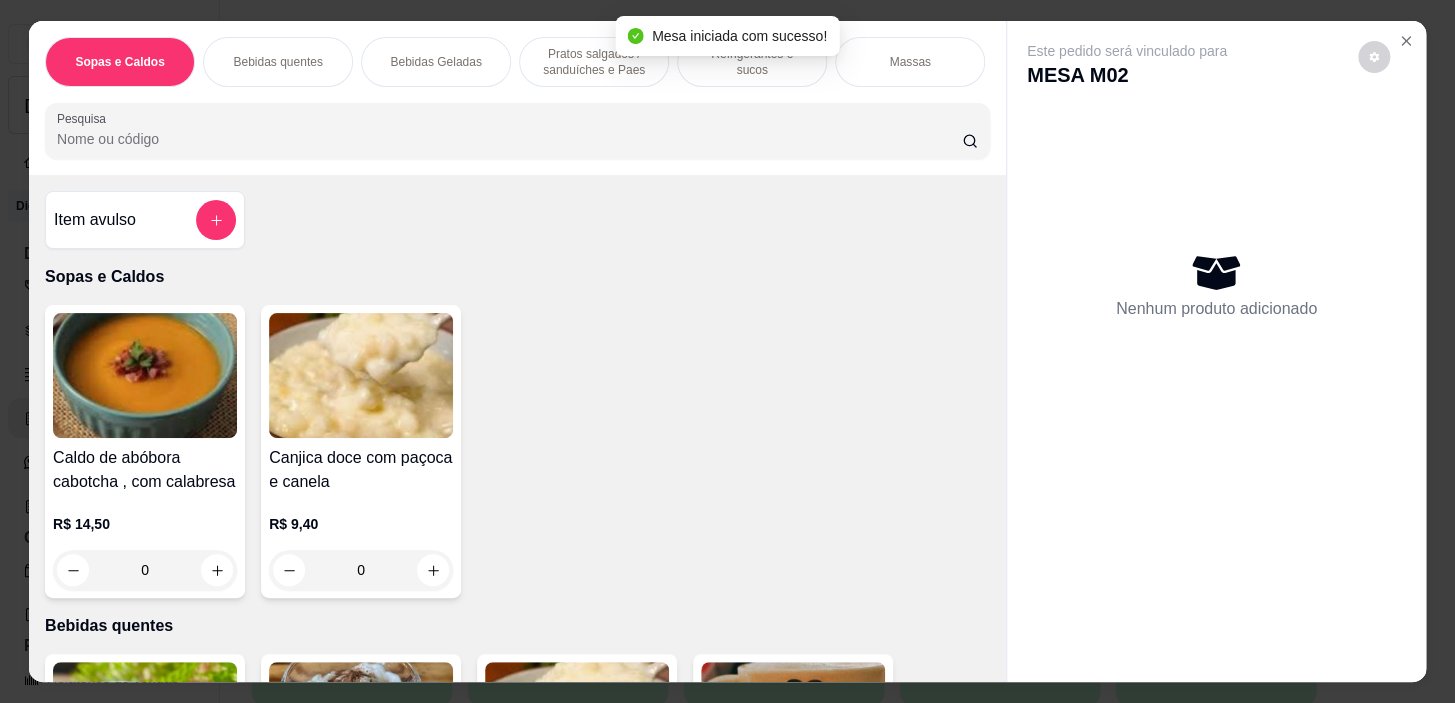 click on "Mesa iniciada com sucesso!" at bounding box center [727, 36] 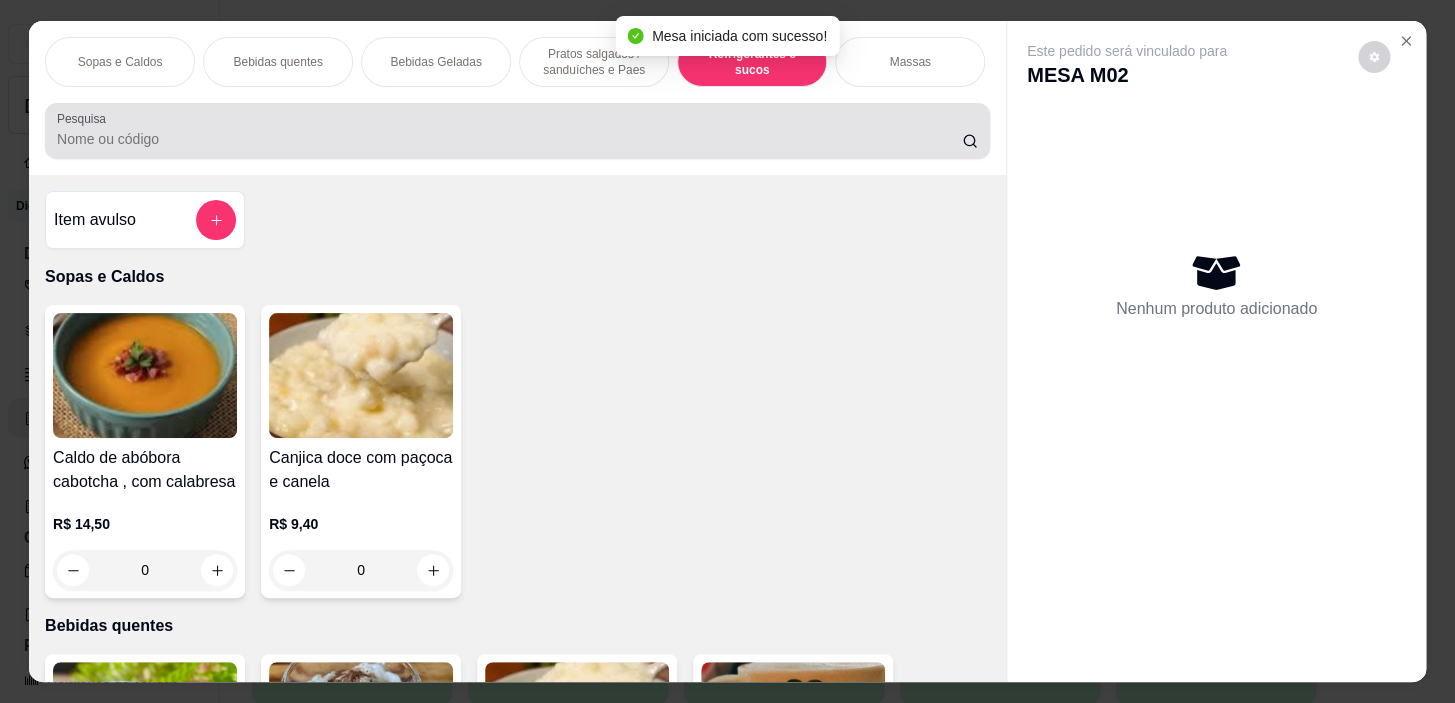 scroll, scrollTop: 8852, scrollLeft: 0, axis: vertical 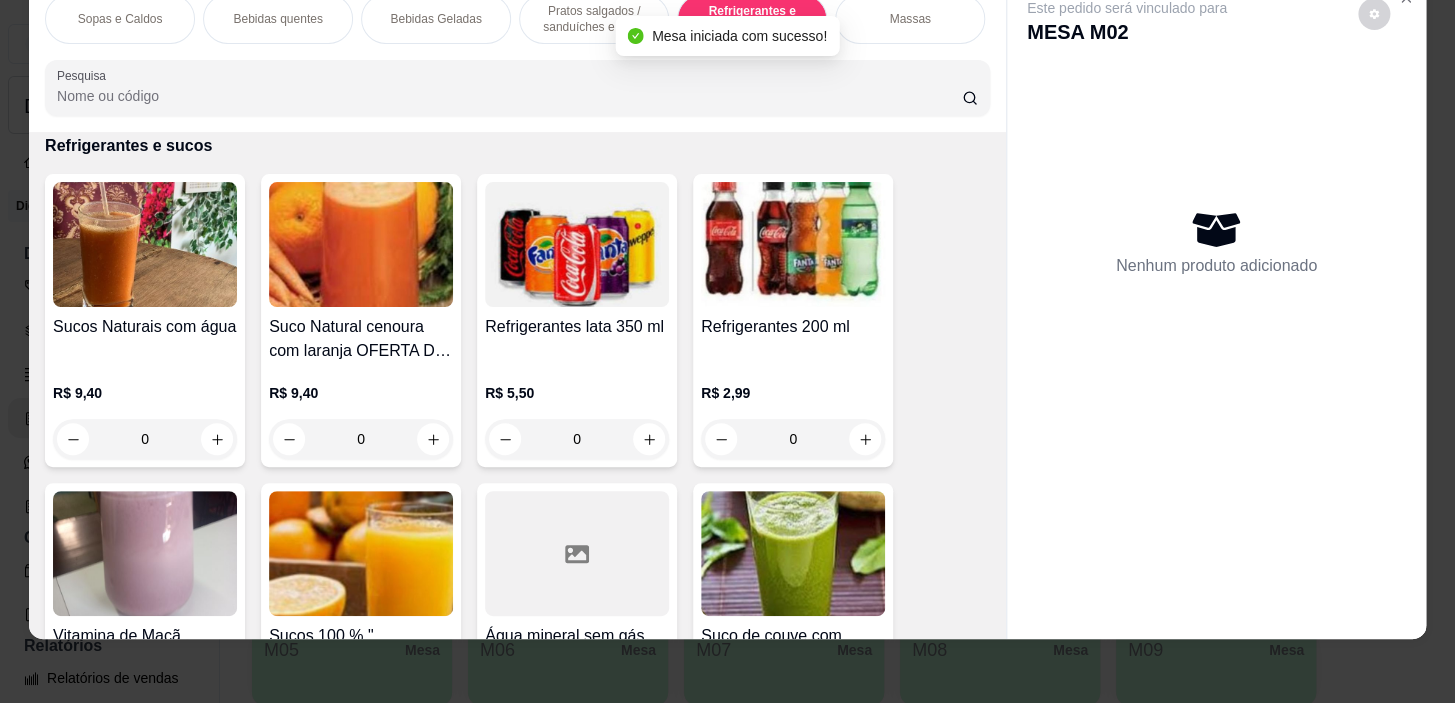 click on "0" at bounding box center [145, 439] 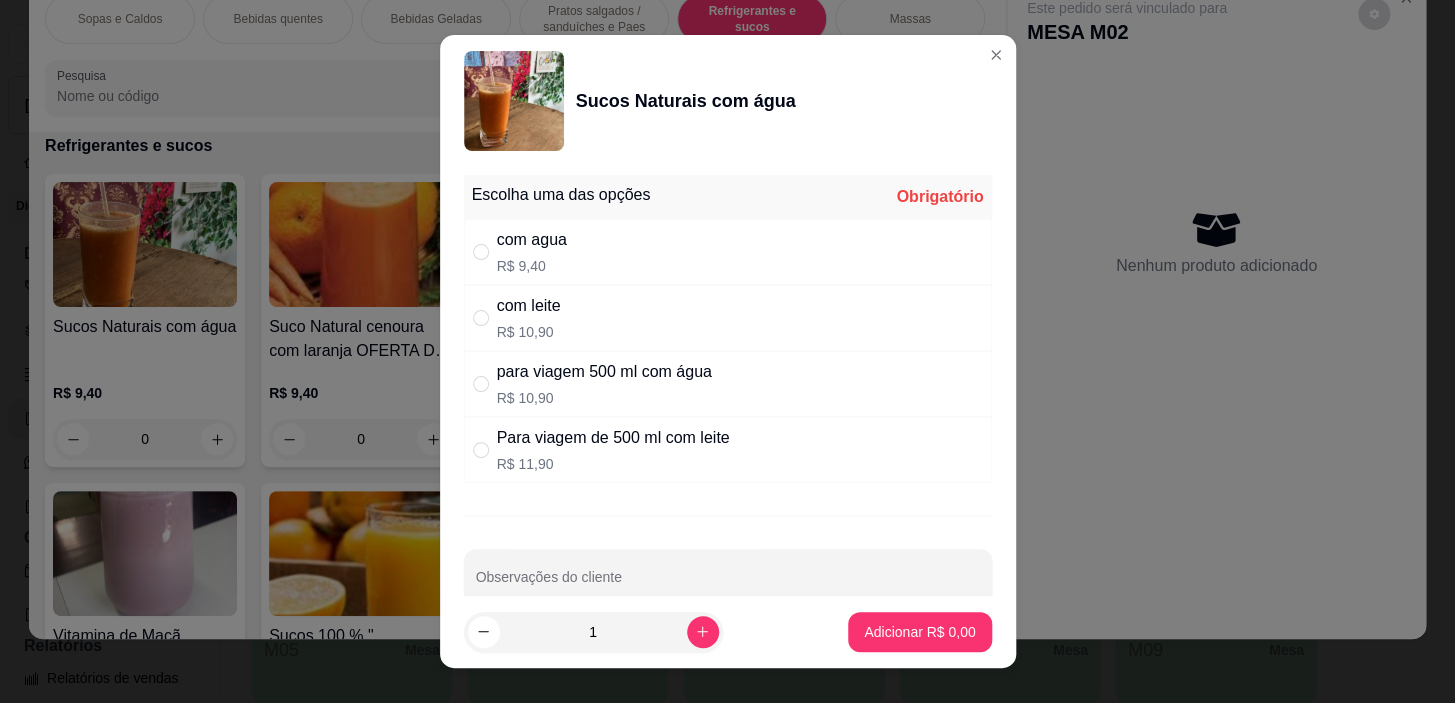 click on "com agua  R$ 9,40" at bounding box center [728, 252] 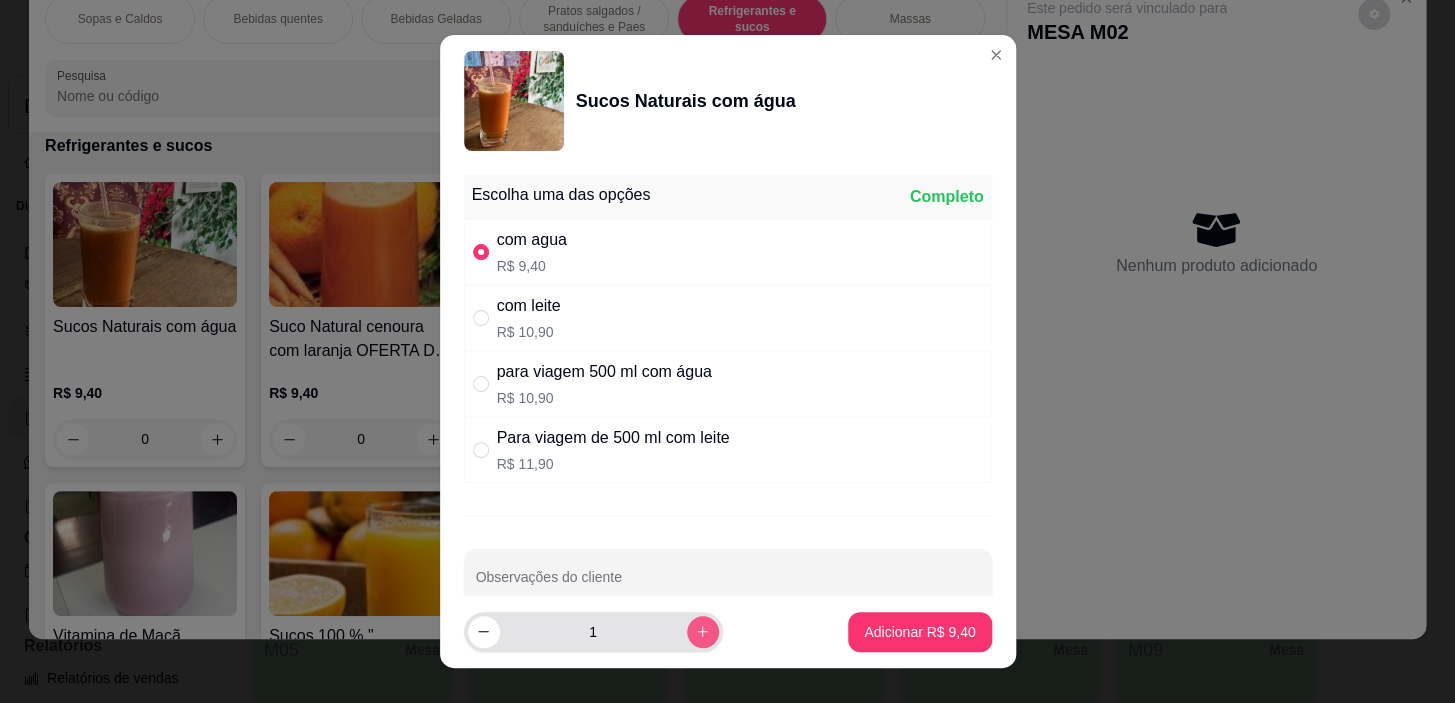 click 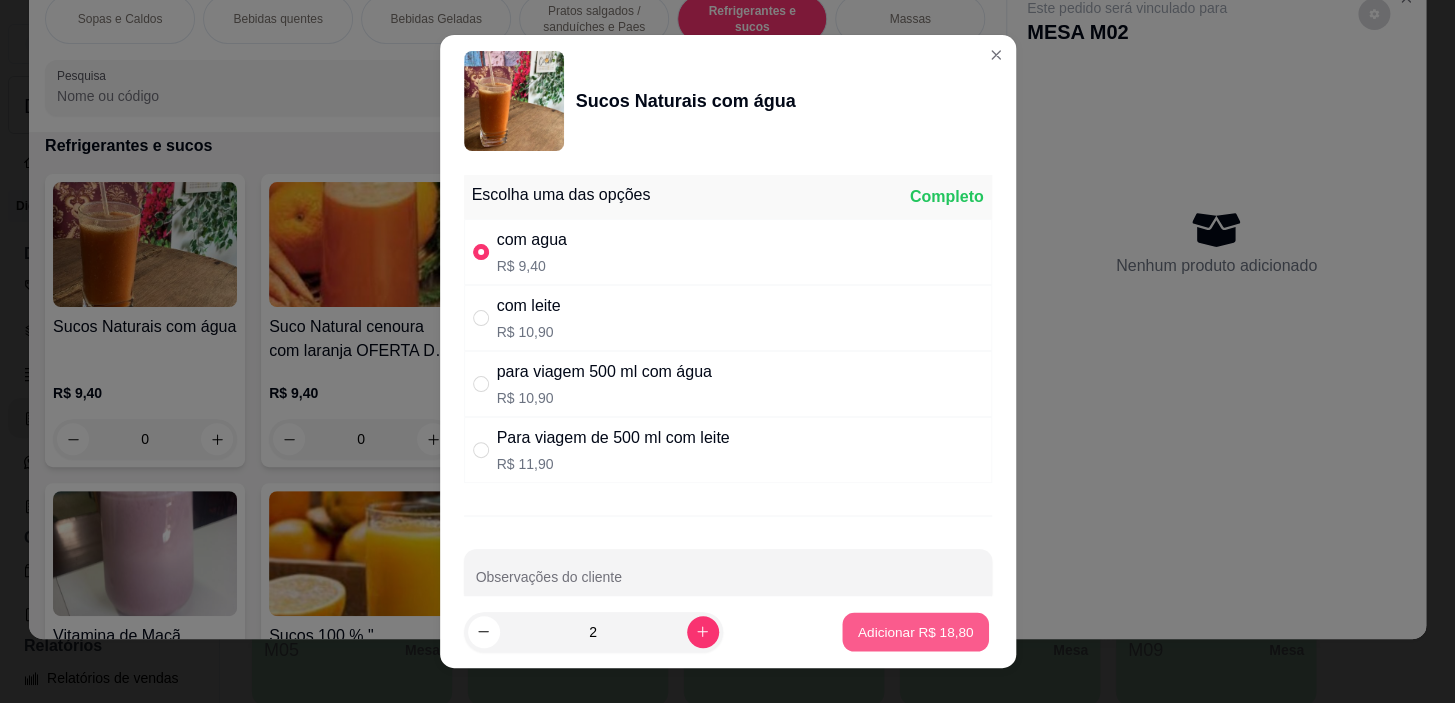 click on "Adicionar   R$ 18,80" at bounding box center [916, 631] 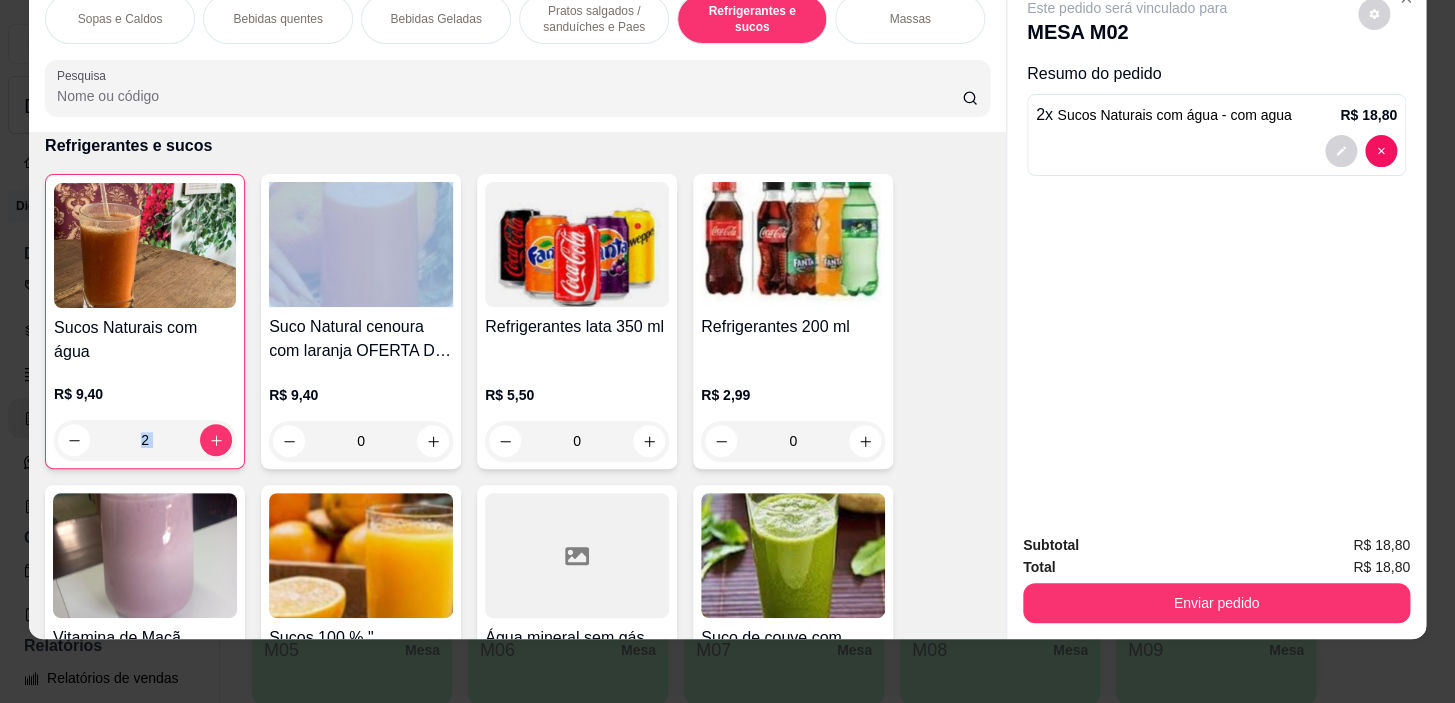 click on "2" at bounding box center [145, 440] 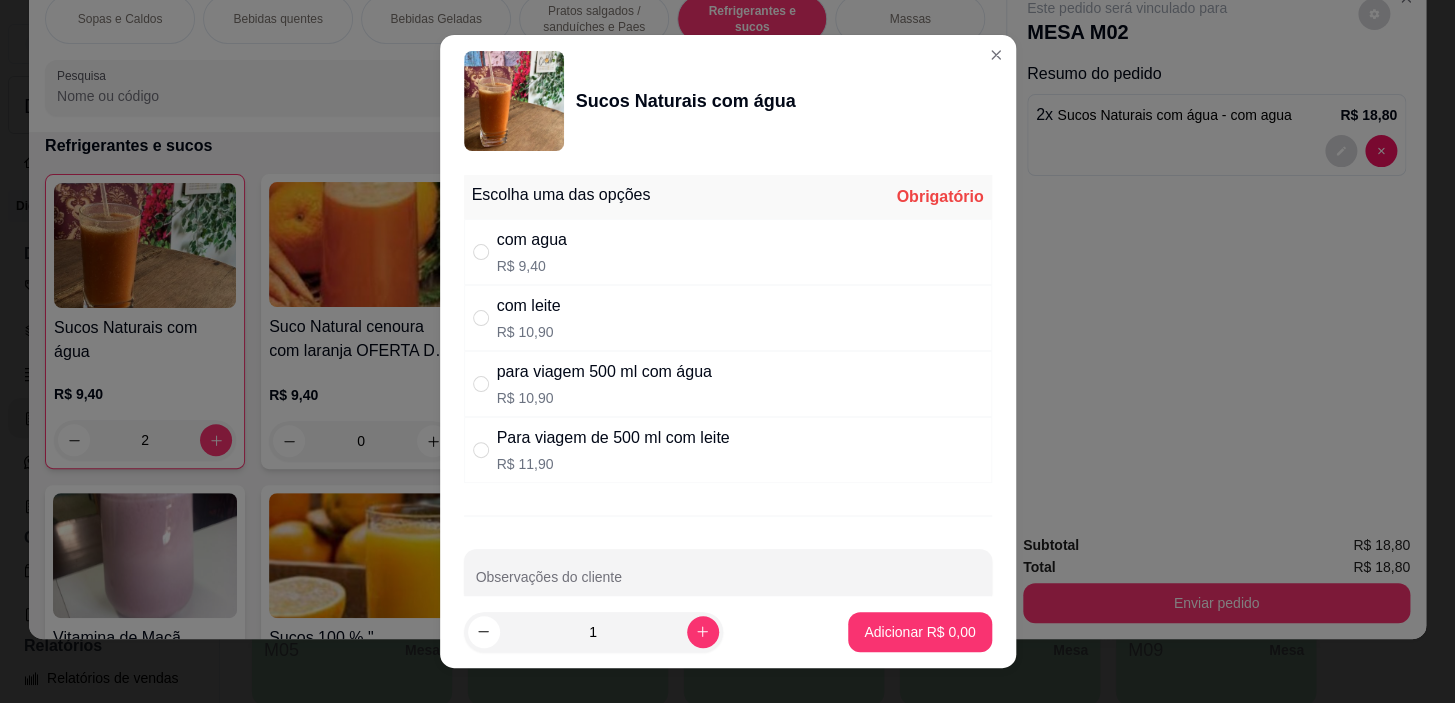 click on "com agua  R$ 9,40" at bounding box center [728, 252] 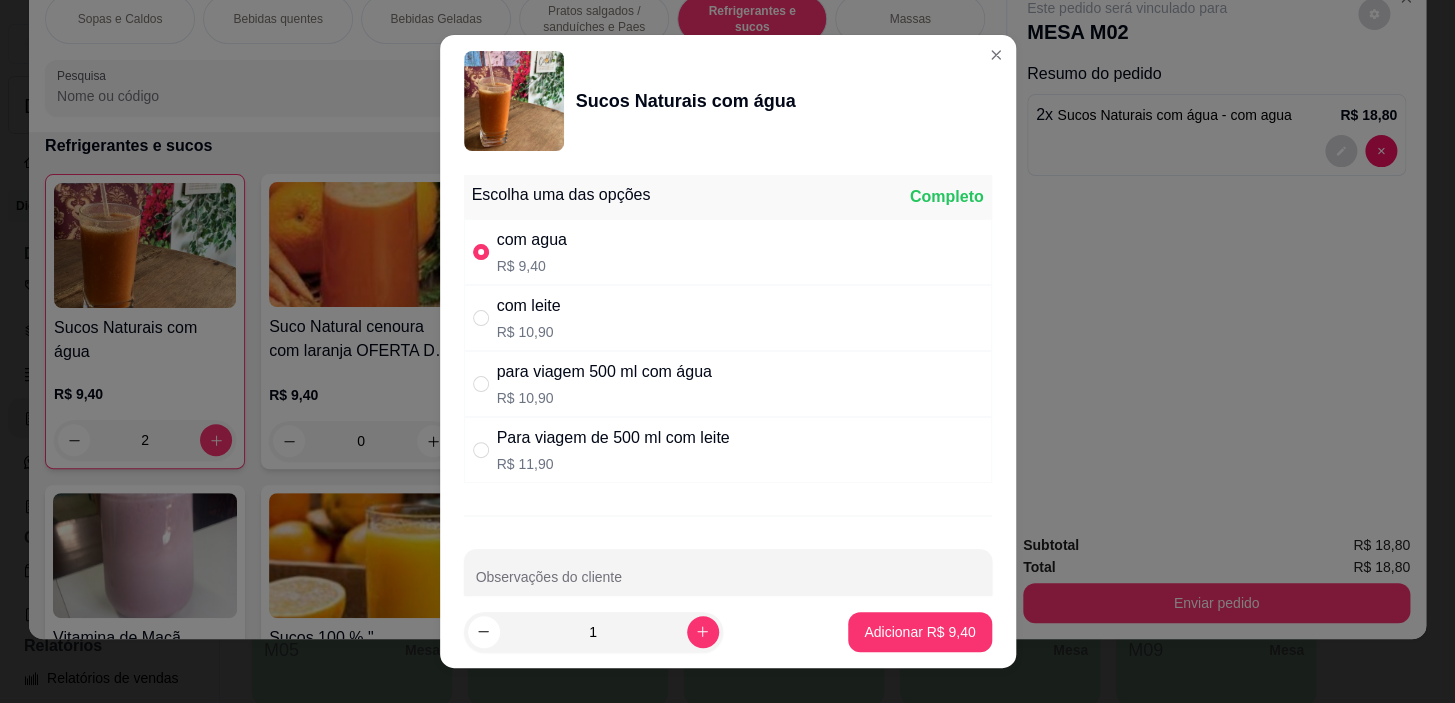 drag, startPoint x: 771, startPoint y: 333, endPoint x: 765, endPoint y: 302, distance: 31.575306 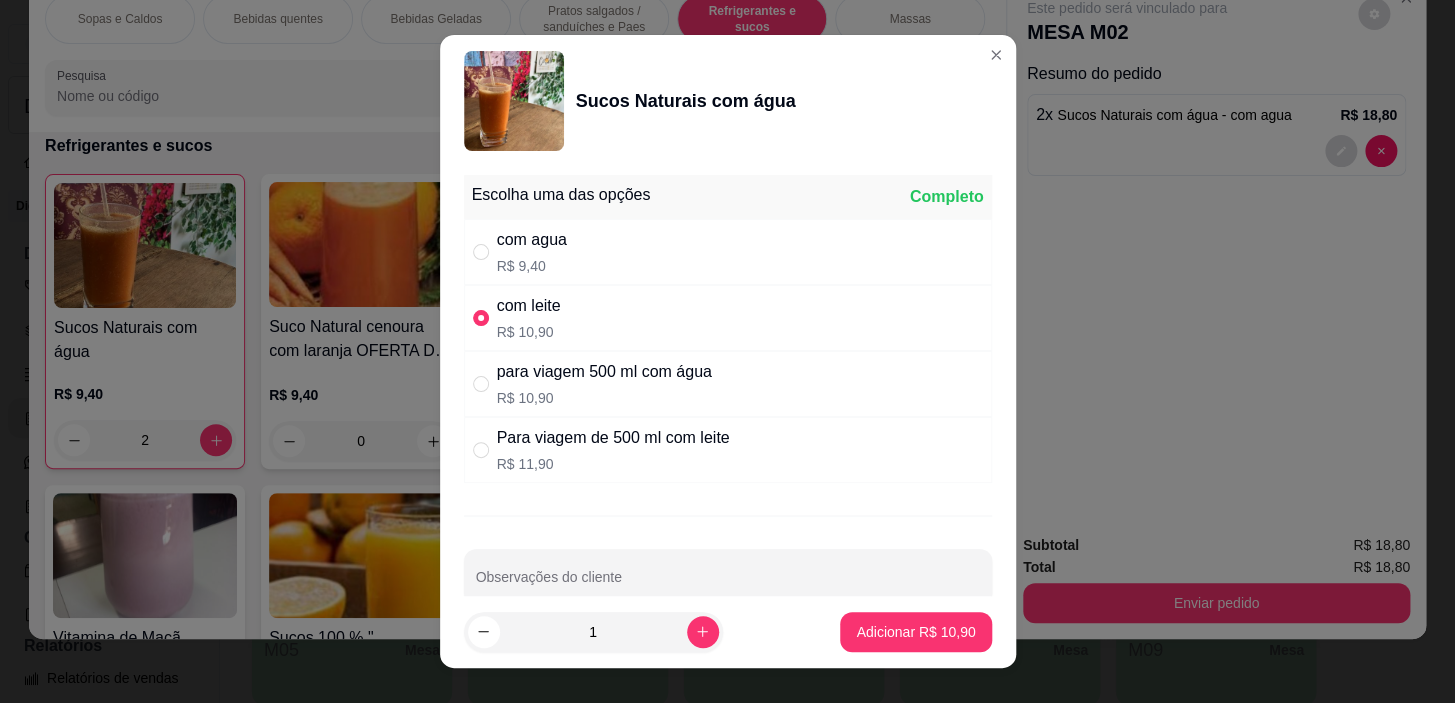 click on "1 Adicionar   R$ 10,90" at bounding box center [728, 632] 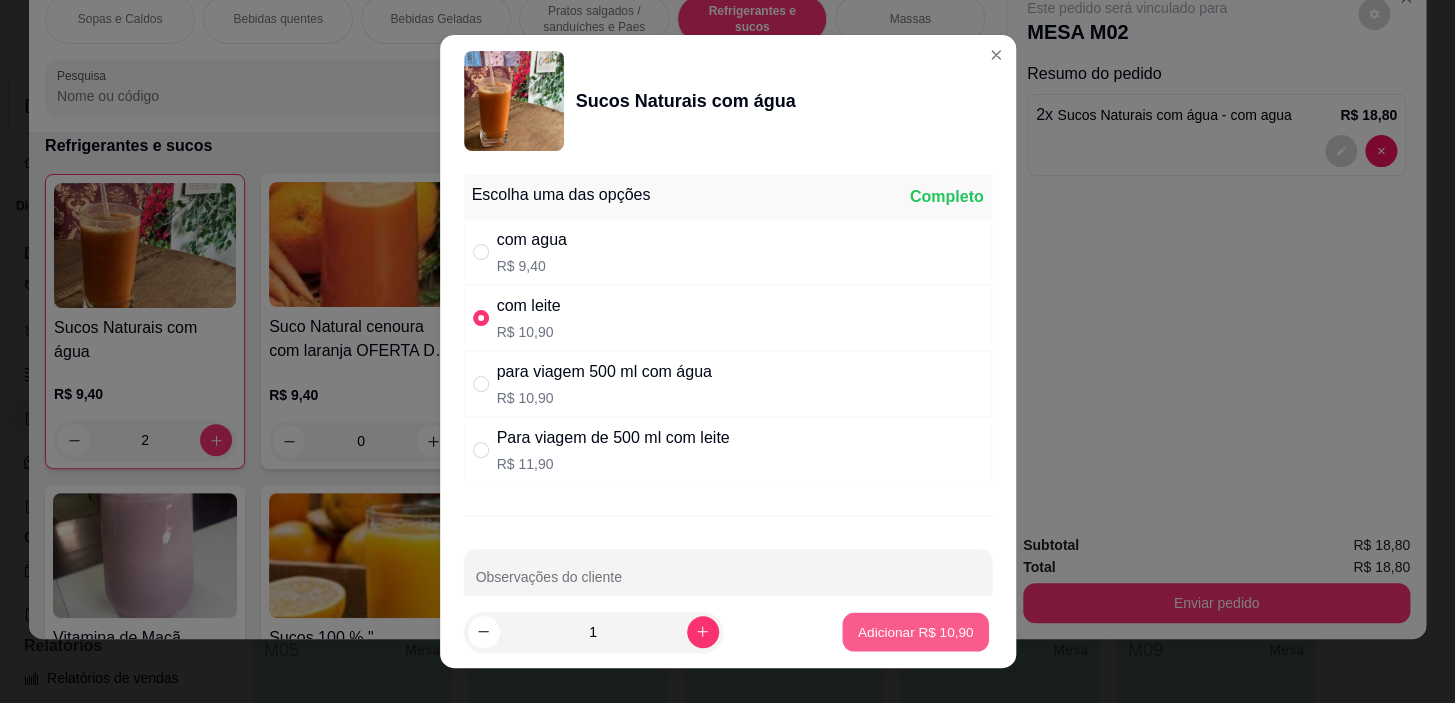 click on "Adicionar   R$ 10,90" at bounding box center [916, 631] 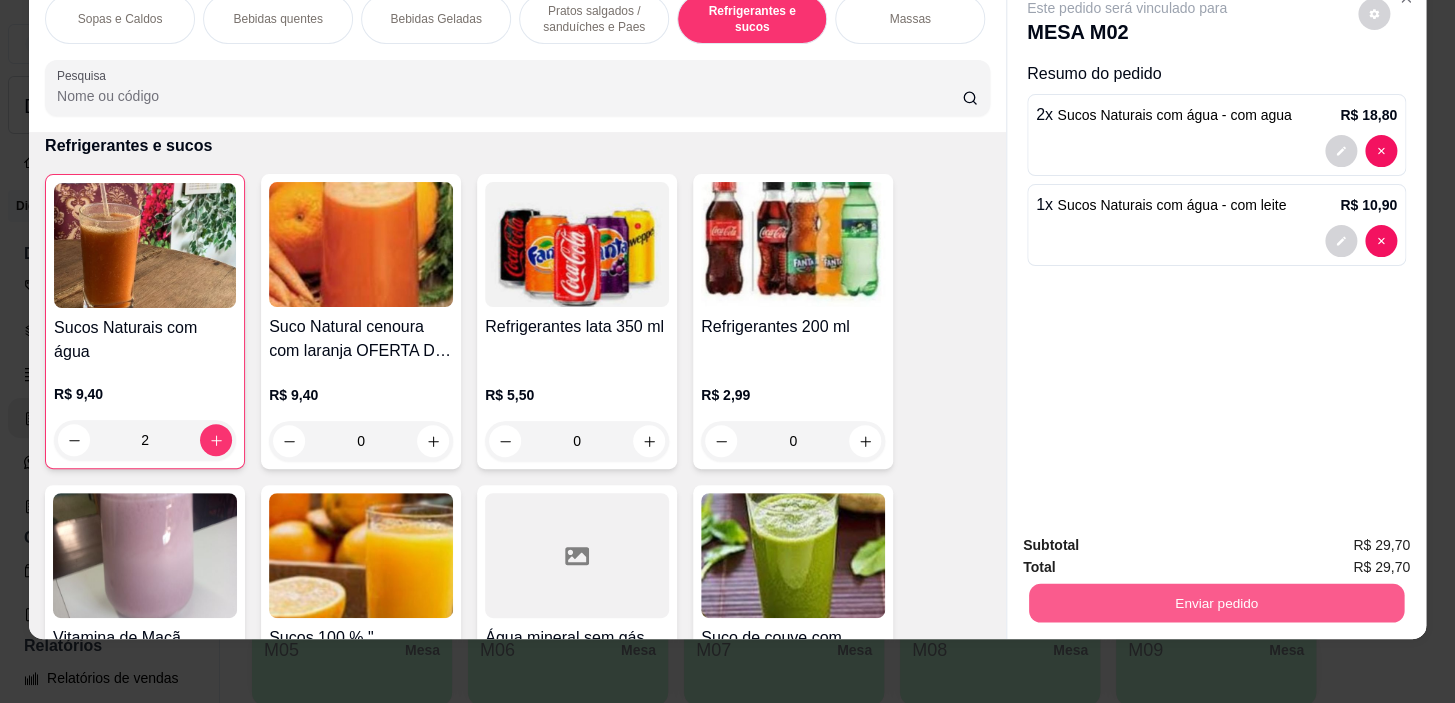 click on "Enviar pedido" at bounding box center (1216, 603) 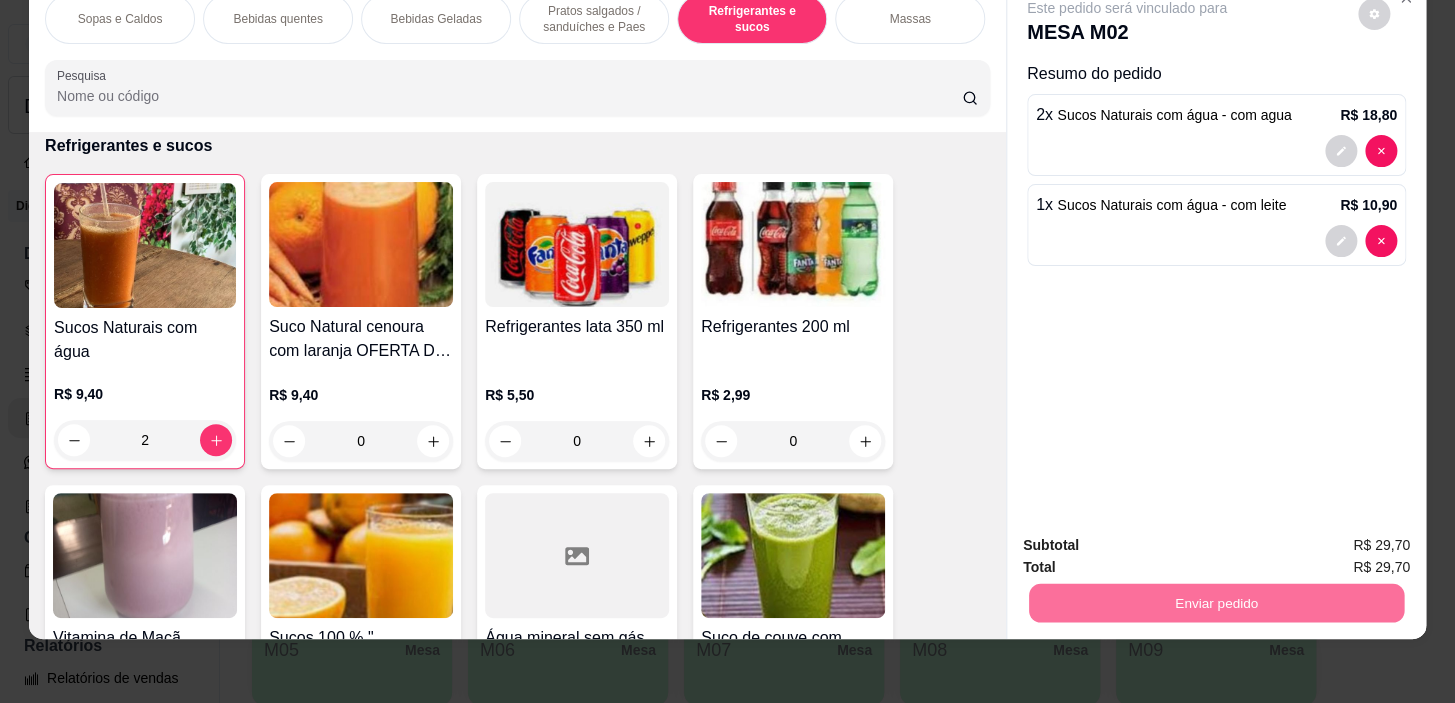 click on "Não registrar e enviar pedido" at bounding box center [1150, 539] 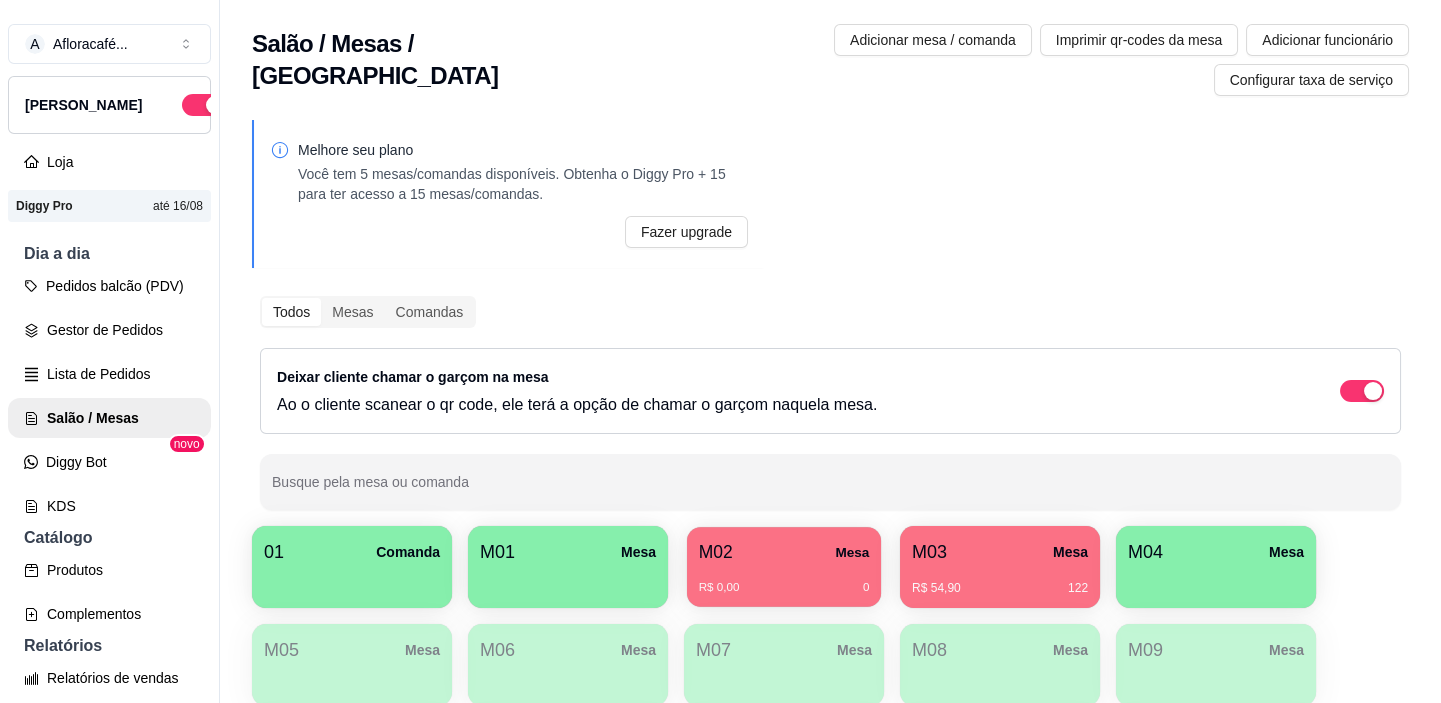 click on "R$ 0,00 0" at bounding box center [784, 580] 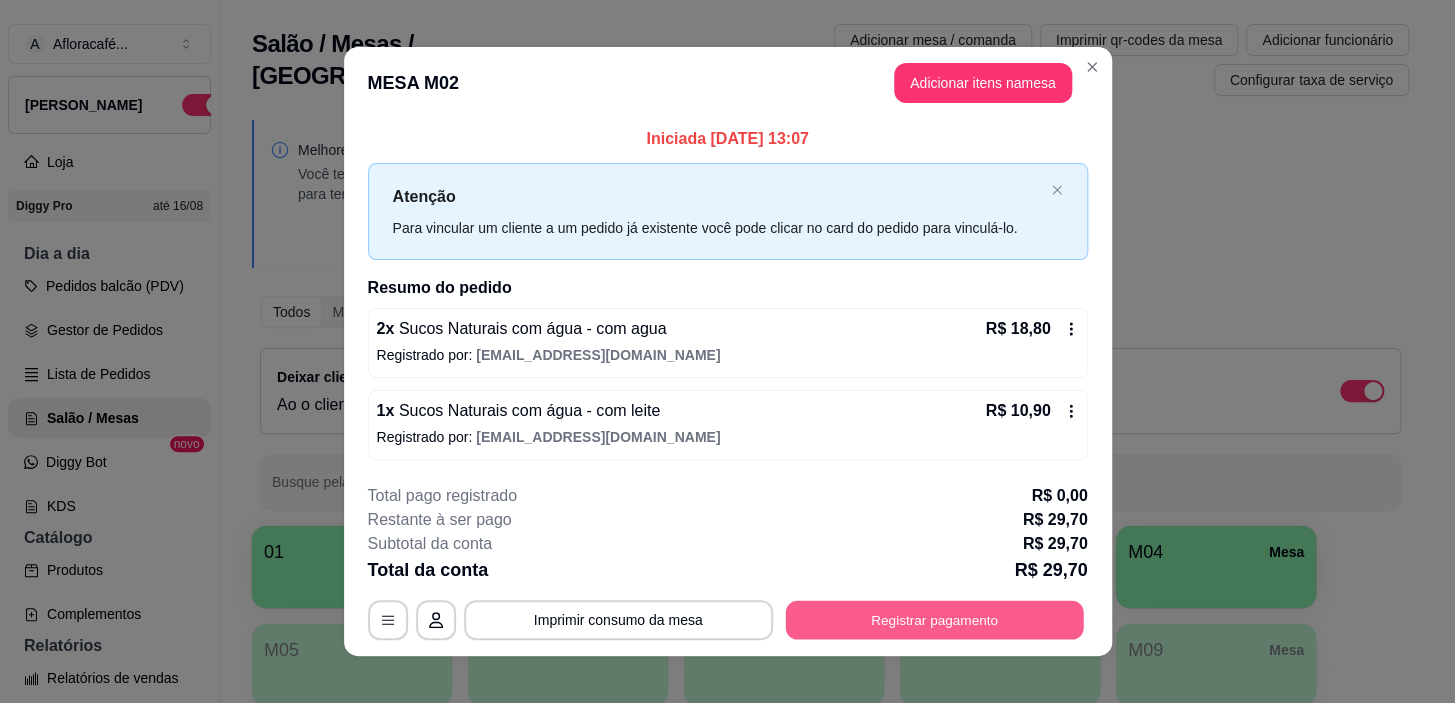 click on "Registrar pagamento" at bounding box center (934, 620) 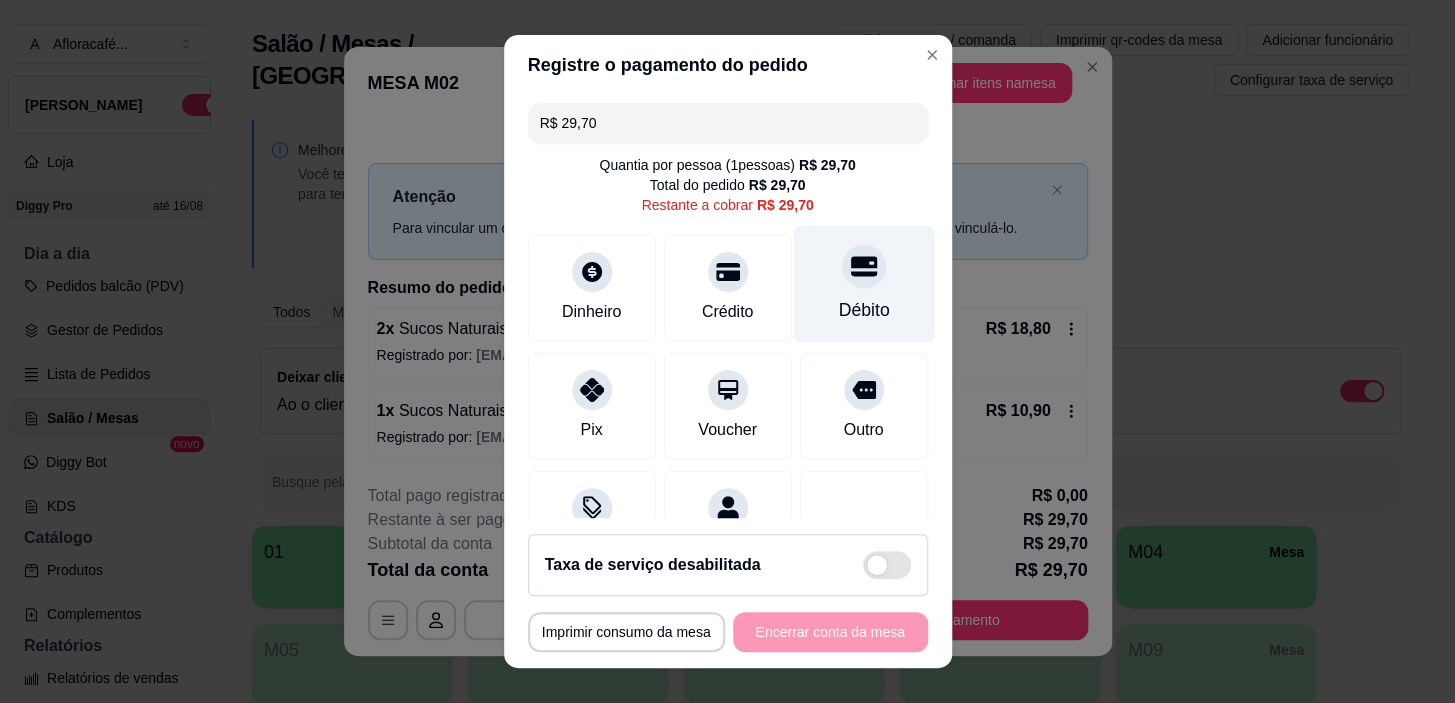 click 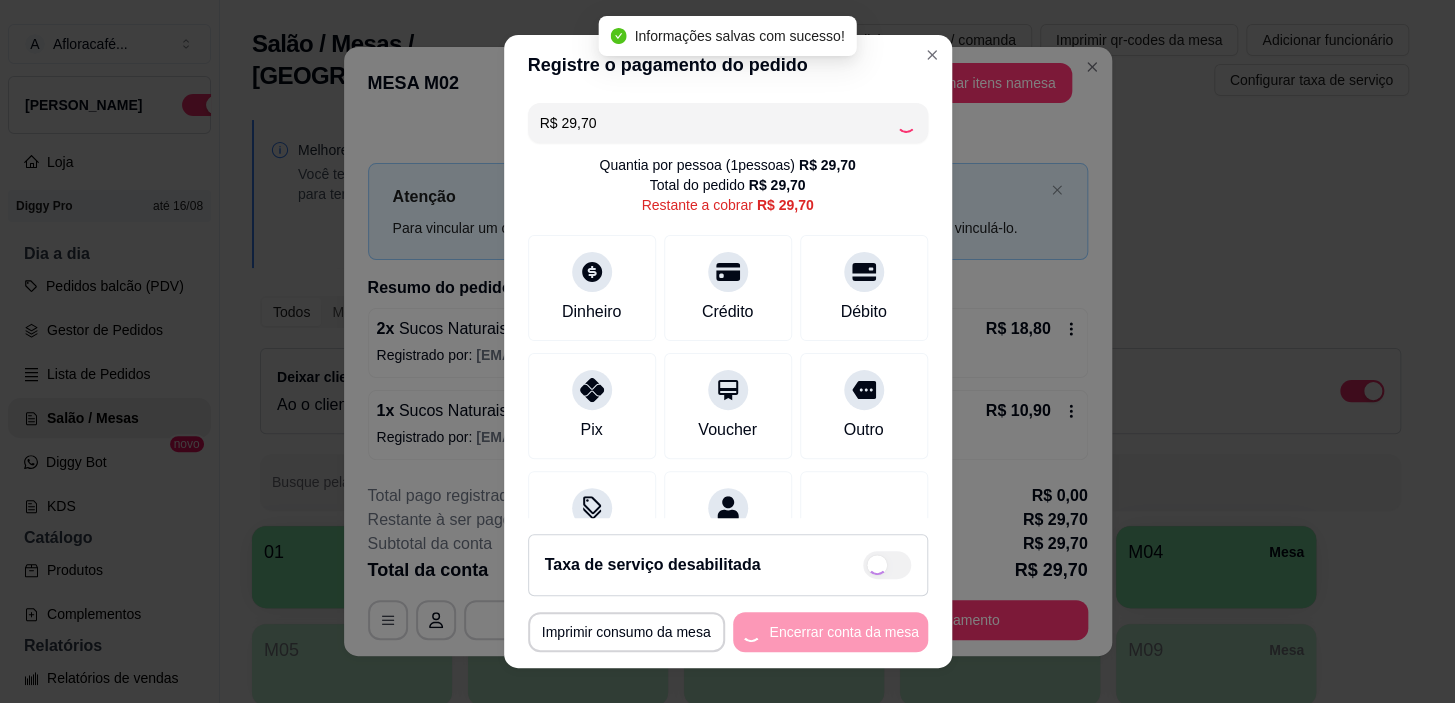 type on "R$ 0,00" 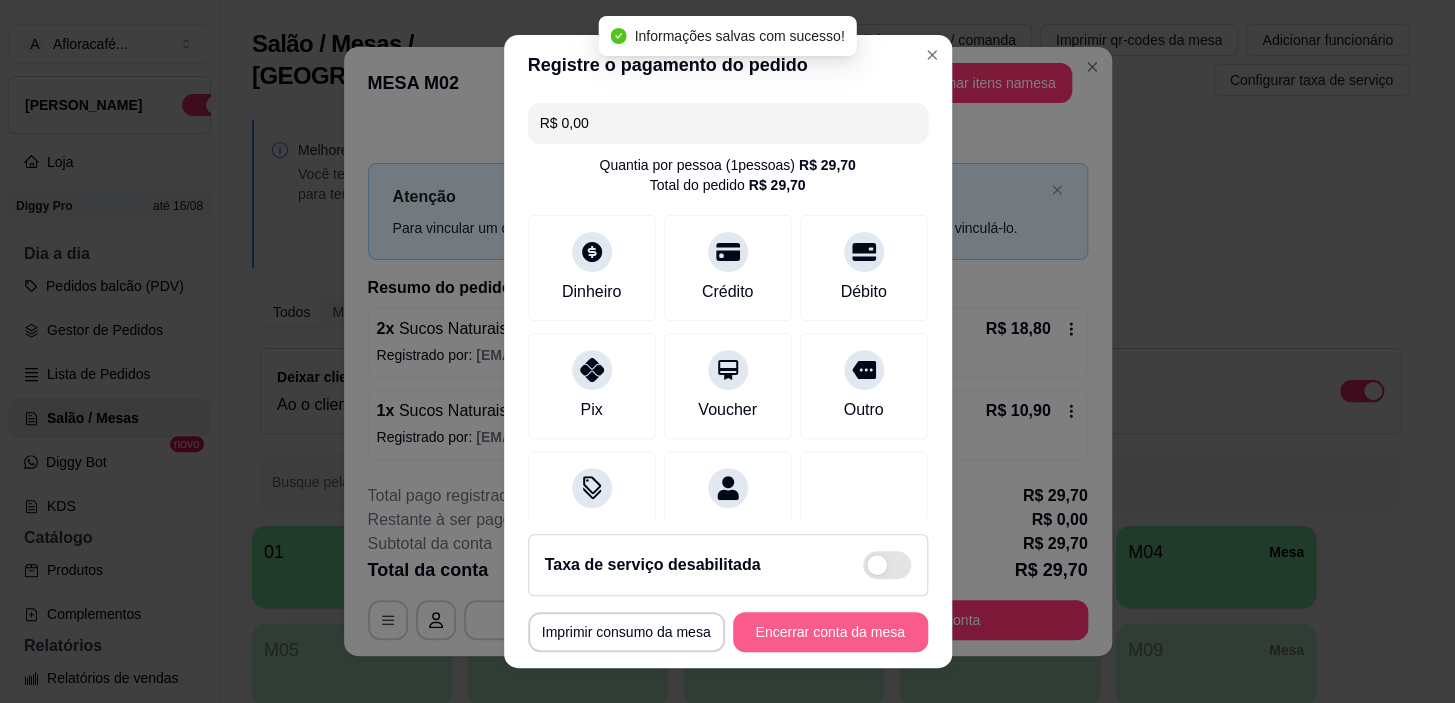 click on "Encerrar conta da mesa" at bounding box center (830, 632) 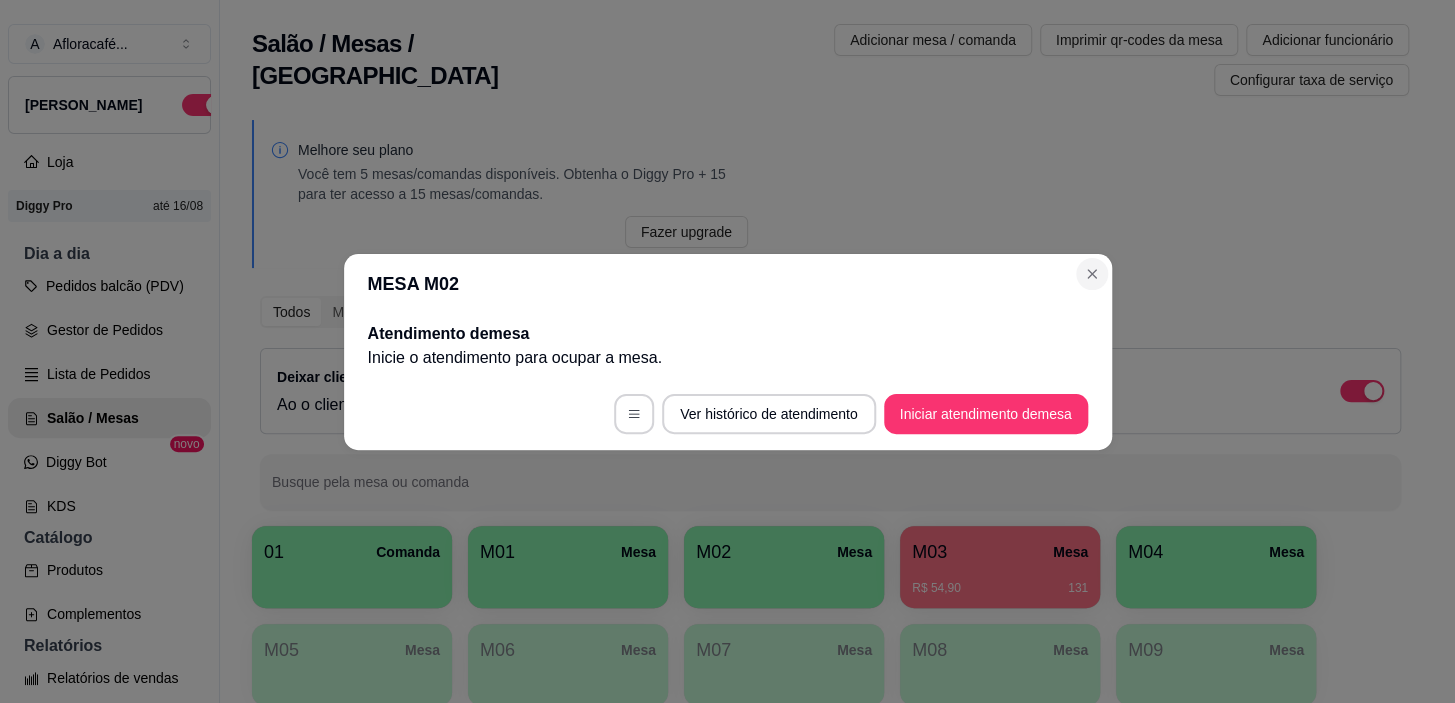 click on "MESA M02 Atendimento de  mesa Inicie o atendimento para ocupar a   mesa . Ver histórico de atendimento Iniciar atendimento de  mesa" at bounding box center (728, 352) 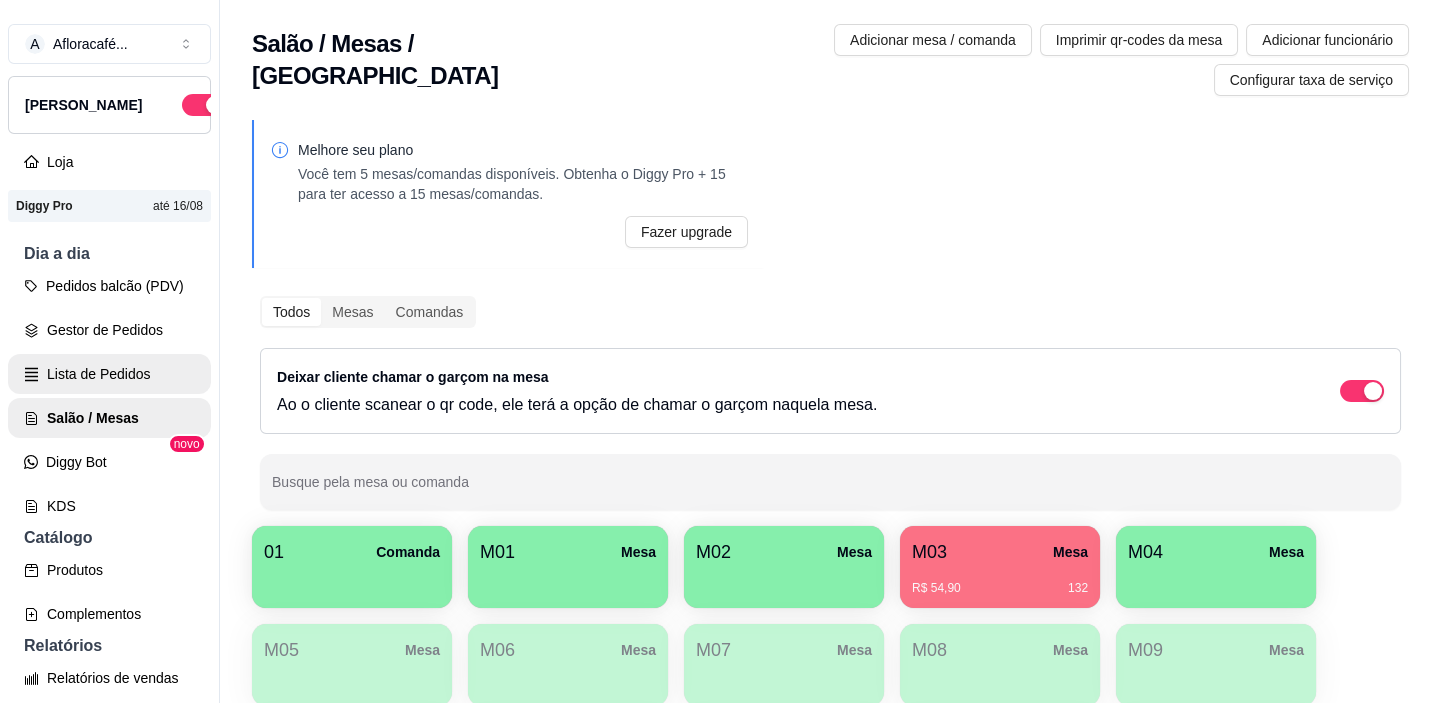 click on "Lista de Pedidos" at bounding box center (109, 374) 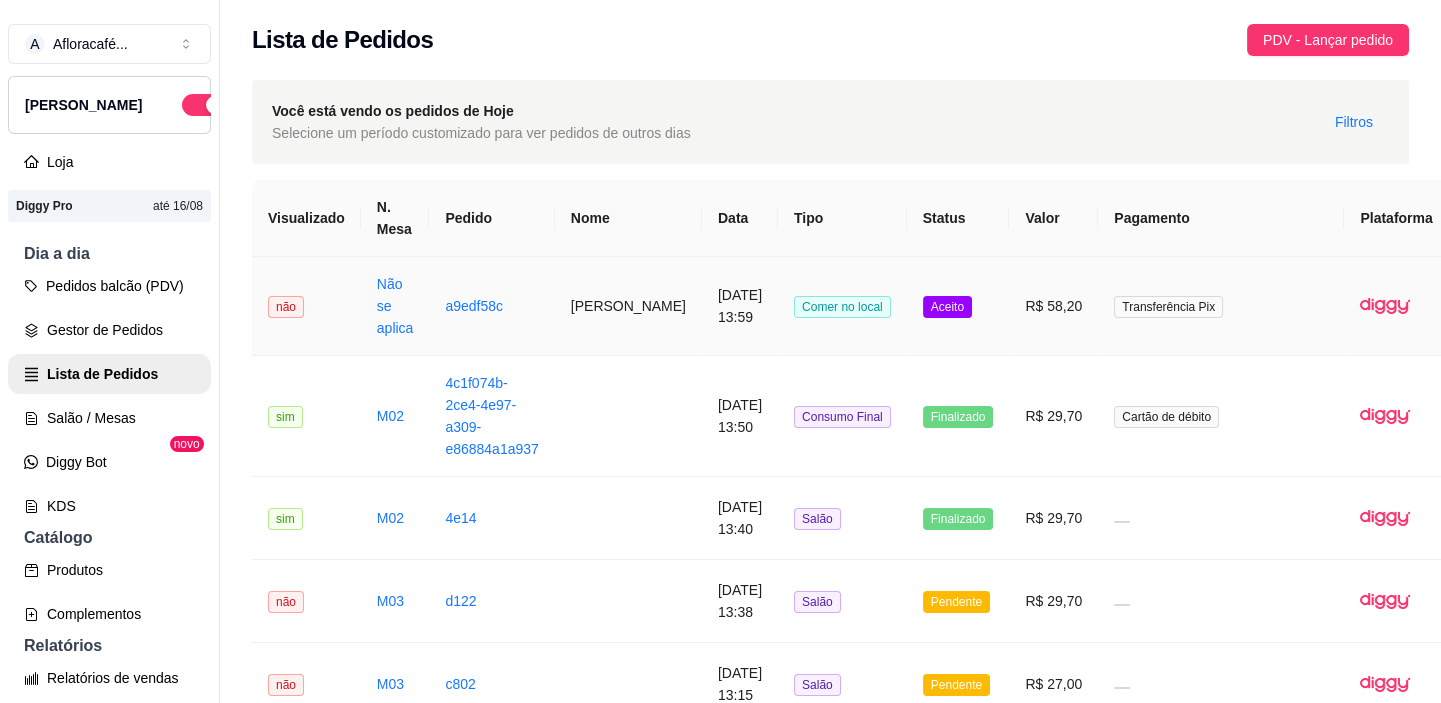 click on "Comer no local" at bounding box center (842, 306) 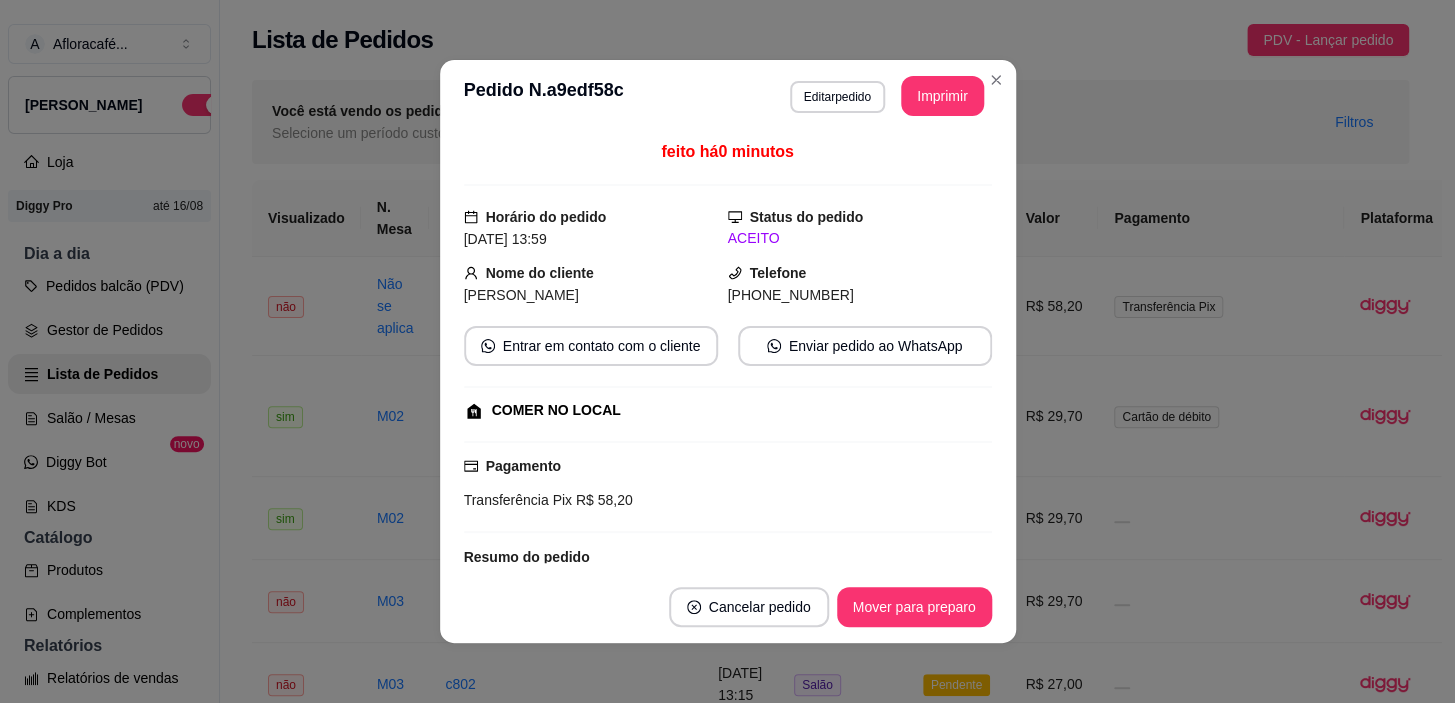 scroll, scrollTop: 284, scrollLeft: 0, axis: vertical 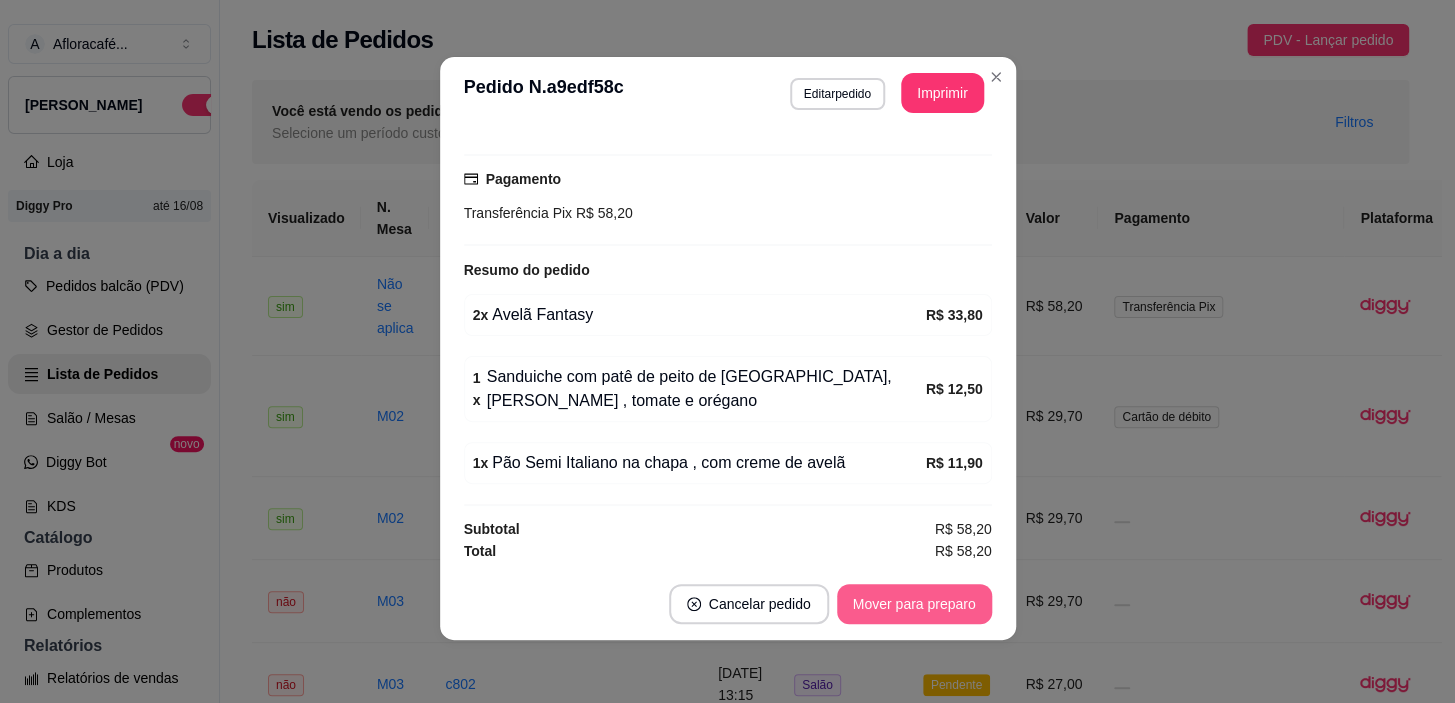 click on "Mover para preparo" at bounding box center [914, 604] 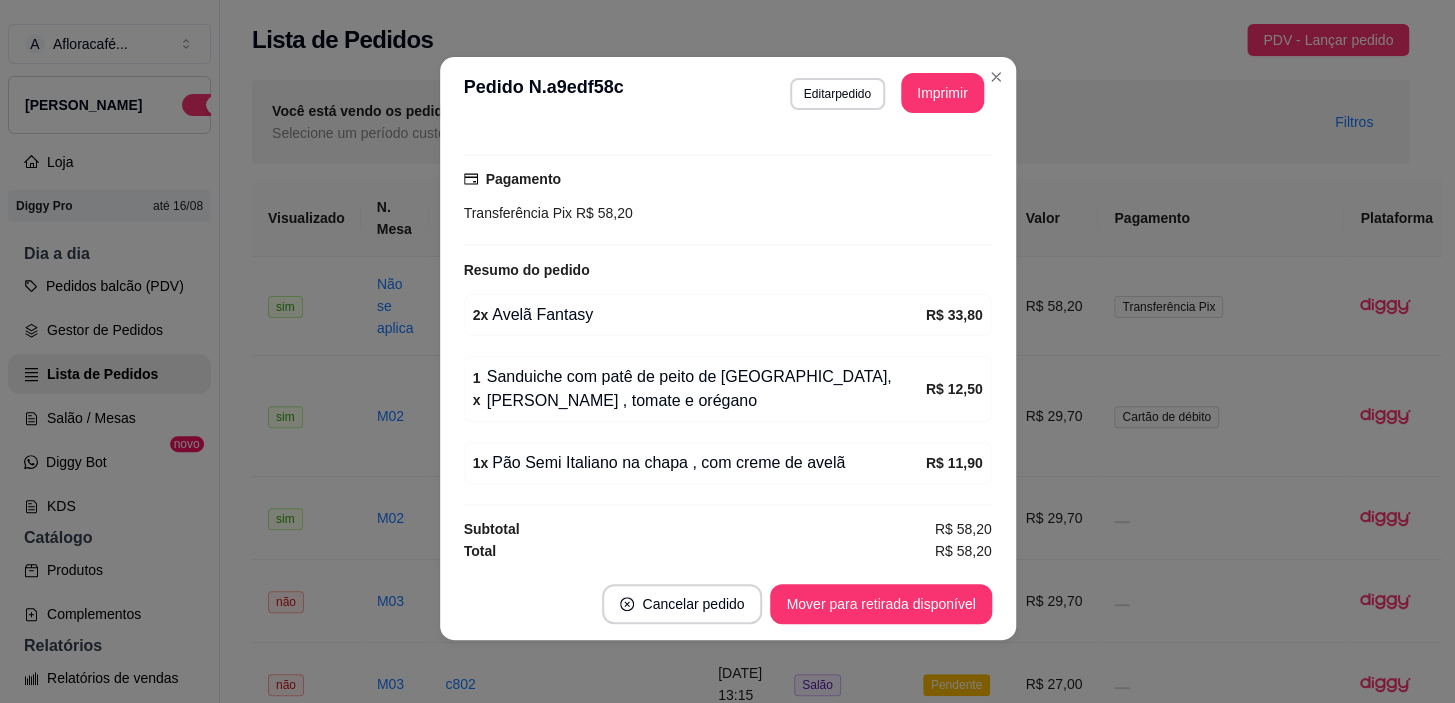 click on "Mover para retirada disponível" at bounding box center [880, 604] 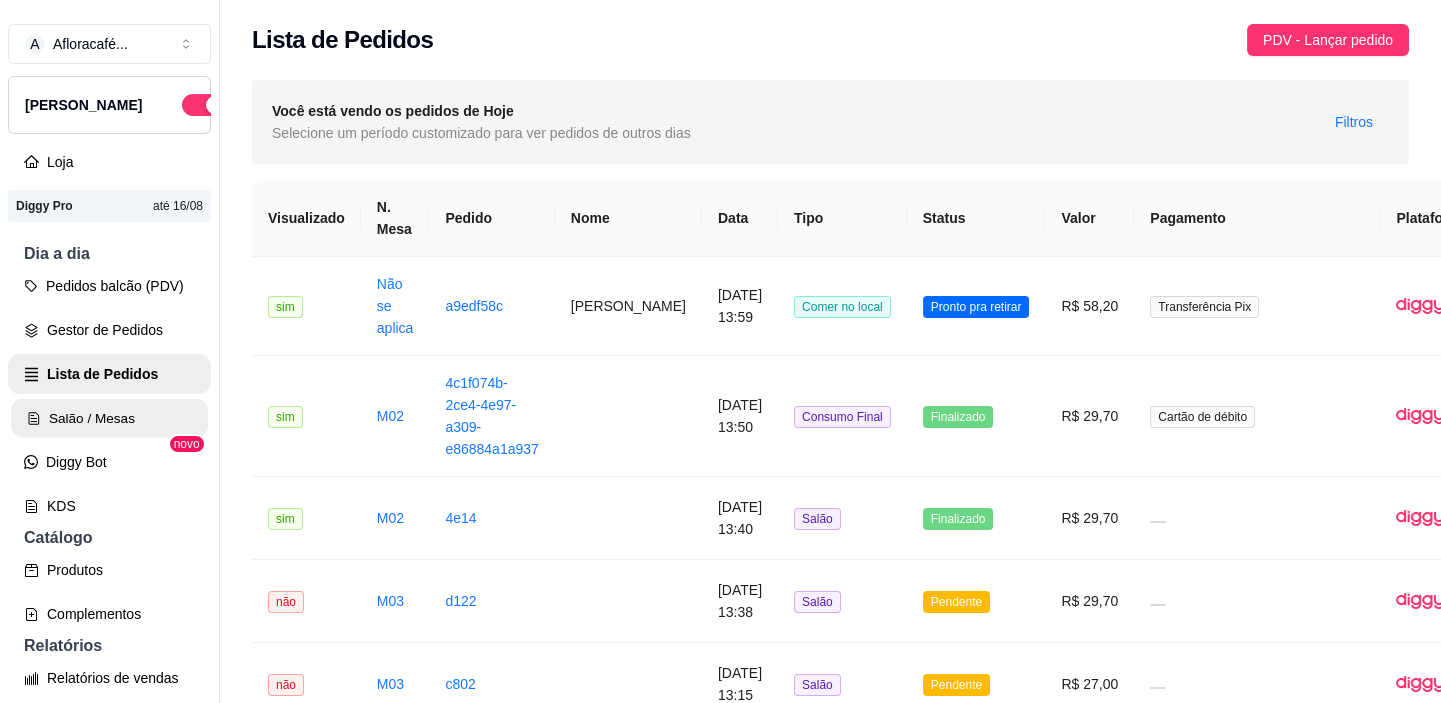 click on "Salão / Mesas" at bounding box center [109, 418] 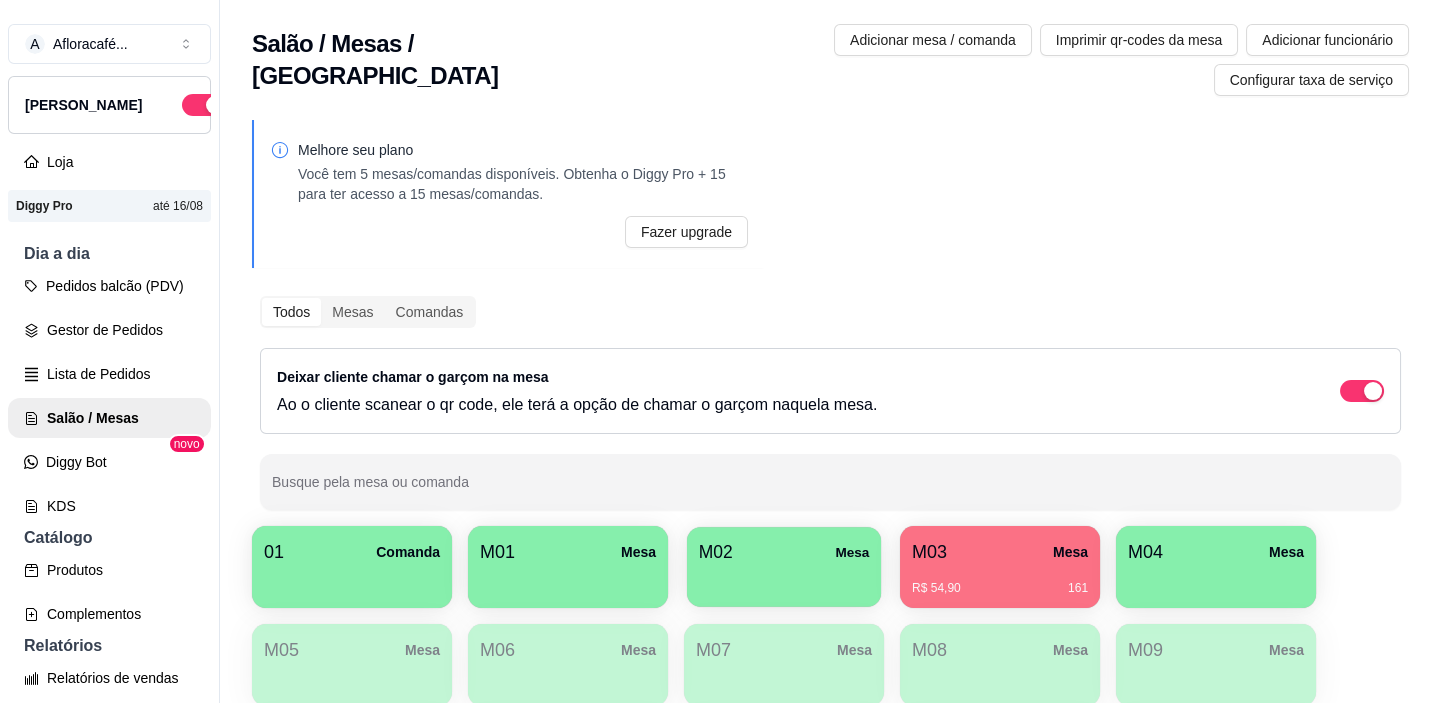 click at bounding box center [784, 580] 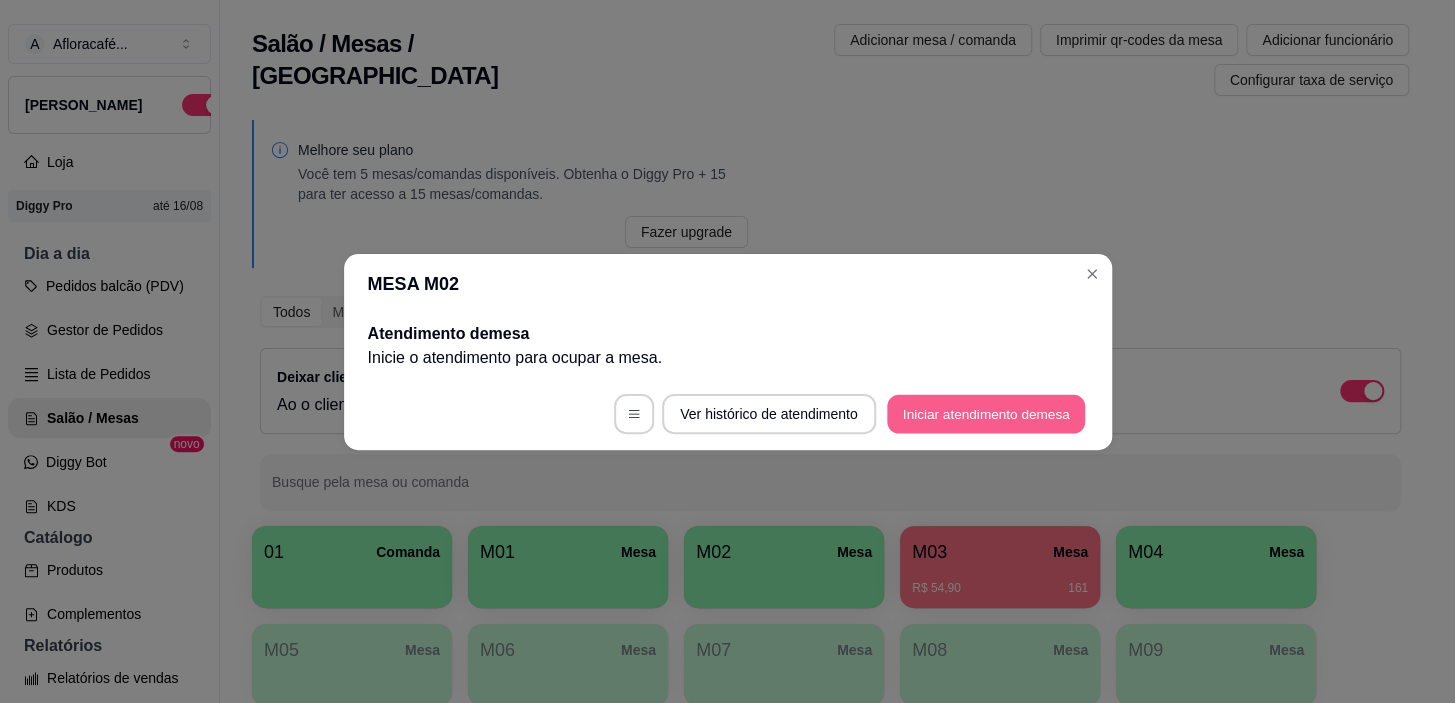 click on "Iniciar atendimento de  mesa" at bounding box center (986, 413) 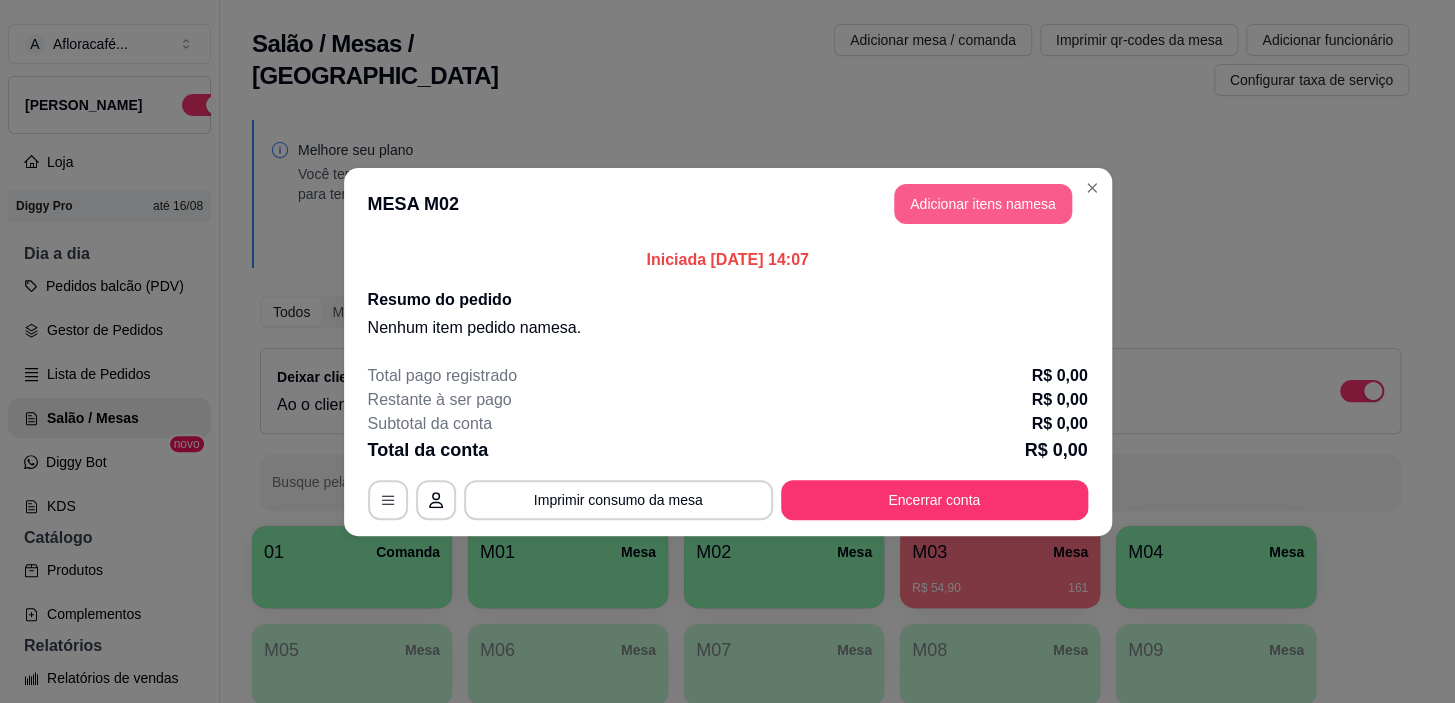 click on "Adicionar itens na  mesa" at bounding box center (983, 204) 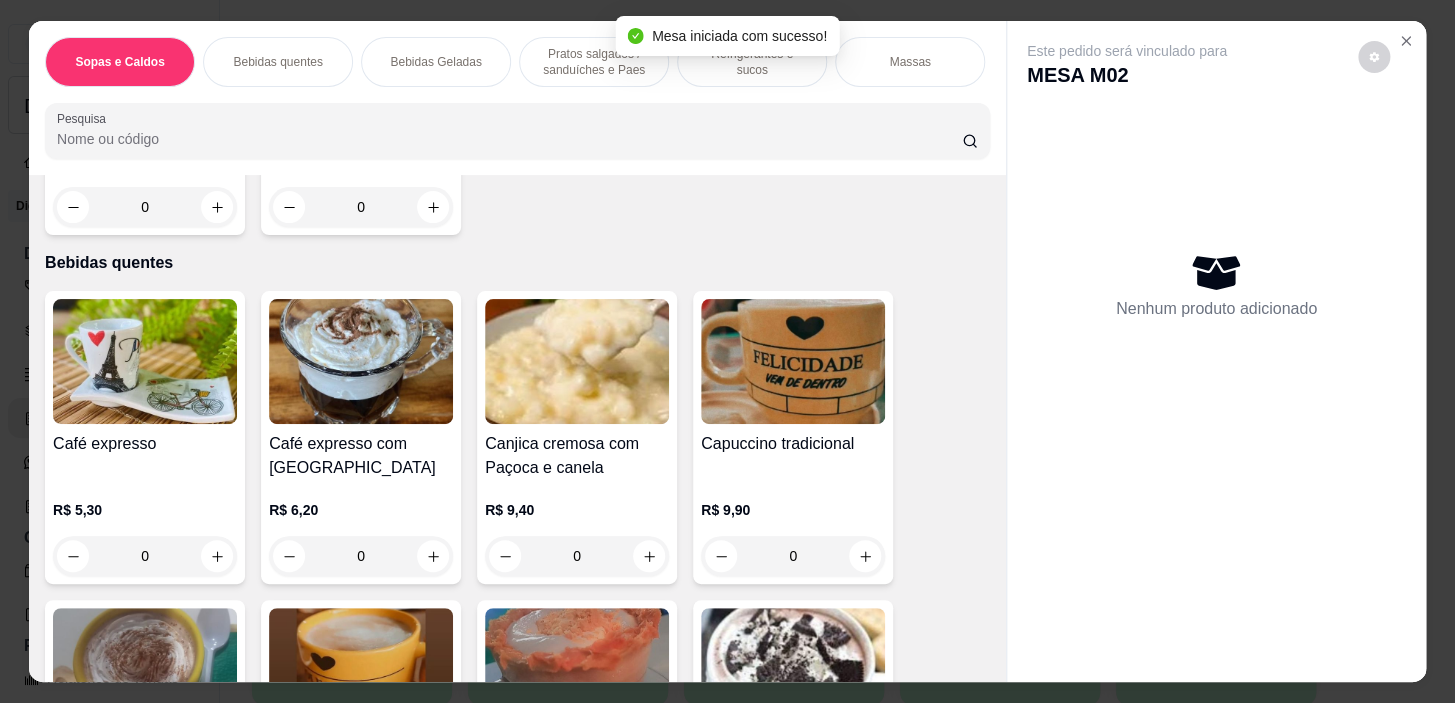 scroll, scrollTop: 454, scrollLeft: 0, axis: vertical 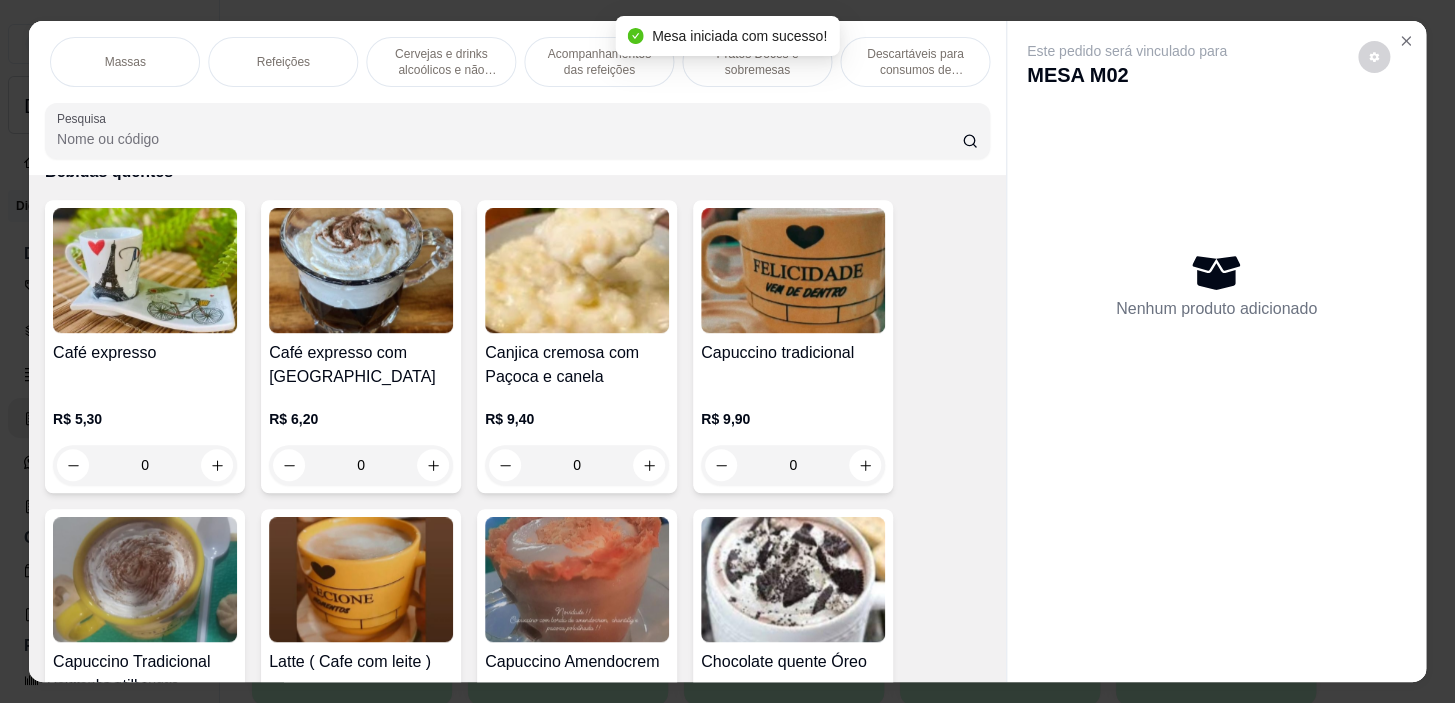 click on "Refeições" at bounding box center [283, 62] 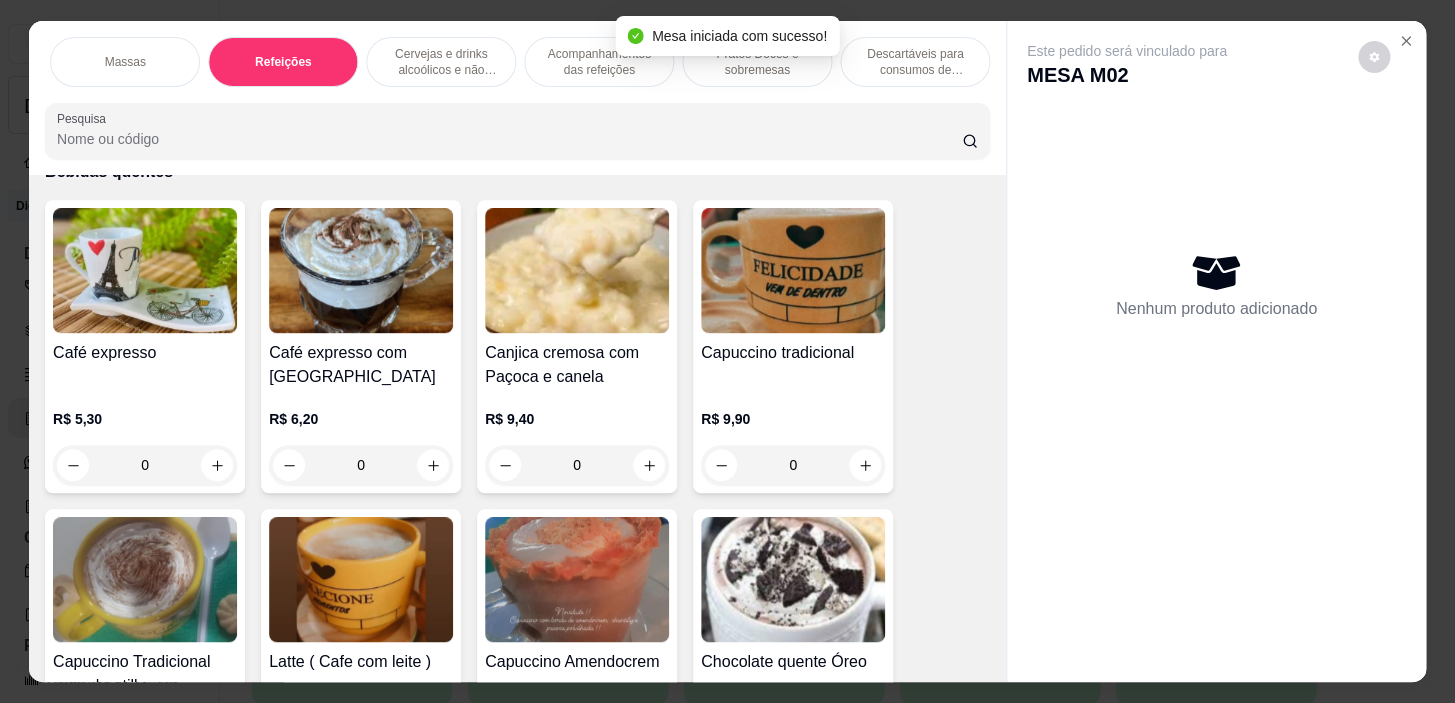 scroll, scrollTop: 11689, scrollLeft: 0, axis: vertical 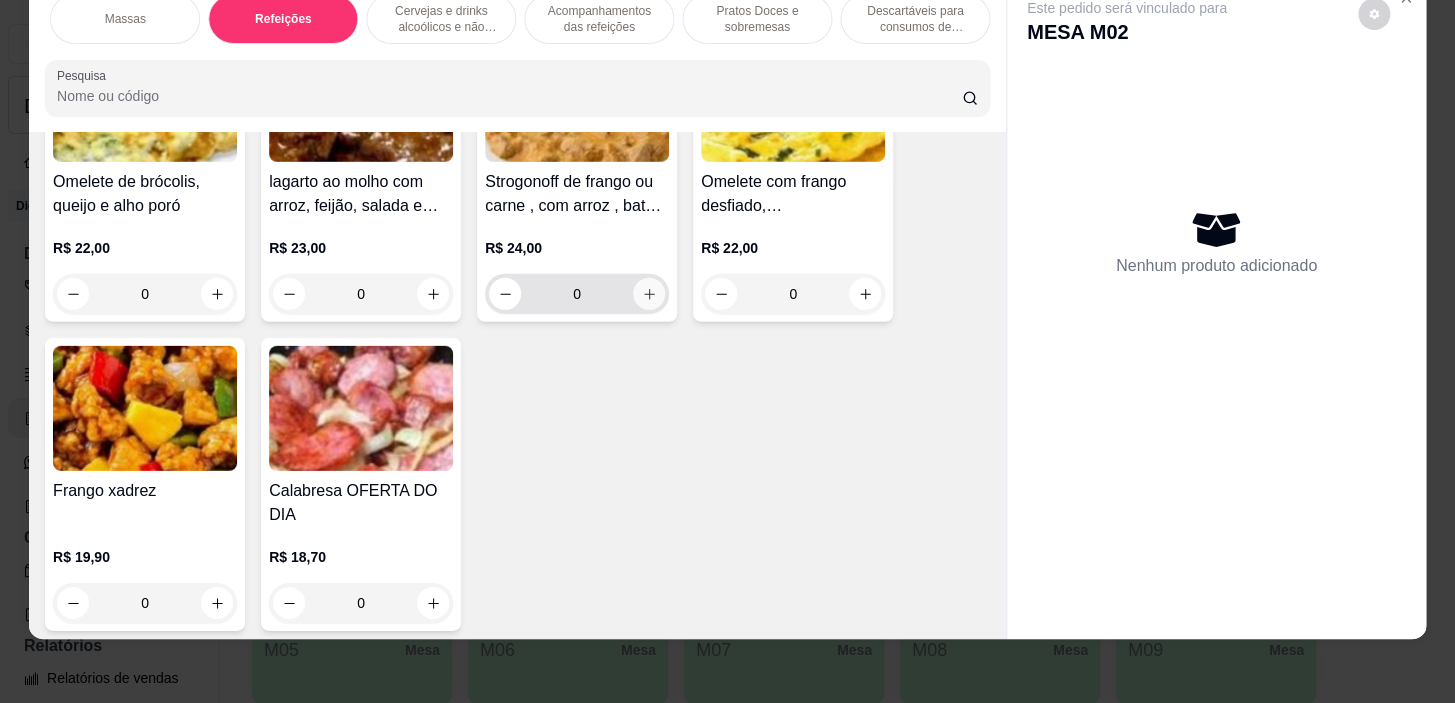 click 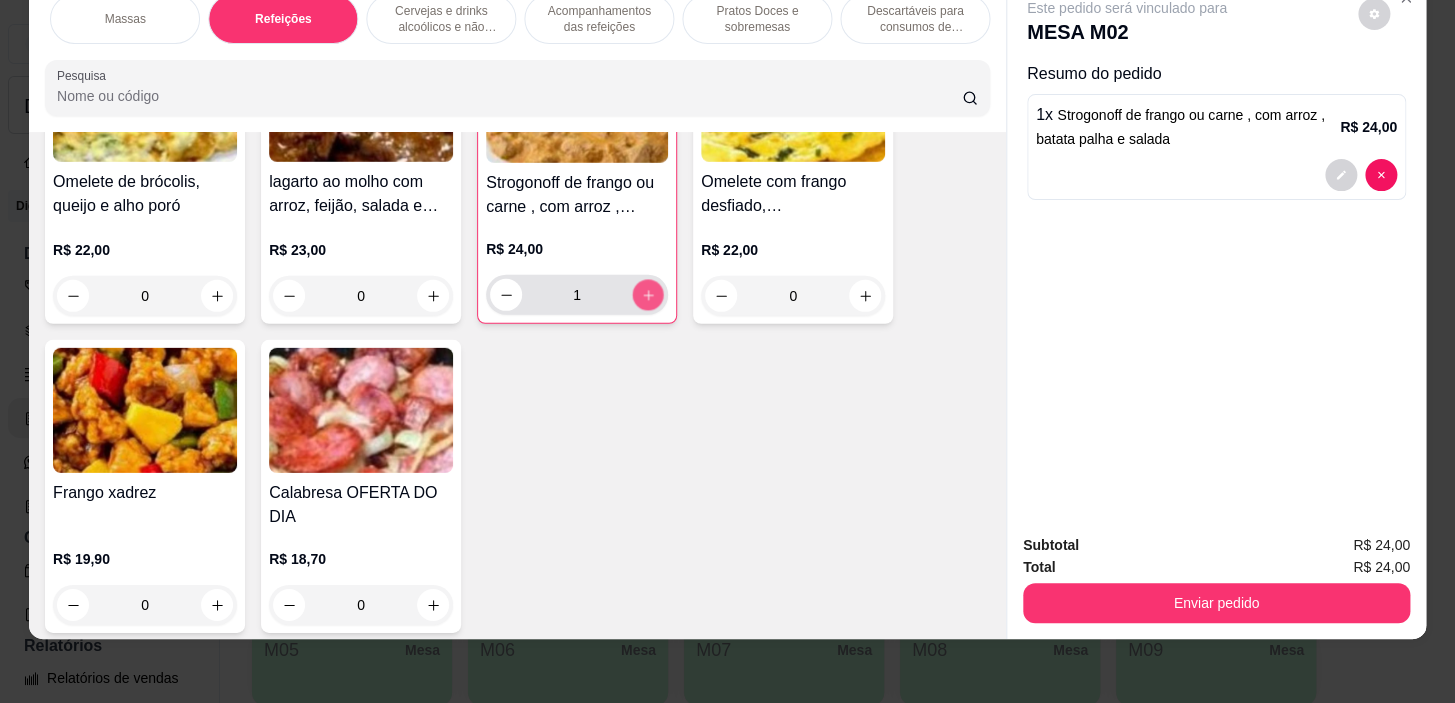 click 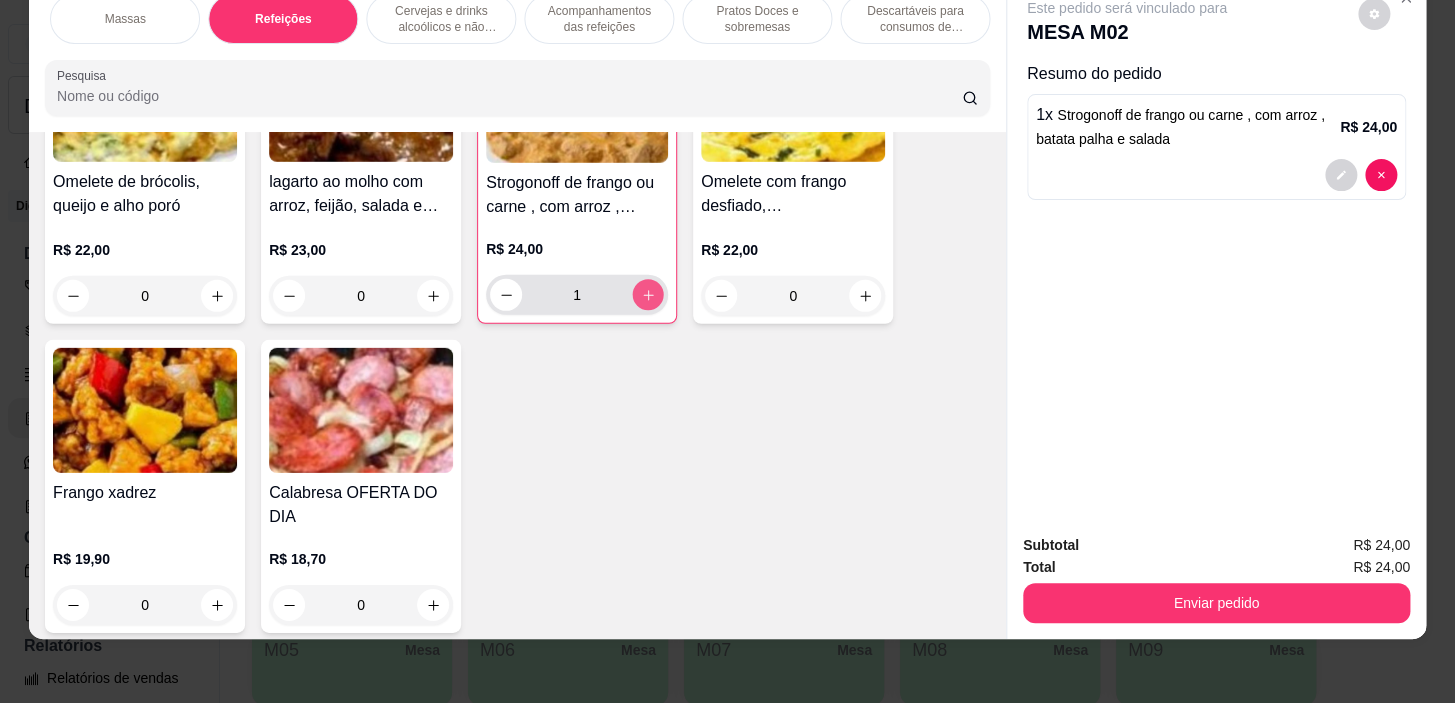 type on "2" 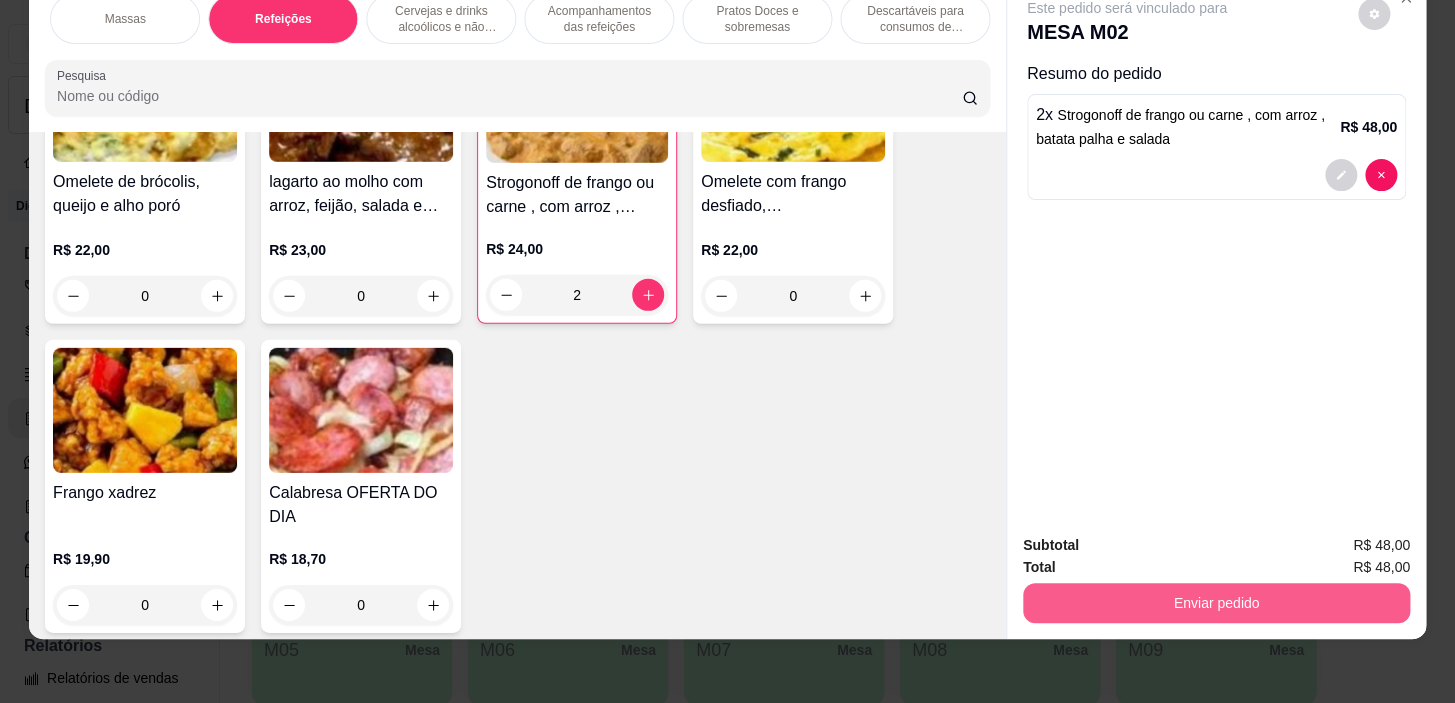 click on "Enviar pedido" at bounding box center [1216, 603] 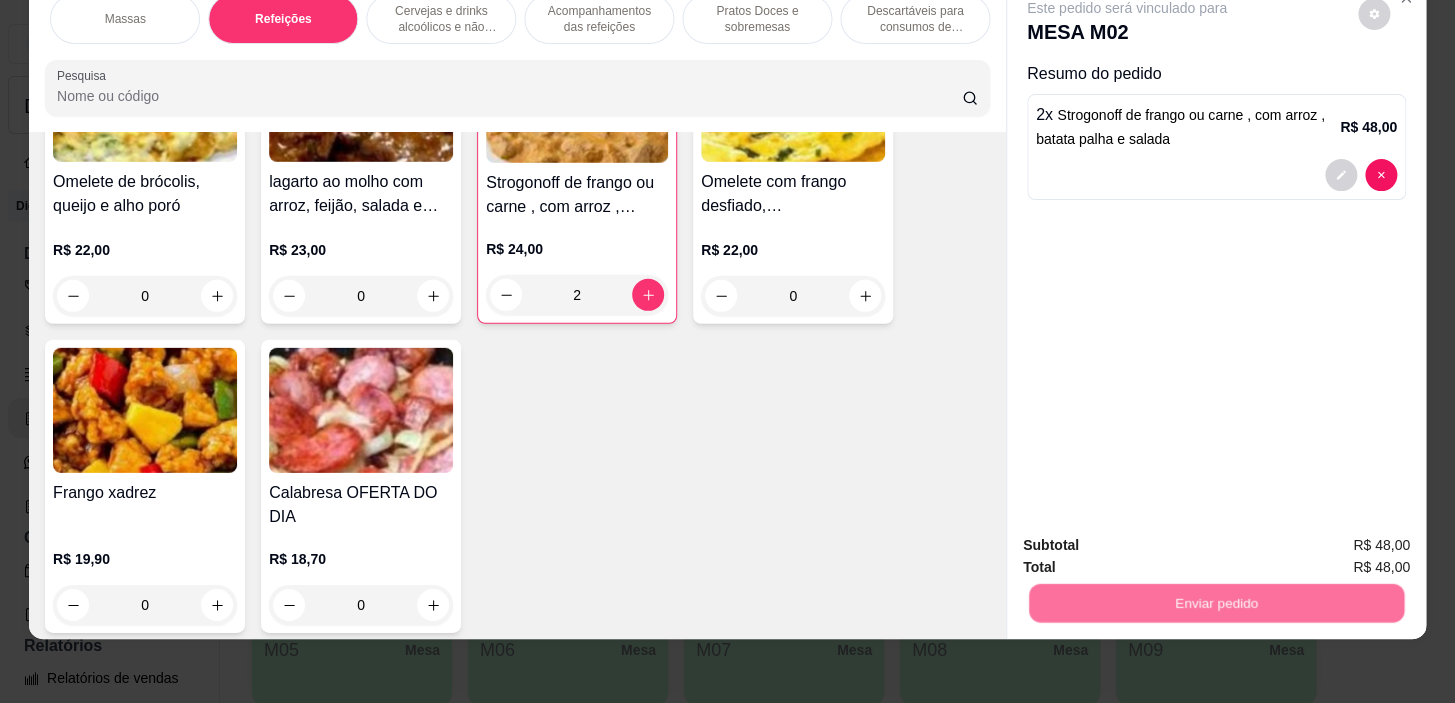 click on "Não registrar e enviar pedido" at bounding box center [1150, 539] 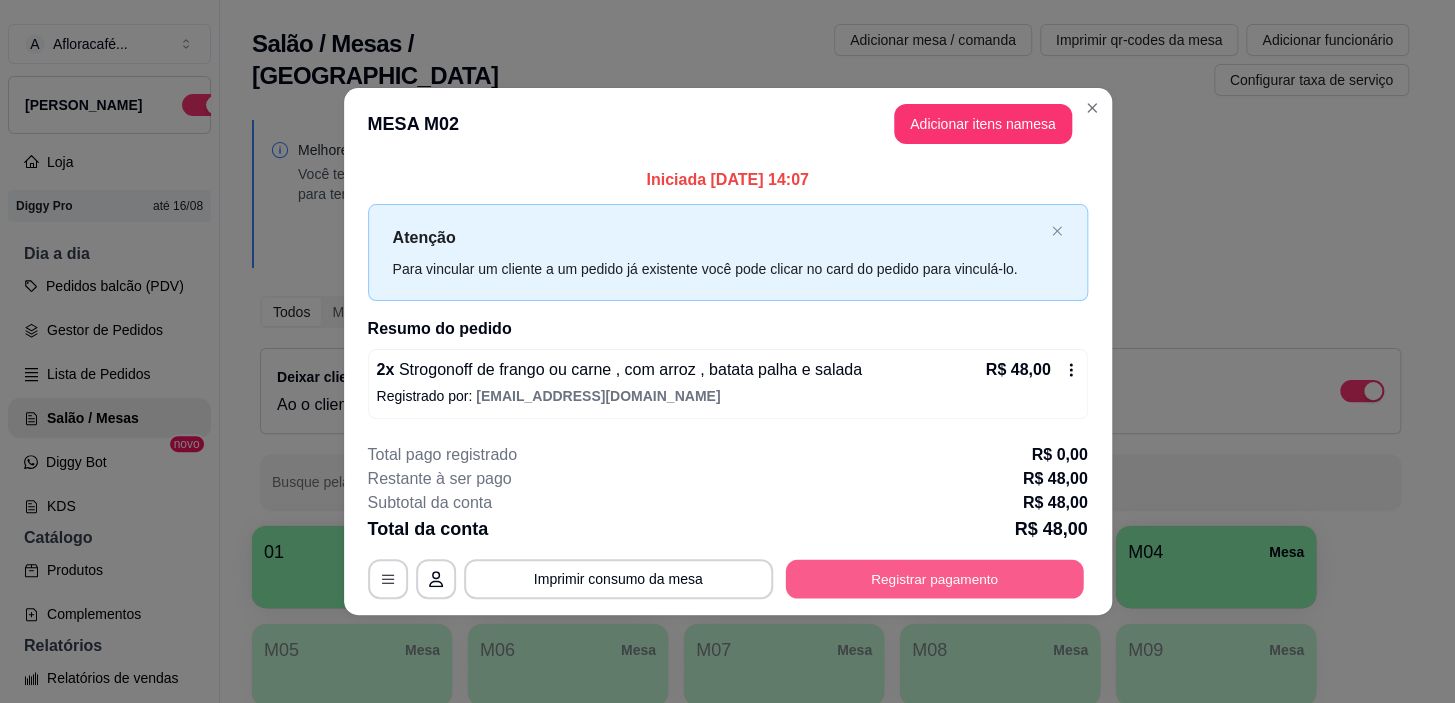 click on "Registrar pagamento" at bounding box center (934, 579) 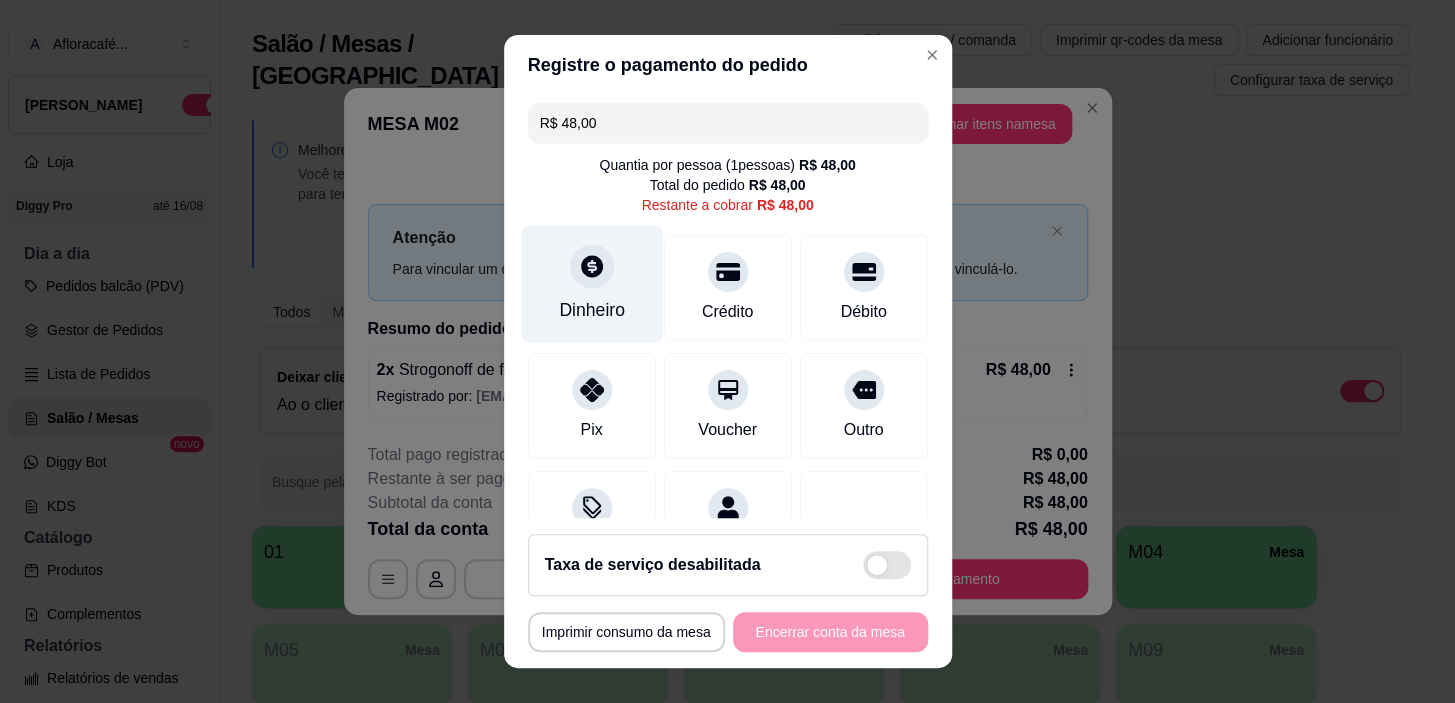 click on "Dinheiro" at bounding box center (592, 310) 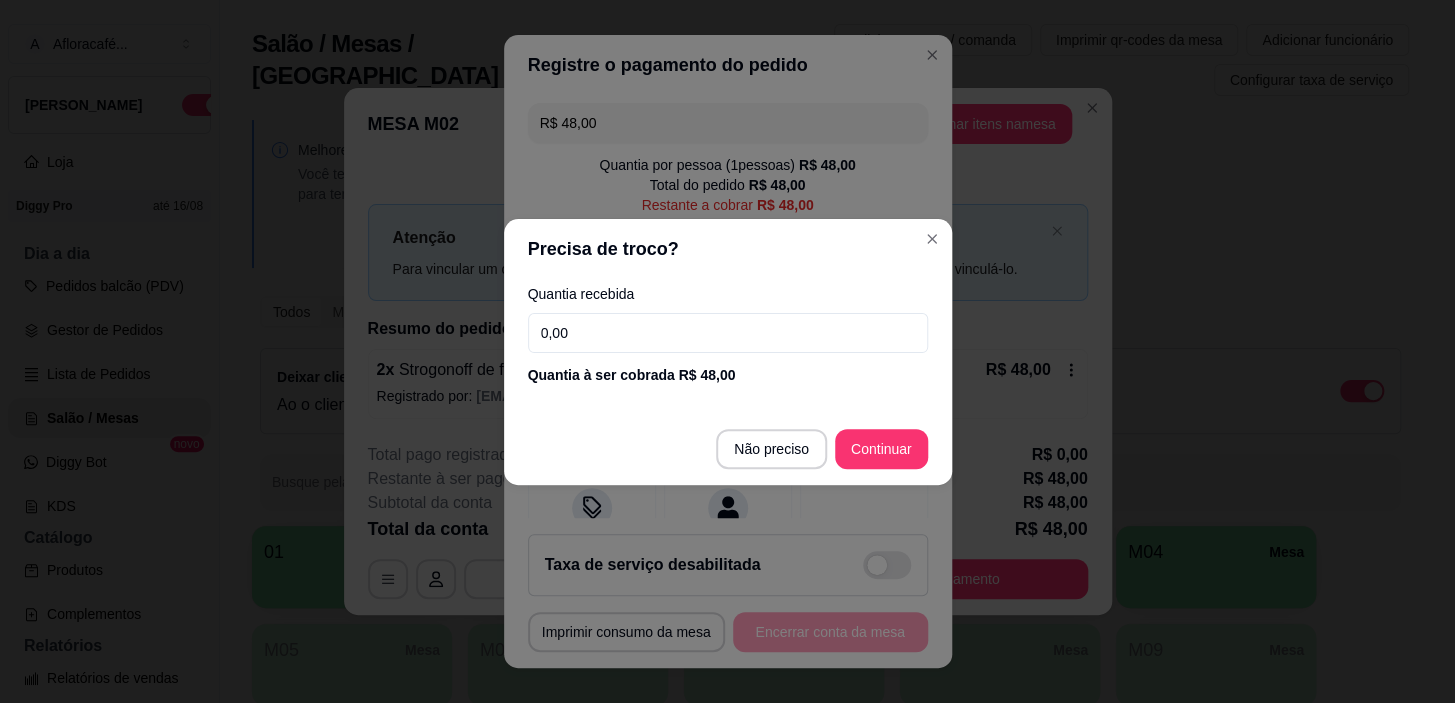 drag, startPoint x: 690, startPoint y: 349, endPoint x: 695, endPoint y: 339, distance: 11.18034 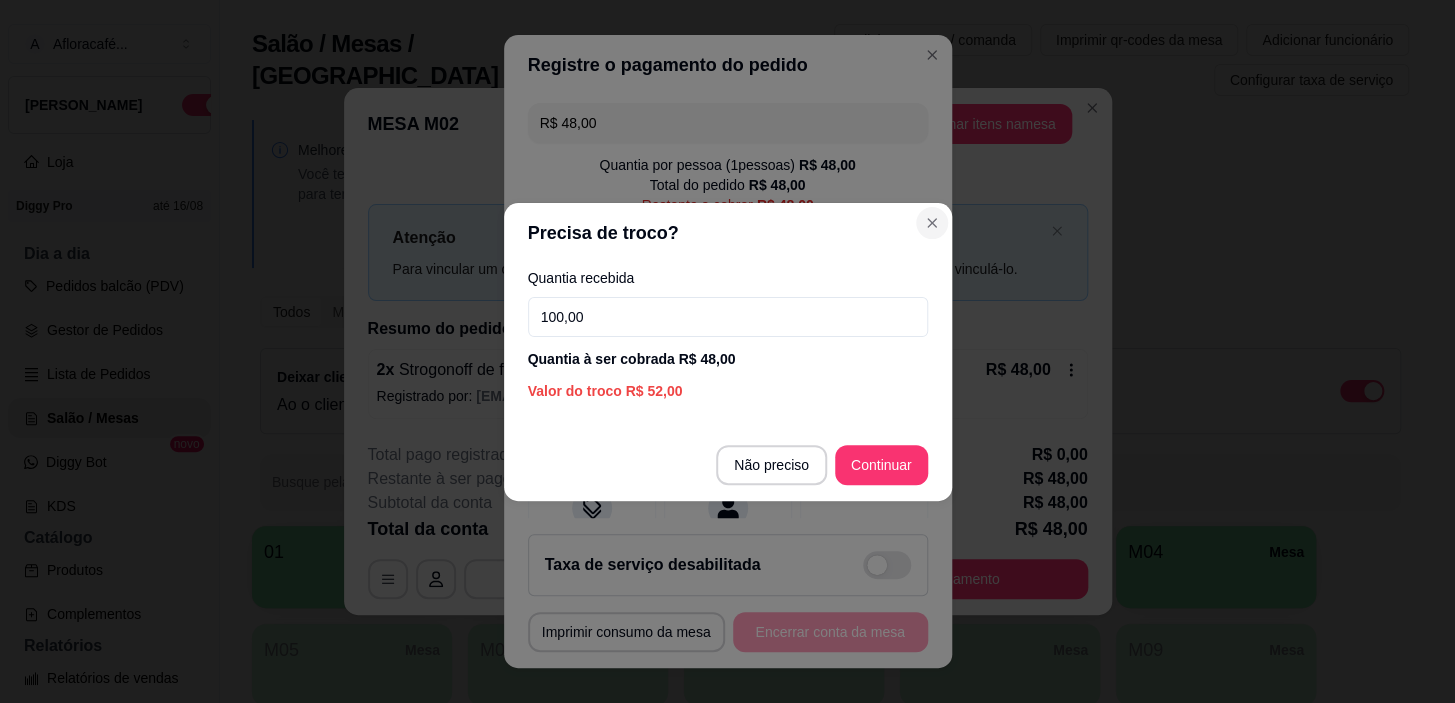 type on "100,00" 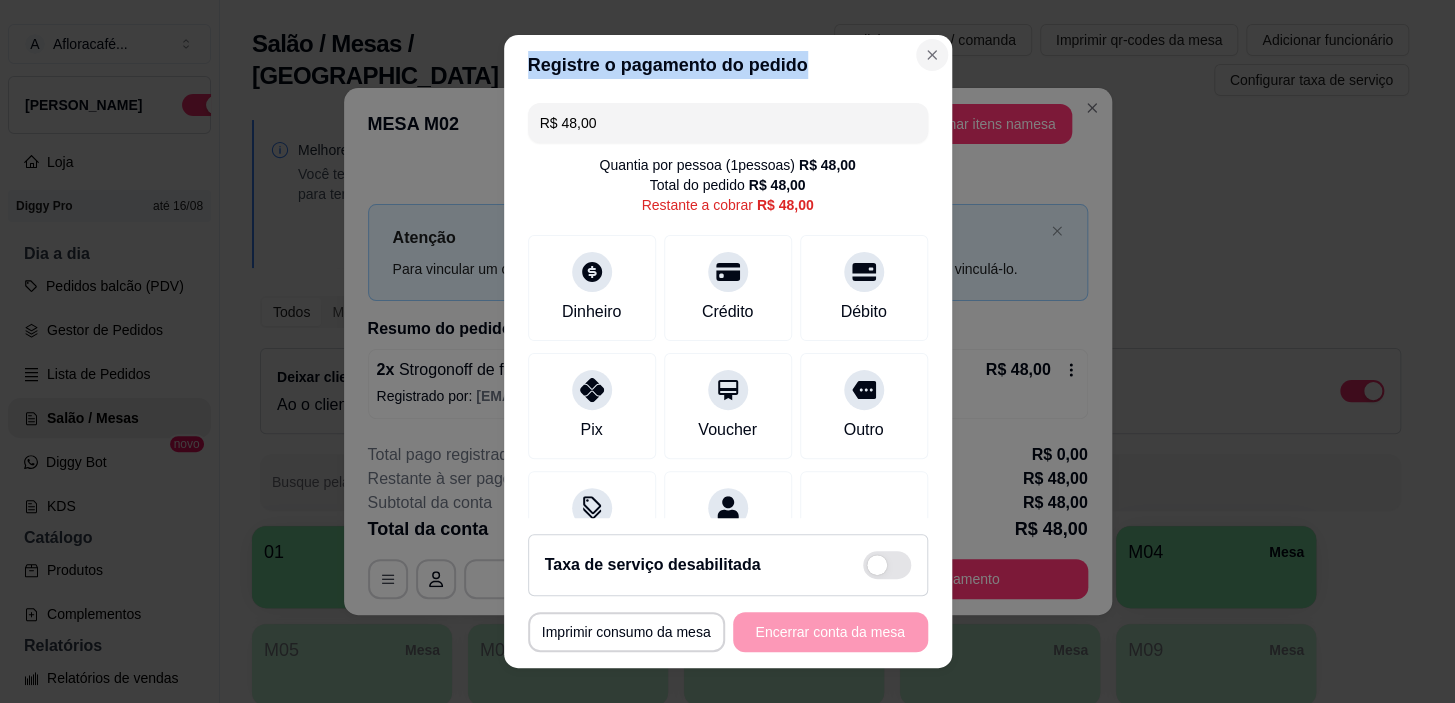 click on "**********" at bounding box center (728, 351) 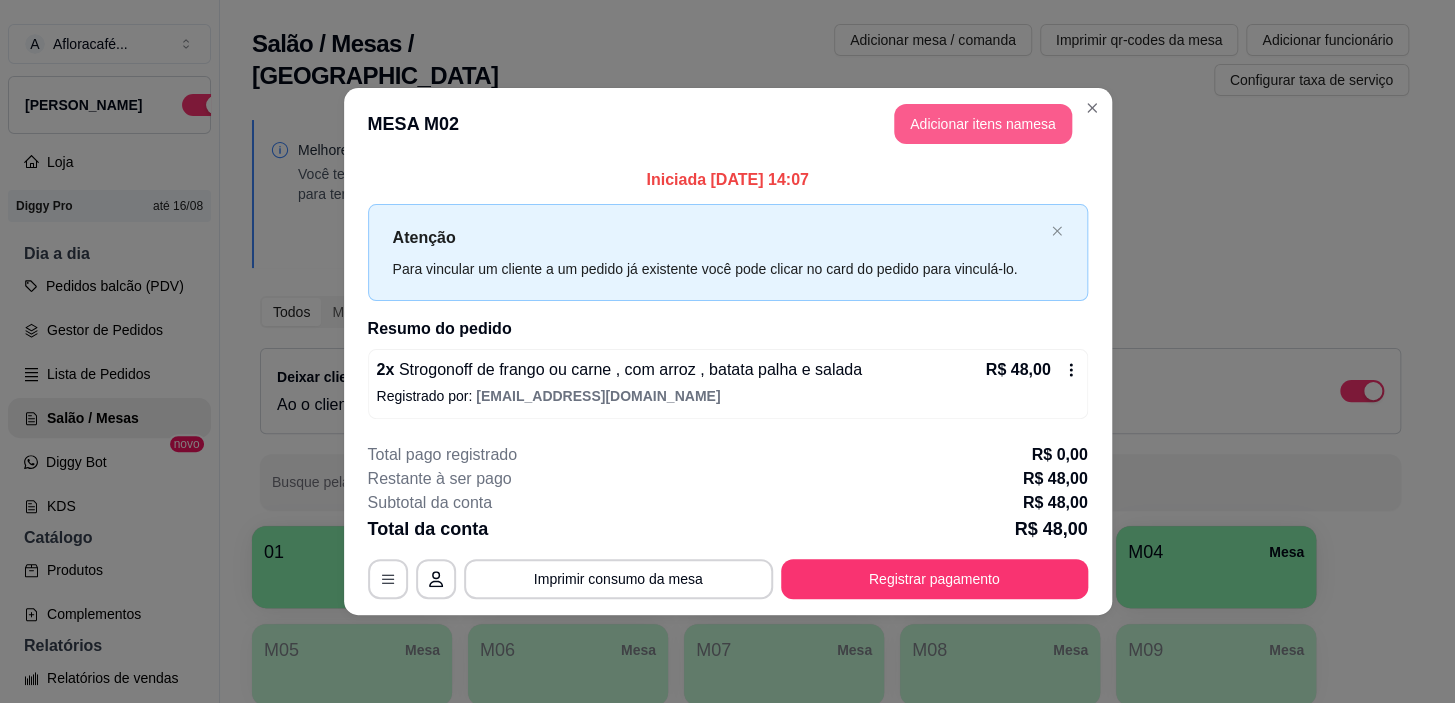 click on "Adicionar itens na  mesa" at bounding box center [983, 124] 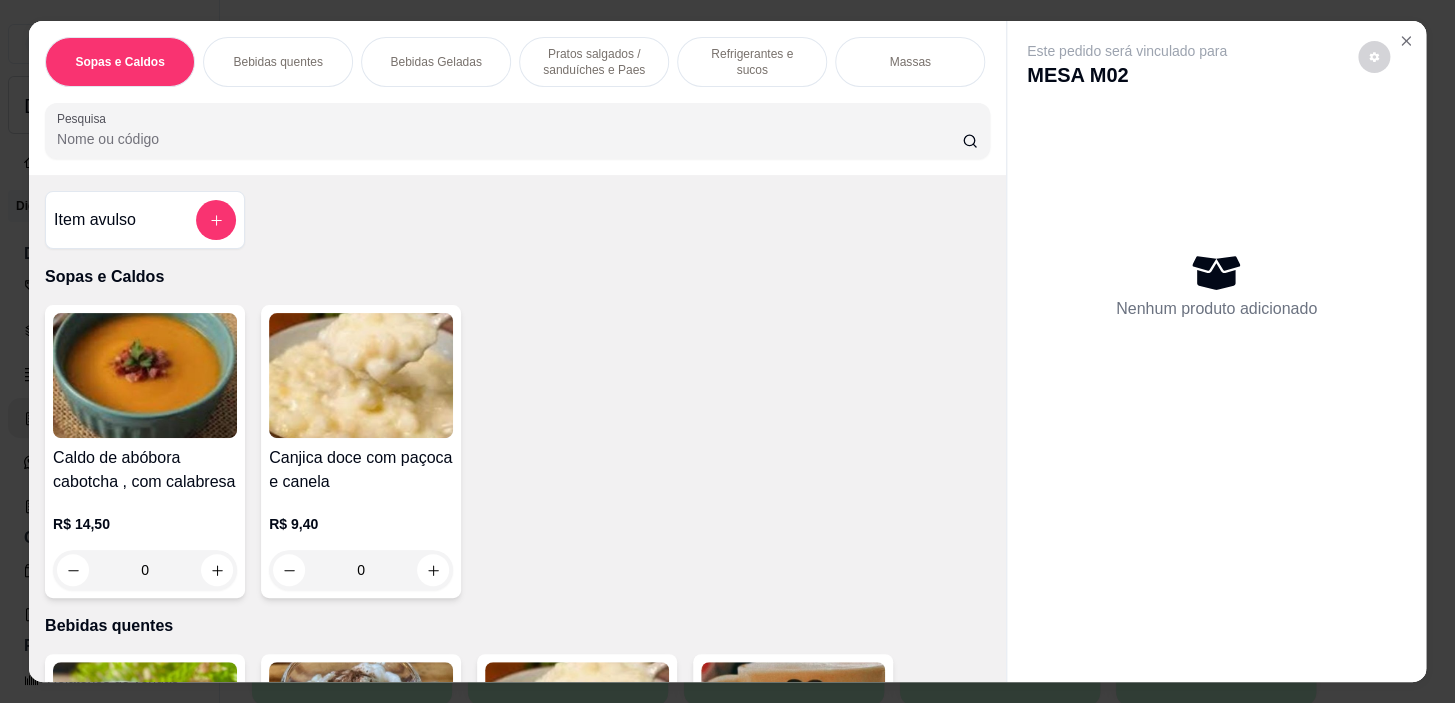 click on "Refrigerantes e sucos" at bounding box center [752, 62] 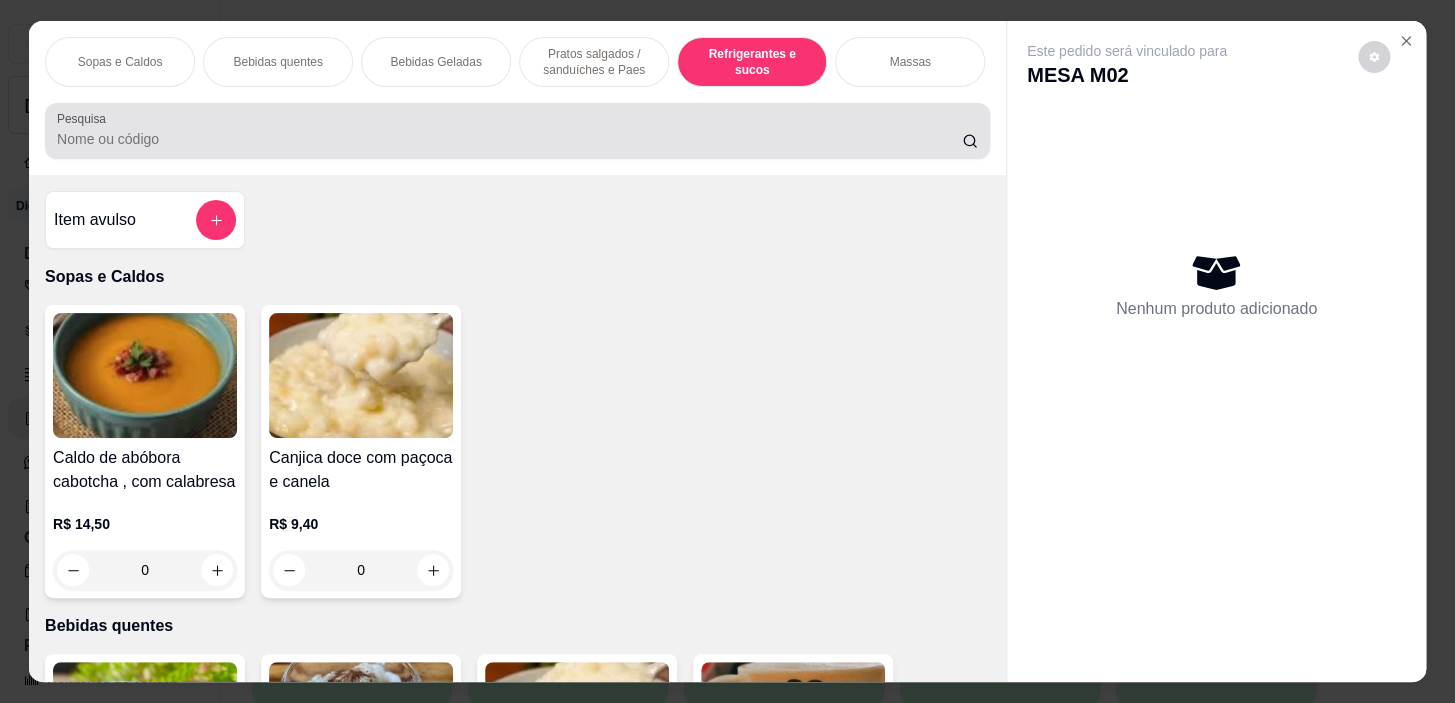 scroll, scrollTop: 8852, scrollLeft: 0, axis: vertical 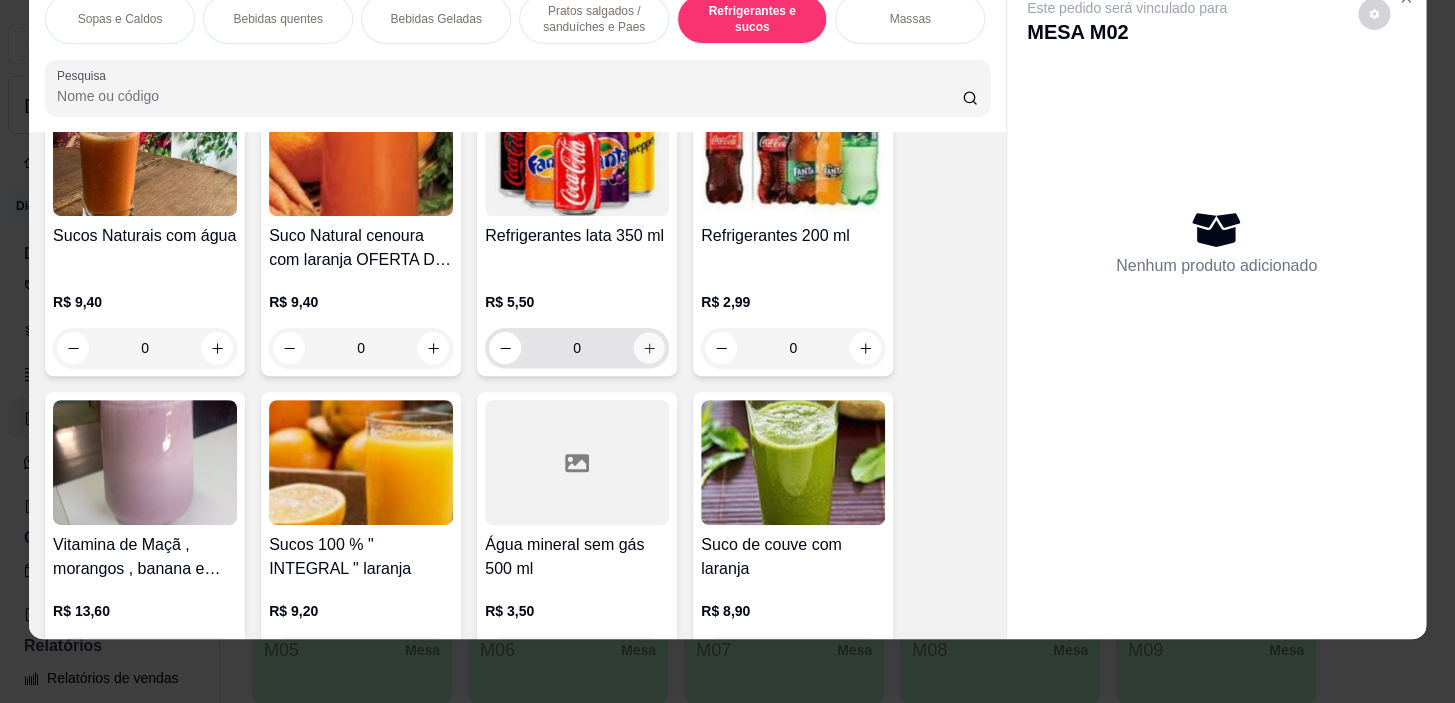 click 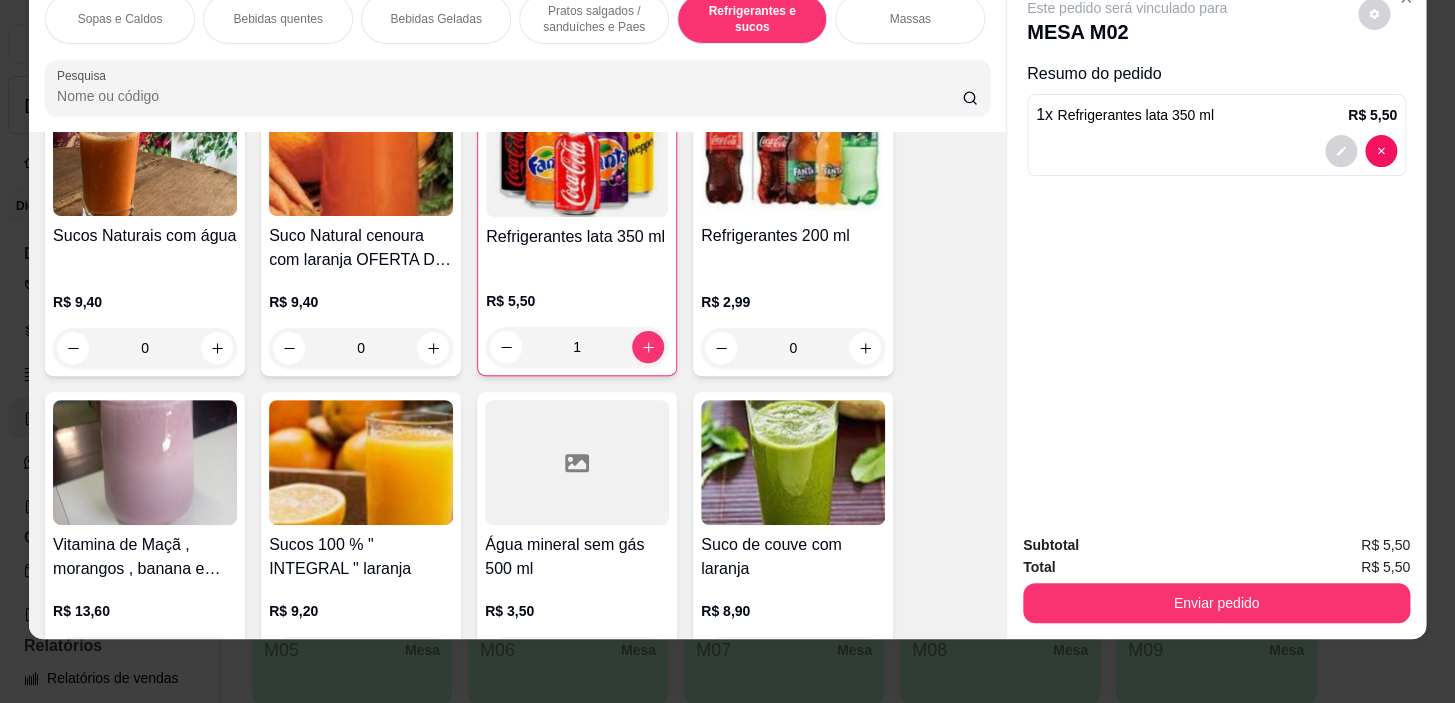 scroll, scrollTop: 9125, scrollLeft: 0, axis: vertical 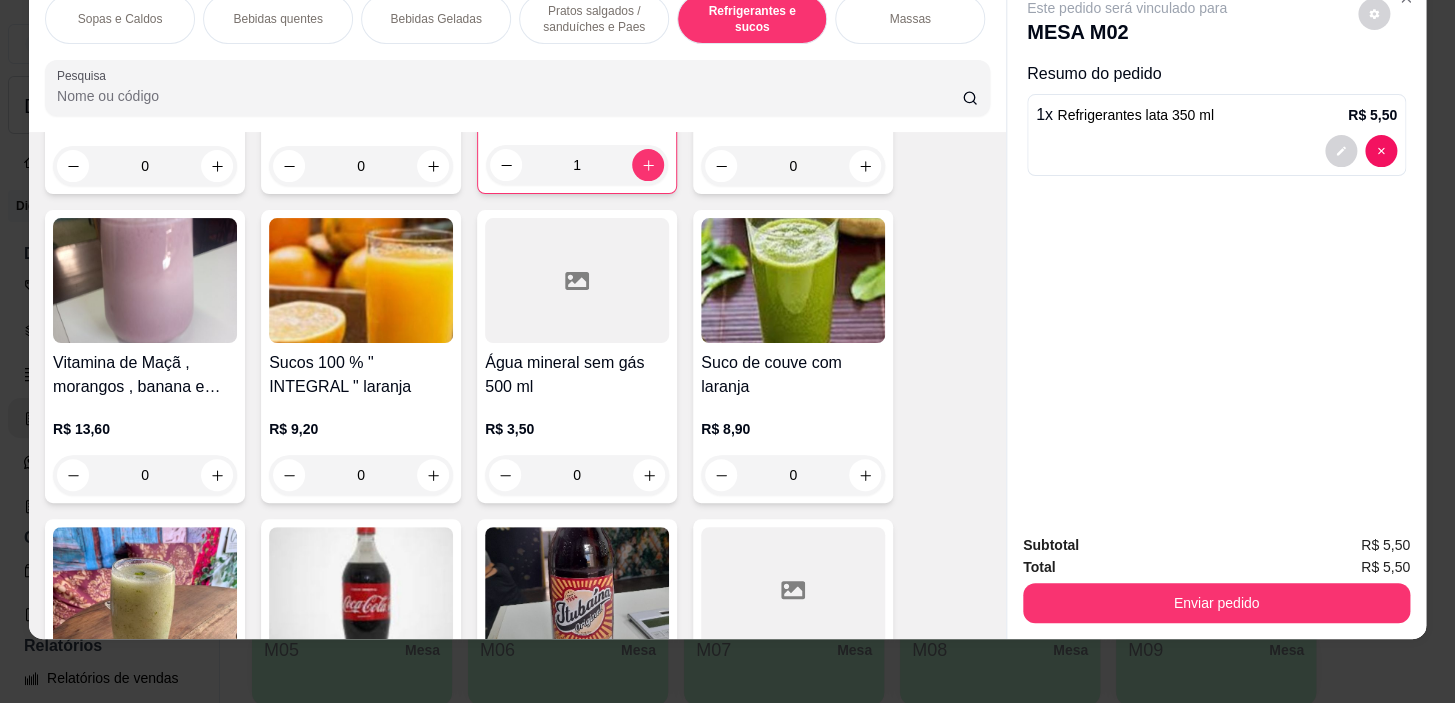 click on "0" at bounding box center (577, 475) 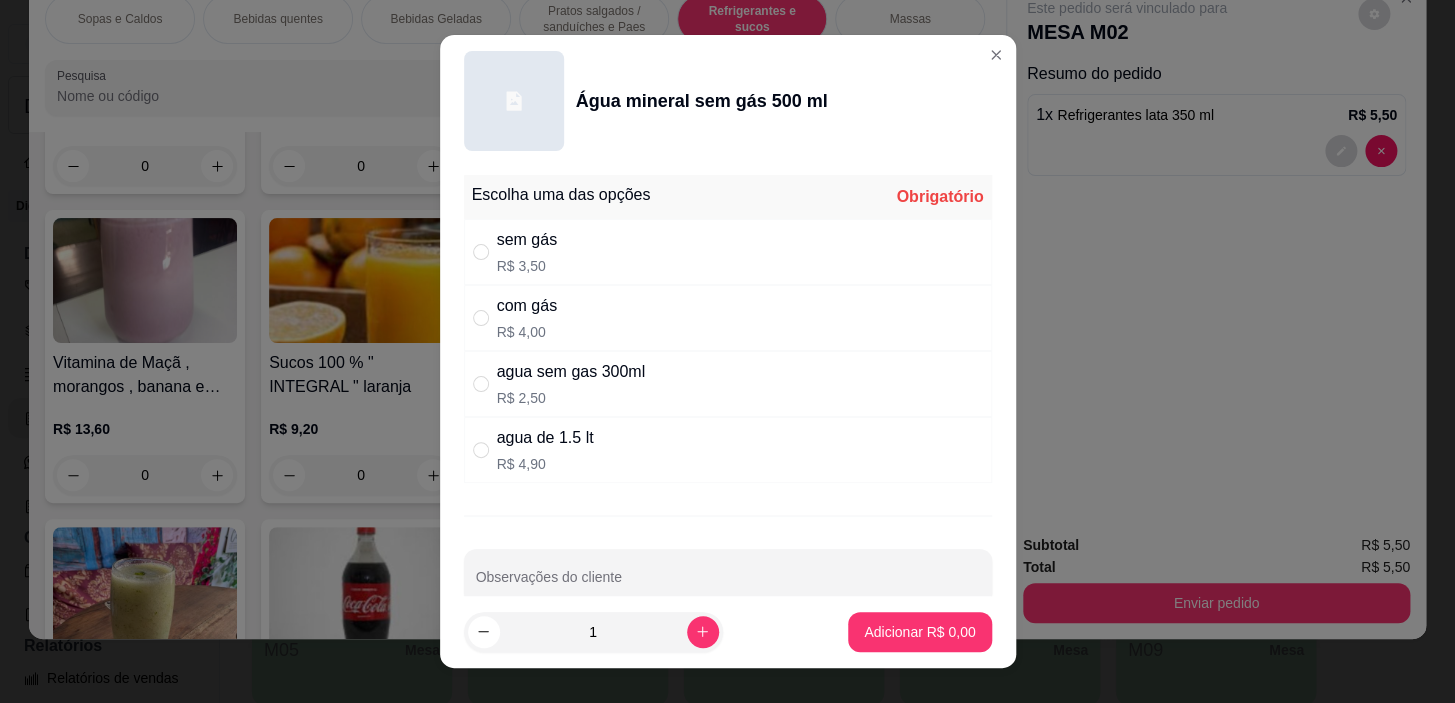 click on "com gás  R$ 4,00" at bounding box center (728, 318) 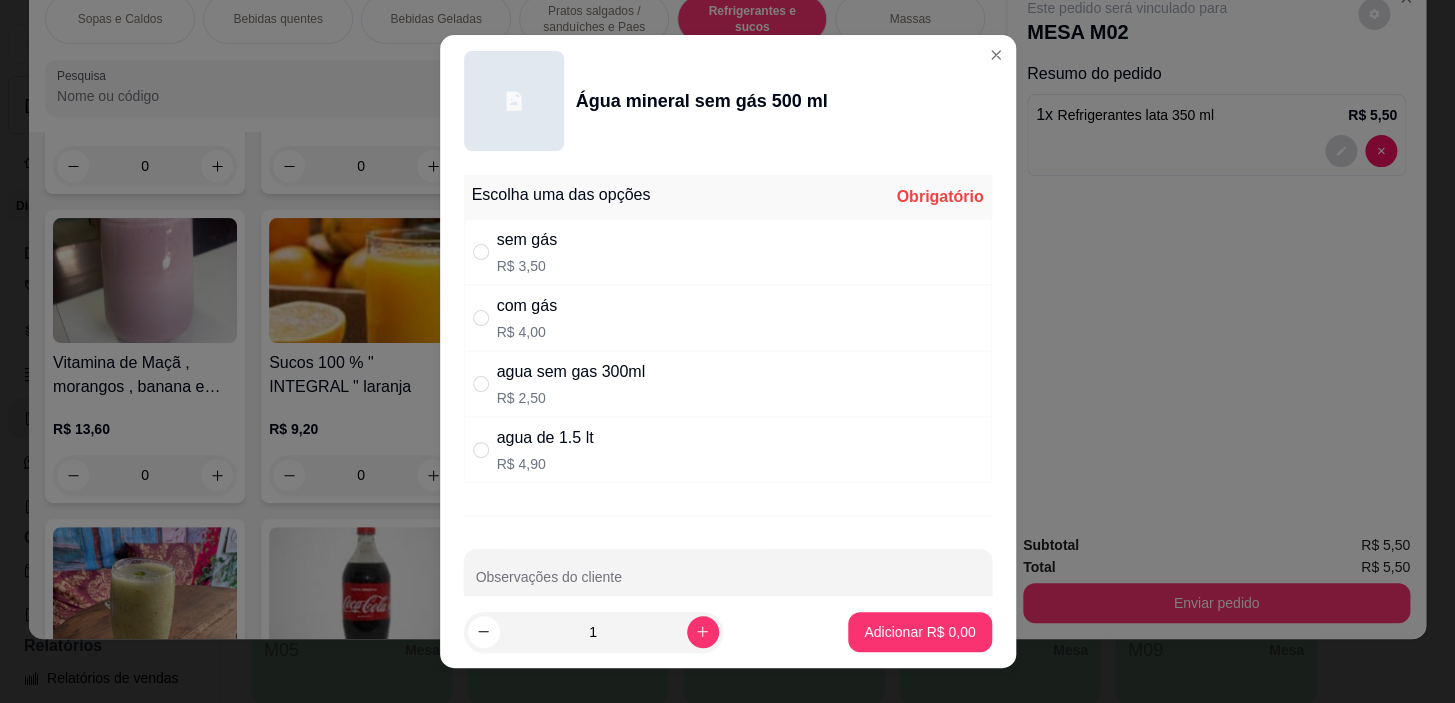 radio on "true" 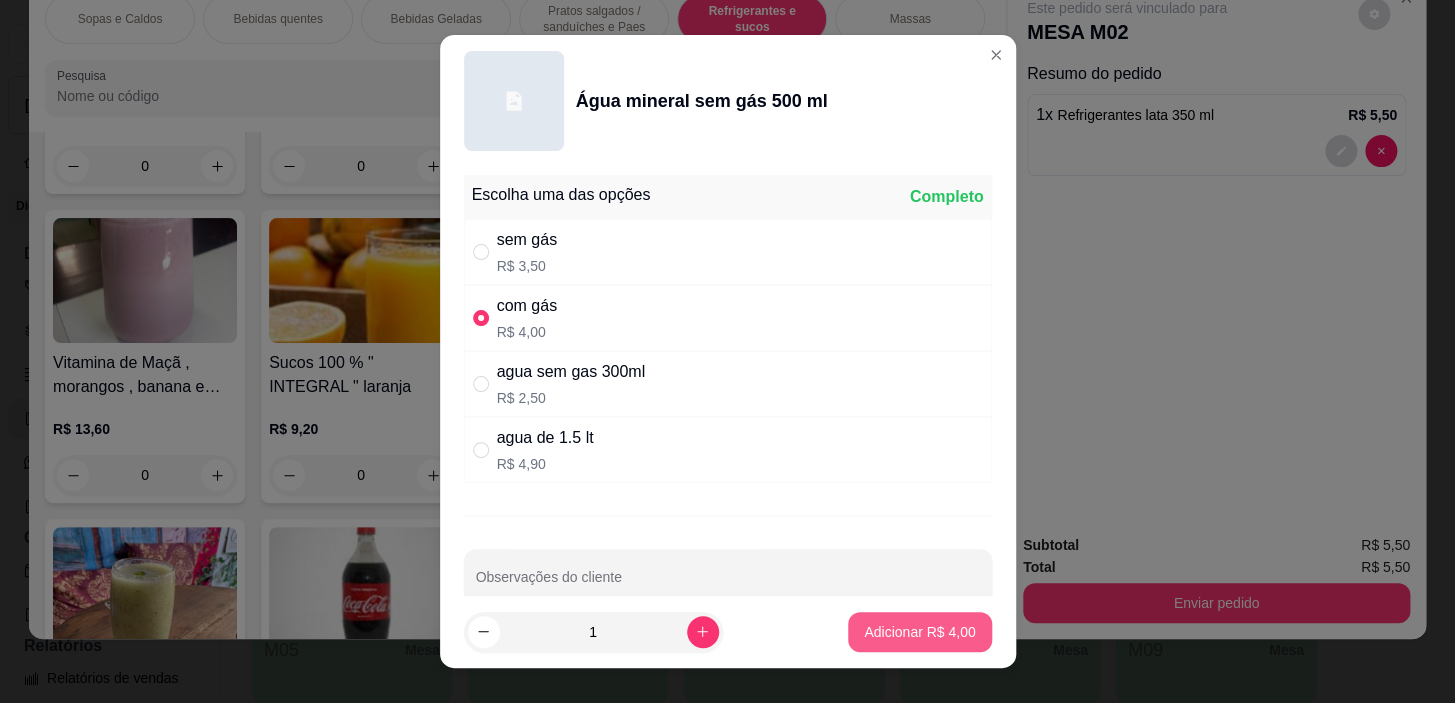 click on "Adicionar   R$ 4,00" at bounding box center (919, 632) 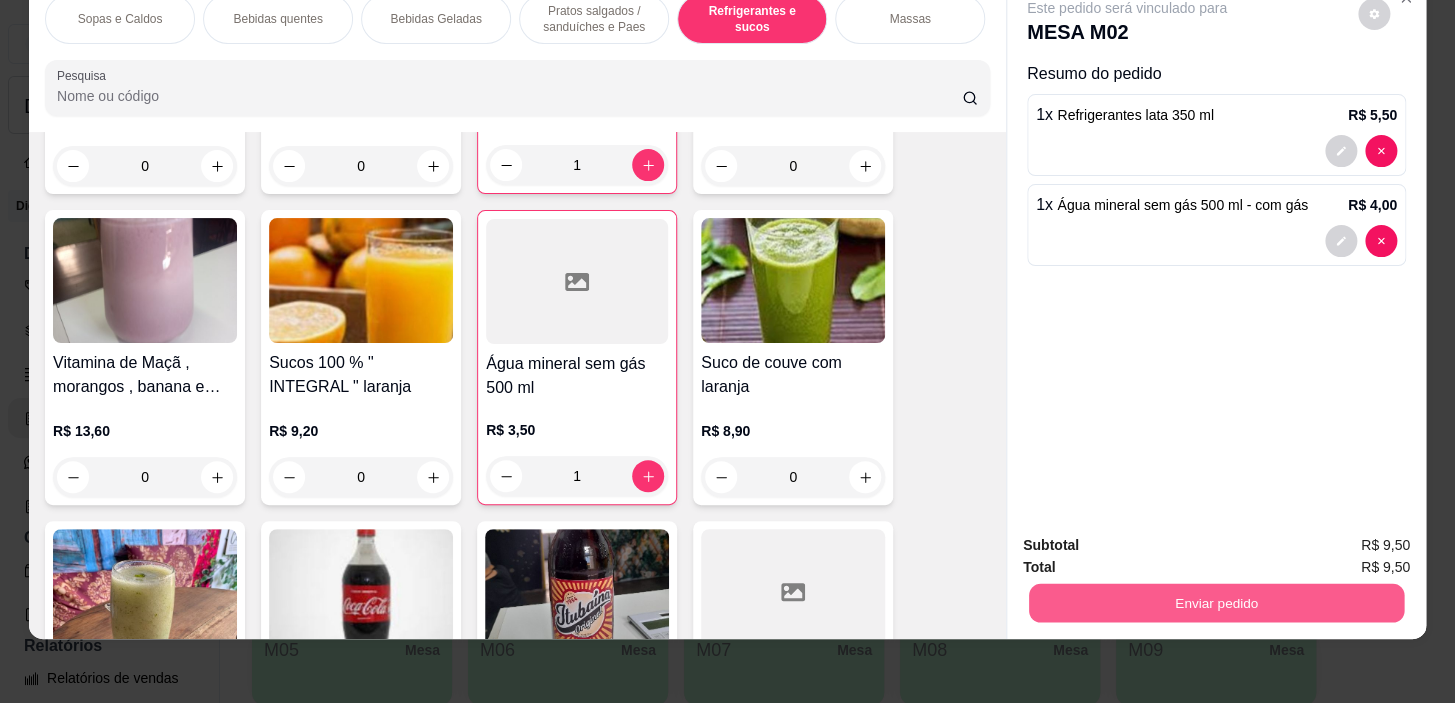 click on "Enviar pedido" at bounding box center [1216, 603] 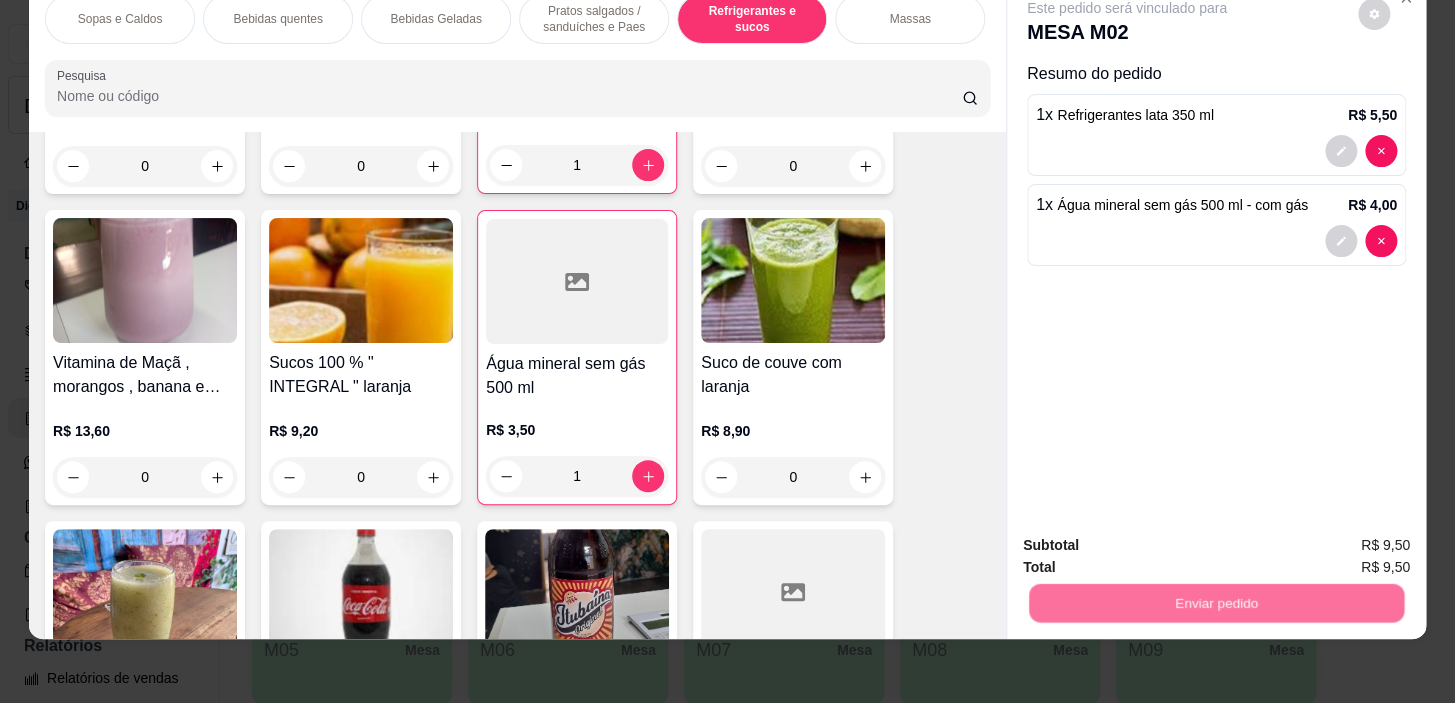 click on "Não registrar e enviar pedido" at bounding box center (1150, 540) 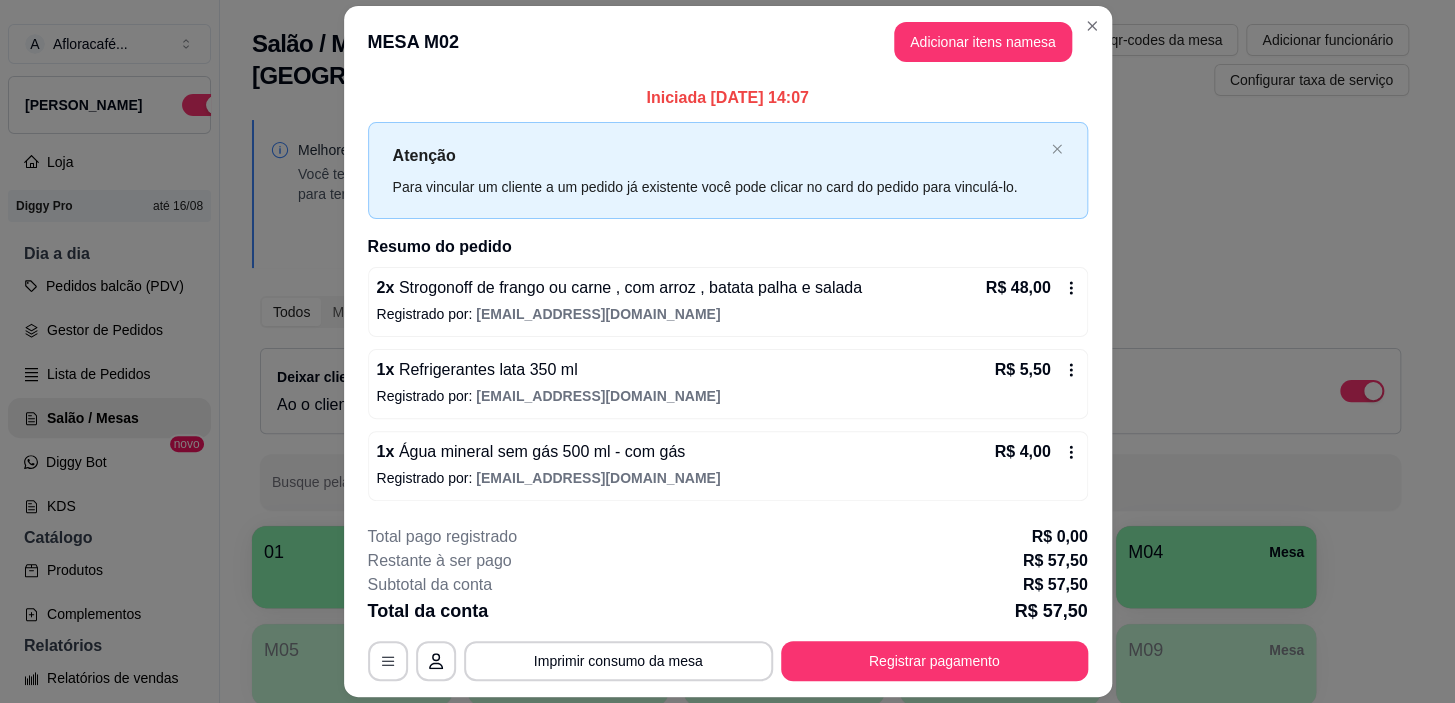 scroll, scrollTop: 58, scrollLeft: 0, axis: vertical 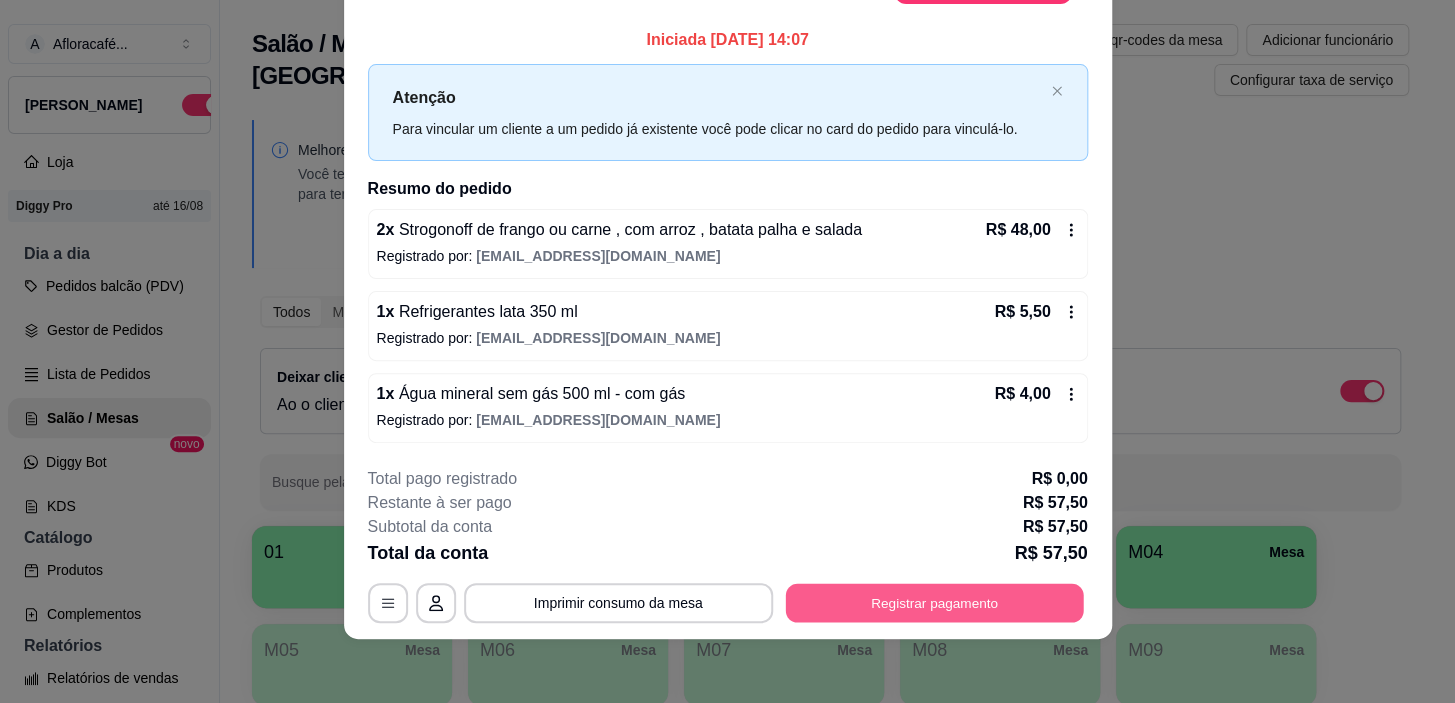 click on "Registrar pagamento" at bounding box center [934, 603] 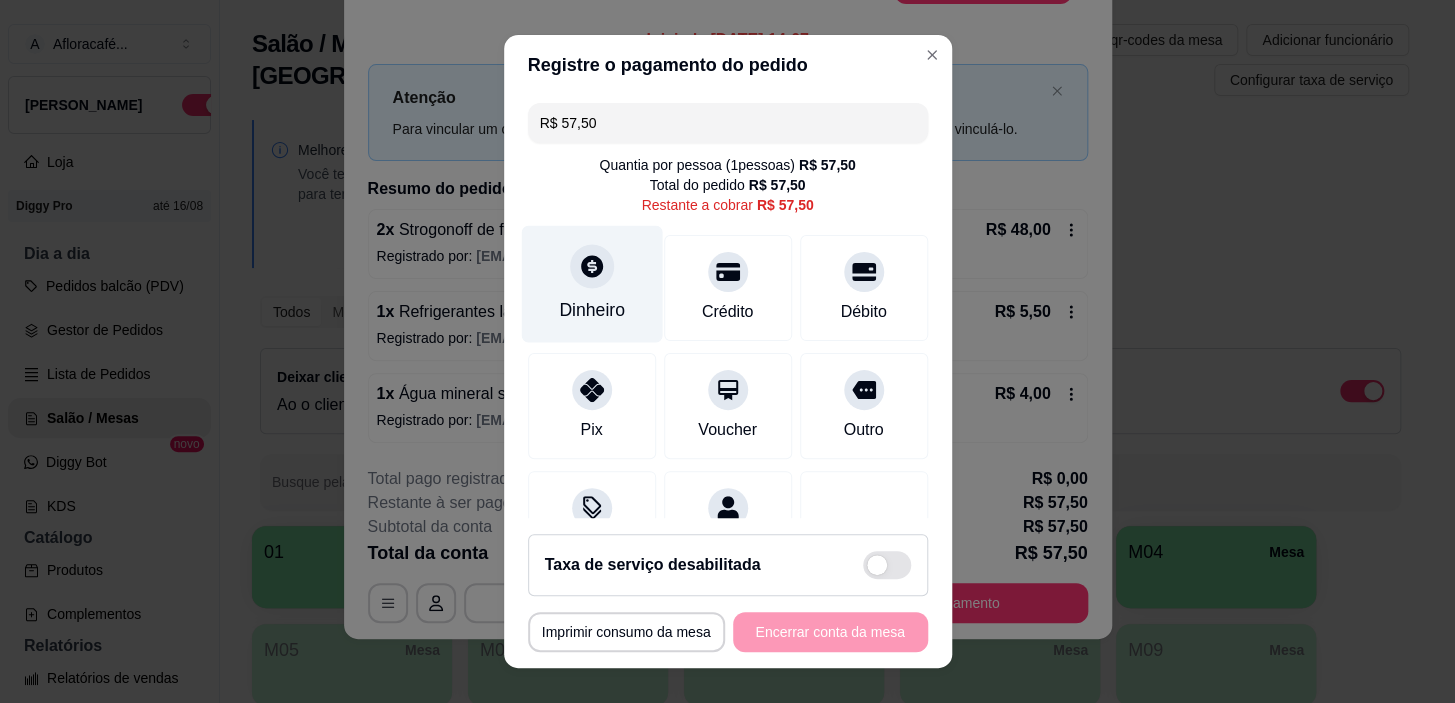 click on "Dinheiro" at bounding box center [591, 284] 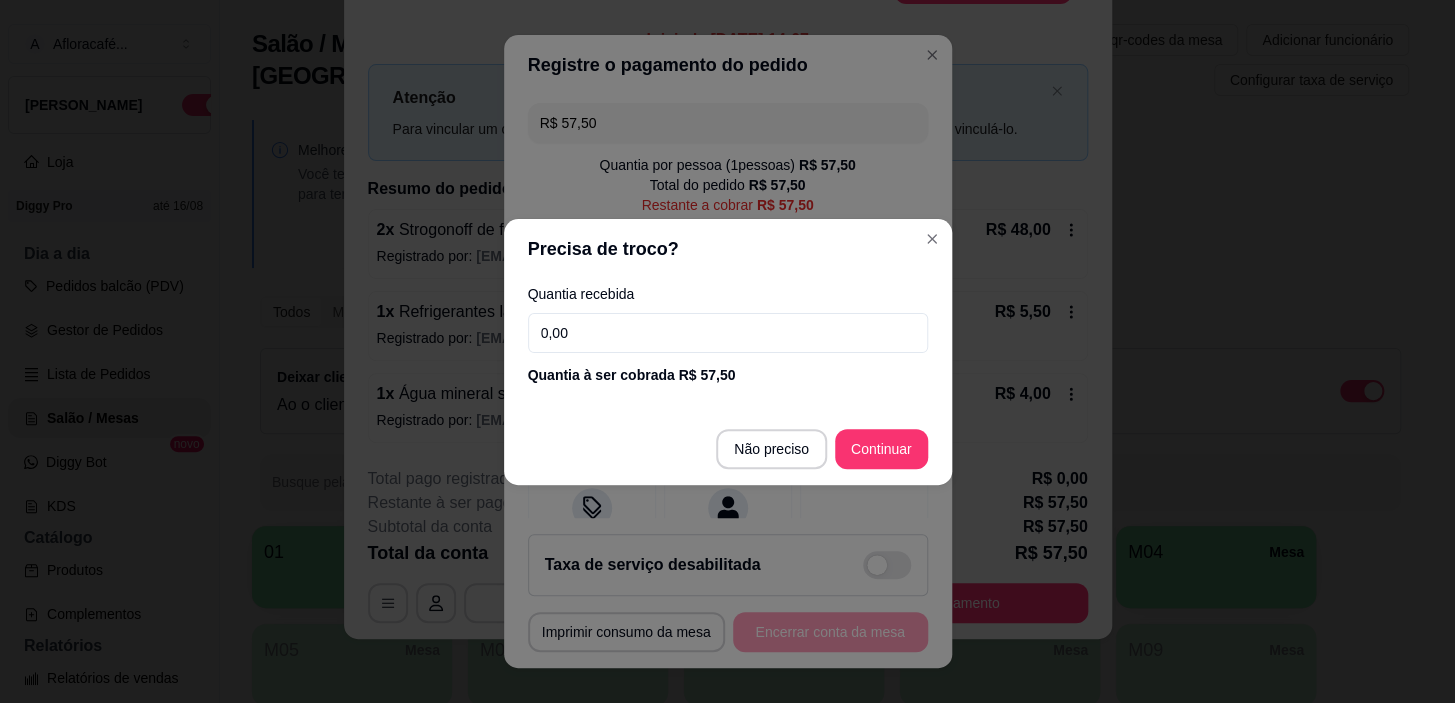 click on "0,00" at bounding box center (728, 333) 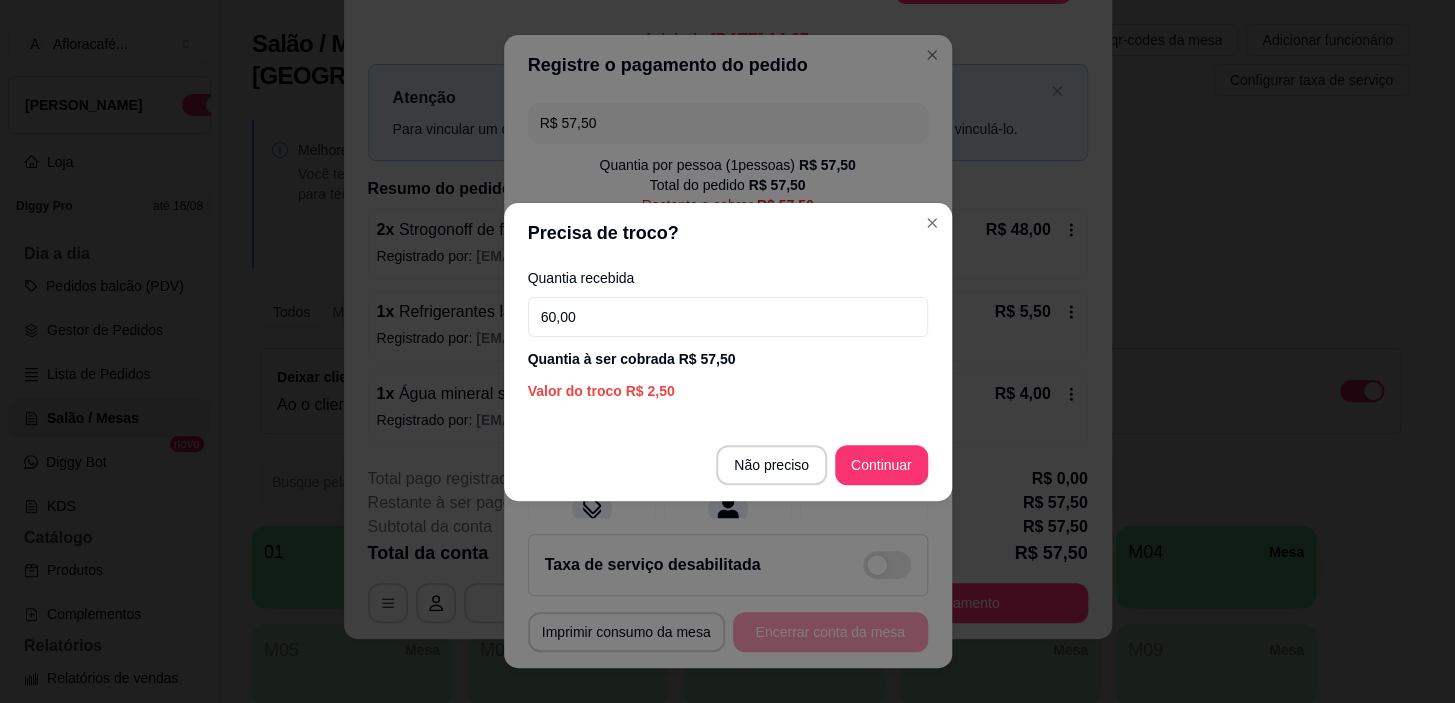 type on "60,00" 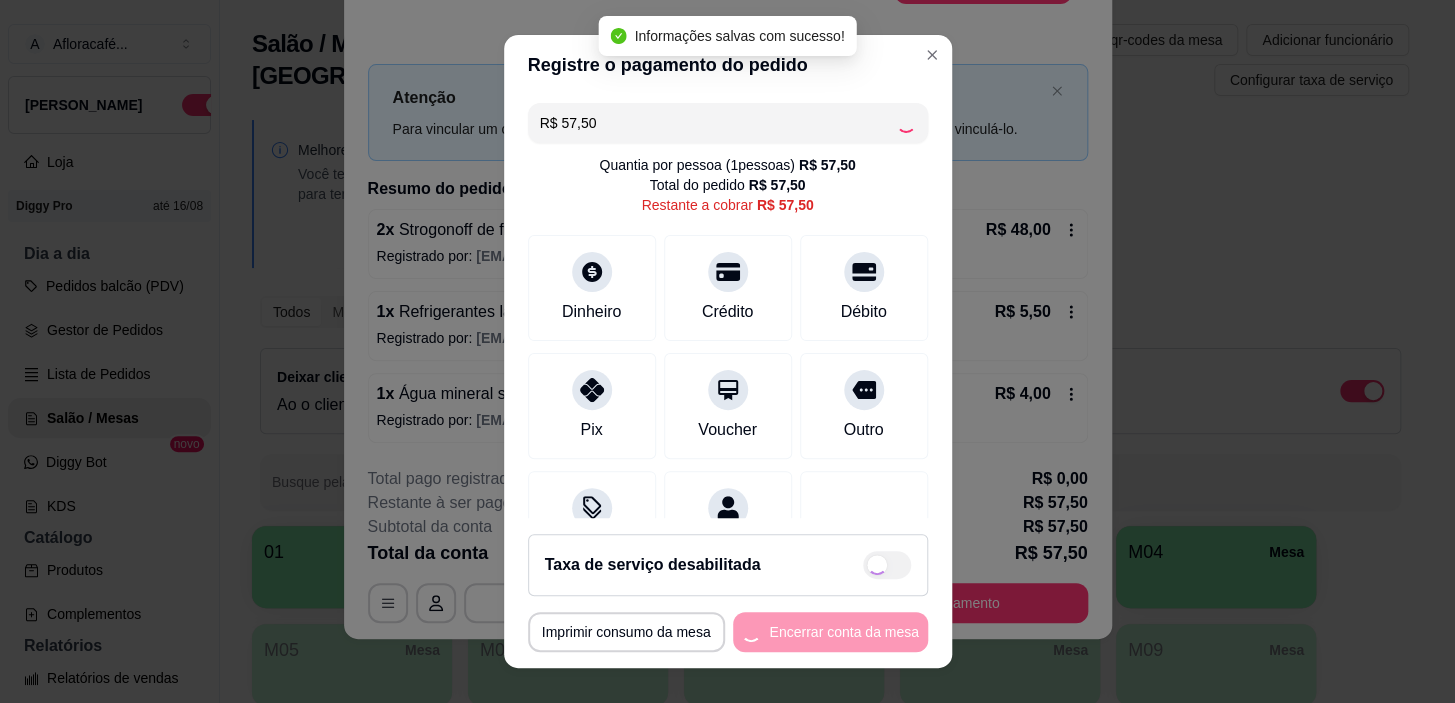 type on "R$ 0,00" 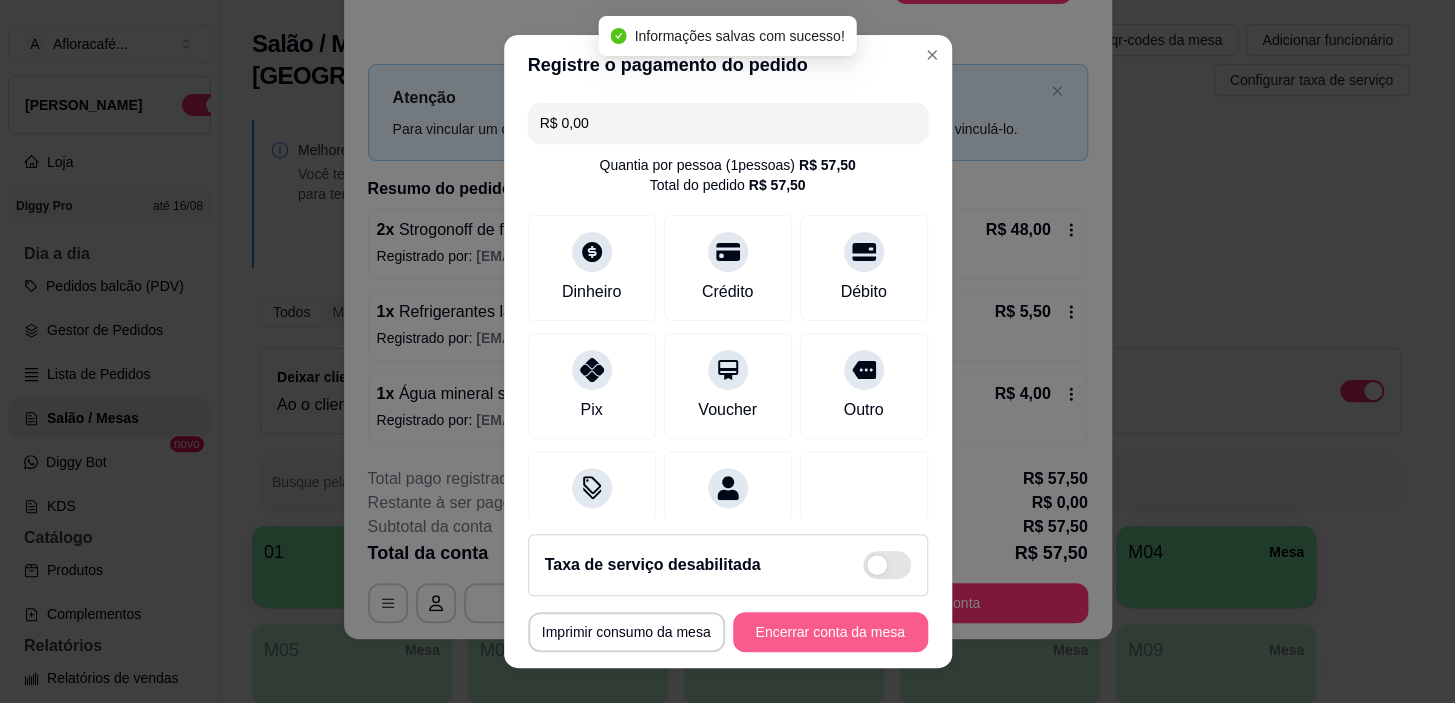 click on "Encerrar conta da mesa" at bounding box center [830, 632] 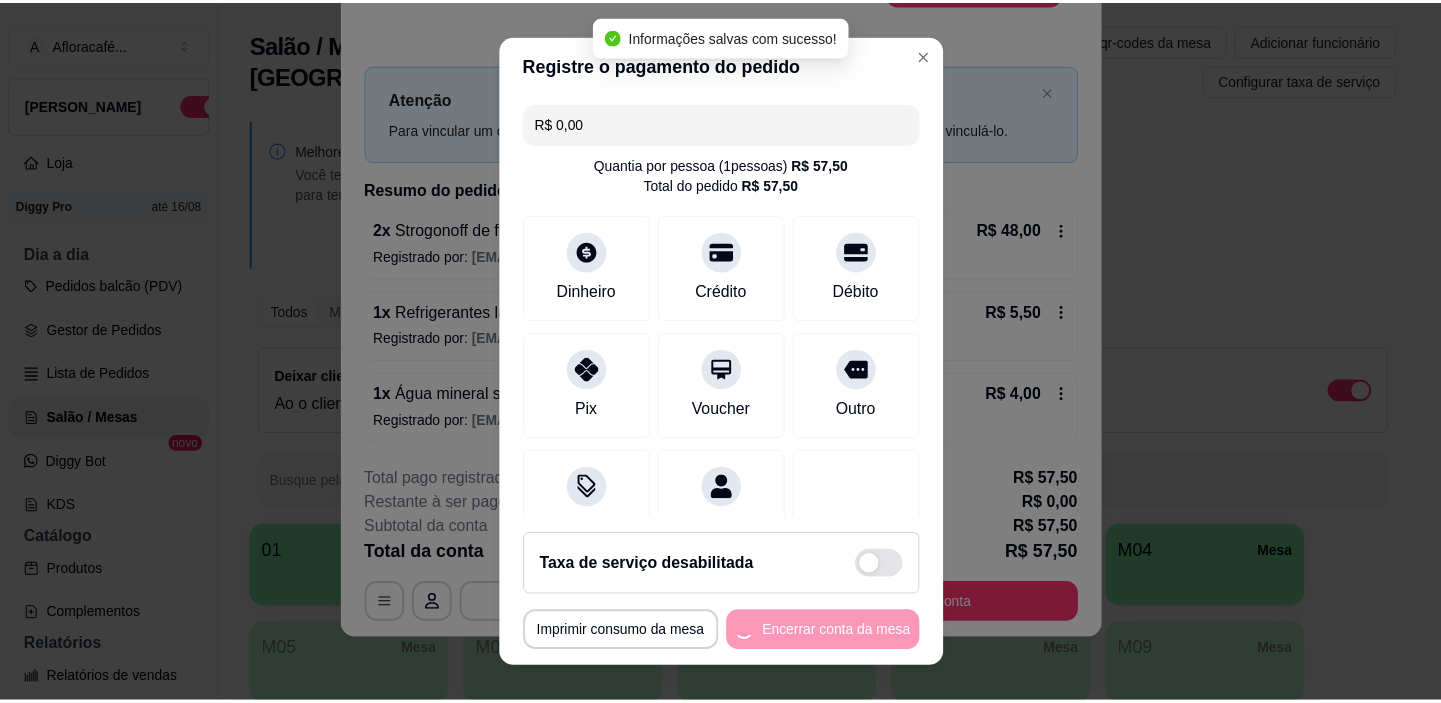 scroll, scrollTop: 0, scrollLeft: 0, axis: both 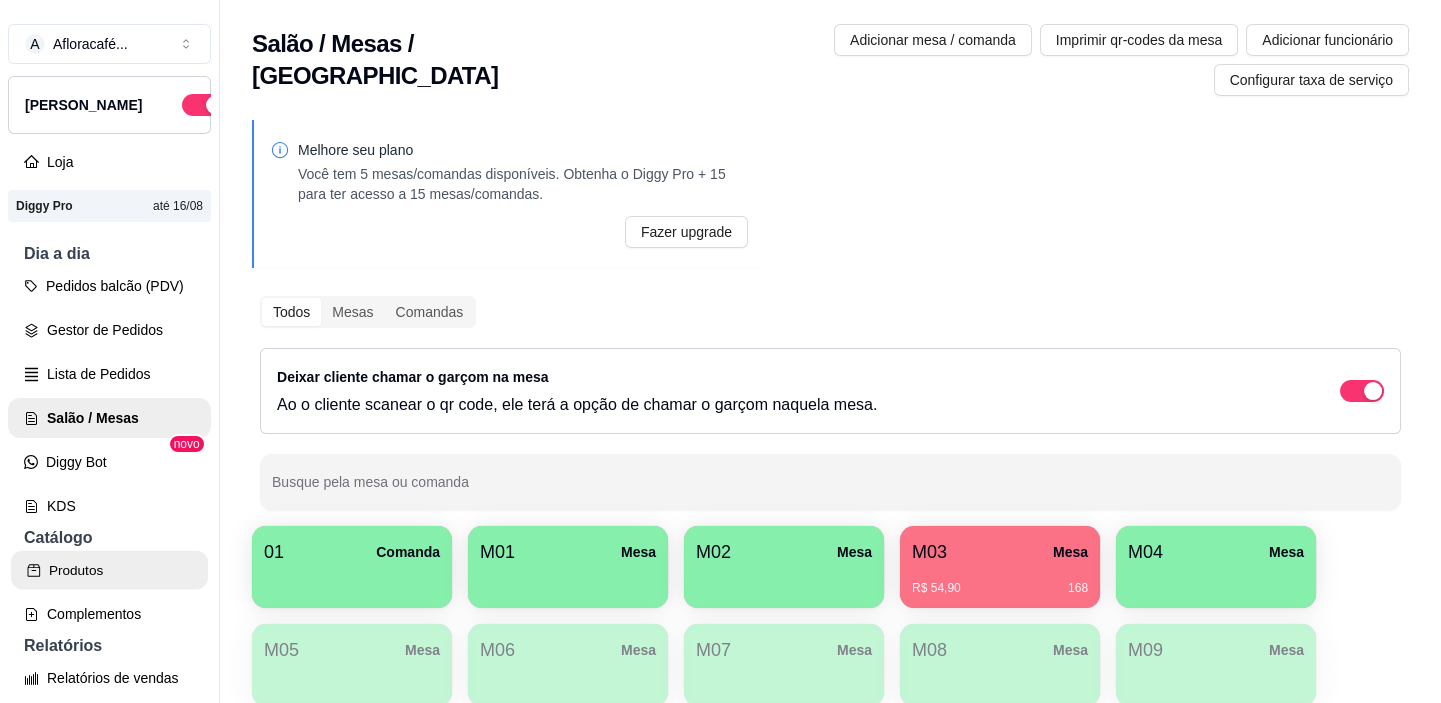 click on "Produtos" at bounding box center (109, 570) 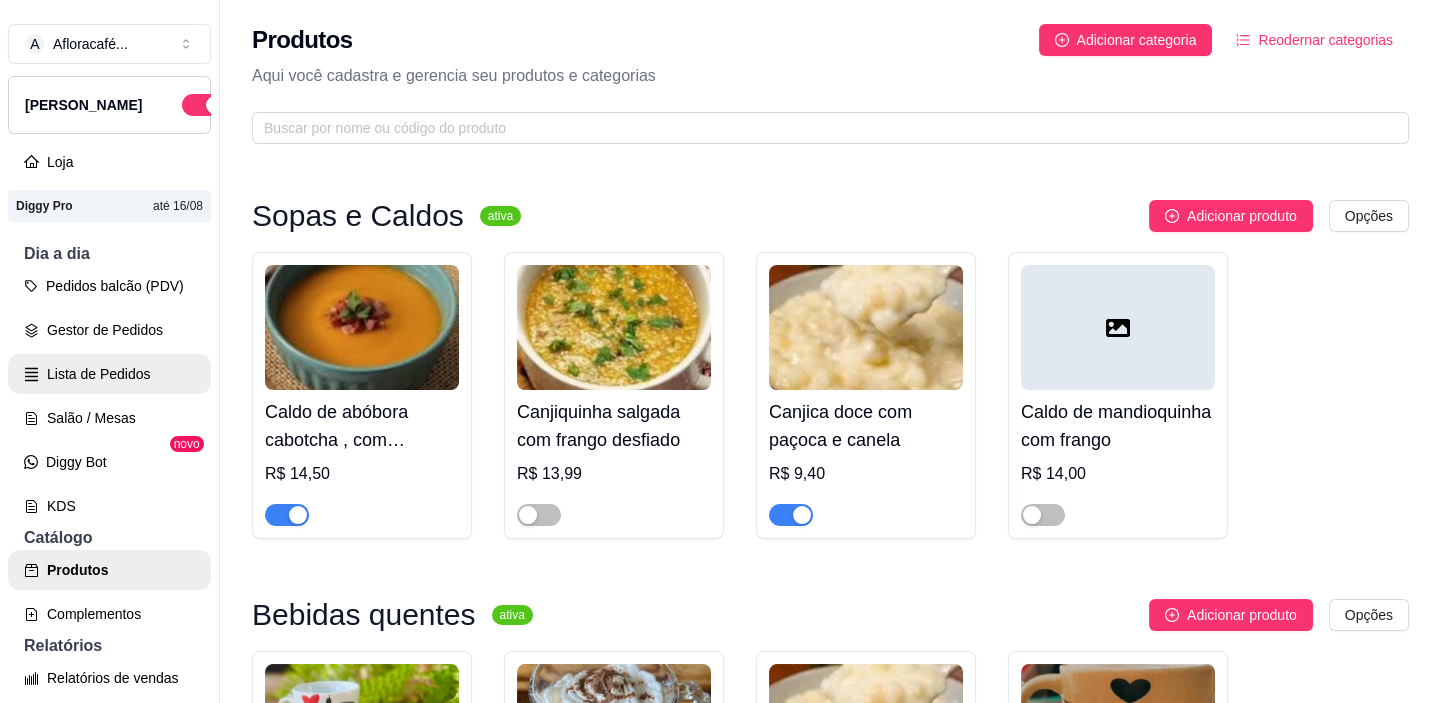 click on "Lista de Pedidos" at bounding box center (109, 374) 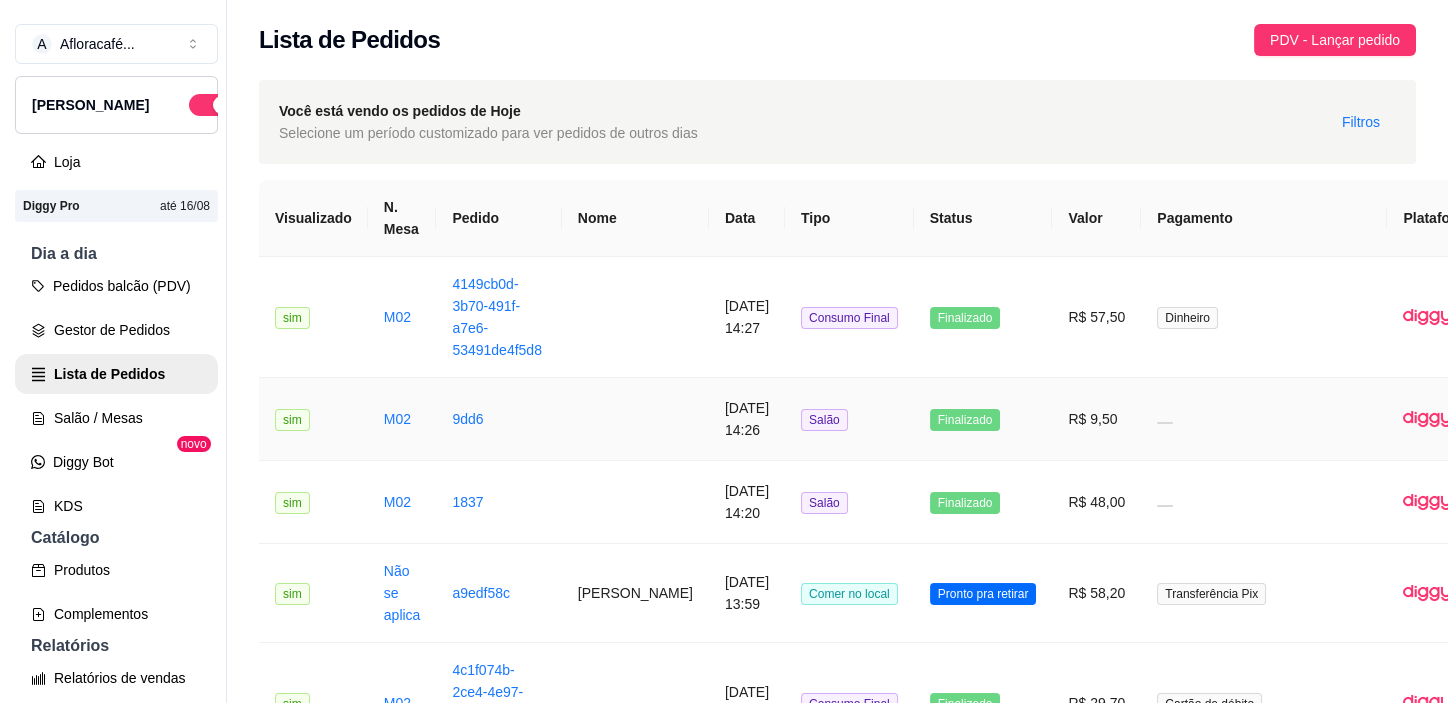 scroll, scrollTop: 181, scrollLeft: 0, axis: vertical 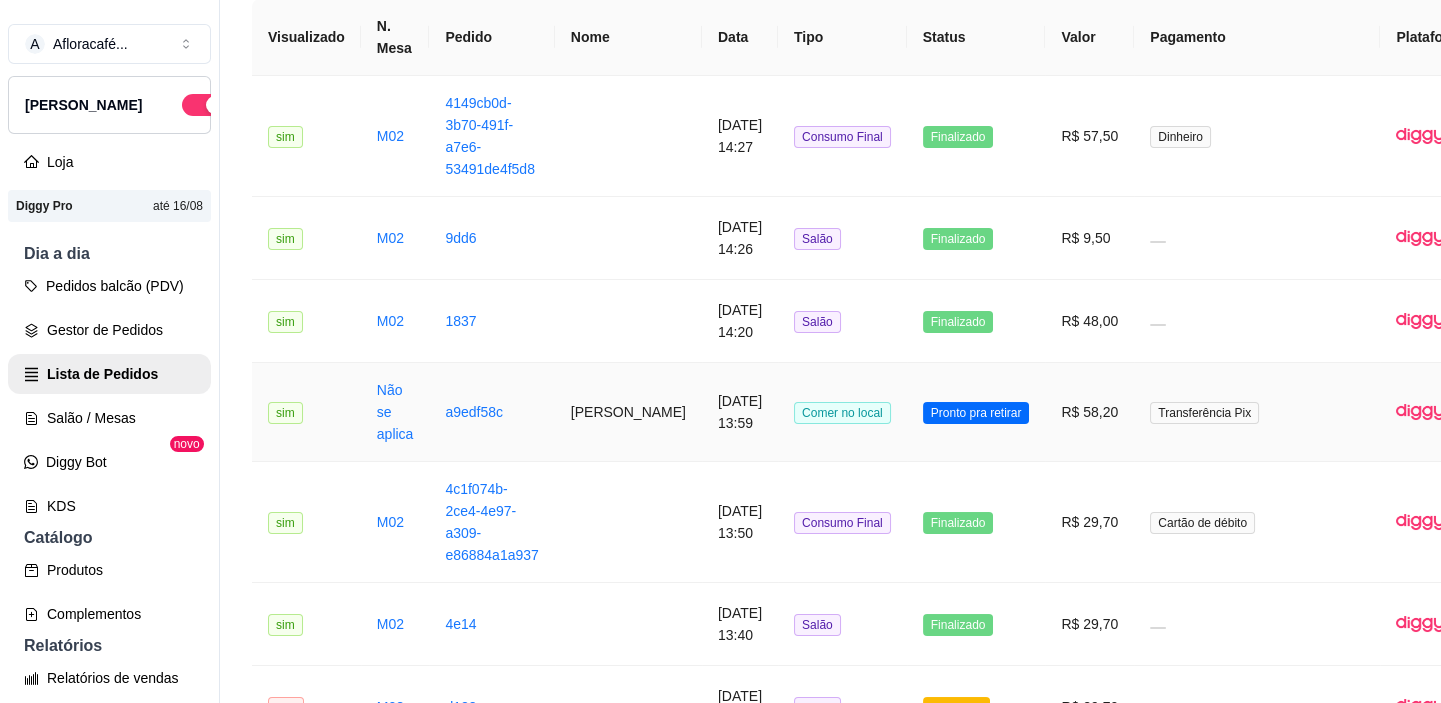 click on "[PERSON_NAME]" at bounding box center (628, 412) 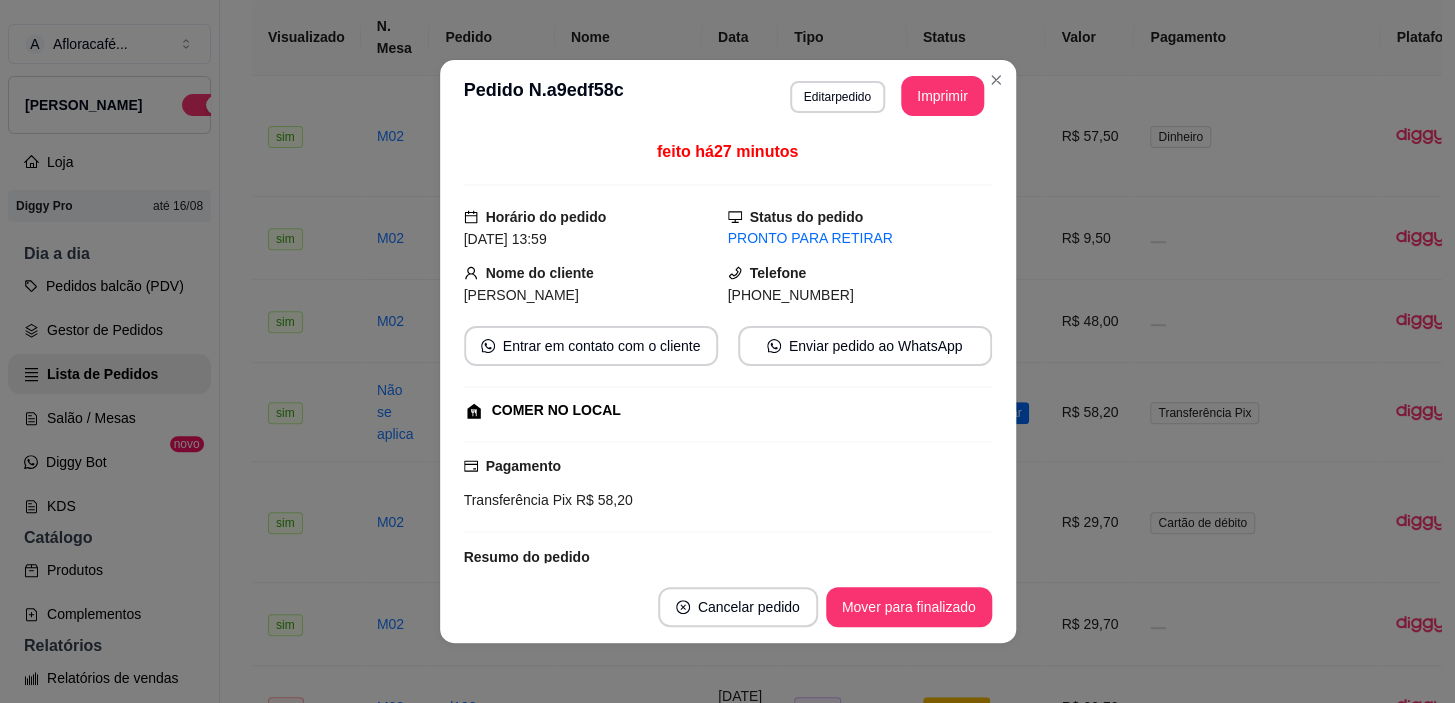 scroll, scrollTop: 284, scrollLeft: 0, axis: vertical 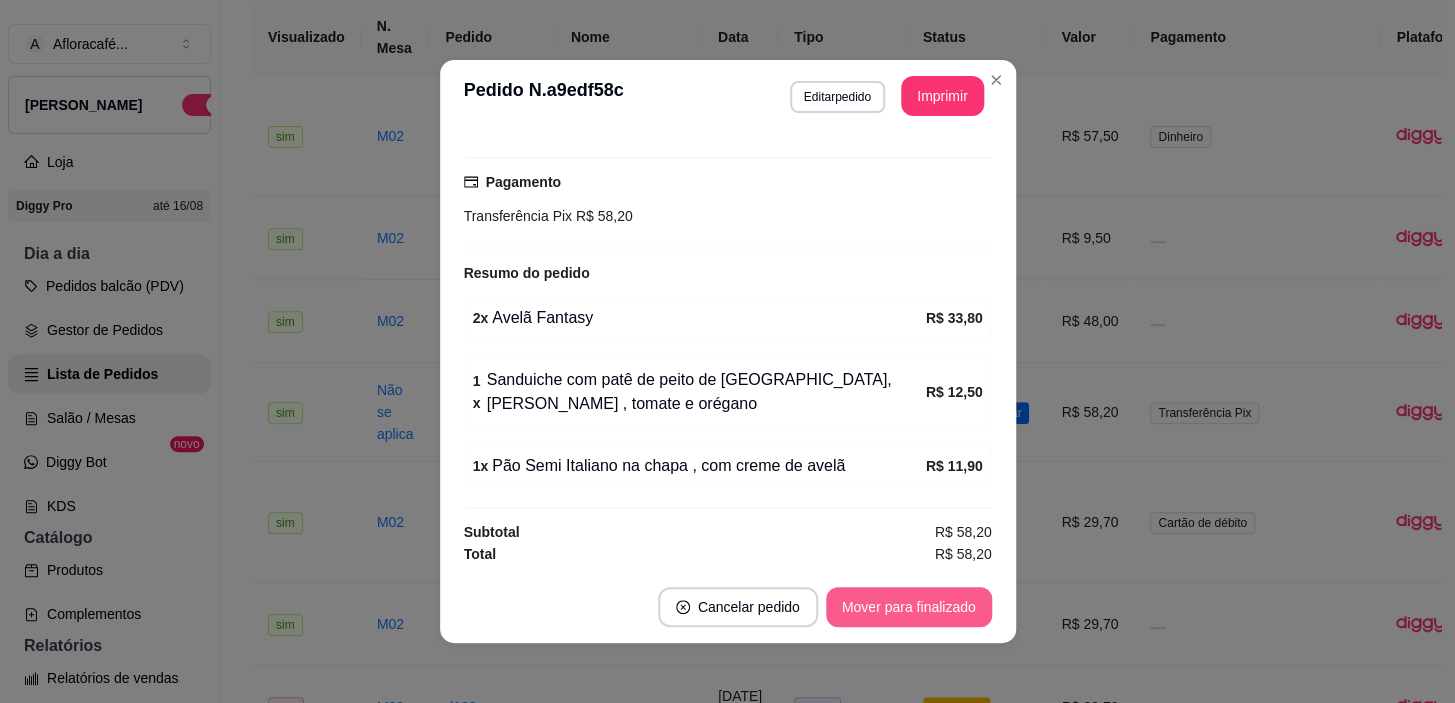 click on "Mover para finalizado" at bounding box center (909, 607) 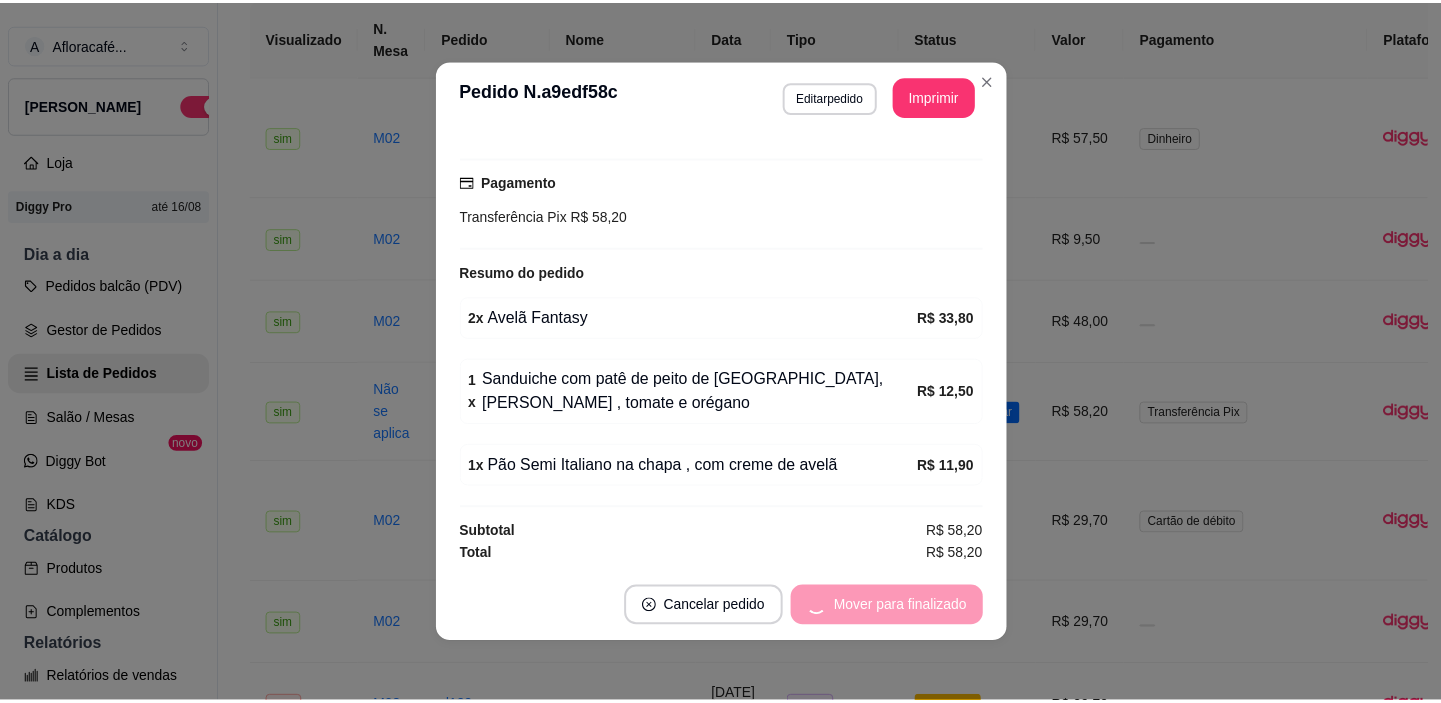 scroll, scrollTop: 238, scrollLeft: 0, axis: vertical 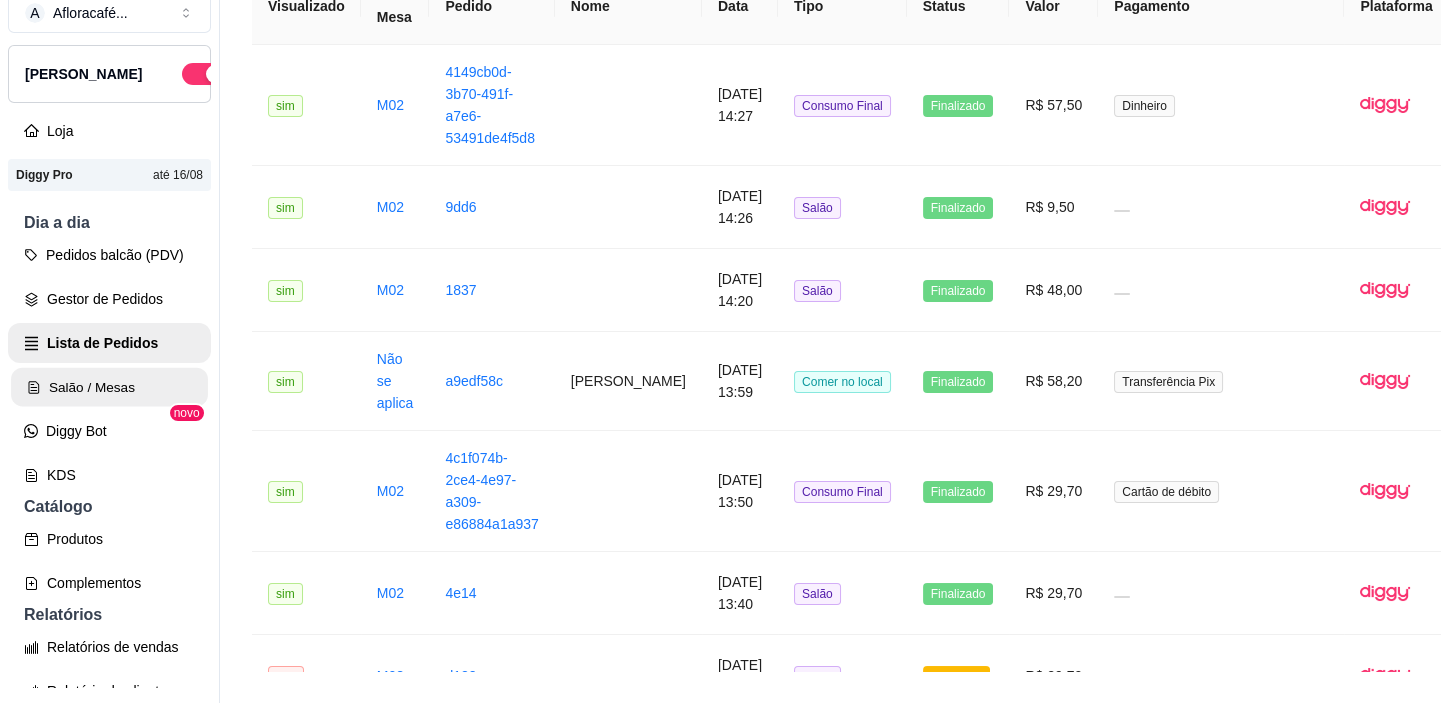 click on "Salão / Mesas" at bounding box center [109, 387] 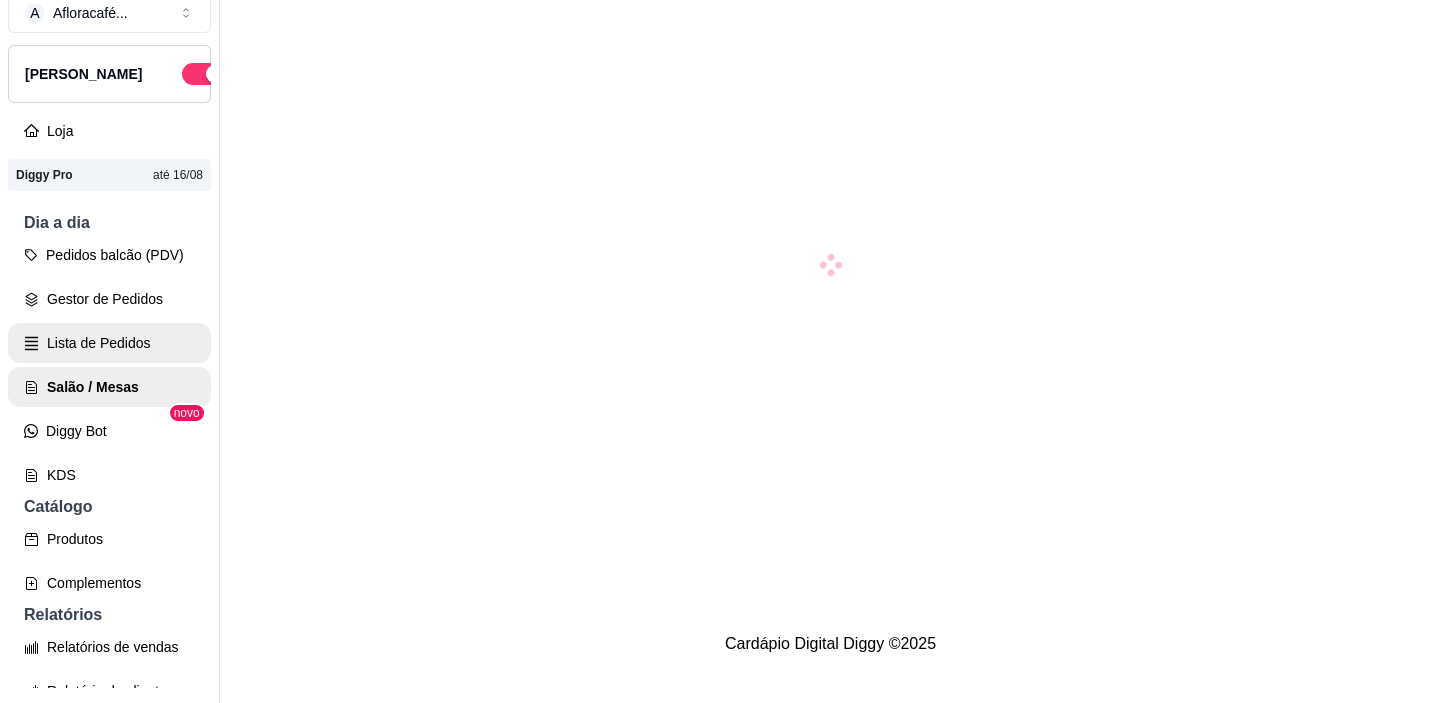 scroll, scrollTop: 0, scrollLeft: 0, axis: both 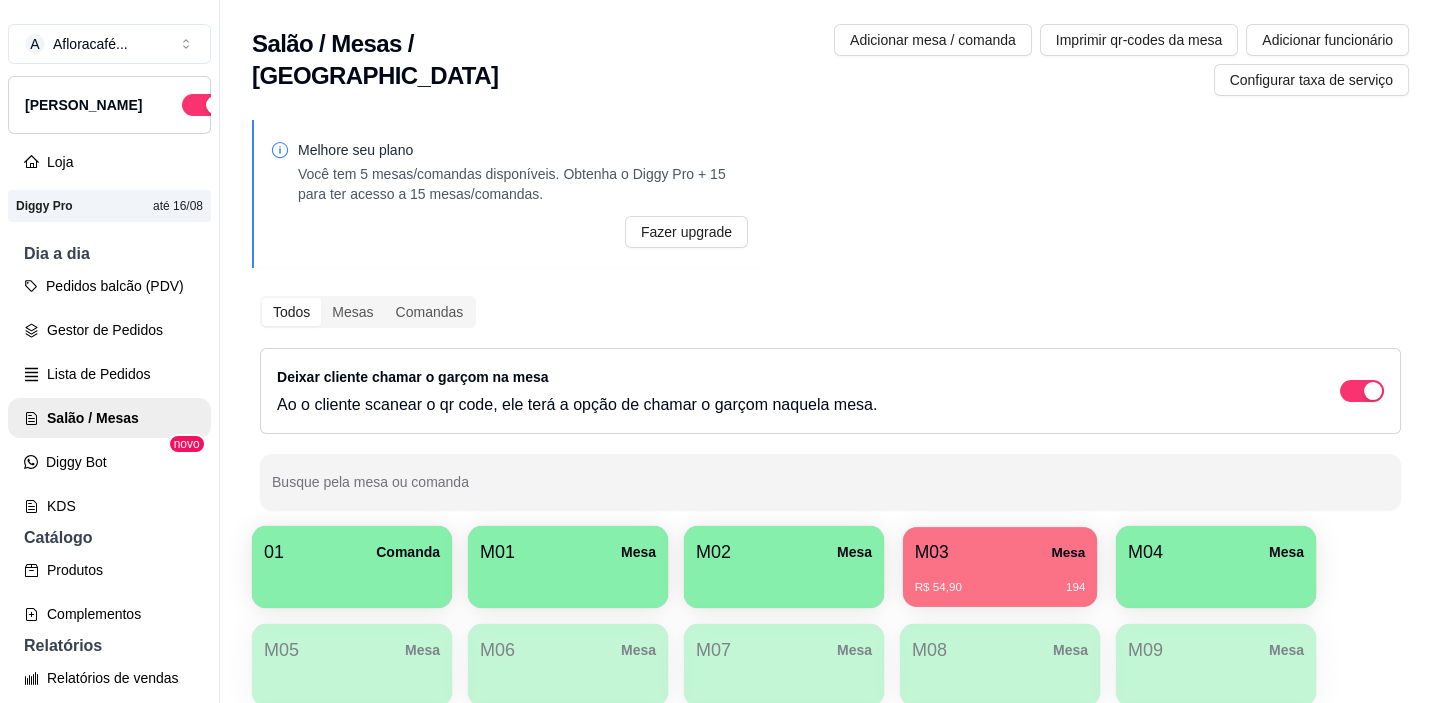 click on "R$ 54,90 194" at bounding box center [1000, 580] 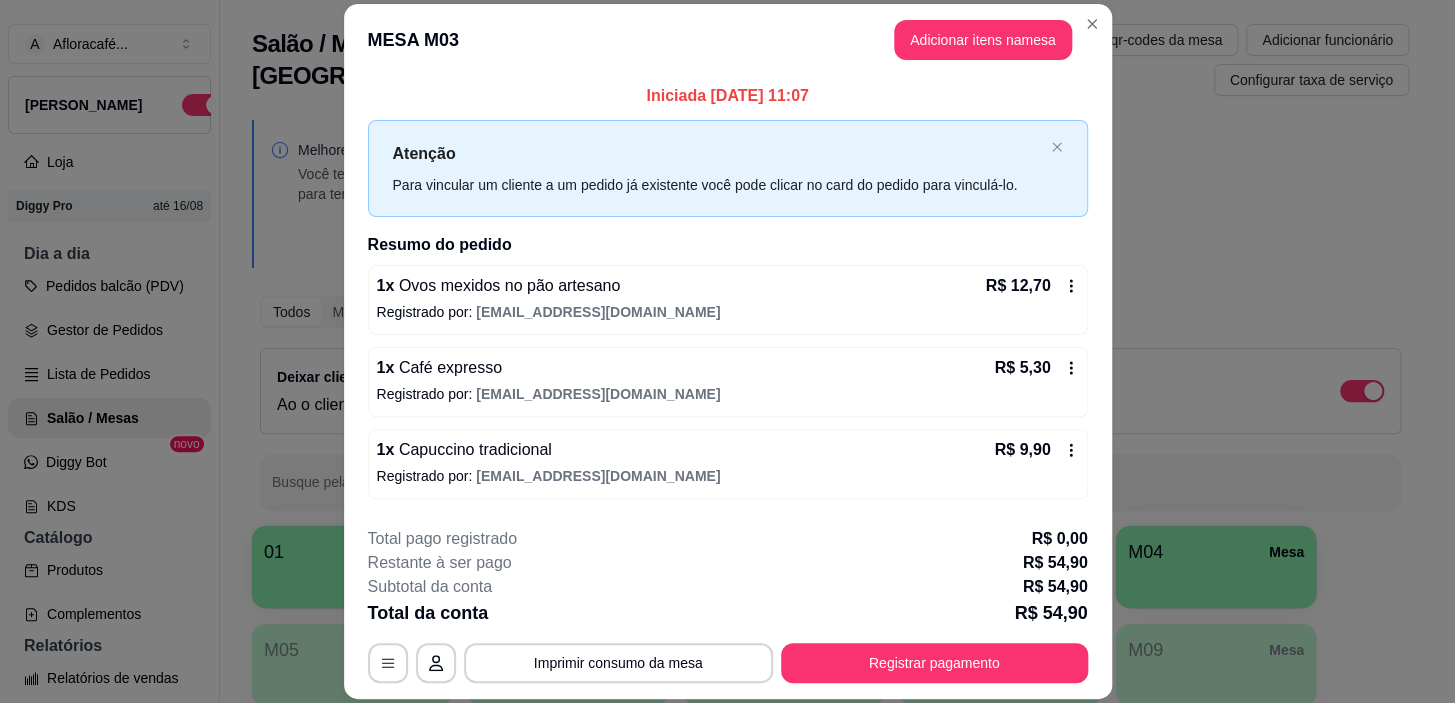 scroll, scrollTop: 346, scrollLeft: 0, axis: vertical 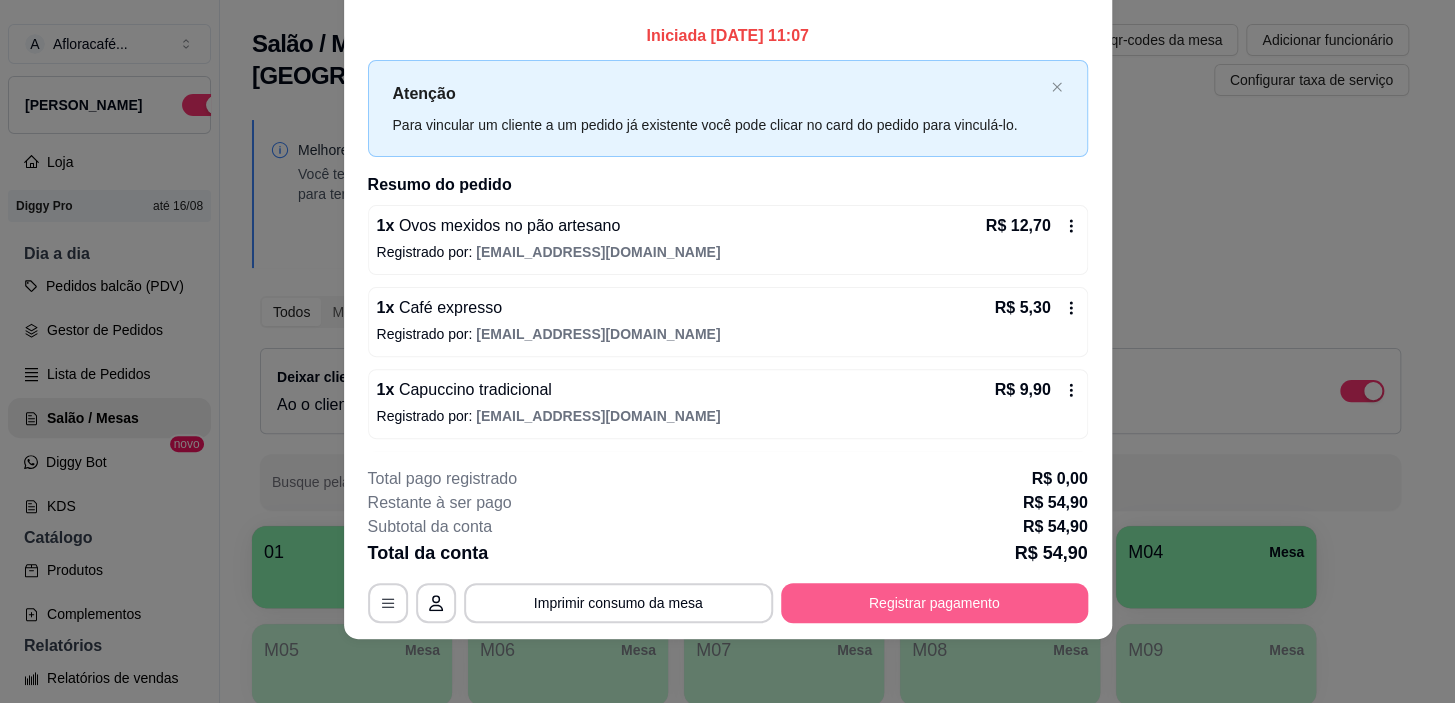click on "Registrar pagamento" at bounding box center (934, 603) 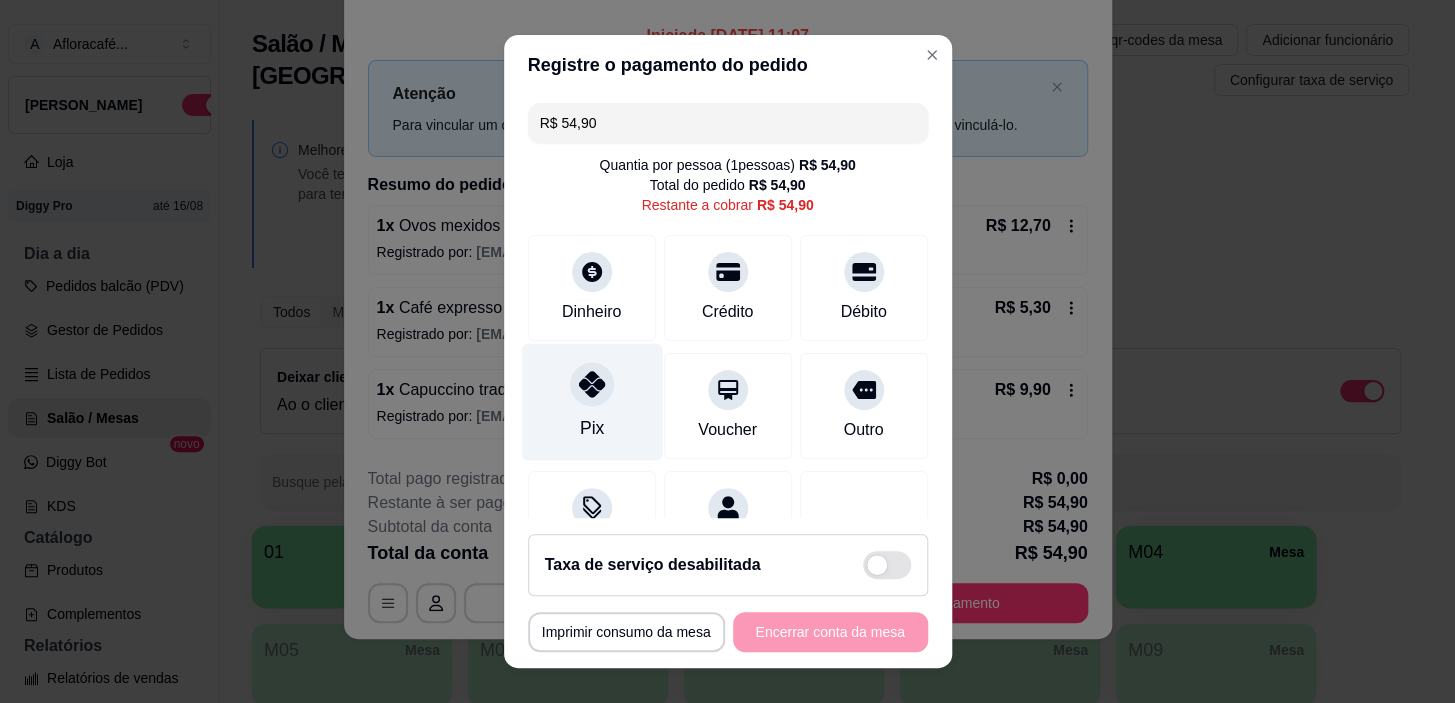 drag, startPoint x: 612, startPoint y: 397, endPoint x: 627, endPoint y: 408, distance: 18.601076 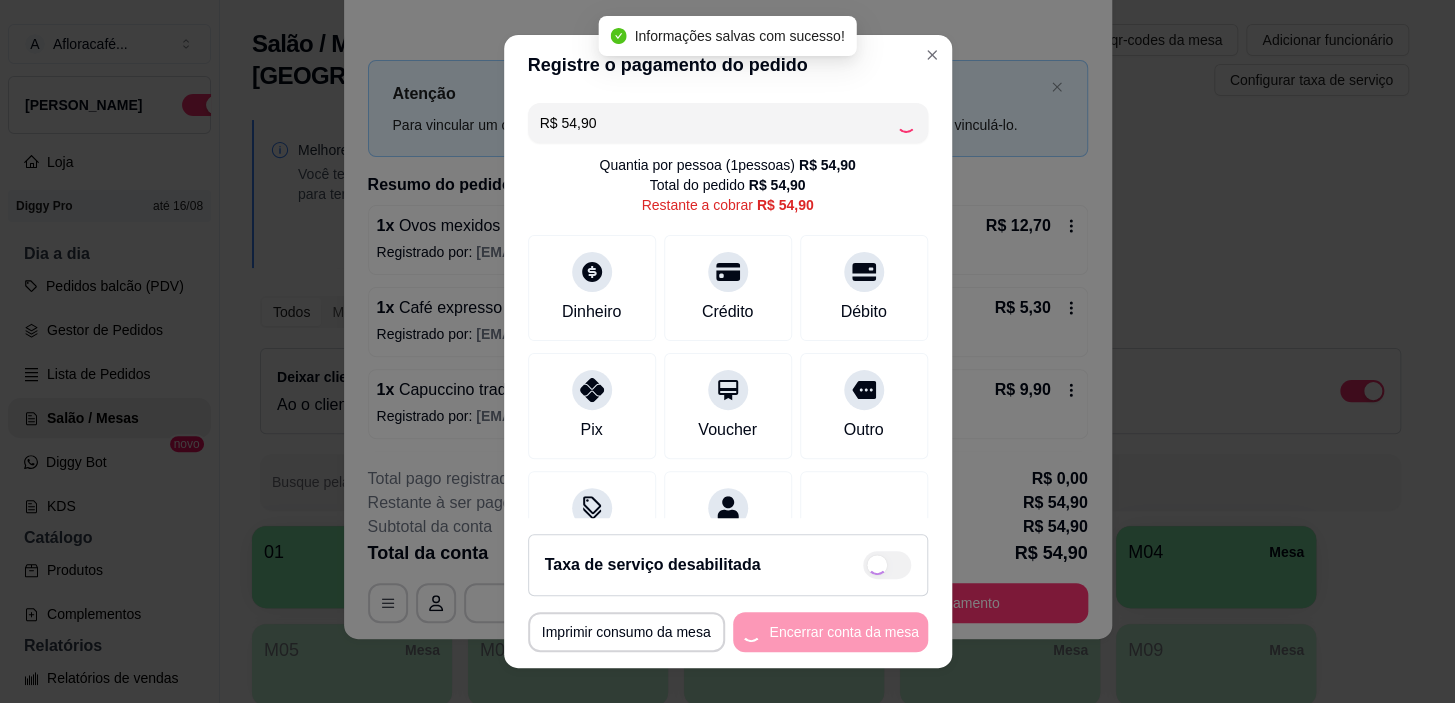 type on "R$ 0,00" 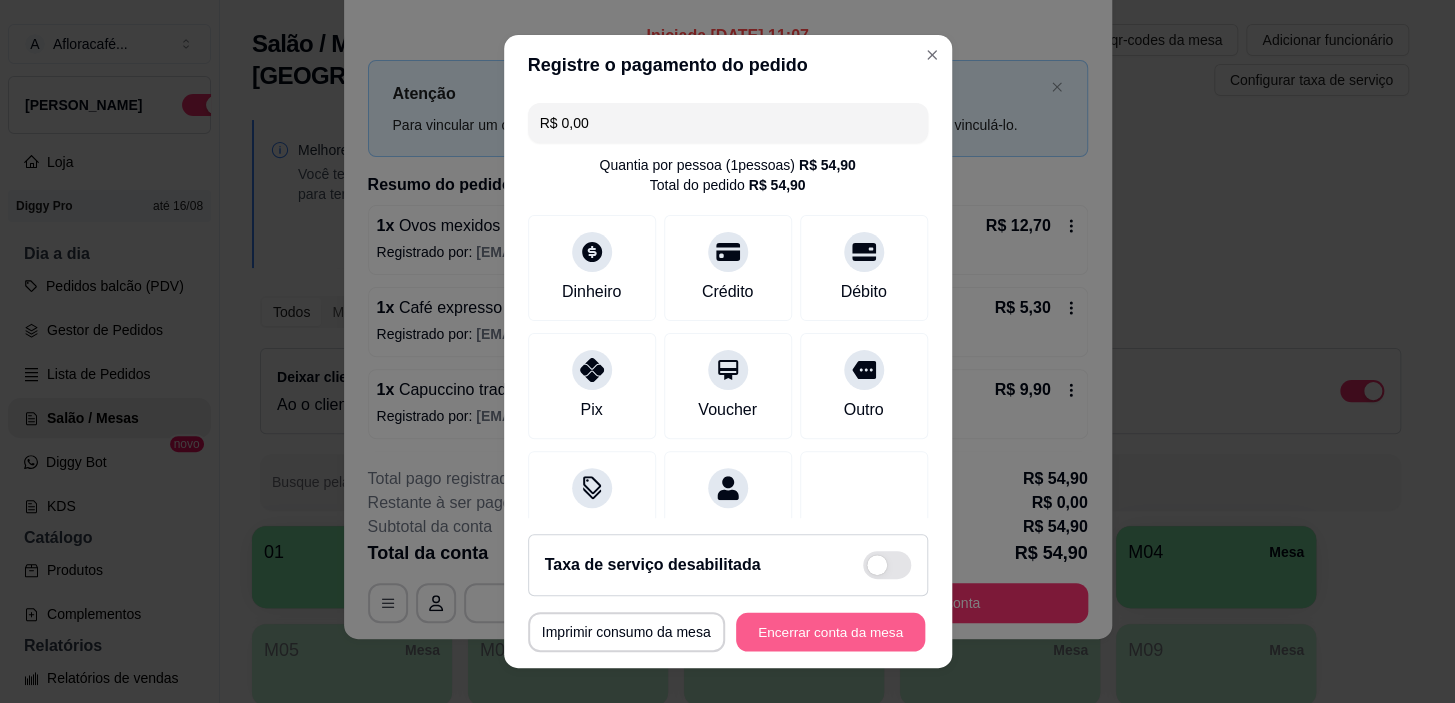 click on "Encerrar conta da mesa" at bounding box center [830, 631] 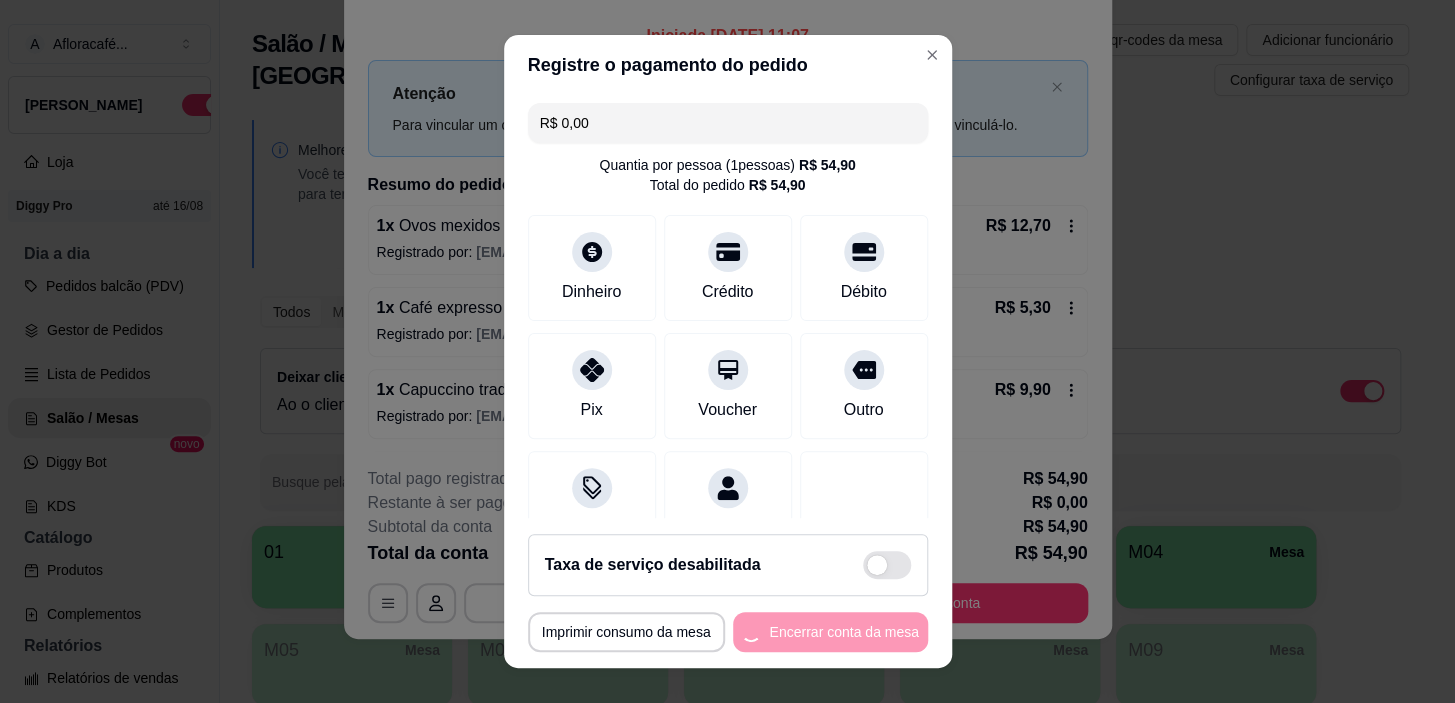 scroll, scrollTop: 0, scrollLeft: 0, axis: both 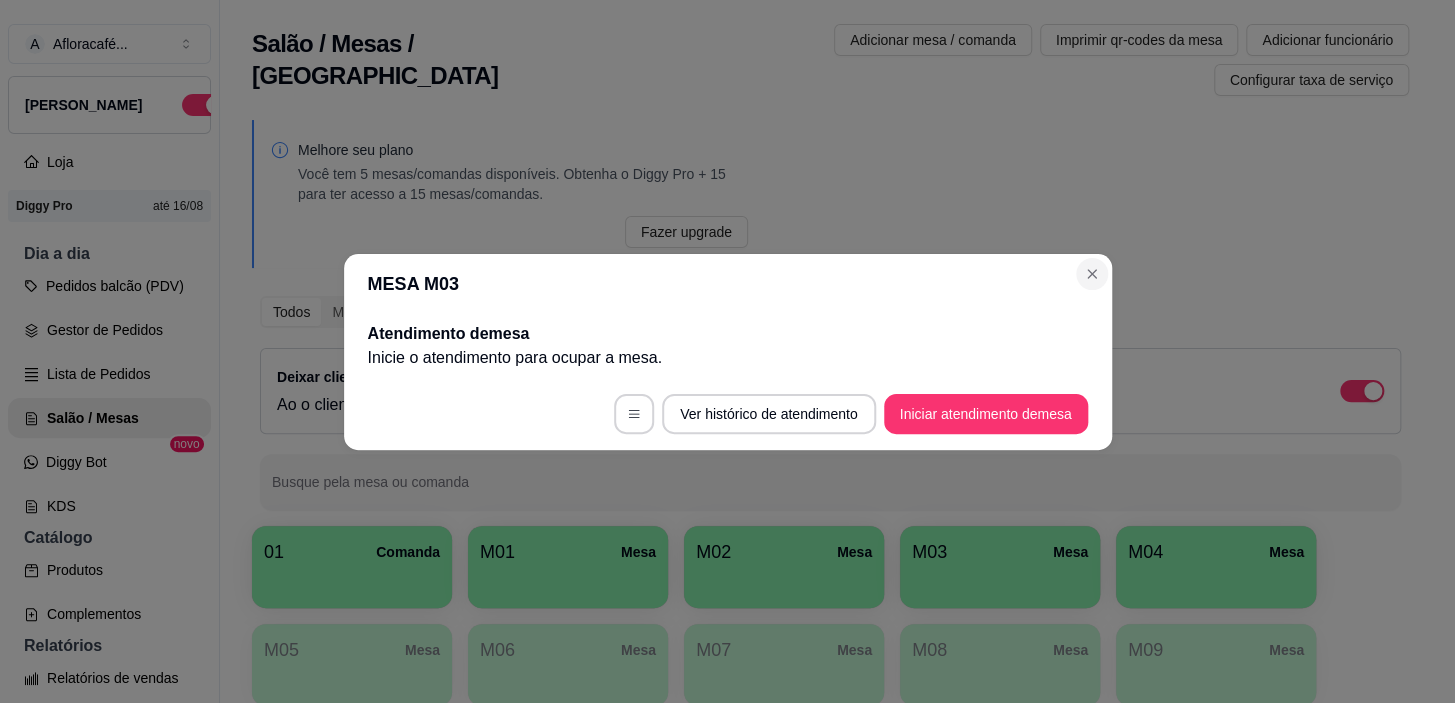 click on "MESA M03" at bounding box center [728, 284] 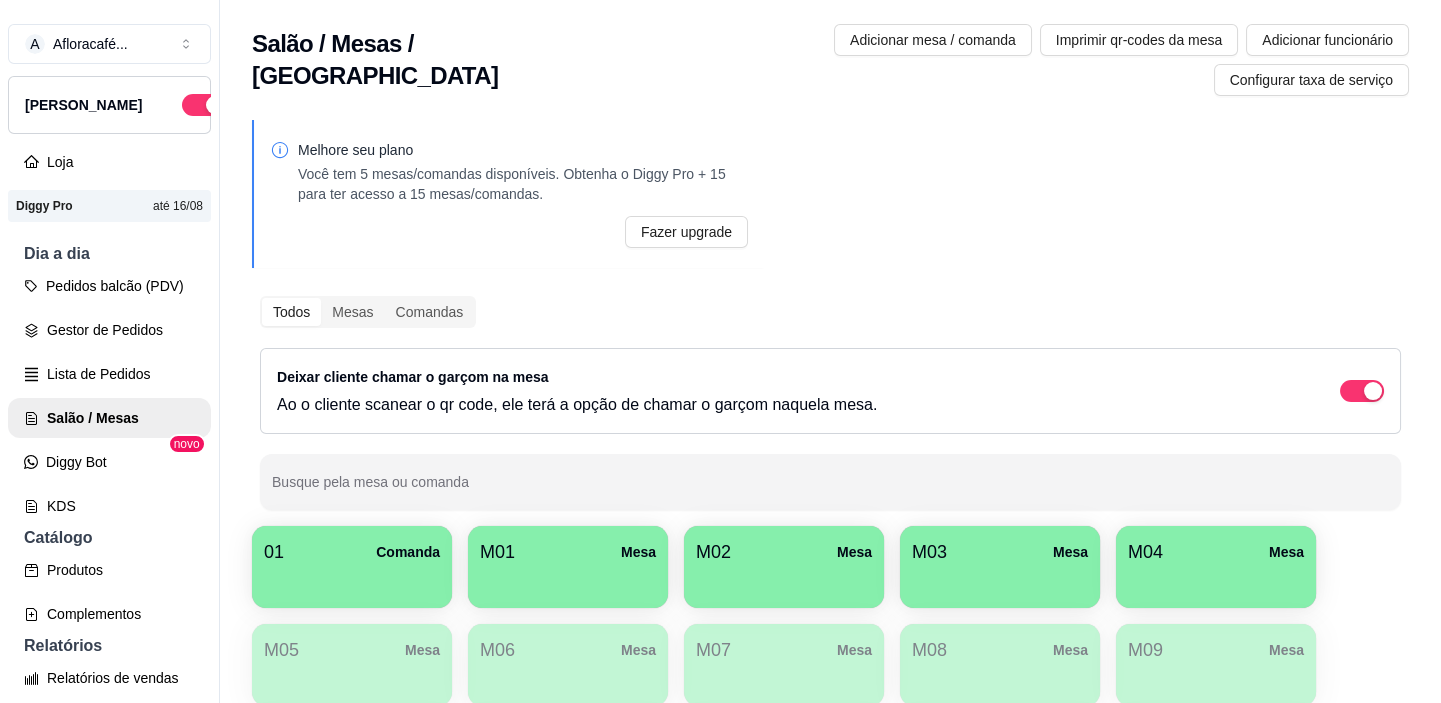 type 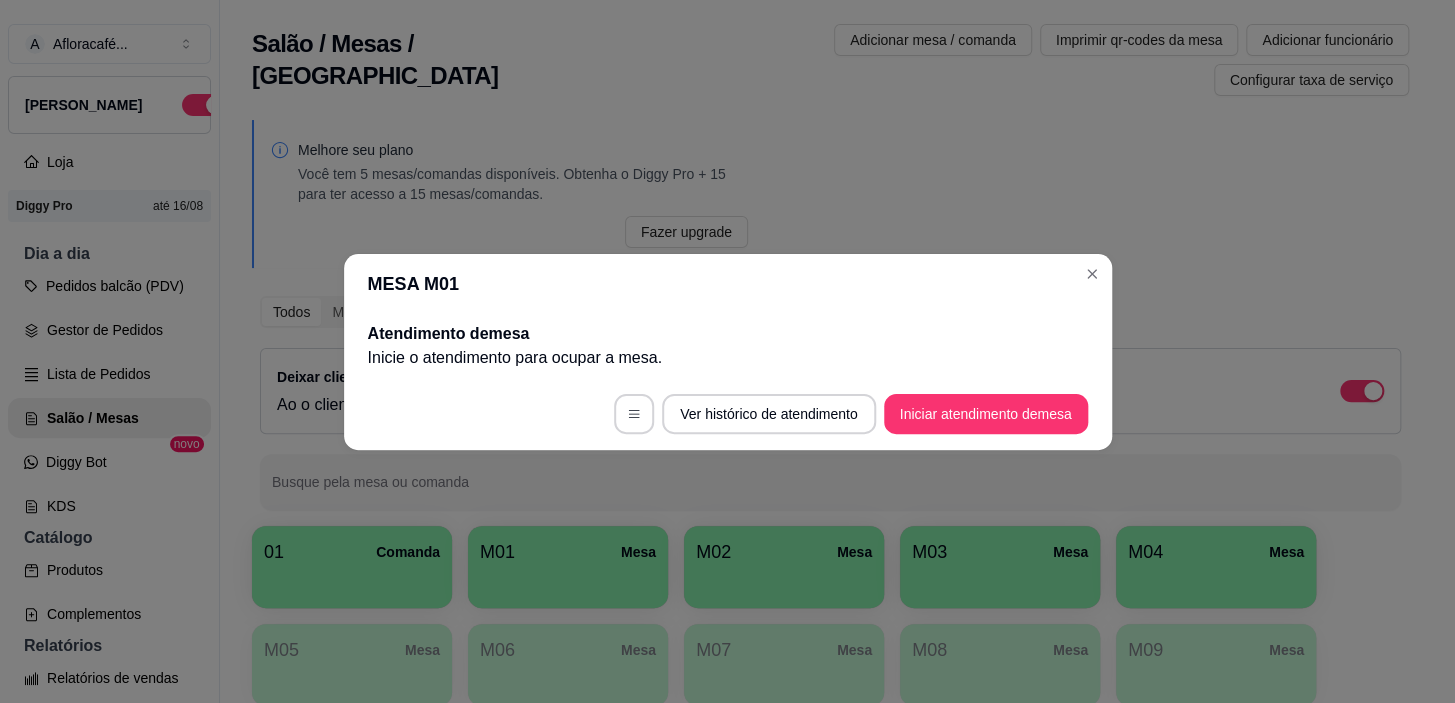 drag, startPoint x: 915, startPoint y: 434, endPoint x: 922, endPoint y: 442, distance: 10.630146 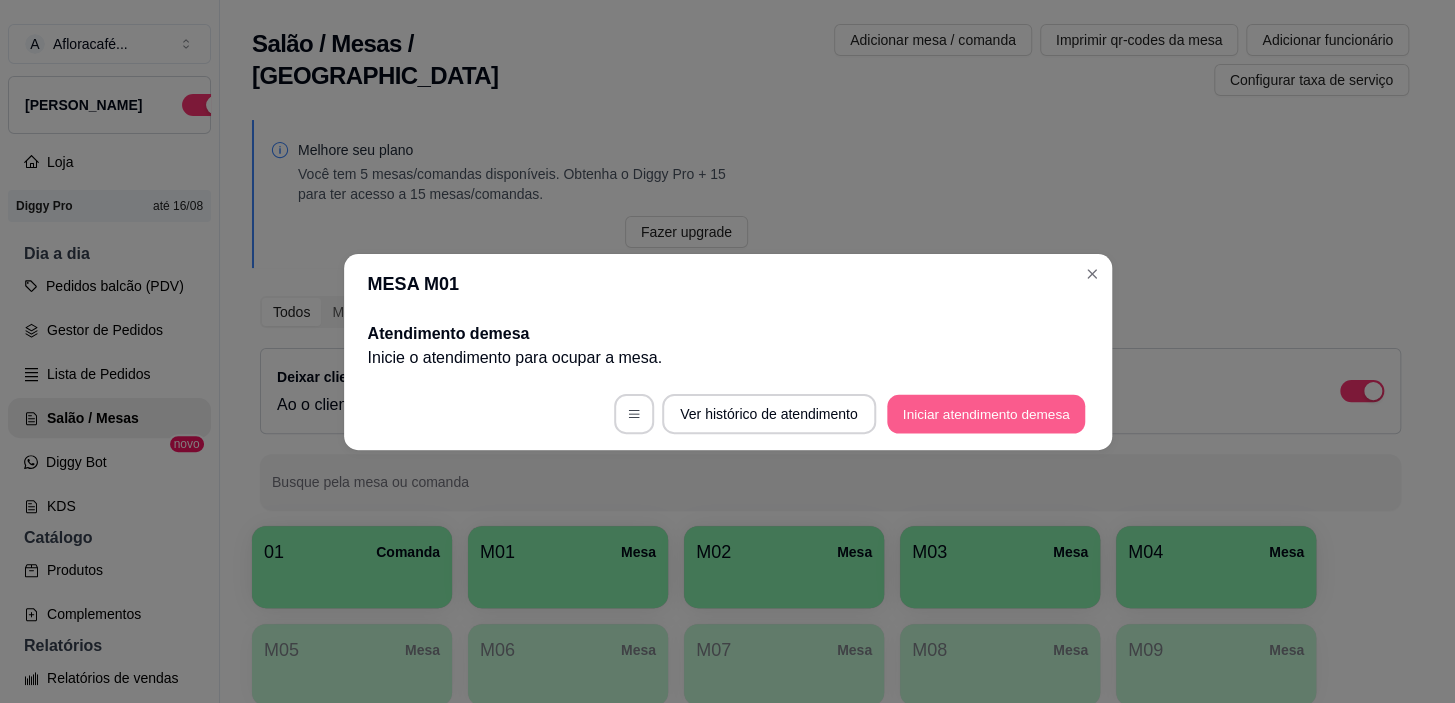 click on "Iniciar atendimento de  mesa" at bounding box center [986, 413] 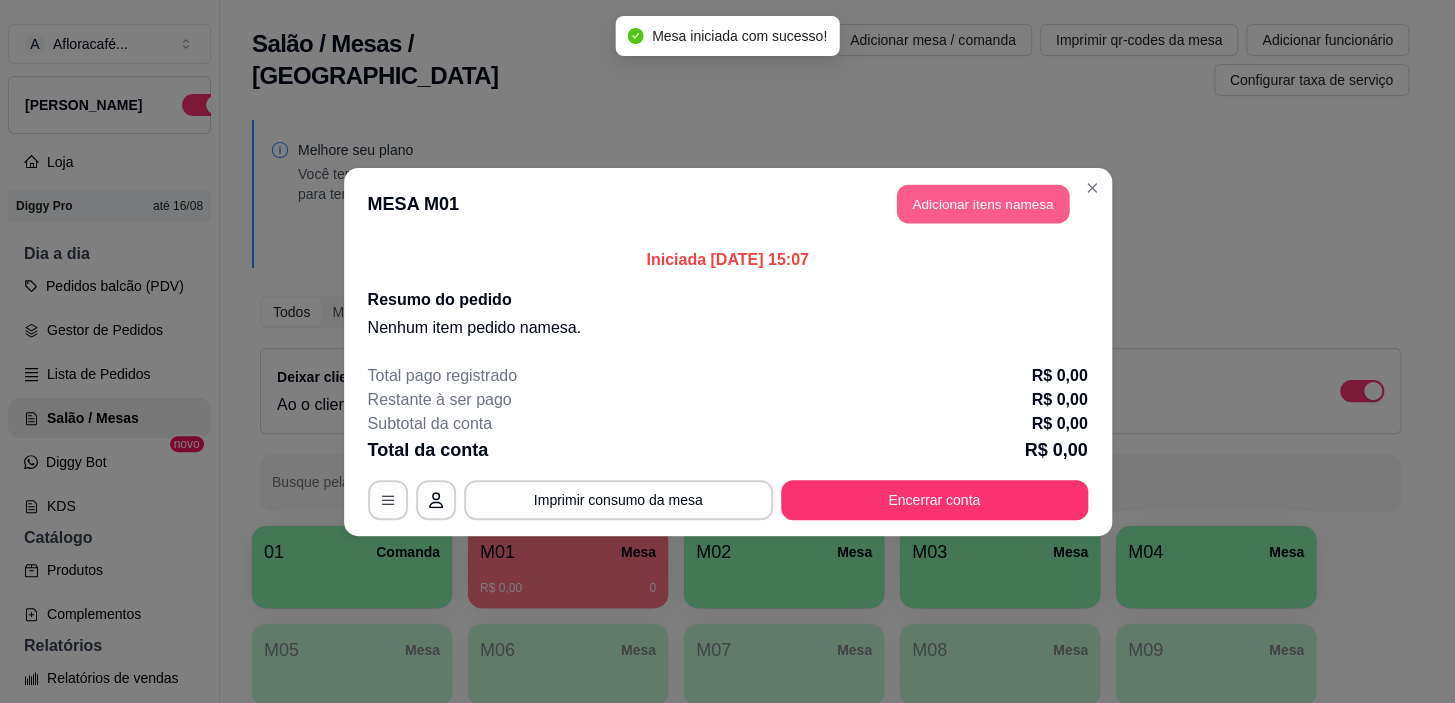 click on "Adicionar itens na  mesa" at bounding box center [983, 203] 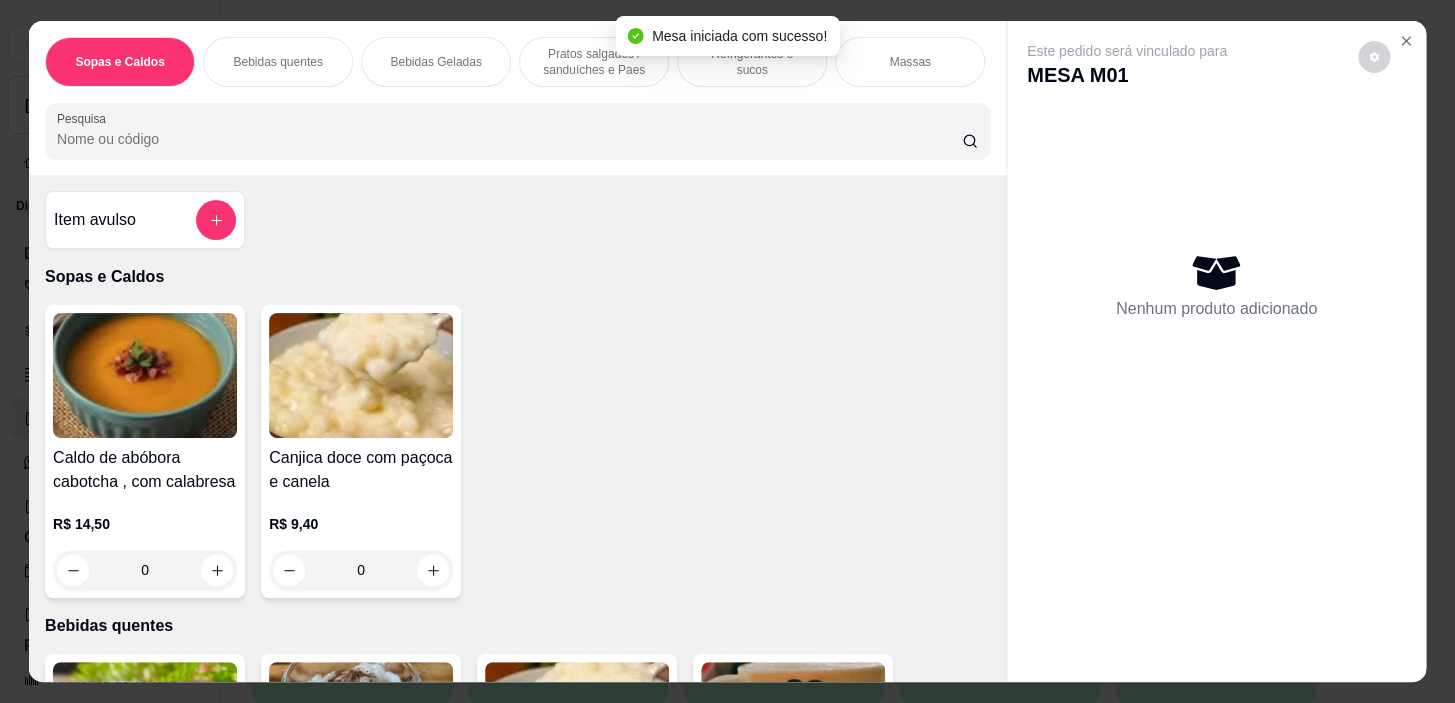 click on "Refrigerantes e sucos" at bounding box center [752, 62] 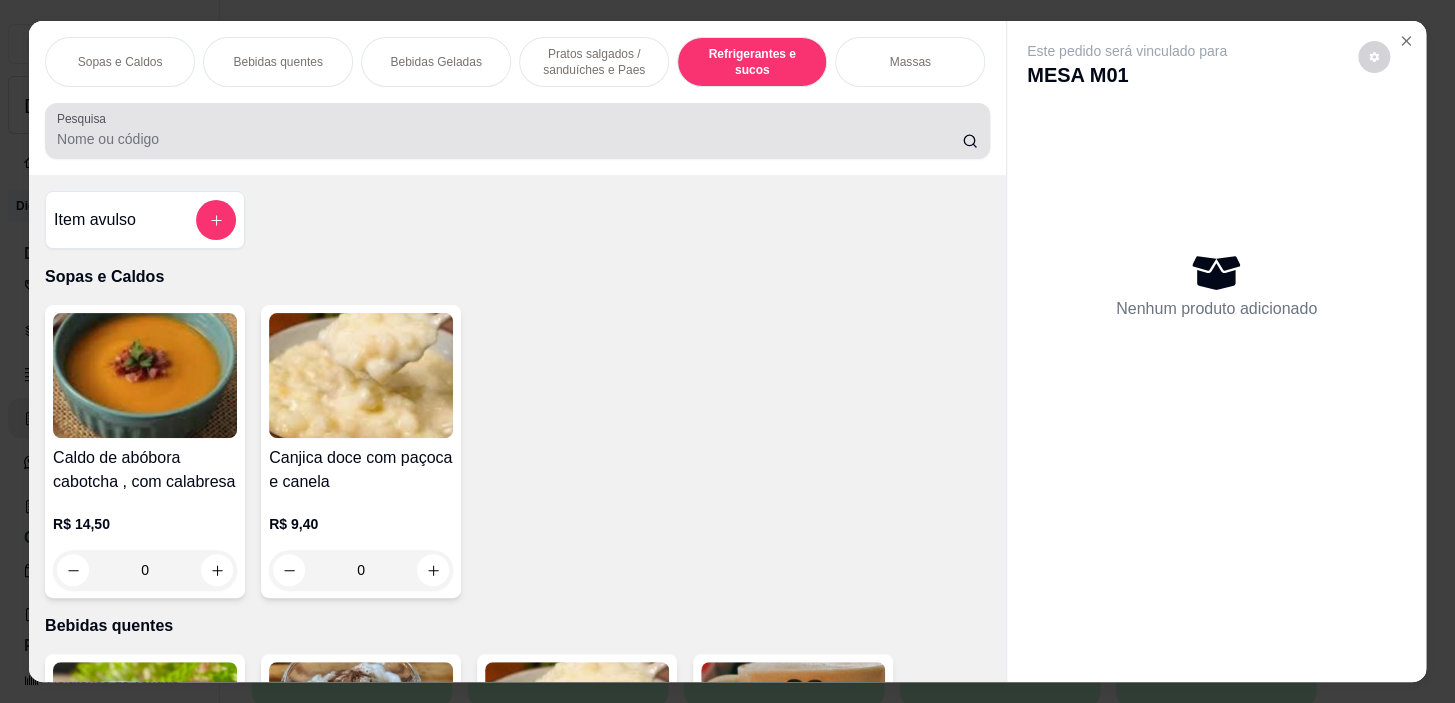 scroll, scrollTop: 8852, scrollLeft: 0, axis: vertical 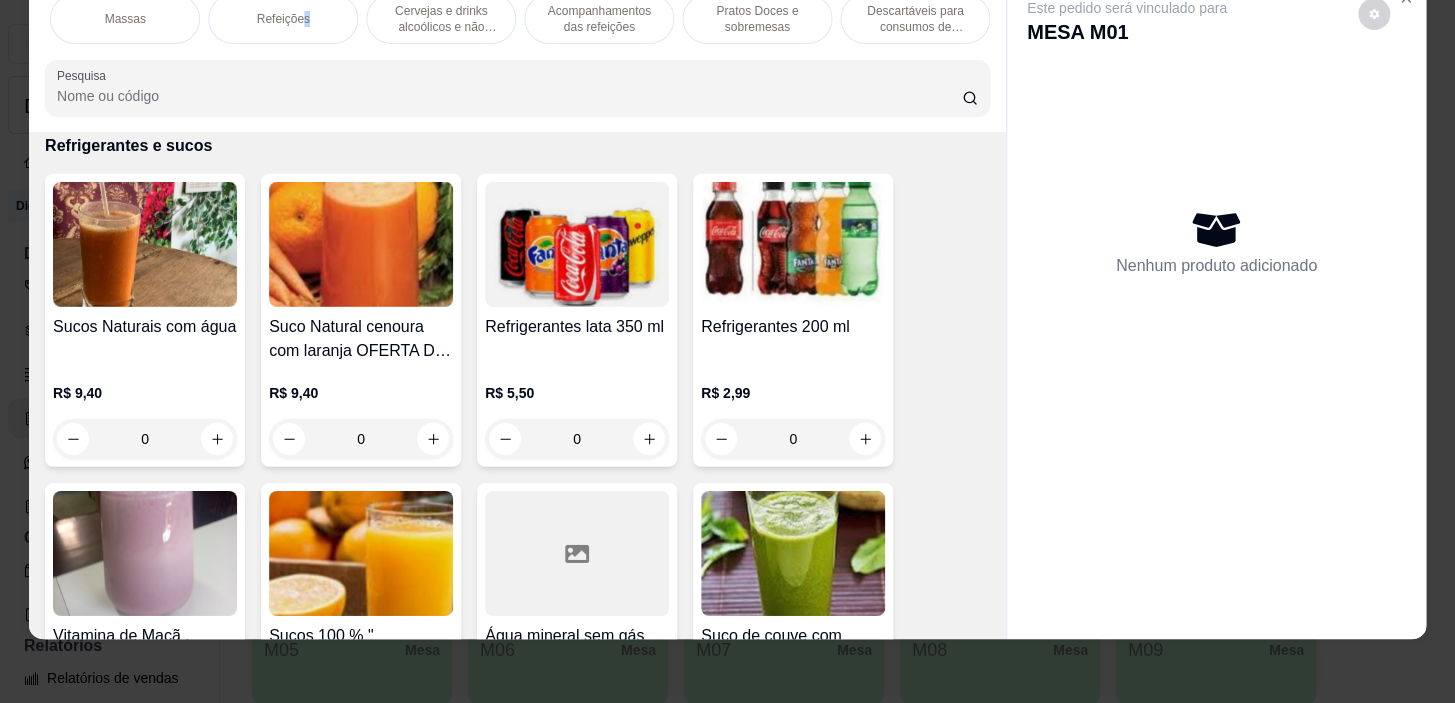 click on "Refeições" at bounding box center [283, 19] 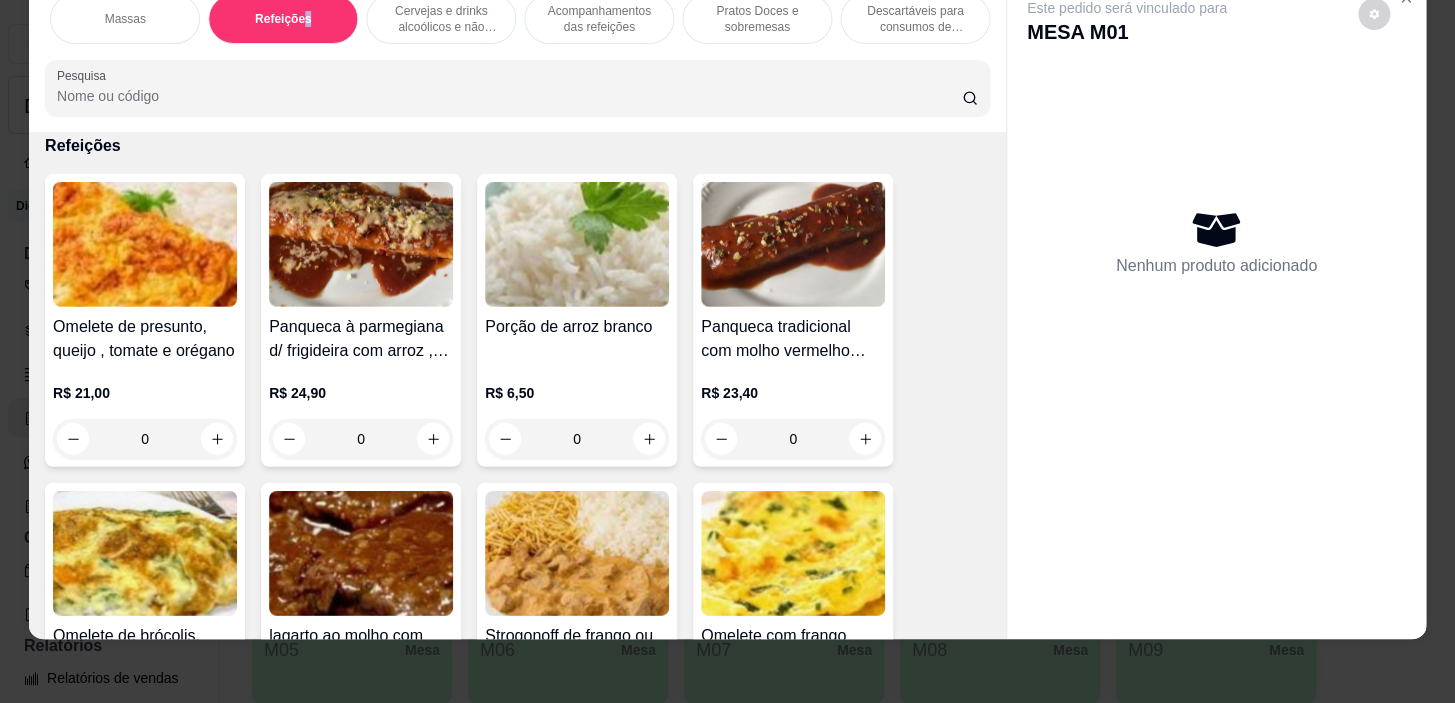 scroll, scrollTop: 12052, scrollLeft: 0, axis: vertical 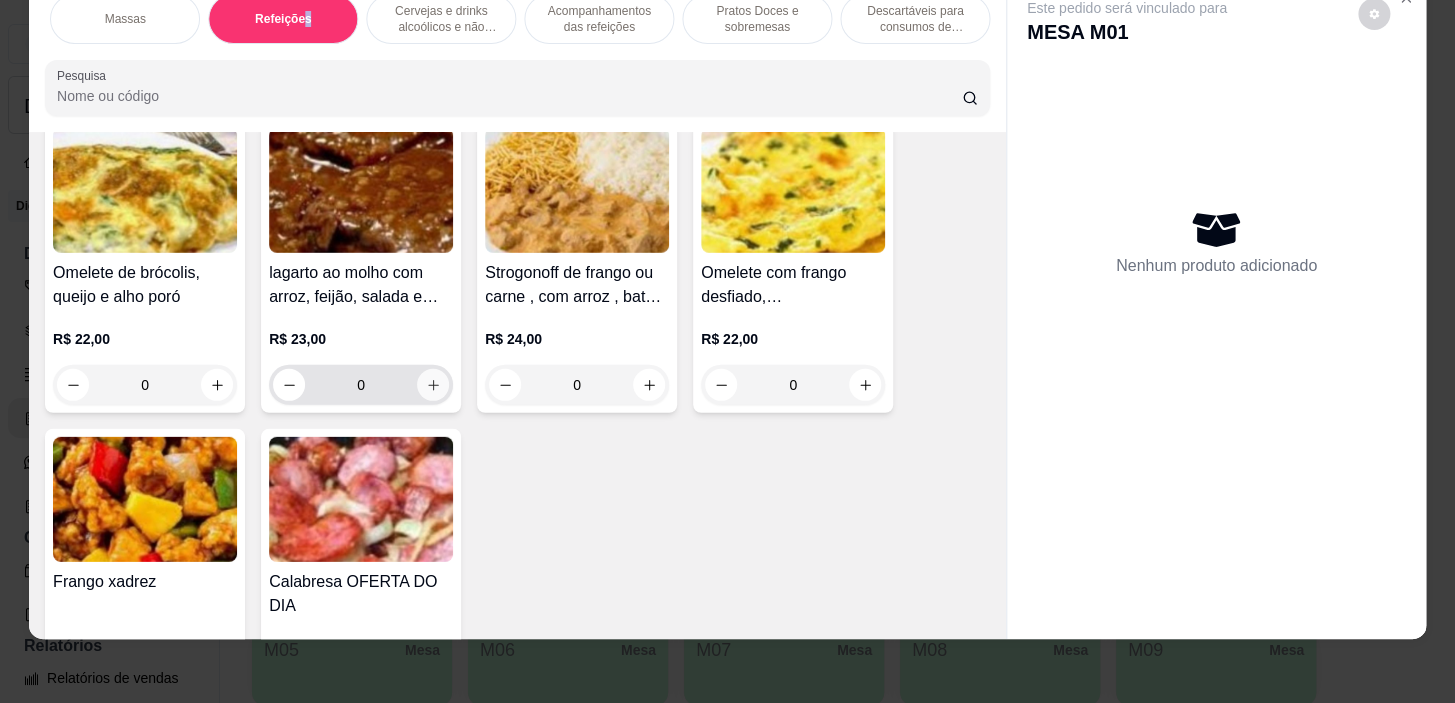 click 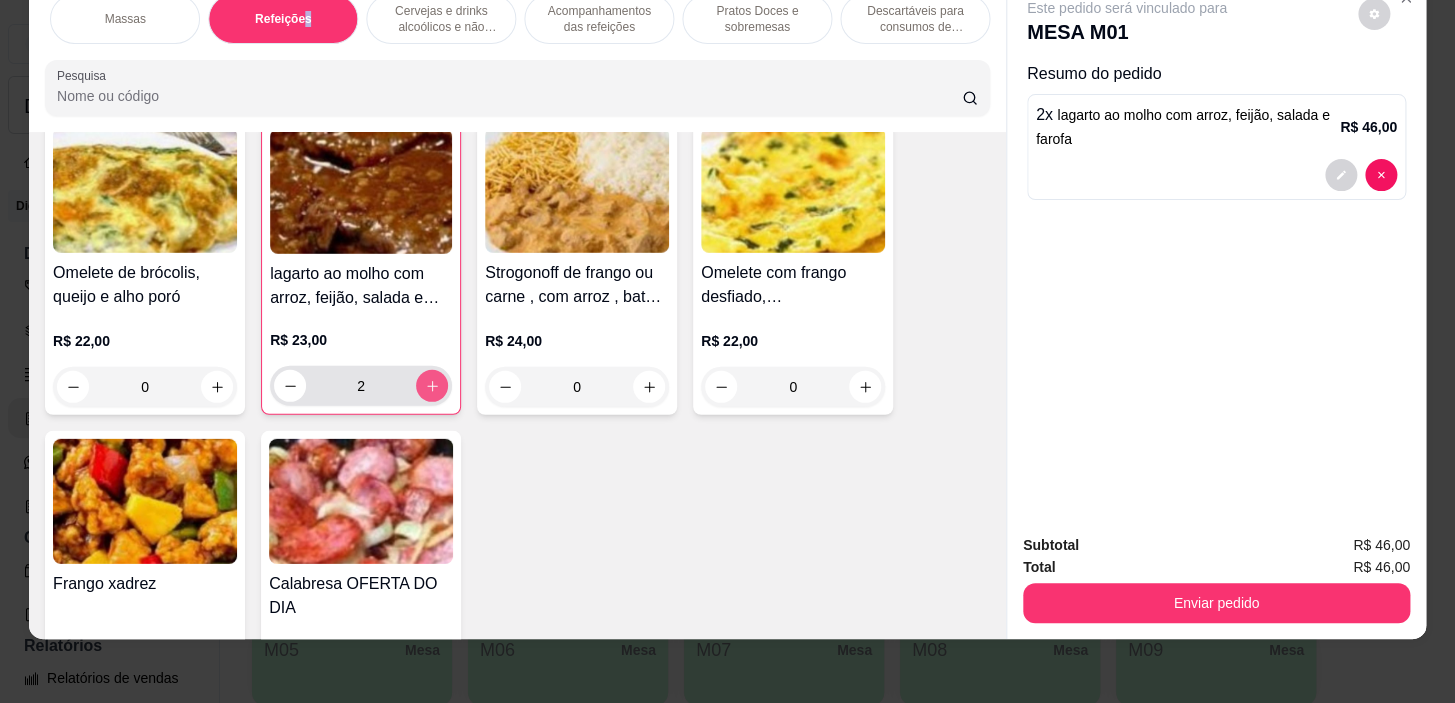 click 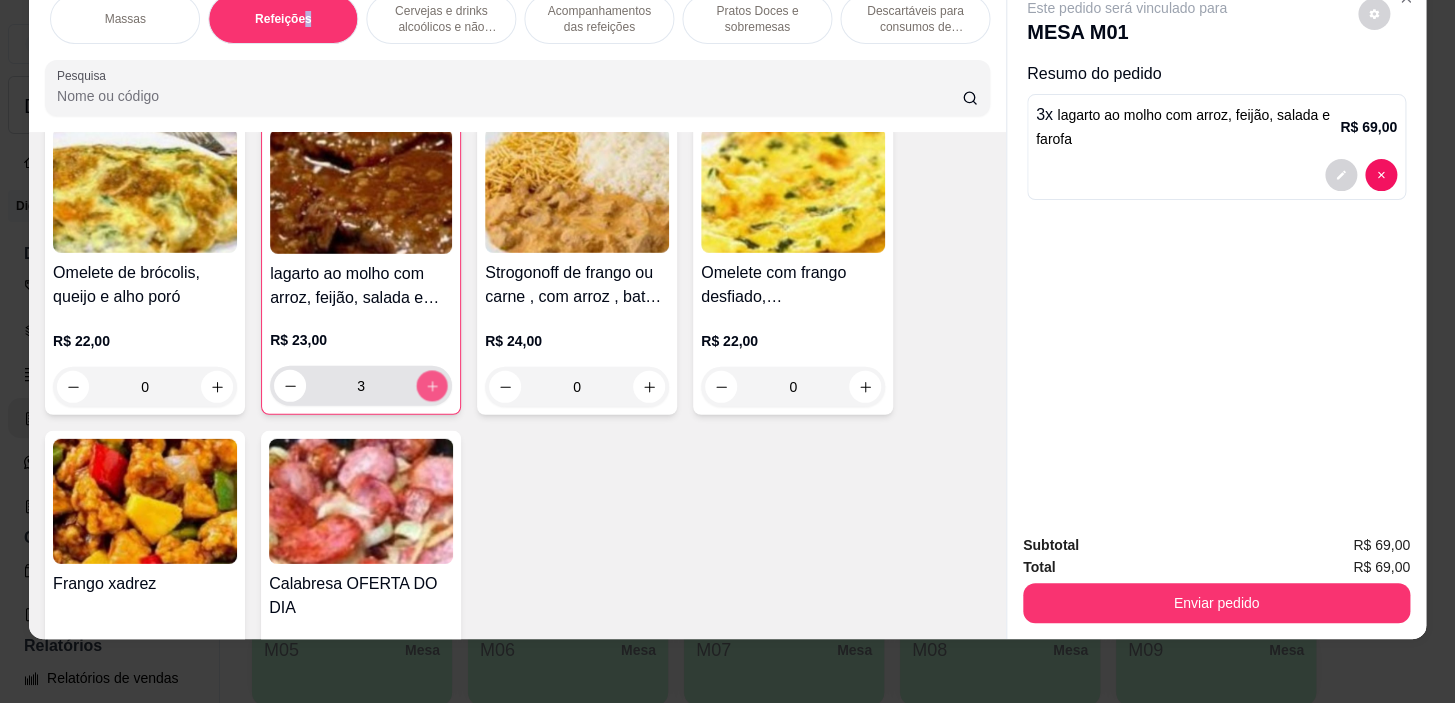 click at bounding box center (432, 386) 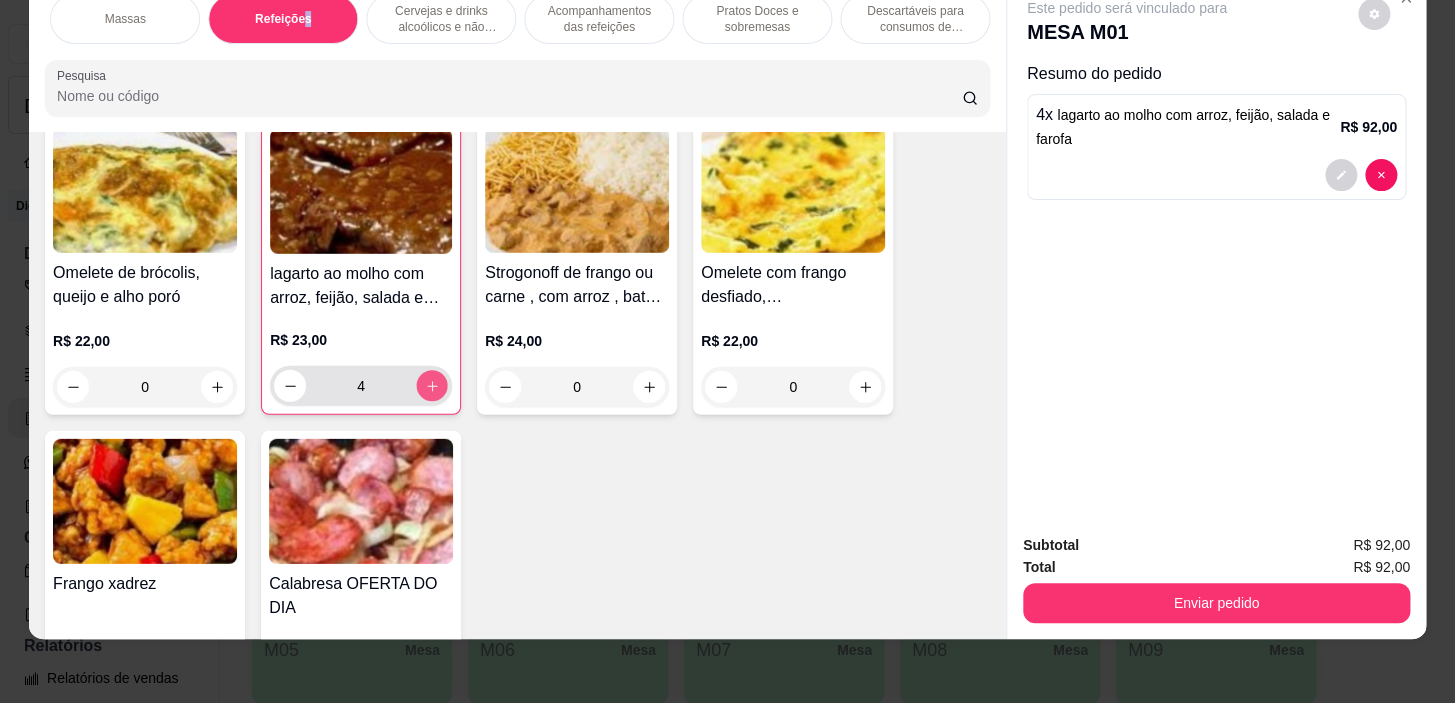 click 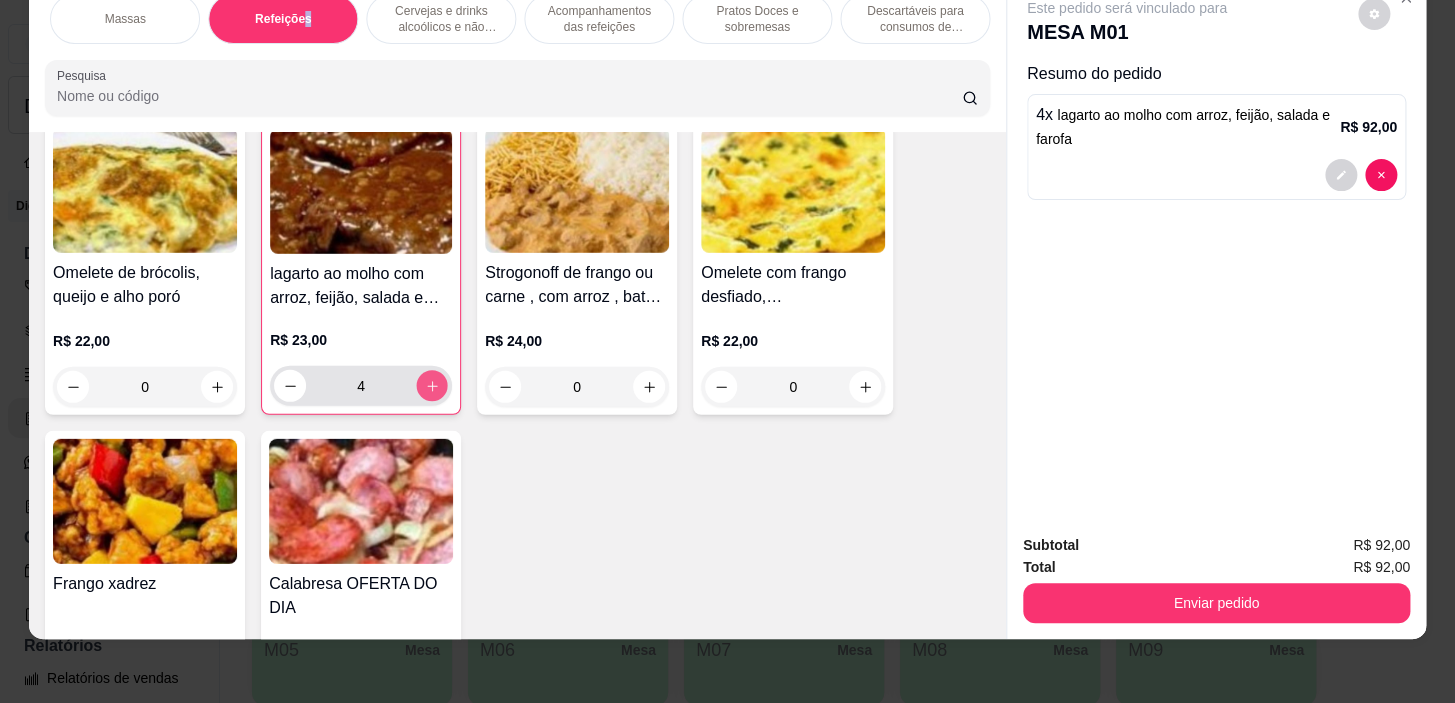 type on "5" 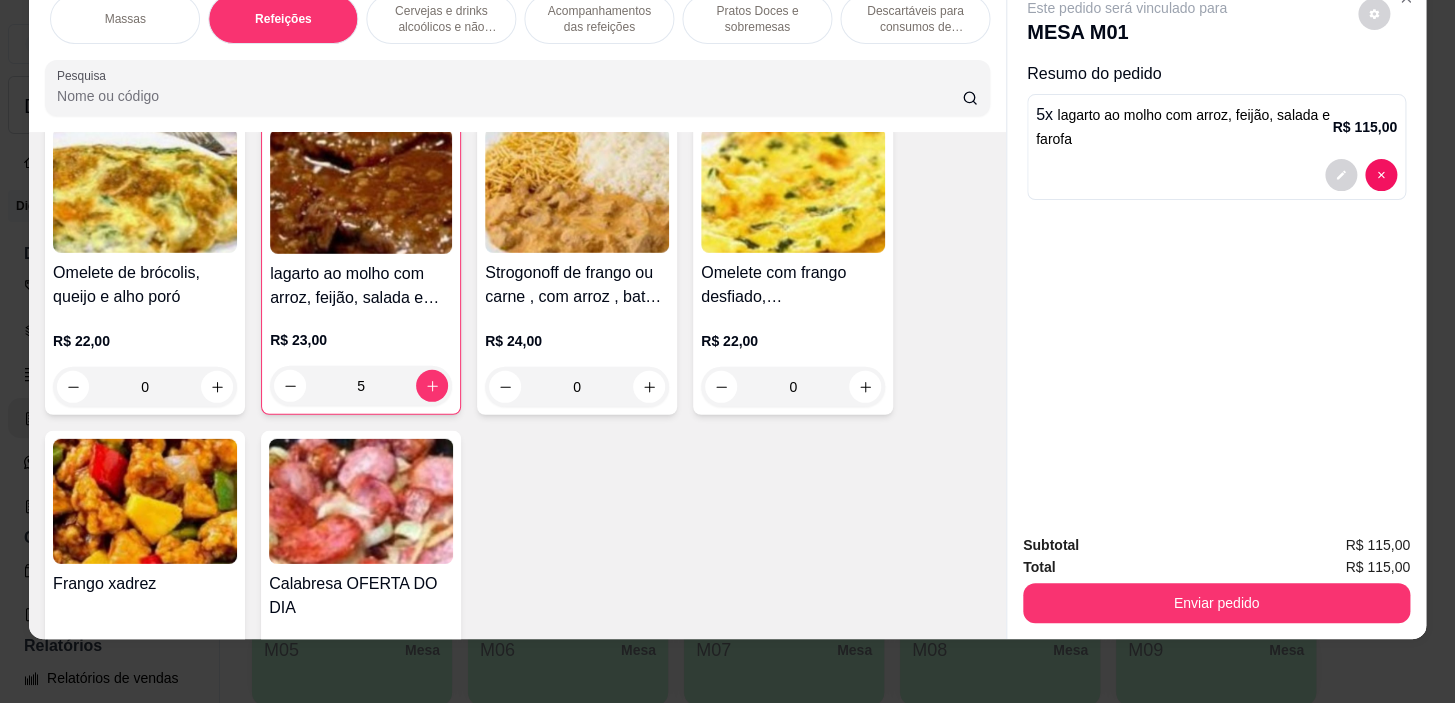 click on "Sopas e Caldos  Bebidas quentes Bebidas Geladas Pratos salgados / sanduíches e Paes  Refrigerantes e sucos  Massas  Refeições  Cervejas e drinks alcoólicos e não alcoólicos  Acompanhamentos das refeições  Pratos Doces e sobremesas  Descartáveis para consumos de alimentos que não são da loja" at bounding box center [517, 19] 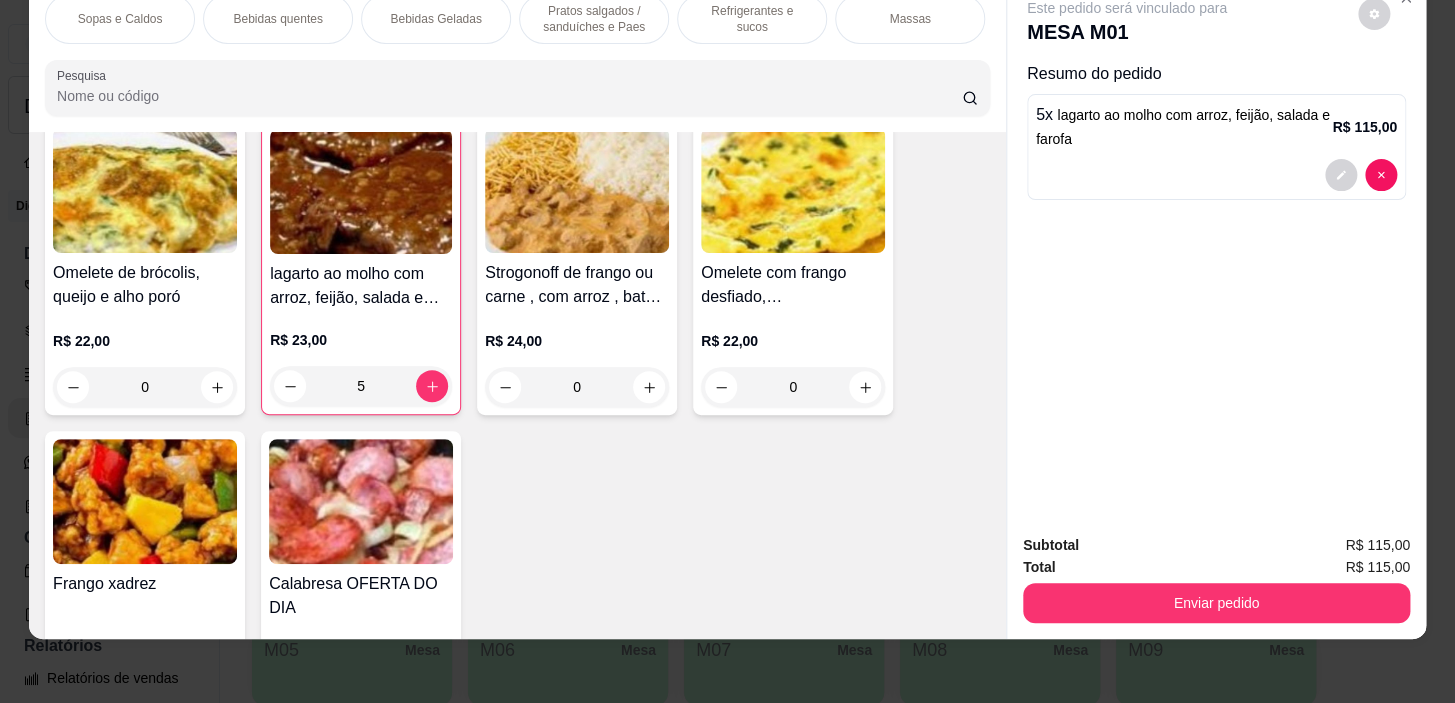 click on "Refrigerantes e sucos" at bounding box center (752, 19) 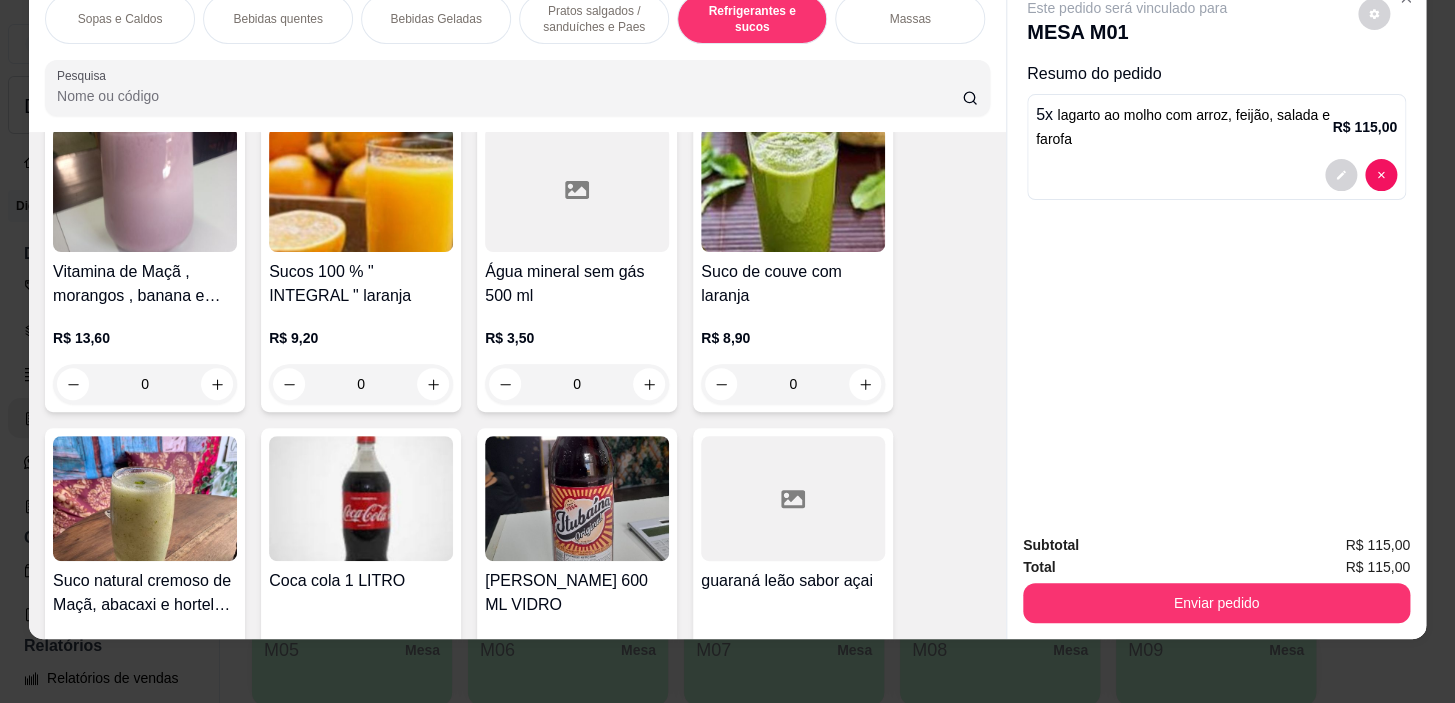 scroll, scrollTop: 9489, scrollLeft: 0, axis: vertical 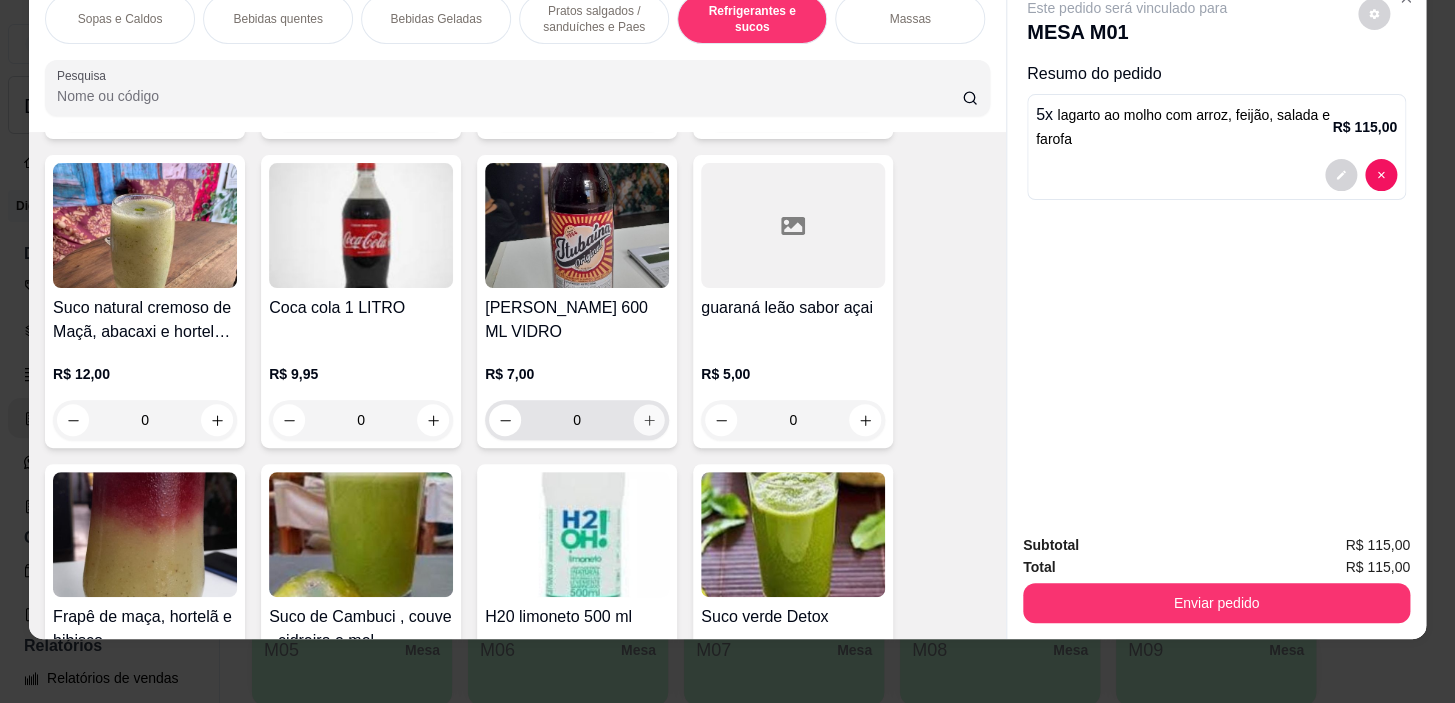 click at bounding box center [649, 420] 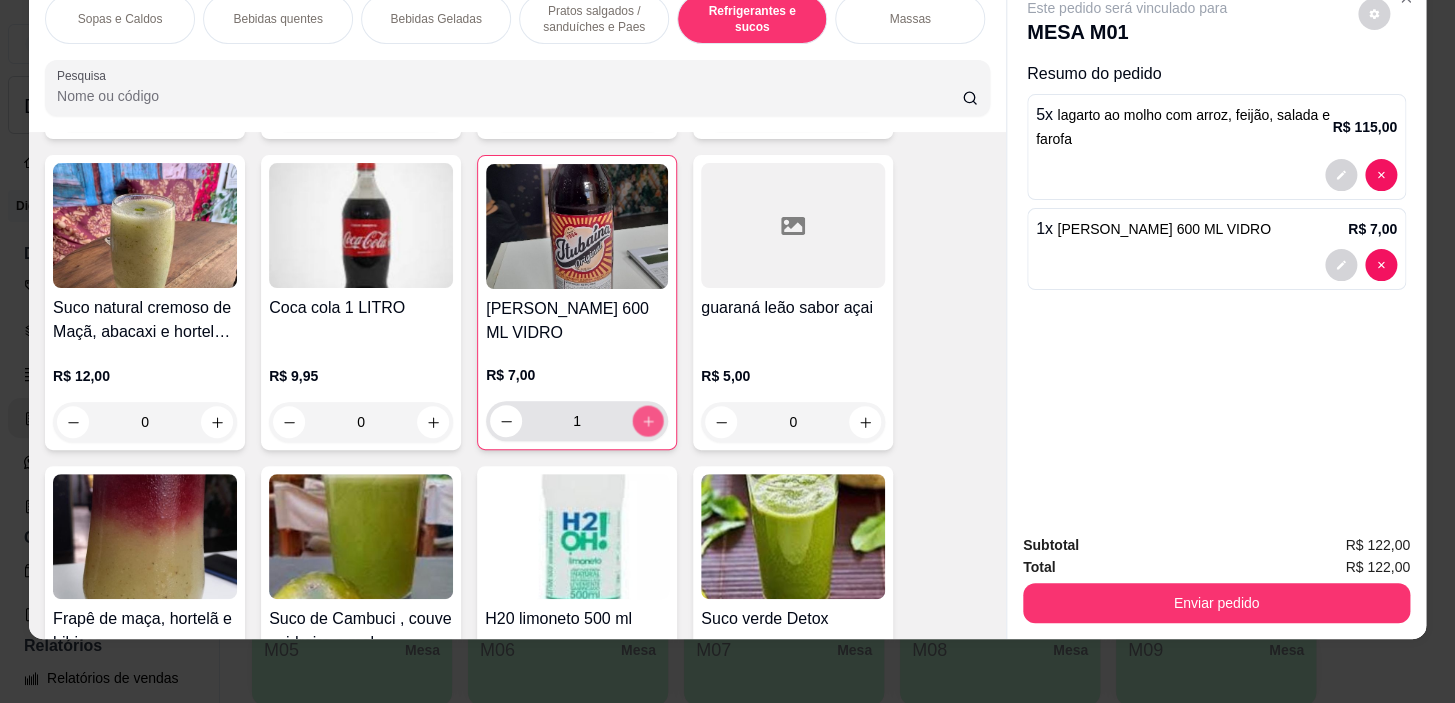 click at bounding box center [648, 421] 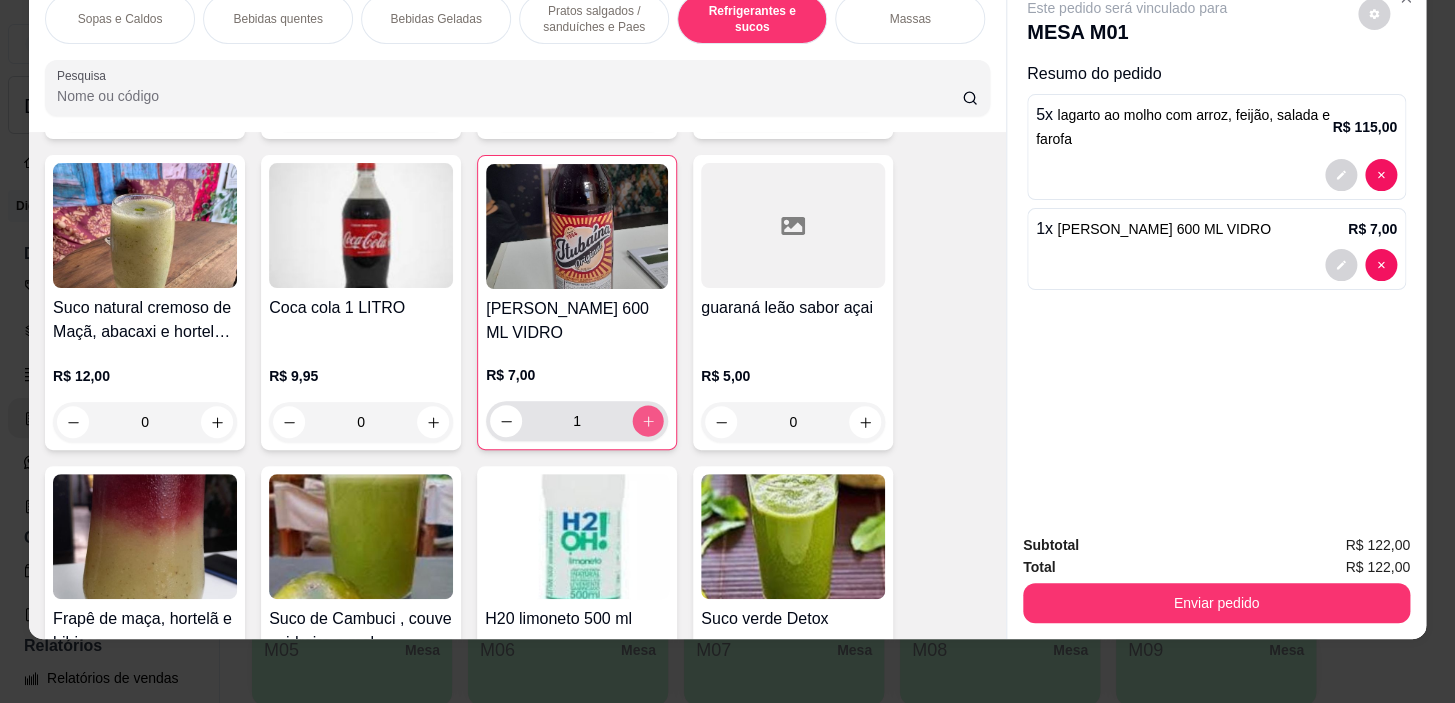 type on "2" 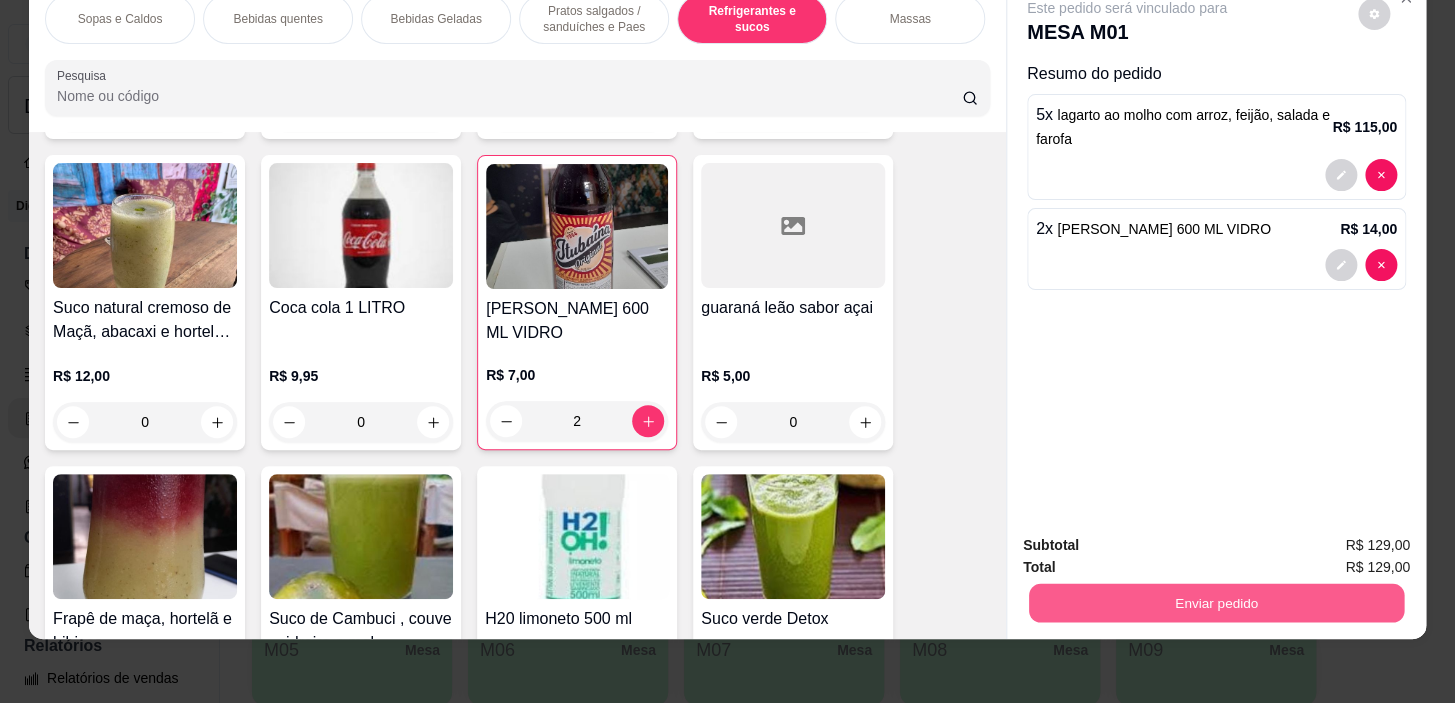 click on "Enviar pedido" at bounding box center [1216, 603] 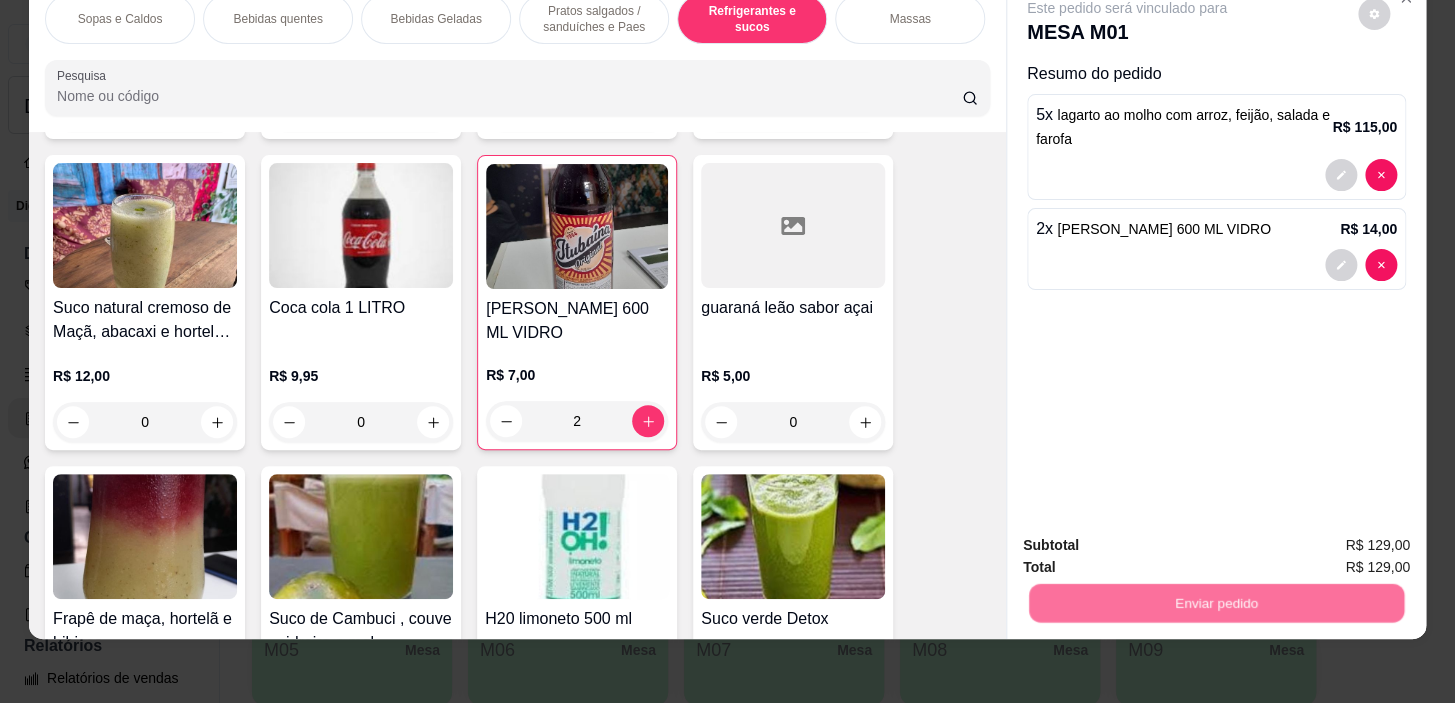 click on "Não registrar e enviar pedido" at bounding box center (1150, 540) 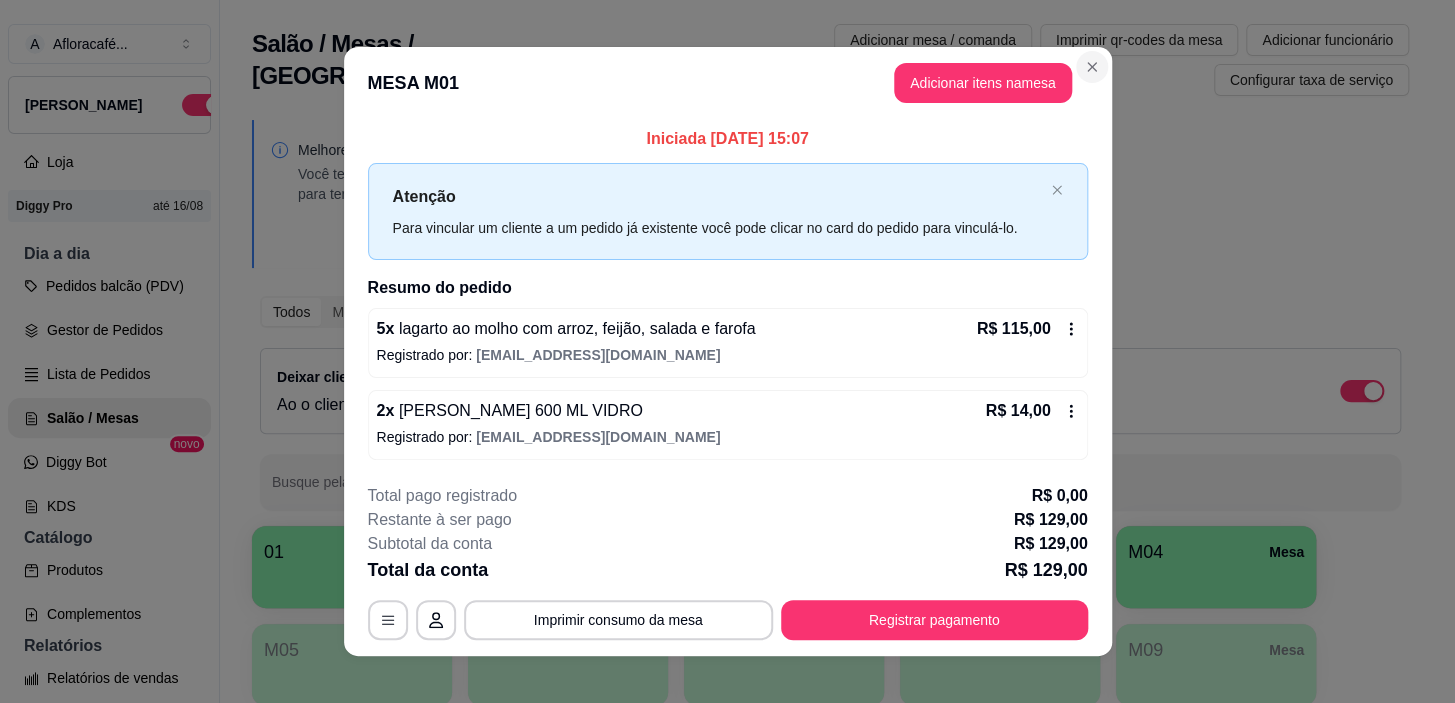 click on "MESA M01 Adicionar itens na  mesa" at bounding box center [728, 83] 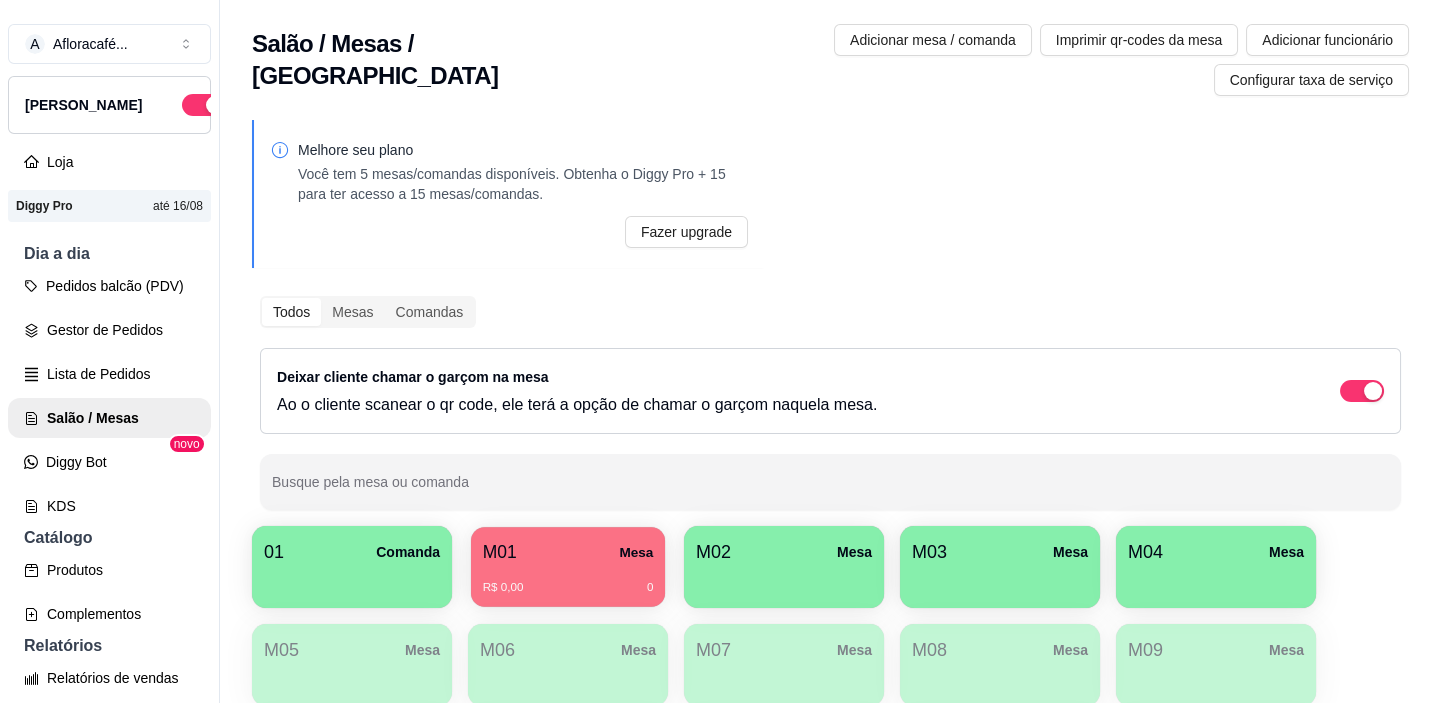 click on "M01 Mesa" at bounding box center (568, 552) 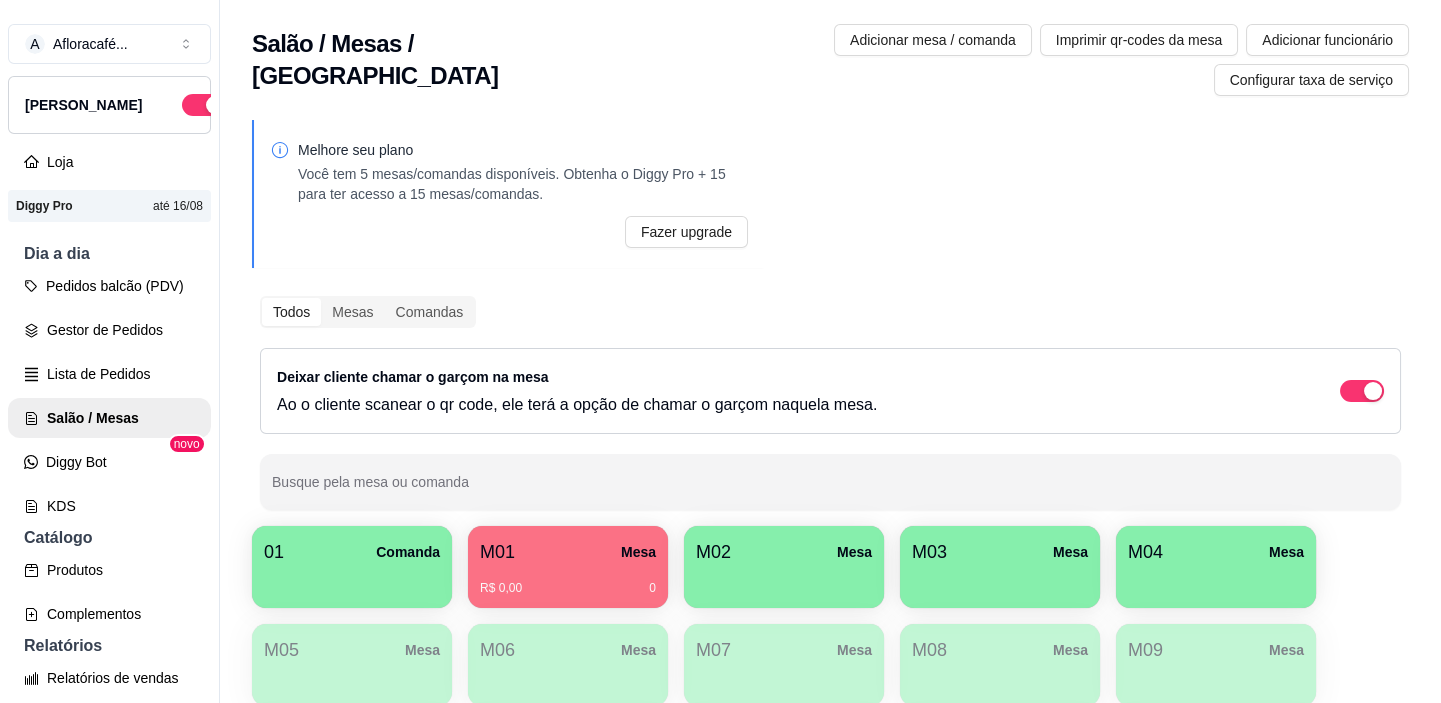 click on "M01 Mesa R$ 0,00 0" at bounding box center [568, 567] 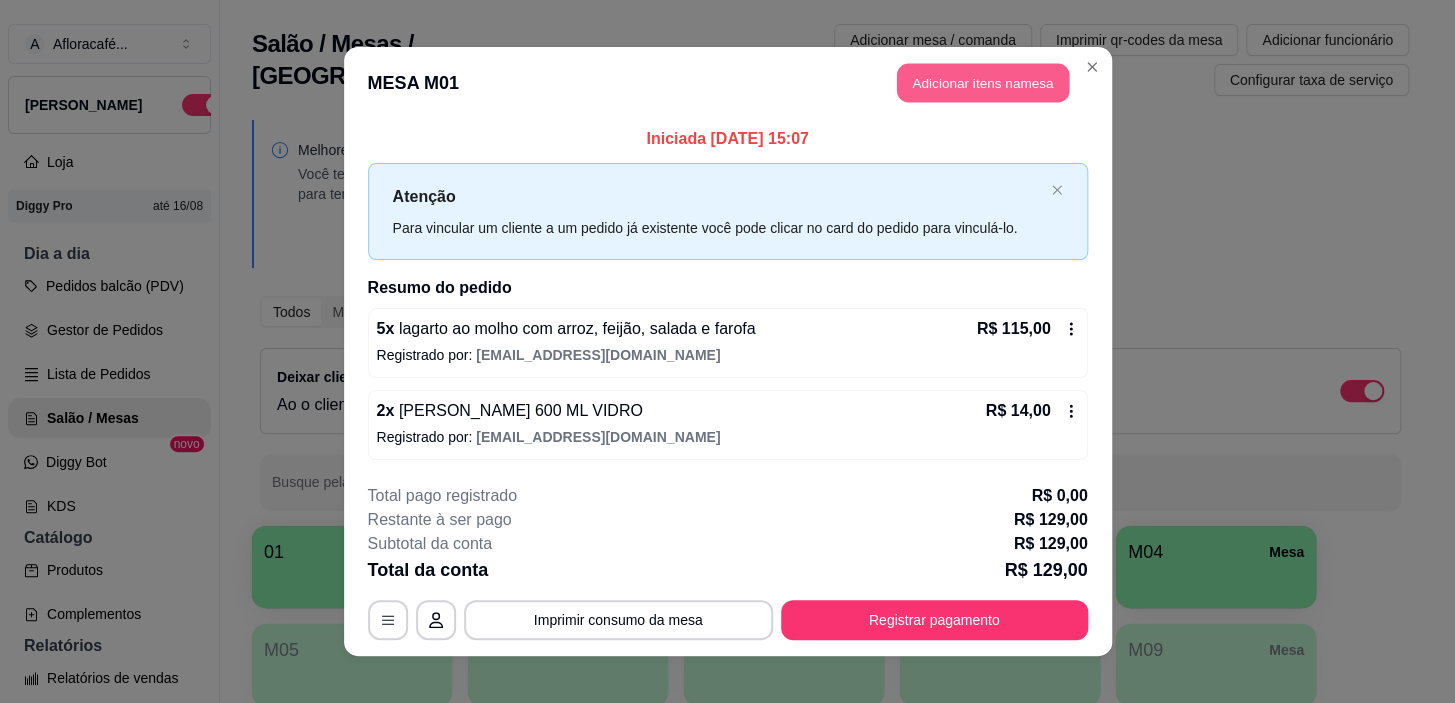 click on "Adicionar itens na  mesa" at bounding box center (983, 83) 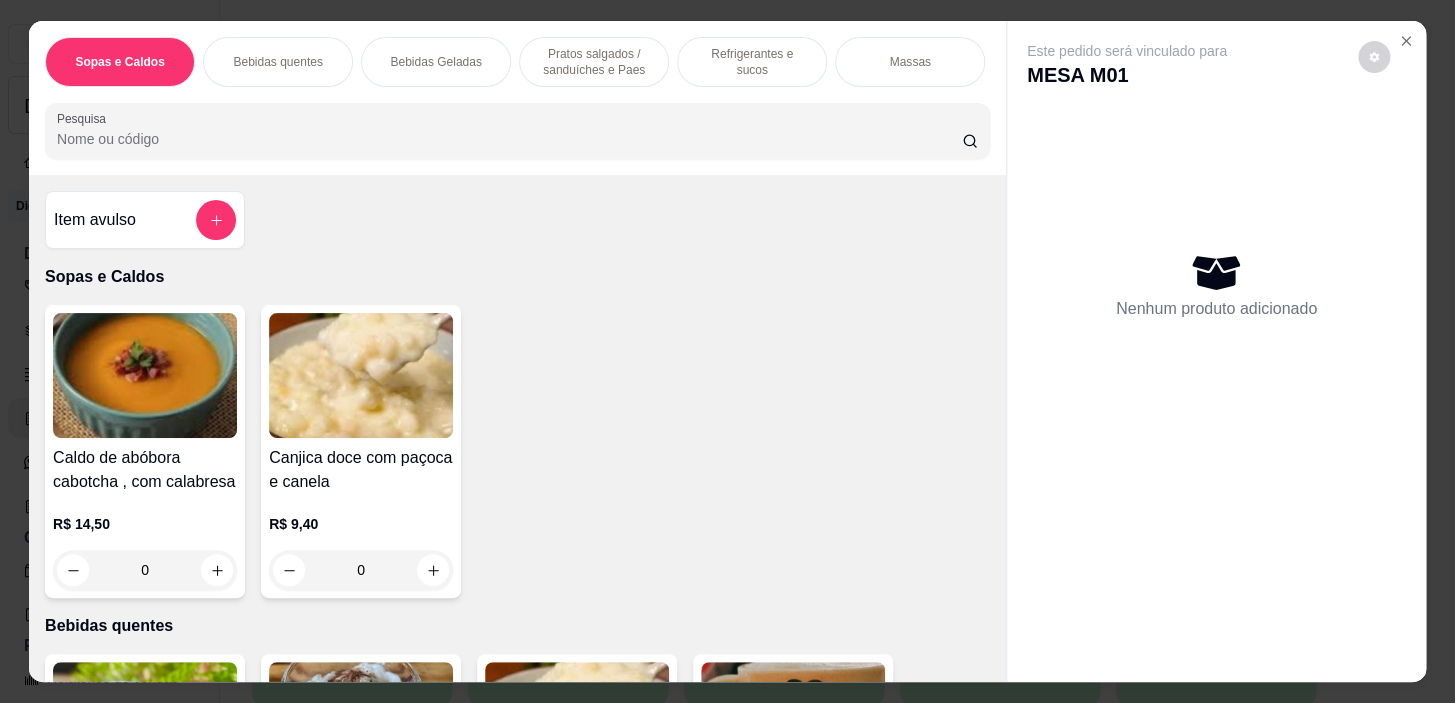 click on "Refrigerantes e sucos" at bounding box center (752, 62) 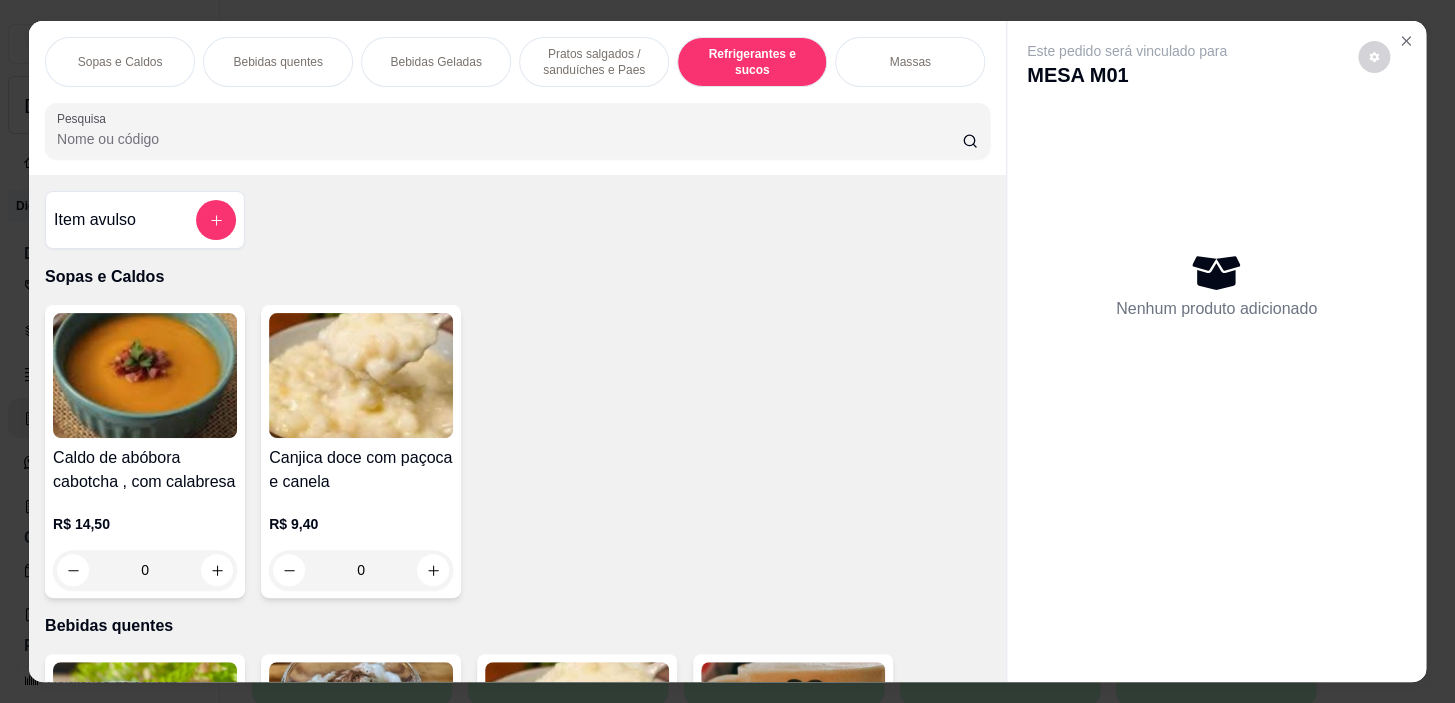 scroll, scrollTop: 8852, scrollLeft: 0, axis: vertical 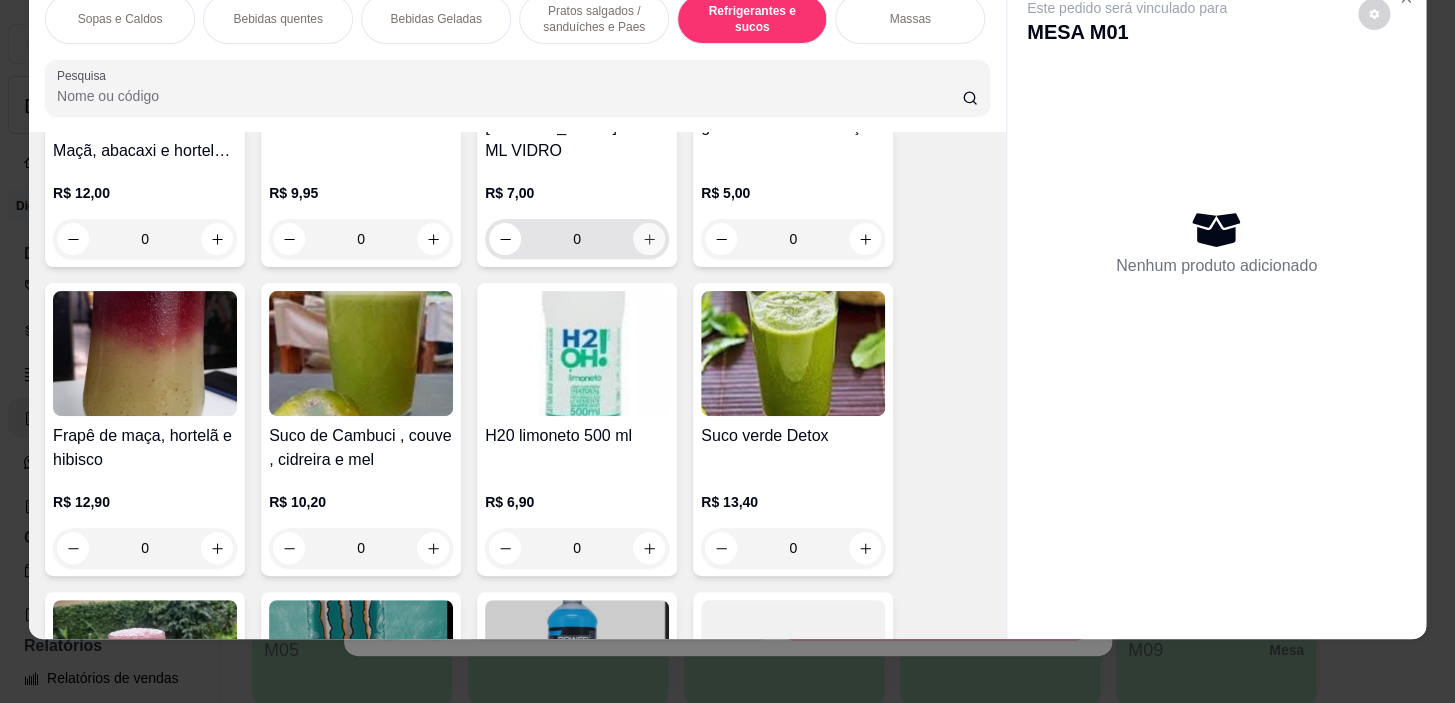 click 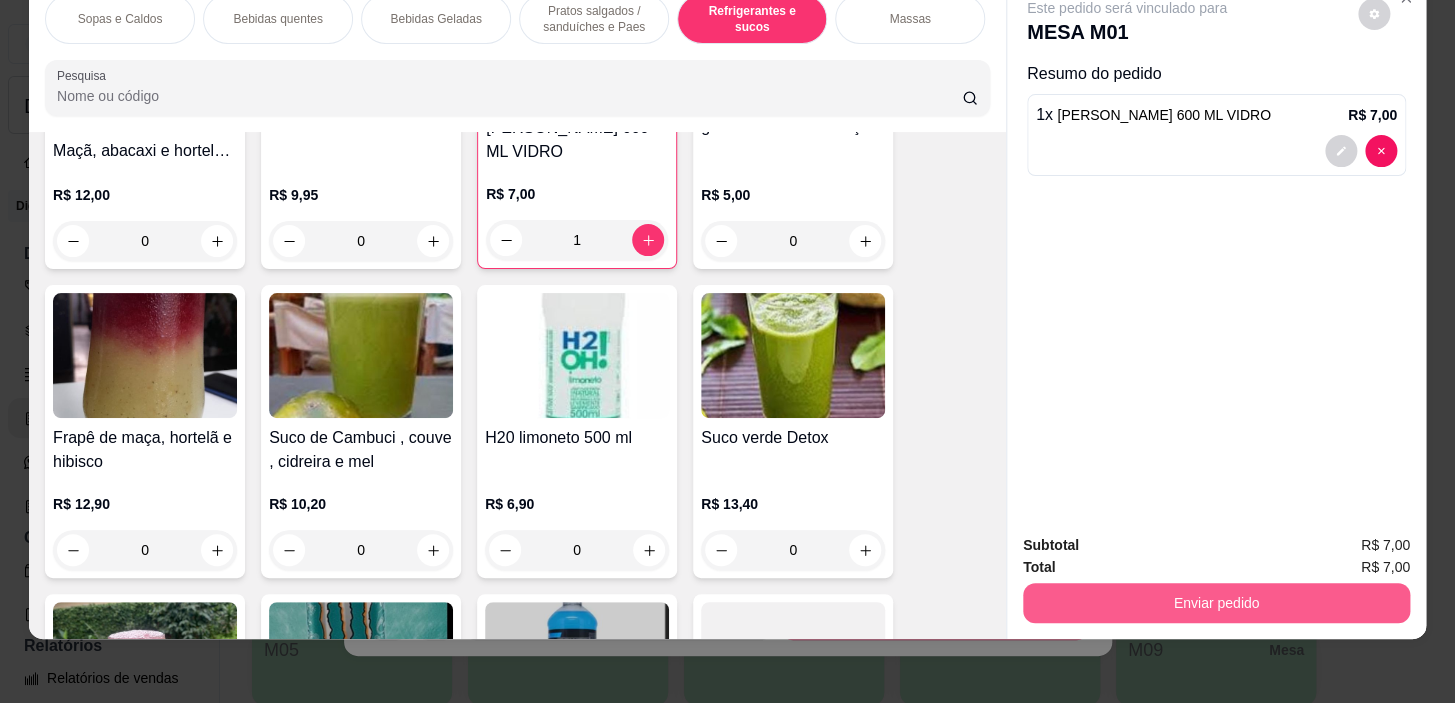 click on "Enviar pedido" at bounding box center (1216, 603) 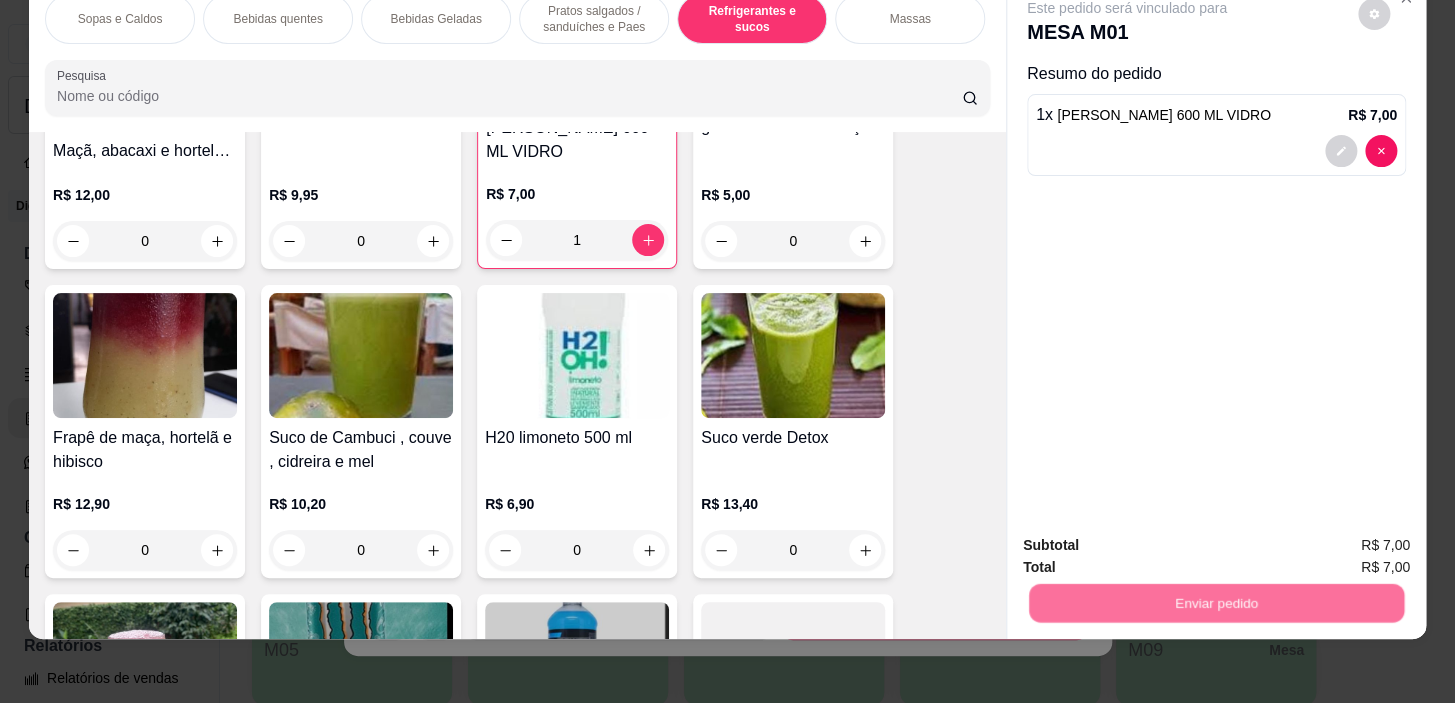 click on "Não registrar e enviar pedido" at bounding box center (1150, 540) 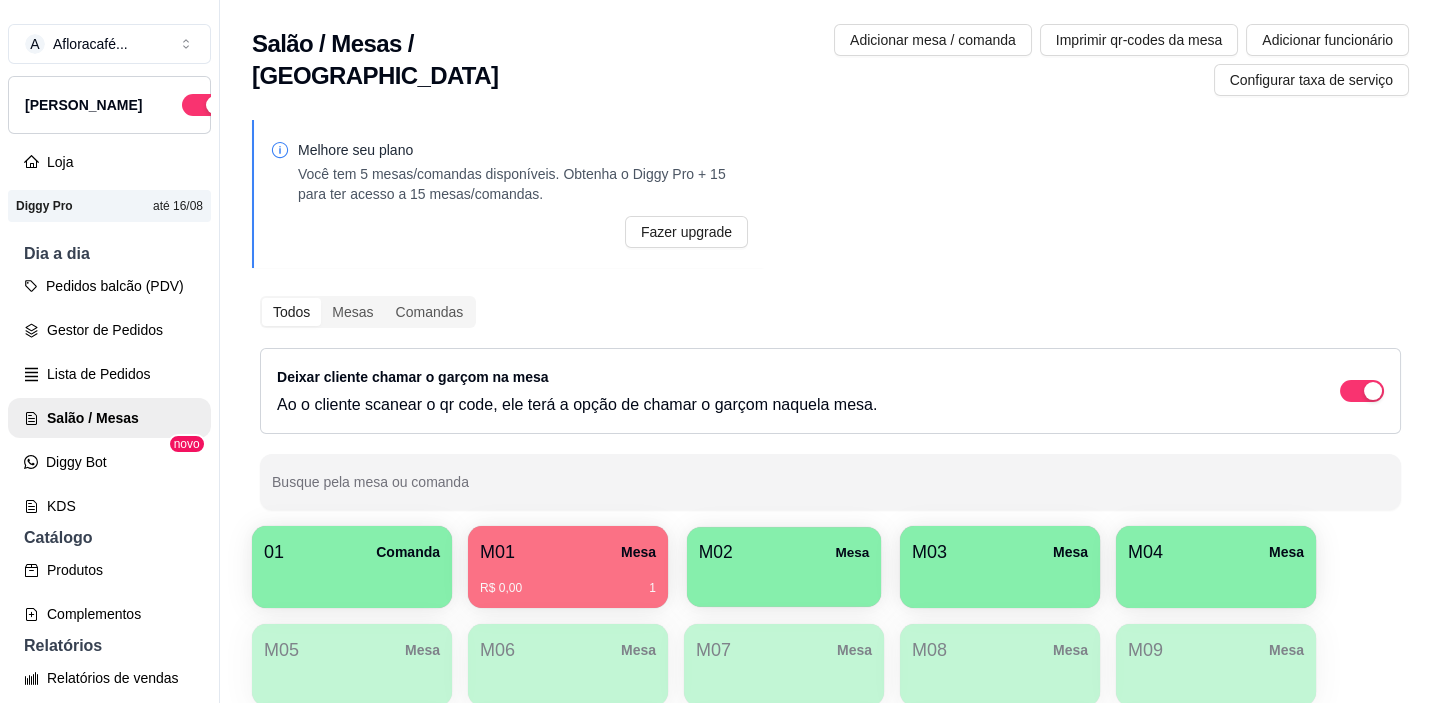 click on "01 Comanda M01 Mesa R$ 0,00 1 M02 [GEOGRAPHIC_DATA]" at bounding box center [830, 714] 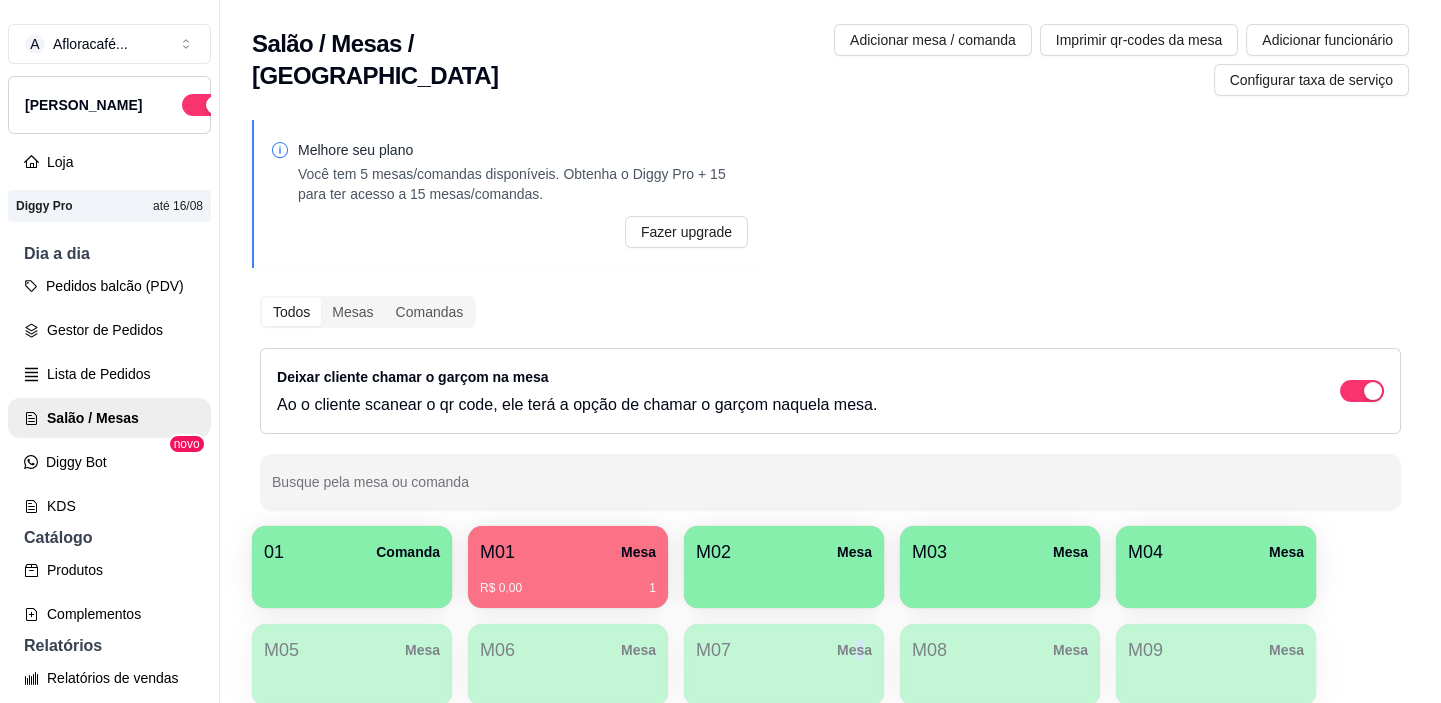 click on "01 Comanda M01 Mesa R$ 0,00 1 M02 [GEOGRAPHIC_DATA]" at bounding box center [830, 714] 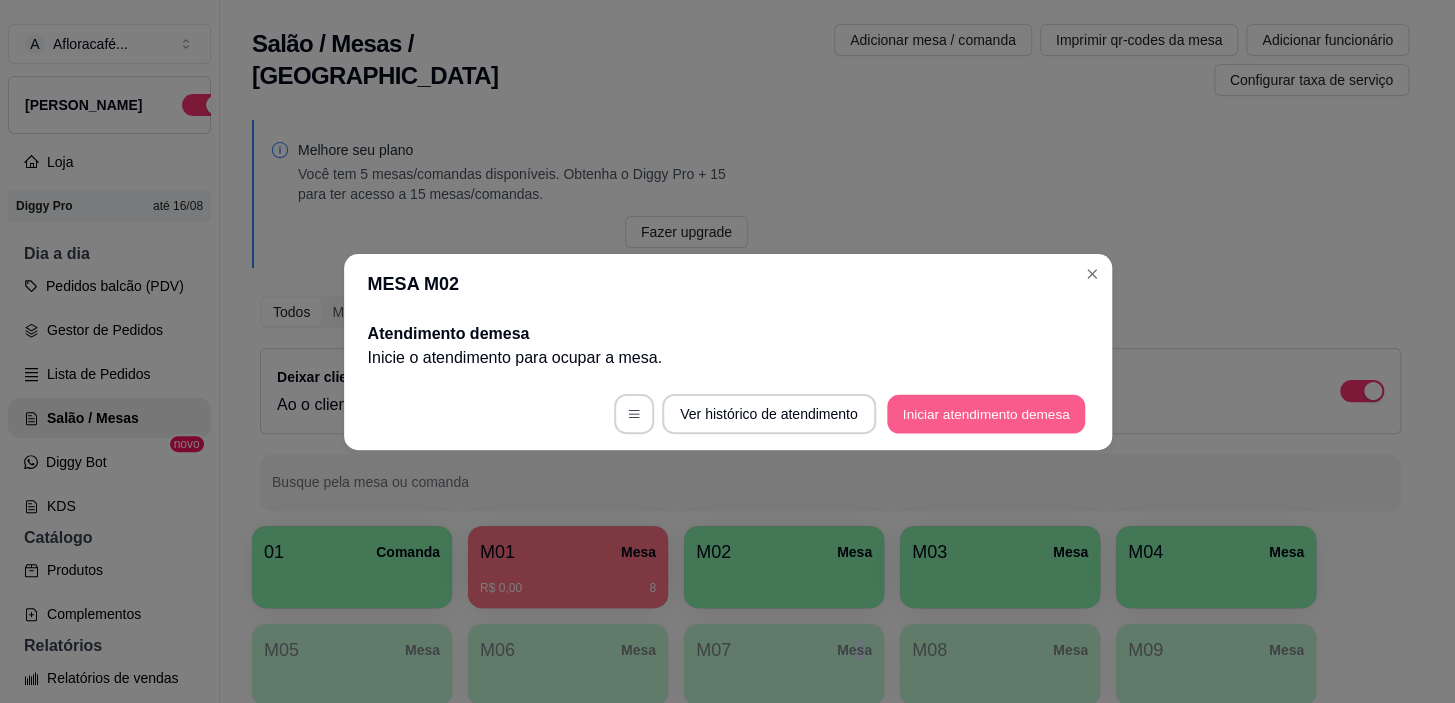 click on "Iniciar atendimento de  mesa" at bounding box center [986, 413] 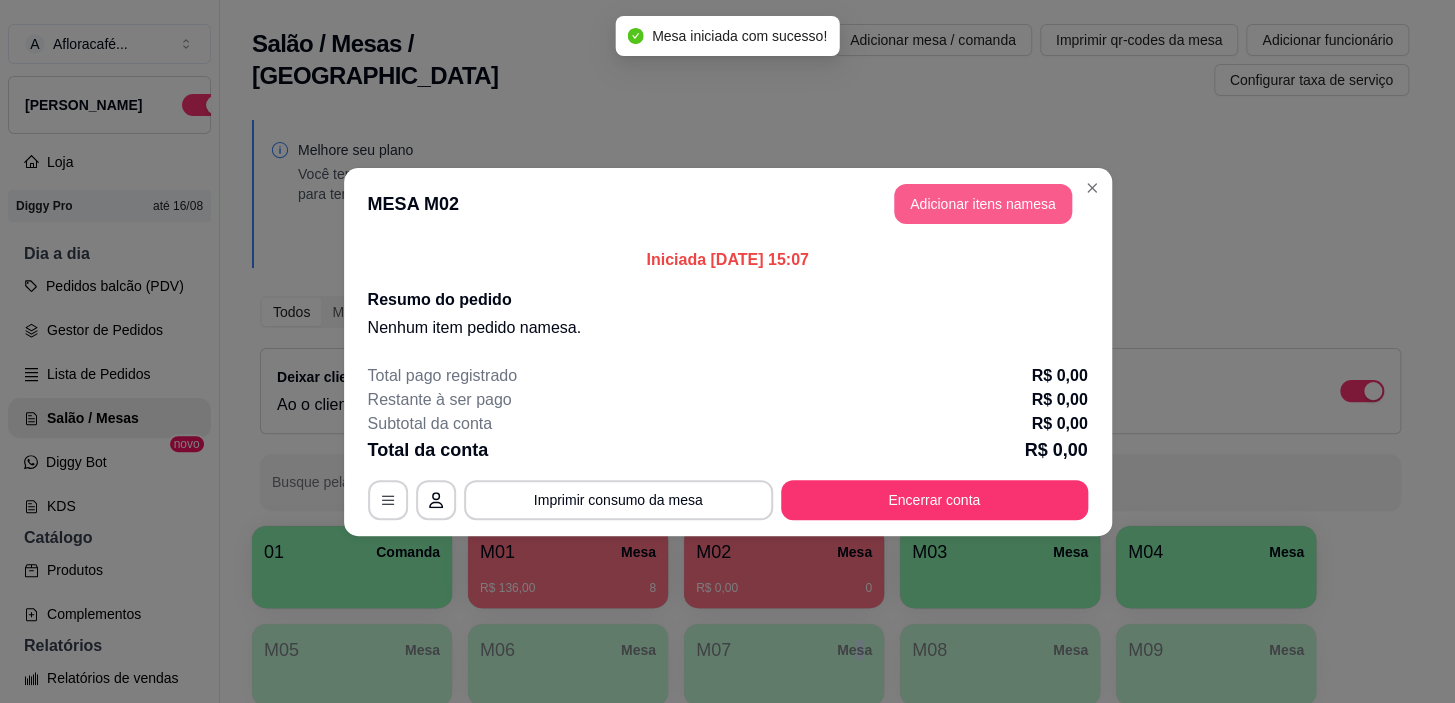click on "Adicionar itens na  mesa" at bounding box center (983, 204) 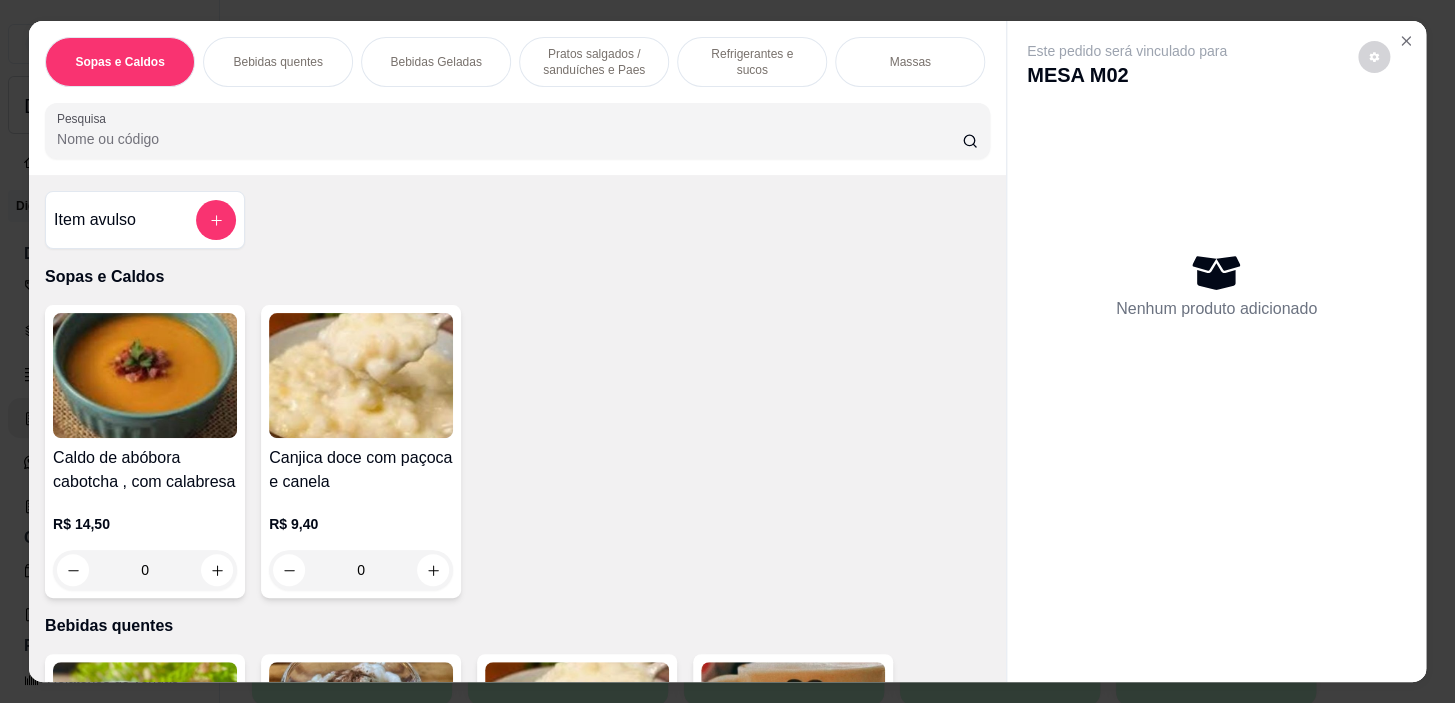 click on "Pesquisa" at bounding box center [509, 139] 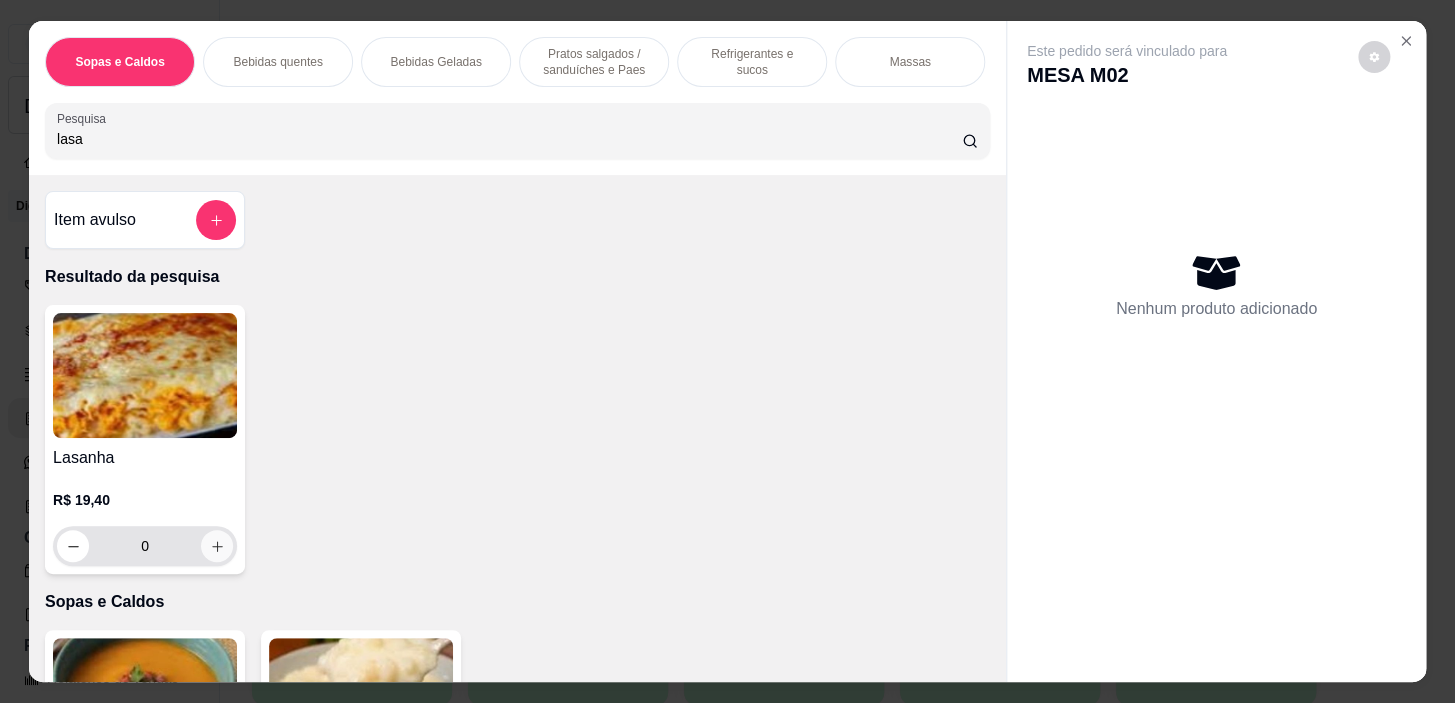 type on "lasa" 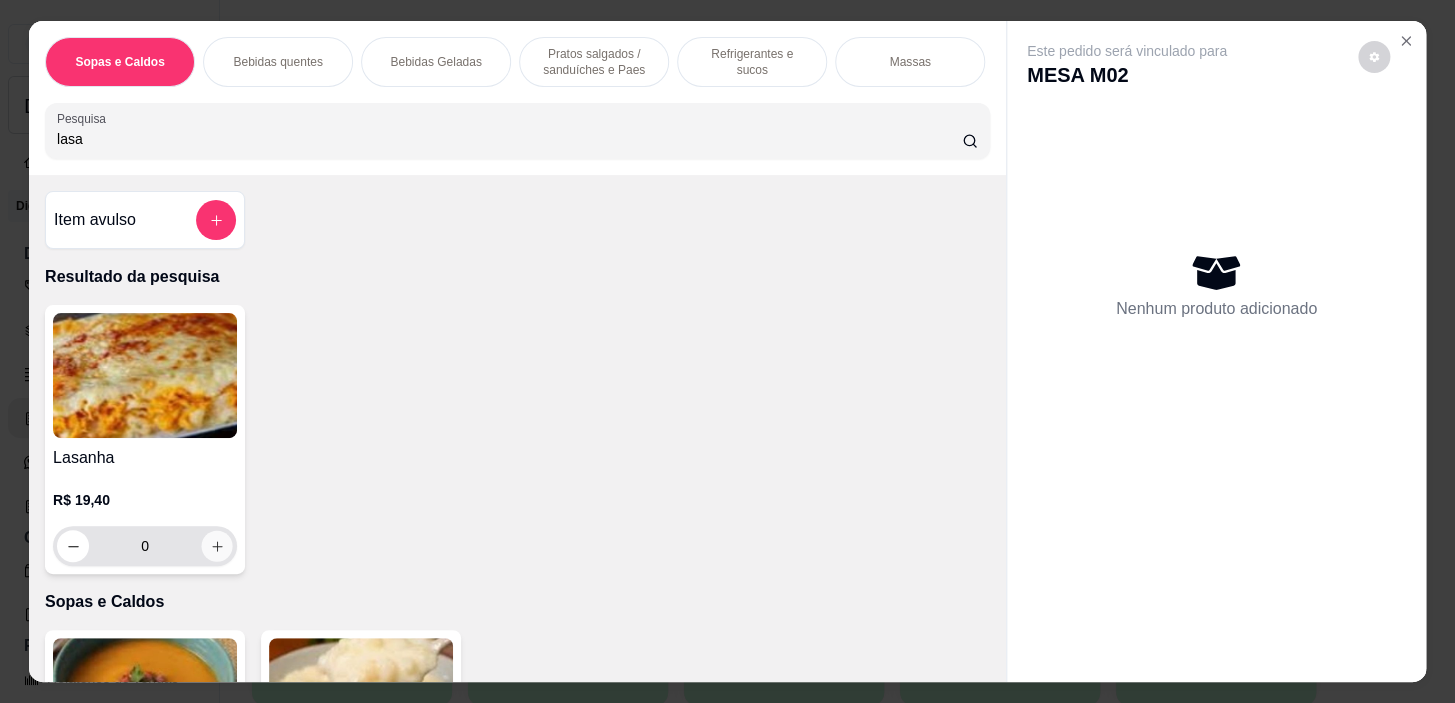 click 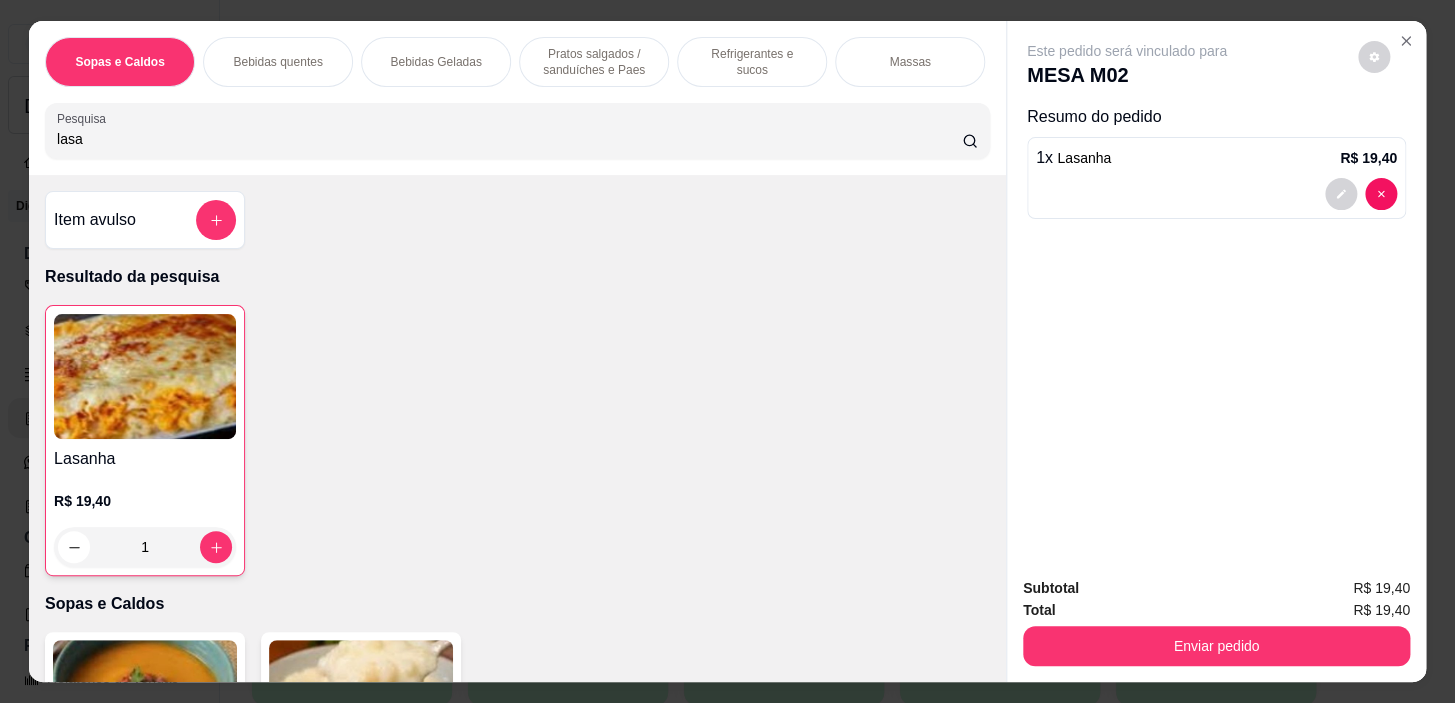 scroll, scrollTop: 0, scrollLeft: 785, axis: horizontal 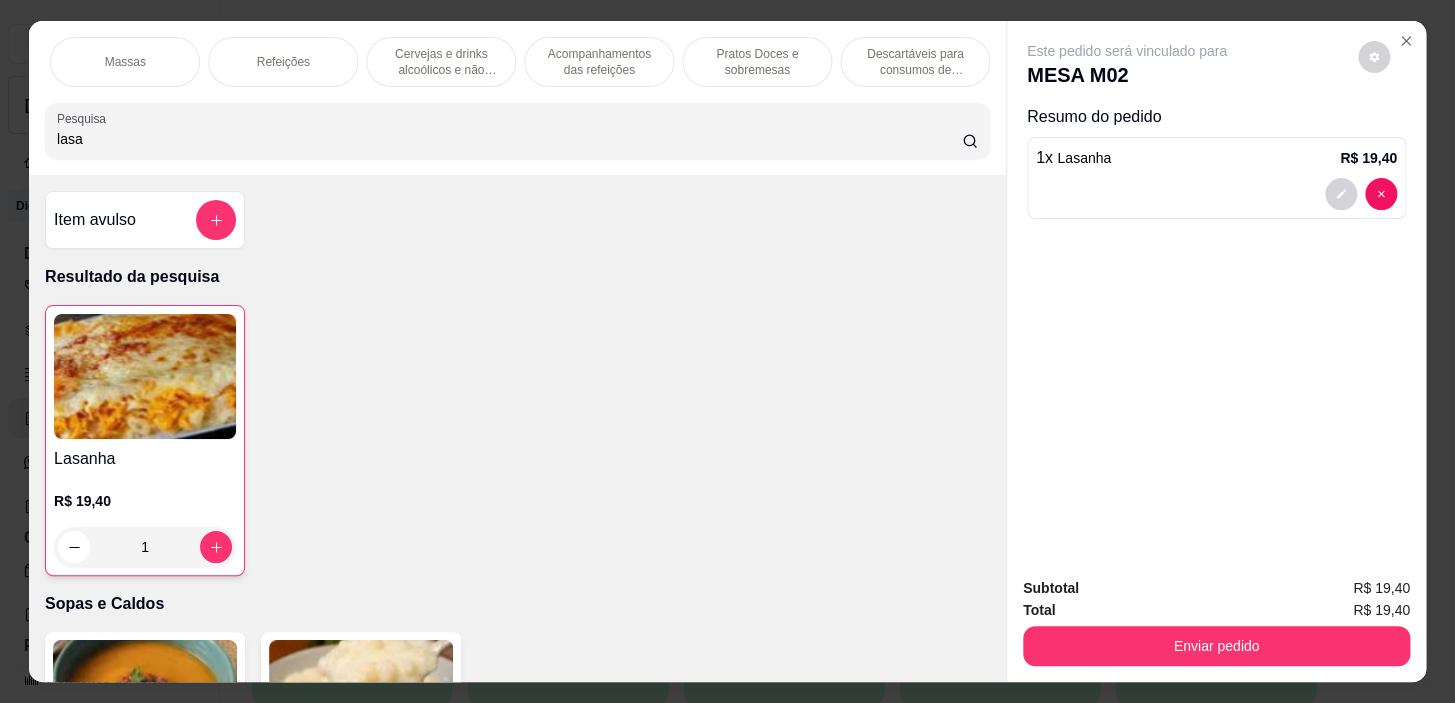 click on "Refeições" at bounding box center (283, 62) 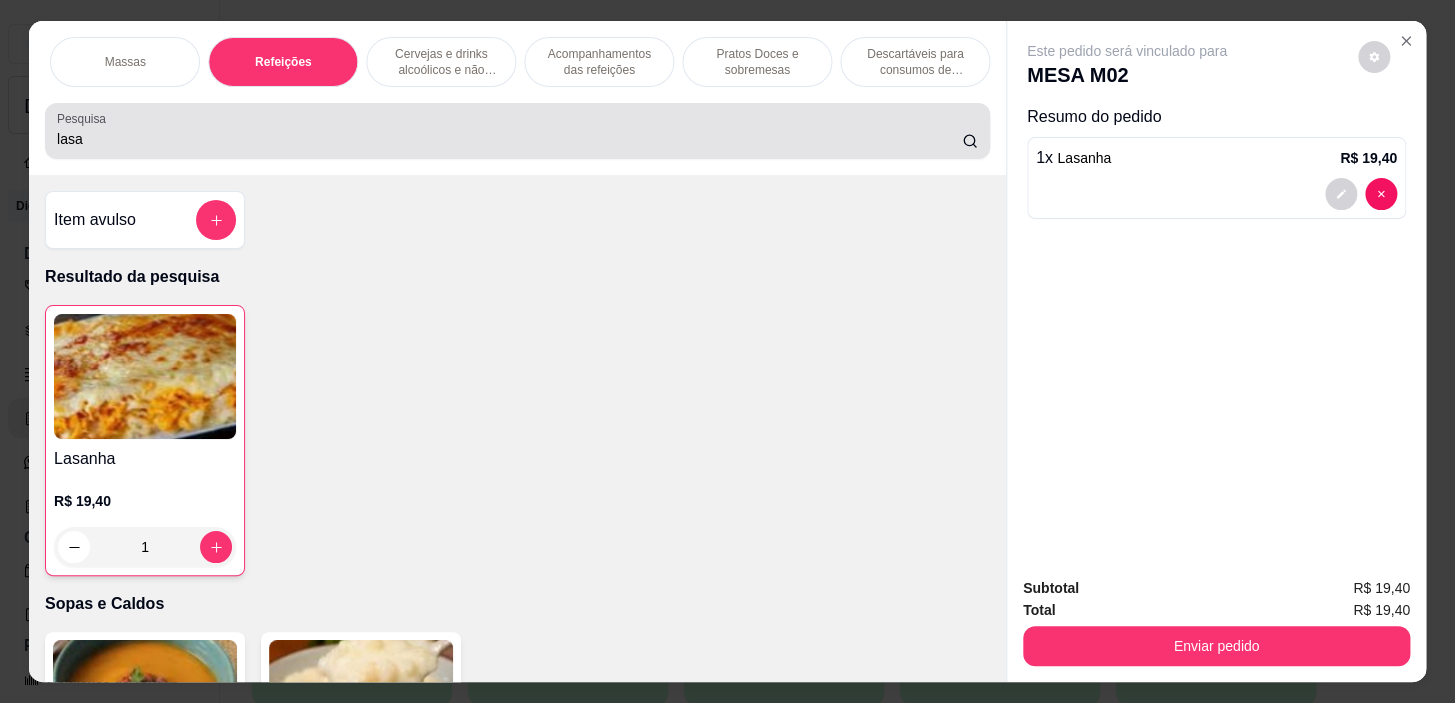 scroll, scrollTop: 12016, scrollLeft: 0, axis: vertical 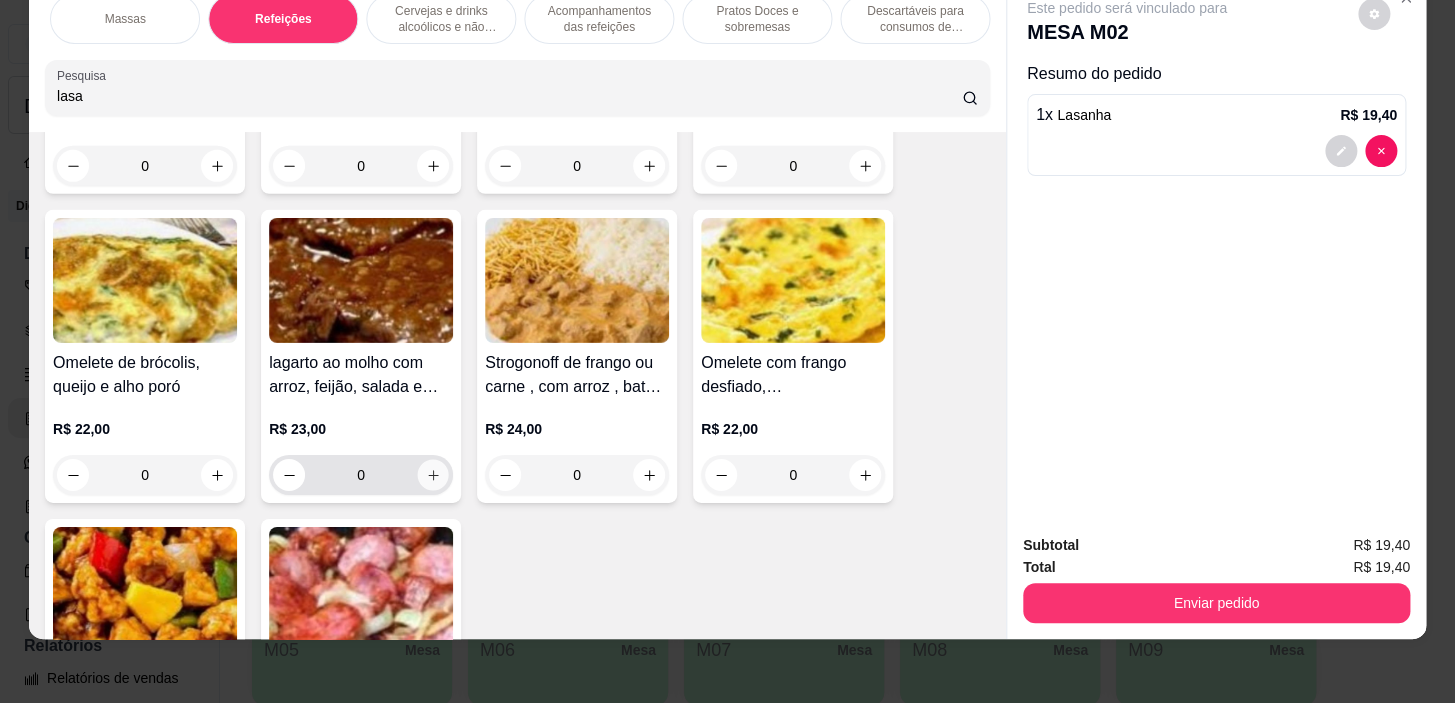 click at bounding box center (433, 475) 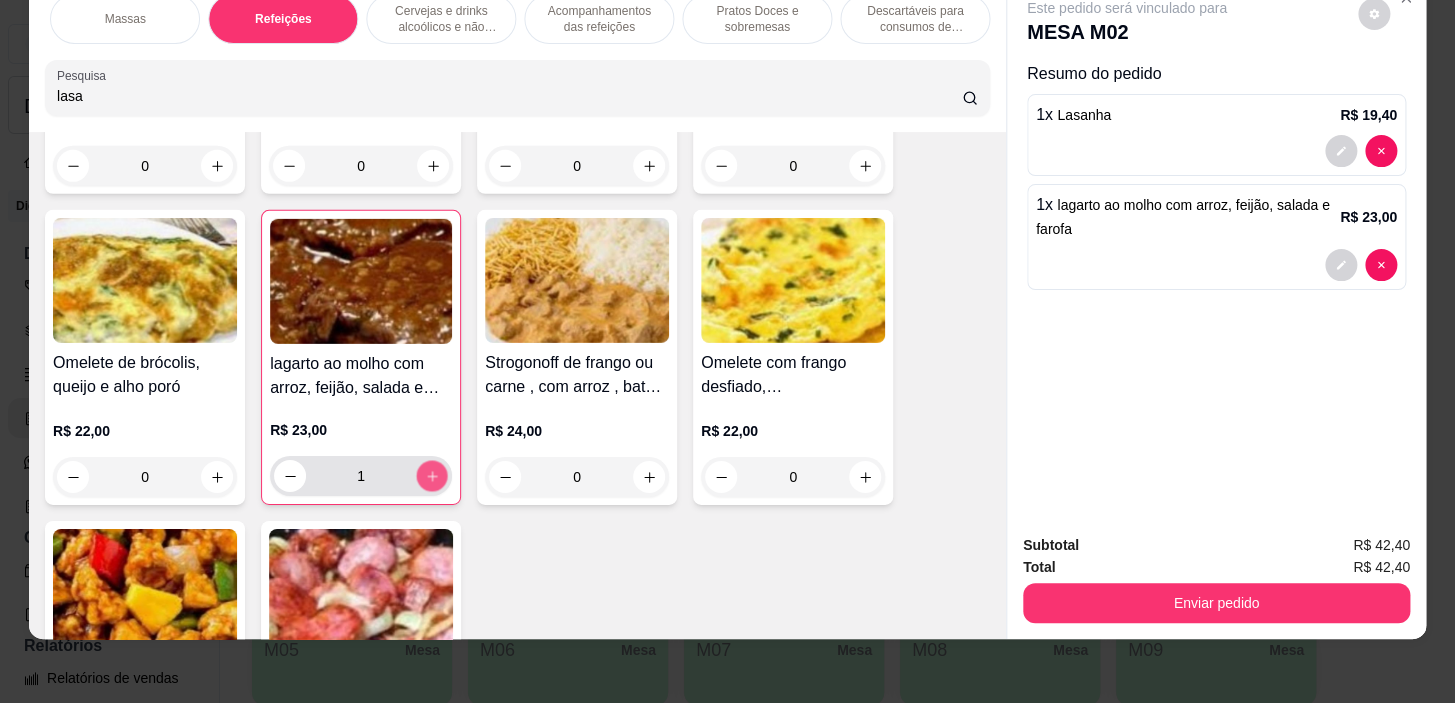 click at bounding box center (432, 476) 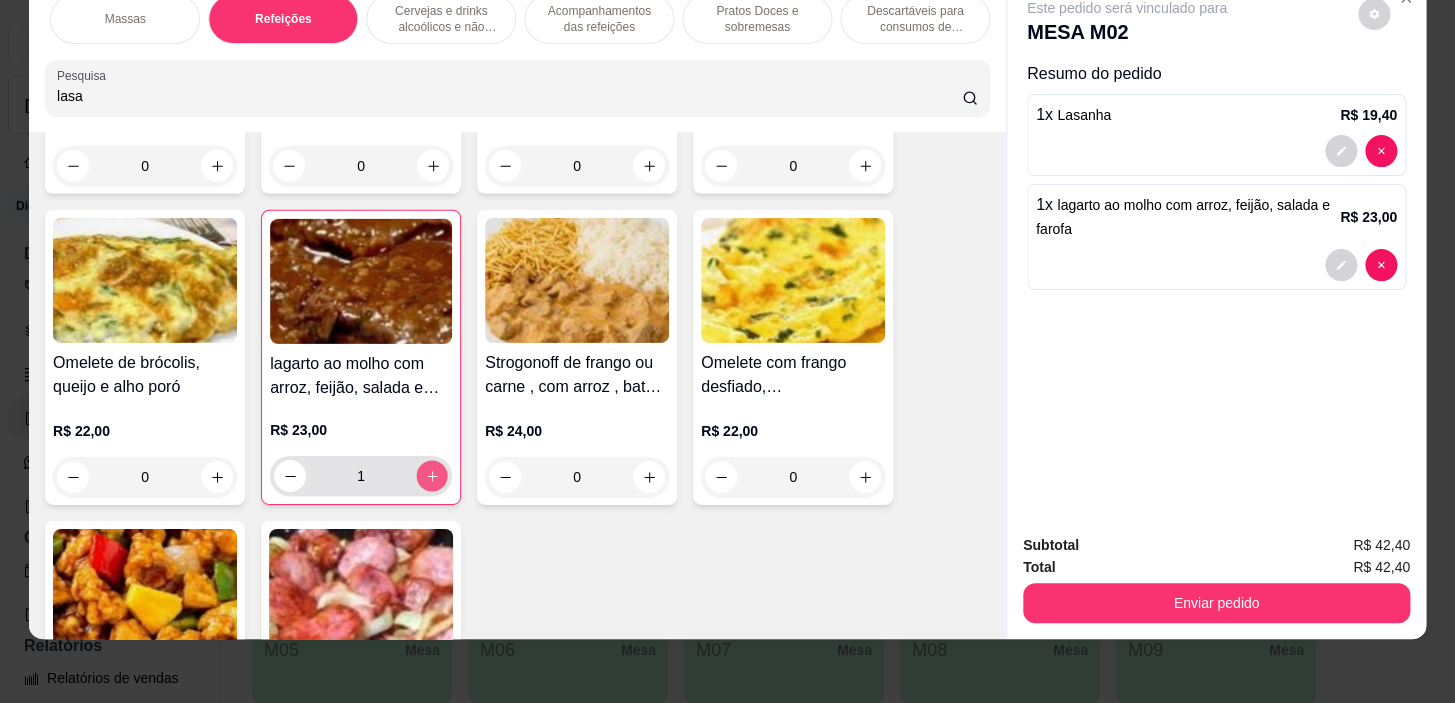 type on "2" 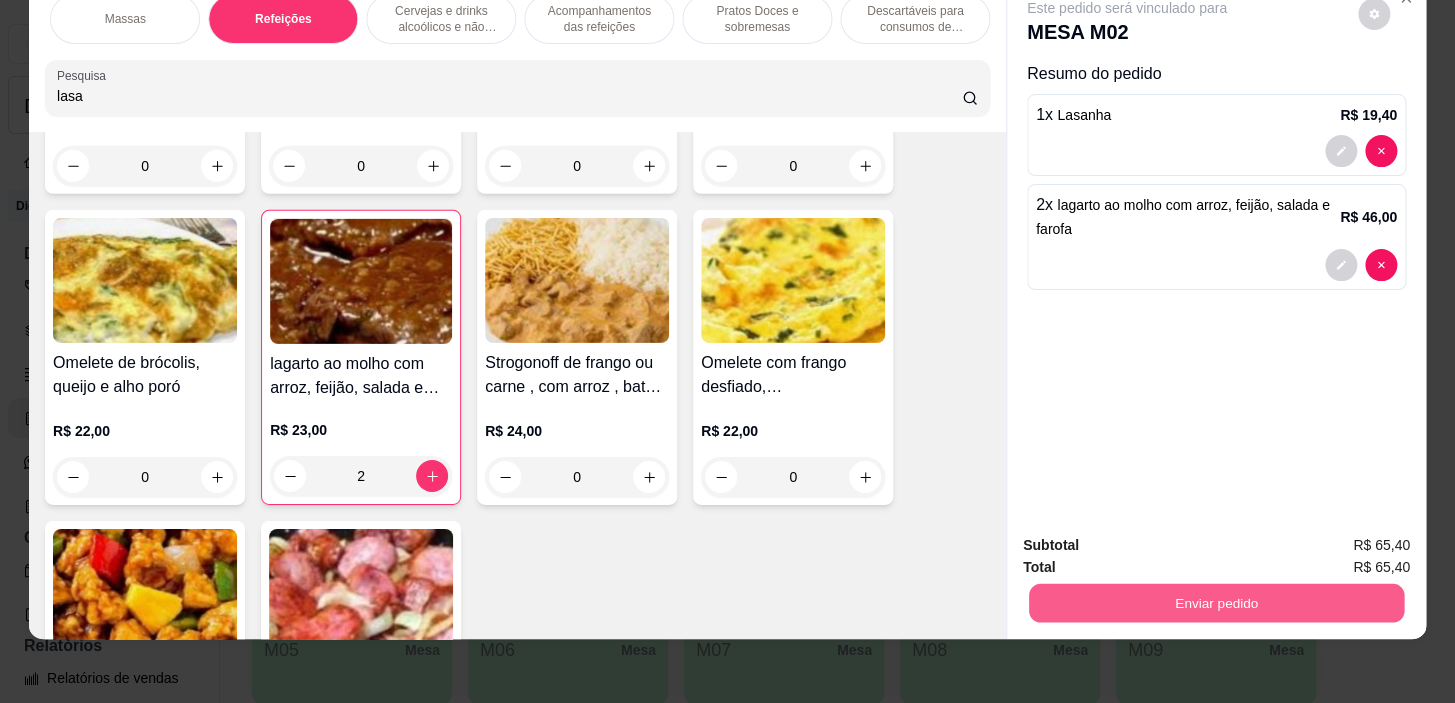 click on "Enviar pedido" at bounding box center (1216, 603) 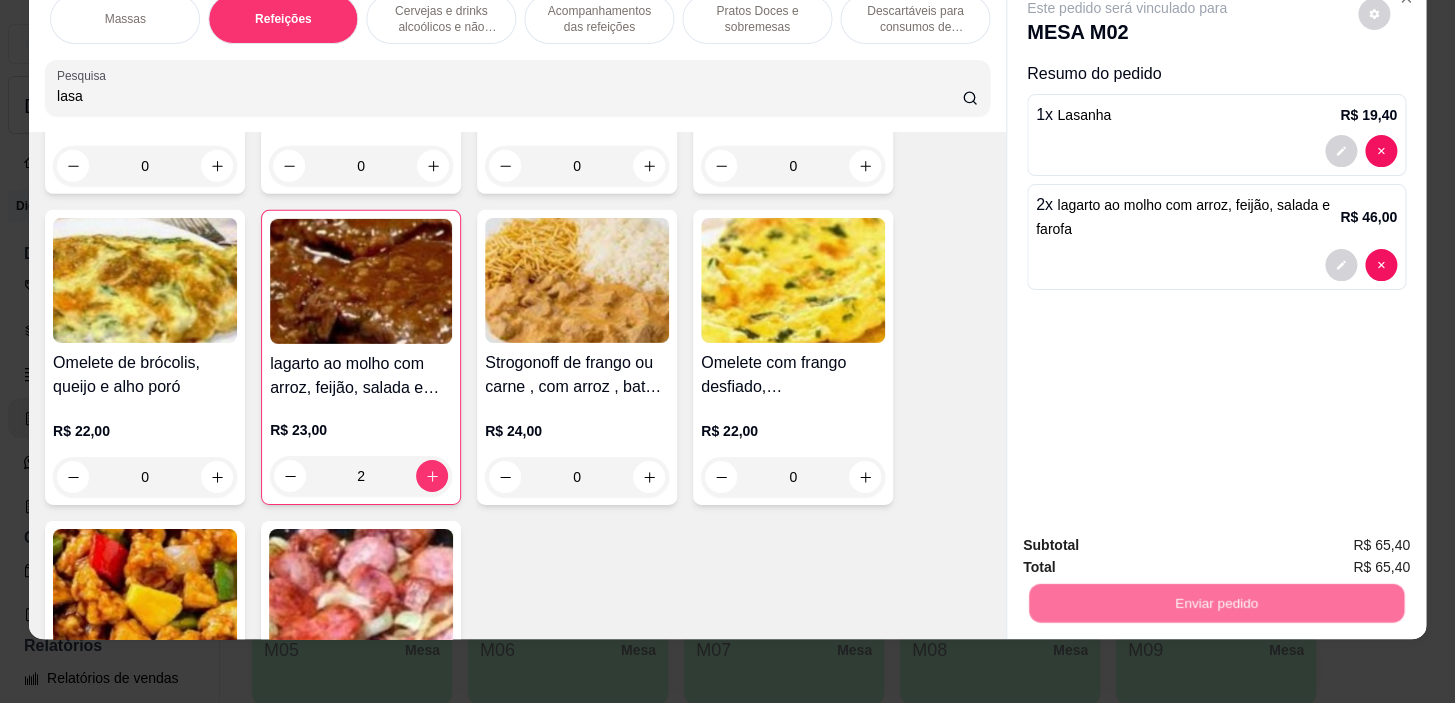 click on "Não registrar e enviar pedido" at bounding box center [1150, 539] 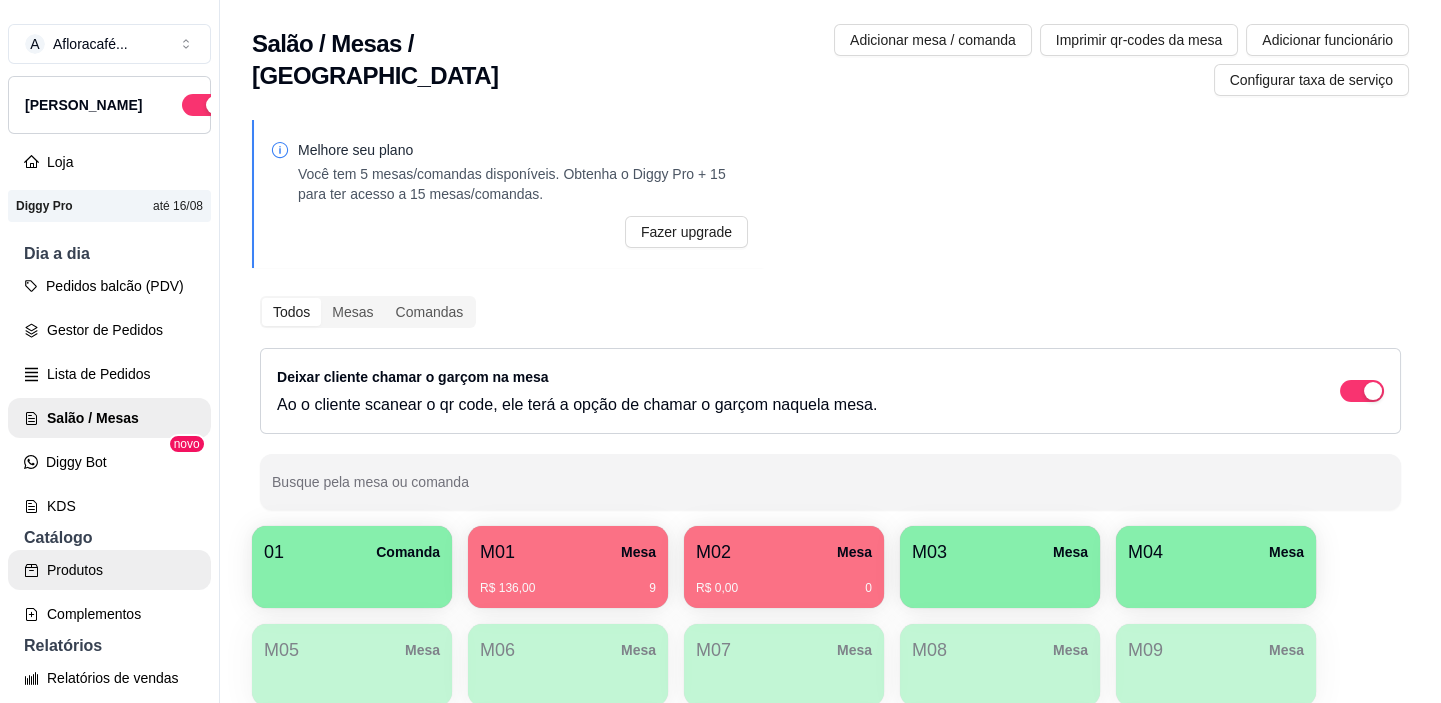click on "Produtos" at bounding box center [109, 570] 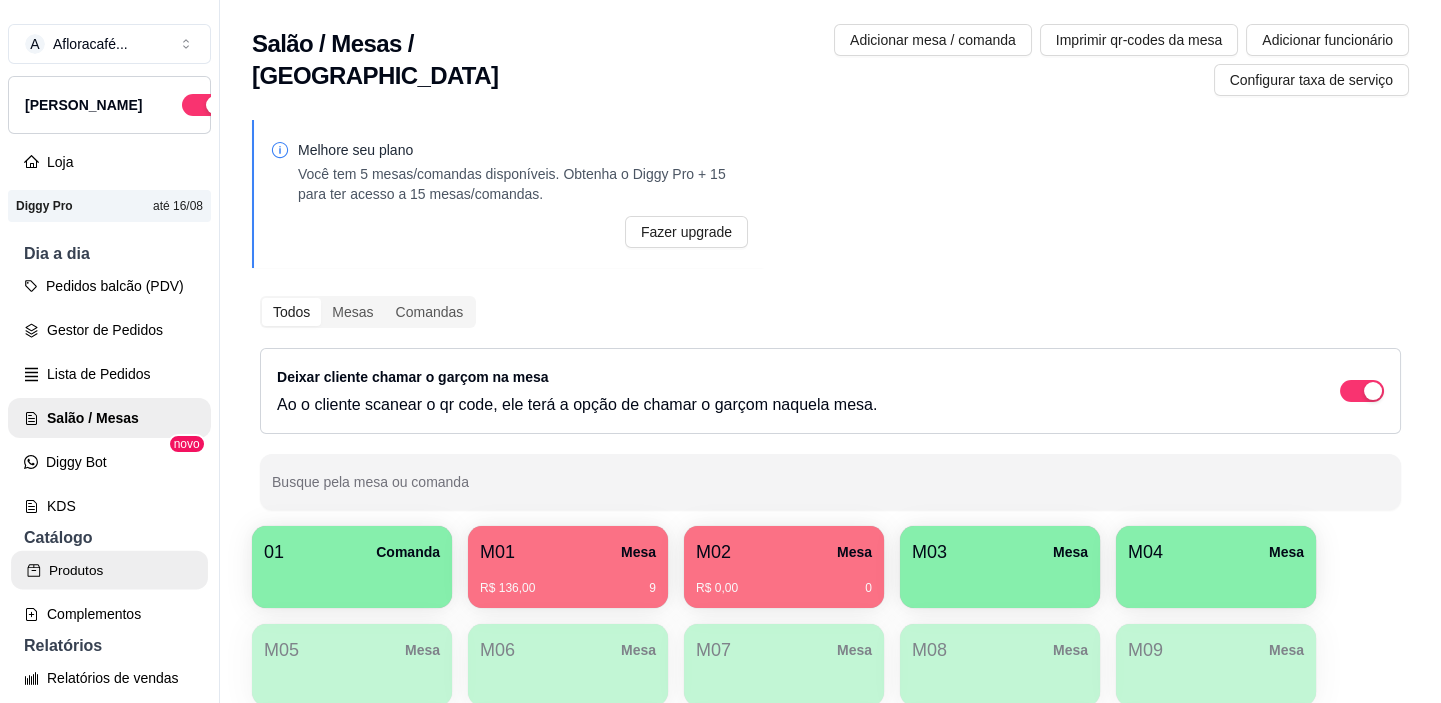 click on "Produtos" at bounding box center [109, 570] 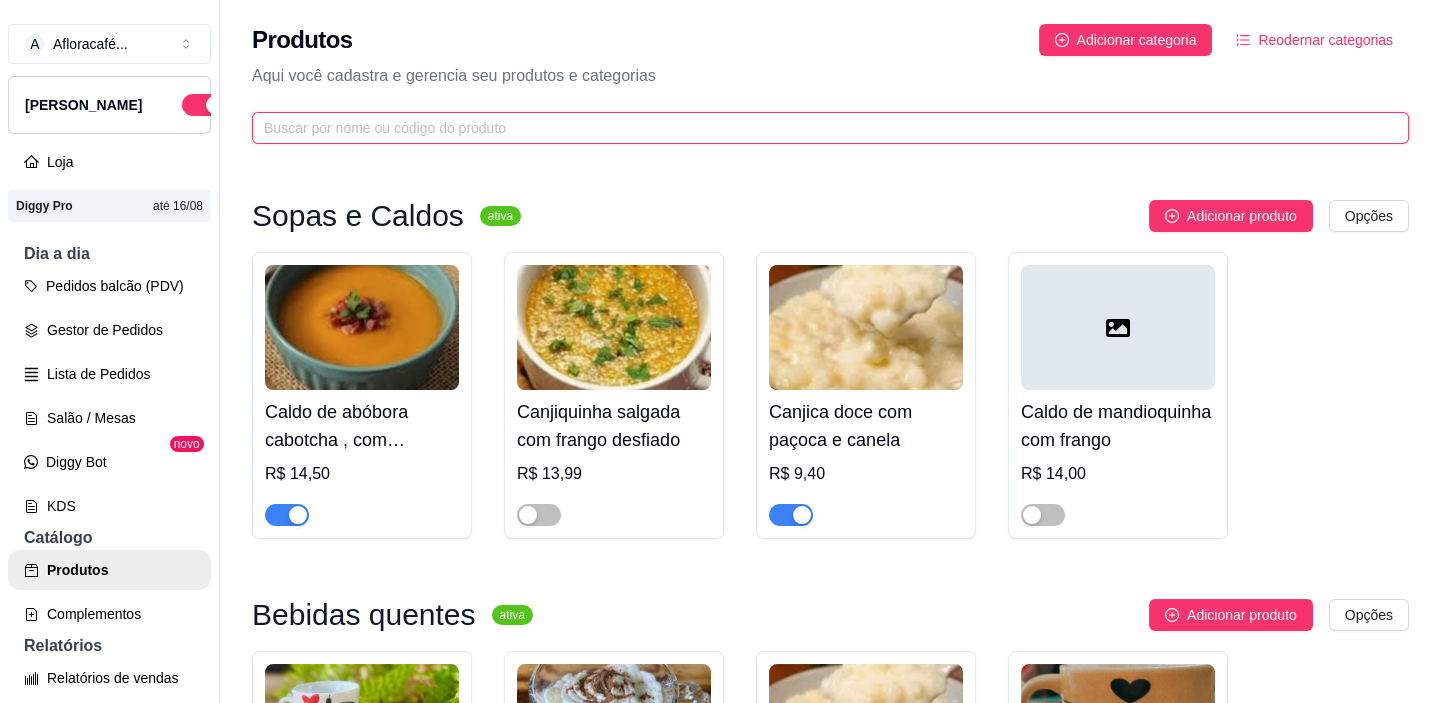 click at bounding box center (822, 128) 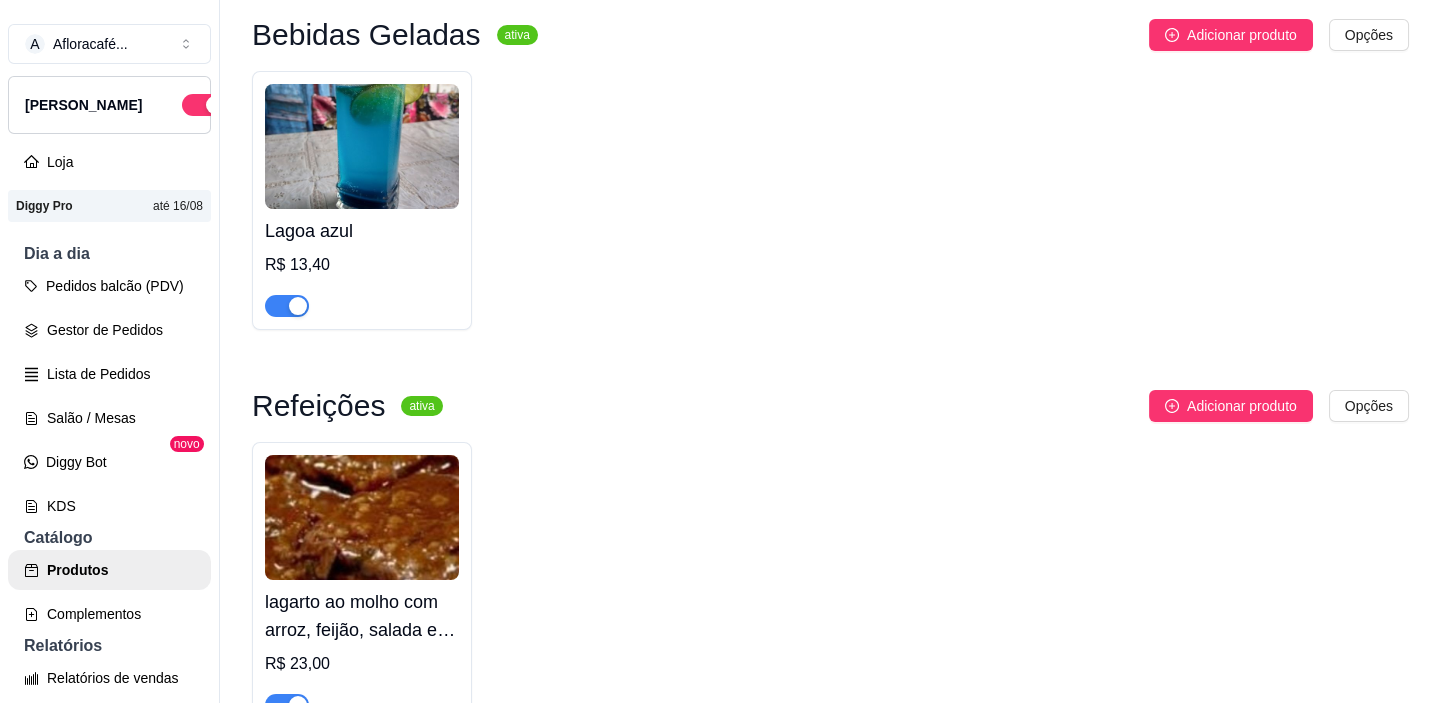 scroll, scrollTop: 322, scrollLeft: 0, axis: vertical 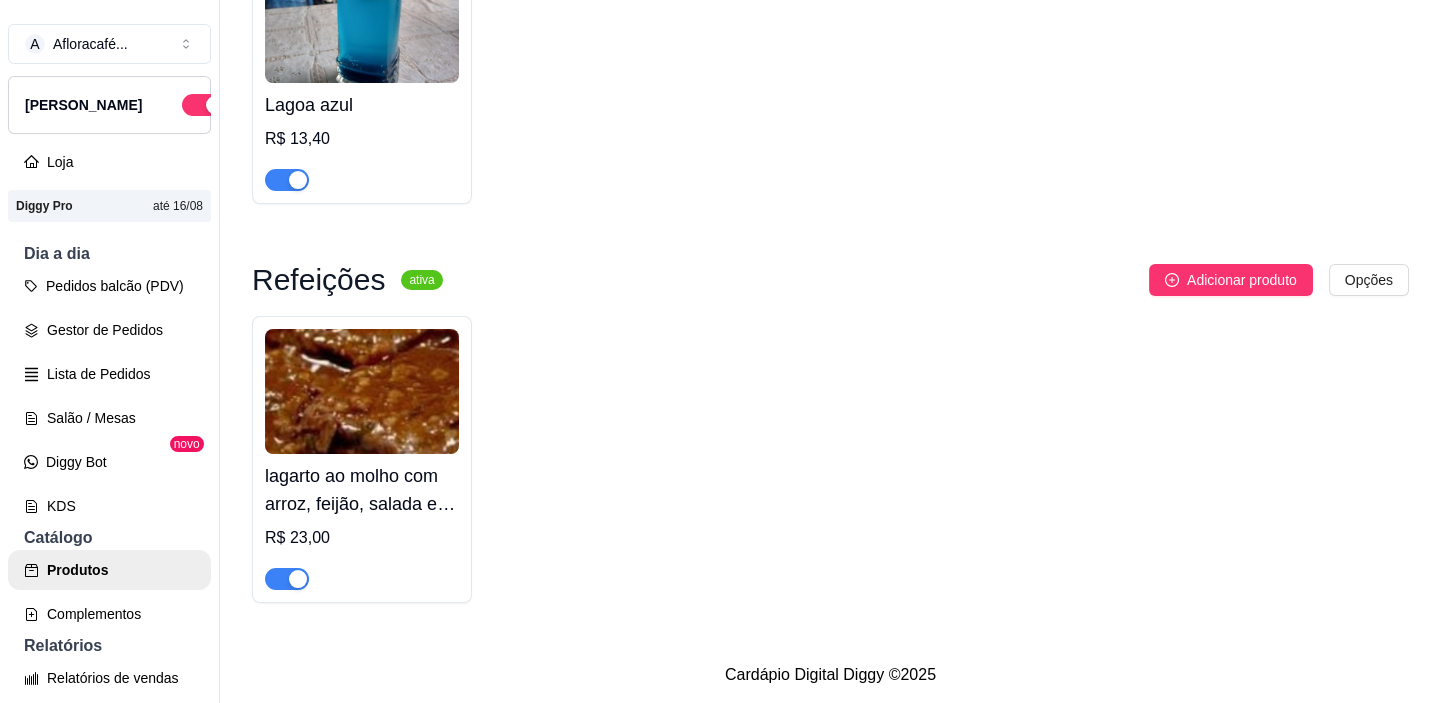 type on "lag" 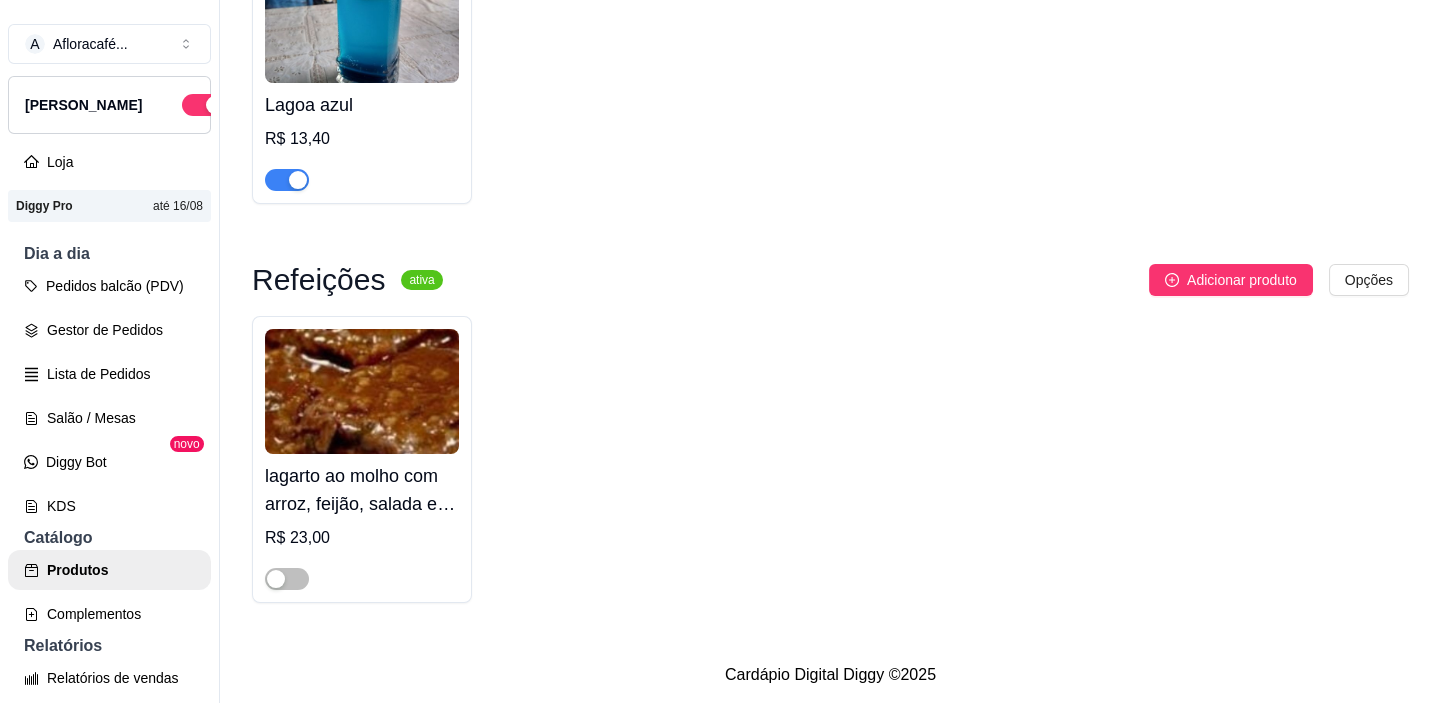 scroll, scrollTop: 31, scrollLeft: 0, axis: vertical 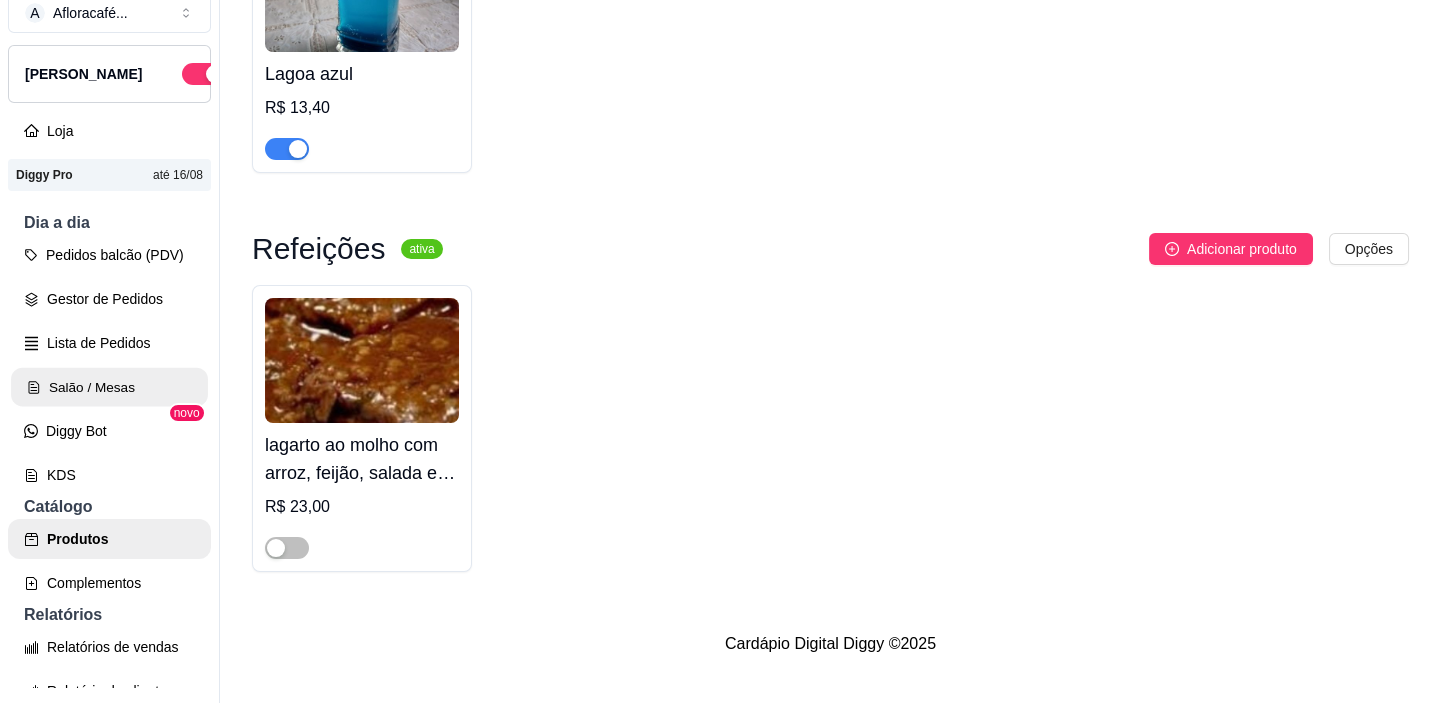click on "Salão / Mesas" at bounding box center (109, 387) 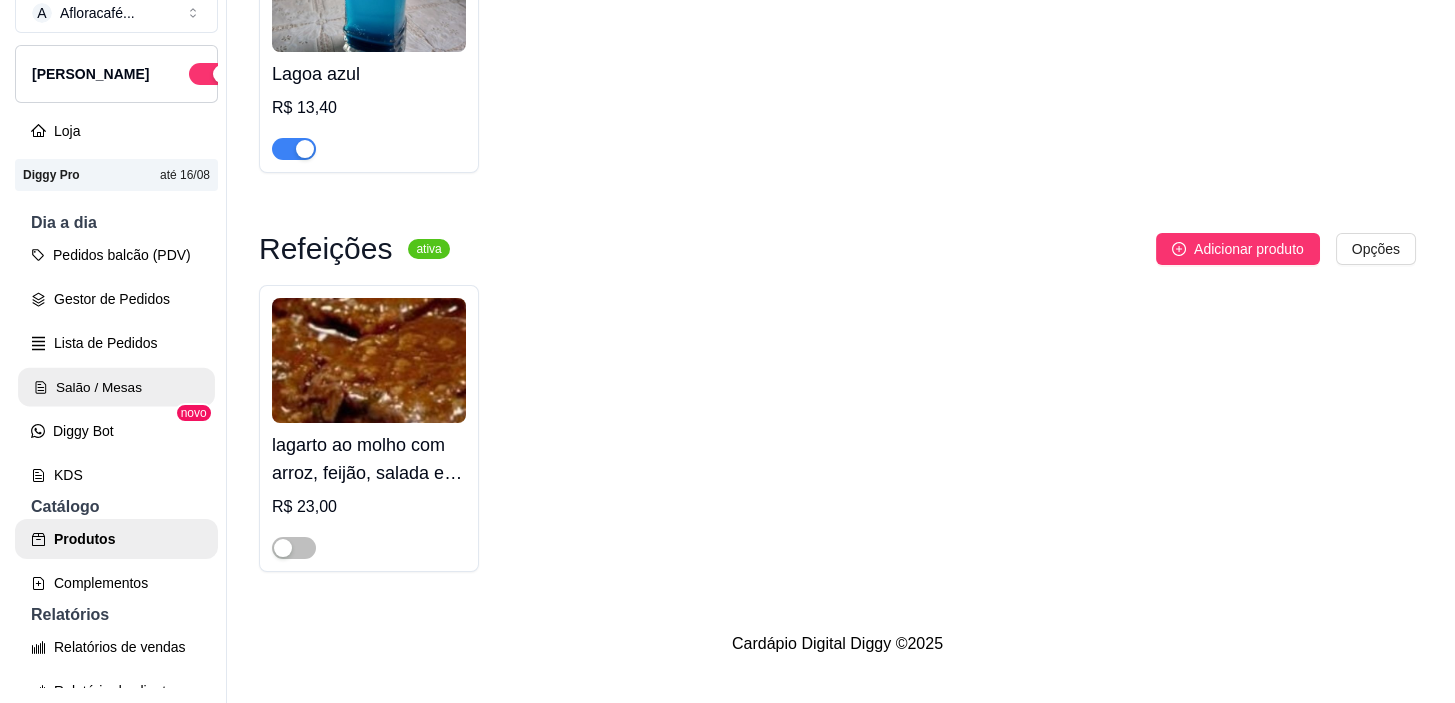 scroll, scrollTop: 0, scrollLeft: 0, axis: both 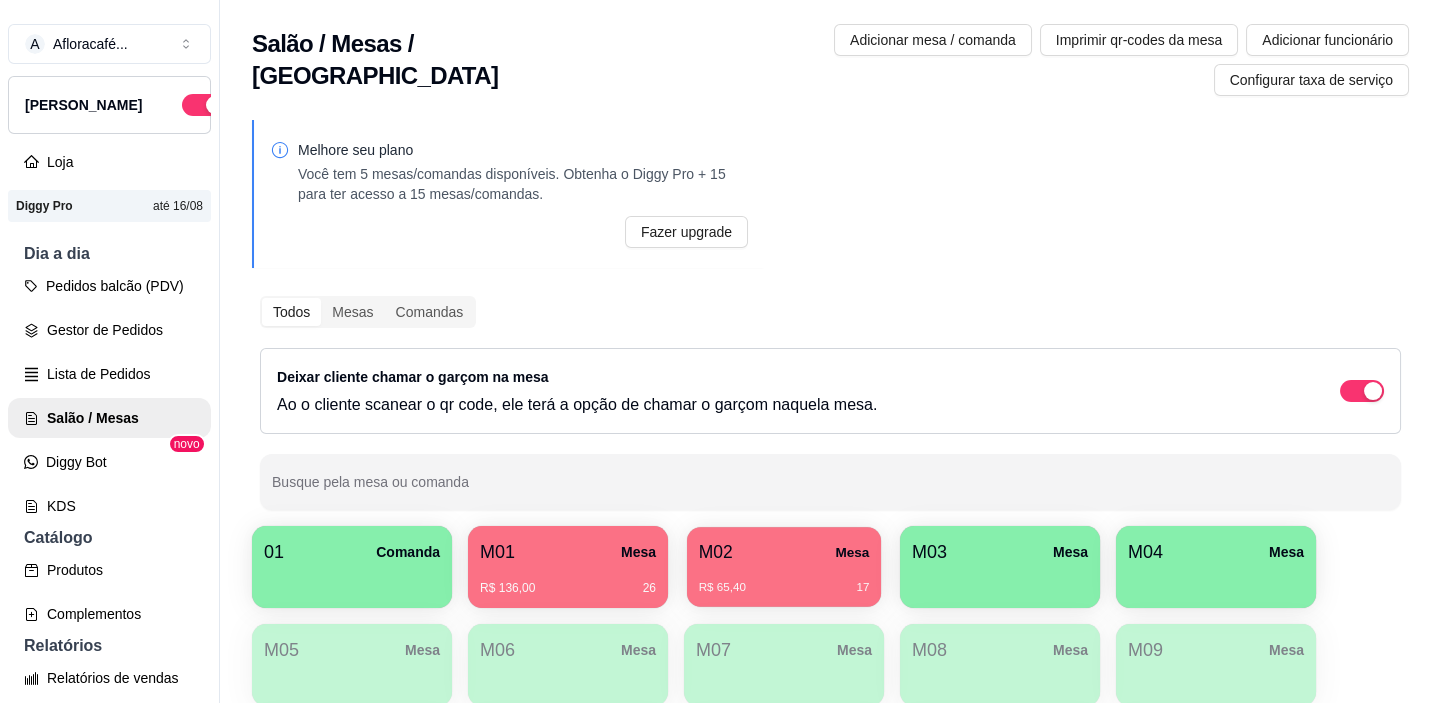click on "R$ 65,40" at bounding box center [722, 588] 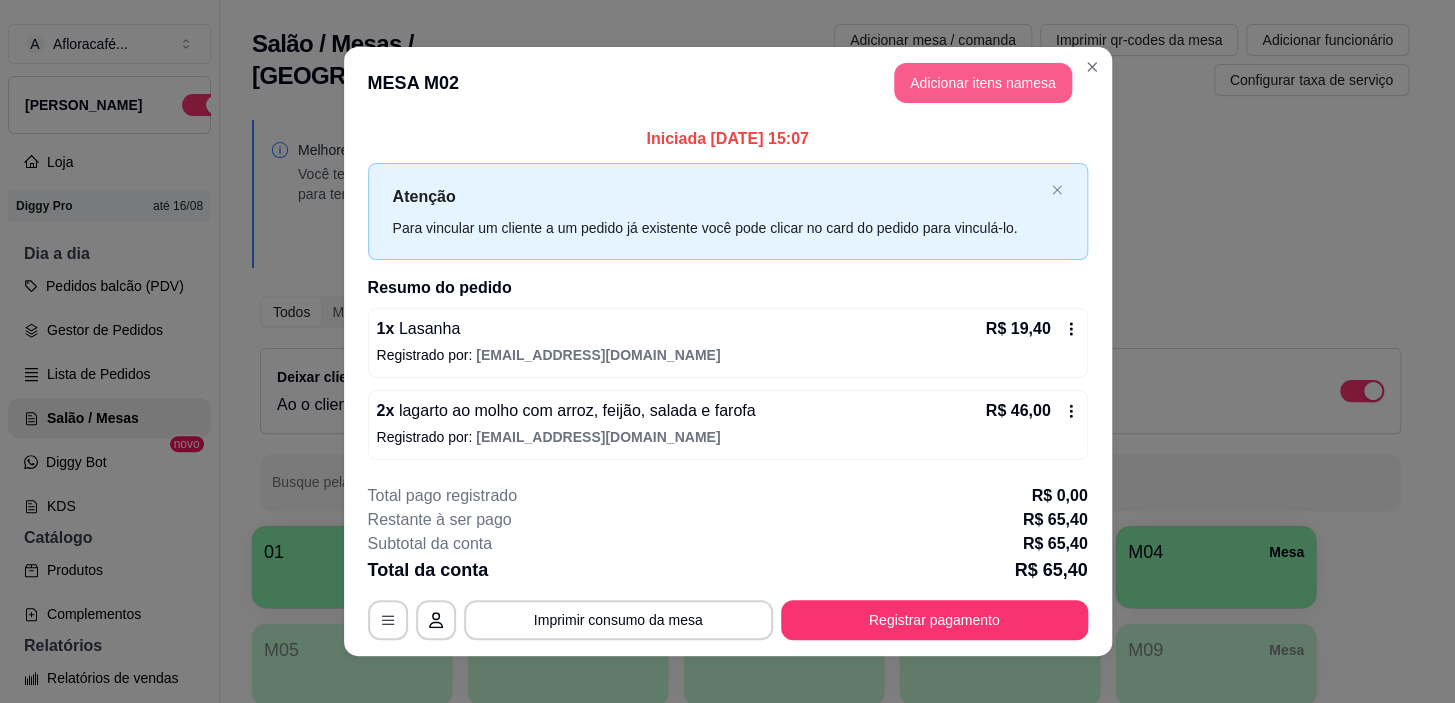 click on "Adicionar itens na  mesa" at bounding box center [983, 83] 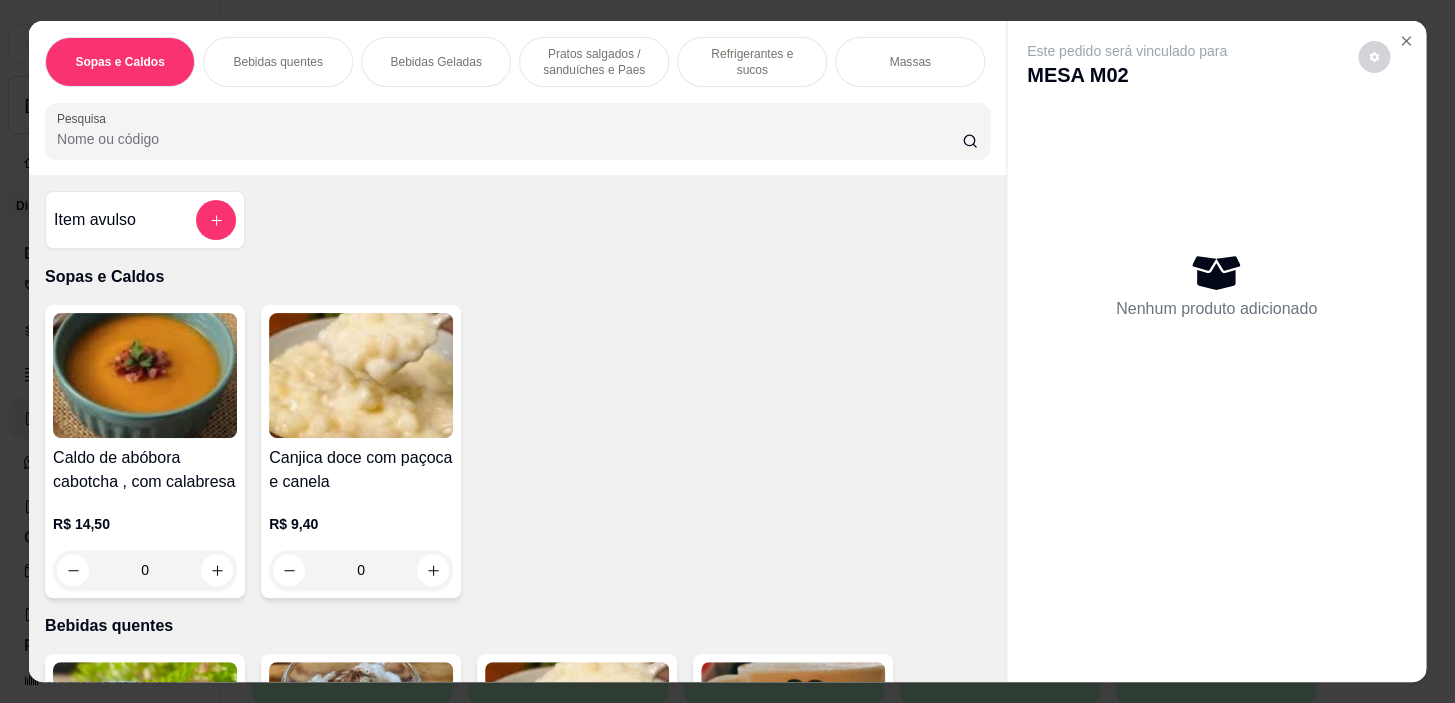 scroll, scrollTop: 0, scrollLeft: 785, axis: horizontal 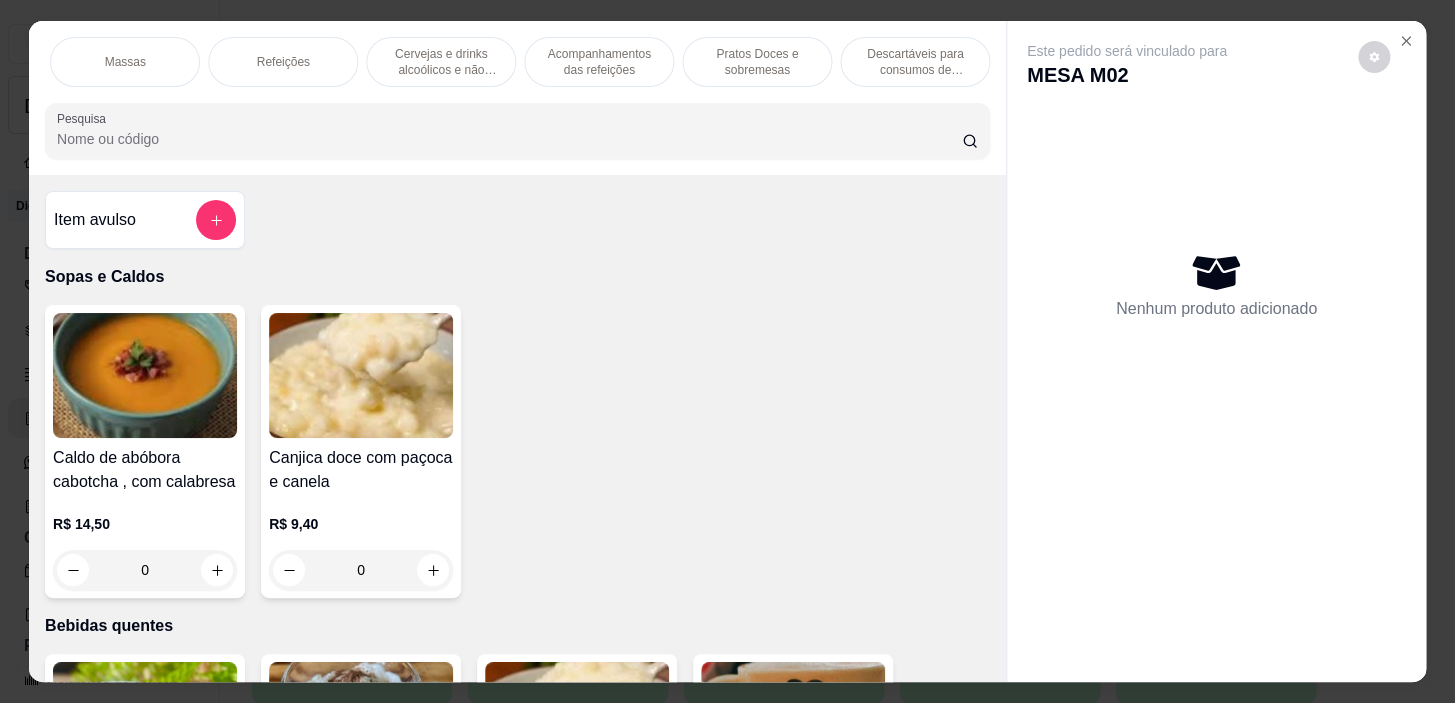 drag, startPoint x: 581, startPoint y: 68, endPoint x: 568, endPoint y: 132, distance: 65.30697 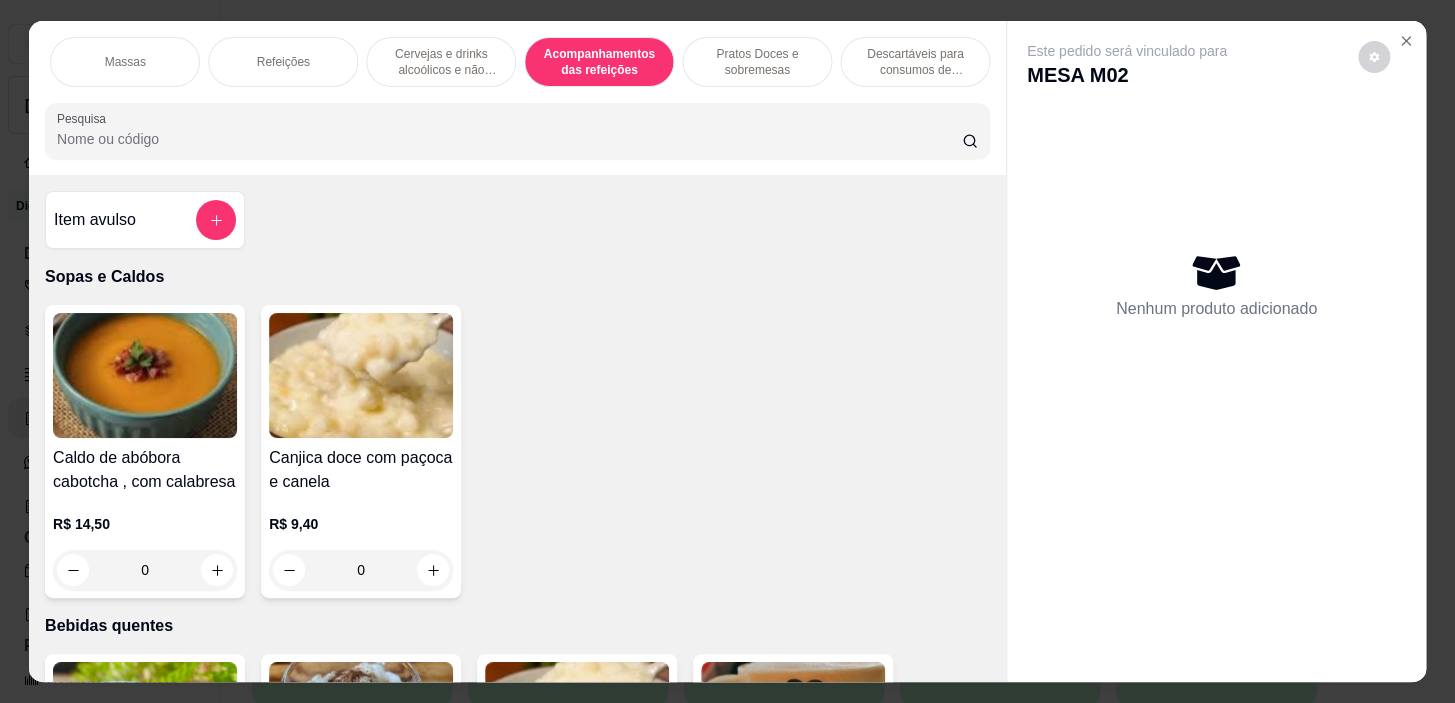 scroll, scrollTop: 13884, scrollLeft: 0, axis: vertical 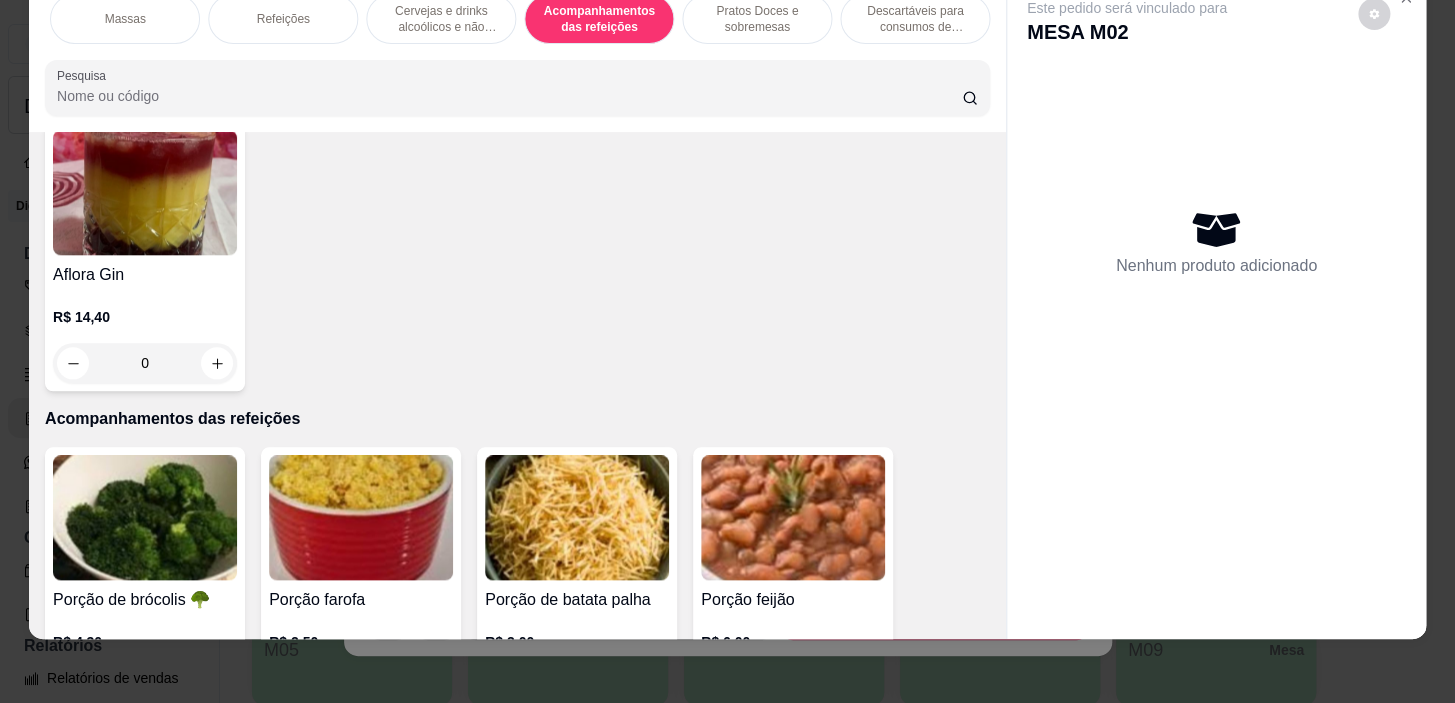 click on "Refeições" at bounding box center (282, 19) 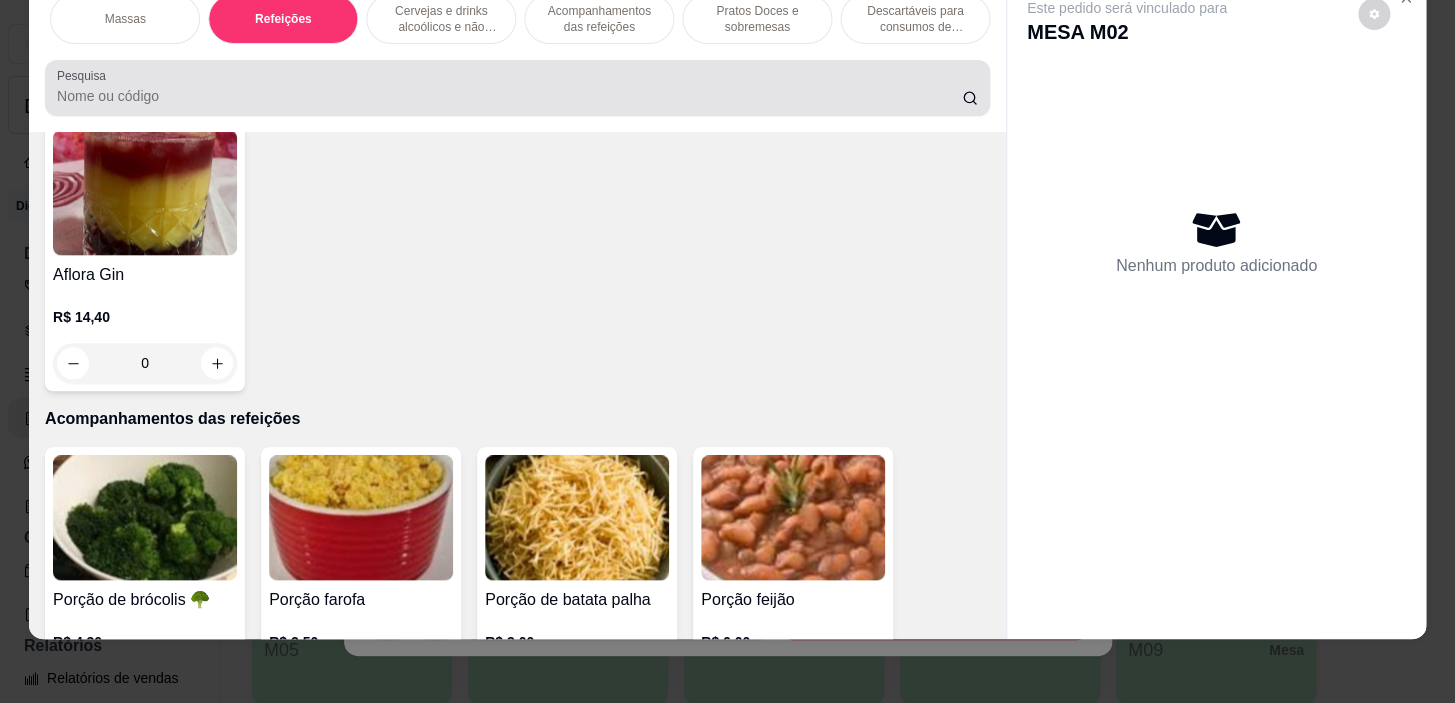 scroll, scrollTop: 11689, scrollLeft: 0, axis: vertical 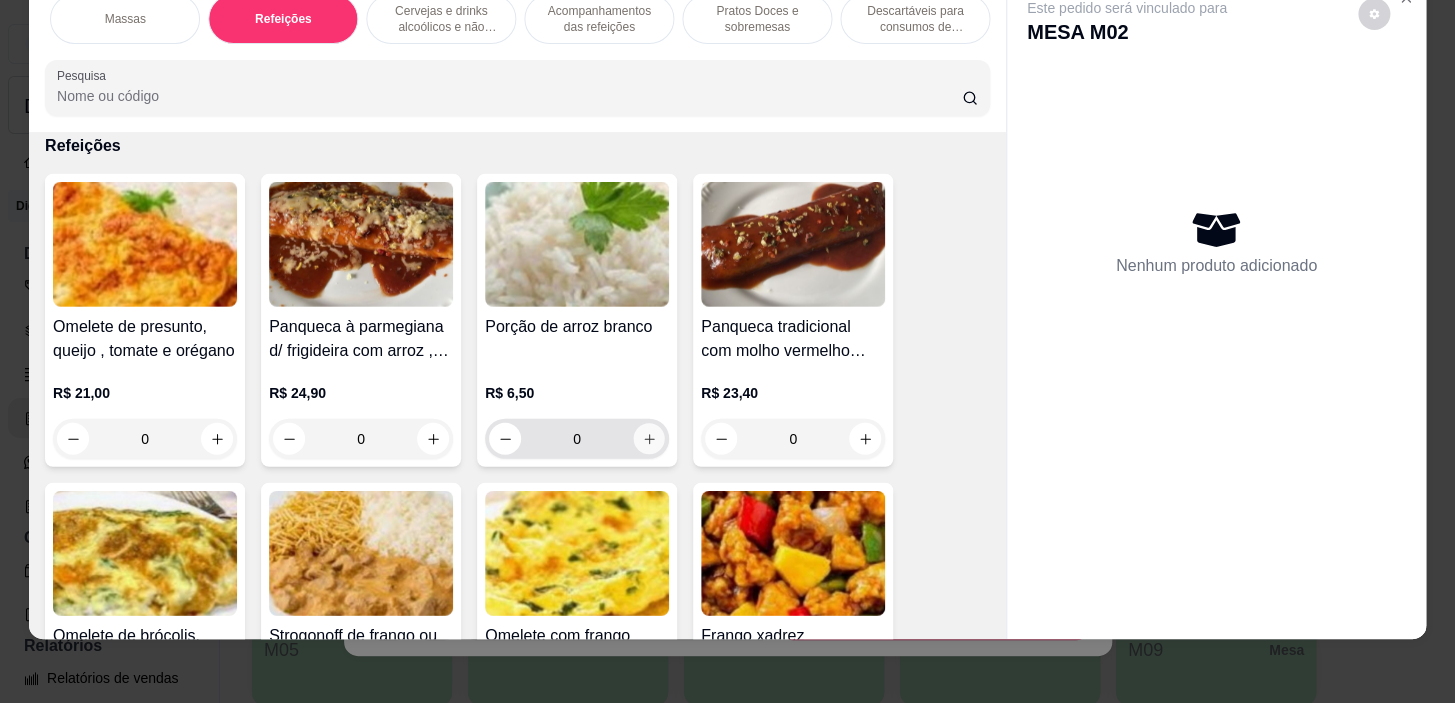 click at bounding box center [649, 439] 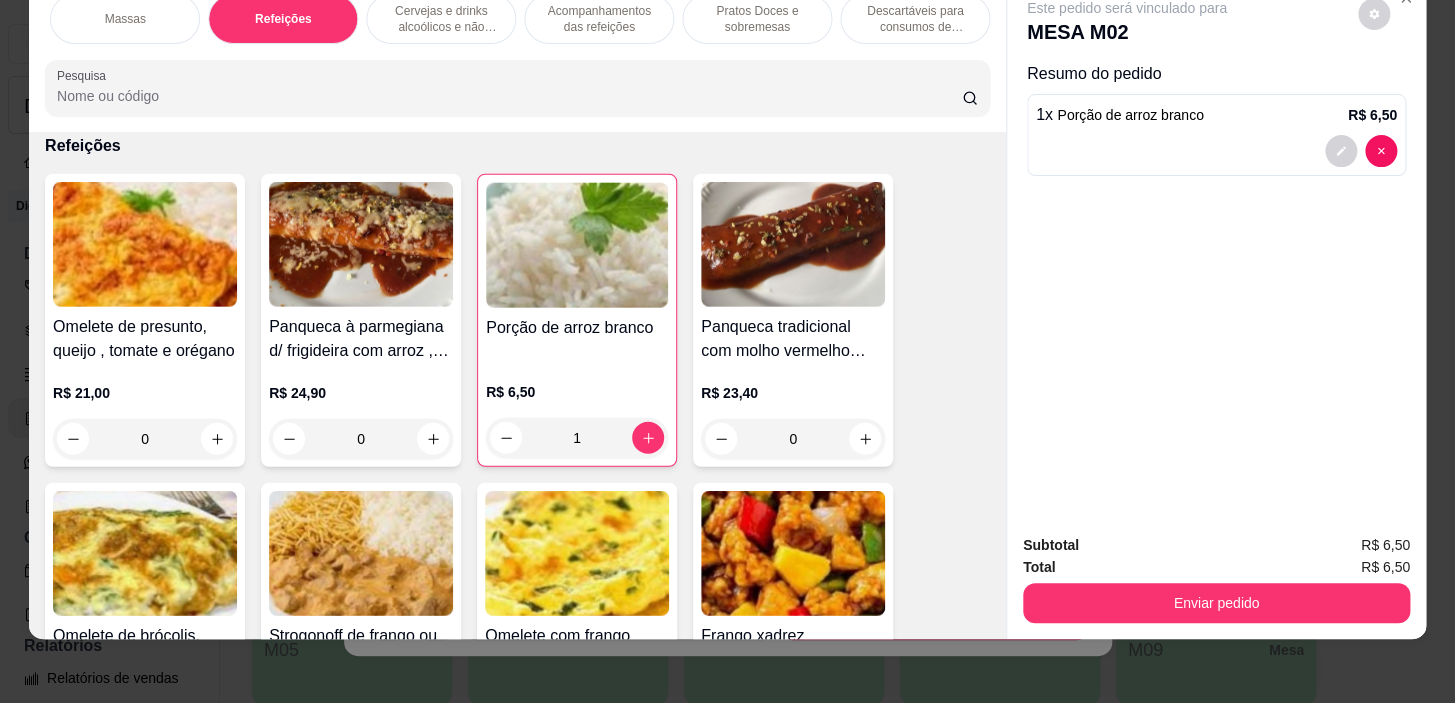 scroll, scrollTop: 0, scrollLeft: 0, axis: both 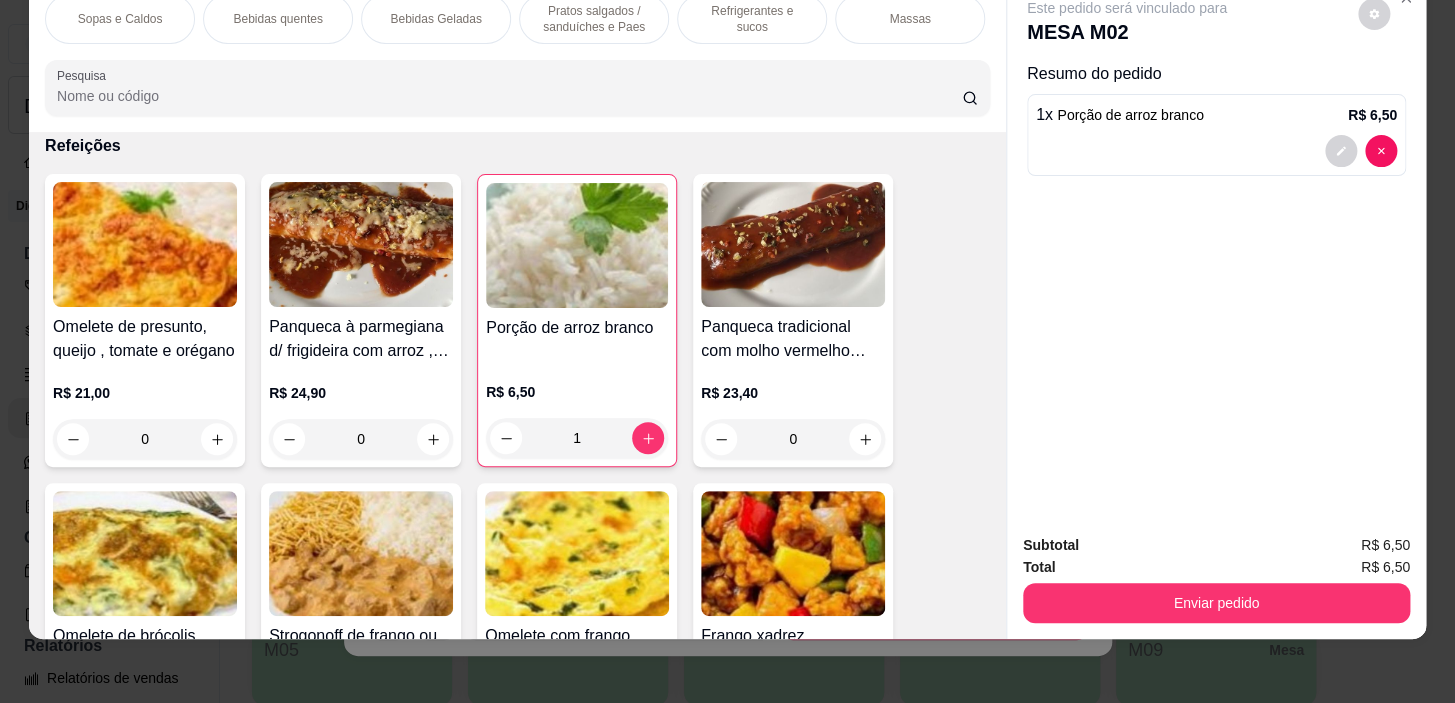 click on "Refrigerantes e sucos" at bounding box center (752, 19) 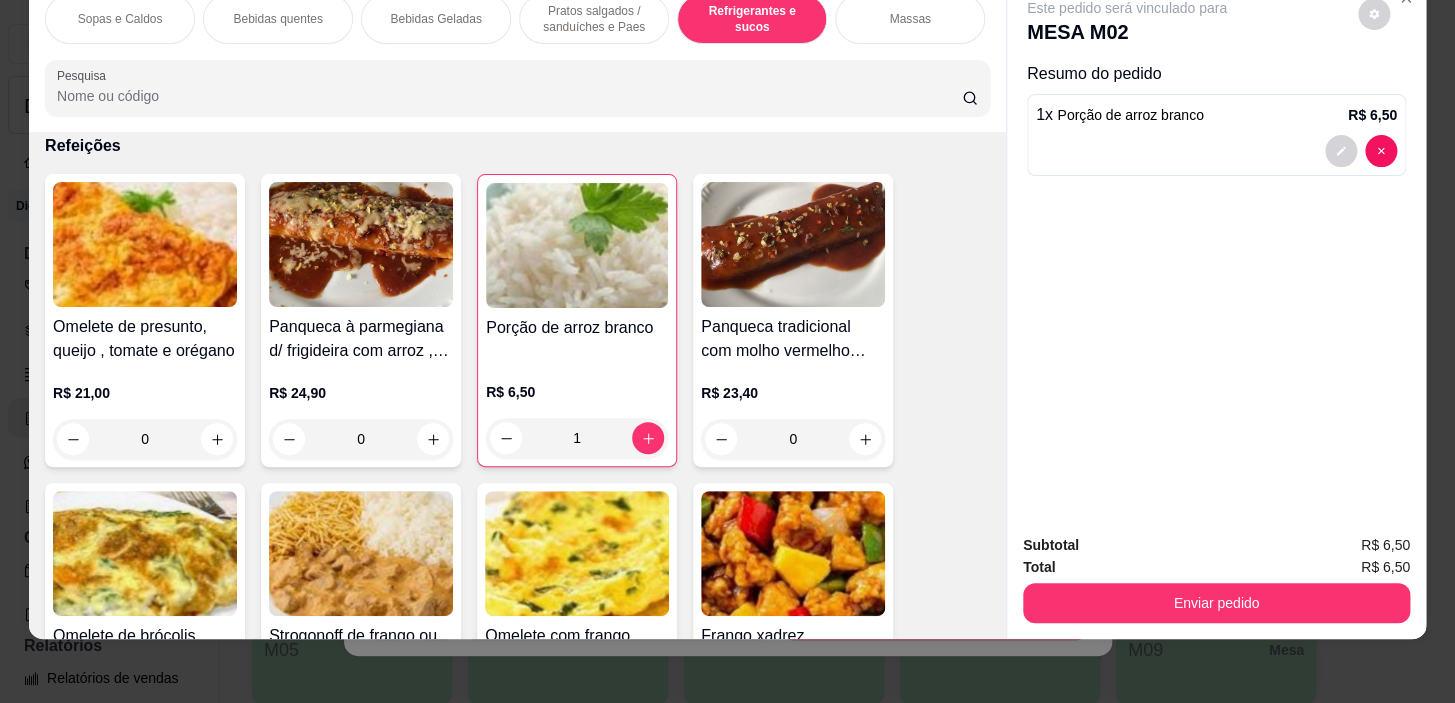 scroll, scrollTop: 8852, scrollLeft: 0, axis: vertical 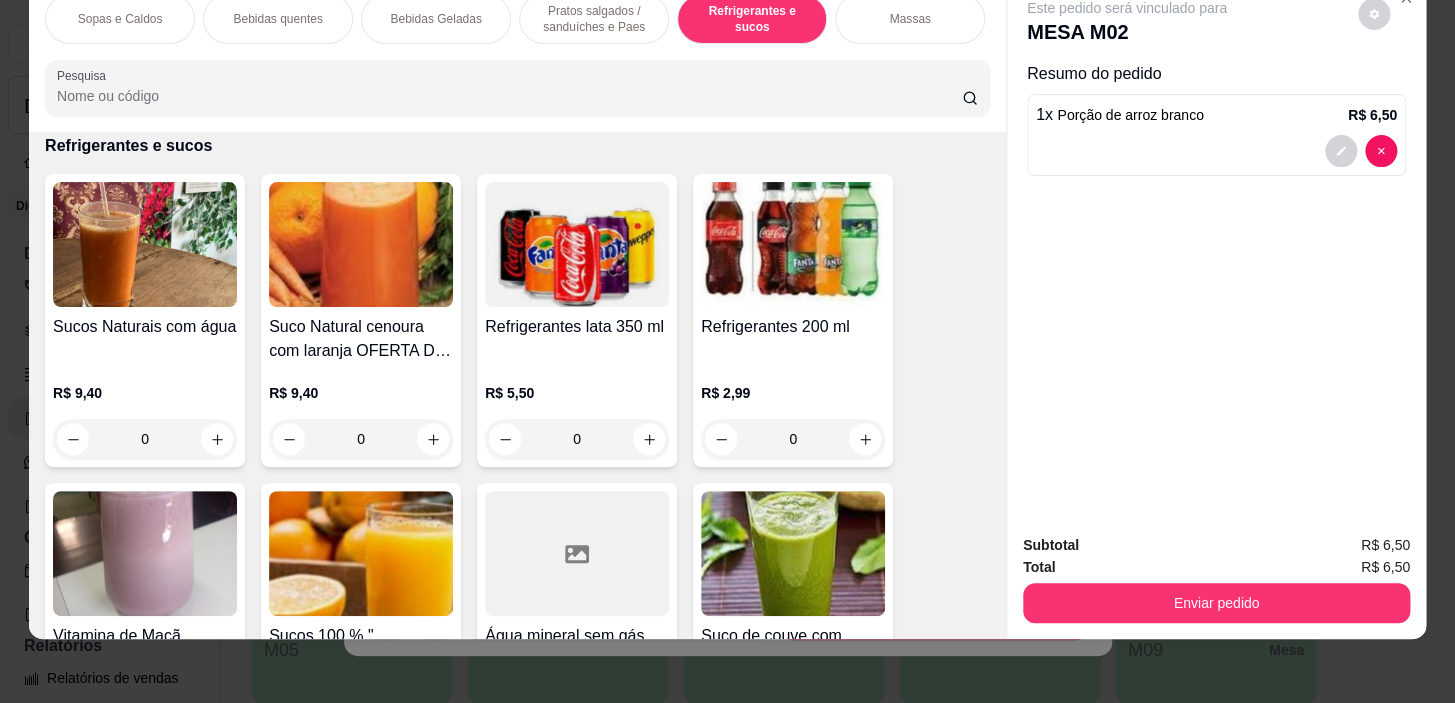click on "0" at bounding box center (145, 439) 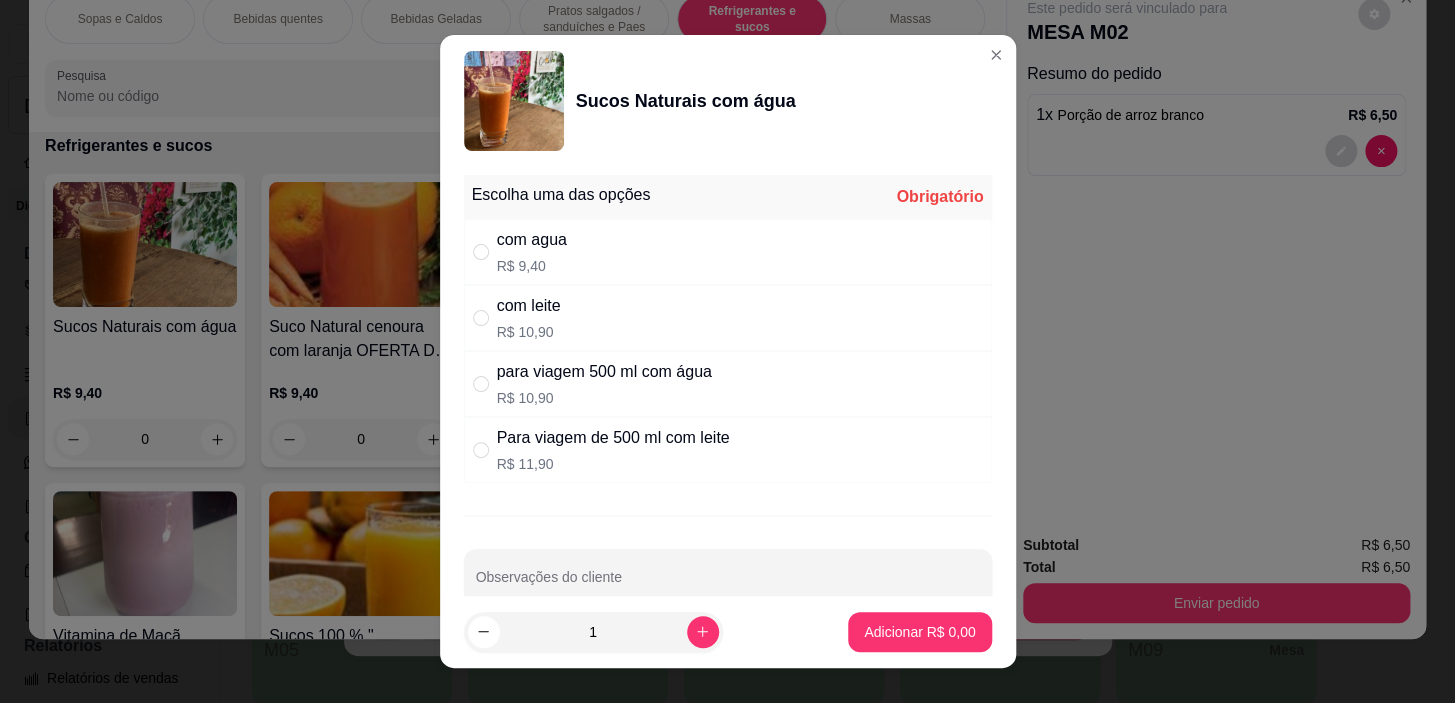 drag, startPoint x: 530, startPoint y: 230, endPoint x: 598, endPoint y: 321, distance: 113.600174 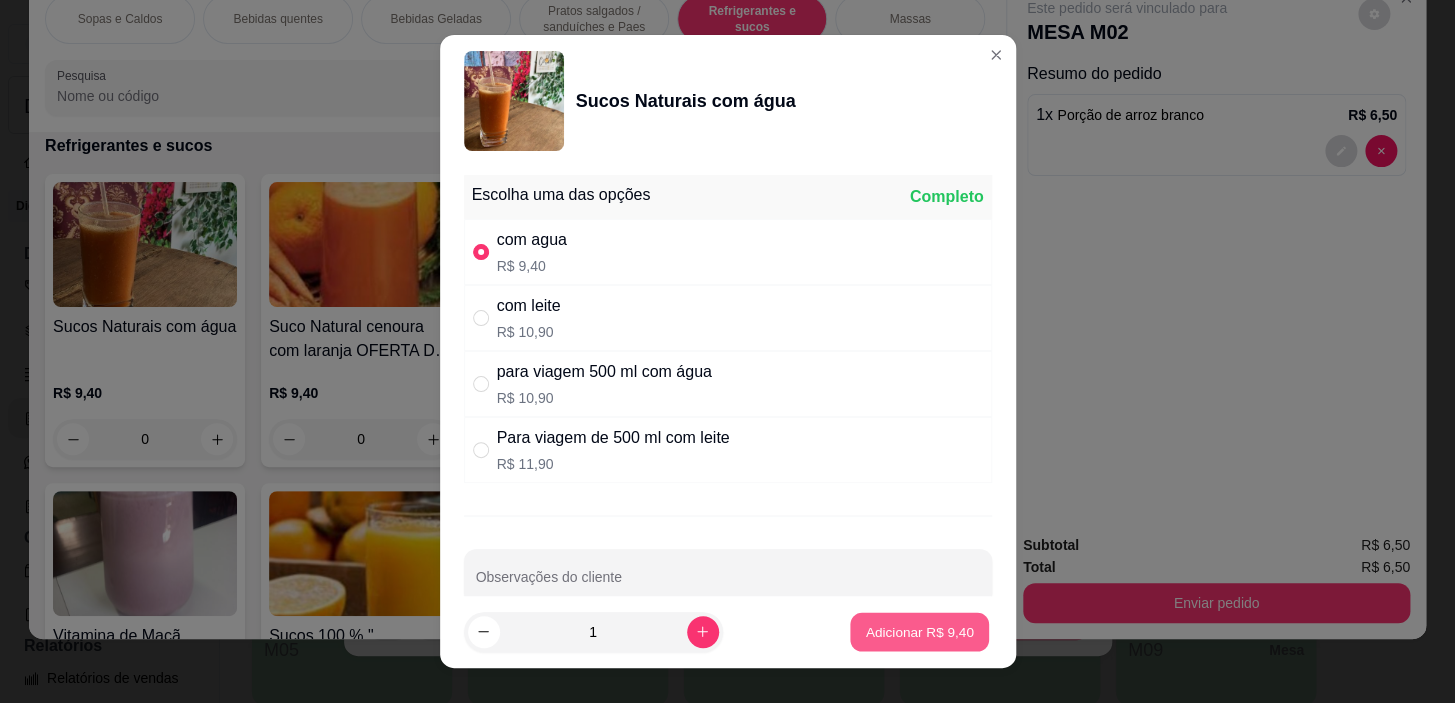 click on "Adicionar   R$ 9,40" at bounding box center (920, 631) 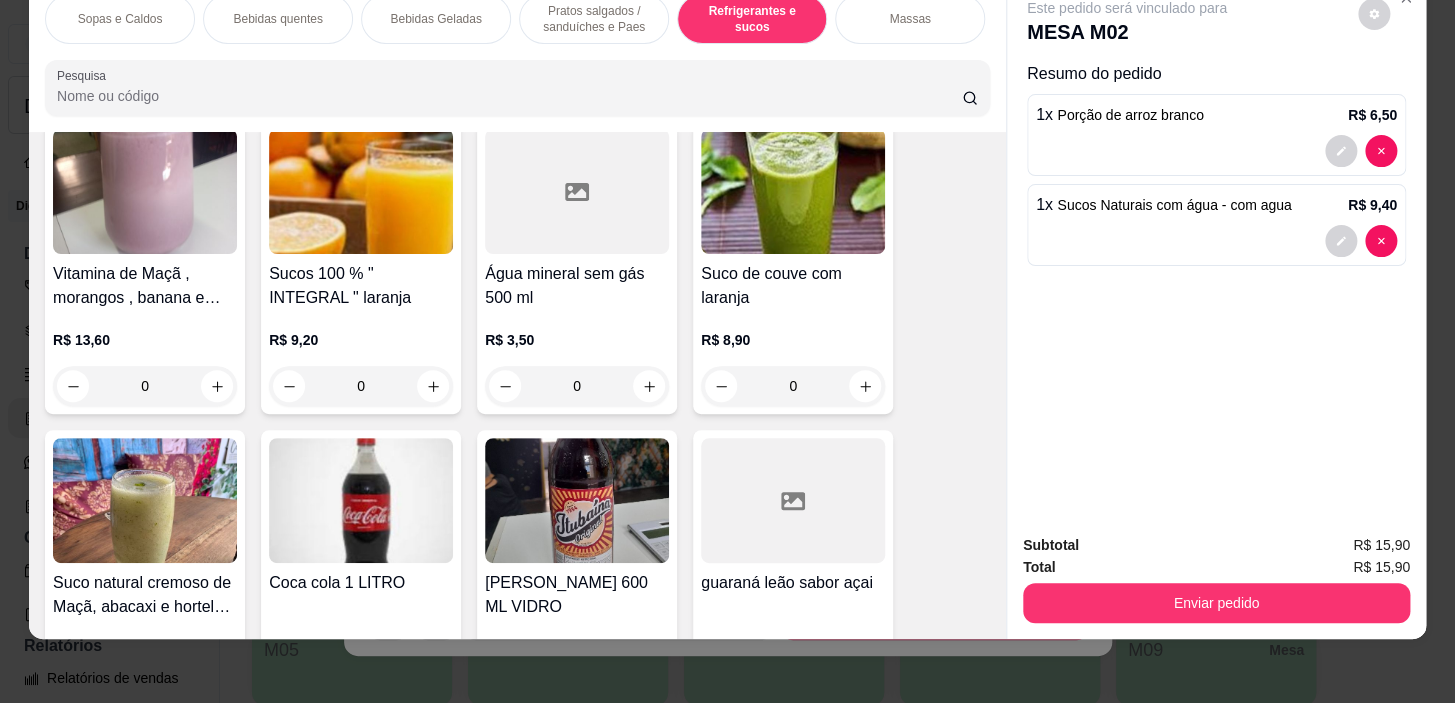 scroll, scrollTop: 9580, scrollLeft: 0, axis: vertical 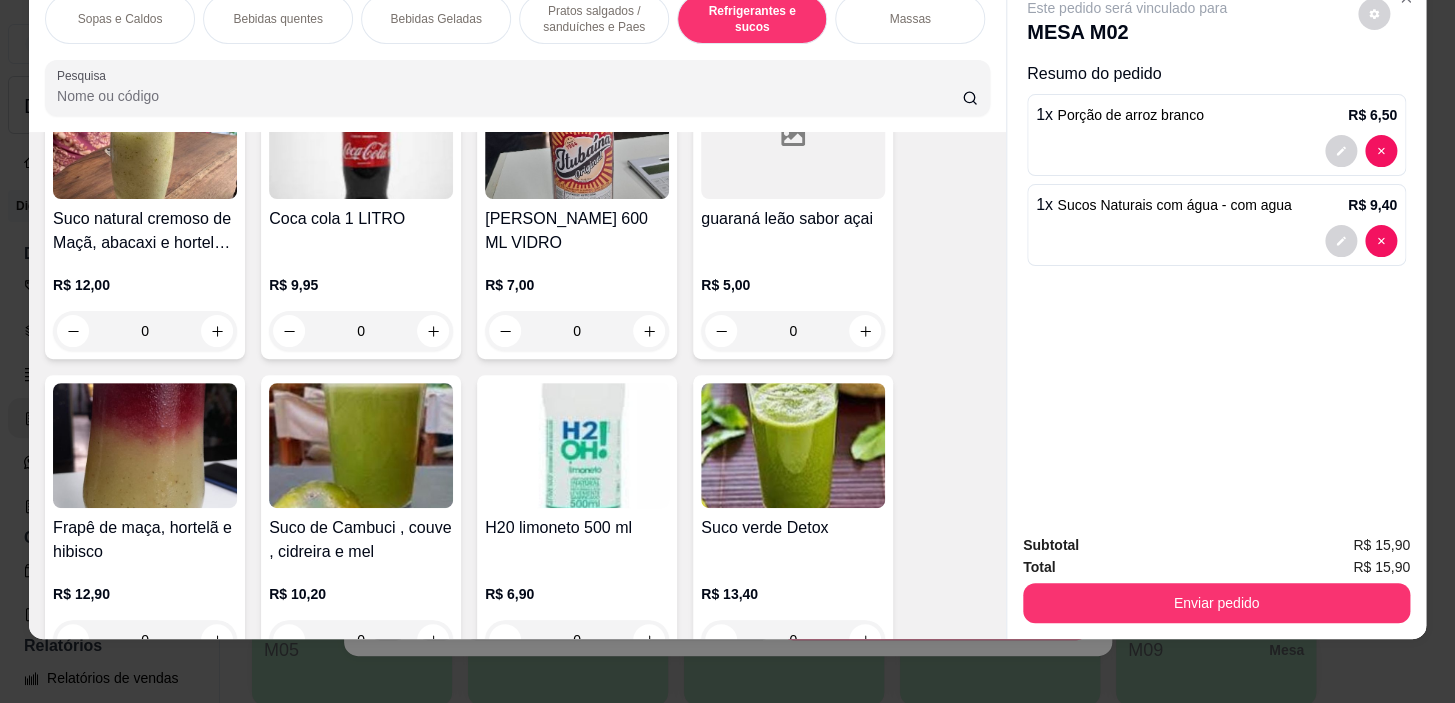 click on "0" at bounding box center (361, 331) 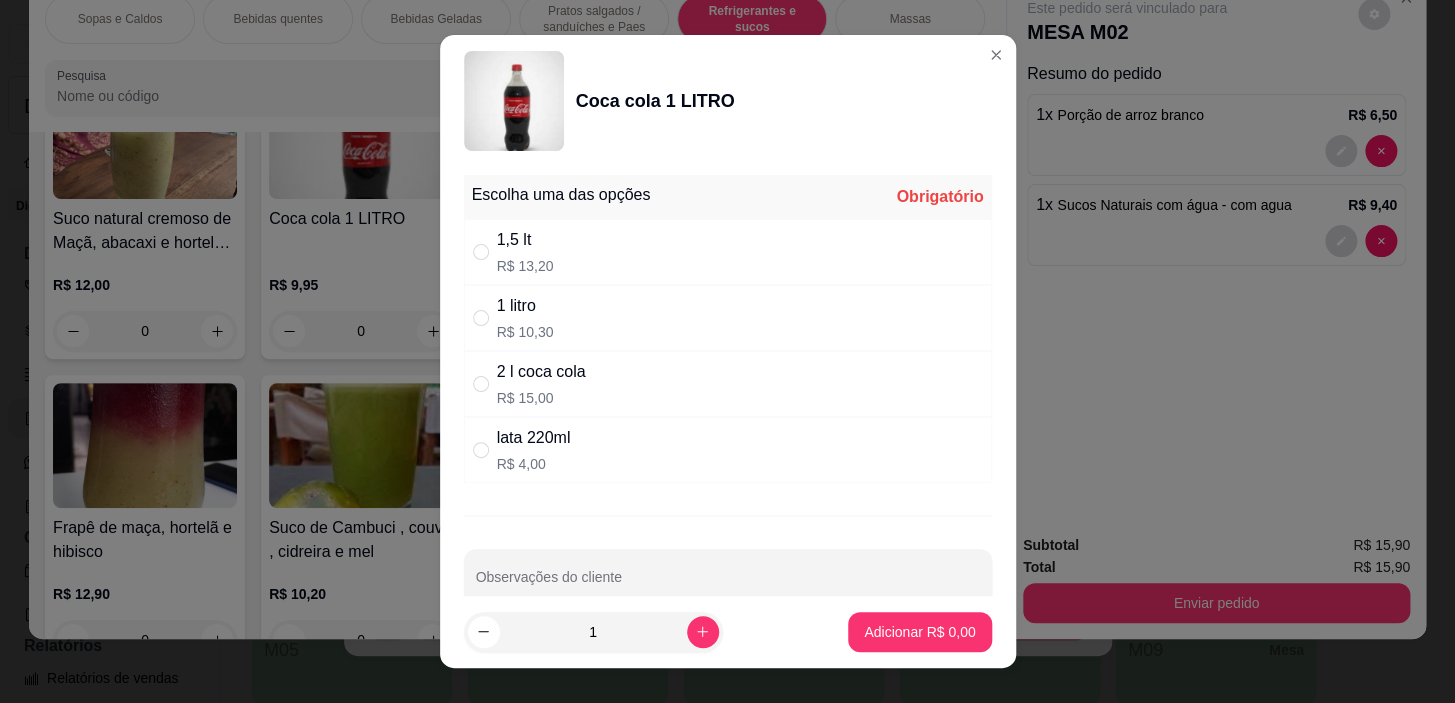 click on "1 litro  R$ 10,30" at bounding box center [728, 318] 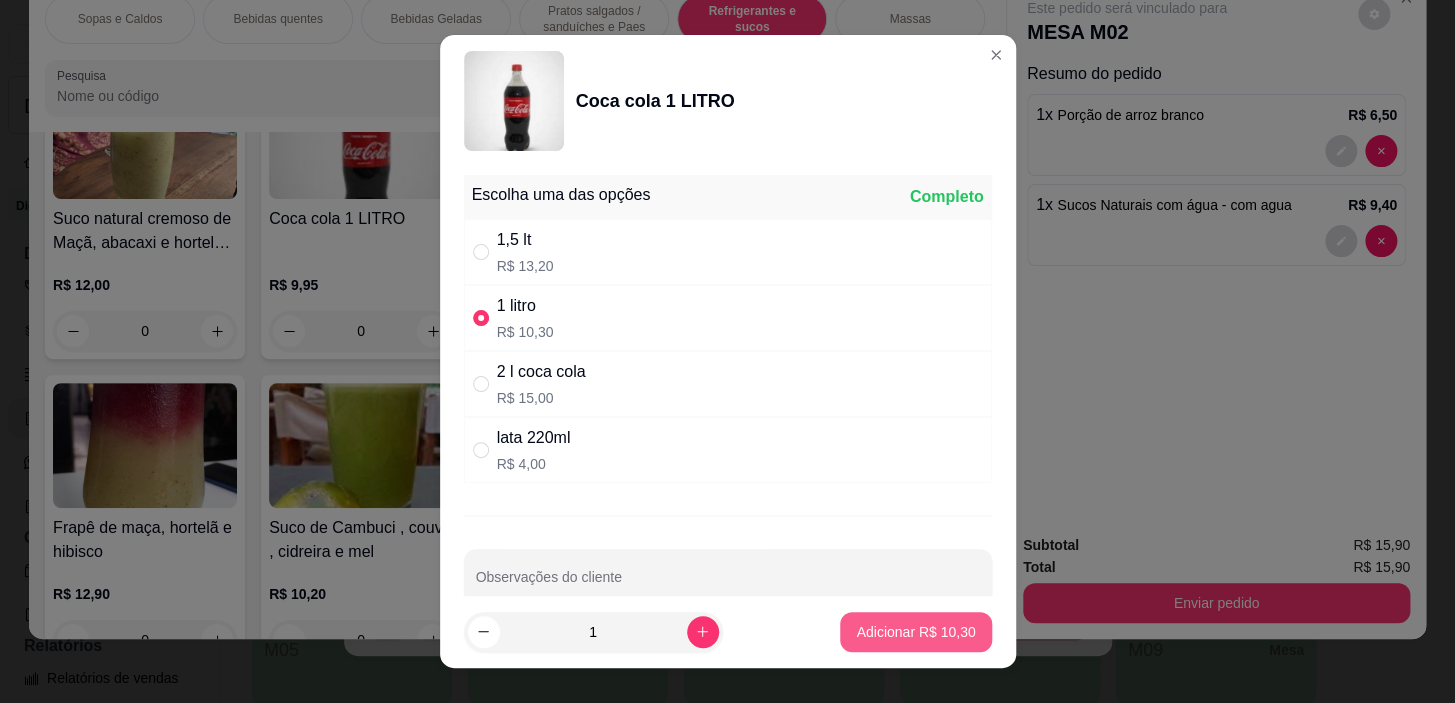 click on "Adicionar   R$ 10,30" at bounding box center [915, 632] 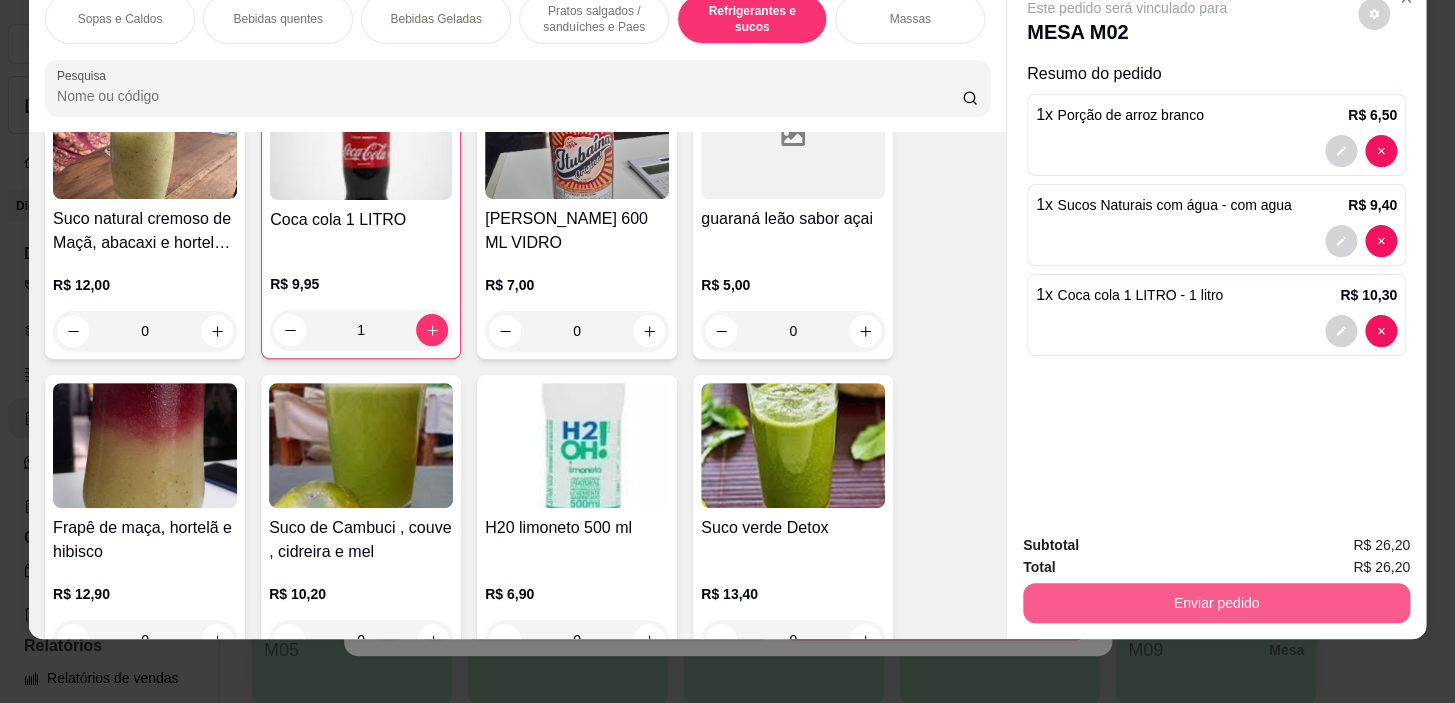click on "Enviar pedido" at bounding box center [1216, 603] 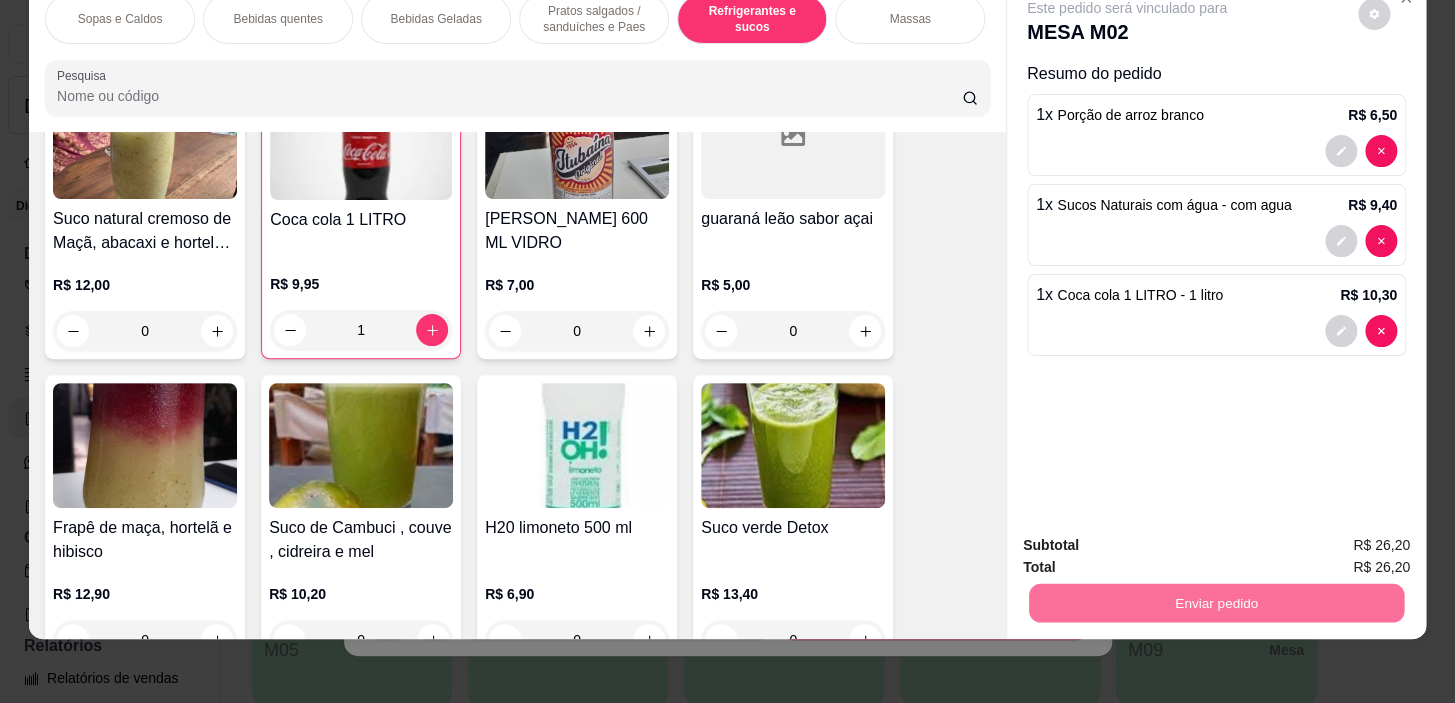 click on "Não registrar e enviar pedido" at bounding box center (1150, 539) 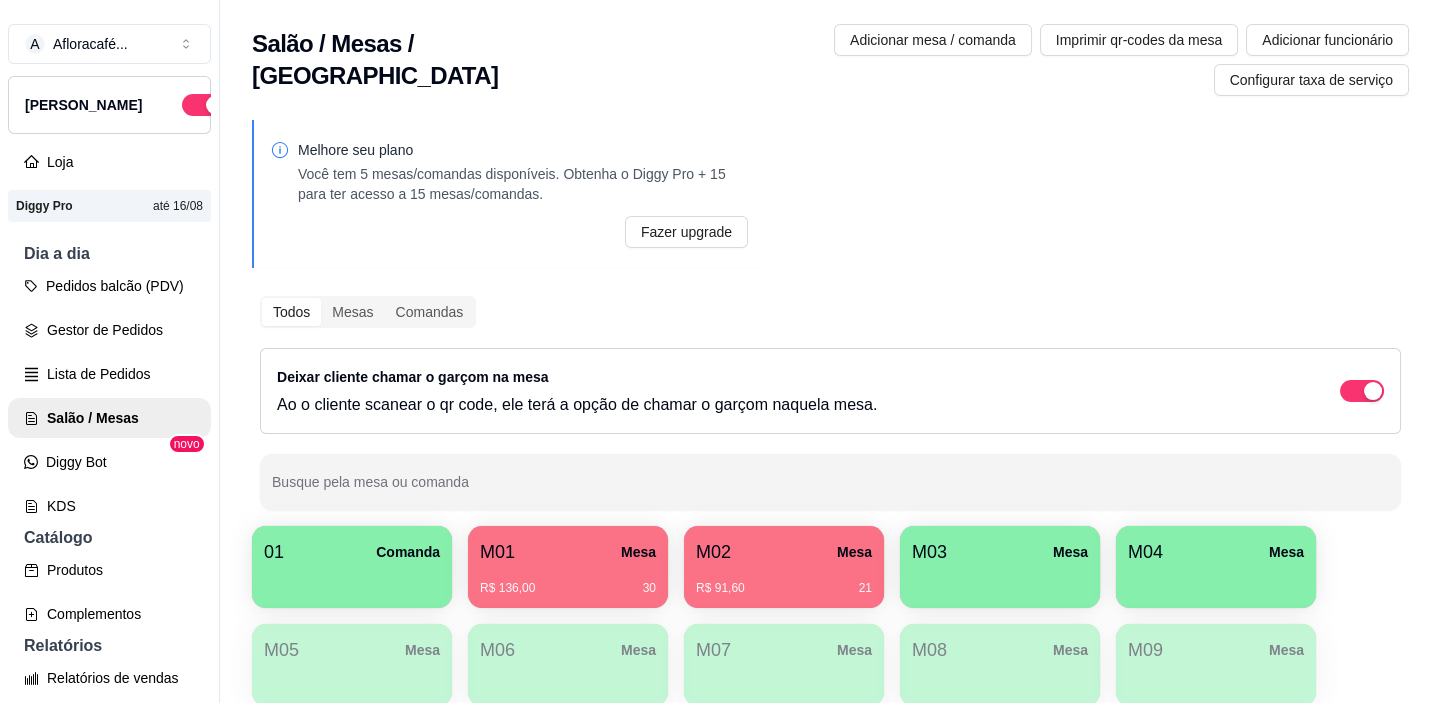click on "R$ 136,00 30" at bounding box center [568, 581] 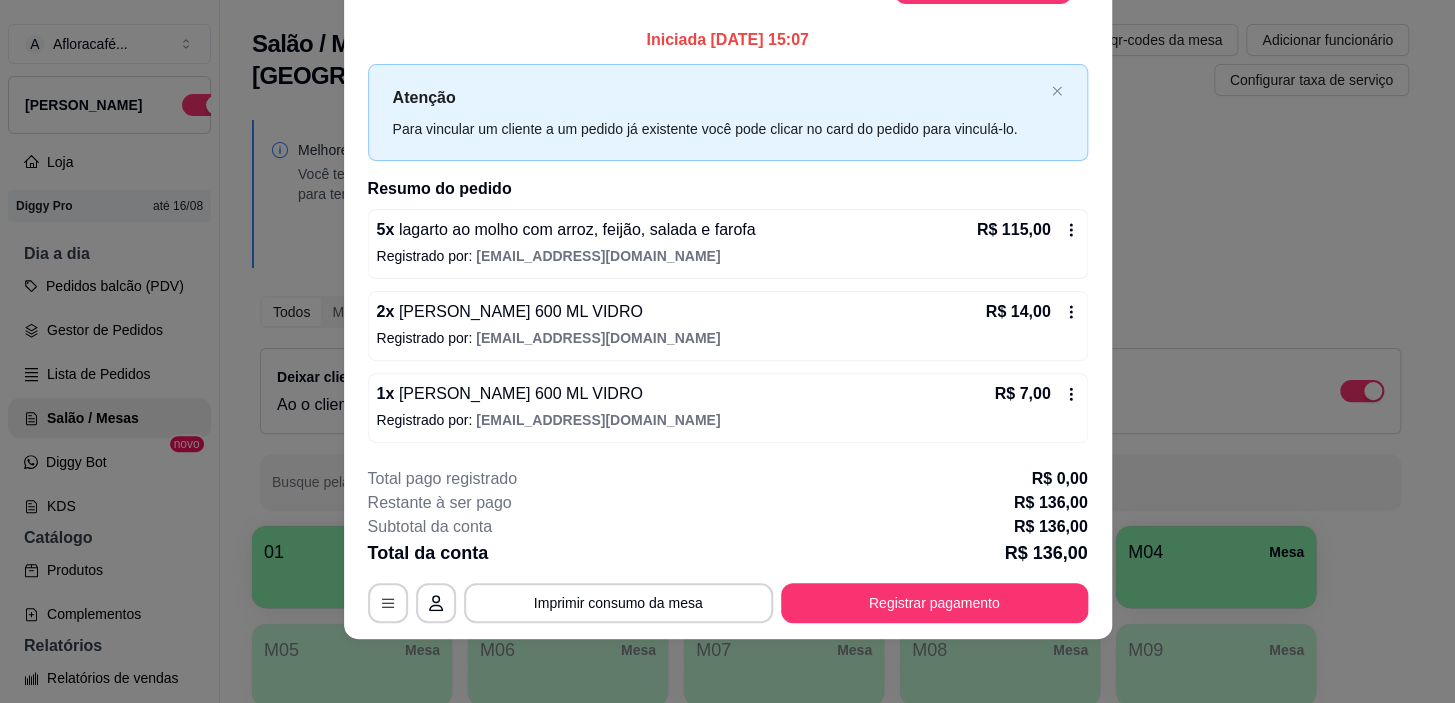 scroll, scrollTop: 0, scrollLeft: 0, axis: both 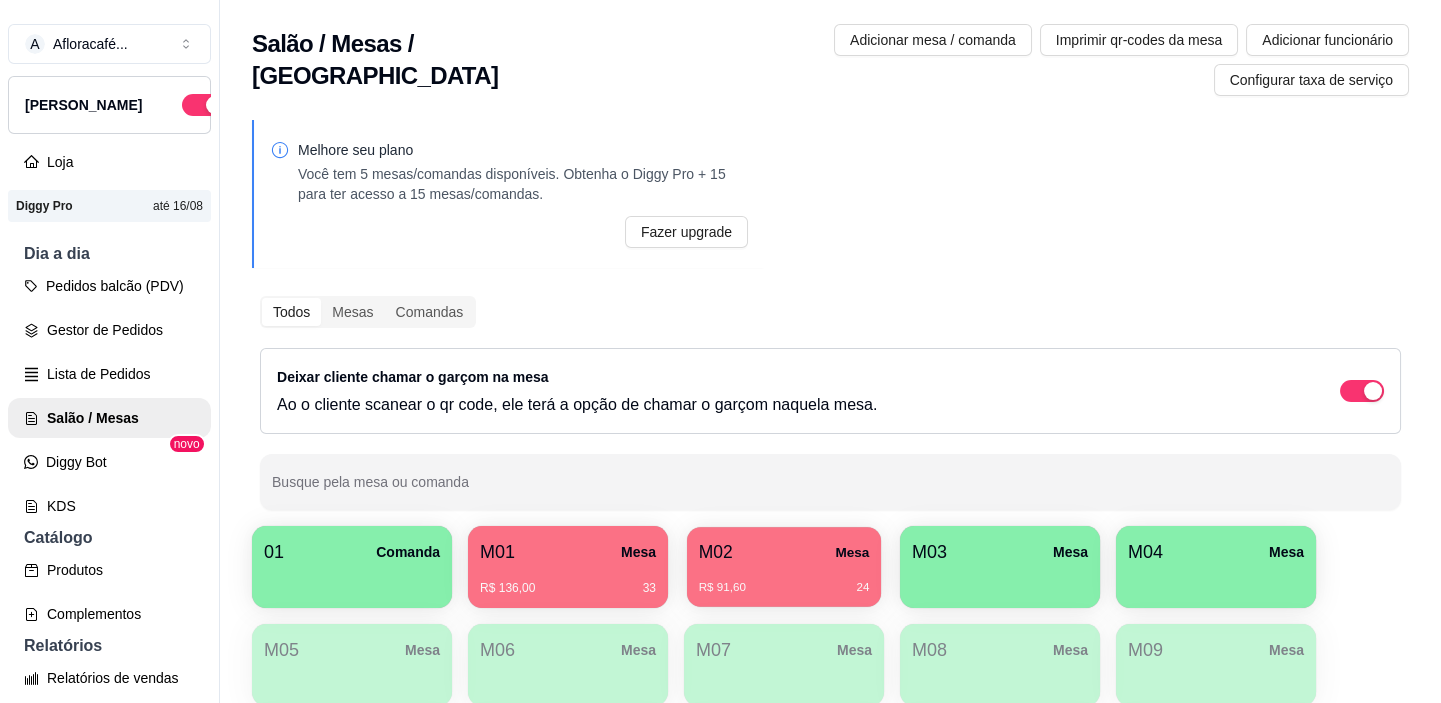 click on "R$ 91,60 24" at bounding box center (784, 588) 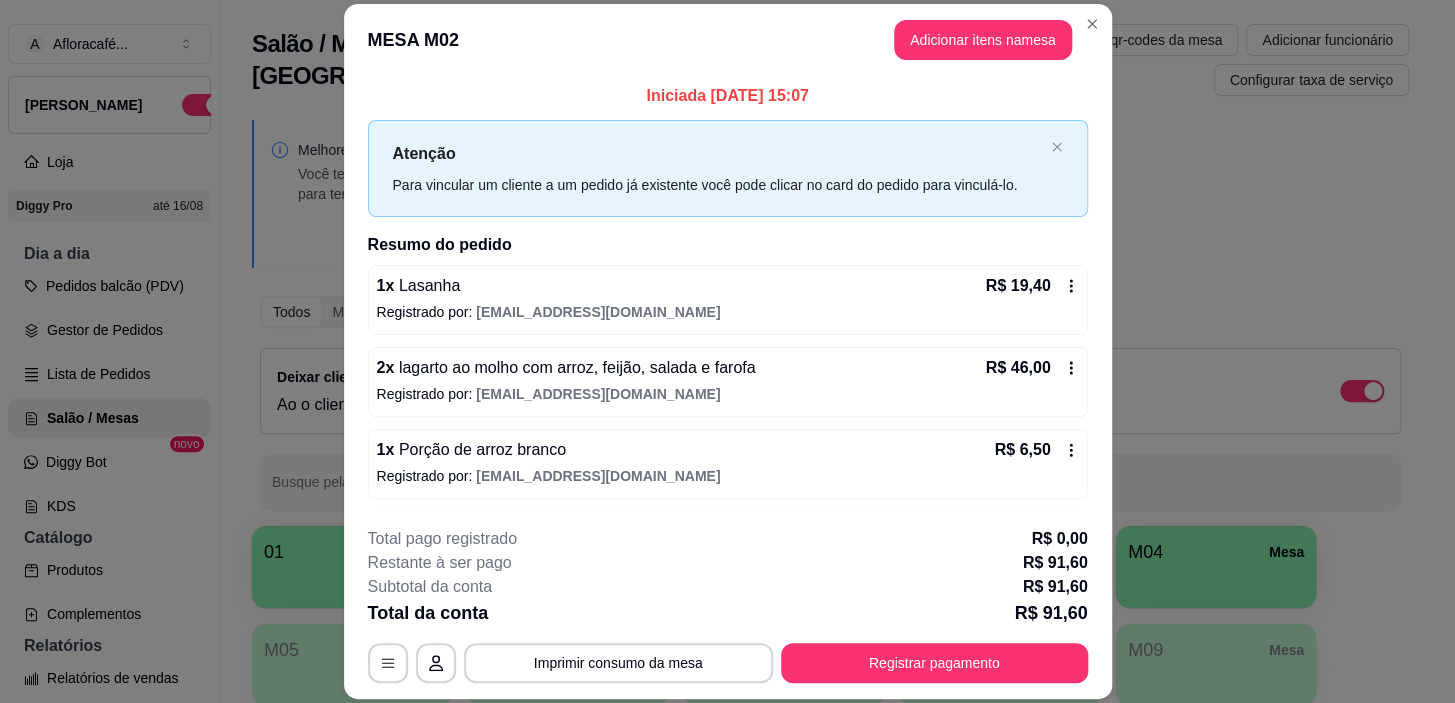 scroll, scrollTop: 158, scrollLeft: 0, axis: vertical 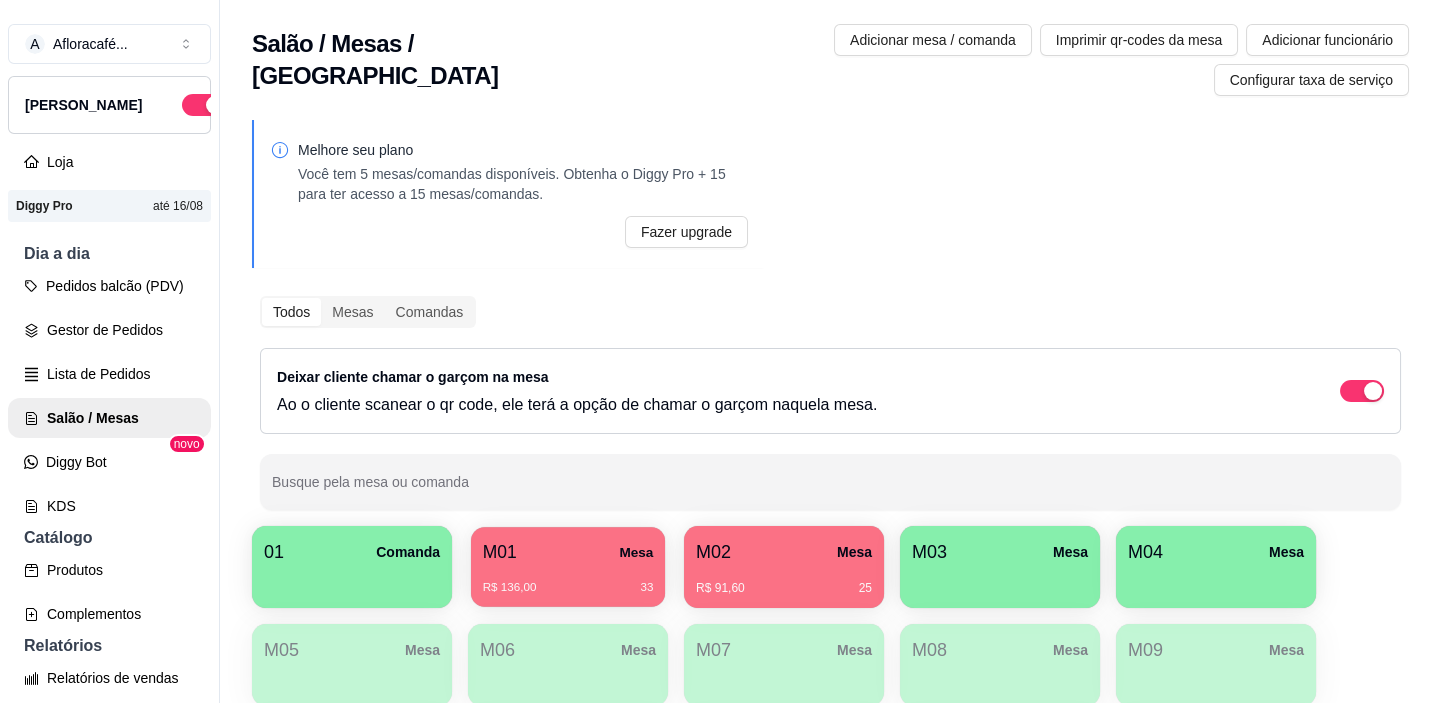 click on "R$ 136,00 33" at bounding box center [568, 580] 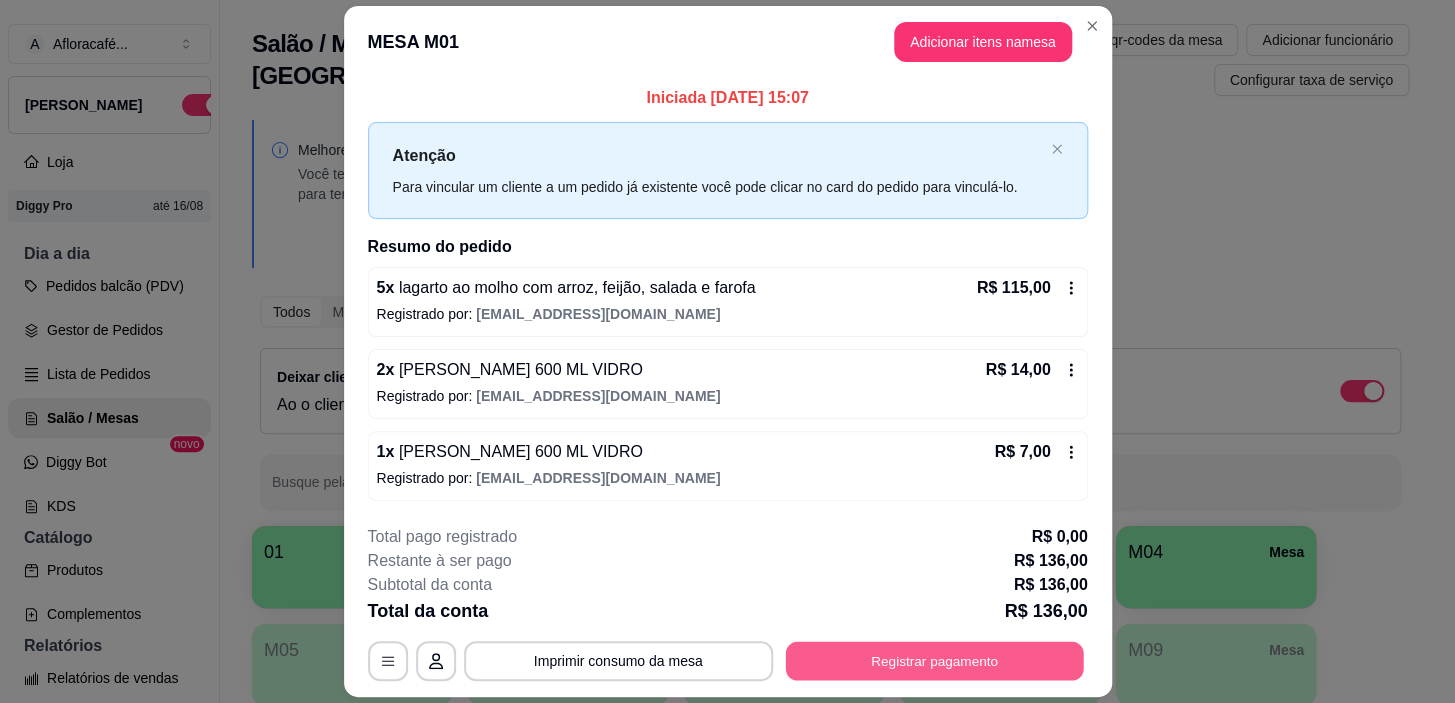 click on "Registrar pagamento" at bounding box center [934, 661] 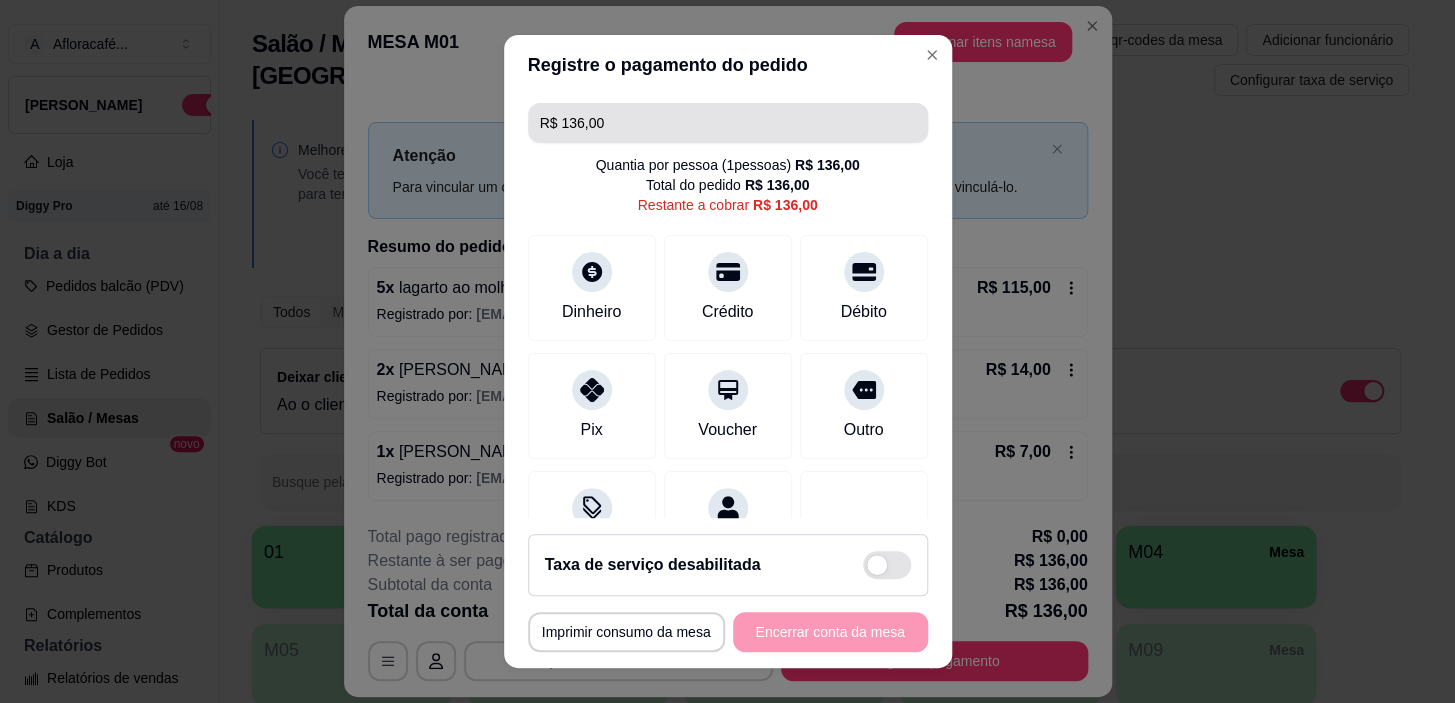 drag, startPoint x: 690, startPoint y: 135, endPoint x: 704, endPoint y: 108, distance: 30.413813 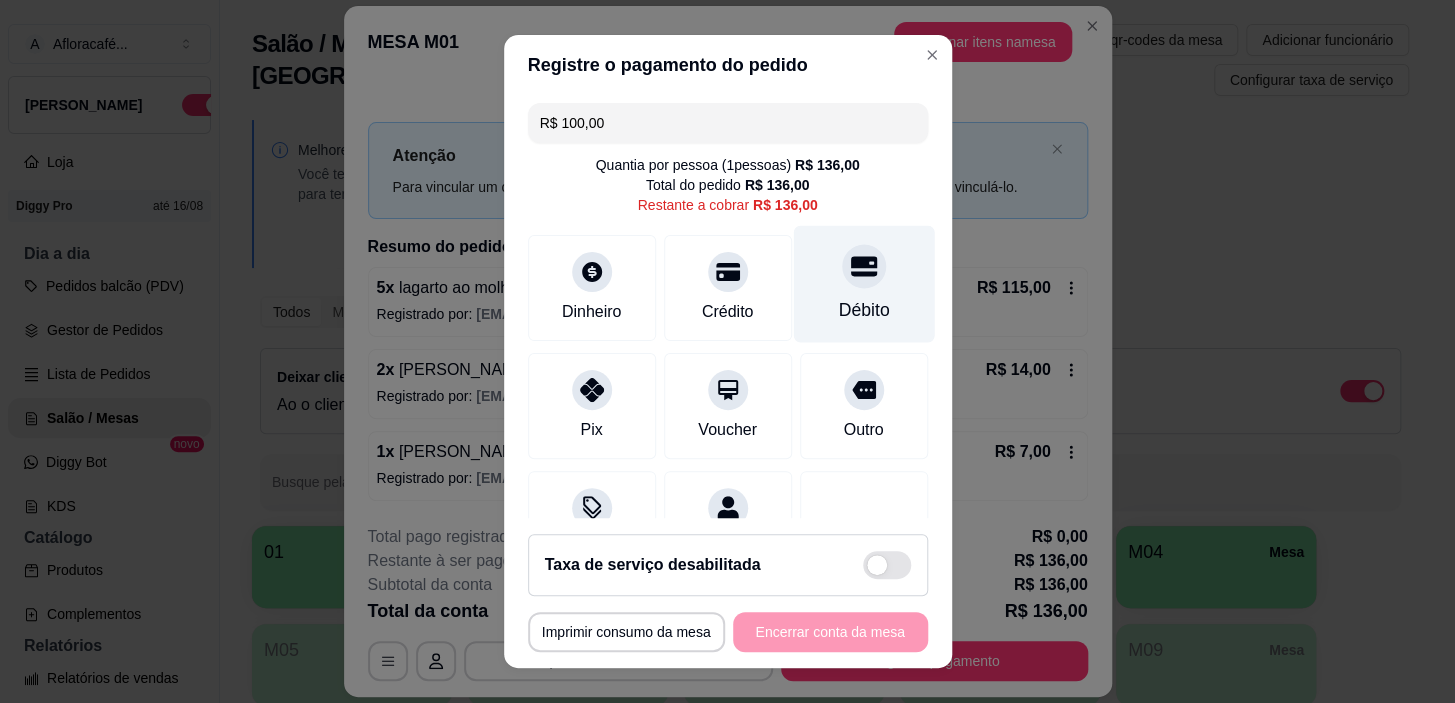 click on "Débito" at bounding box center (863, 310) 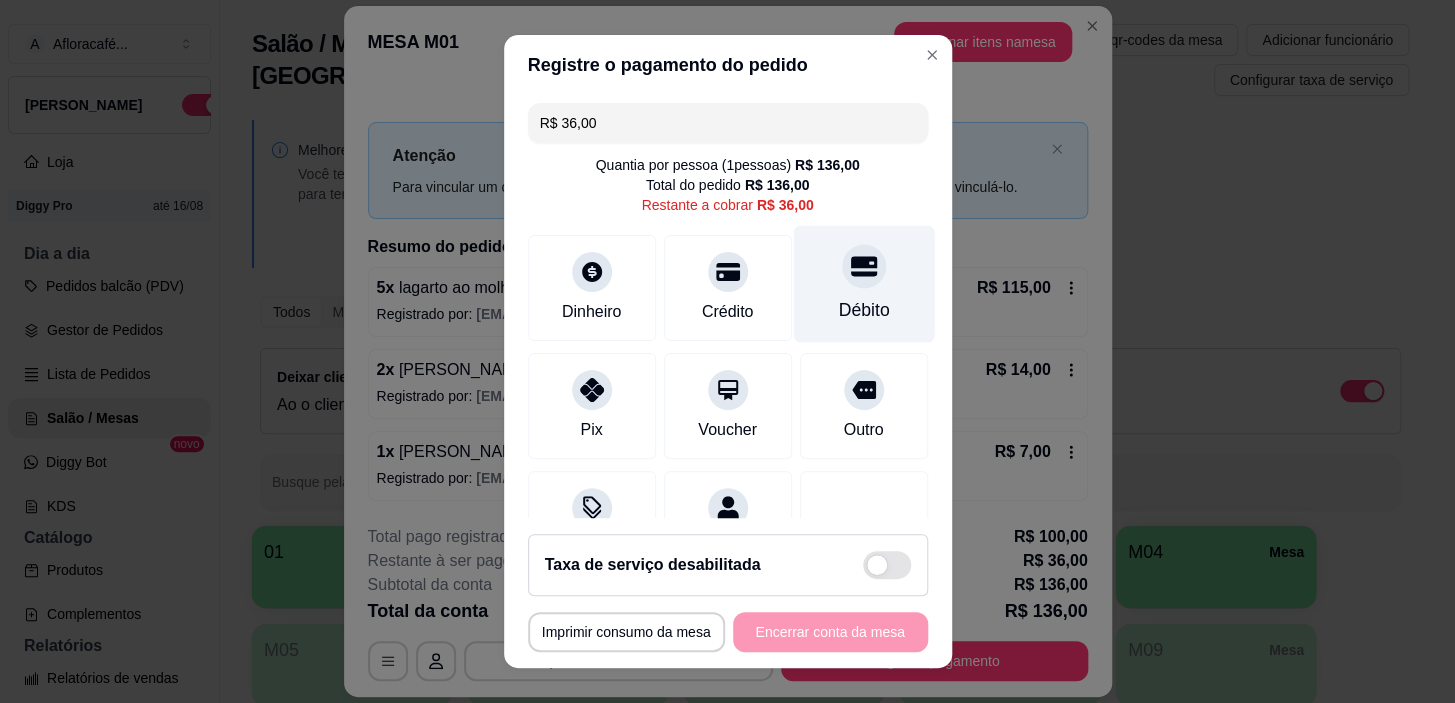 click on "Débito" at bounding box center [863, 310] 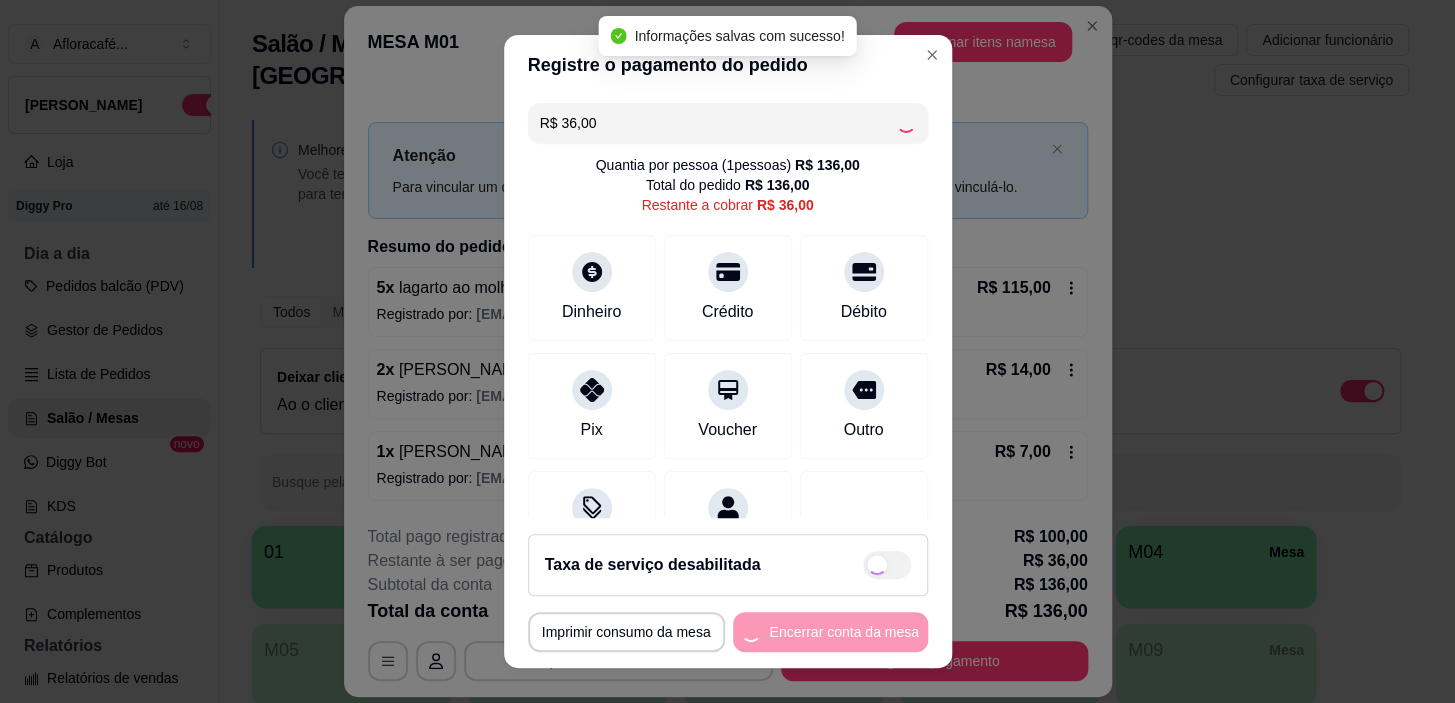 type on "R$ 0,00" 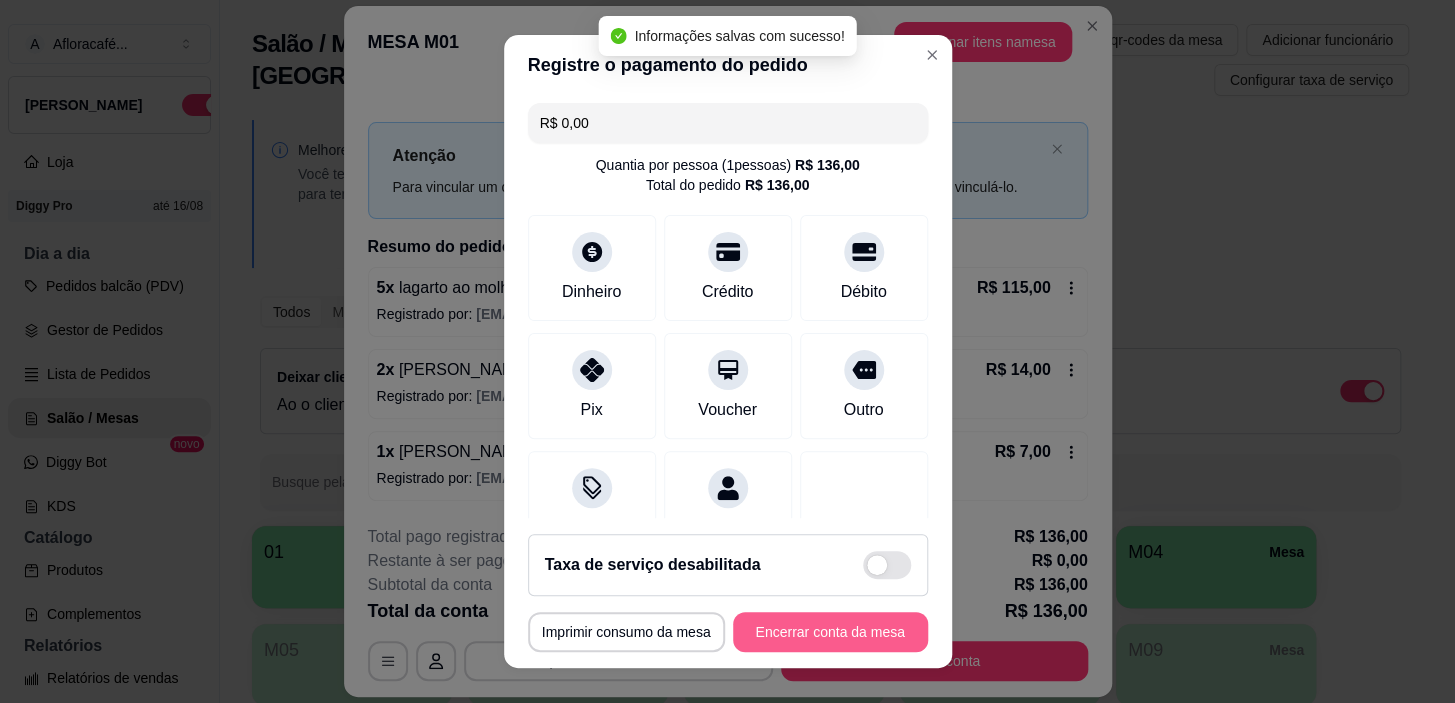click on "Encerrar conta da mesa" at bounding box center (830, 632) 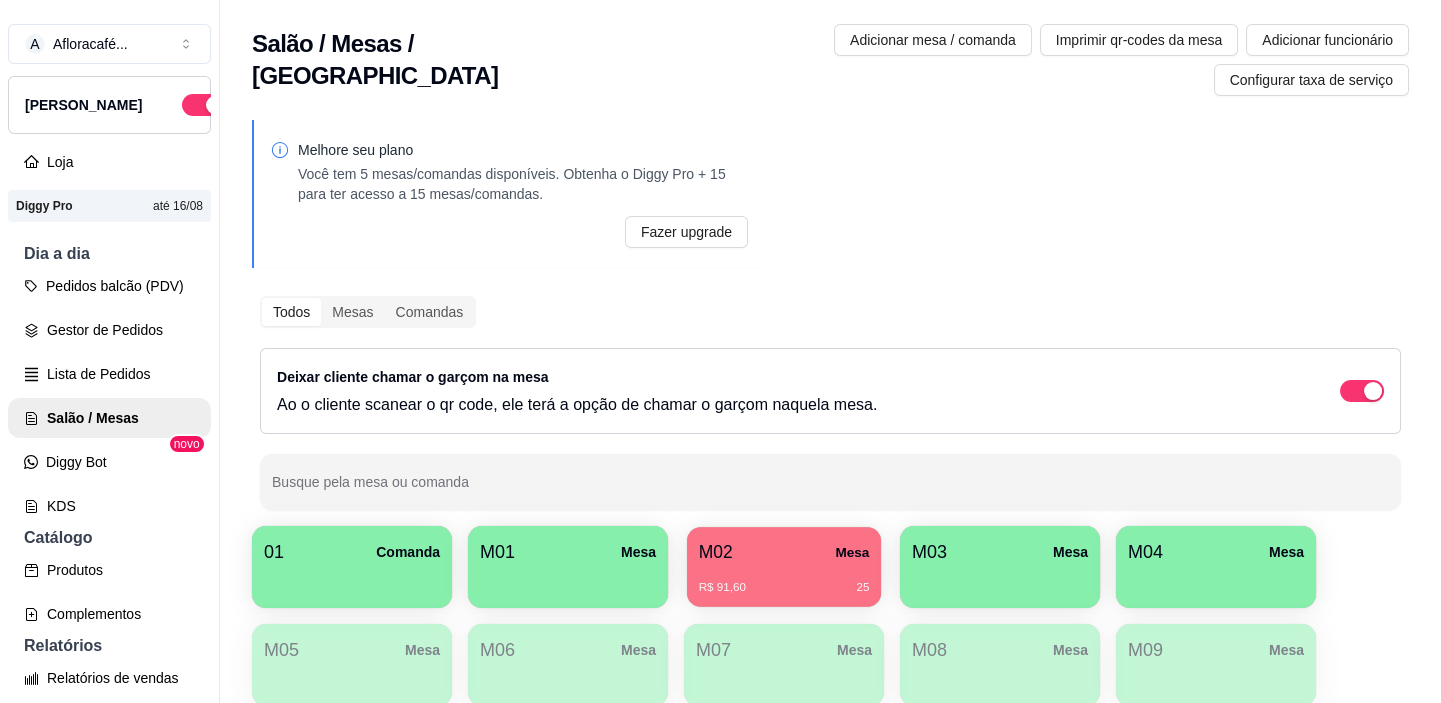 click on "M02 Mesa" at bounding box center (784, 552) 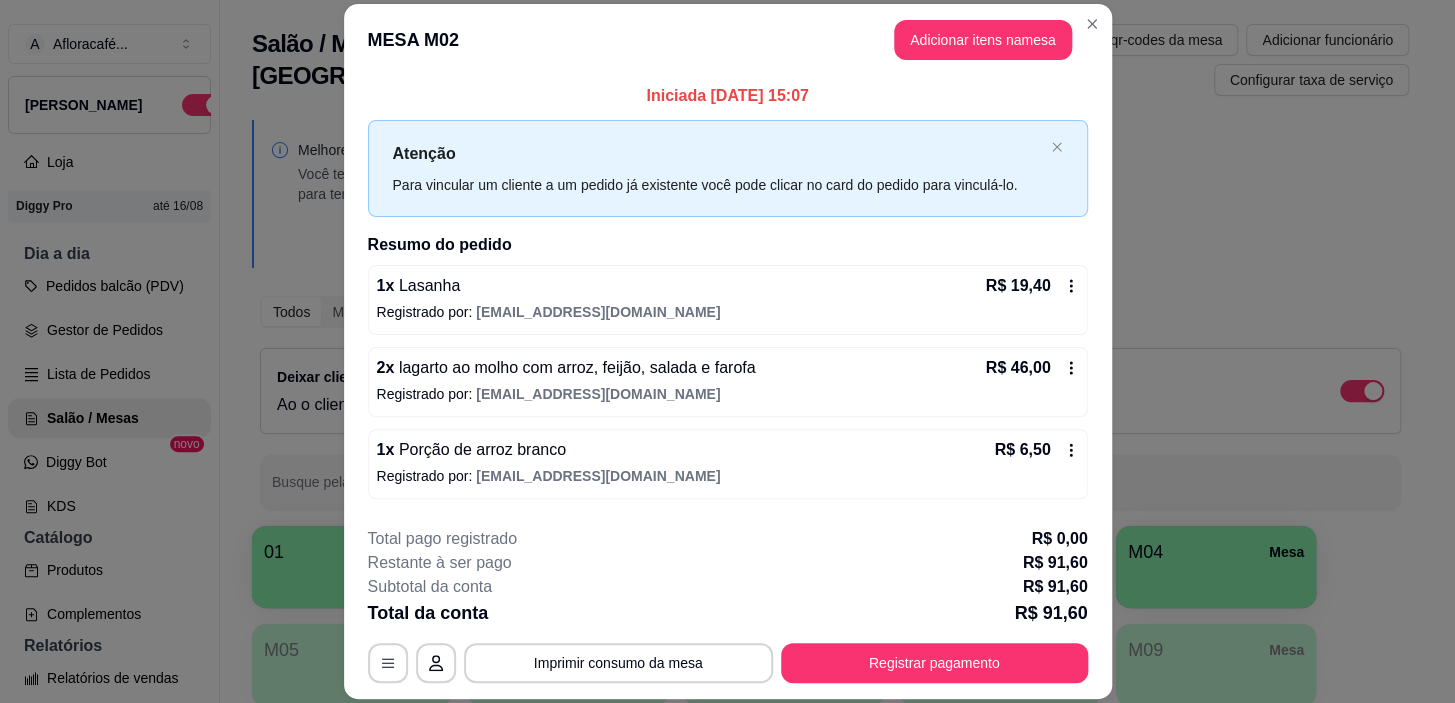scroll, scrollTop: 158, scrollLeft: 0, axis: vertical 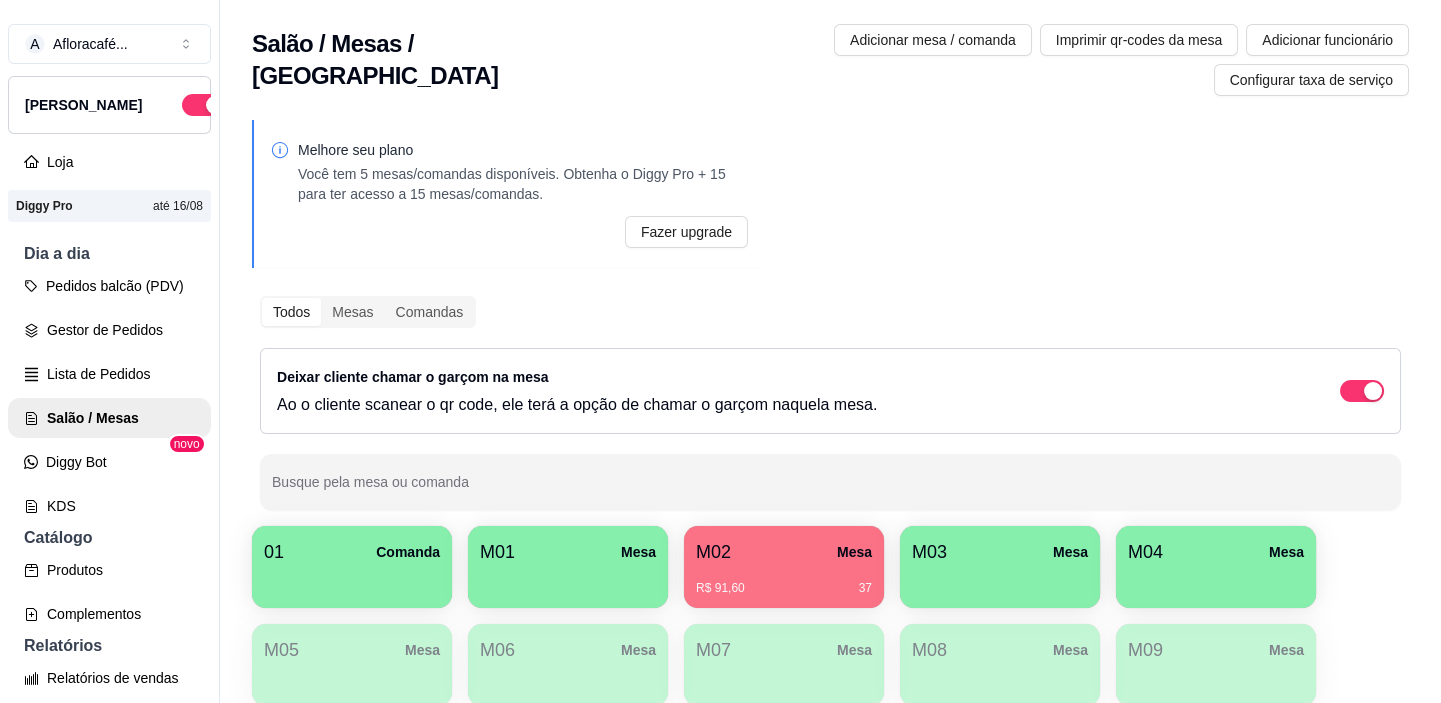 click on "R$ 91,60 37" at bounding box center [784, 581] 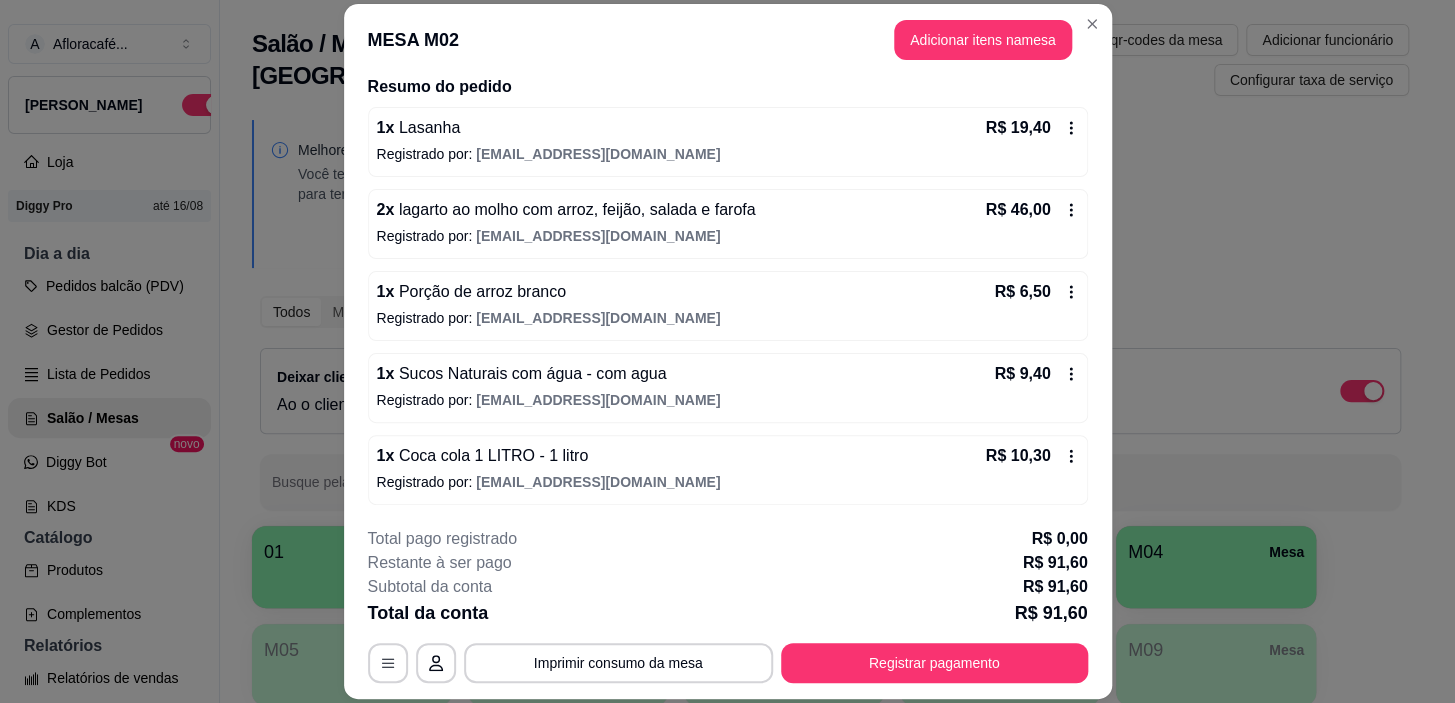 scroll, scrollTop: 158, scrollLeft: 0, axis: vertical 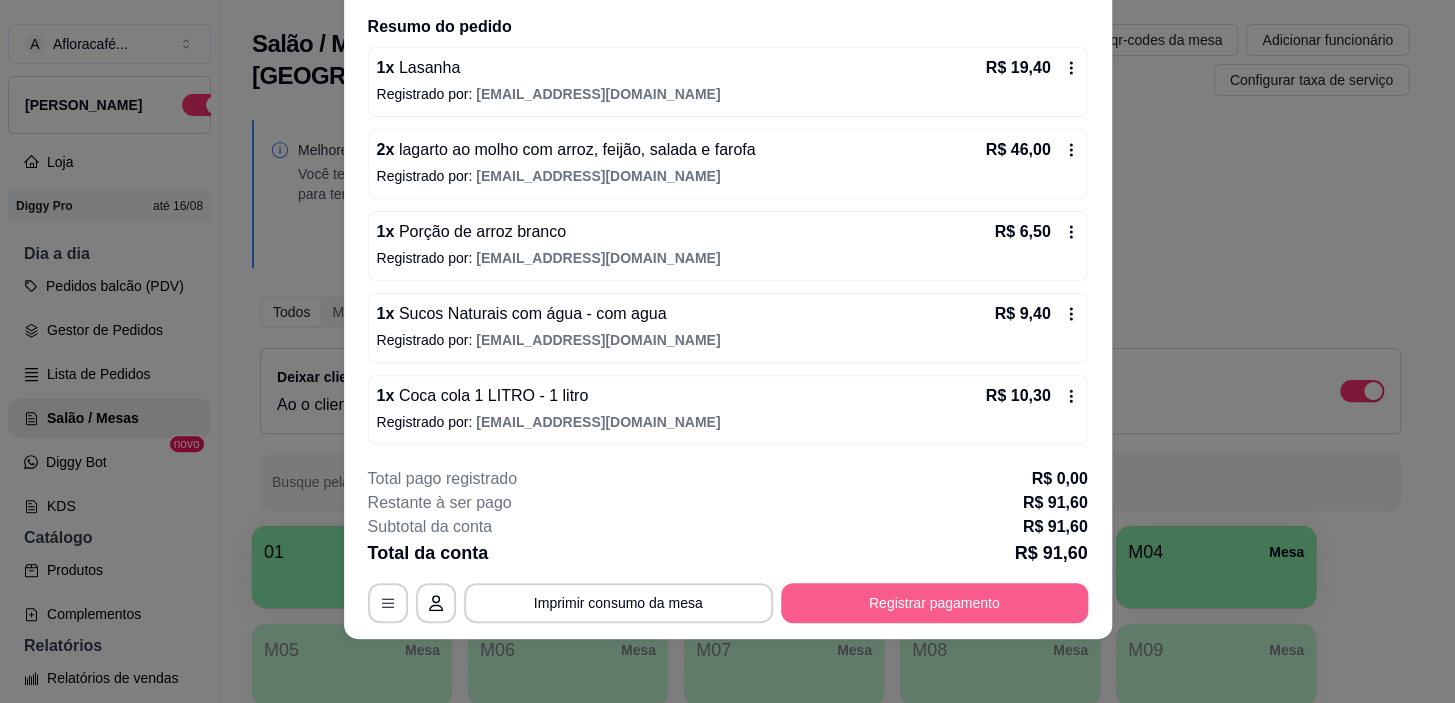 click on "Registrar pagamento" at bounding box center [934, 603] 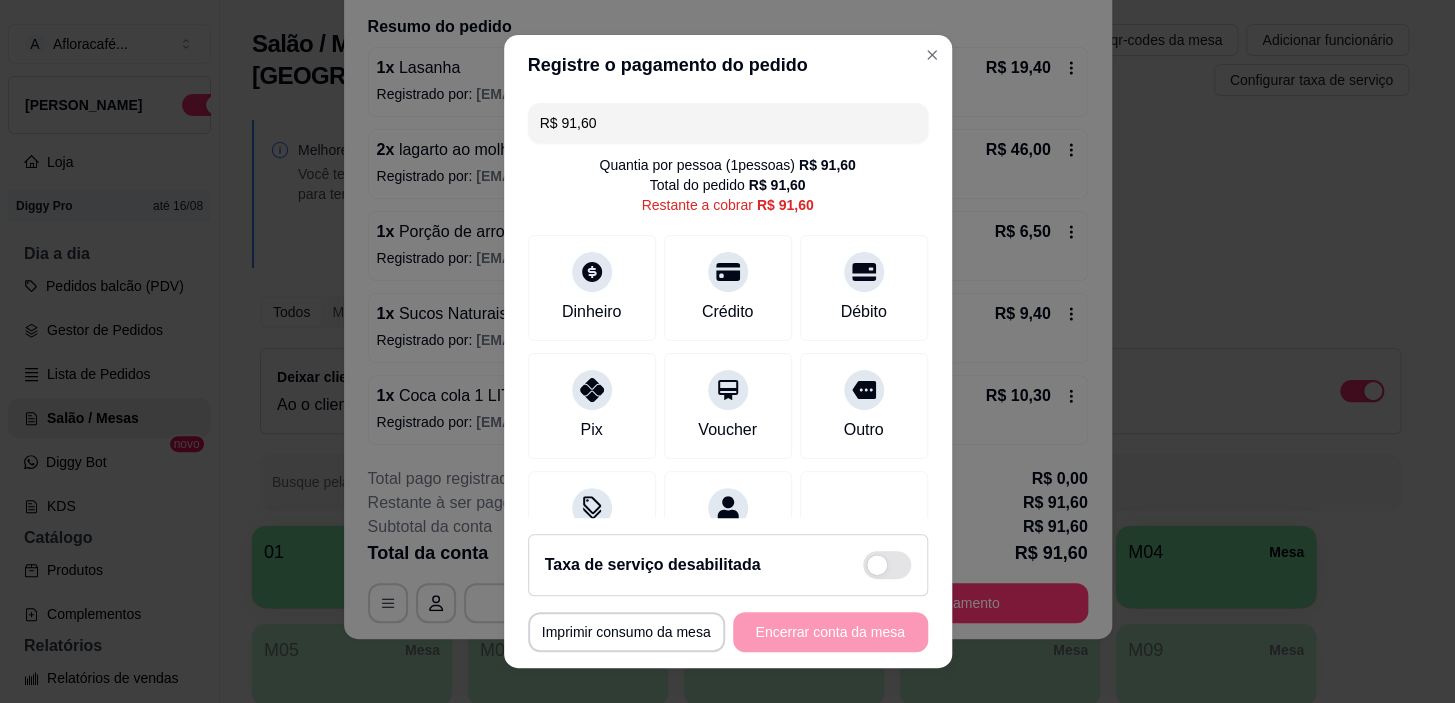 click on "R$ 91,60" at bounding box center [728, 123] 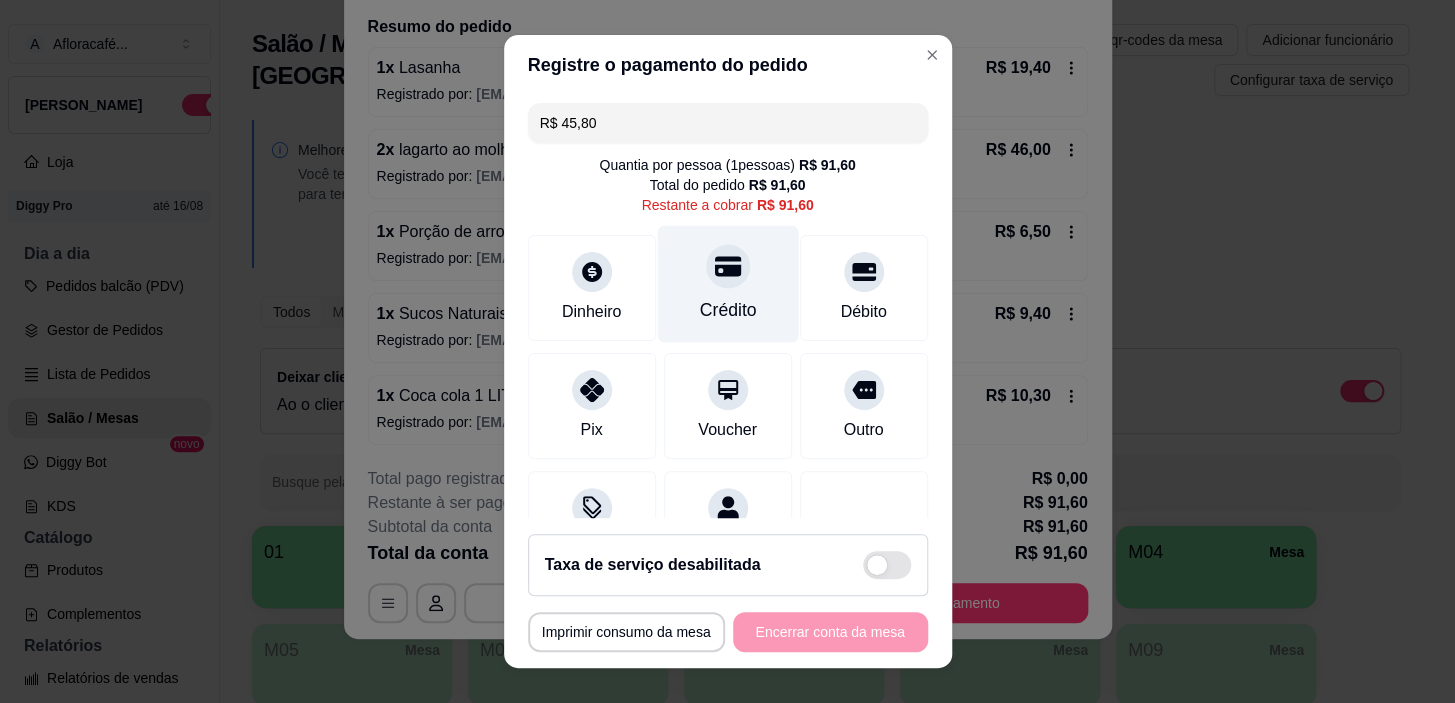 click on "Crédito" at bounding box center [727, 310] 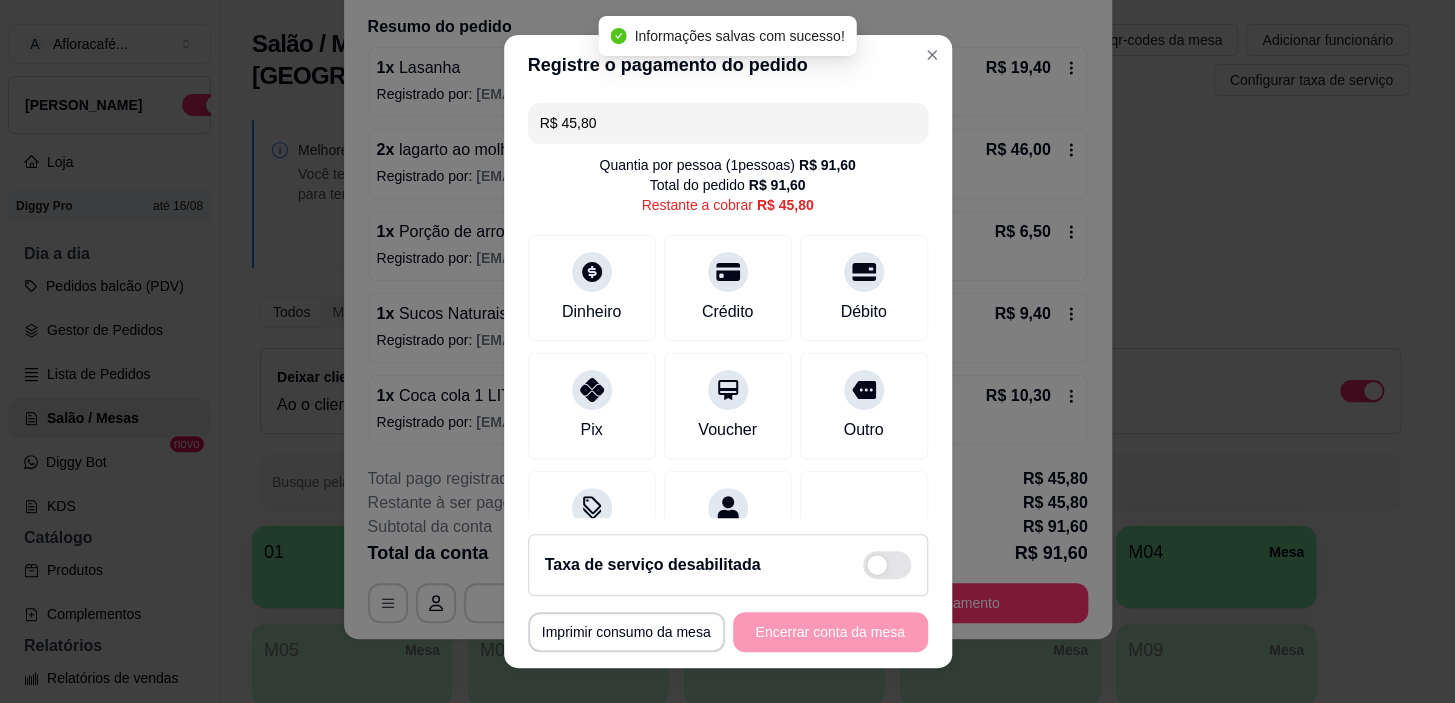 click on "R$ 45,80" at bounding box center [728, 123] 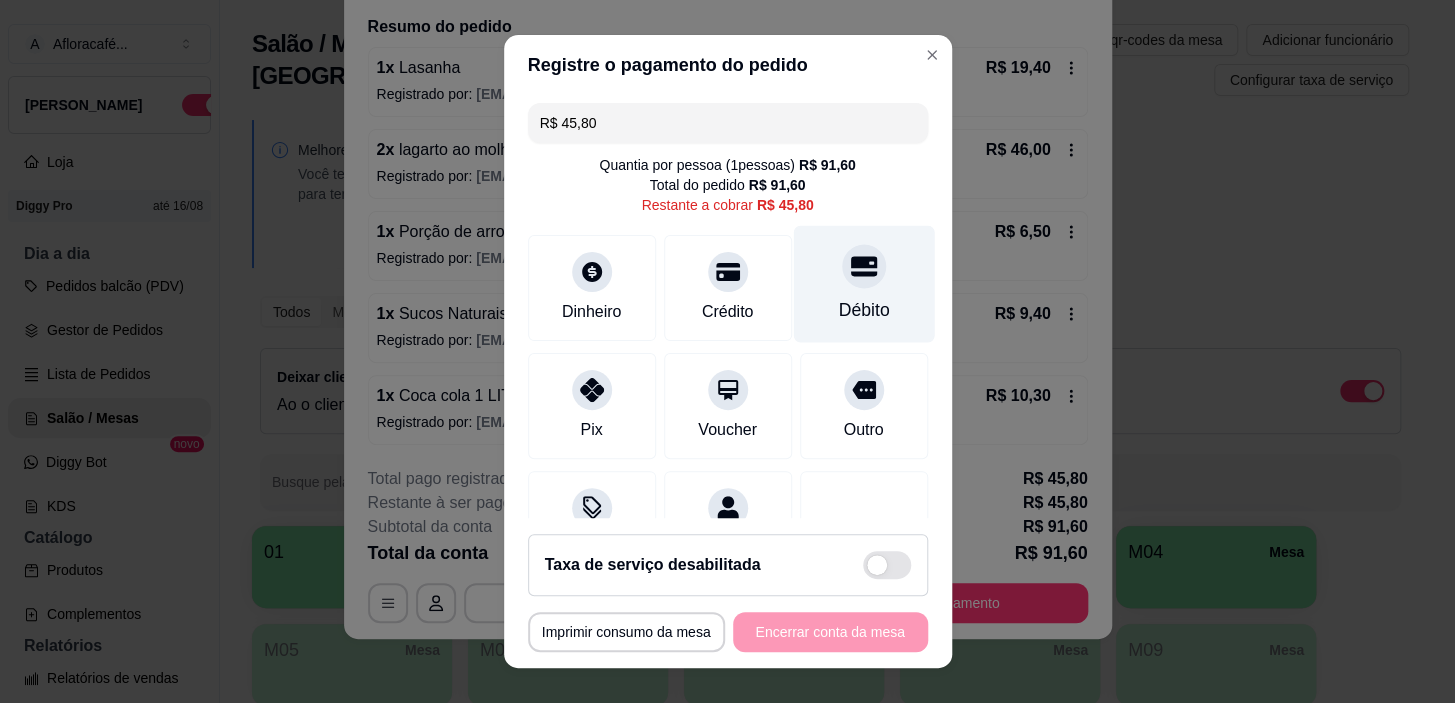 click on "Débito" at bounding box center [863, 284] 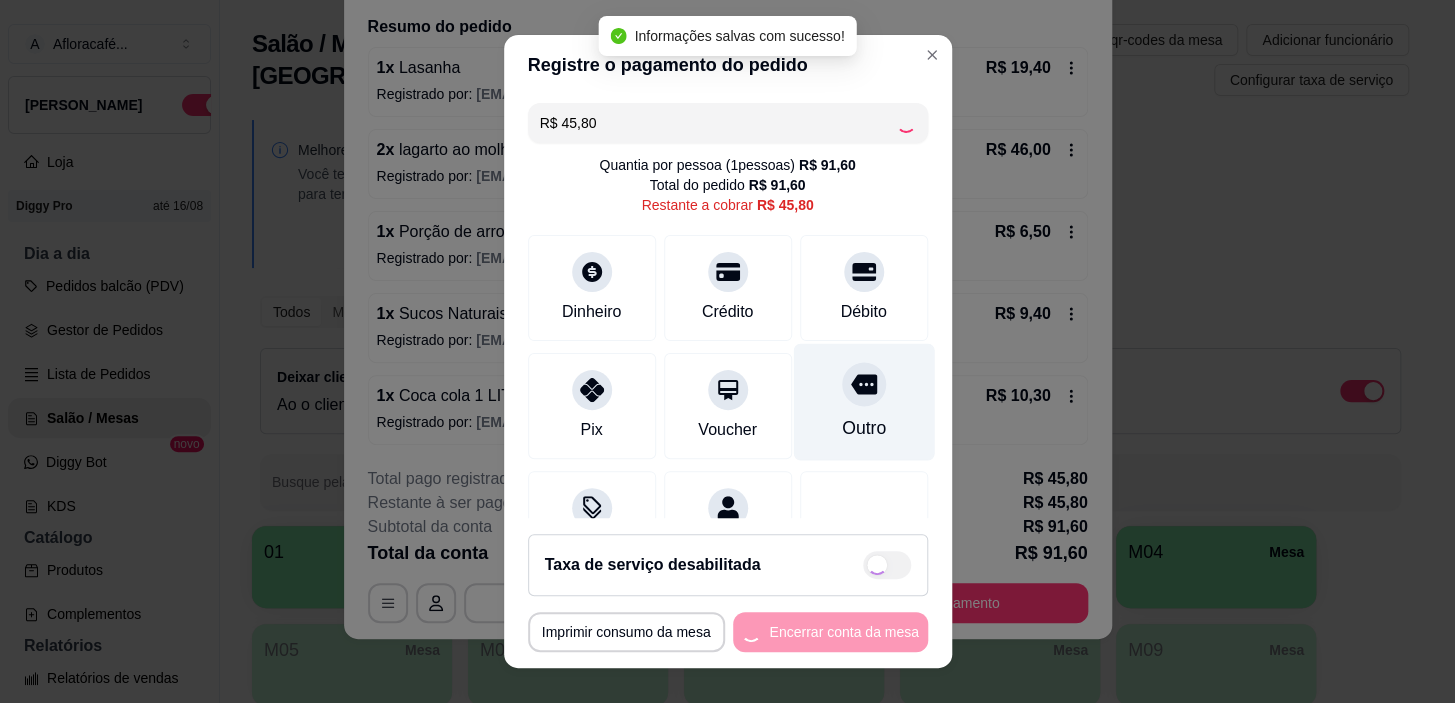 type on "R$ 0,00" 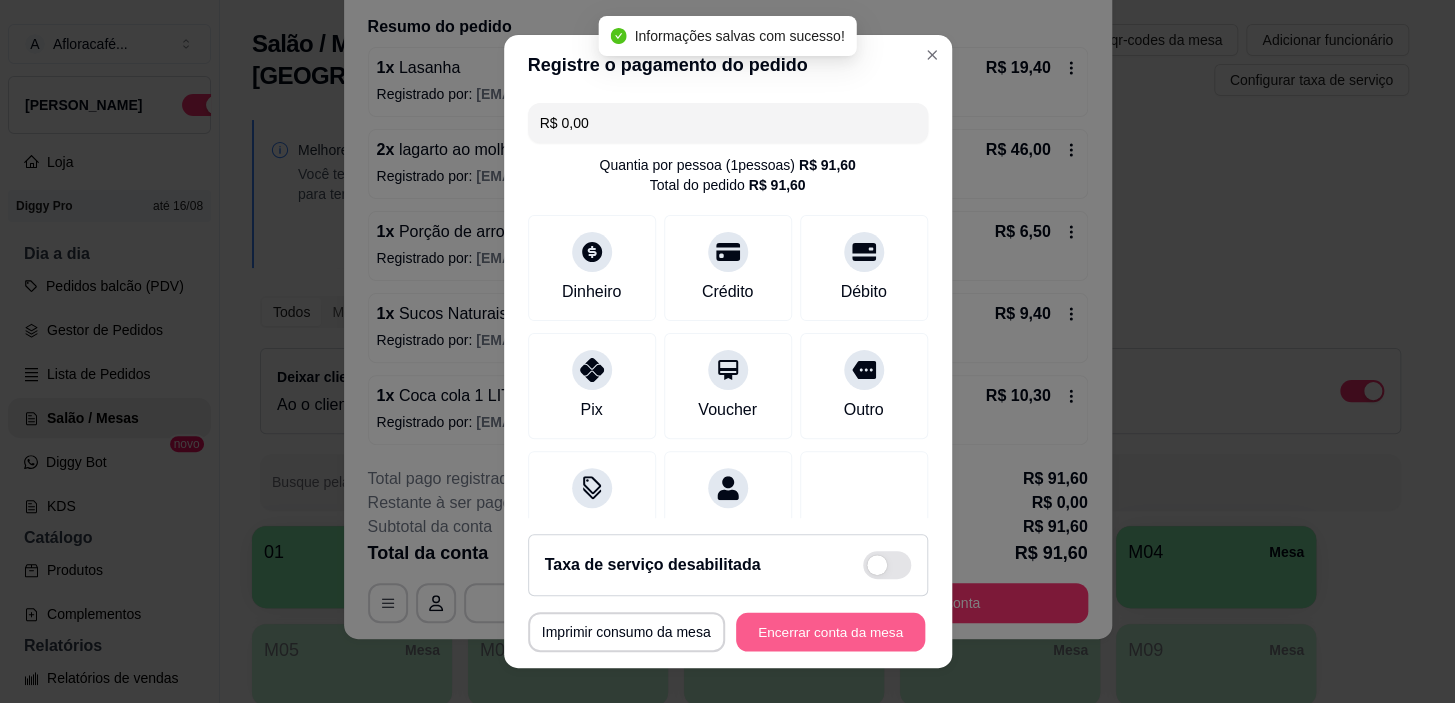 click on "Encerrar conta da mesa" at bounding box center [830, 631] 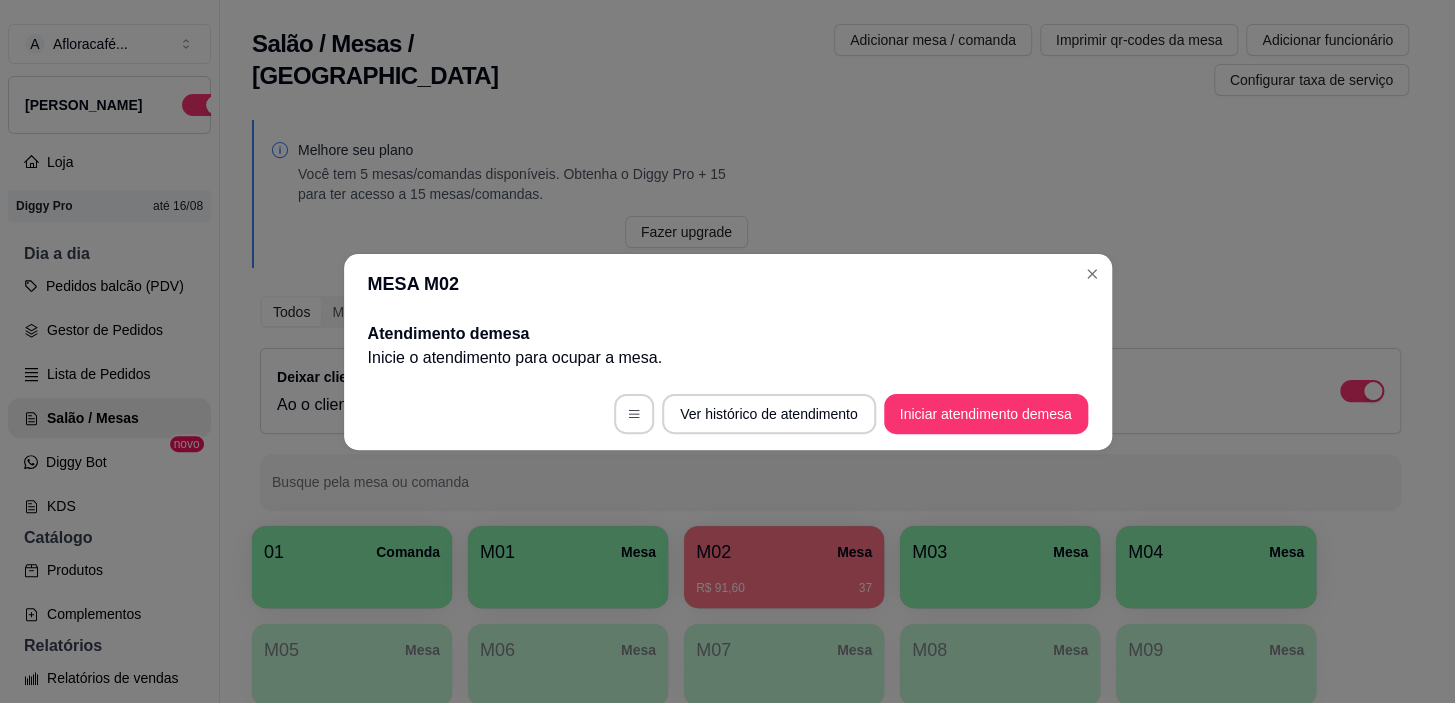scroll, scrollTop: 0, scrollLeft: 0, axis: both 